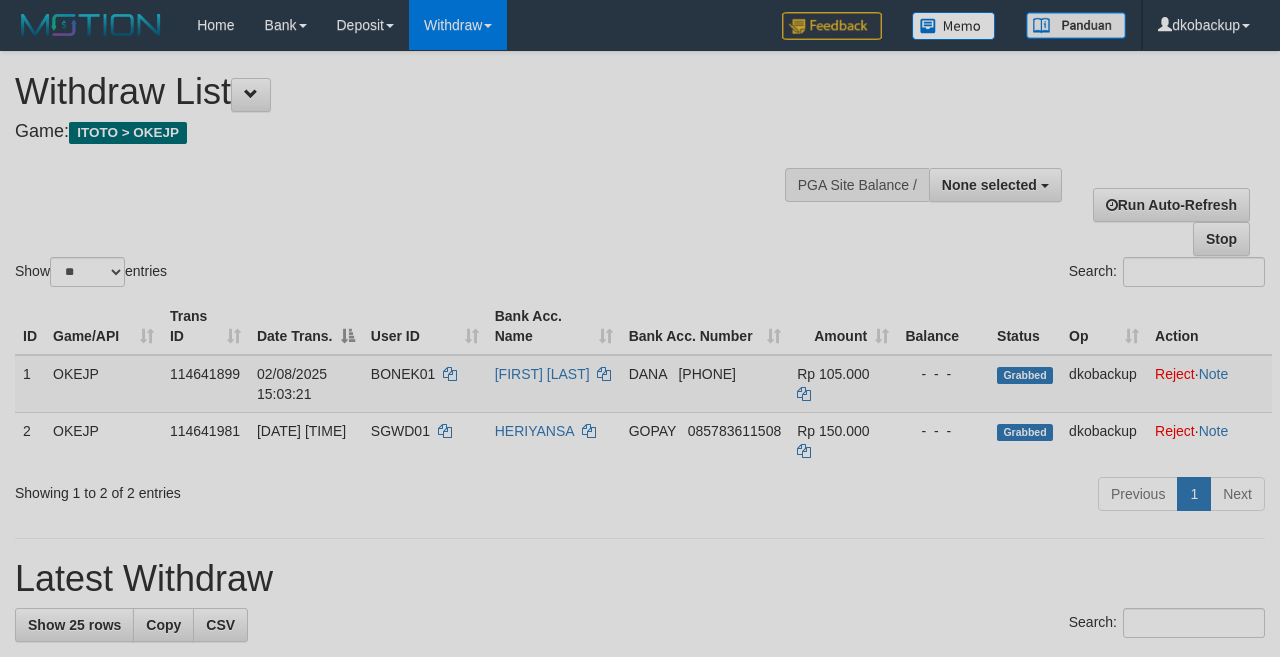 select 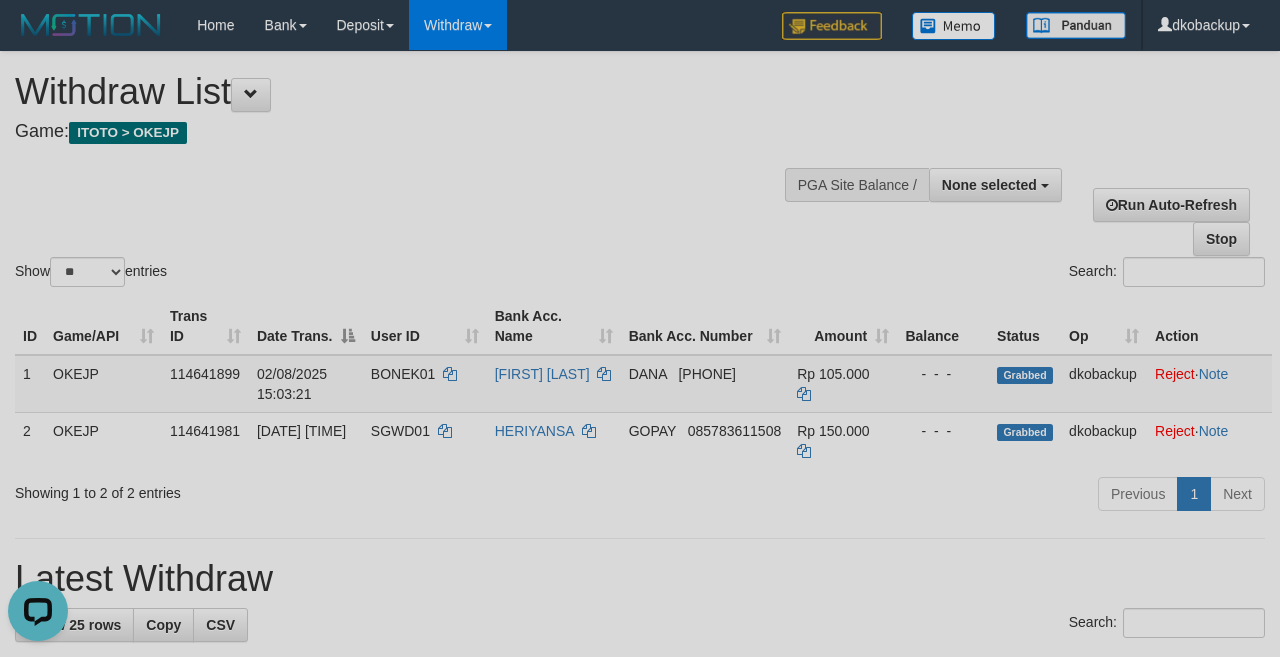 scroll, scrollTop: 0, scrollLeft: 0, axis: both 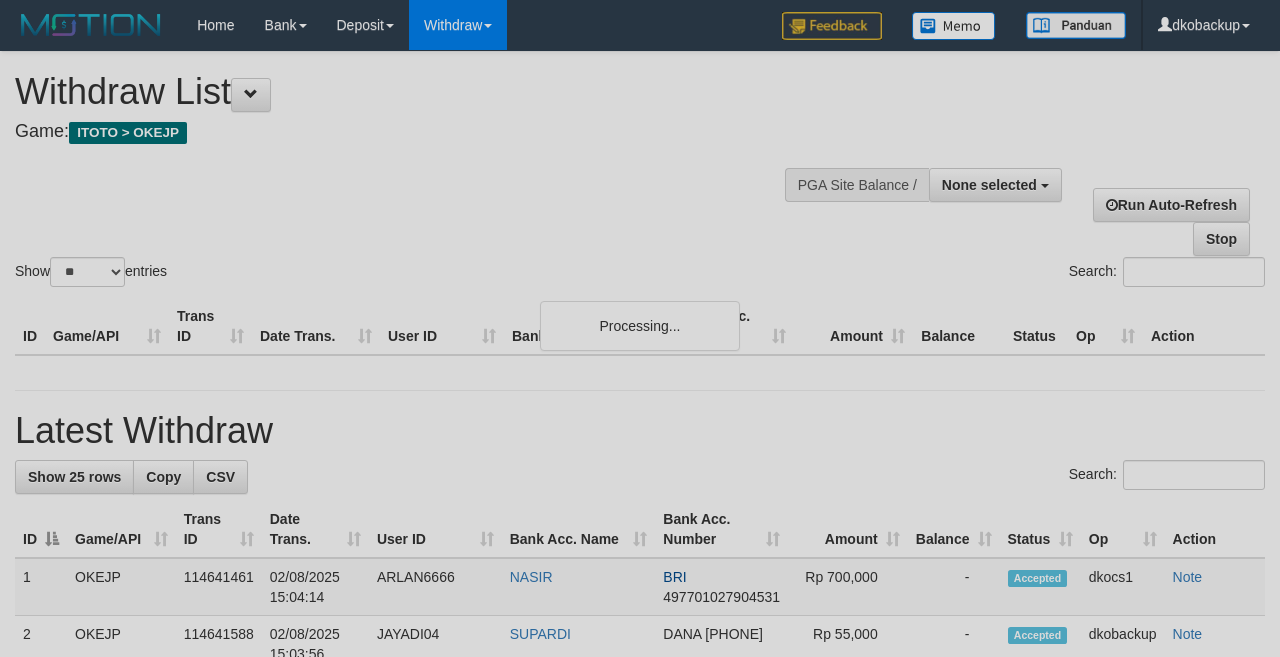select 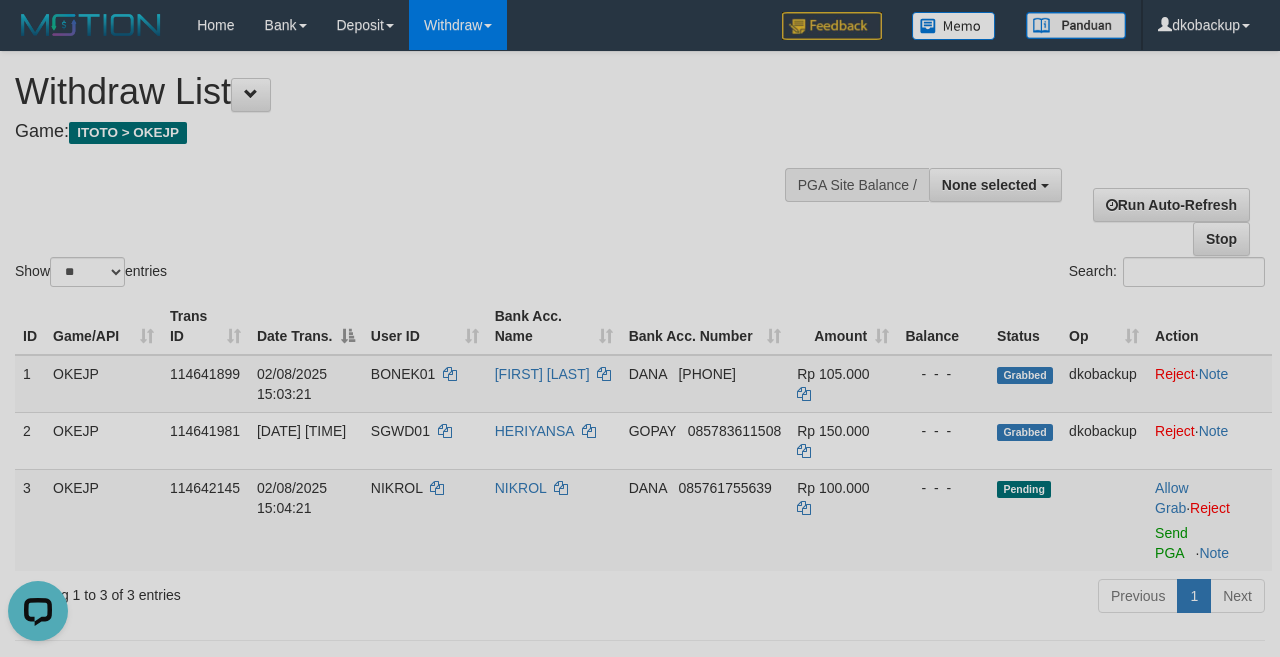 scroll, scrollTop: 0, scrollLeft: 0, axis: both 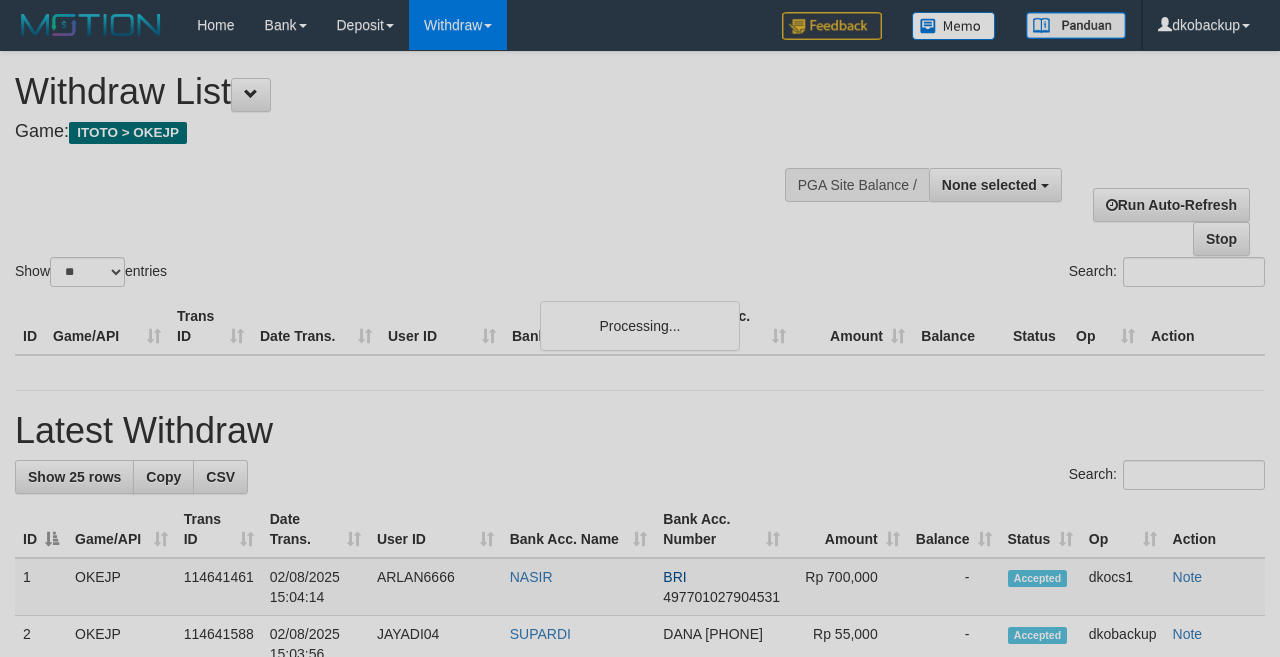 select 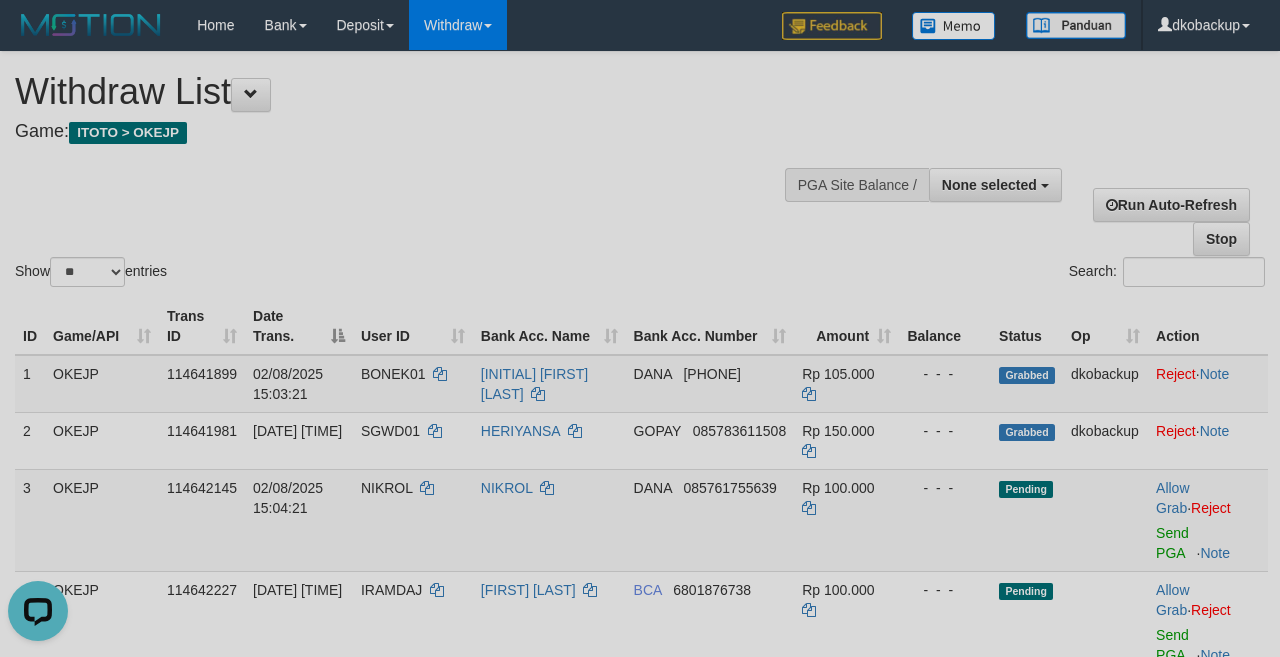 scroll, scrollTop: 0, scrollLeft: 0, axis: both 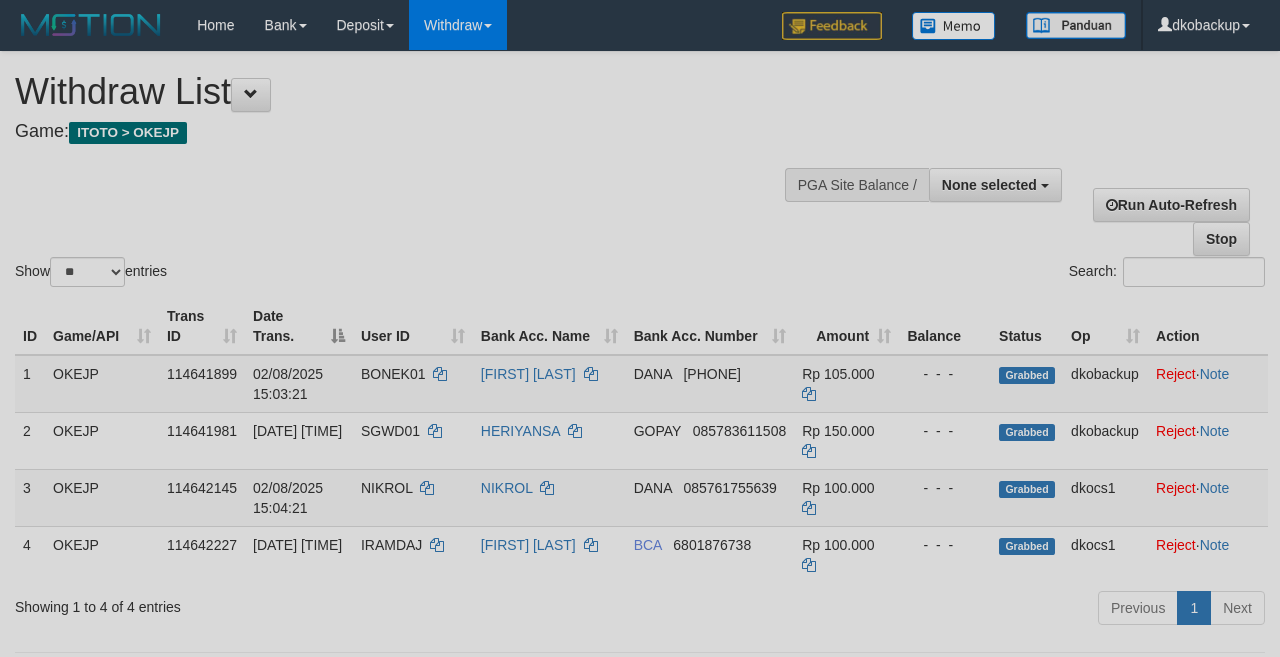 select 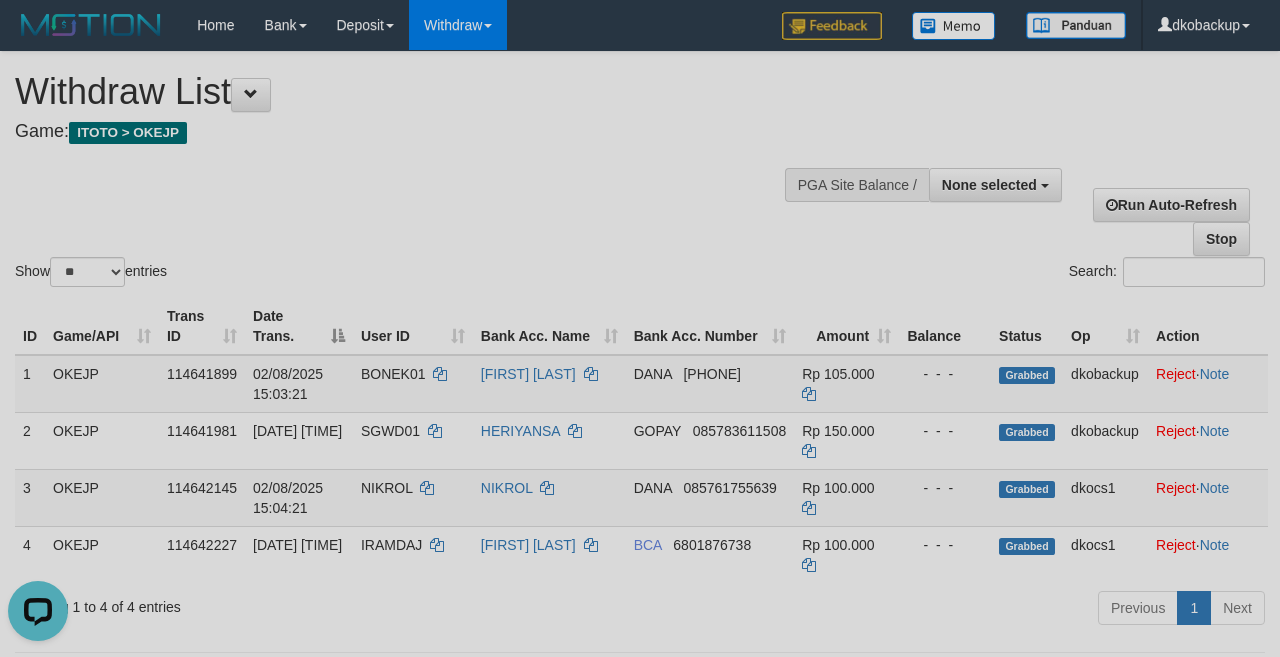 scroll, scrollTop: 0, scrollLeft: 0, axis: both 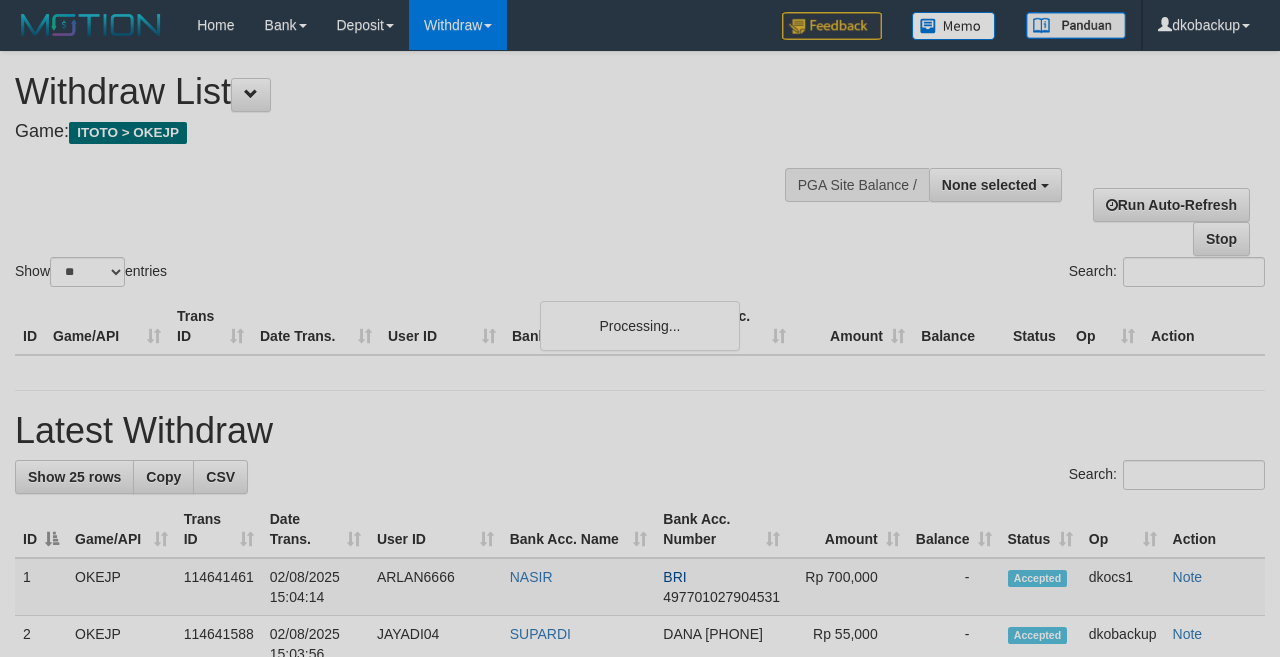 select 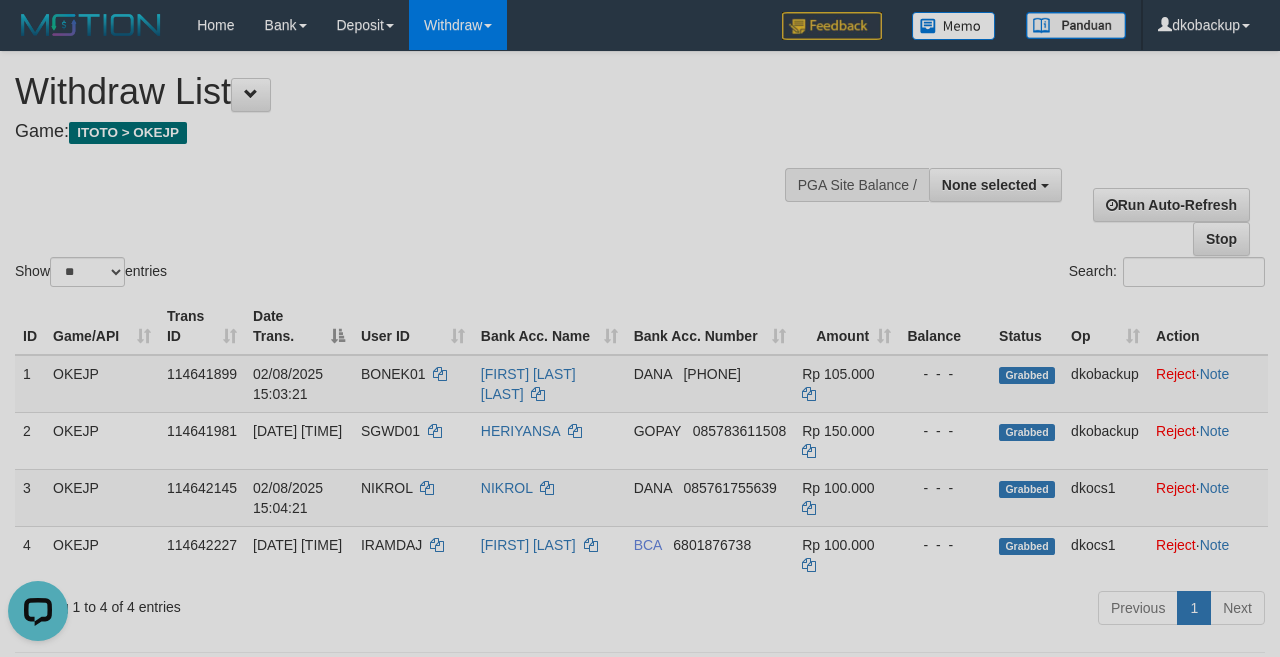 scroll, scrollTop: 0, scrollLeft: 0, axis: both 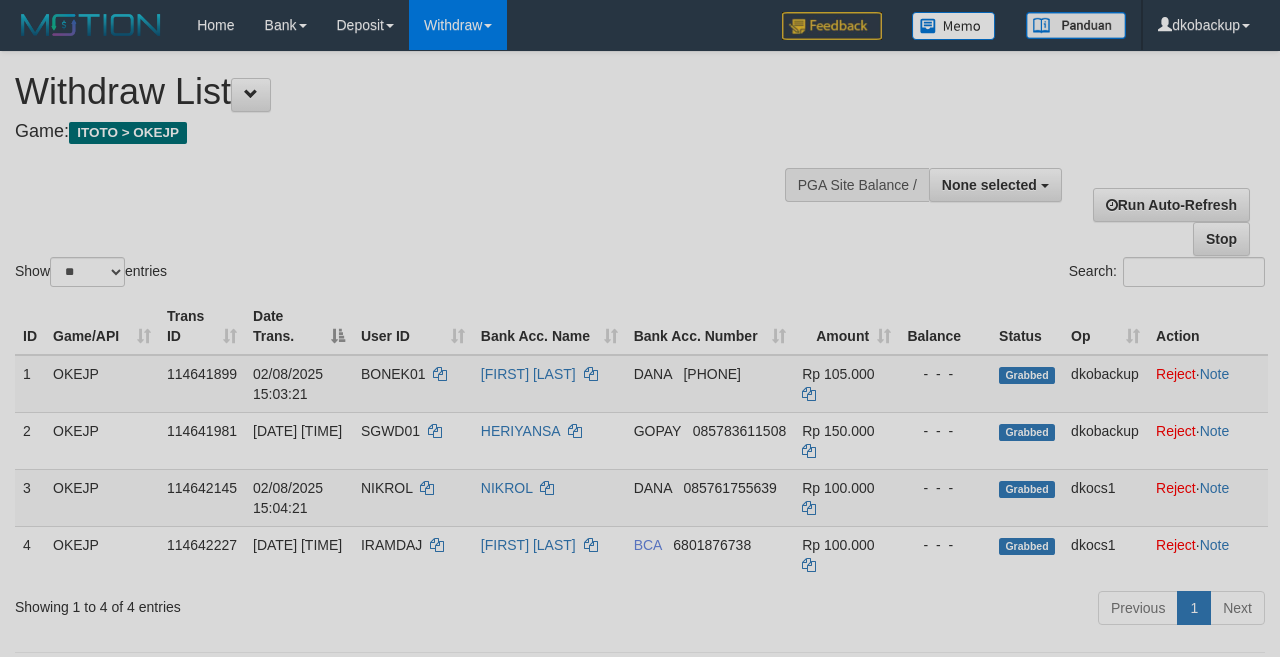 select 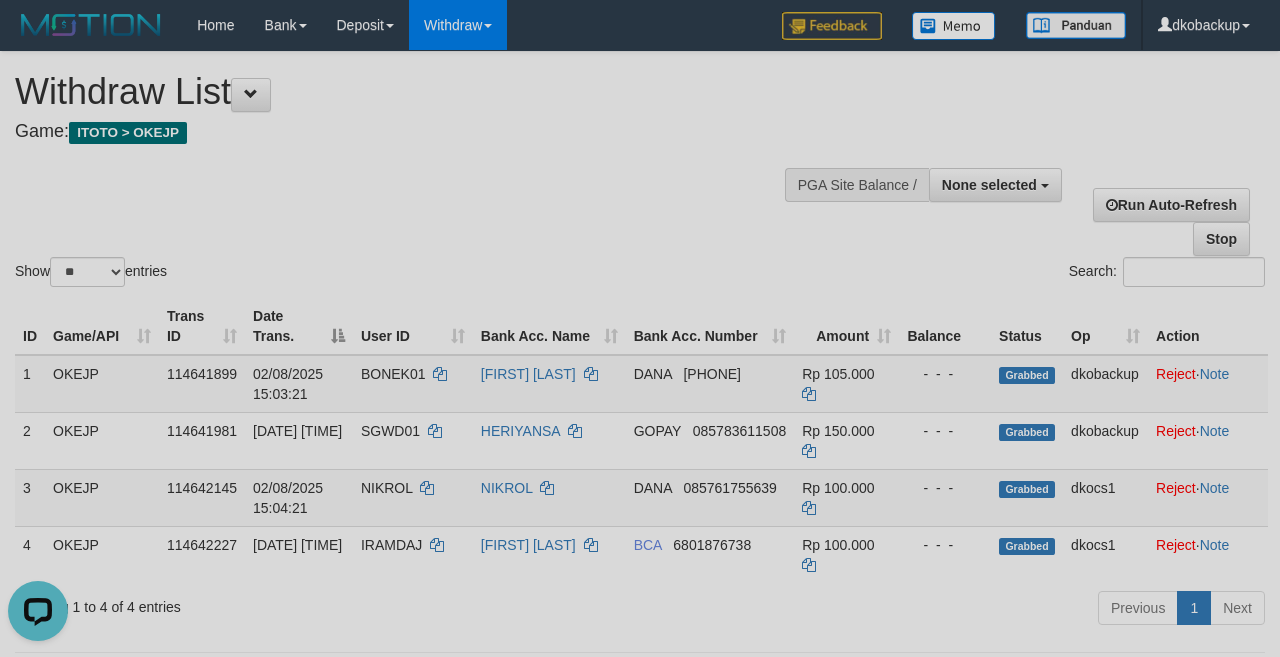 scroll, scrollTop: 0, scrollLeft: 0, axis: both 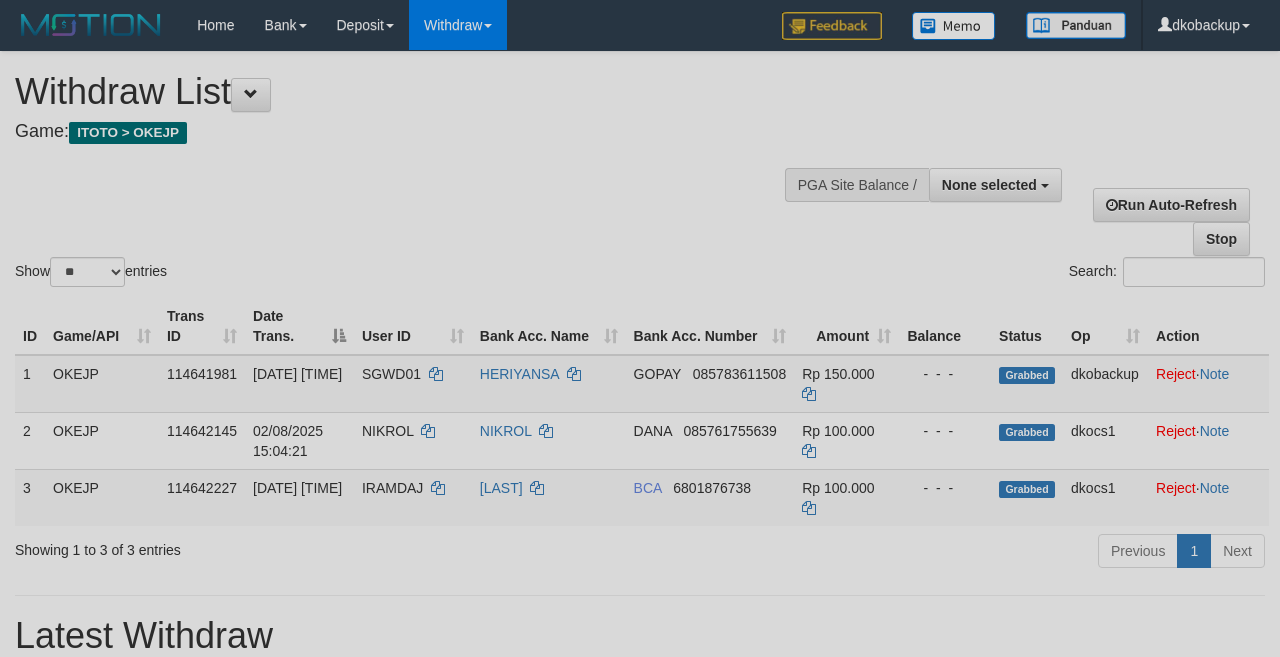 select 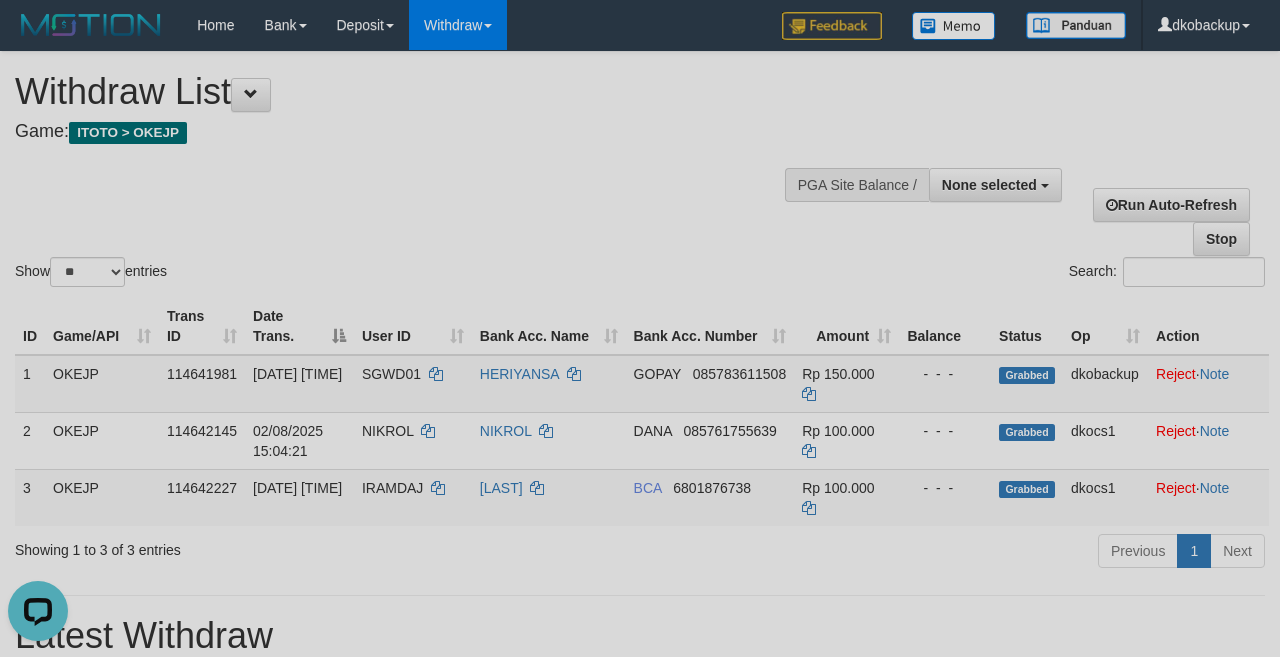 scroll, scrollTop: 0, scrollLeft: 0, axis: both 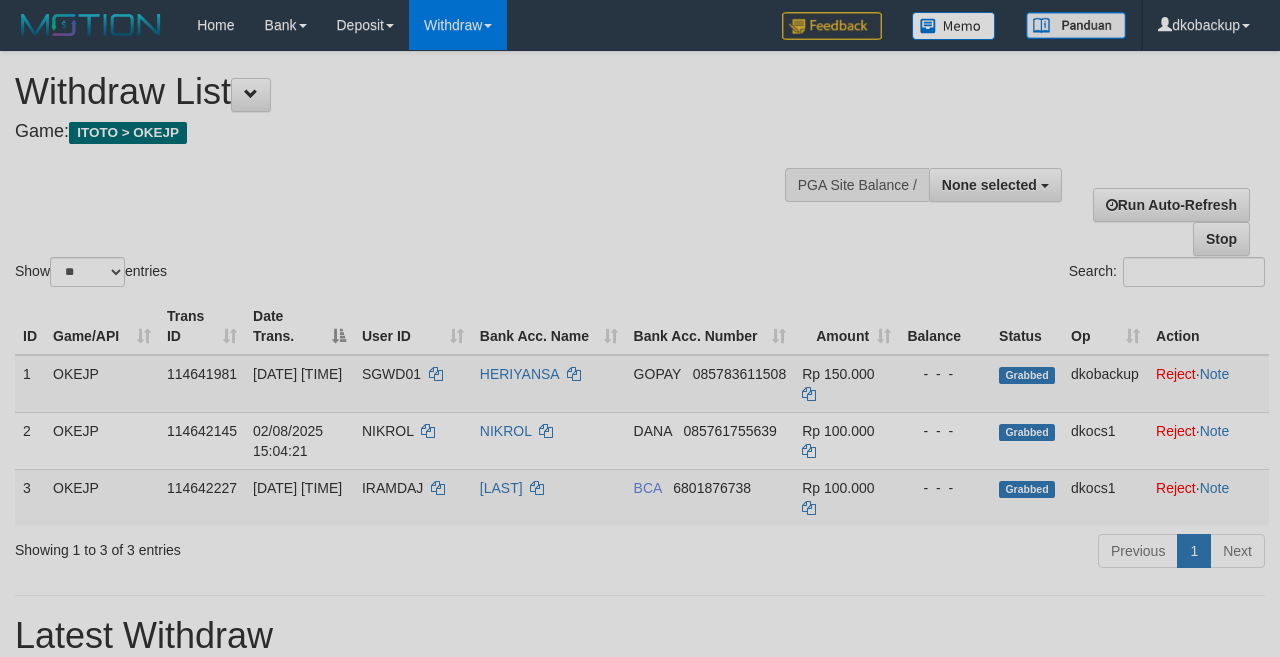 select 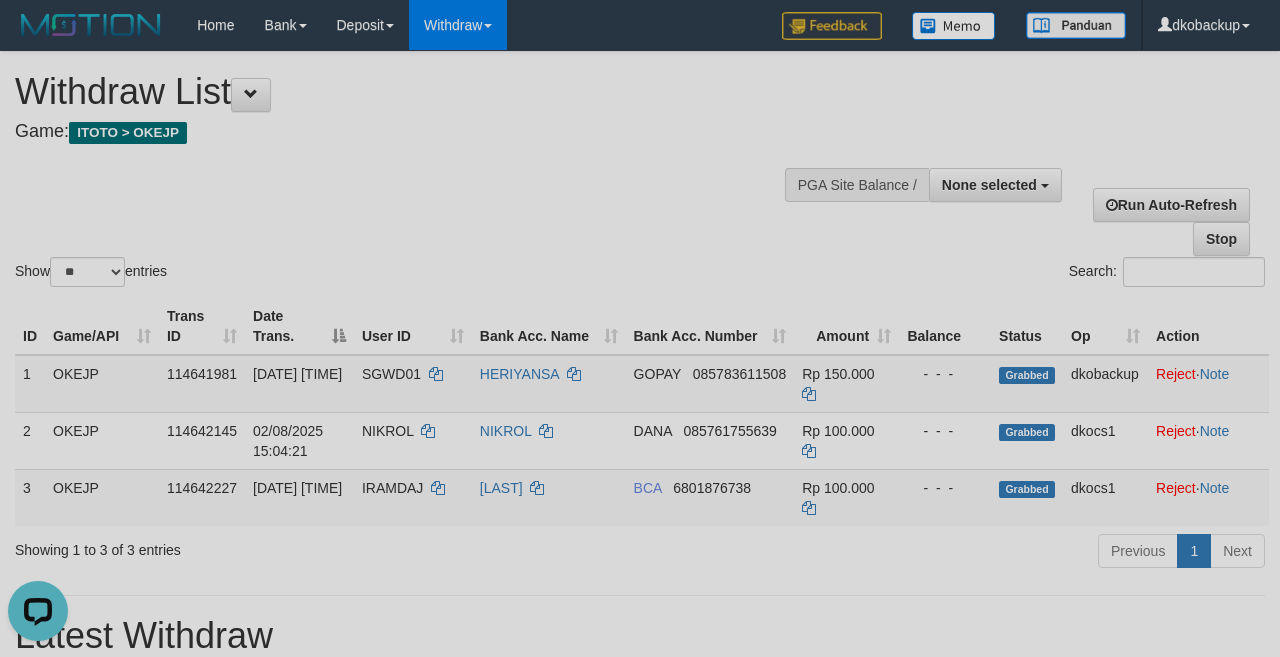 scroll, scrollTop: 0, scrollLeft: 0, axis: both 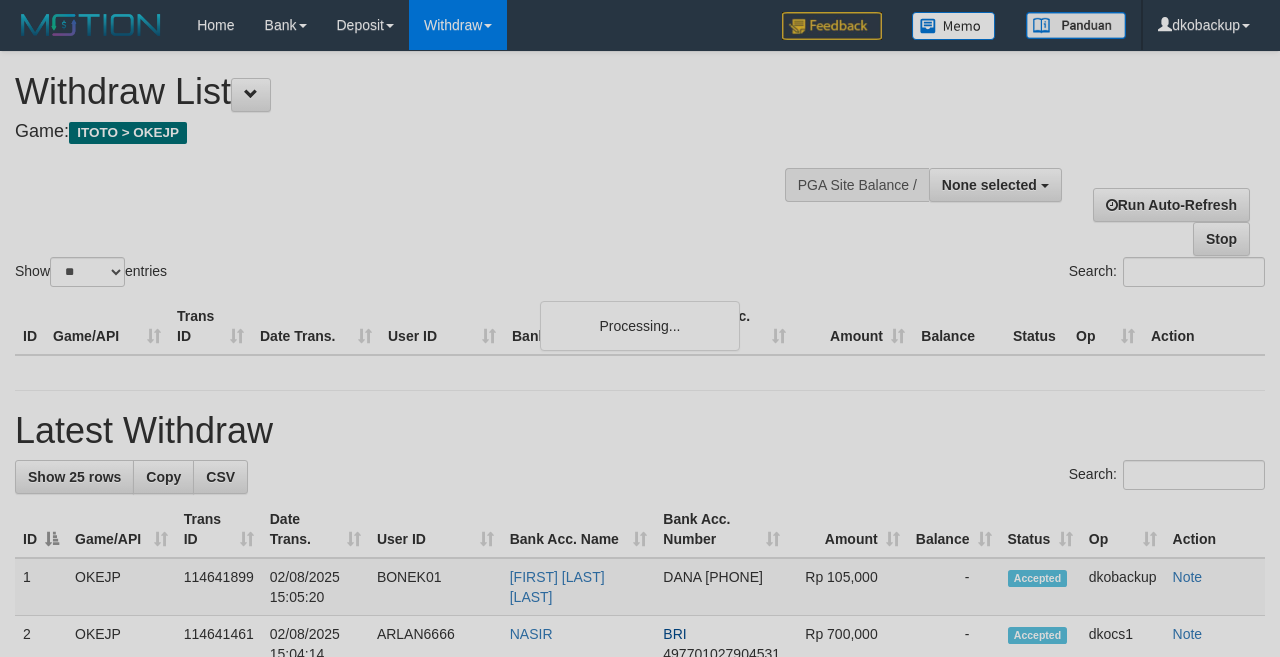 select 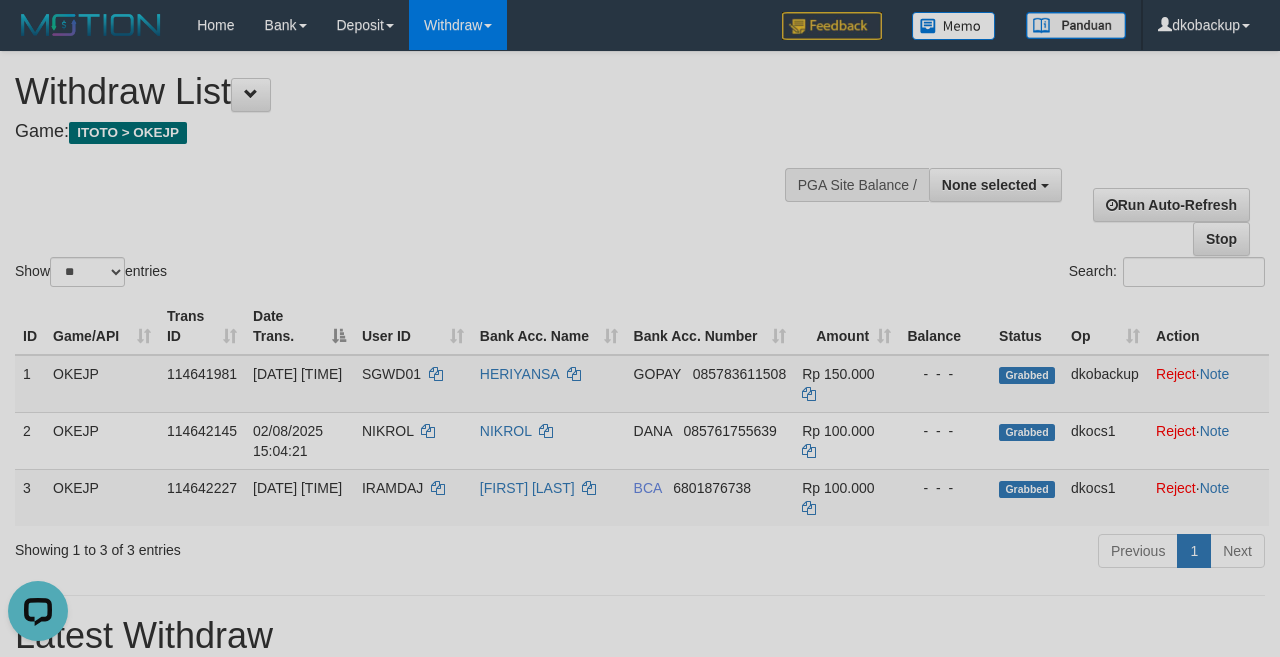 scroll, scrollTop: 0, scrollLeft: 0, axis: both 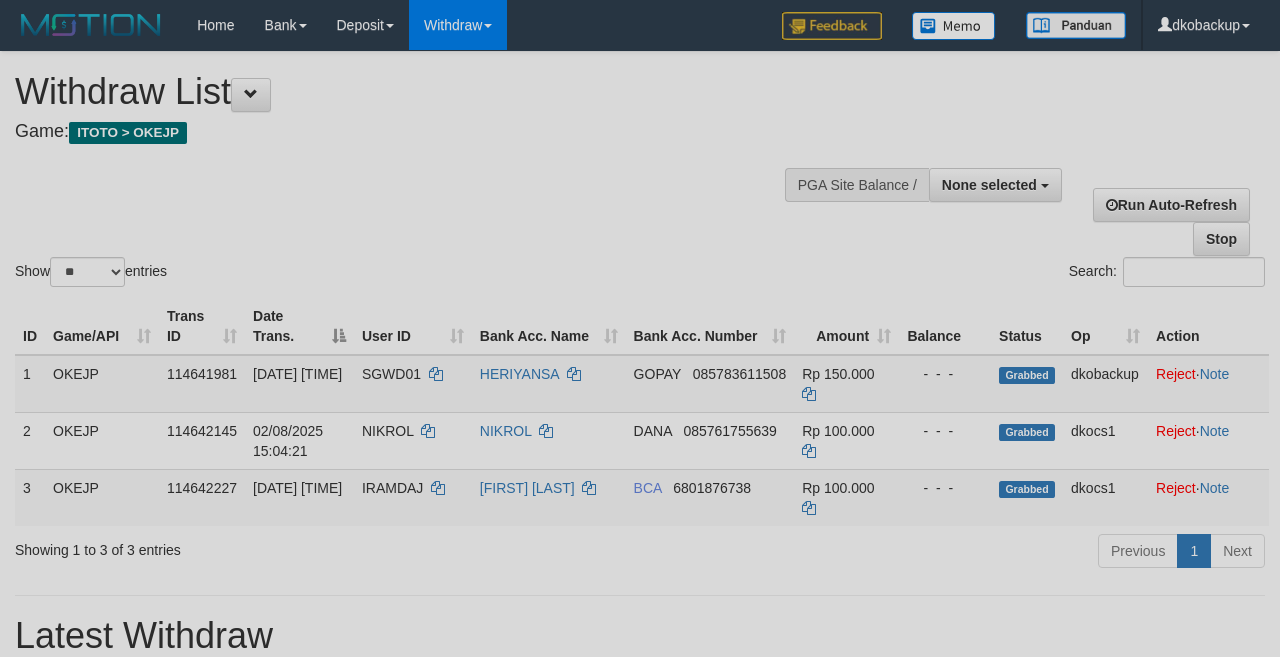 select 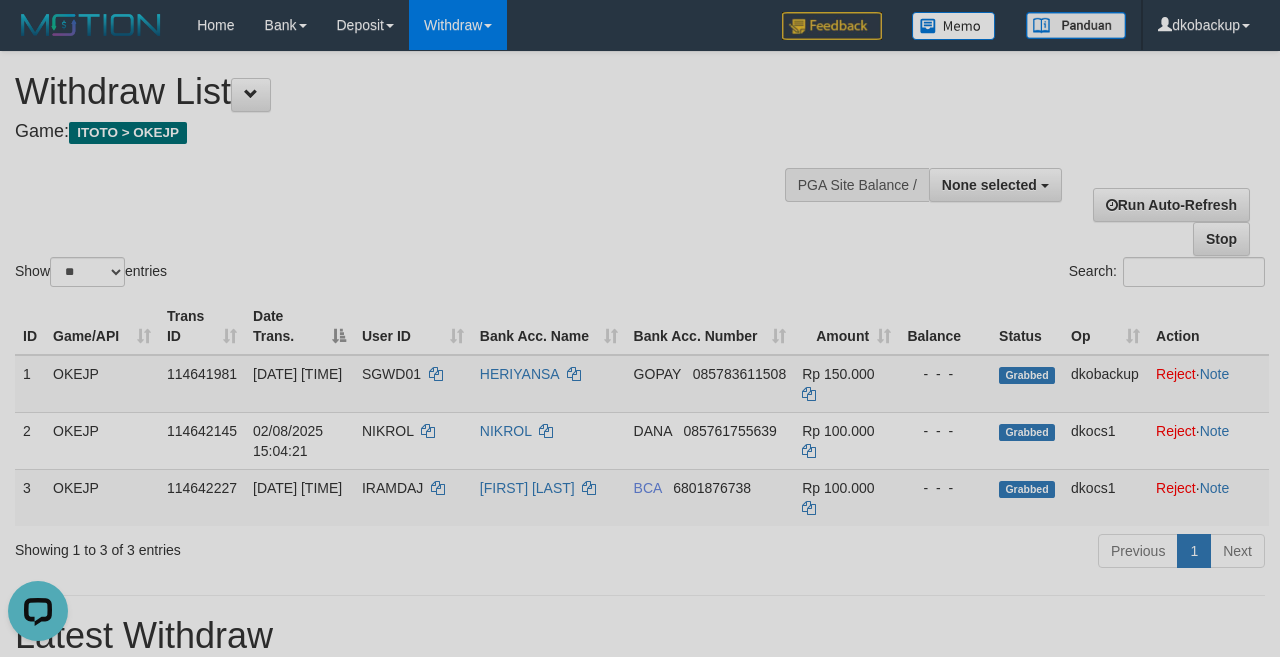 scroll, scrollTop: 0, scrollLeft: 0, axis: both 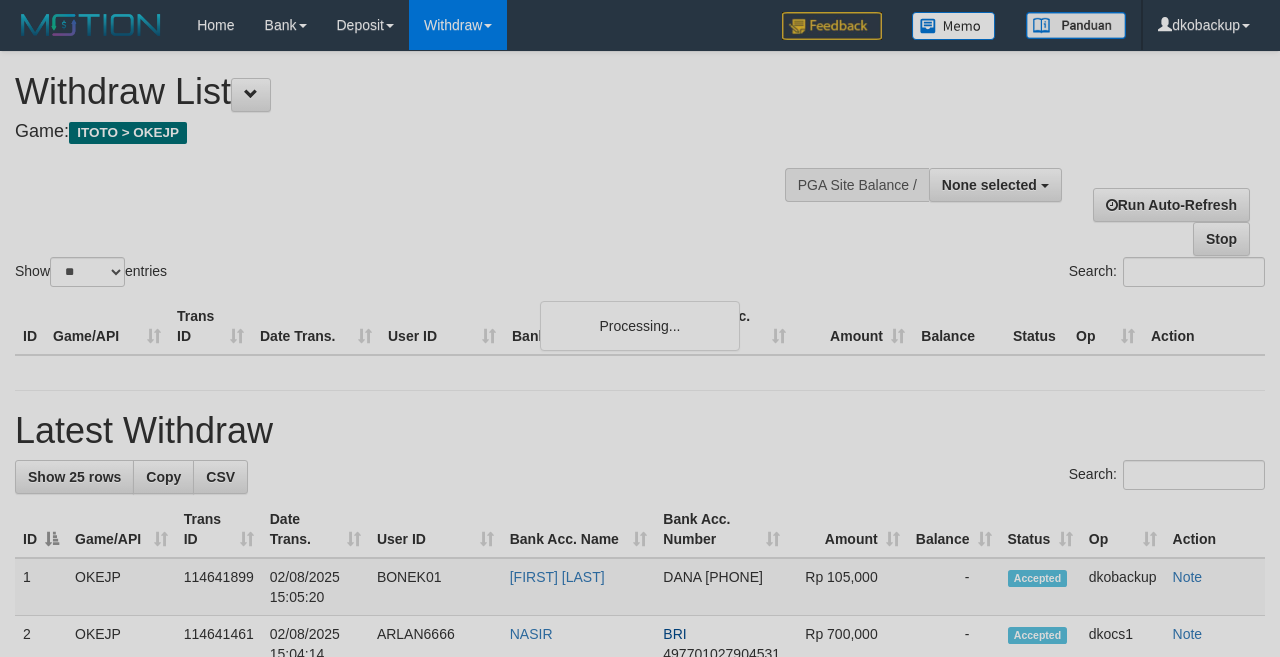 select 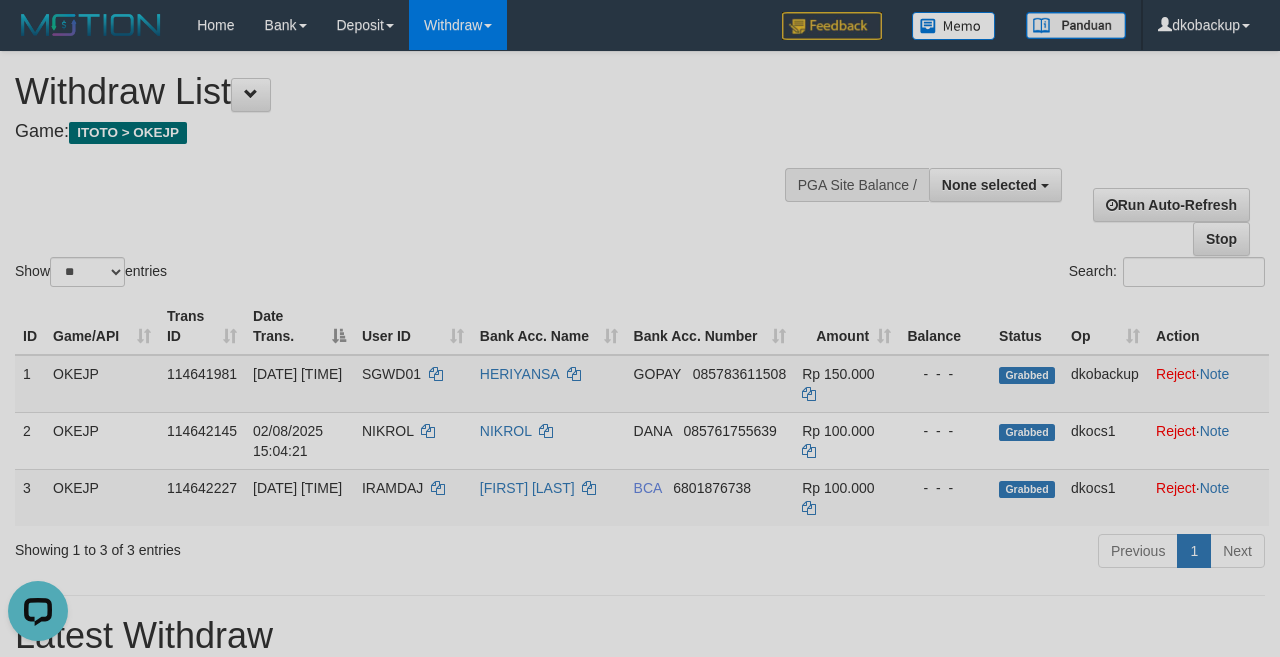 scroll, scrollTop: 0, scrollLeft: 0, axis: both 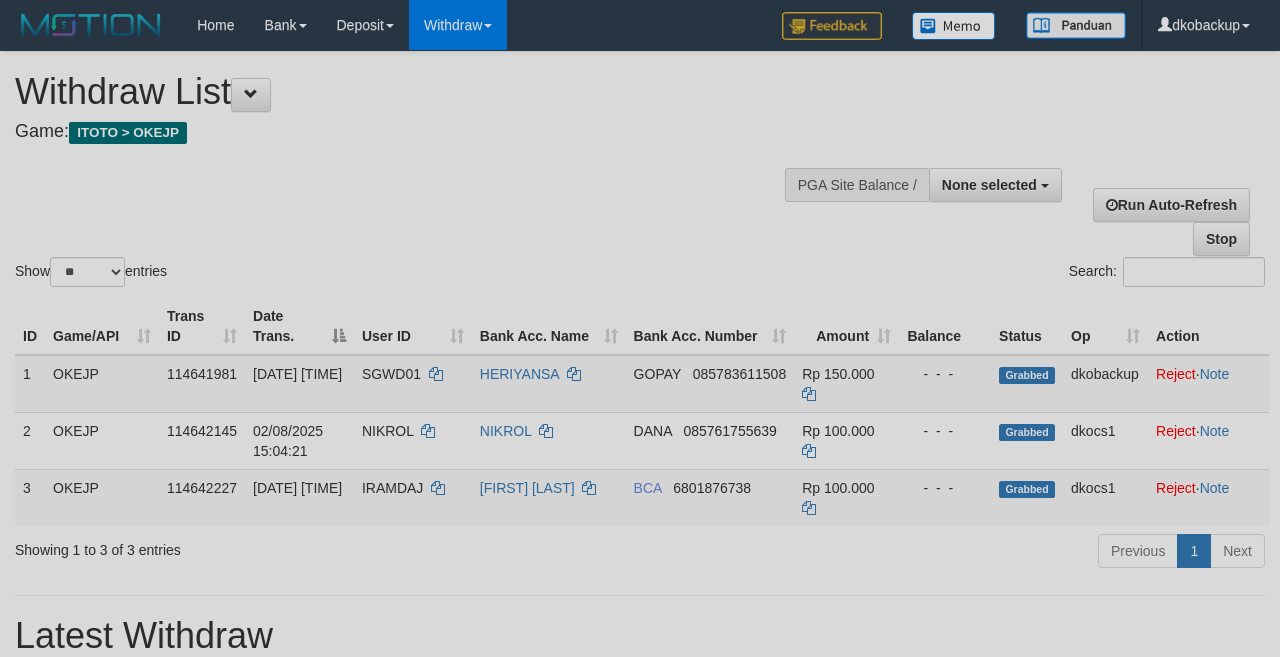 select 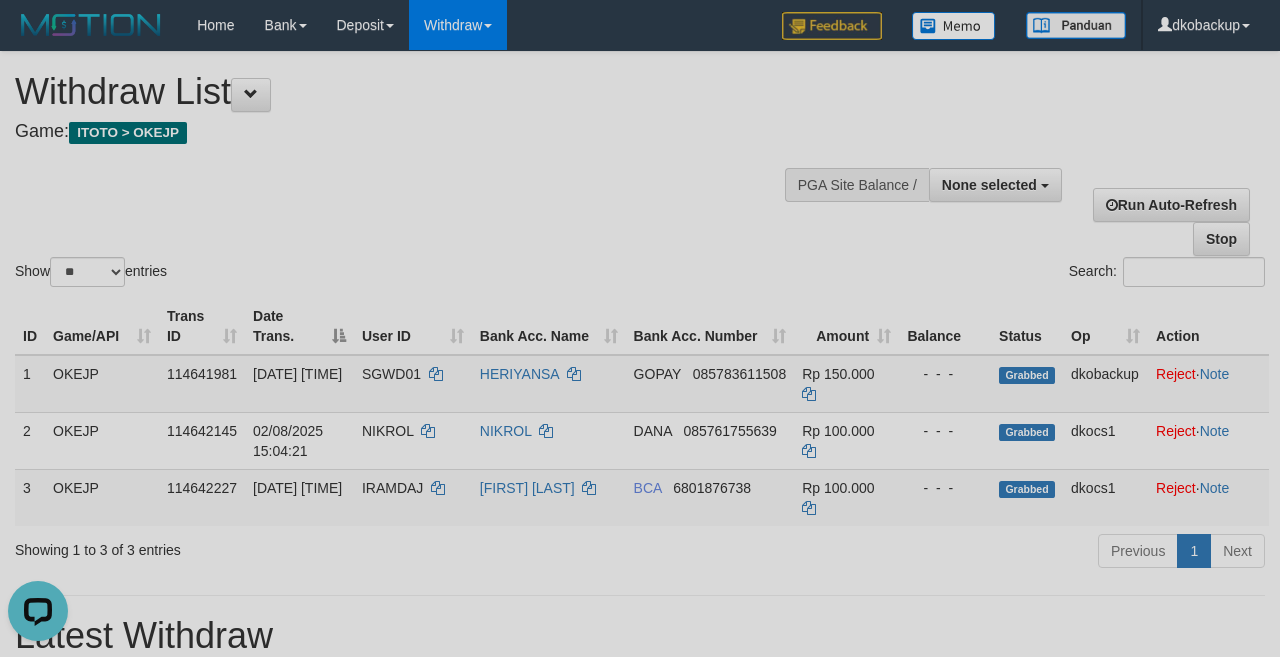 scroll, scrollTop: 0, scrollLeft: 0, axis: both 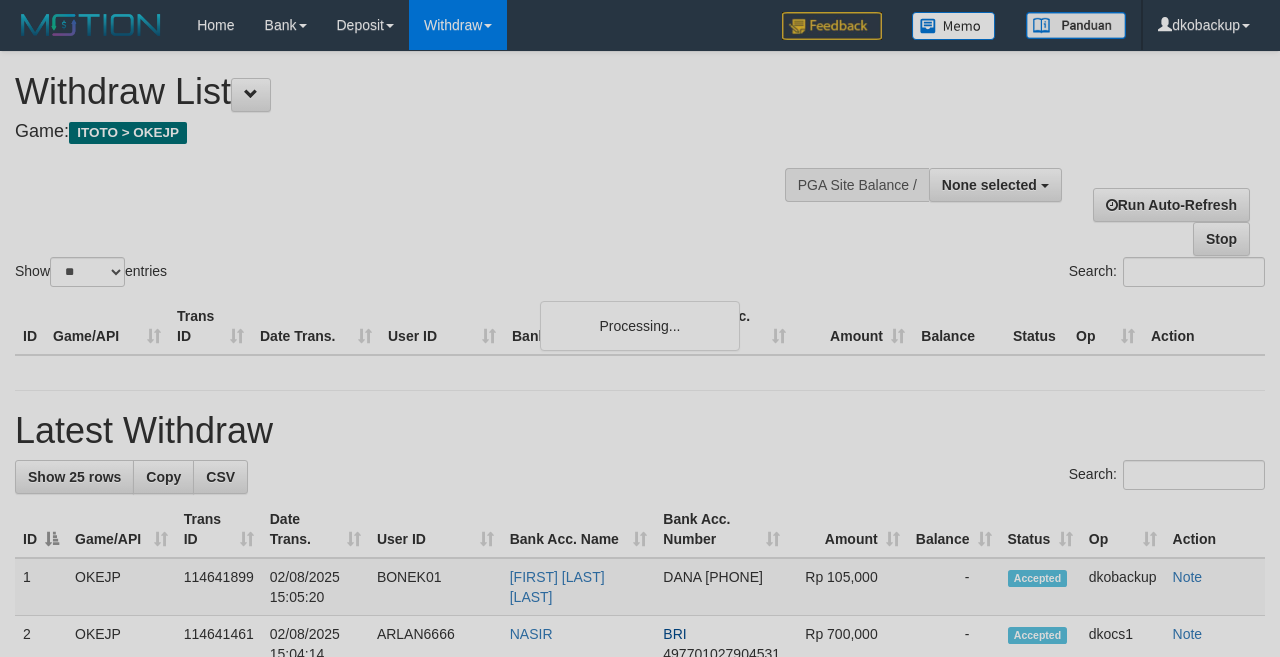 select 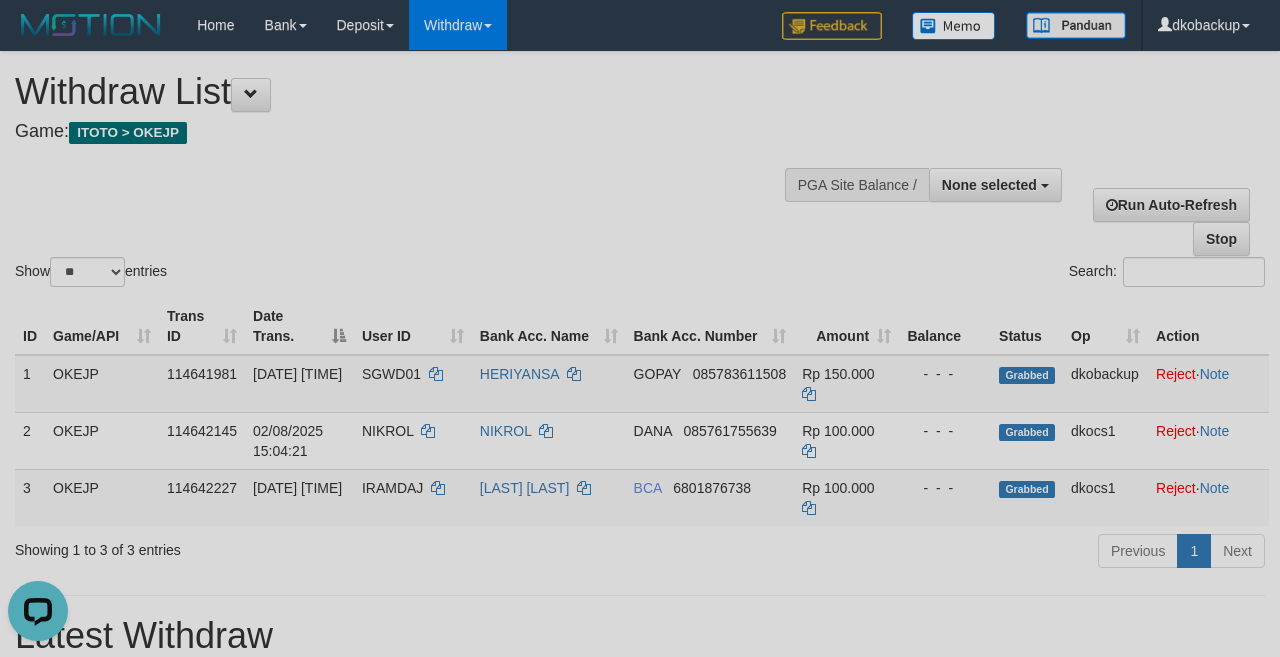 scroll, scrollTop: 0, scrollLeft: 0, axis: both 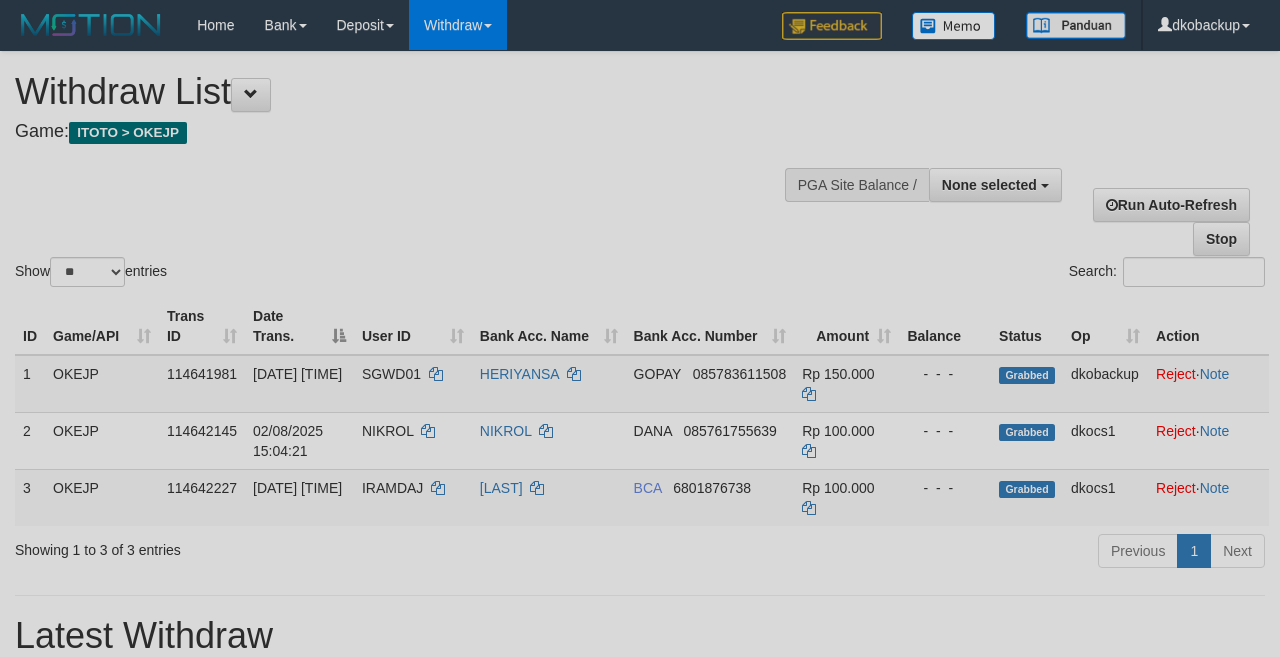 select 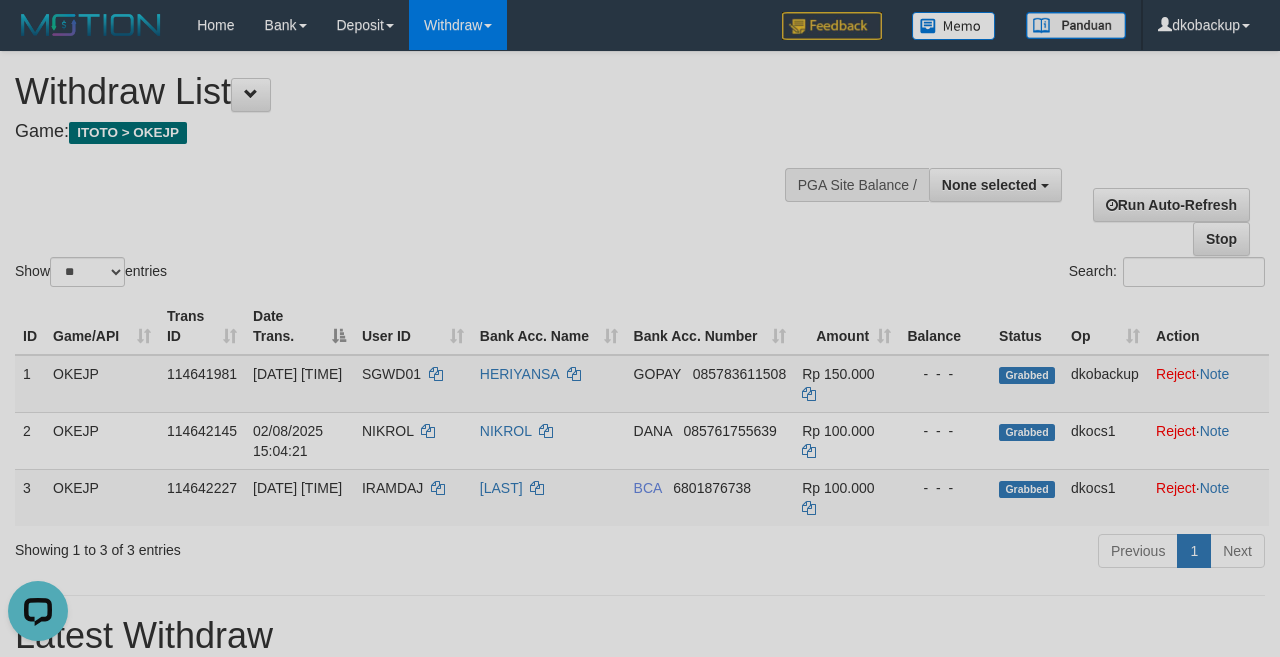 scroll, scrollTop: 0, scrollLeft: 0, axis: both 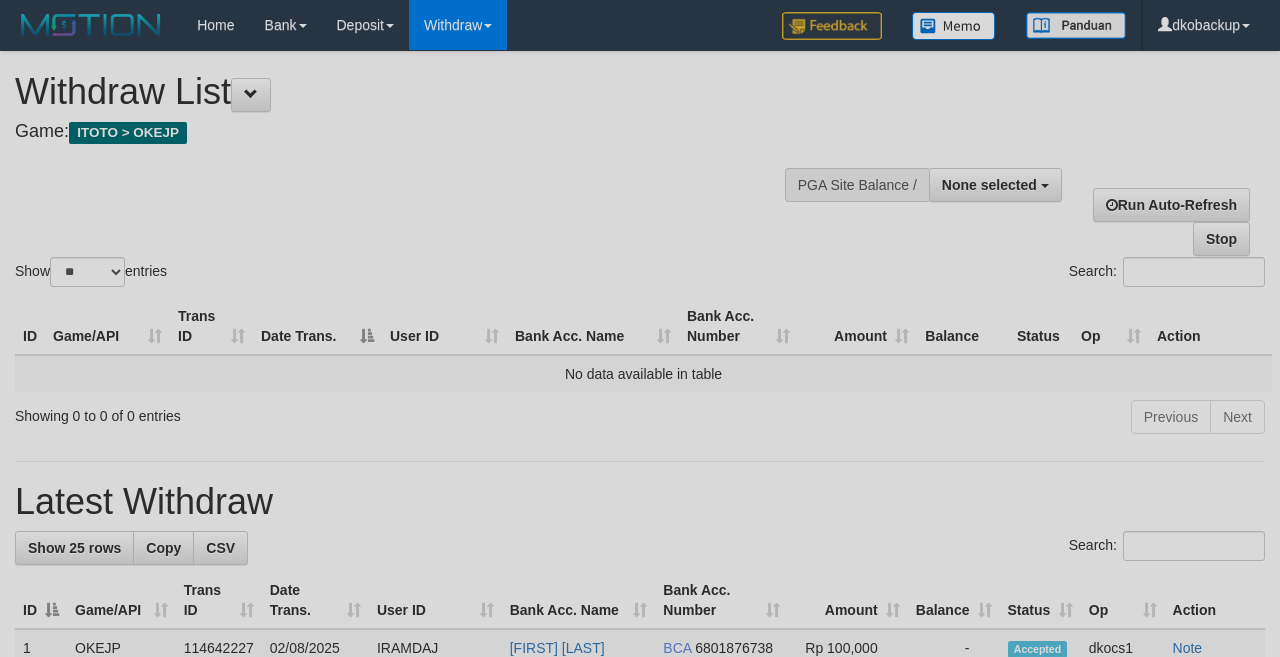select 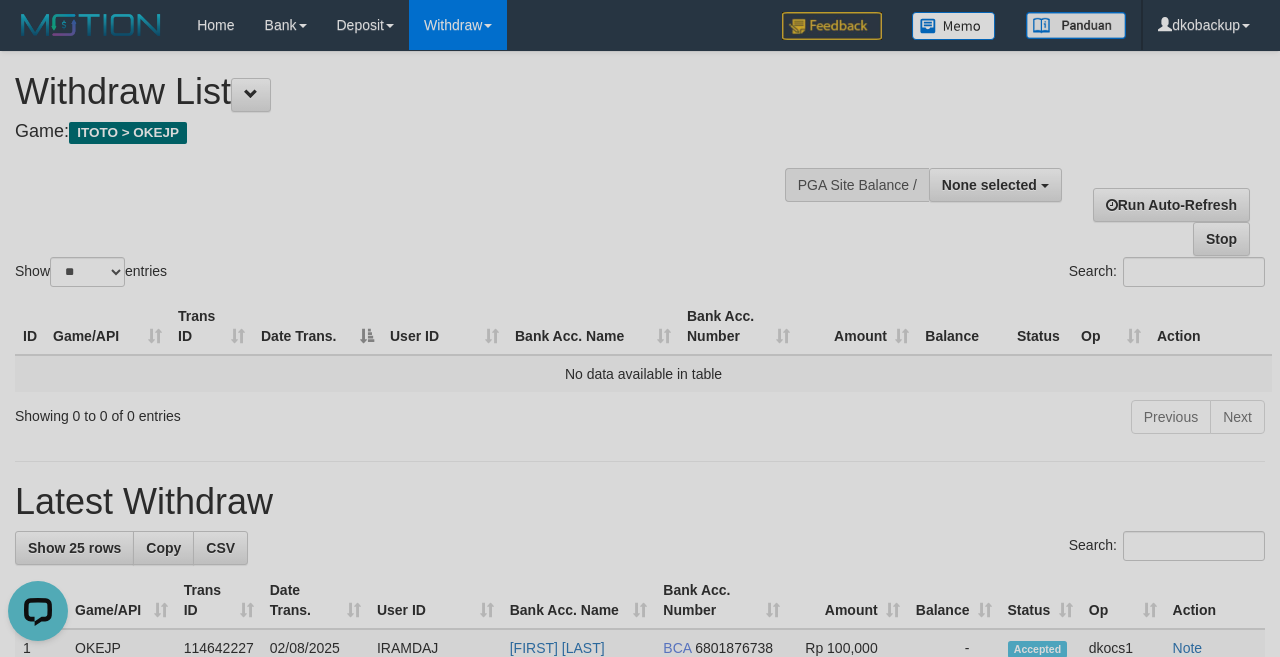 scroll, scrollTop: 0, scrollLeft: 0, axis: both 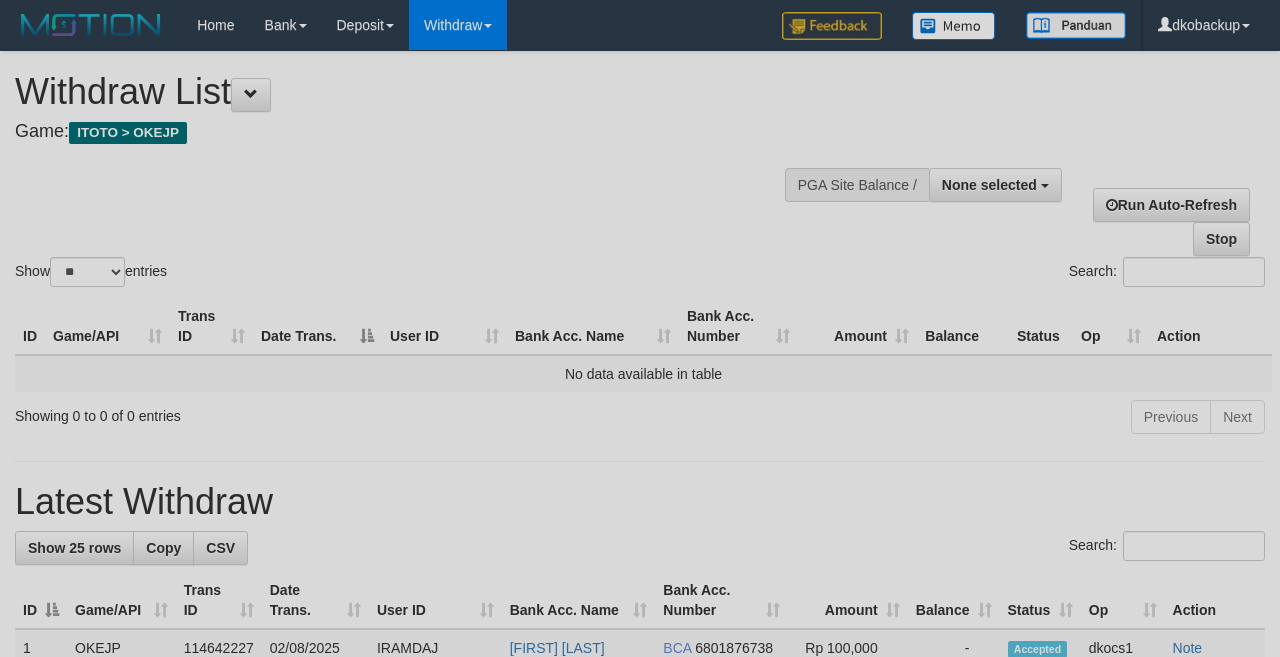 select 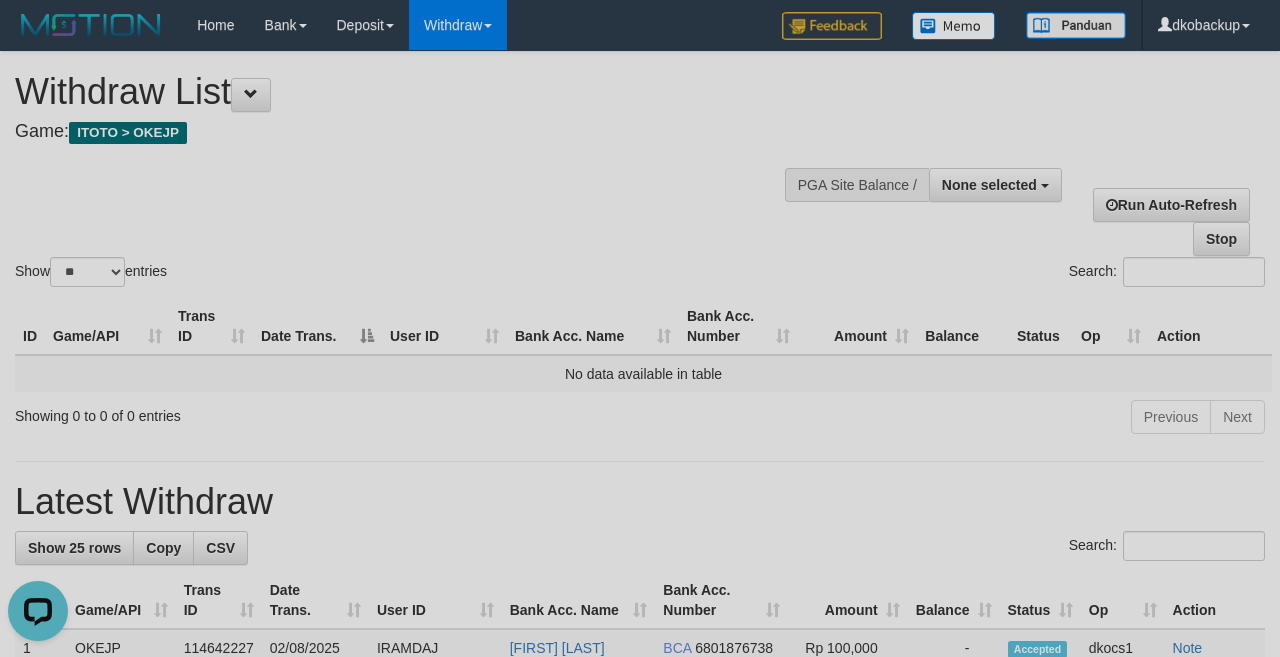 scroll, scrollTop: 0, scrollLeft: 0, axis: both 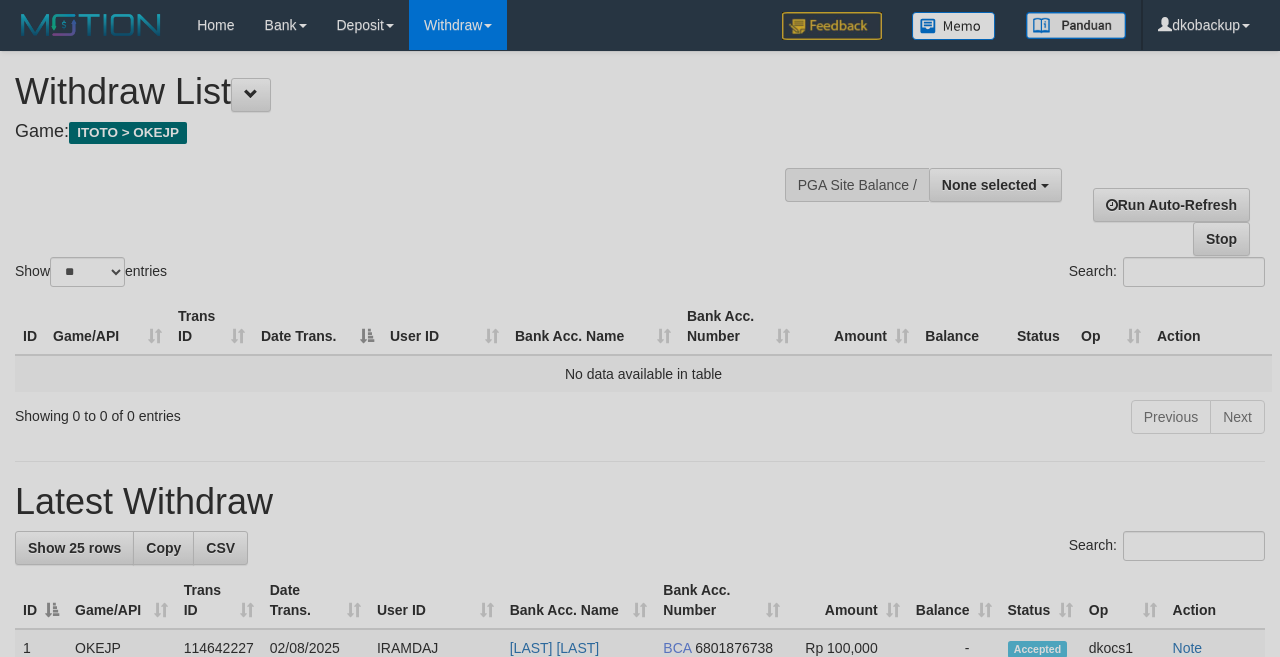 select 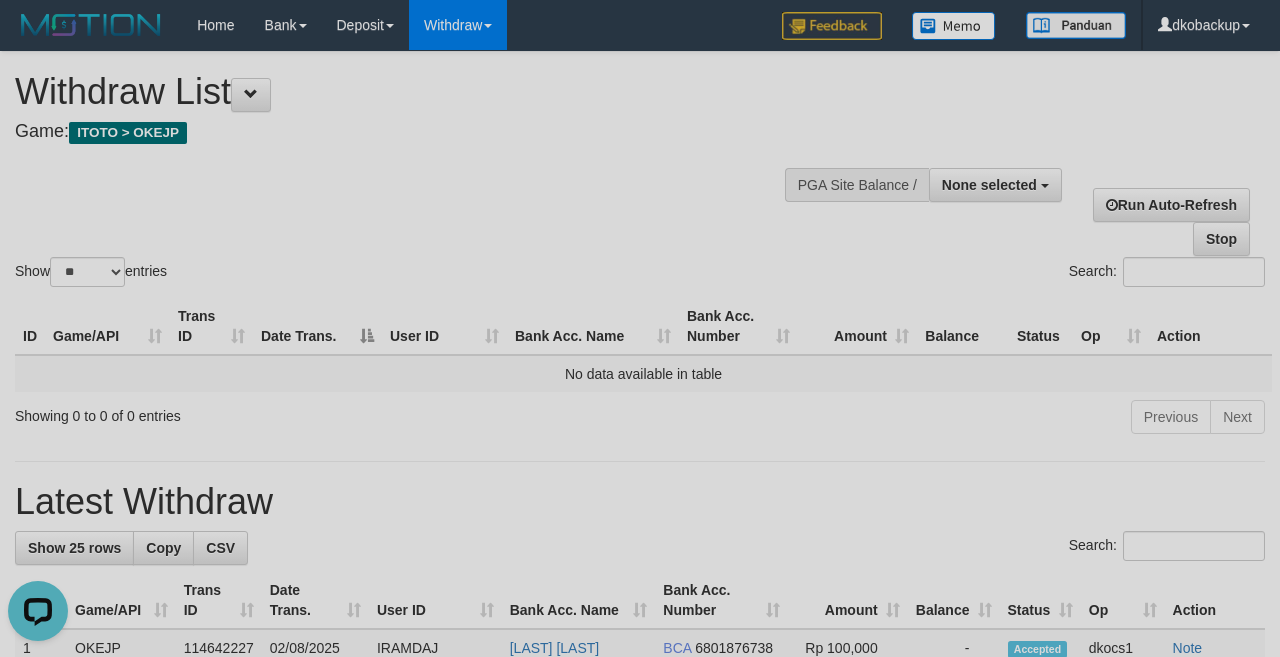 scroll, scrollTop: 0, scrollLeft: 0, axis: both 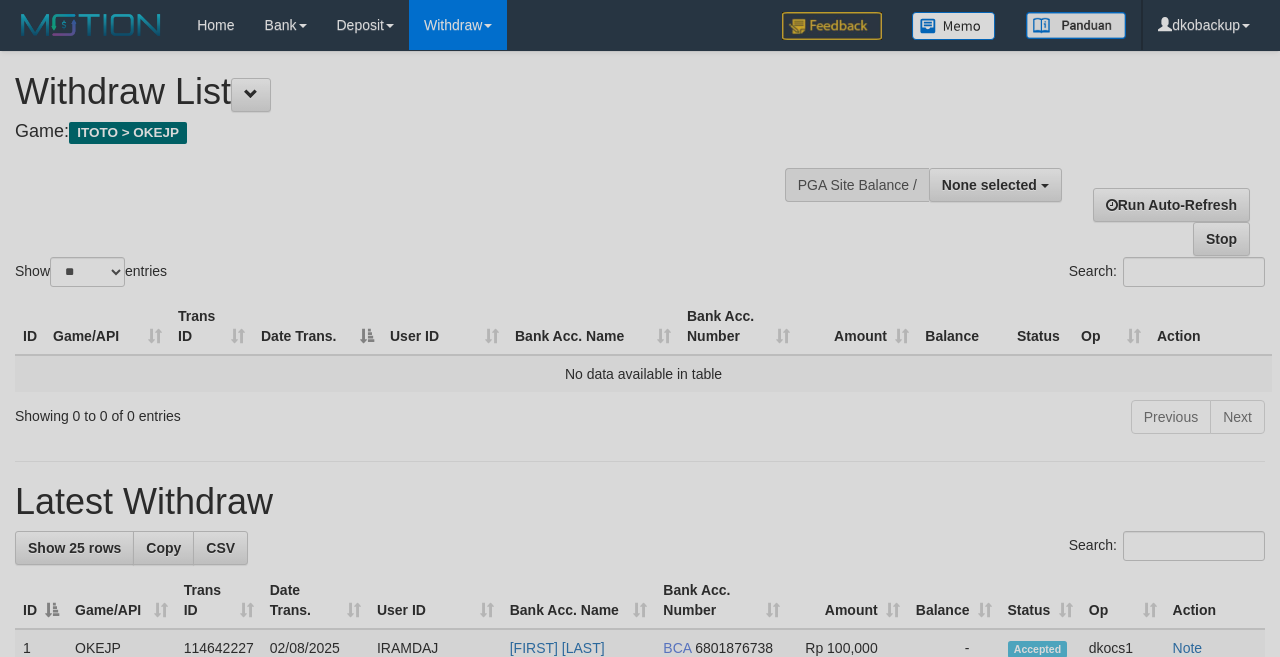 select 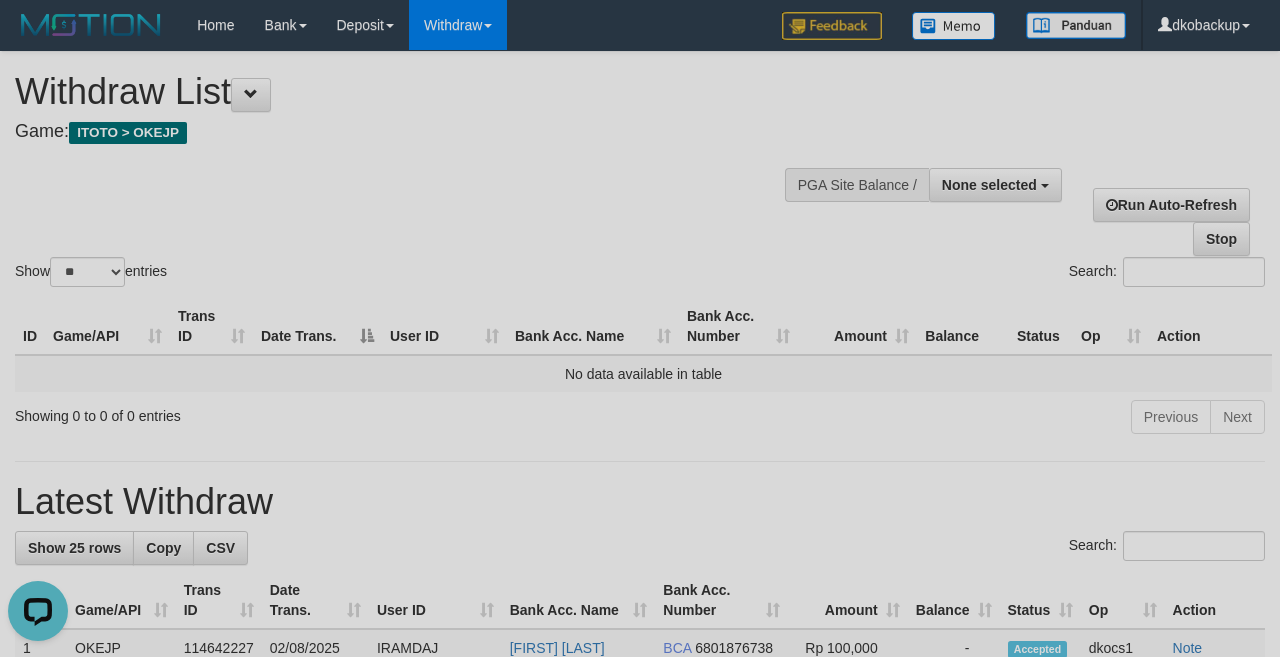 scroll, scrollTop: 0, scrollLeft: 0, axis: both 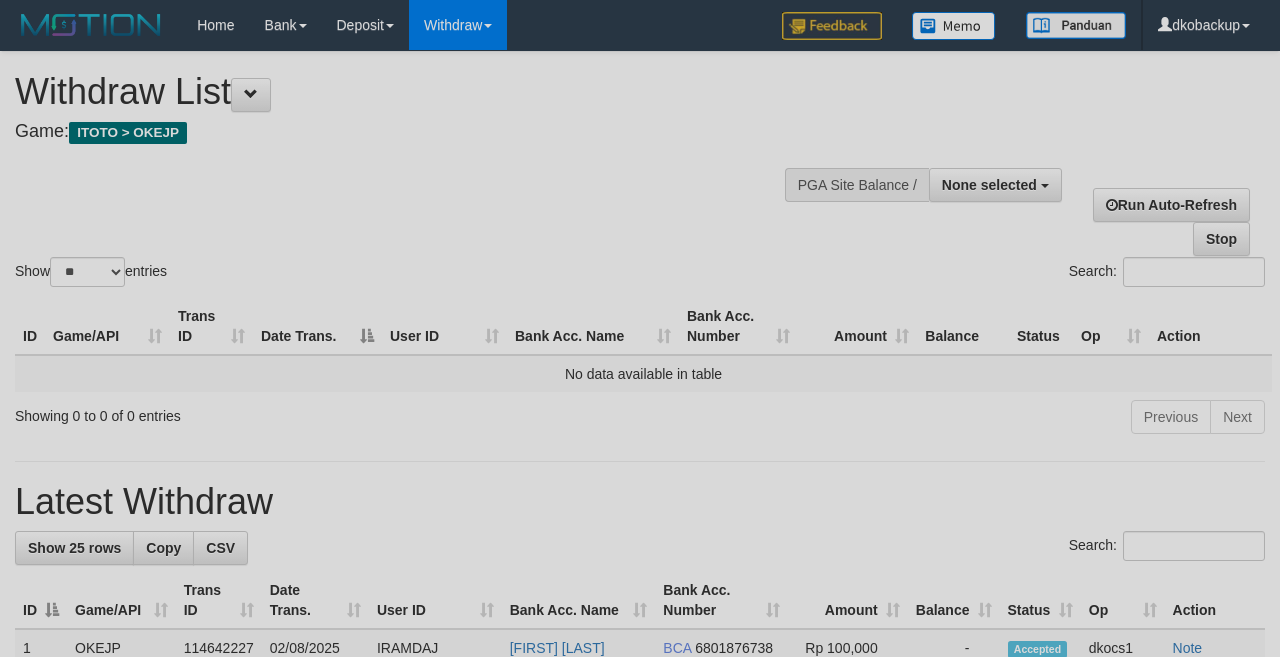 select 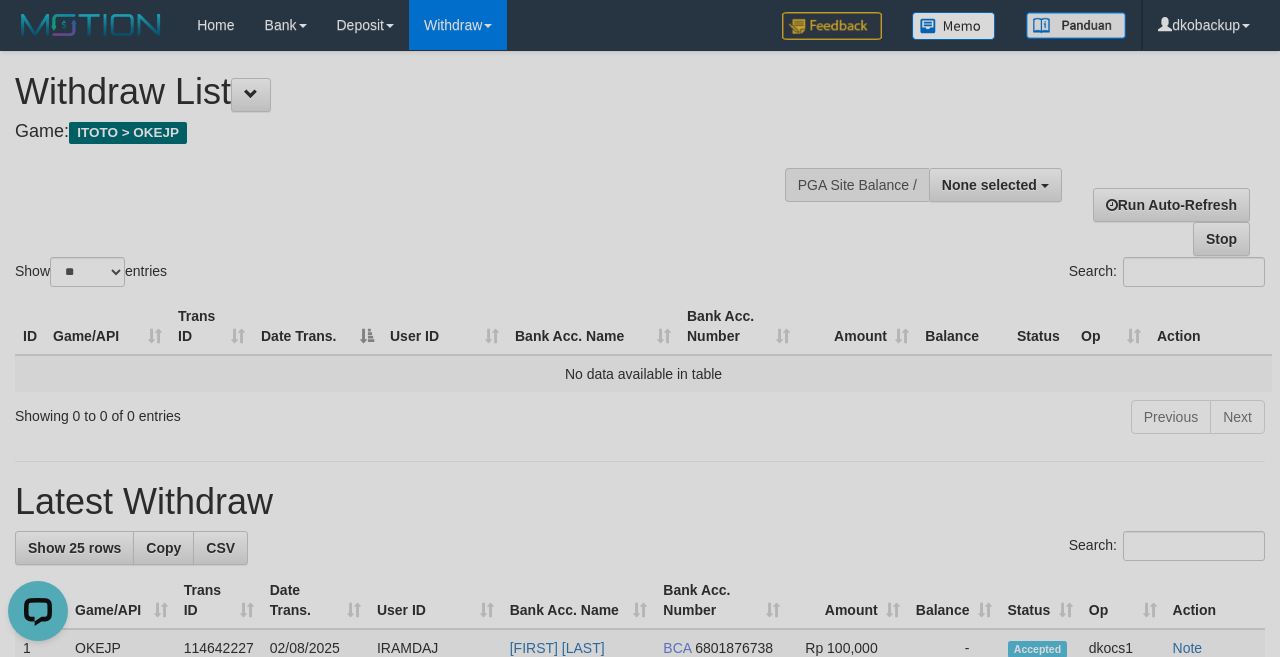 scroll, scrollTop: 0, scrollLeft: 0, axis: both 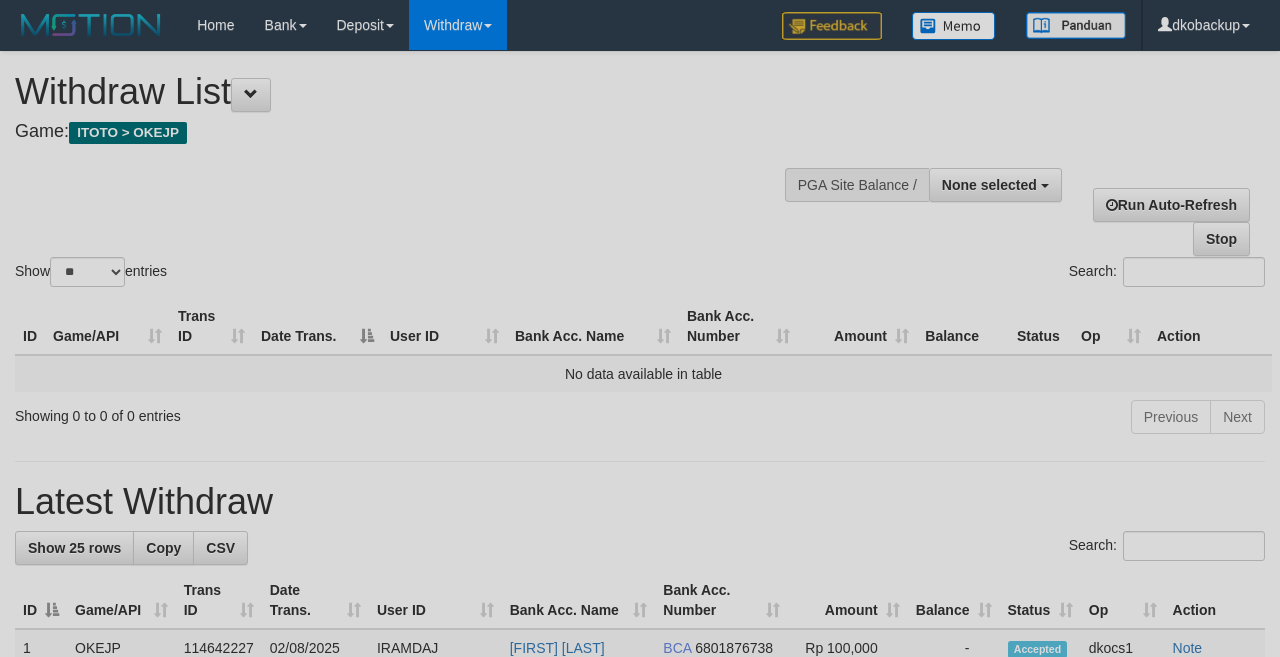 select 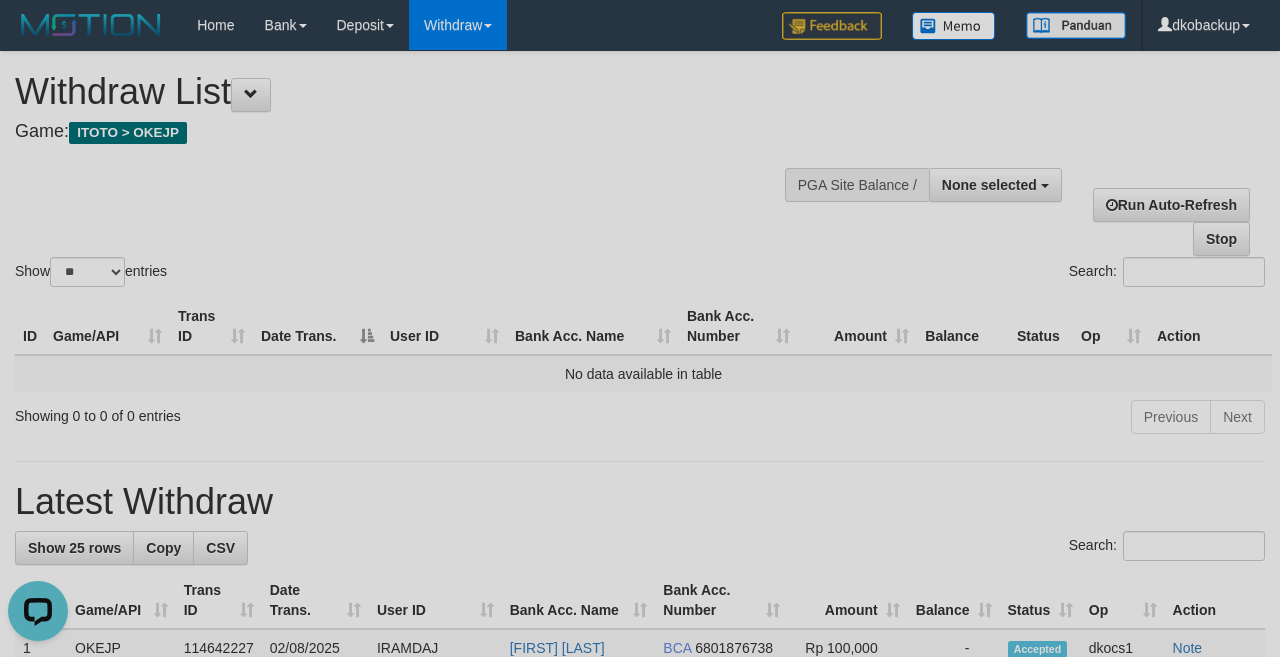 scroll, scrollTop: 0, scrollLeft: 0, axis: both 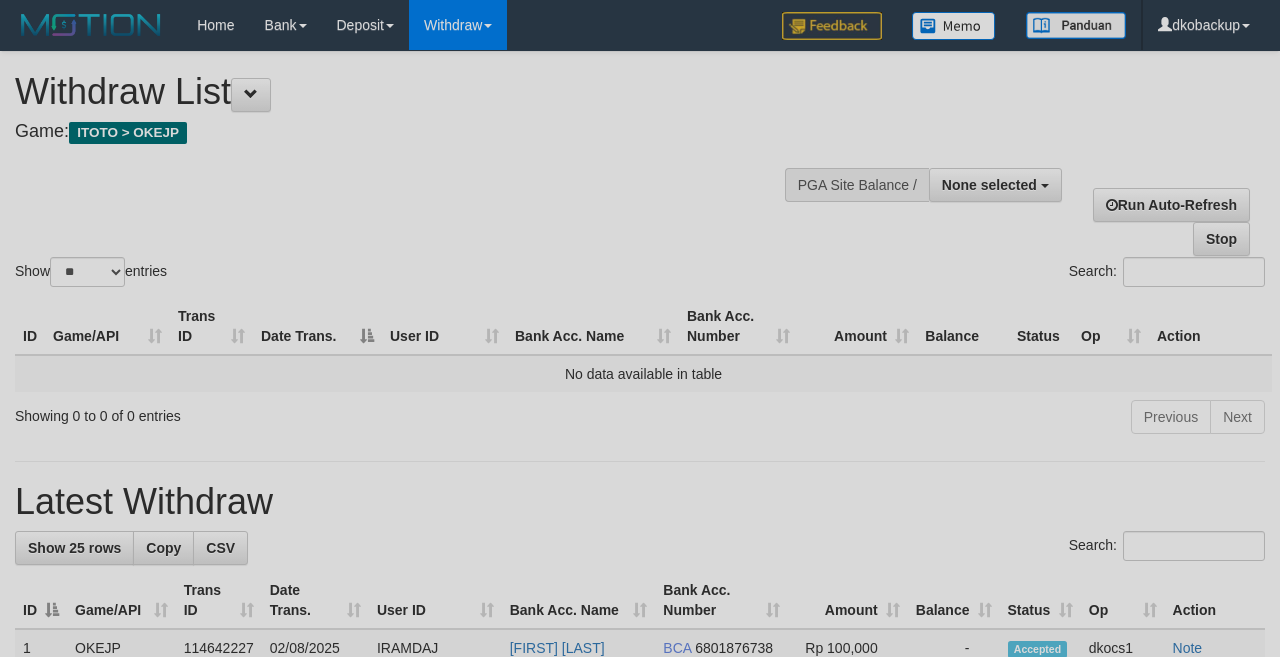 select 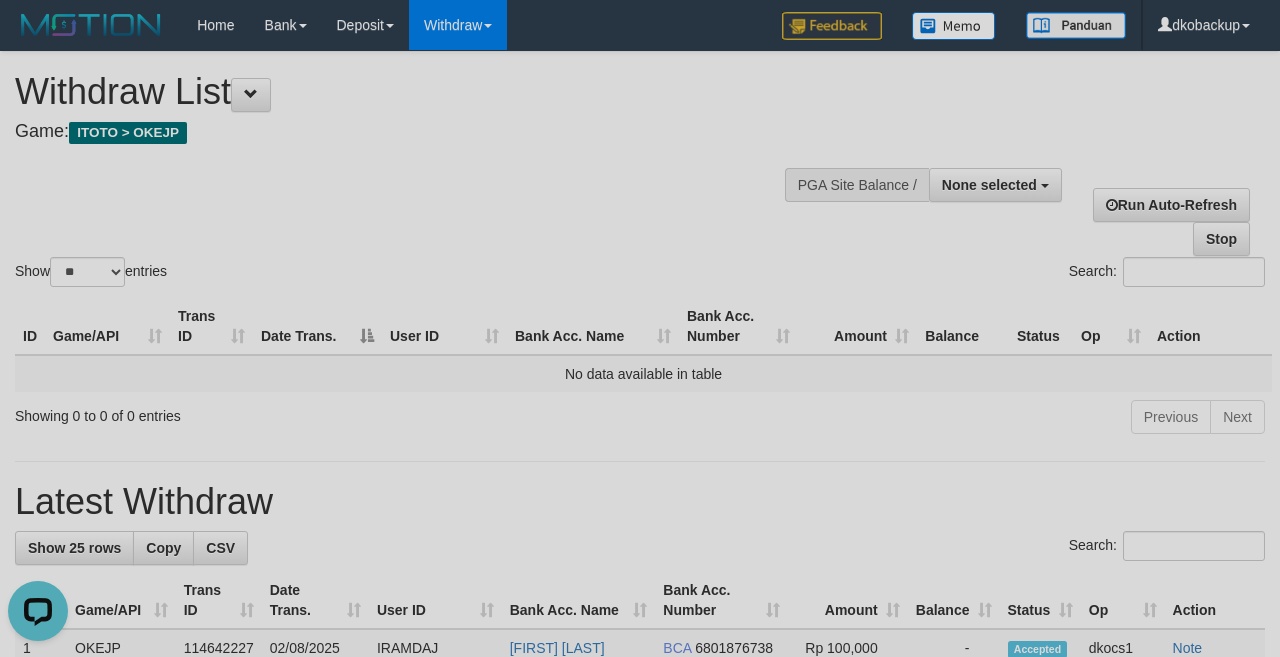 scroll, scrollTop: 0, scrollLeft: 0, axis: both 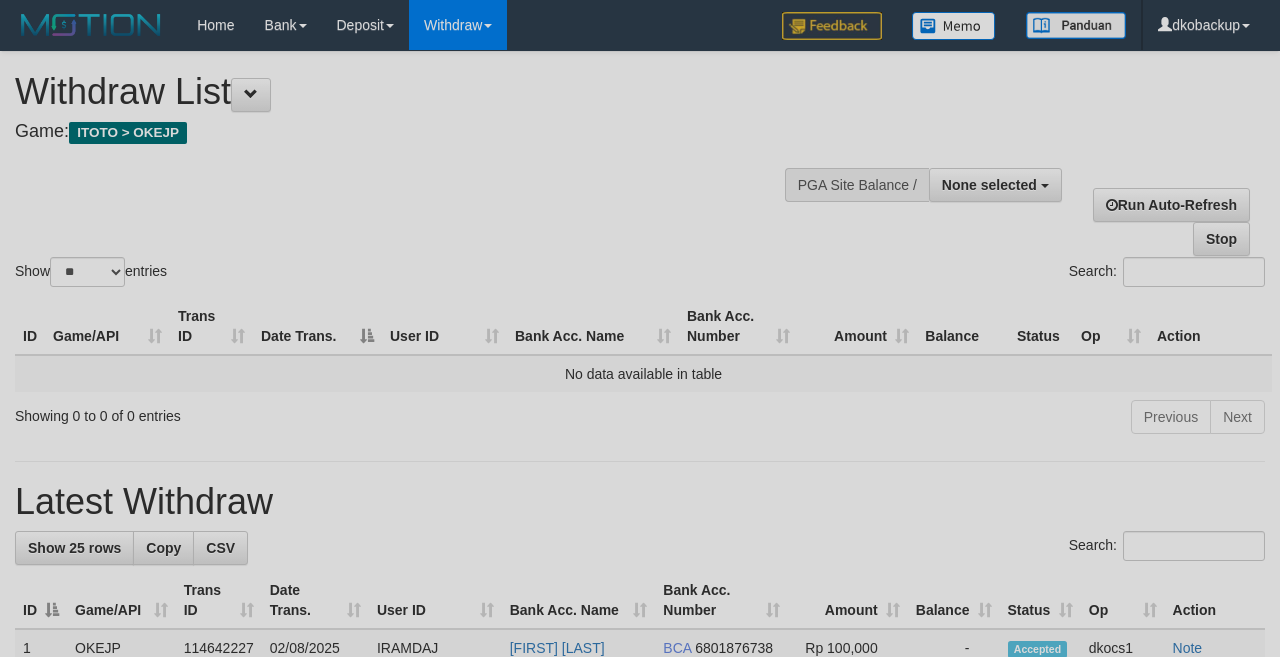 select 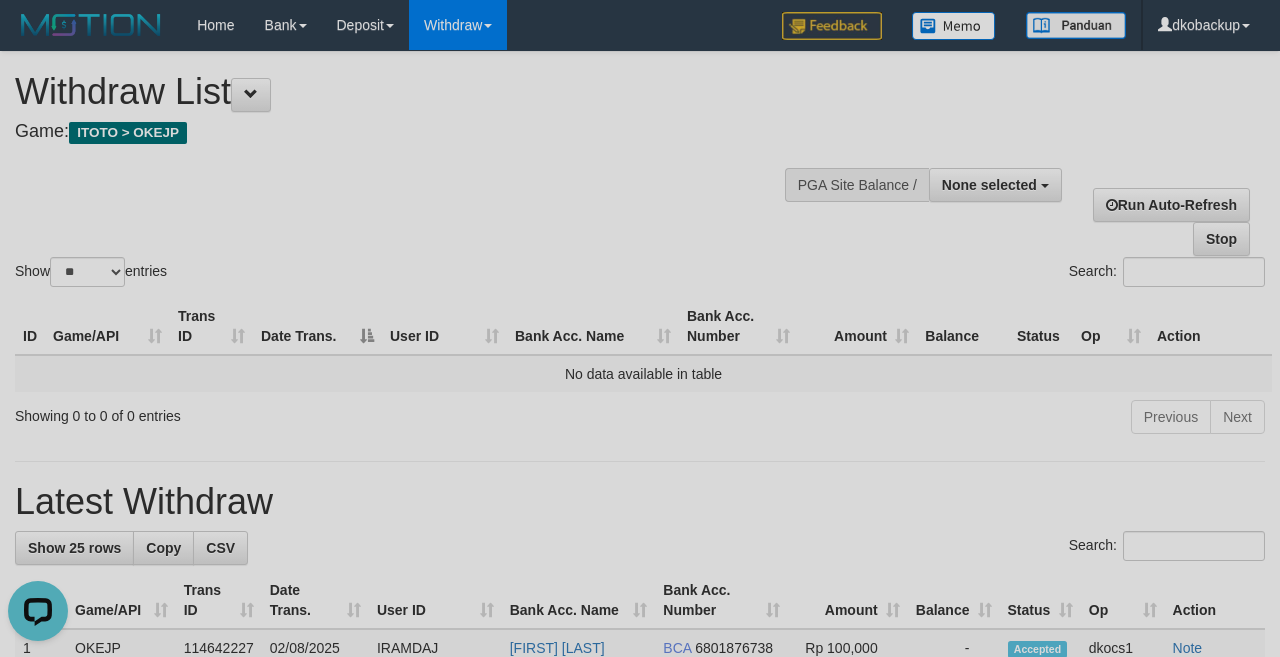 scroll, scrollTop: 0, scrollLeft: 0, axis: both 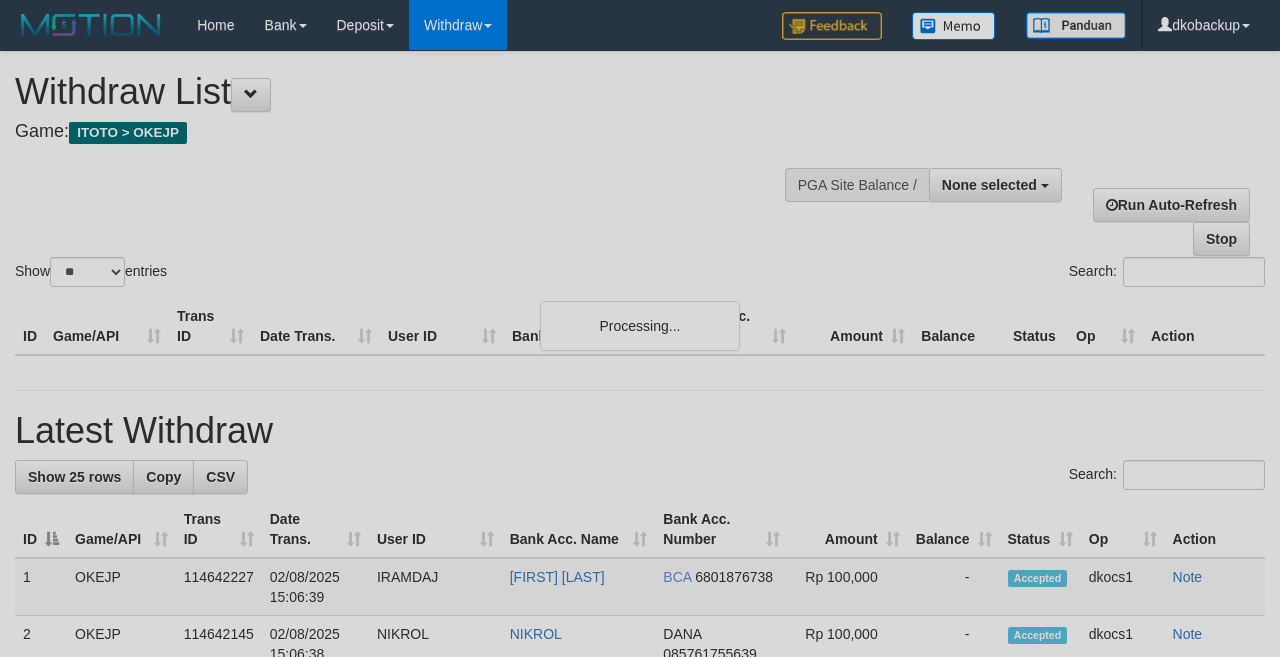 select 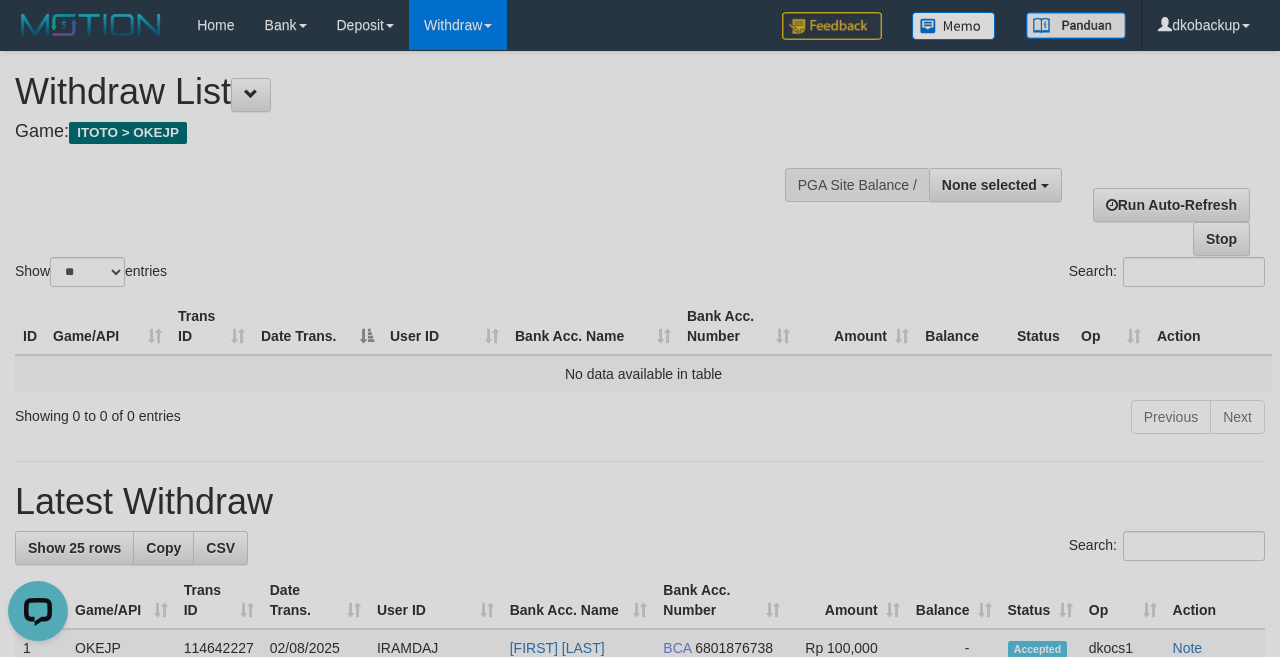 scroll, scrollTop: 0, scrollLeft: 0, axis: both 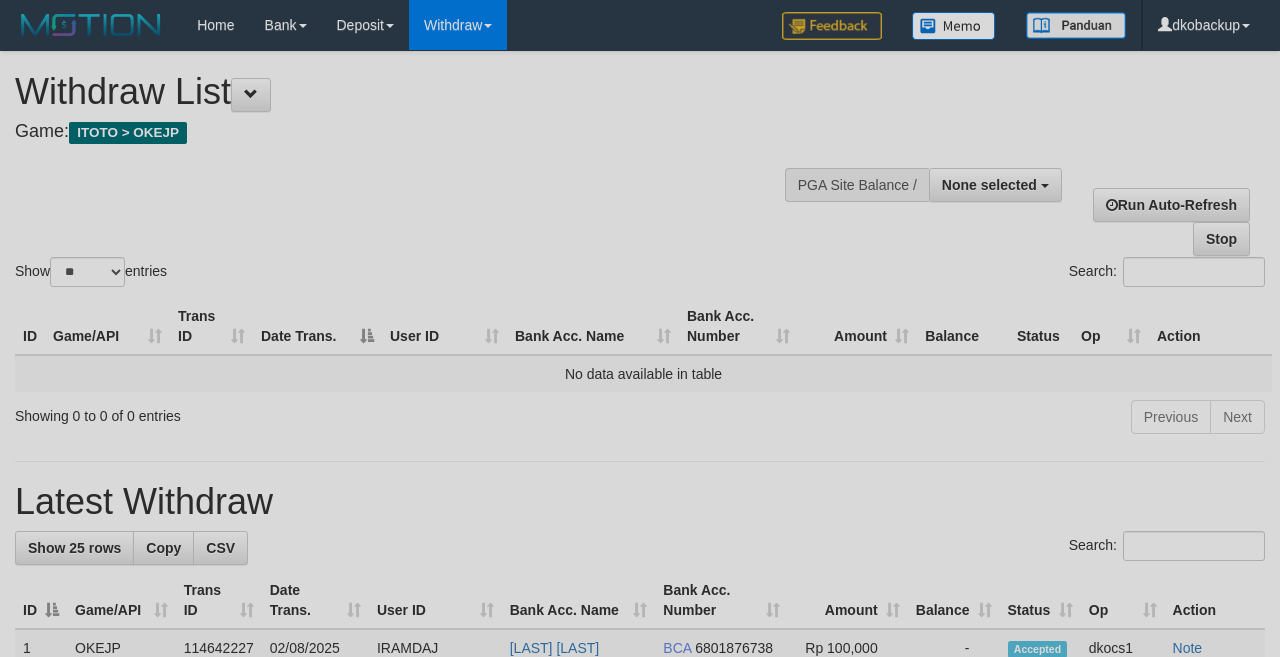 select 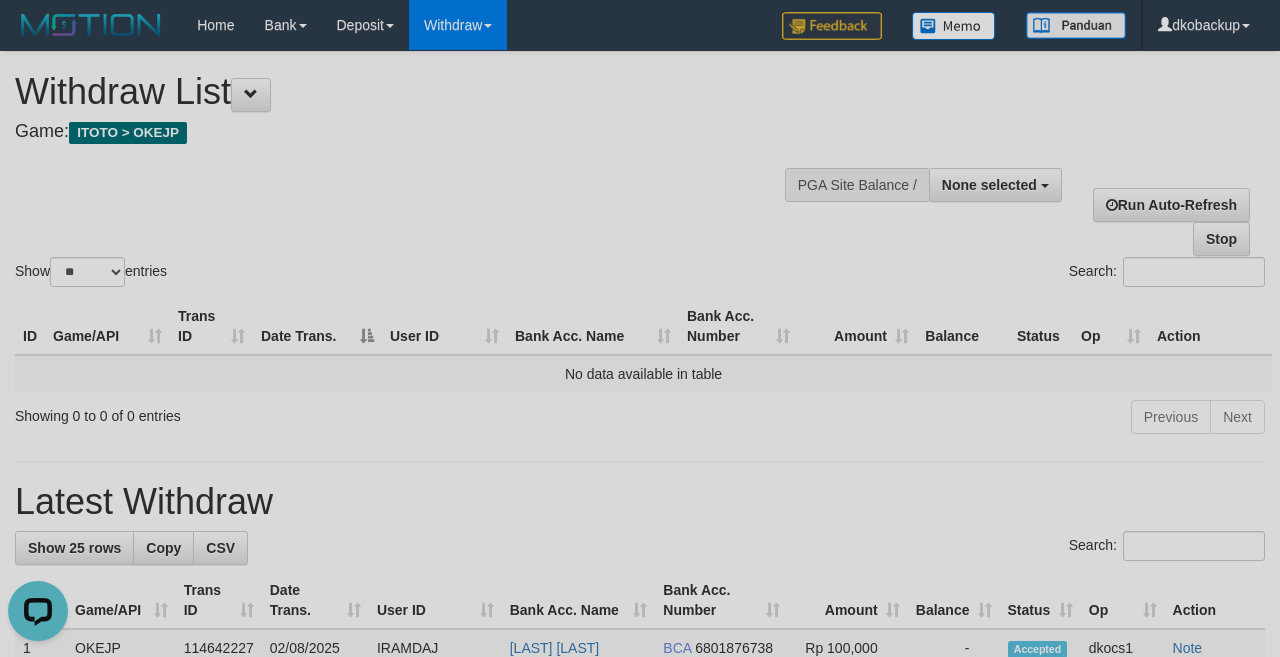 scroll, scrollTop: 0, scrollLeft: 0, axis: both 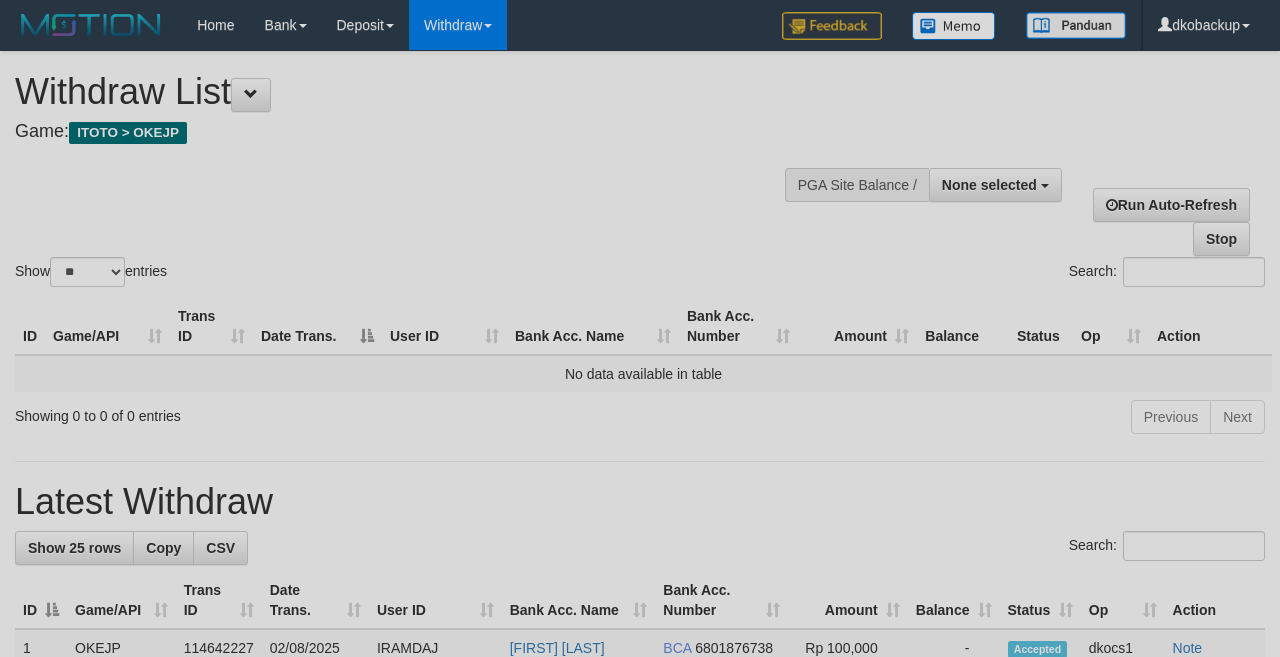 select 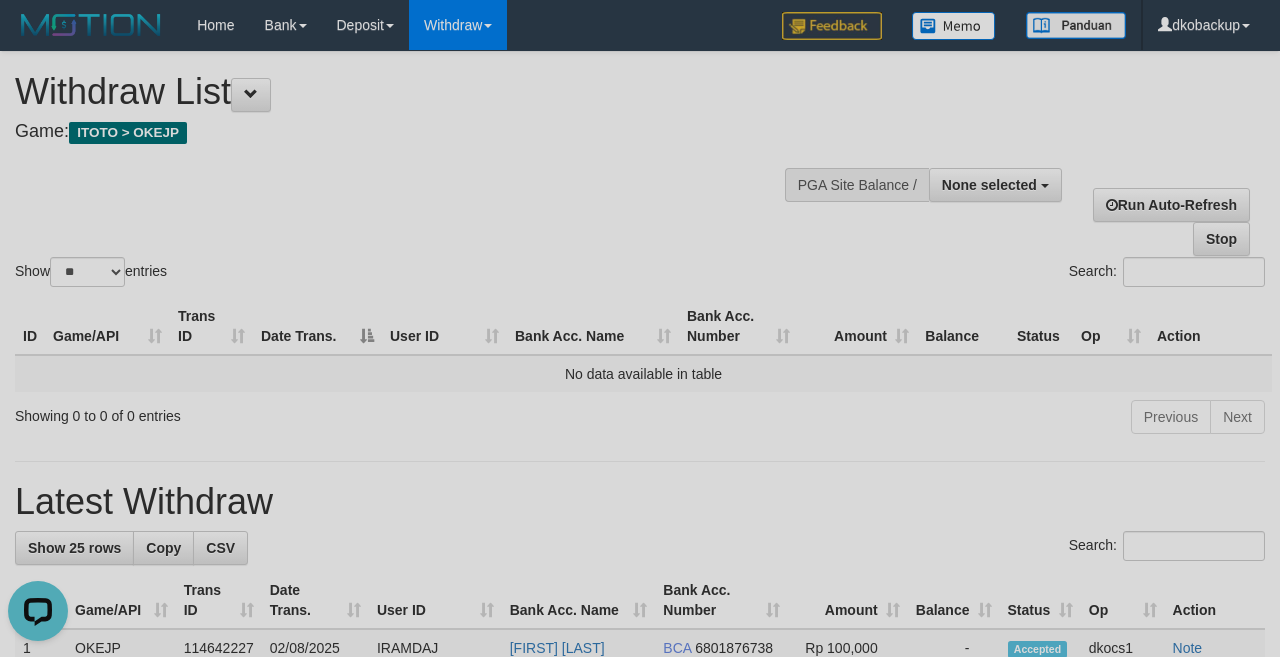 scroll, scrollTop: 0, scrollLeft: 0, axis: both 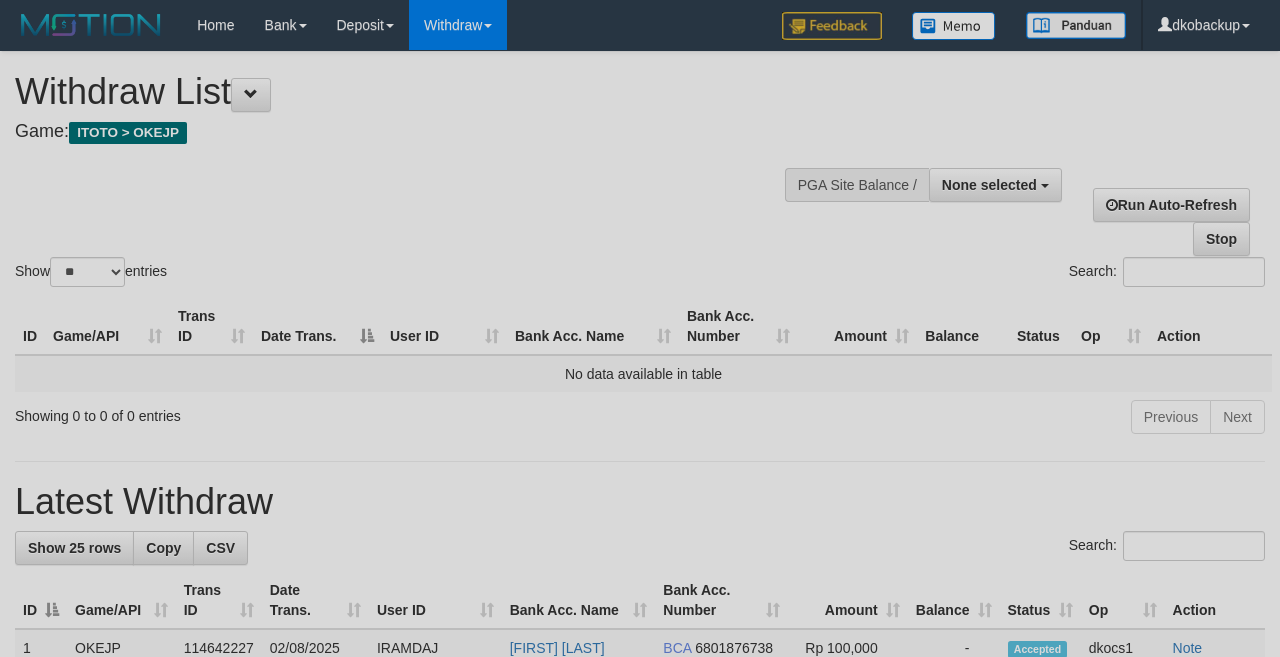 select 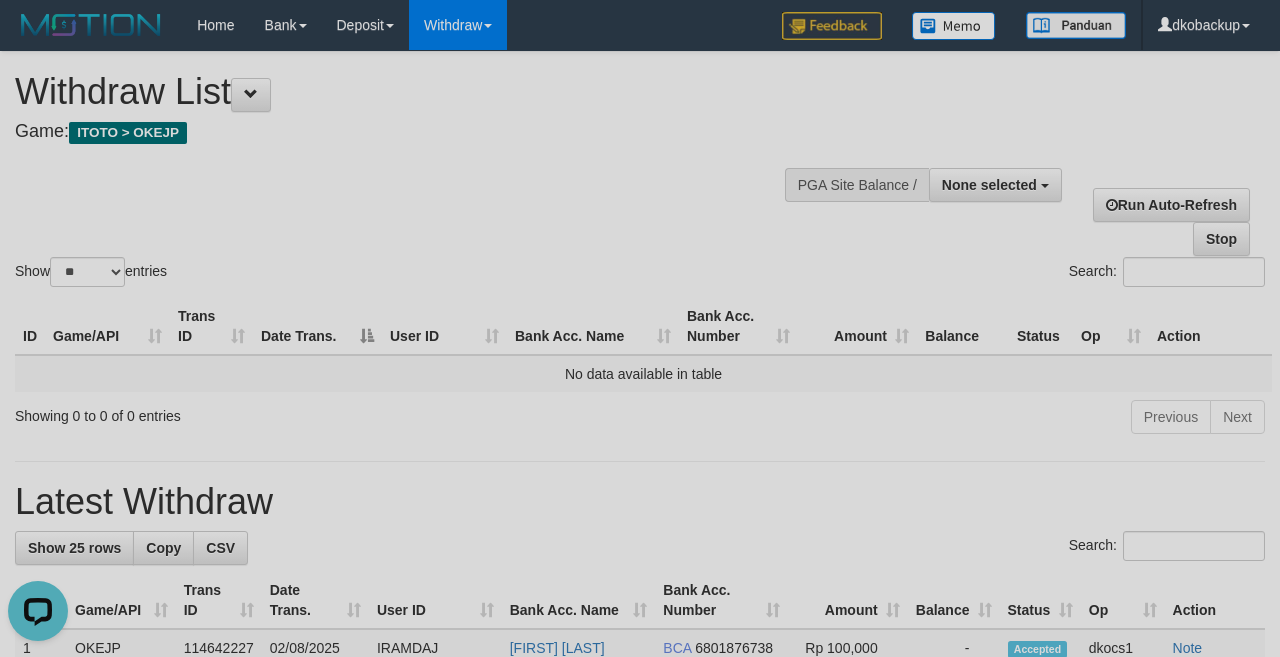 scroll, scrollTop: 0, scrollLeft: 0, axis: both 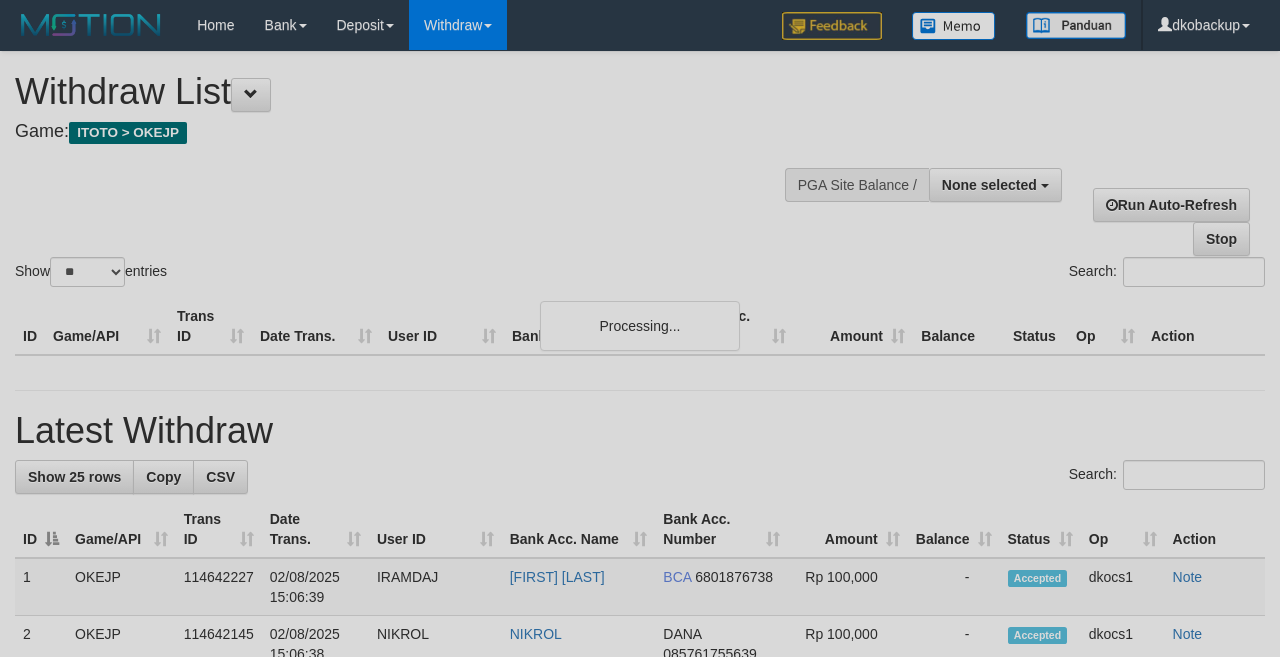 select 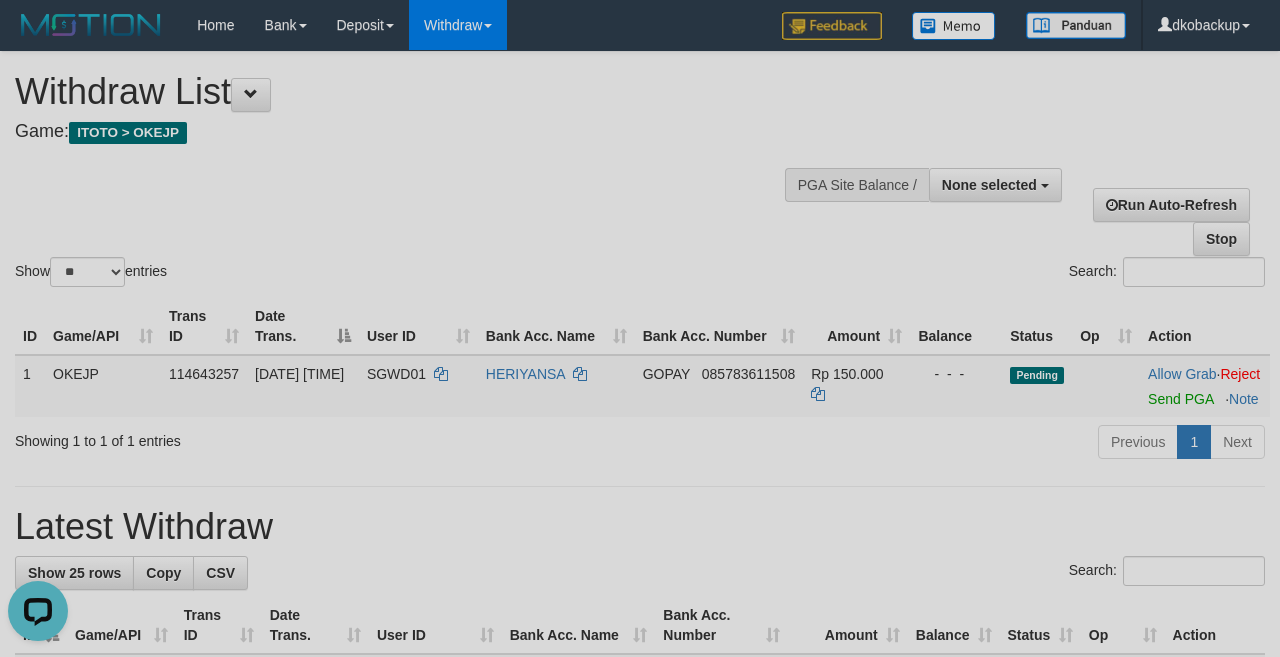 scroll, scrollTop: 0, scrollLeft: 0, axis: both 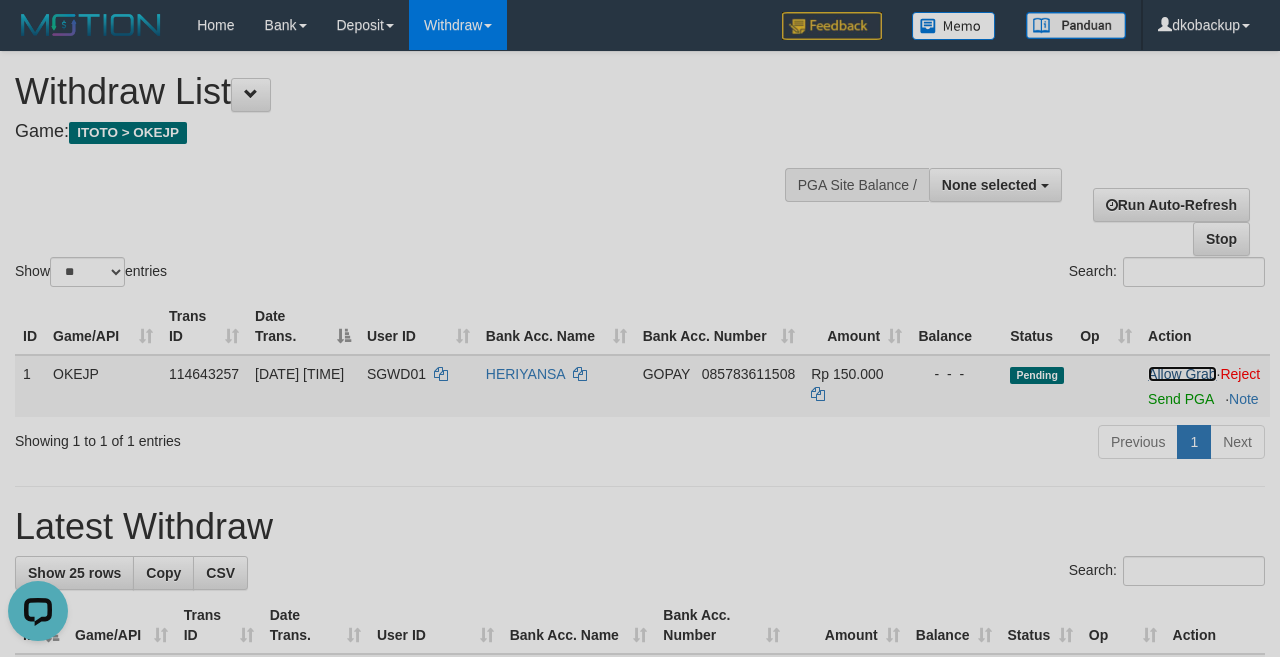 click on "Allow Grab" at bounding box center (1182, 374) 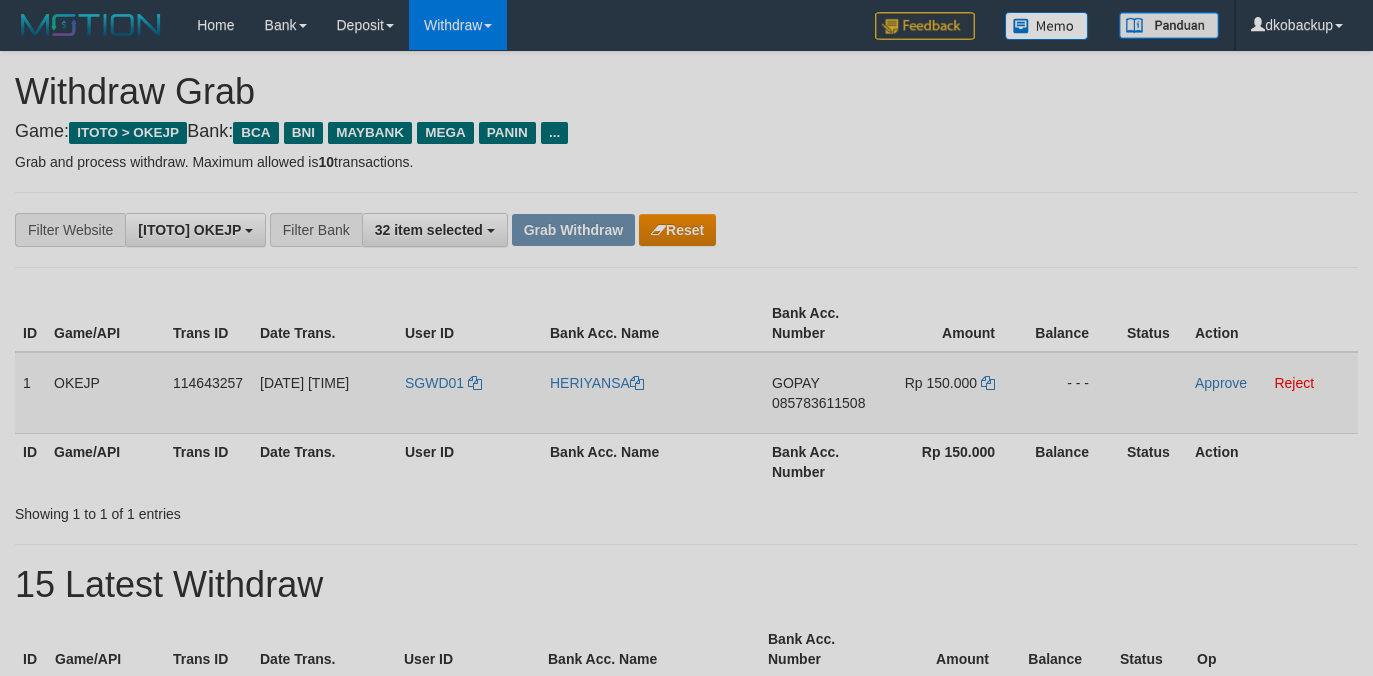 scroll, scrollTop: 0, scrollLeft: 0, axis: both 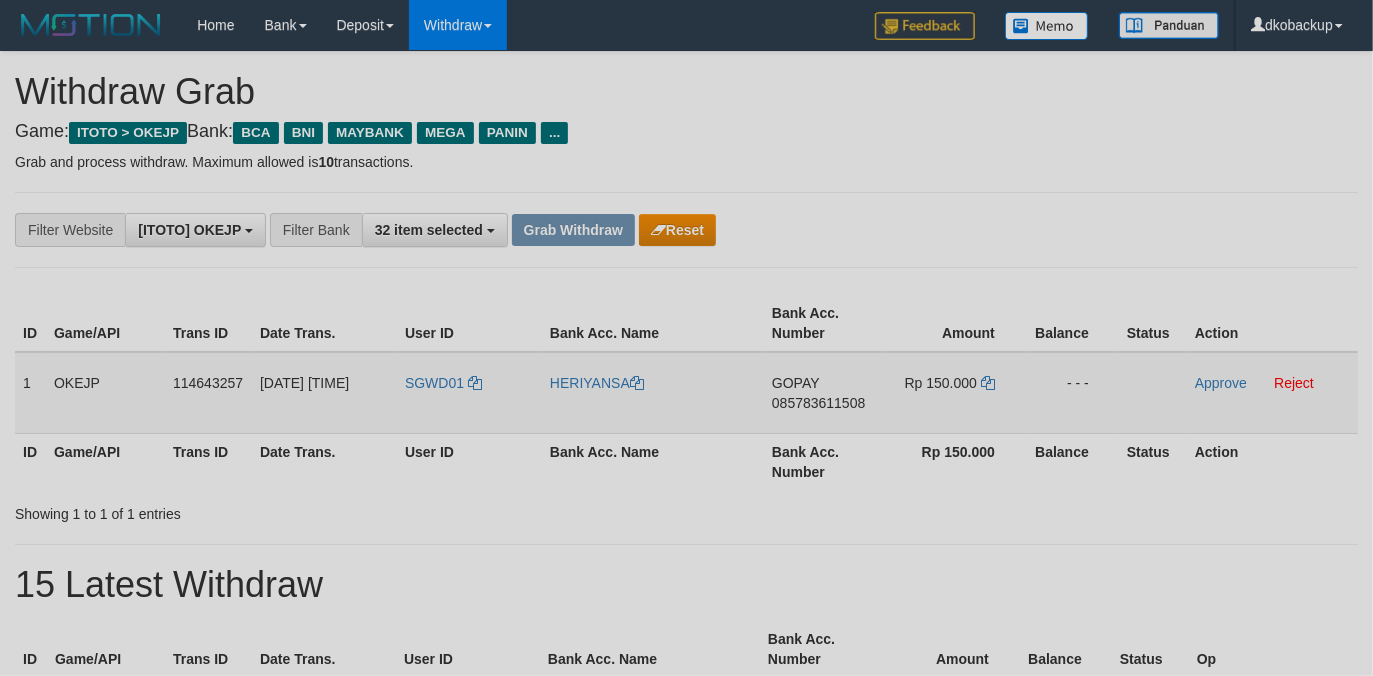 click on "SGWD01" at bounding box center [469, 393] 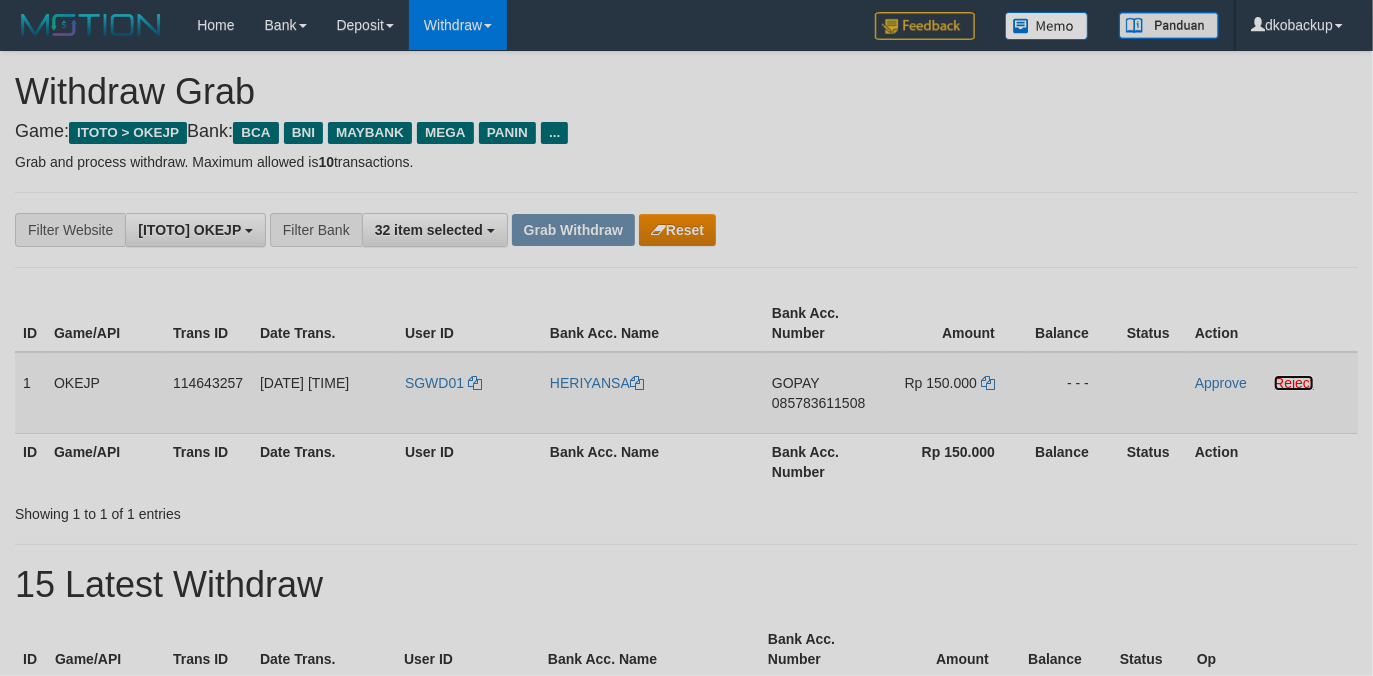 click on "Reject" at bounding box center [1294, 383] 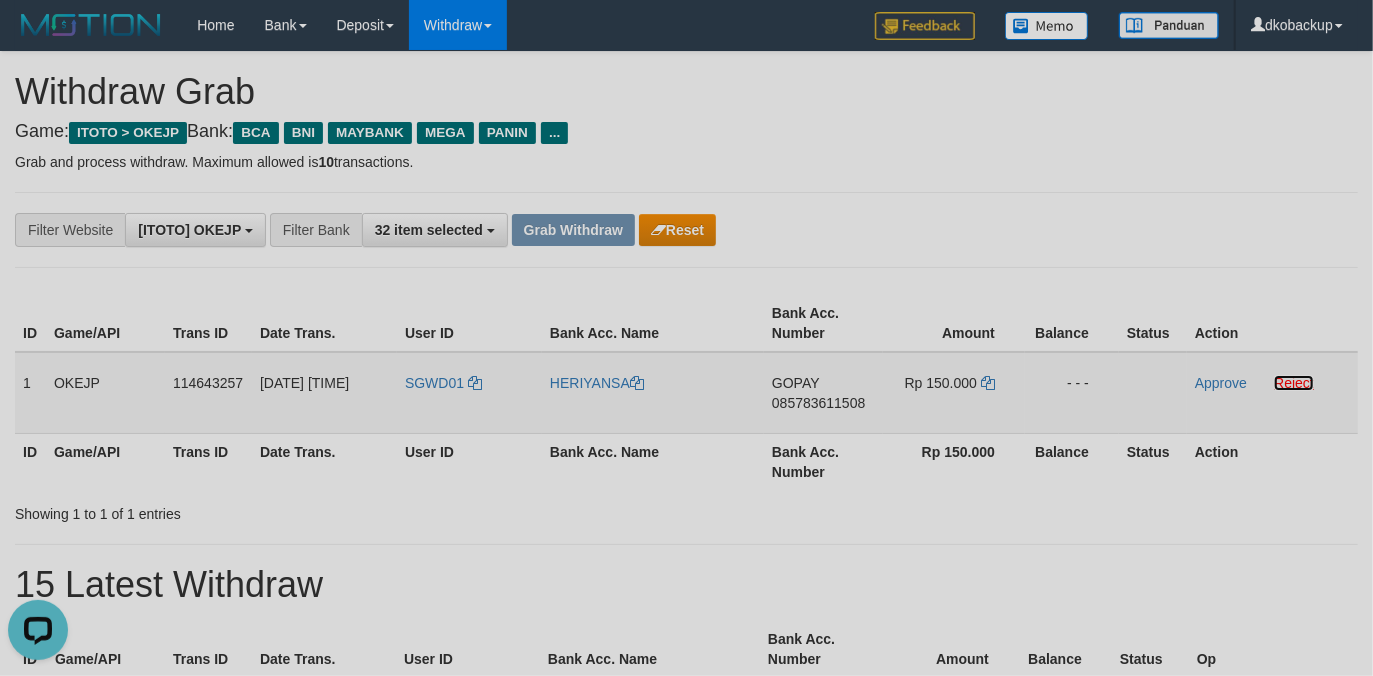 scroll, scrollTop: 0, scrollLeft: 0, axis: both 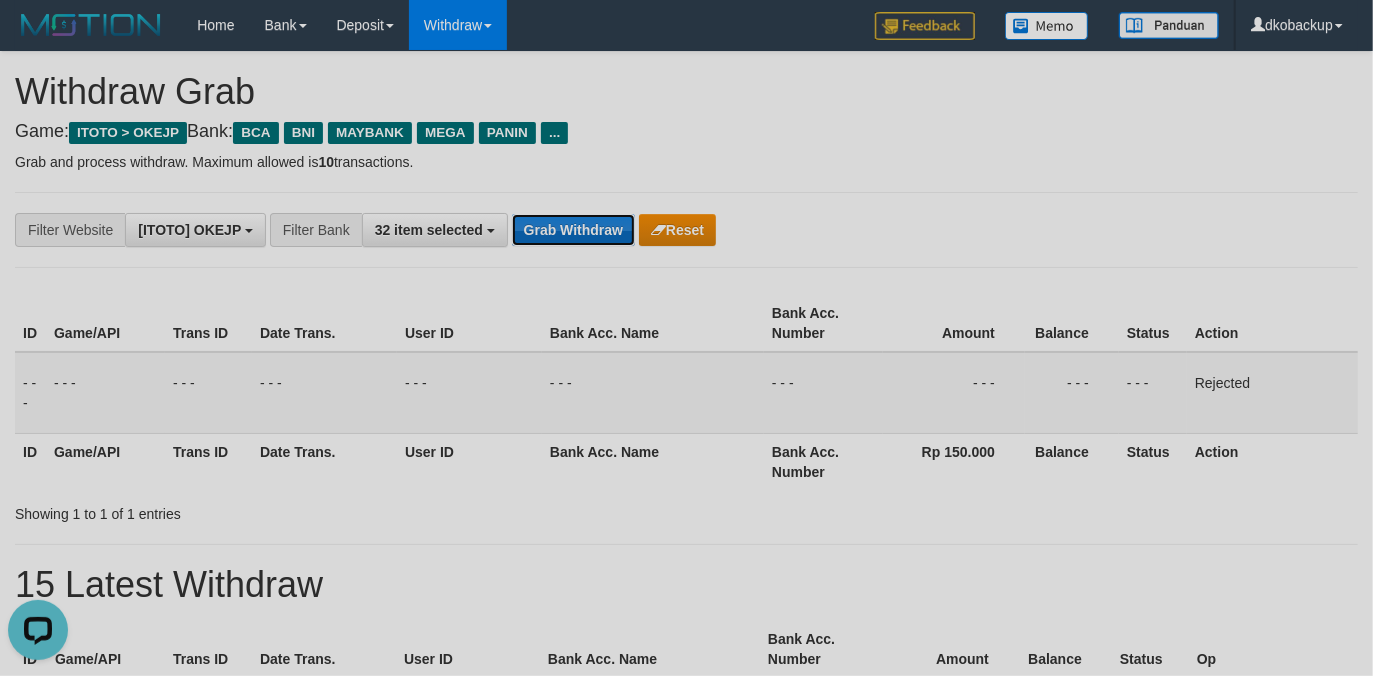 click on "Grab Withdraw" at bounding box center [573, 230] 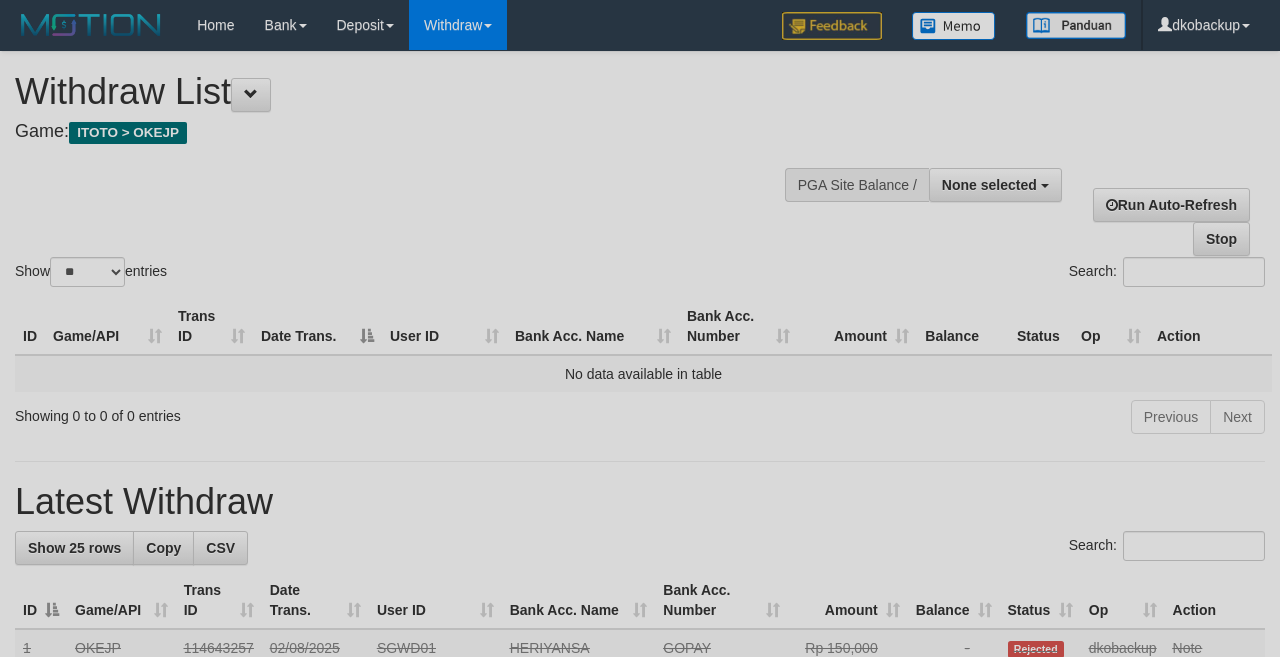 select 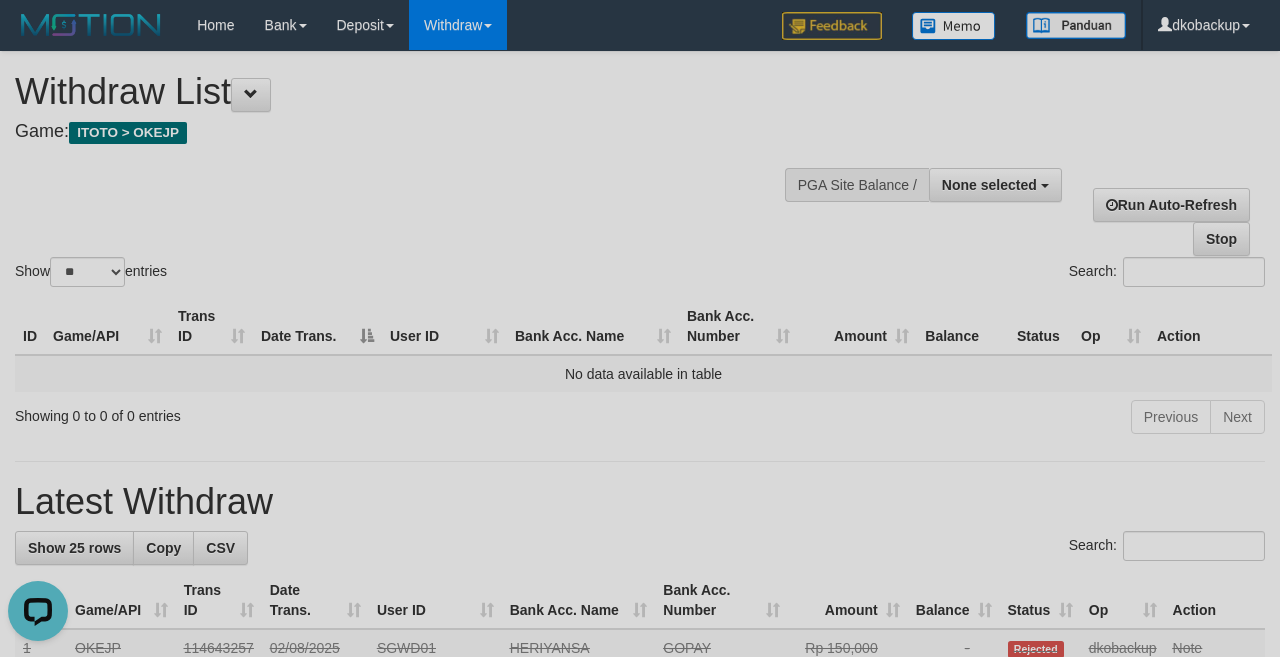 scroll, scrollTop: 0, scrollLeft: 0, axis: both 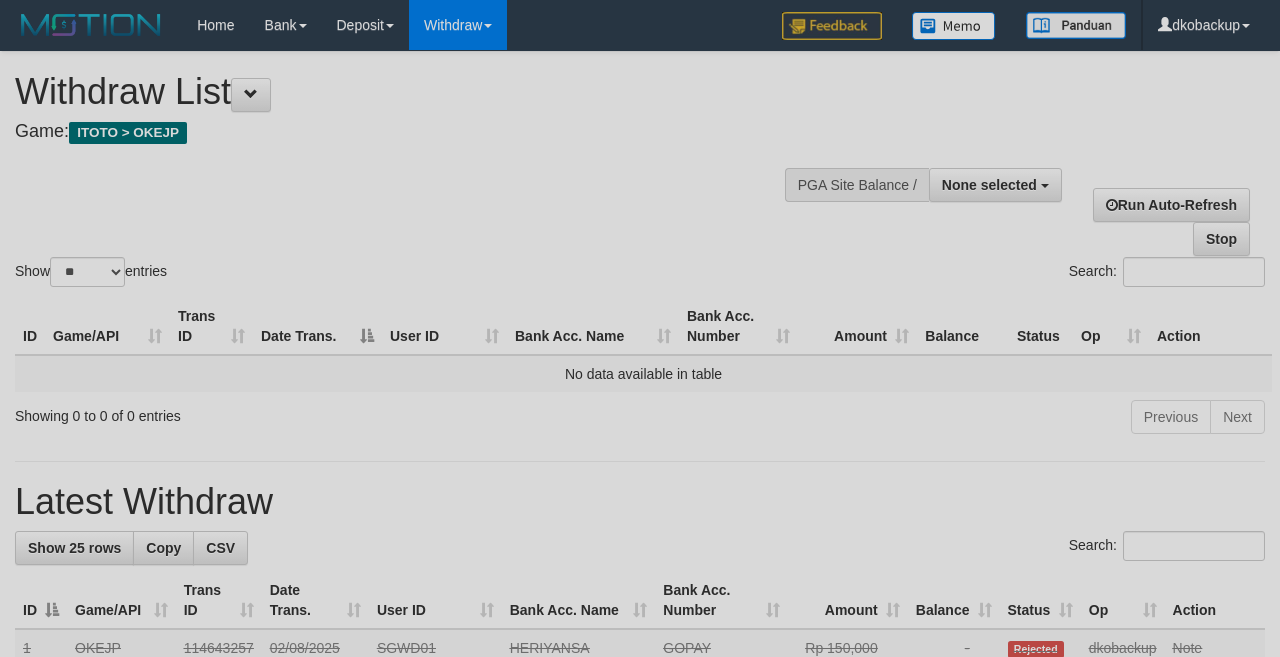 select 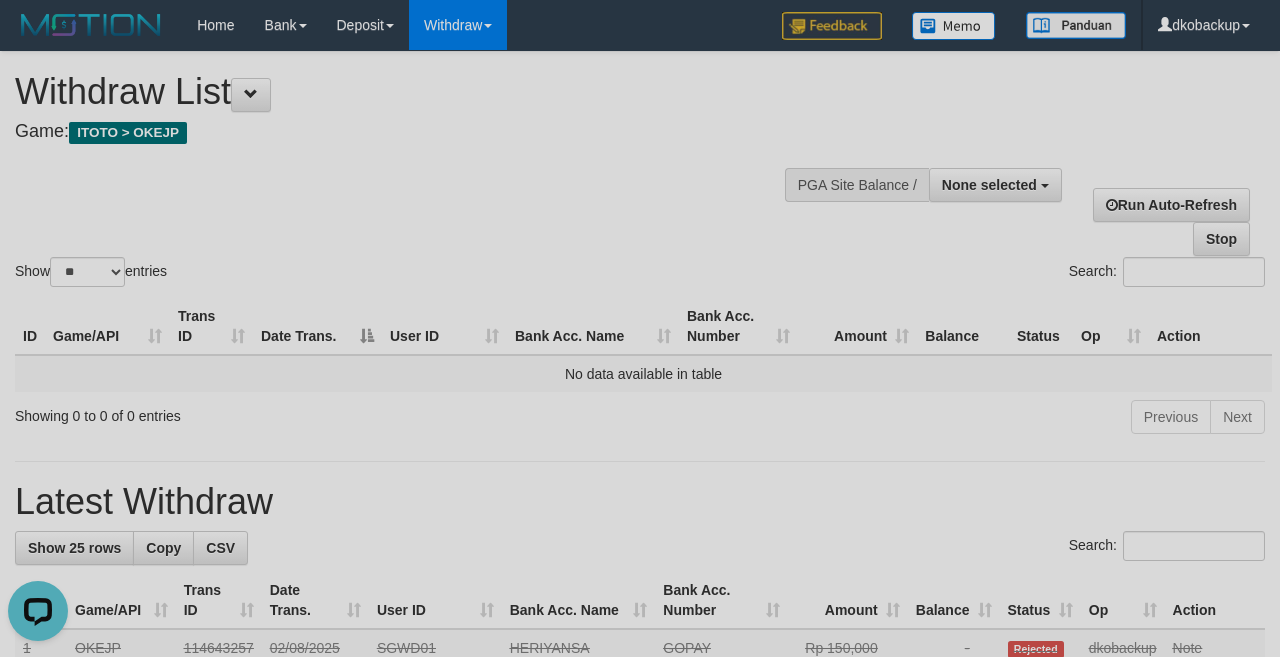 scroll, scrollTop: 0, scrollLeft: 0, axis: both 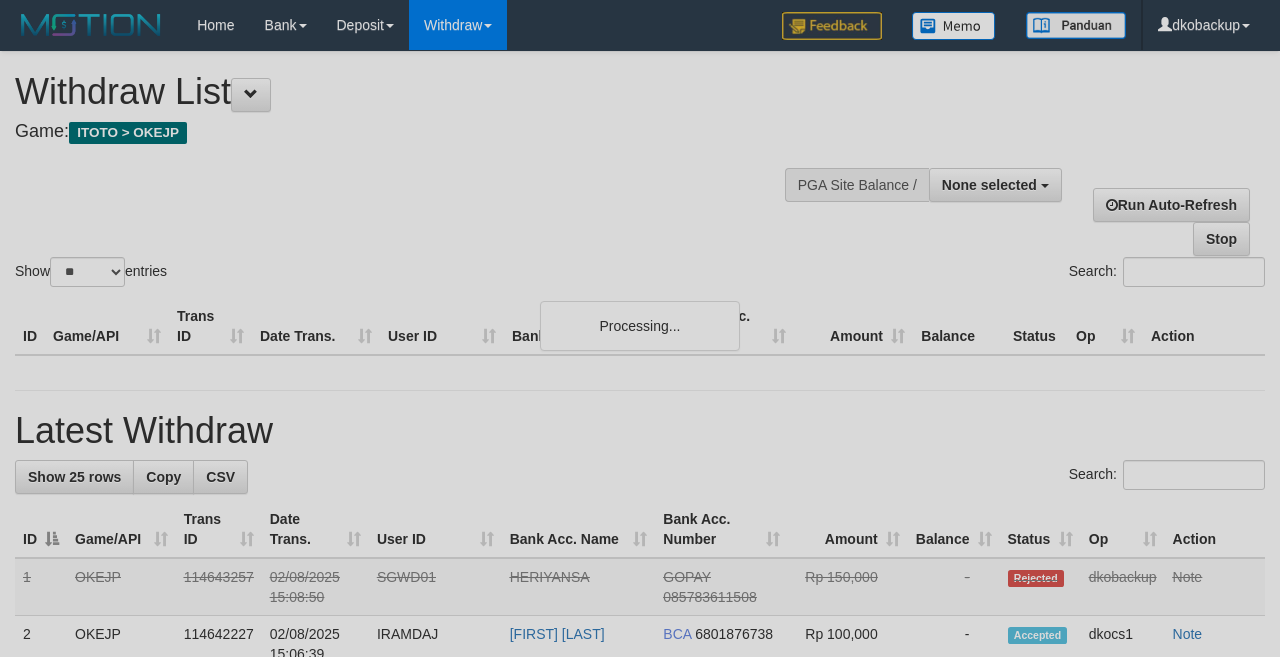 select 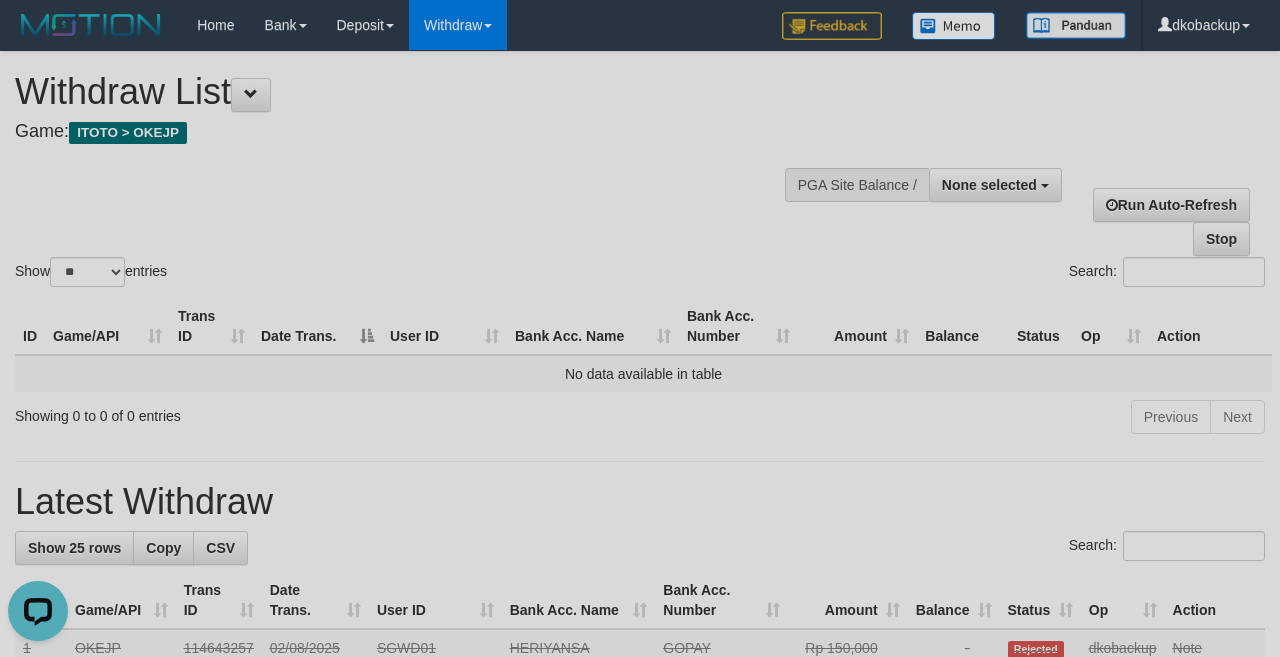 scroll, scrollTop: 0, scrollLeft: 0, axis: both 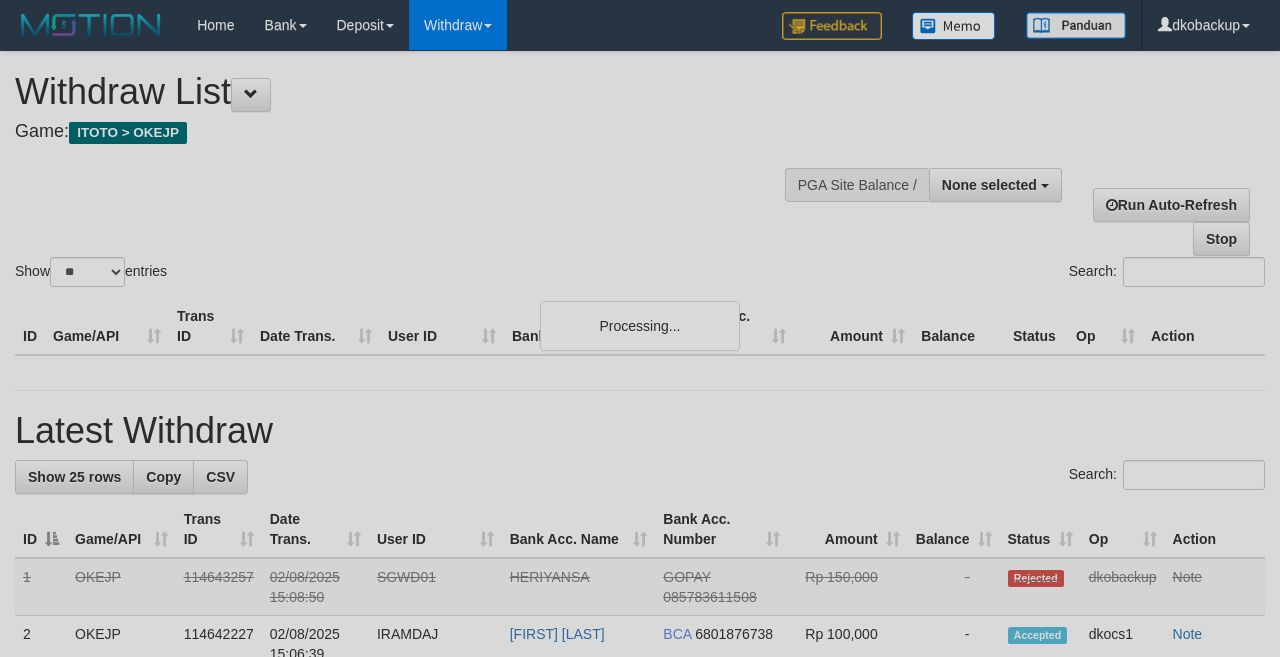 select 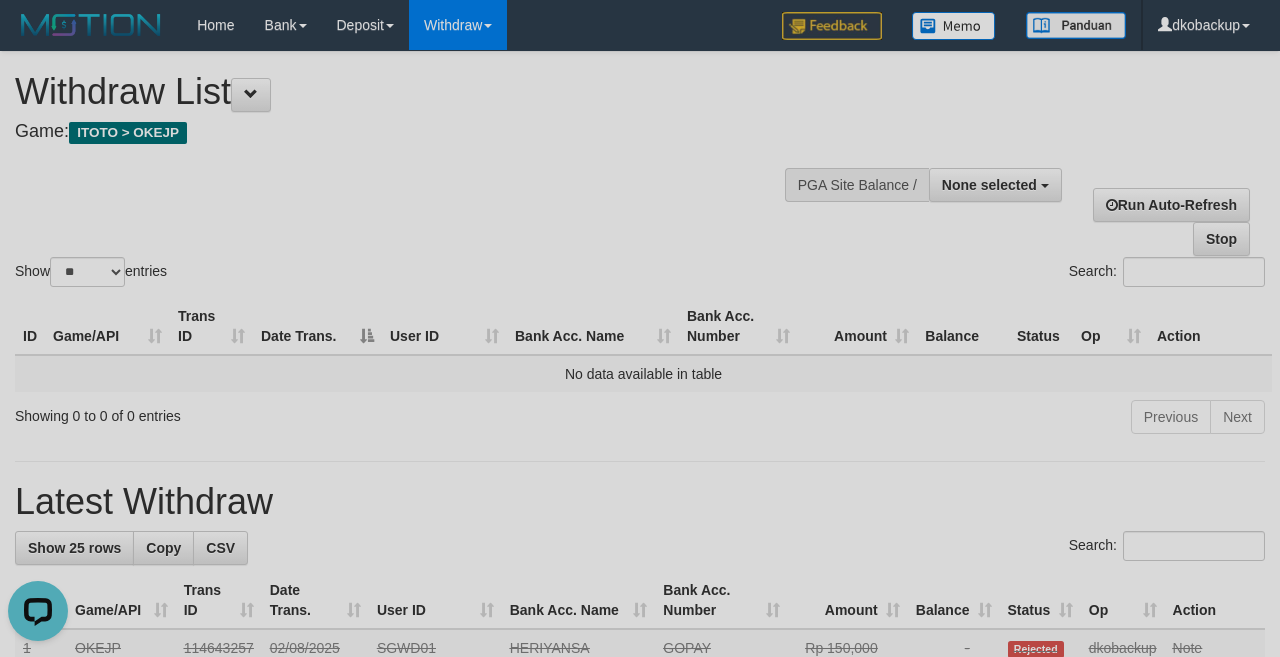 scroll, scrollTop: 0, scrollLeft: 0, axis: both 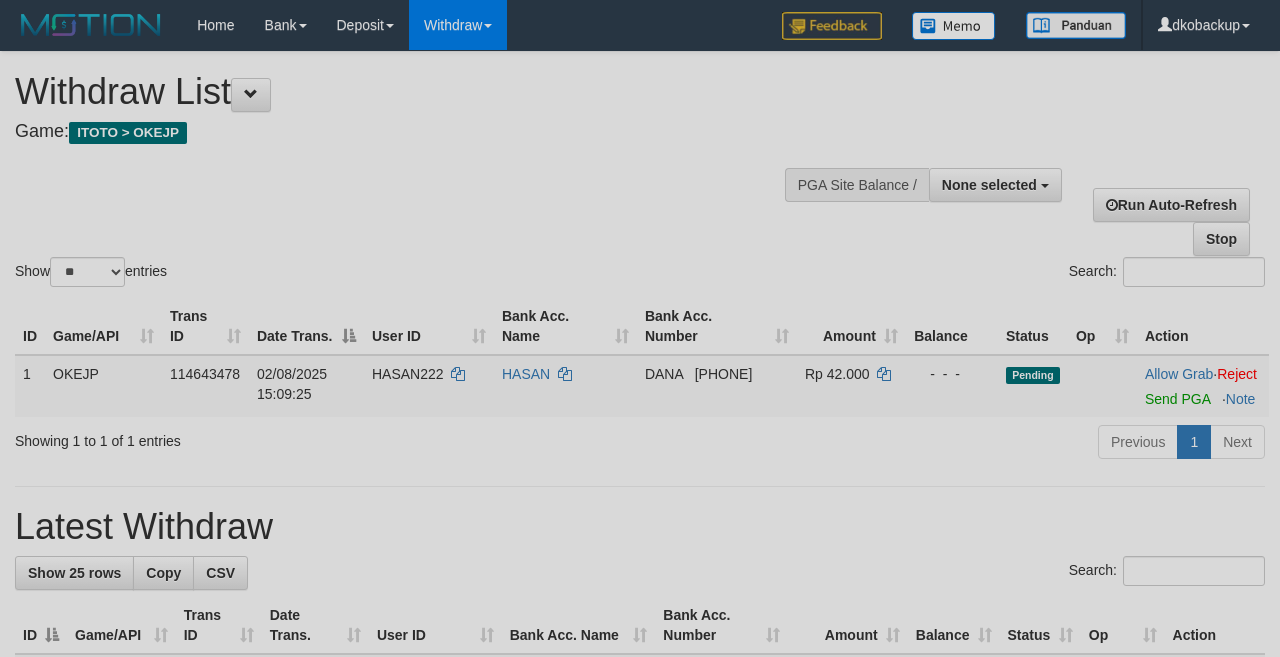 select 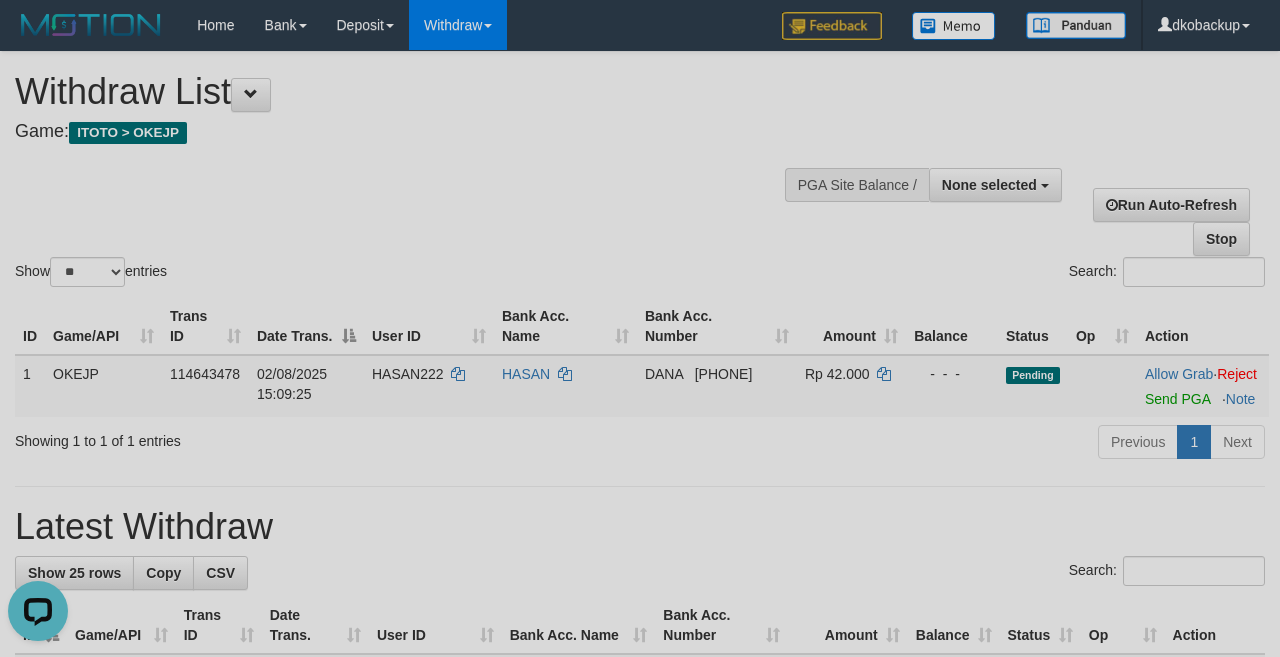 scroll, scrollTop: 0, scrollLeft: 0, axis: both 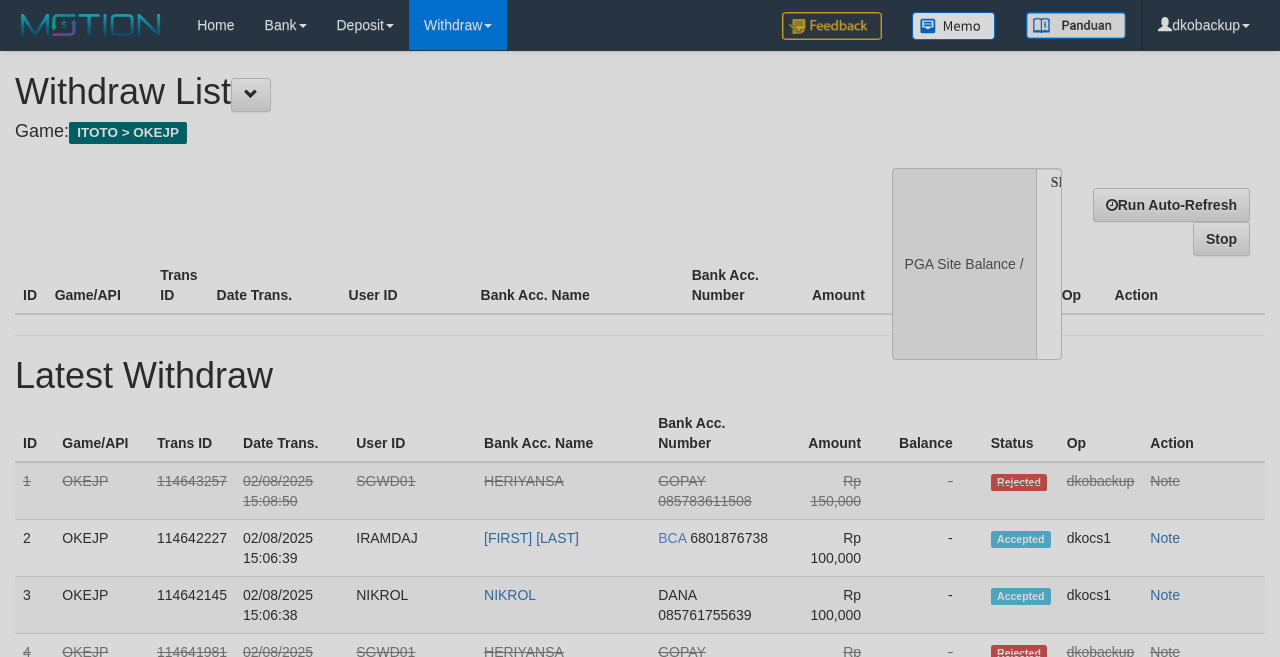 select 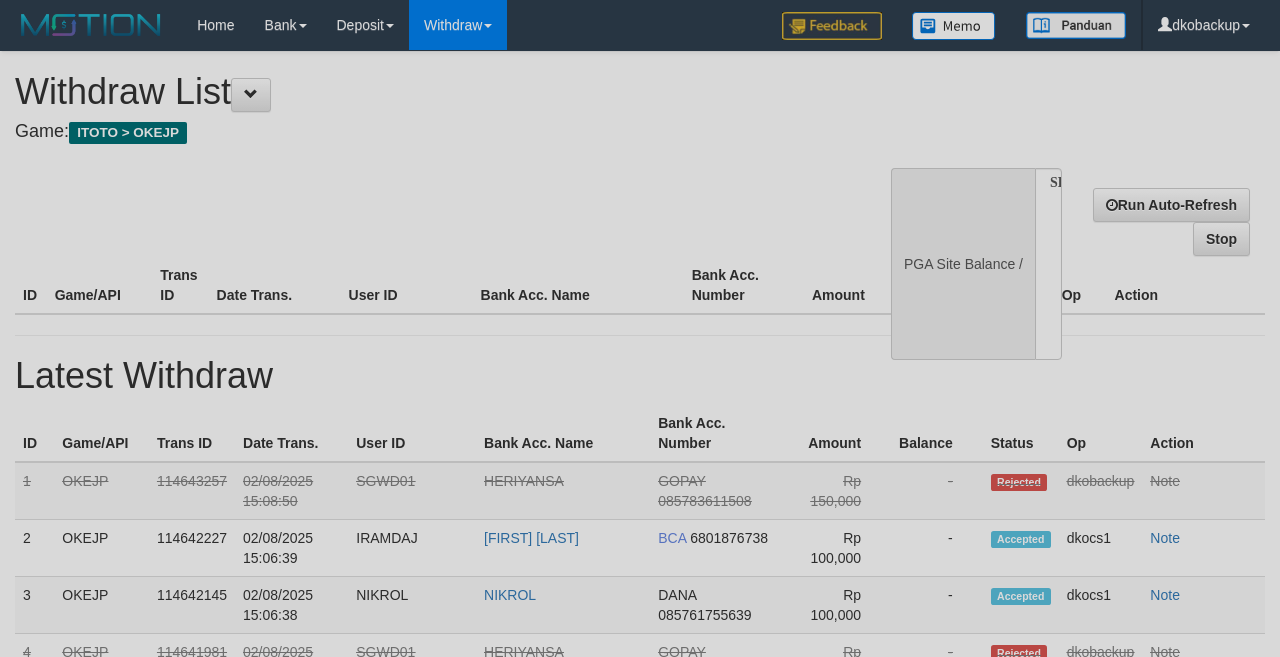 scroll, scrollTop: 0, scrollLeft: 0, axis: both 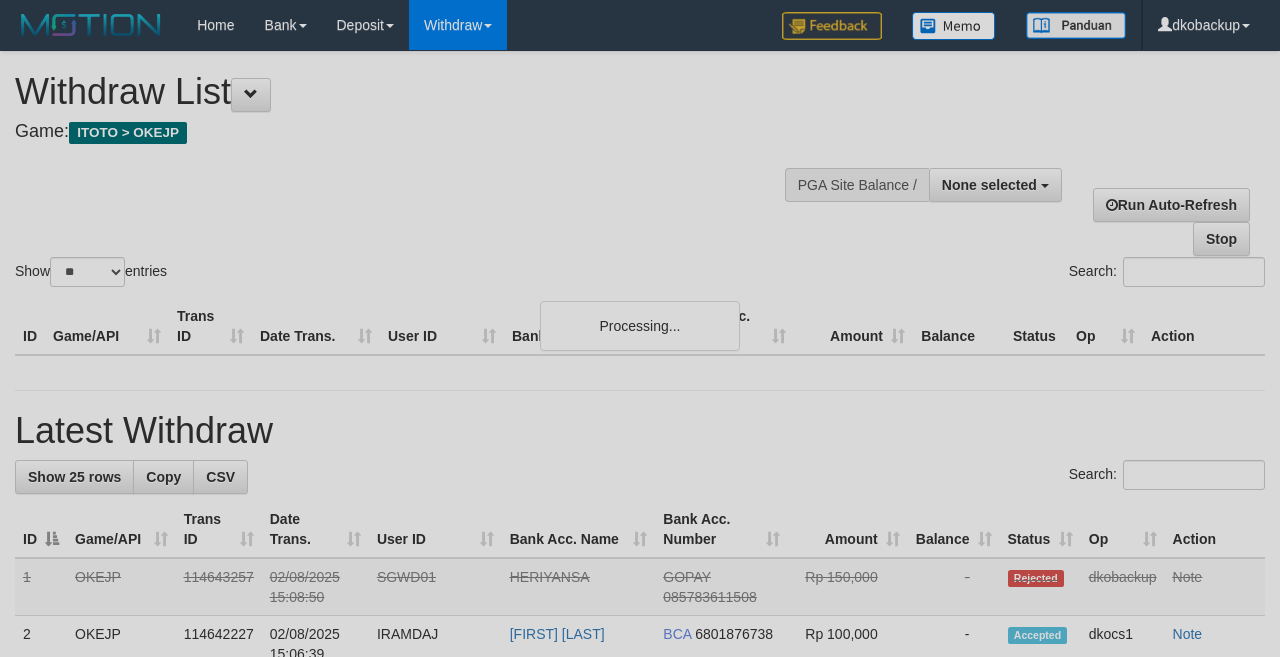 select 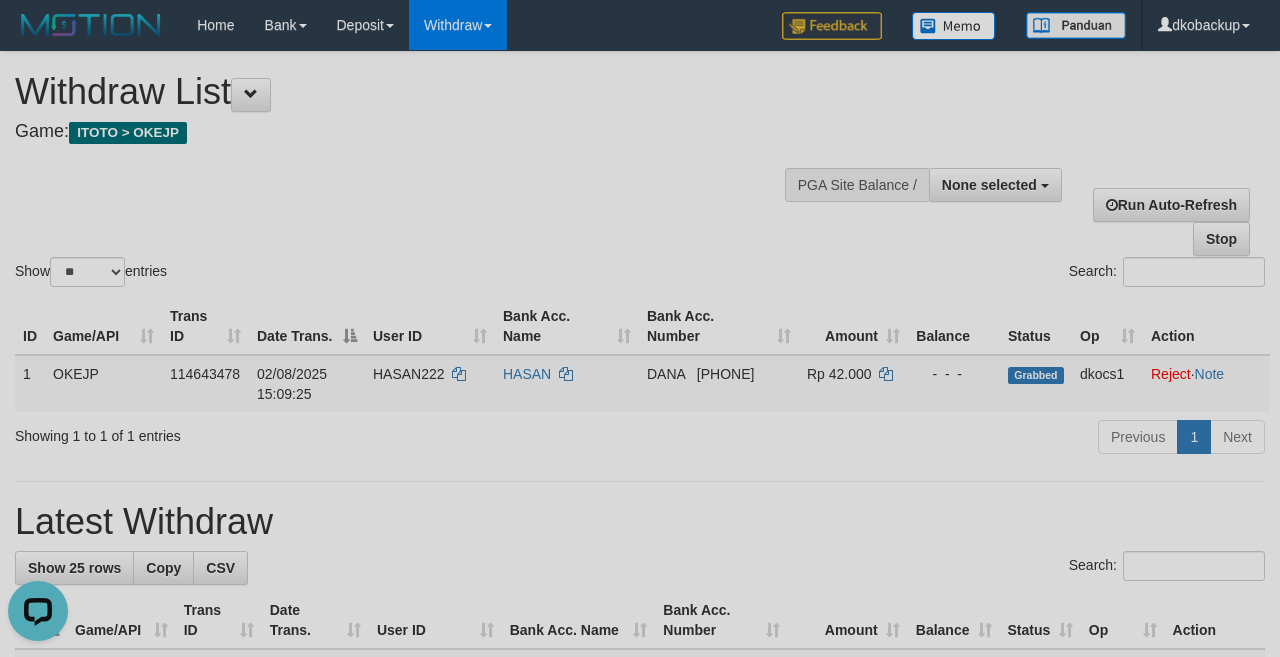 scroll, scrollTop: 0, scrollLeft: 0, axis: both 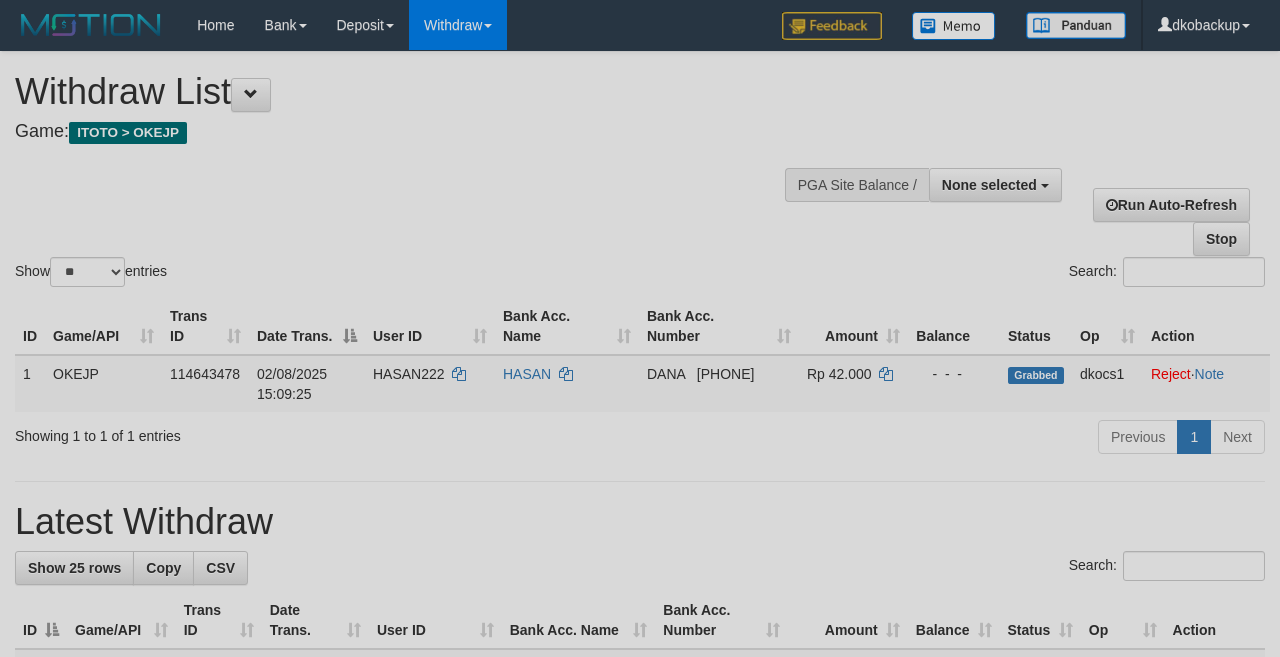 select 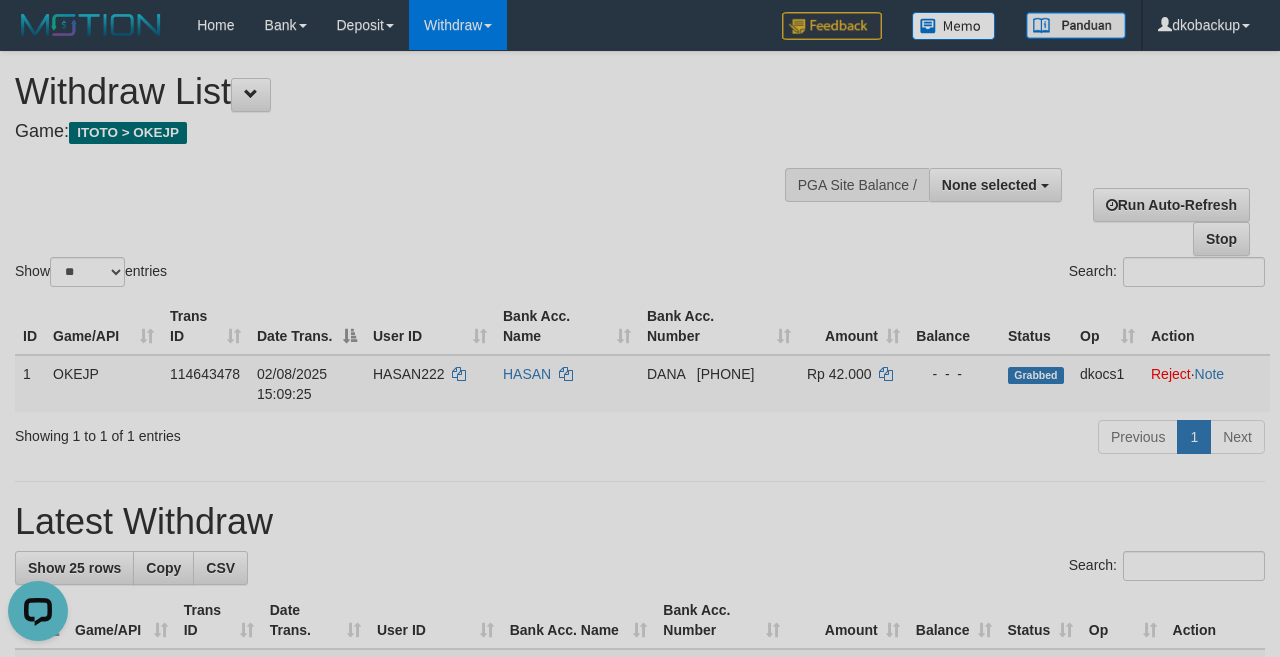 scroll, scrollTop: 0, scrollLeft: 0, axis: both 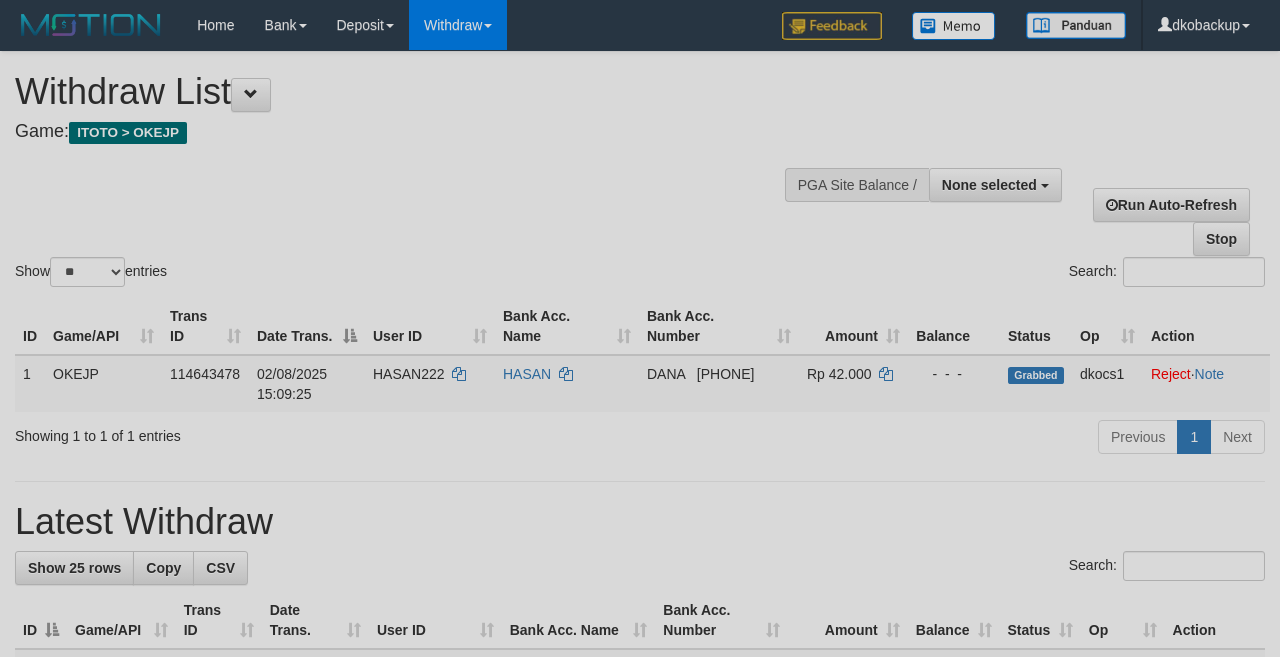 select 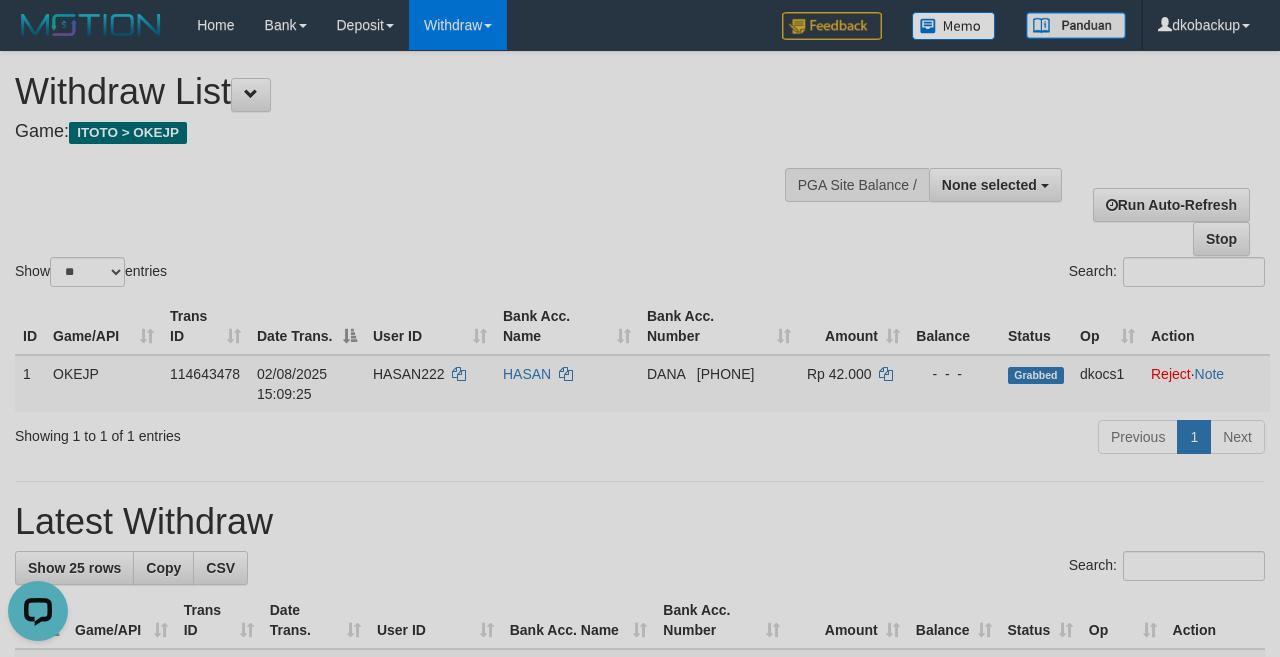 scroll, scrollTop: 0, scrollLeft: 0, axis: both 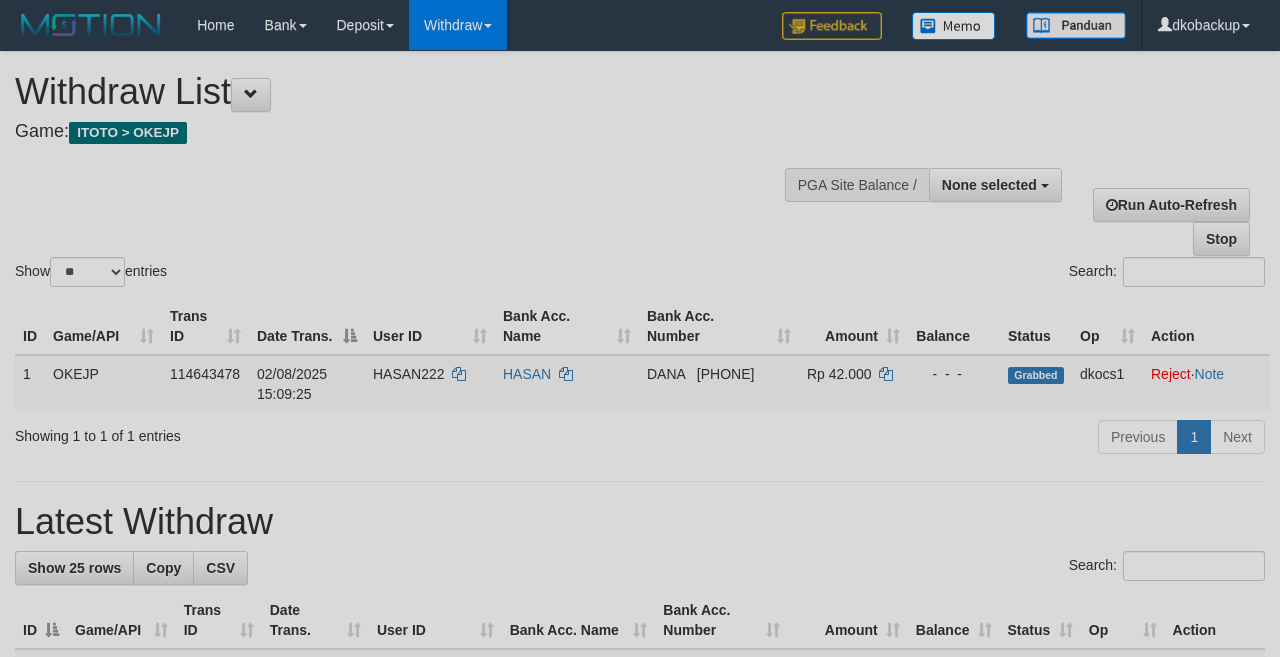 select 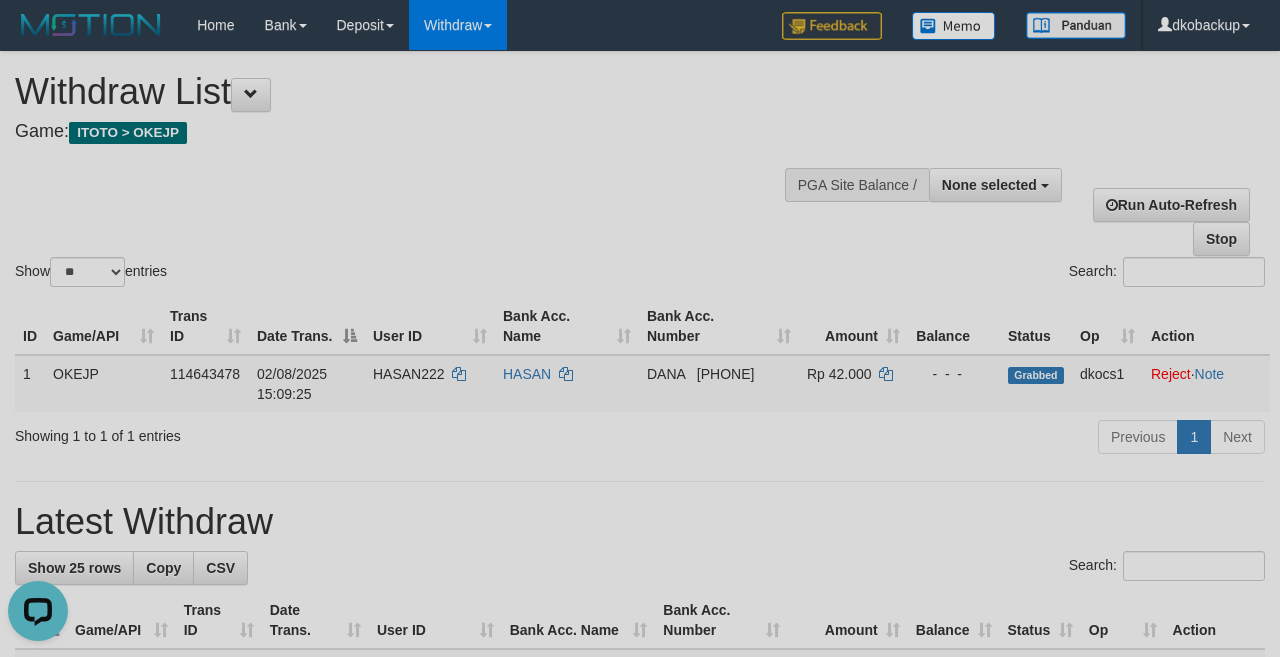 scroll, scrollTop: 0, scrollLeft: 0, axis: both 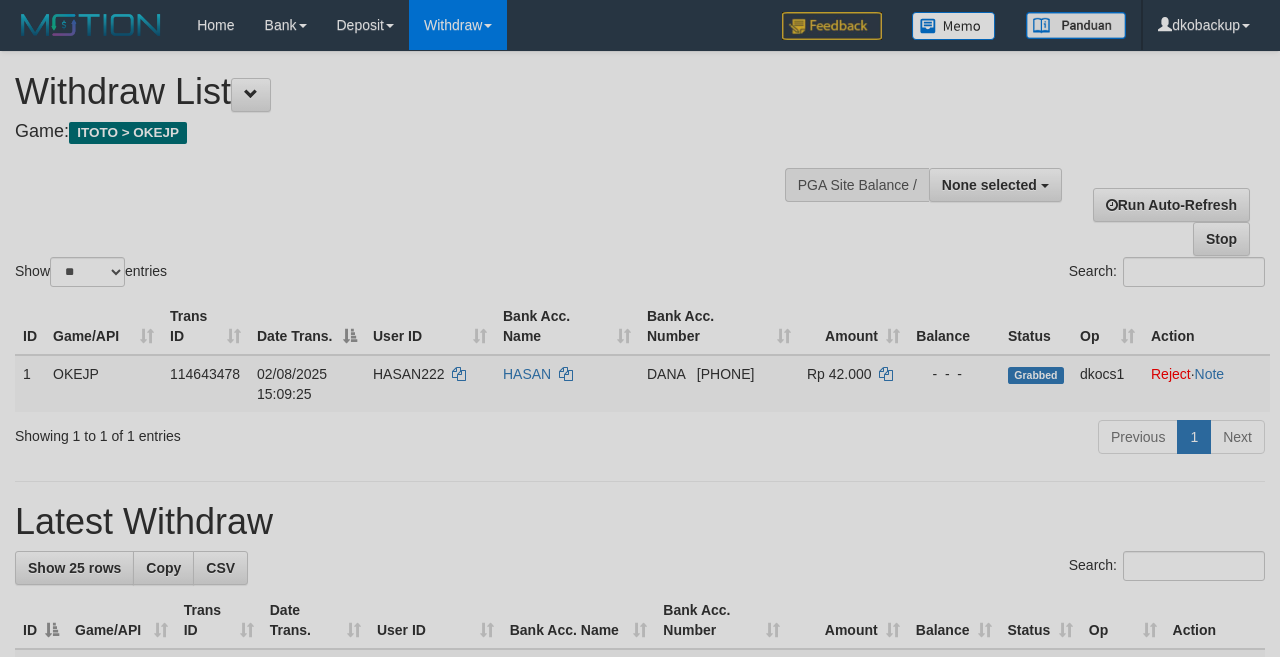 select 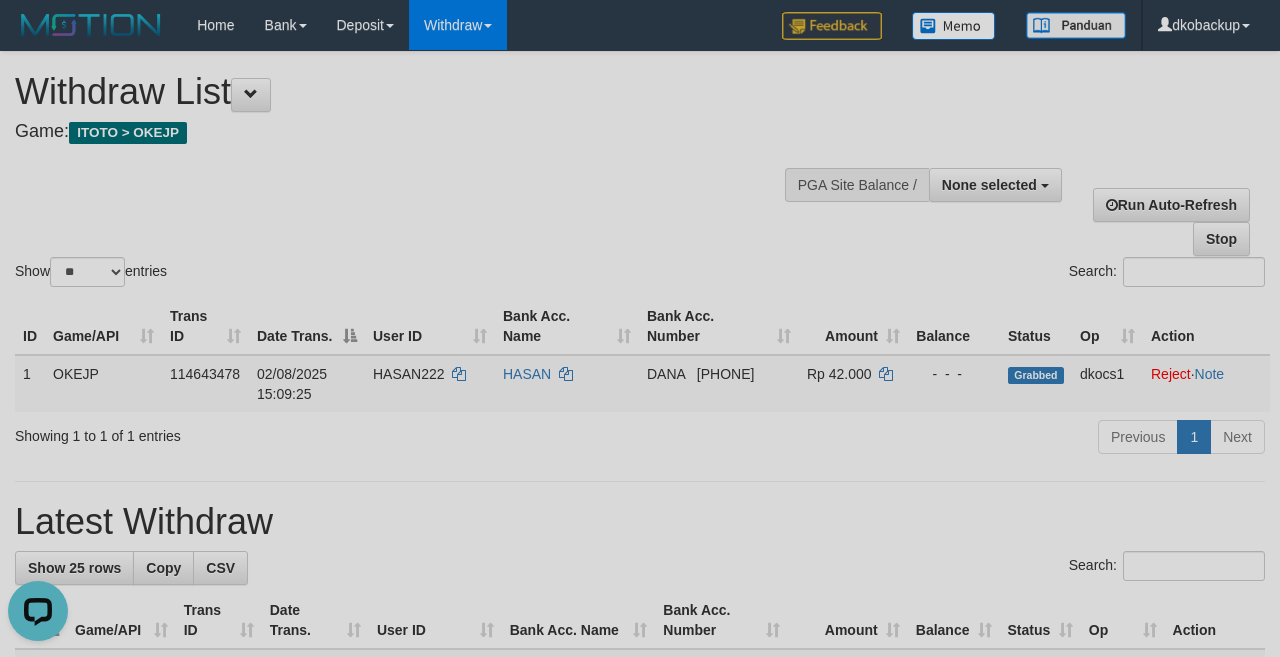 scroll, scrollTop: 0, scrollLeft: 0, axis: both 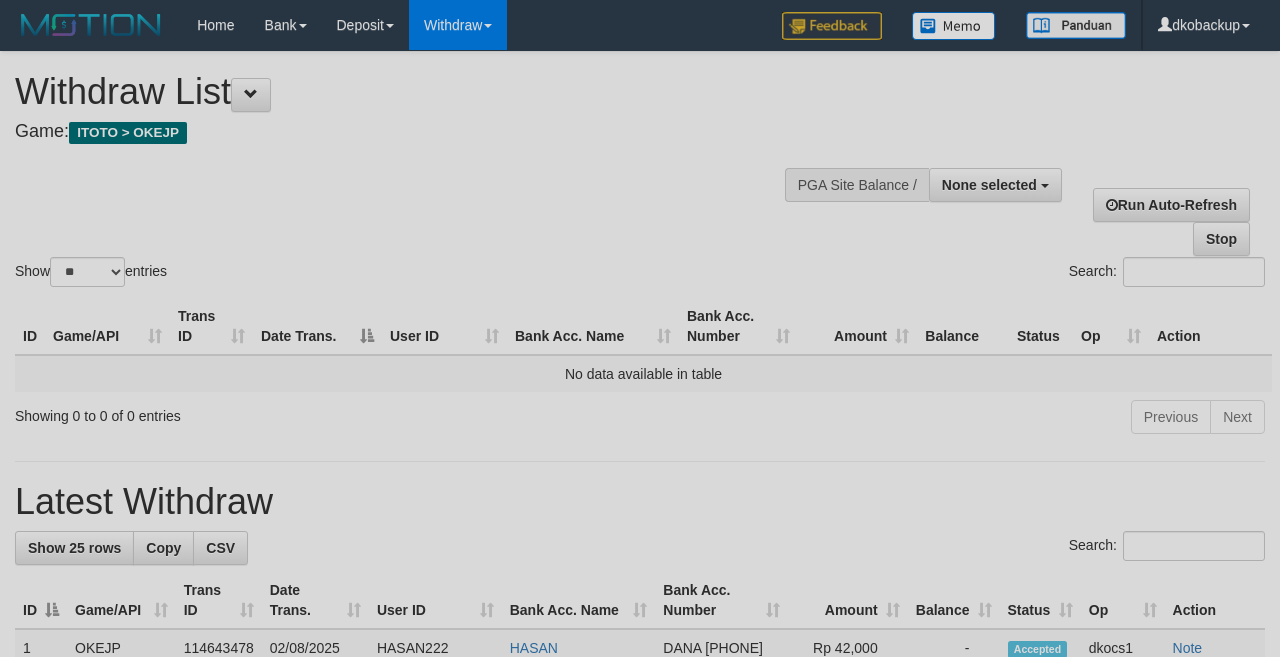 select 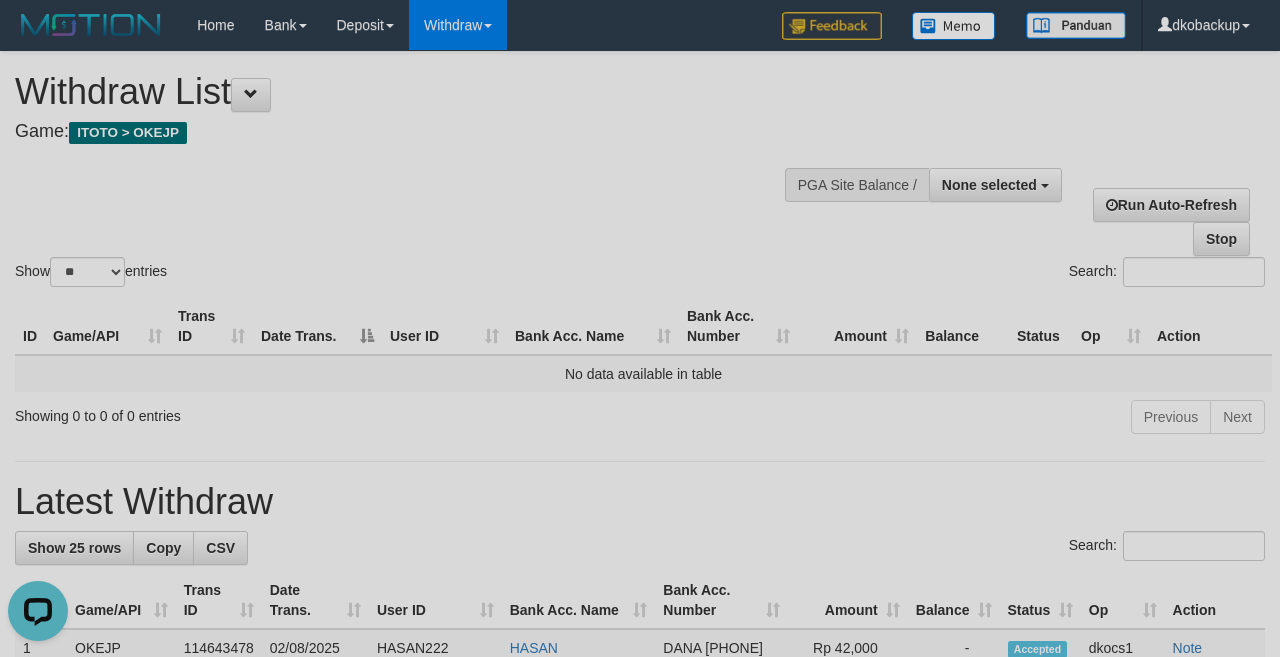 scroll, scrollTop: 0, scrollLeft: 0, axis: both 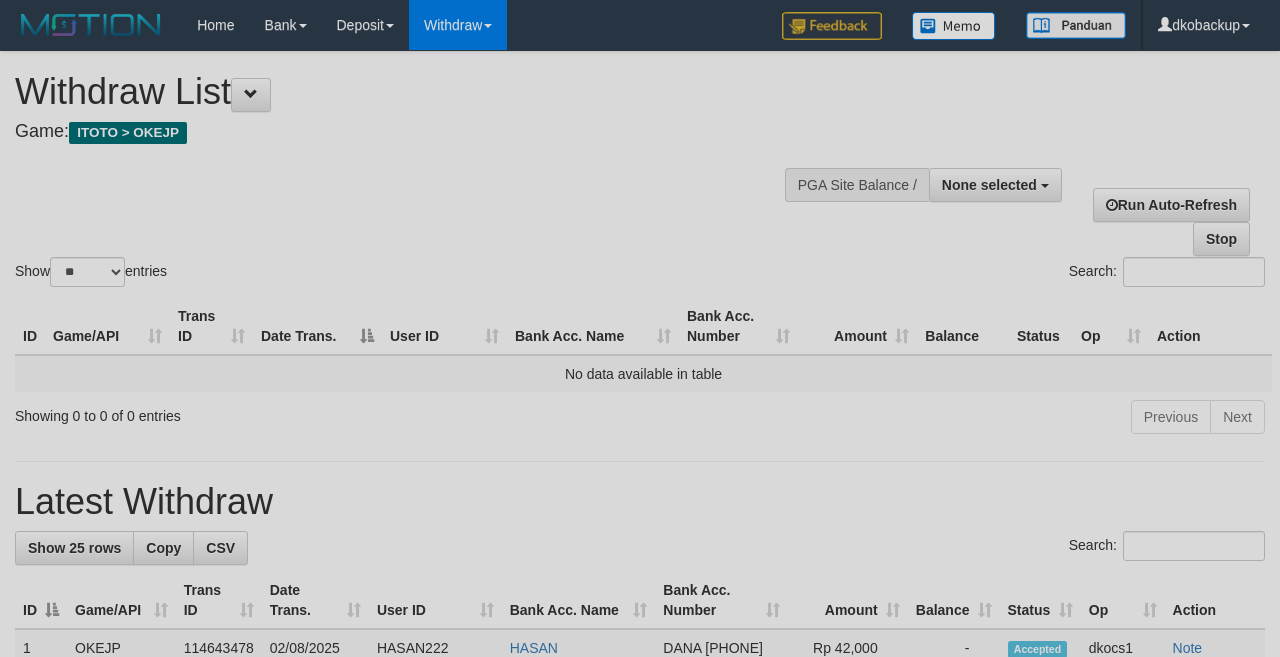 select 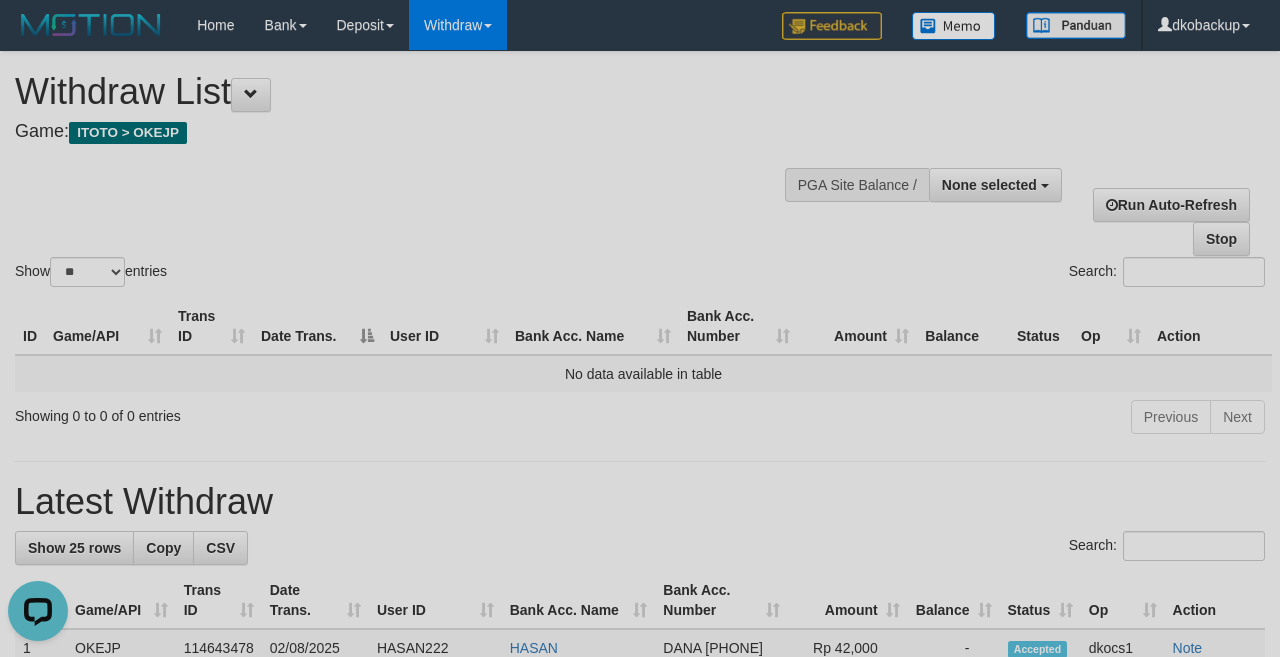 scroll, scrollTop: 0, scrollLeft: 0, axis: both 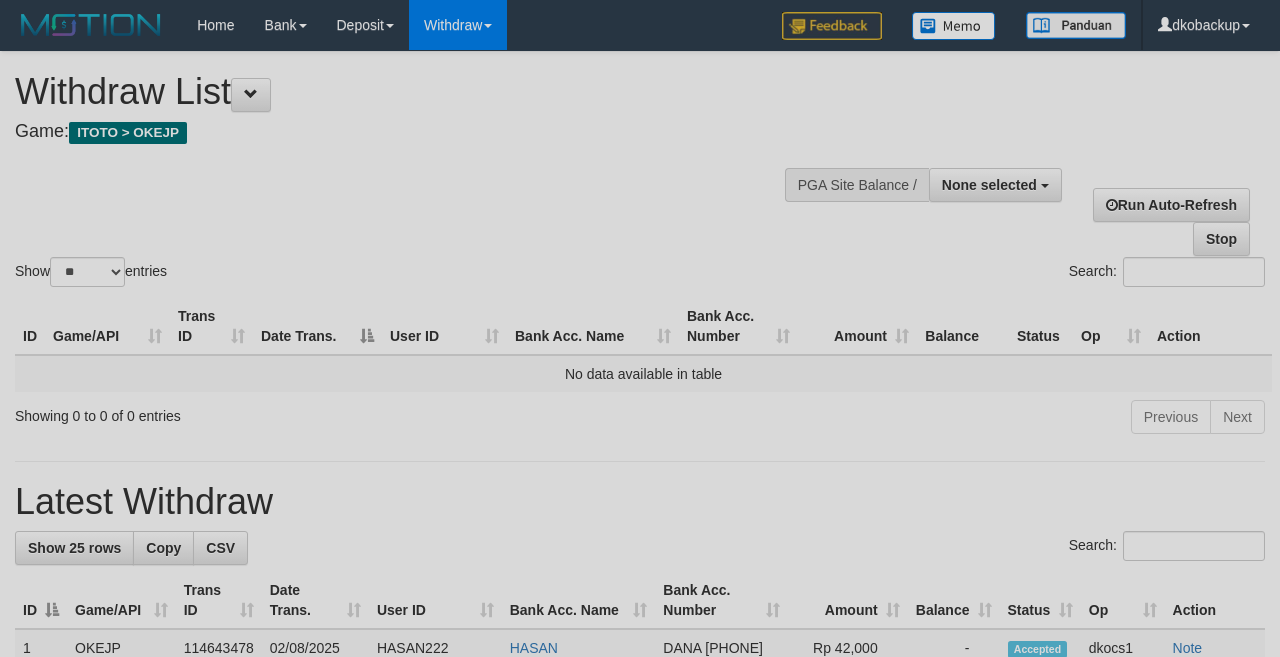select 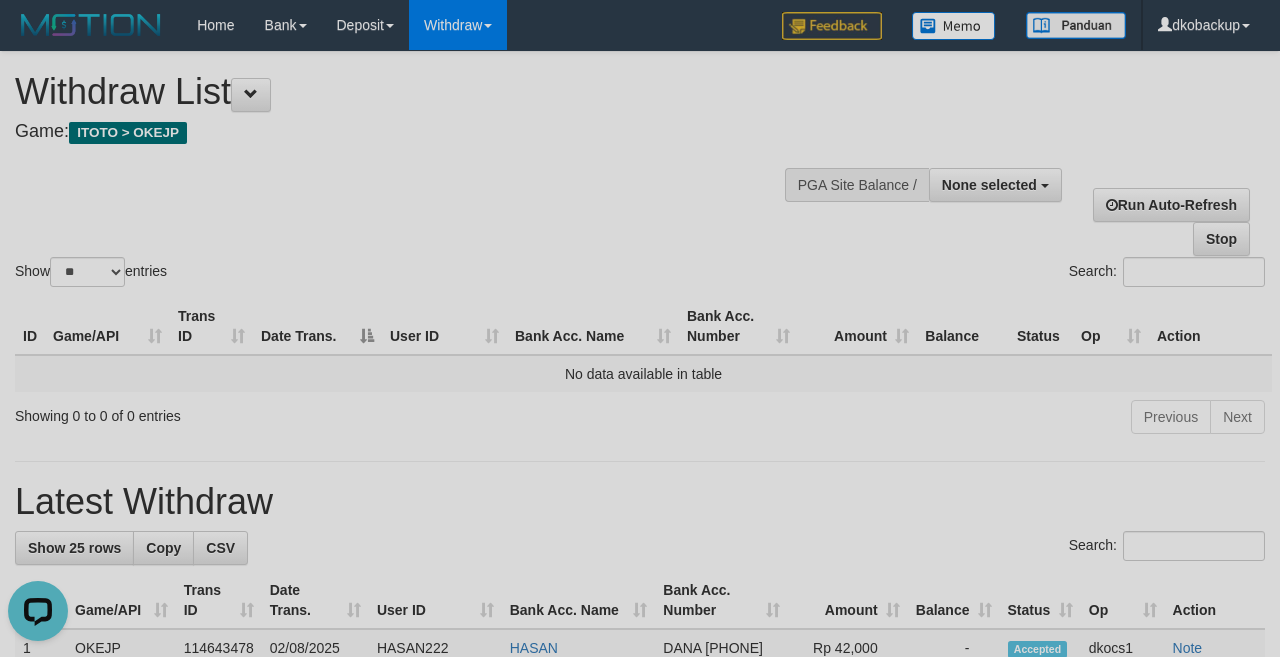 scroll, scrollTop: 0, scrollLeft: 0, axis: both 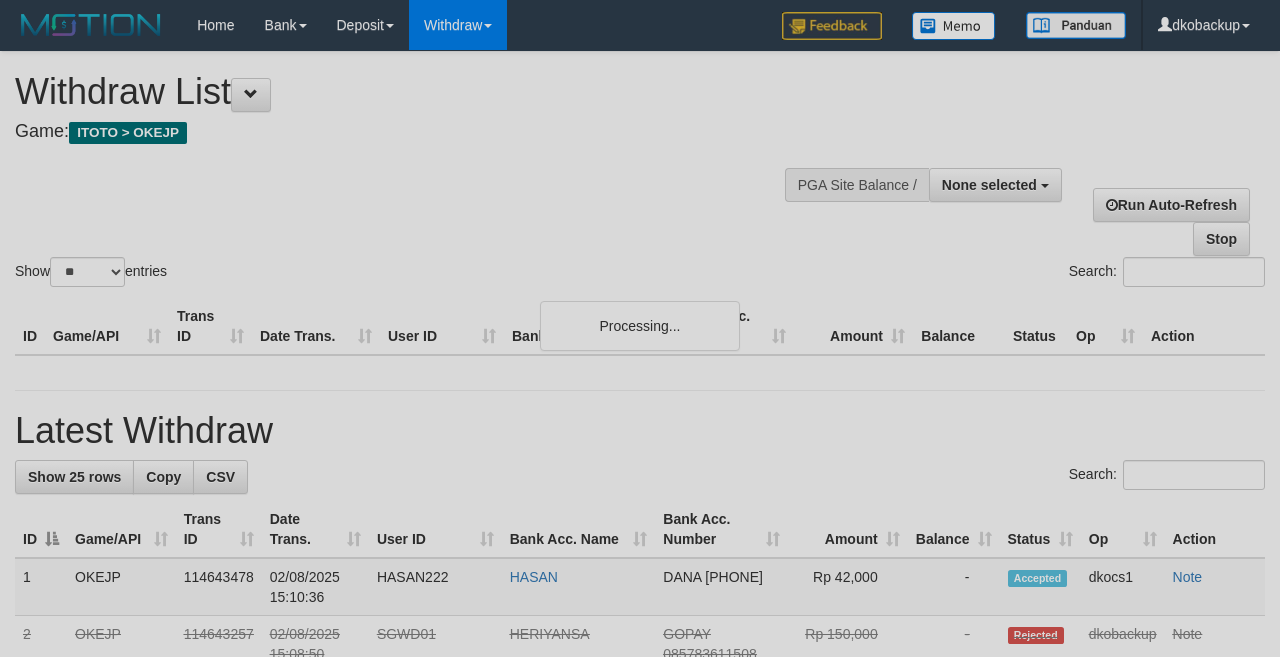 select 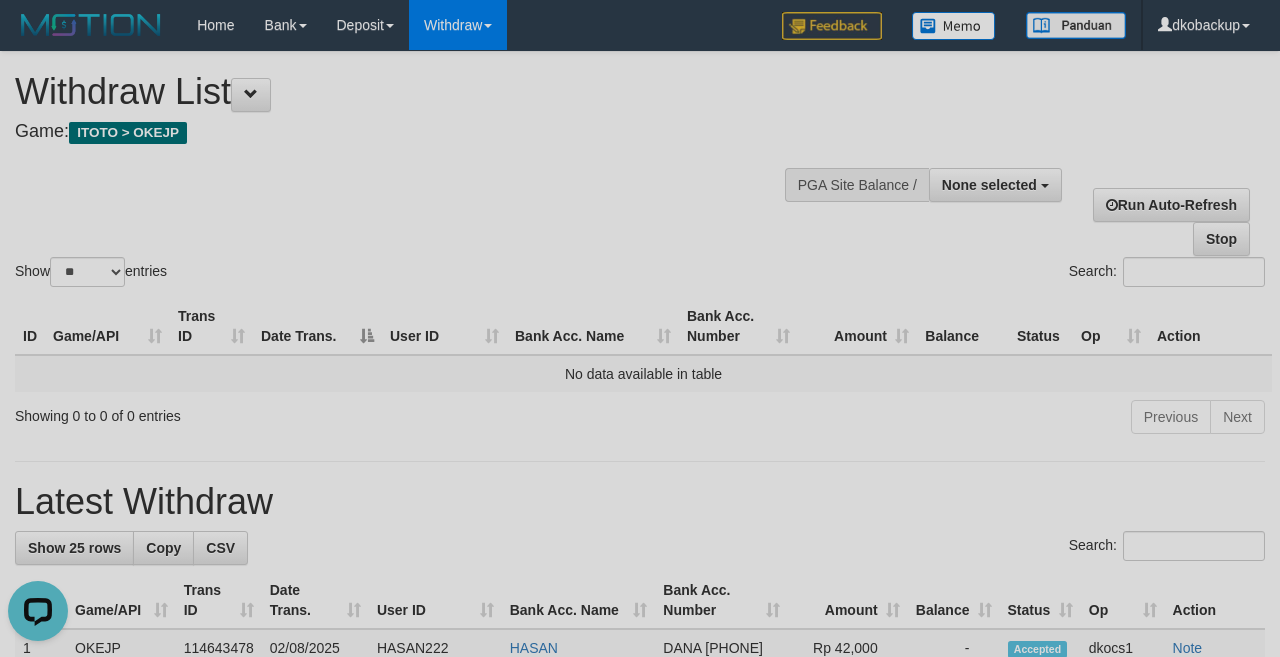 scroll, scrollTop: 0, scrollLeft: 0, axis: both 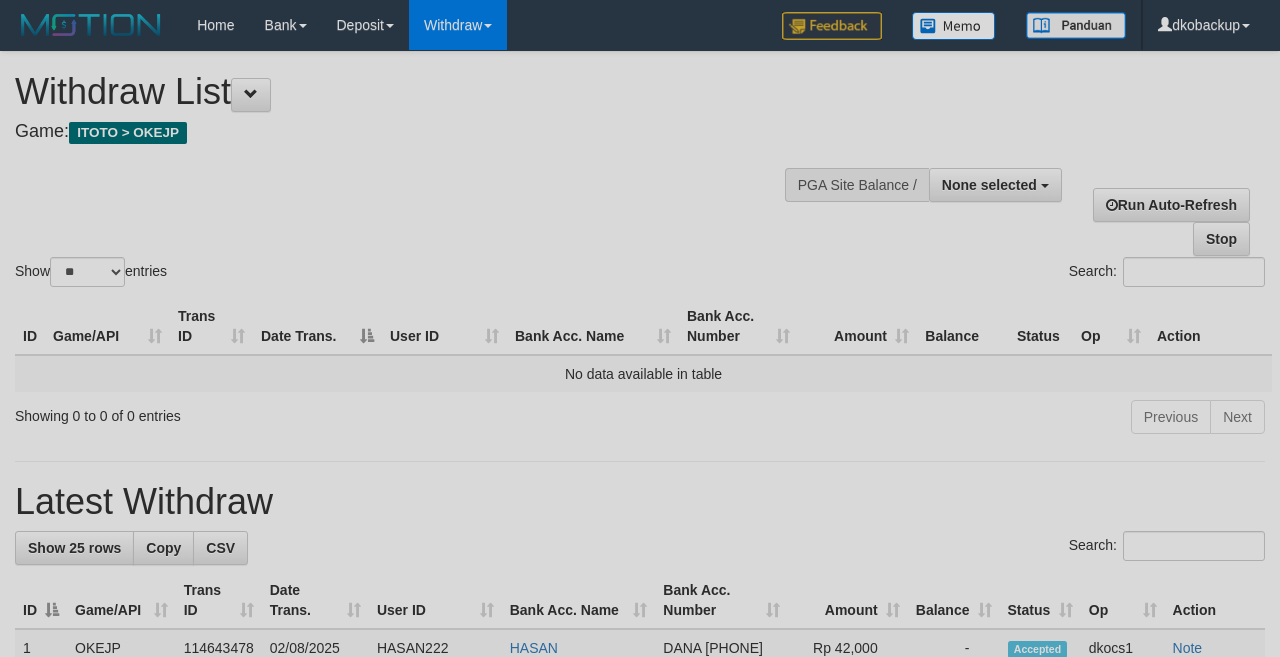 select 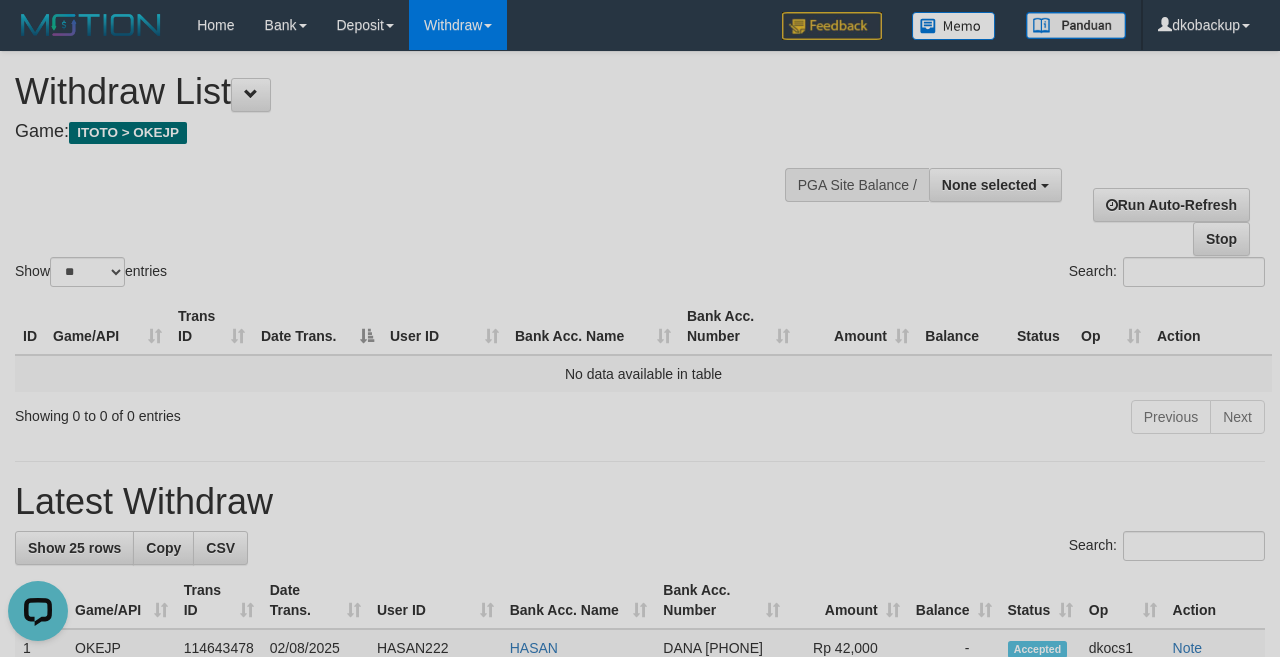 scroll, scrollTop: 0, scrollLeft: 0, axis: both 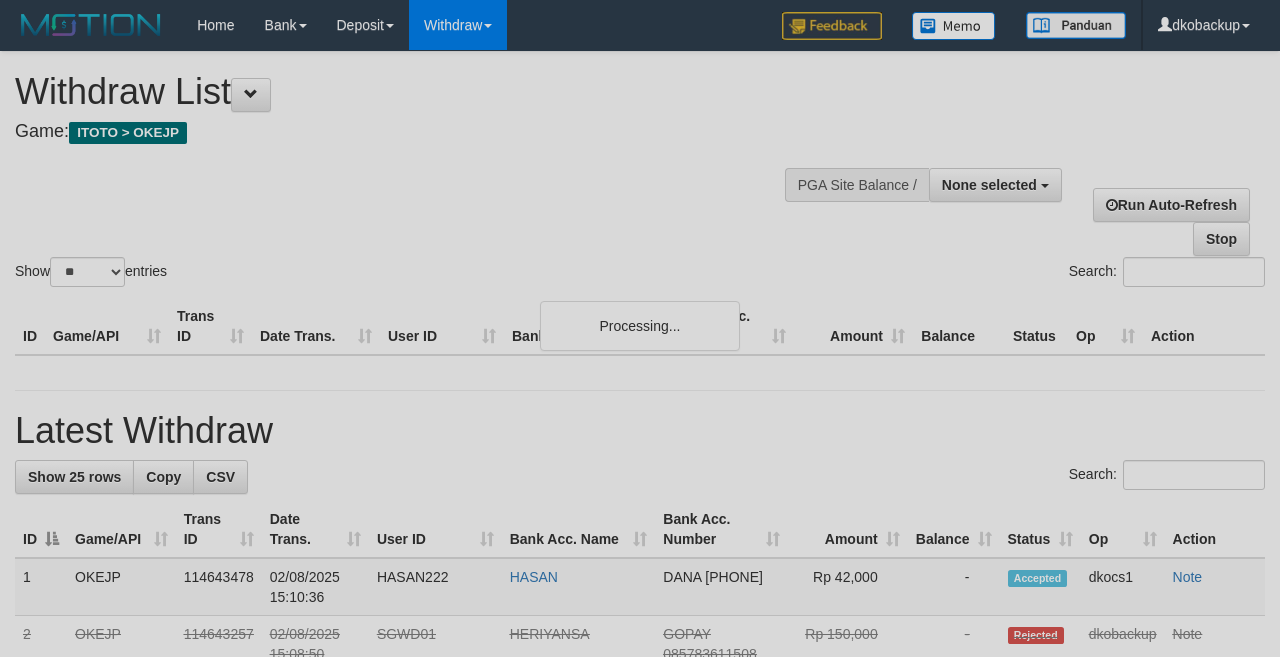 select 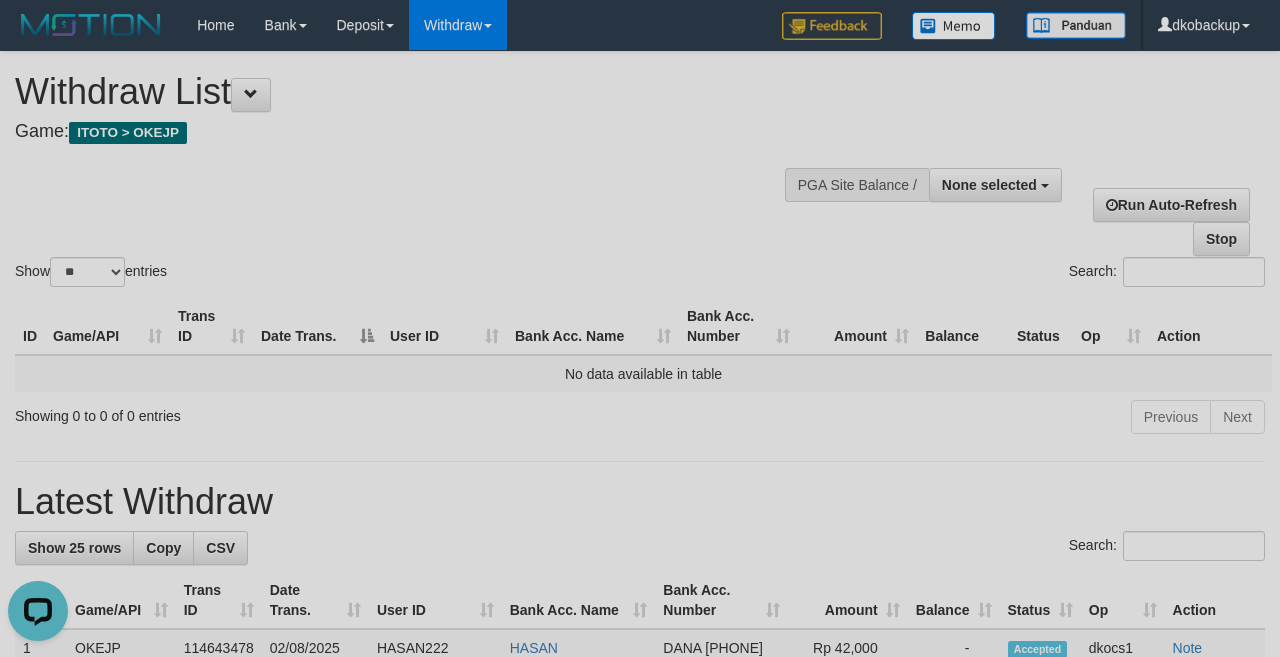 scroll, scrollTop: 0, scrollLeft: 0, axis: both 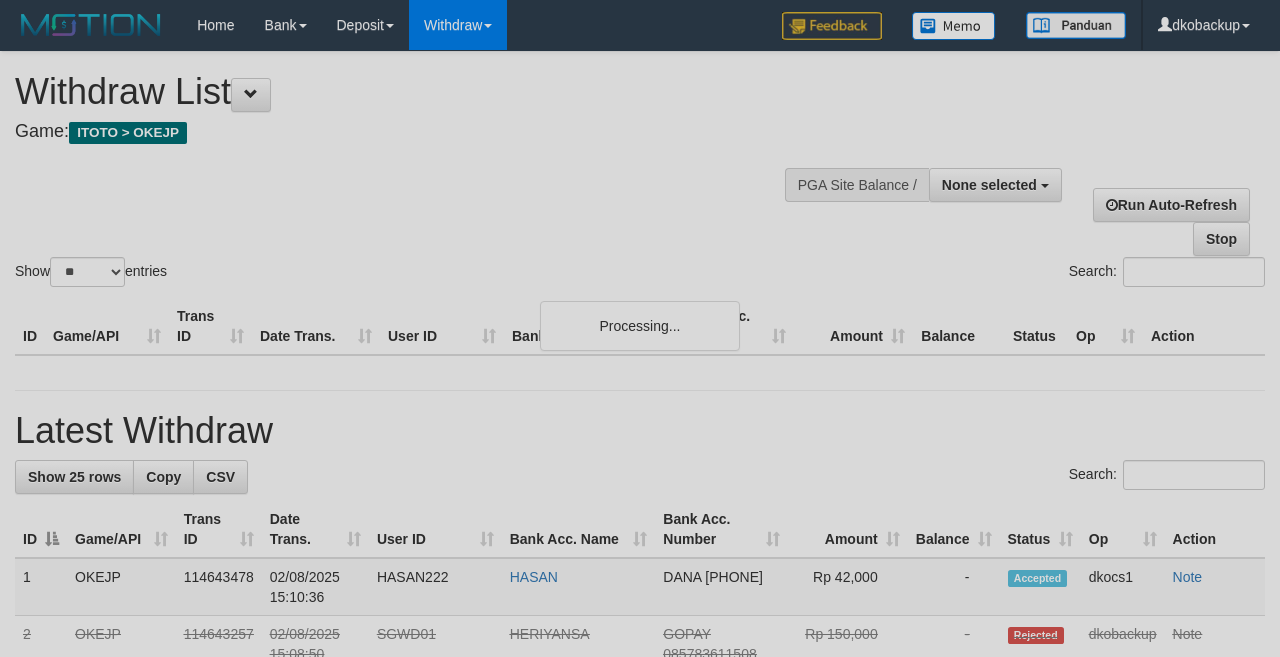 select 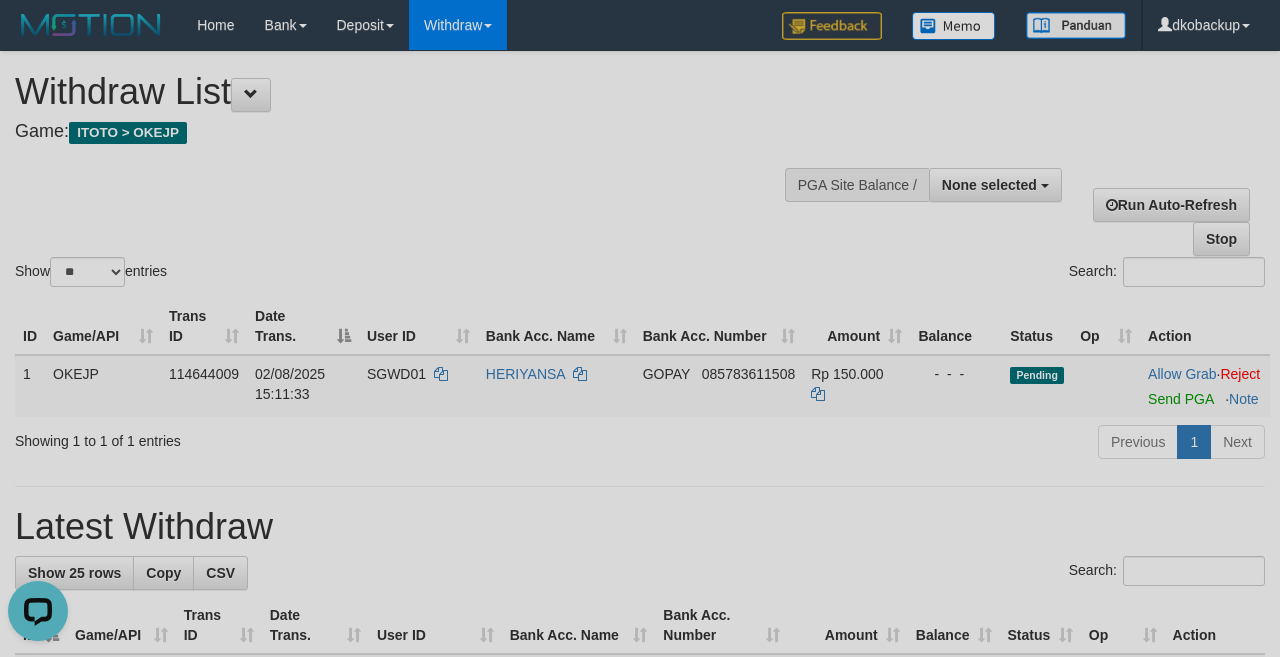 scroll, scrollTop: 0, scrollLeft: 0, axis: both 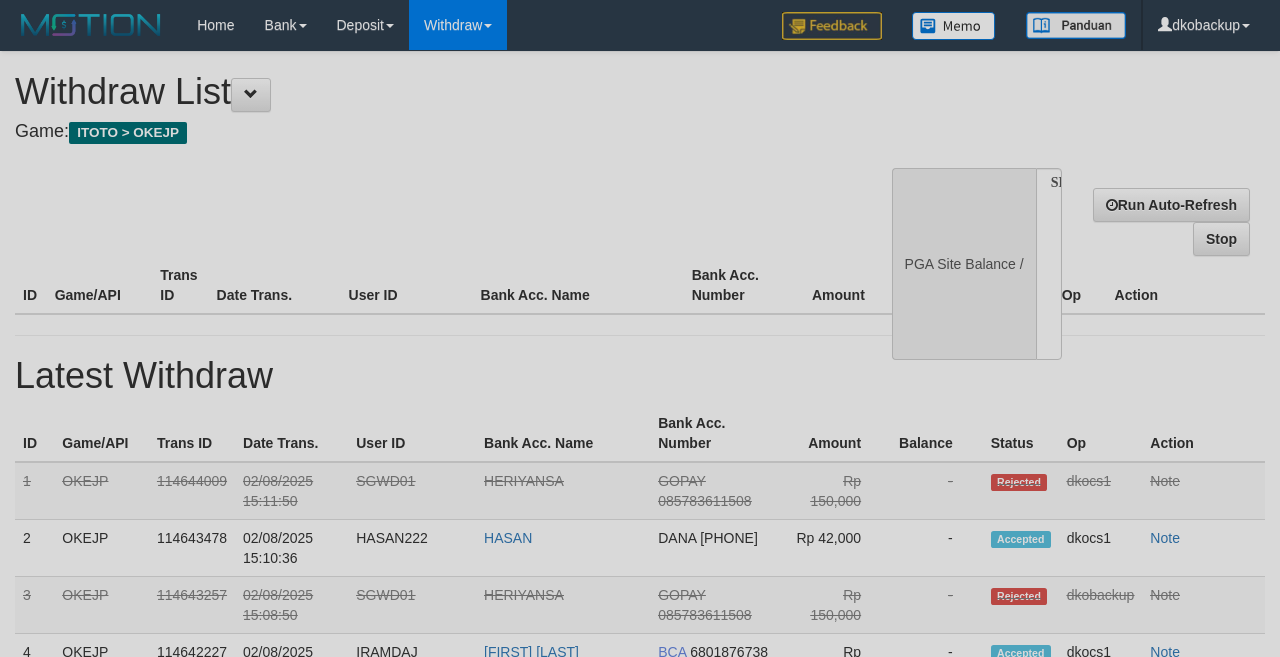 select 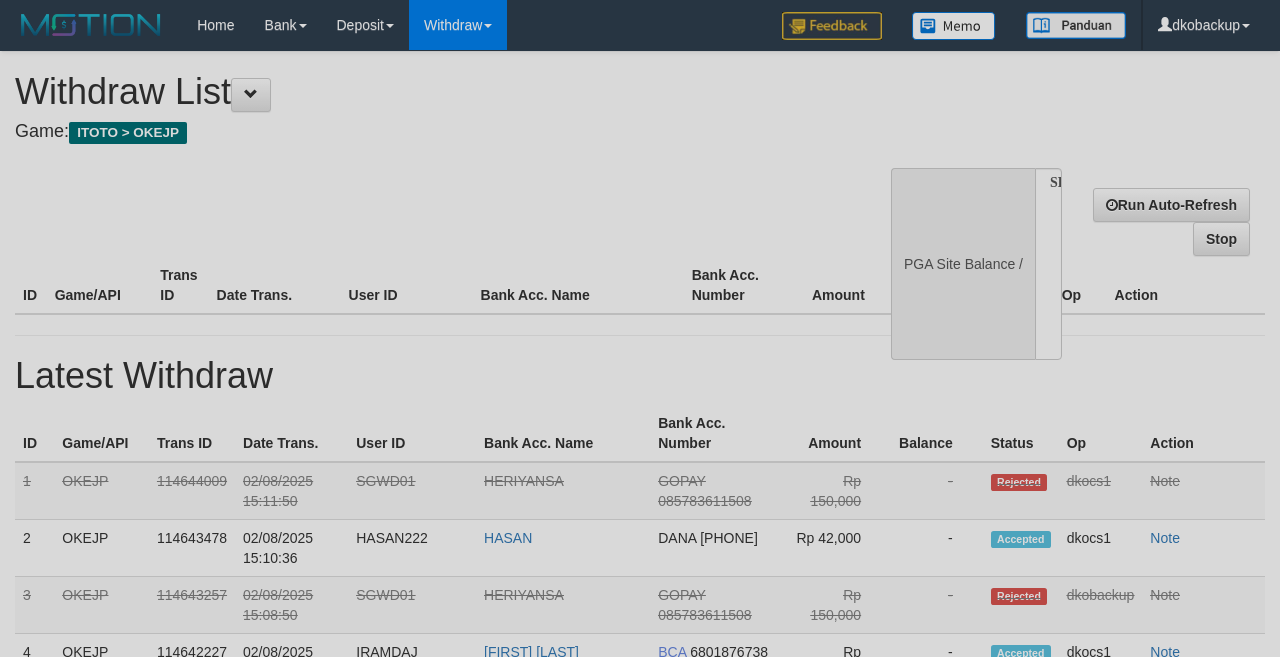 scroll, scrollTop: 0, scrollLeft: 0, axis: both 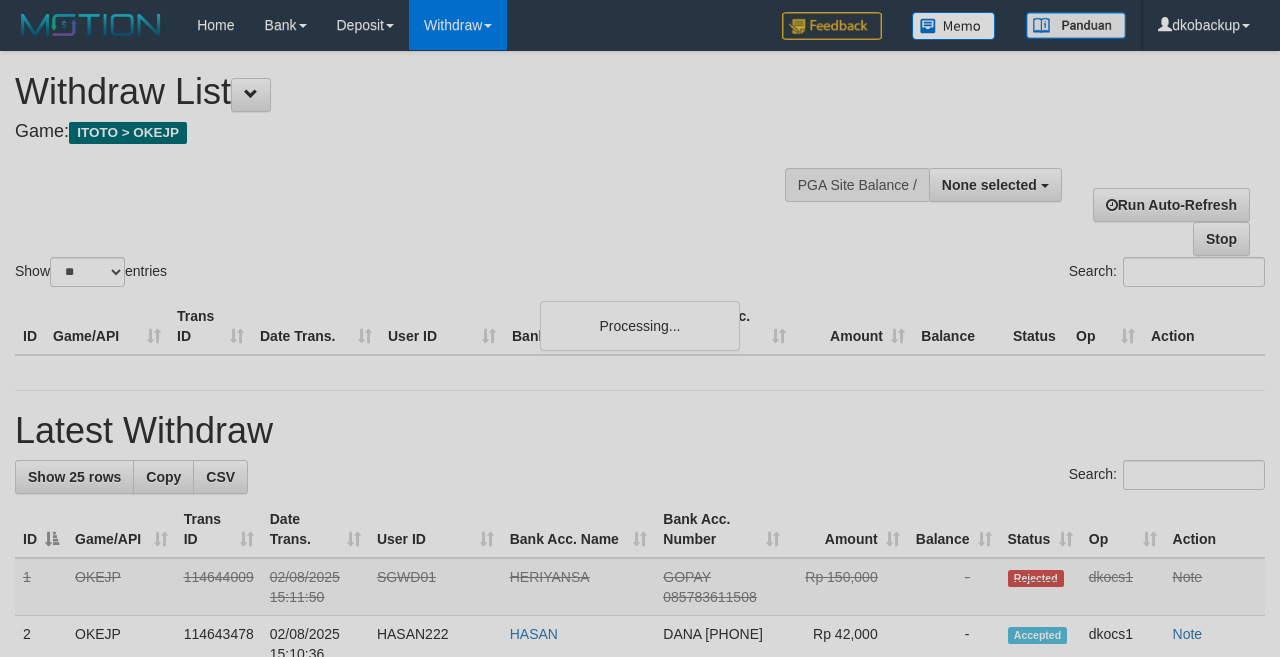 select 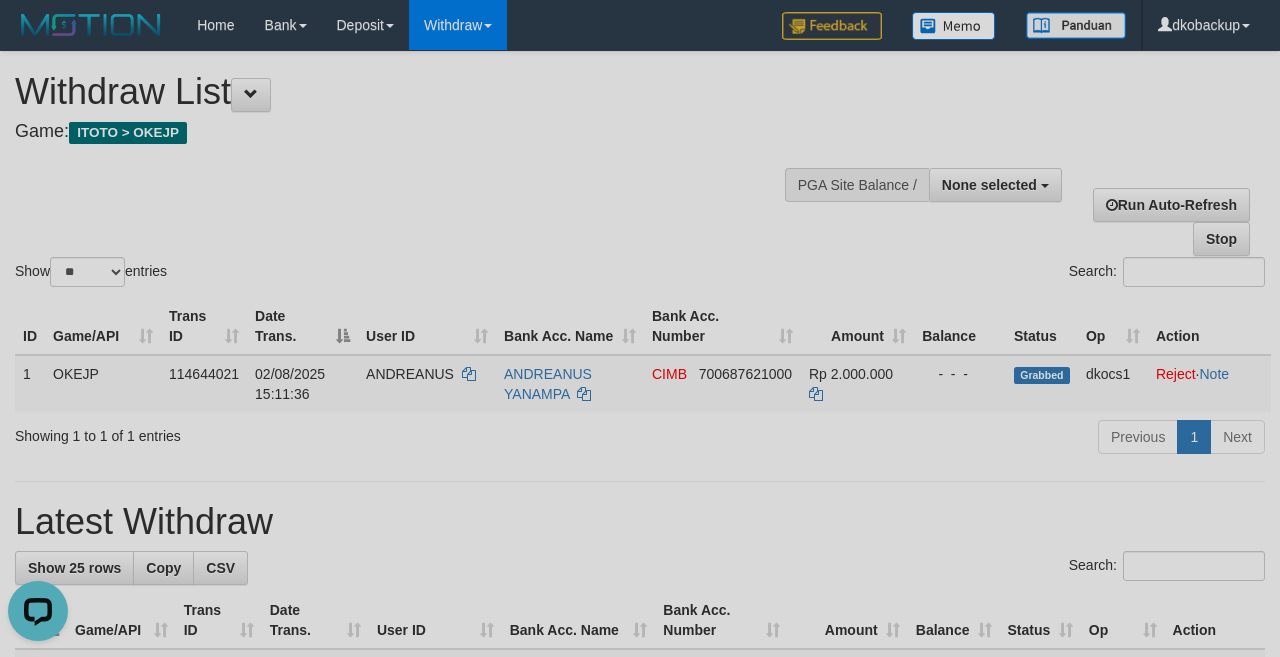 scroll, scrollTop: 0, scrollLeft: 0, axis: both 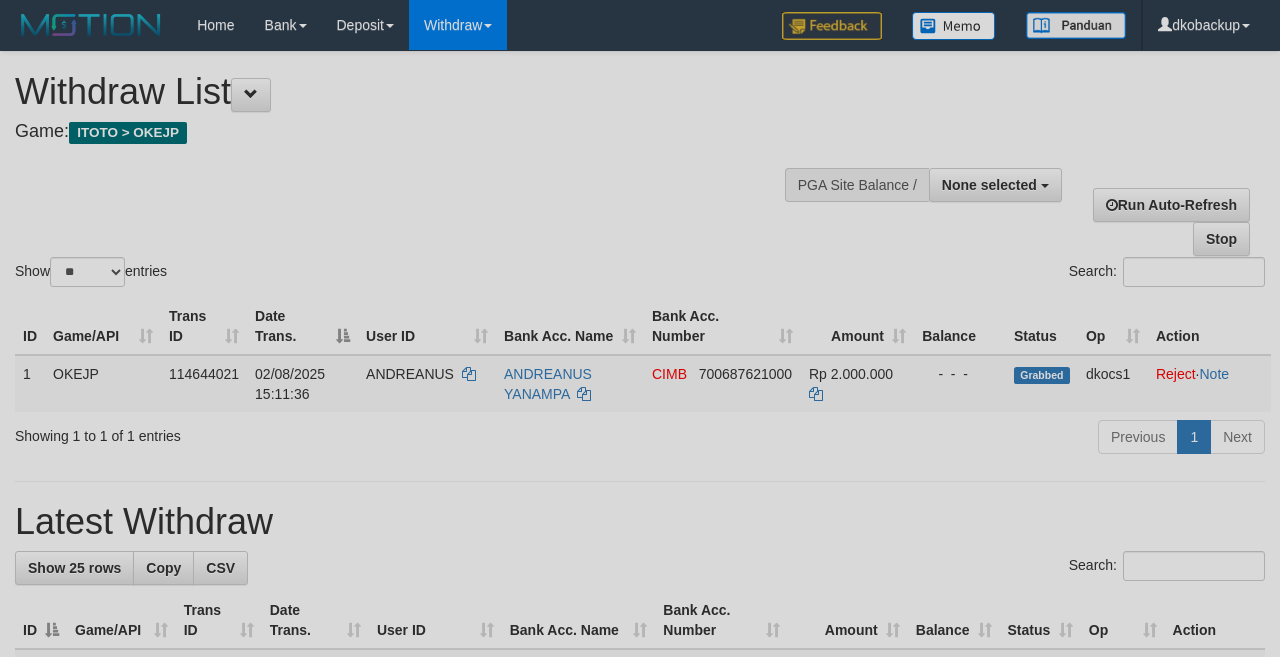 select 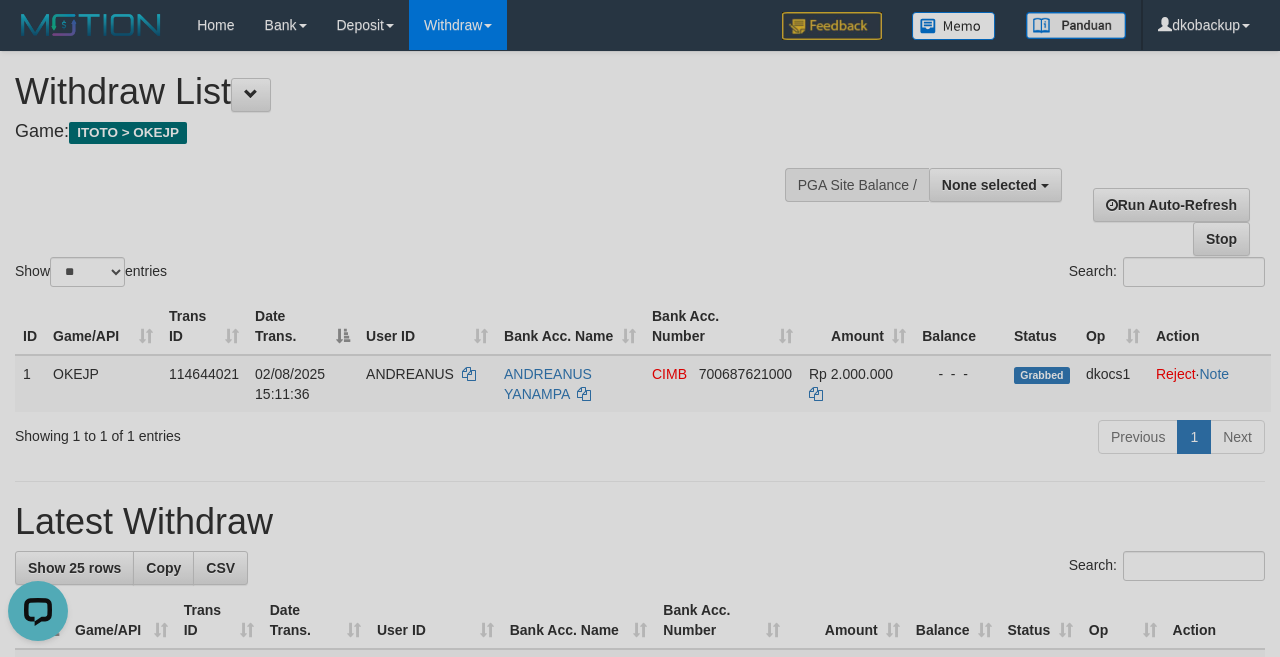 scroll, scrollTop: 0, scrollLeft: 0, axis: both 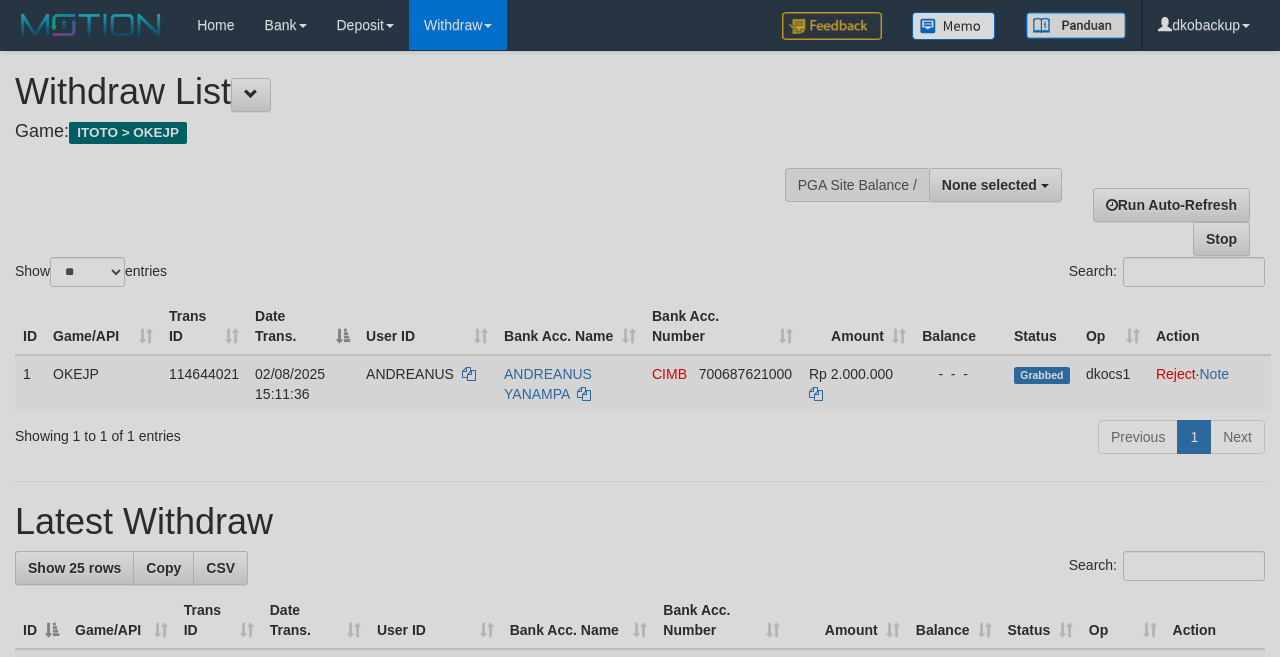 select 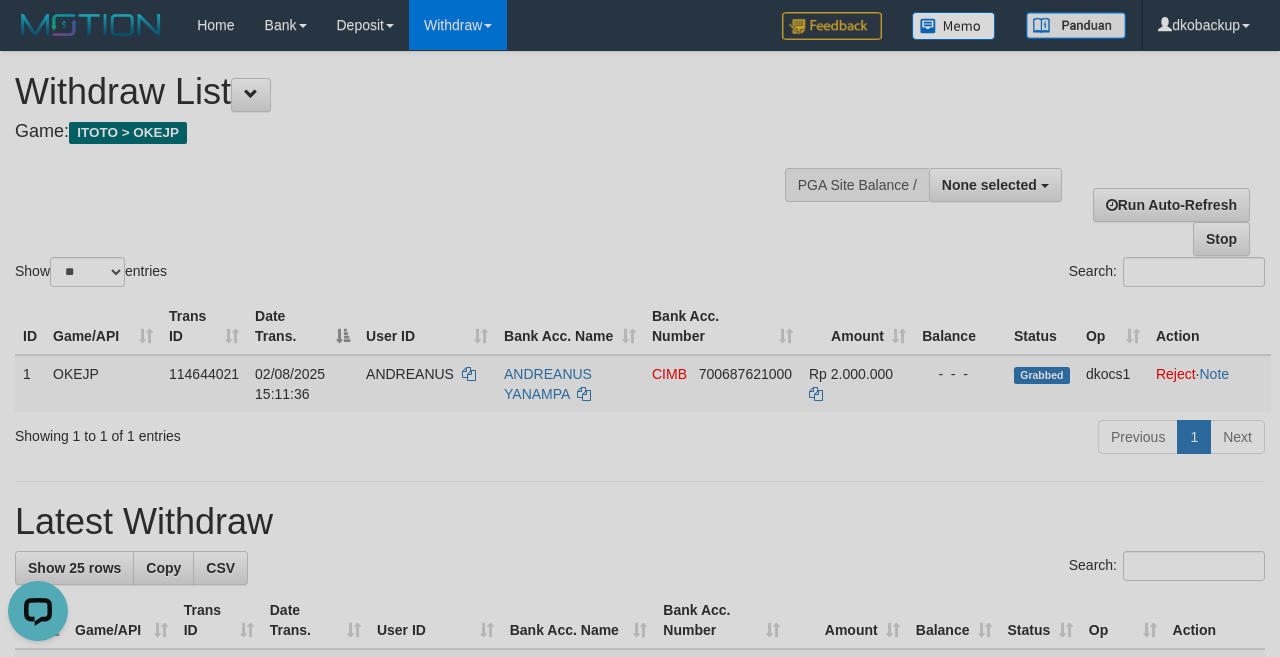 scroll, scrollTop: 0, scrollLeft: 0, axis: both 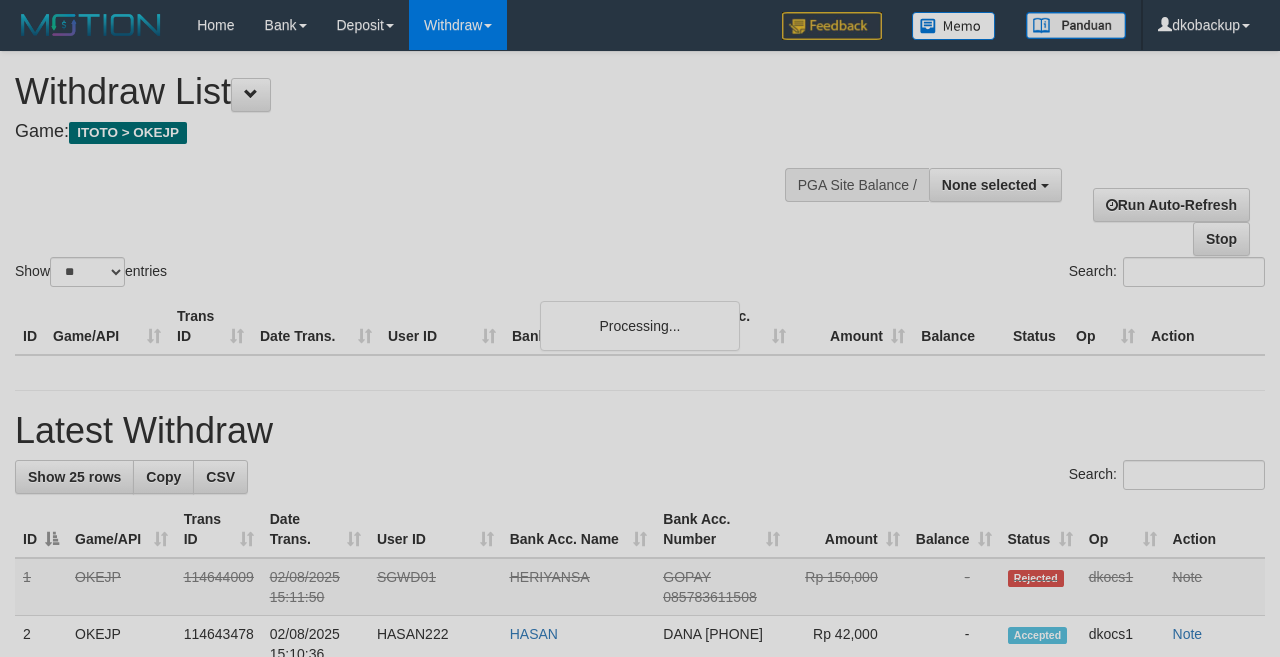 select 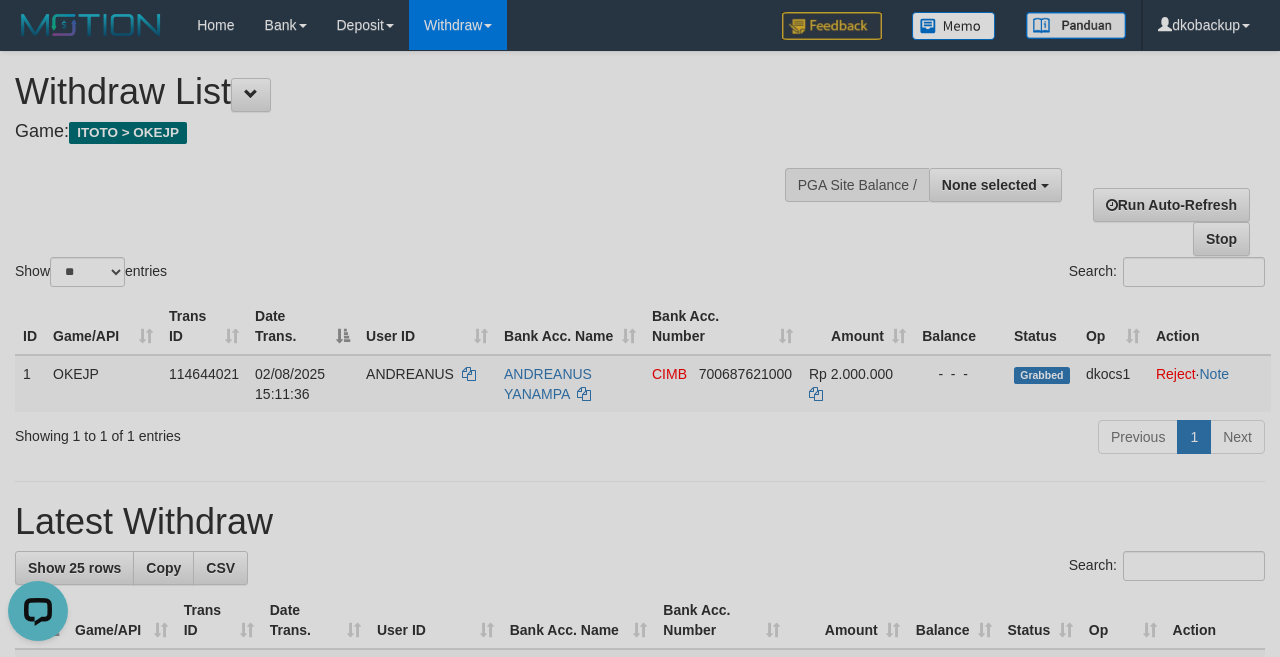 scroll, scrollTop: 0, scrollLeft: 0, axis: both 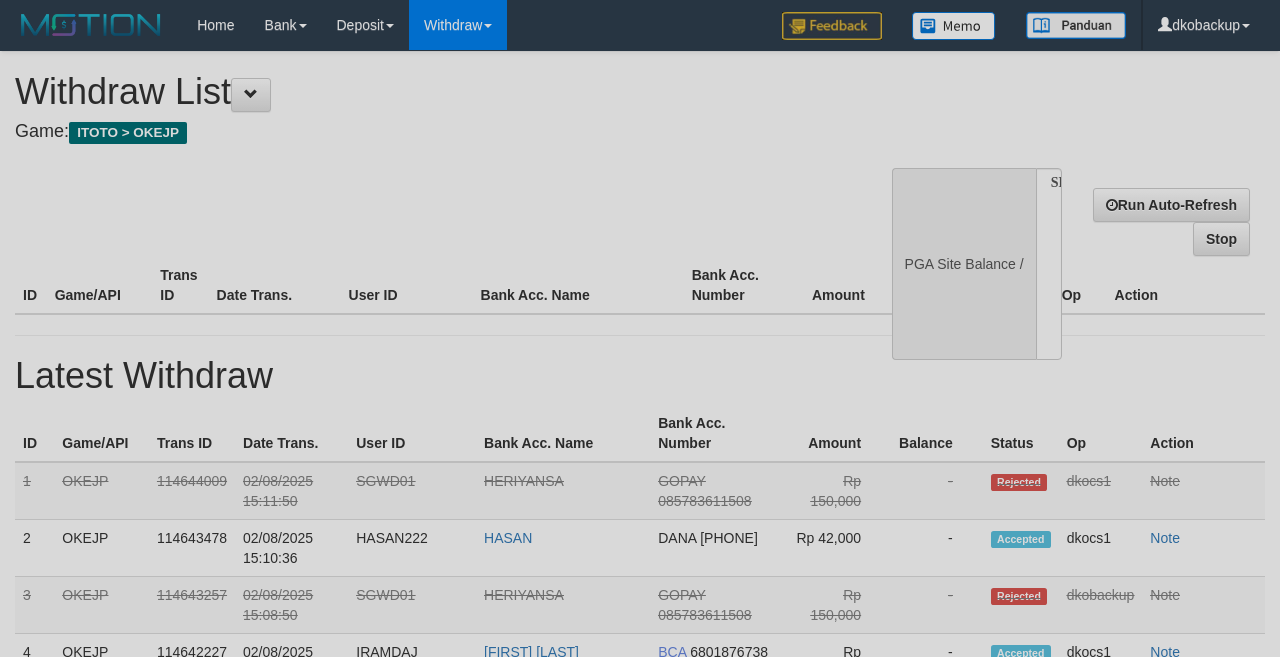 select 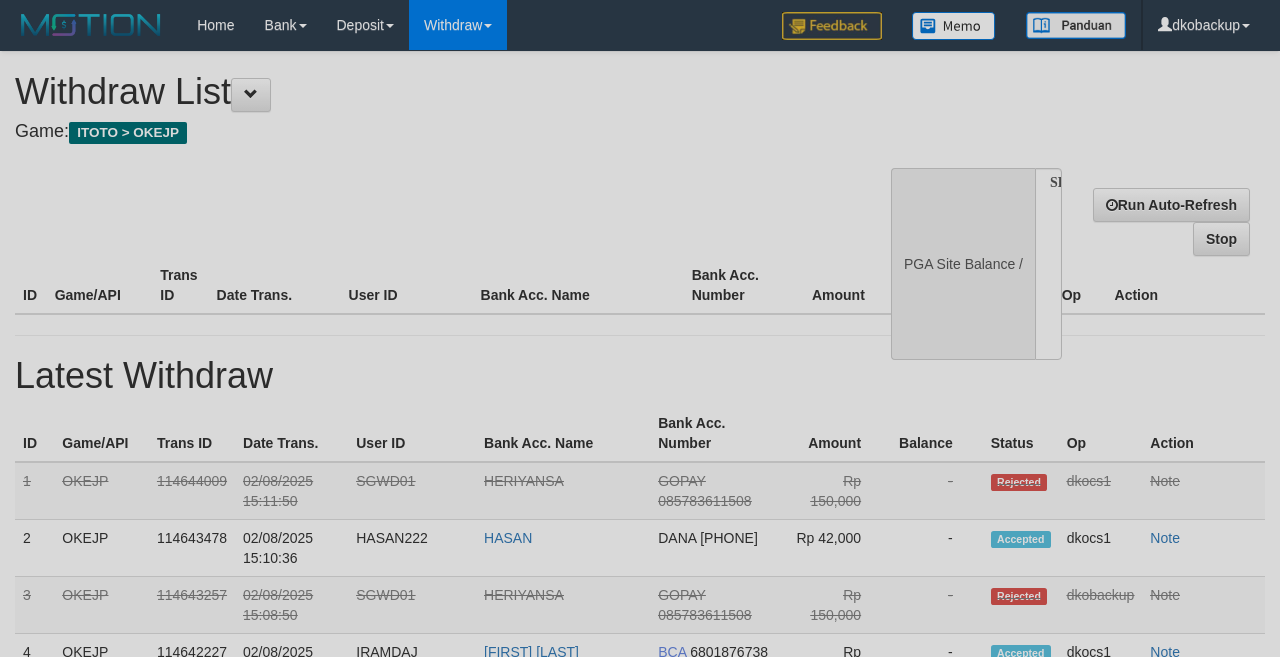 scroll, scrollTop: 0, scrollLeft: 0, axis: both 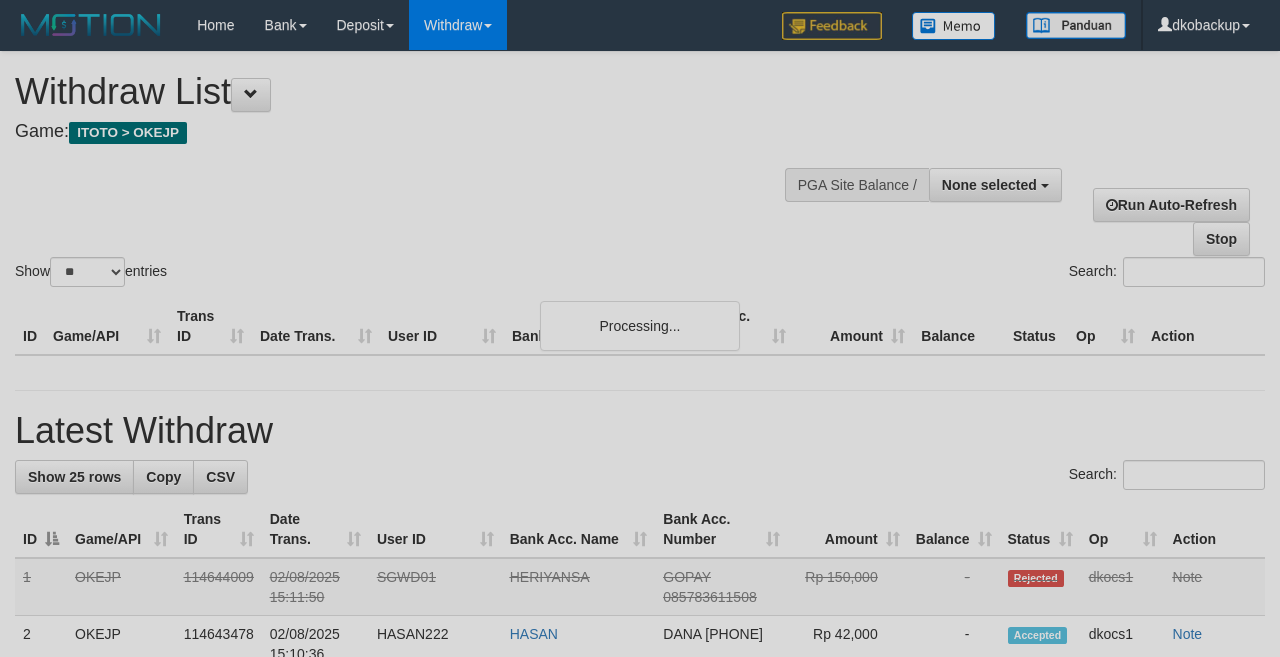 select 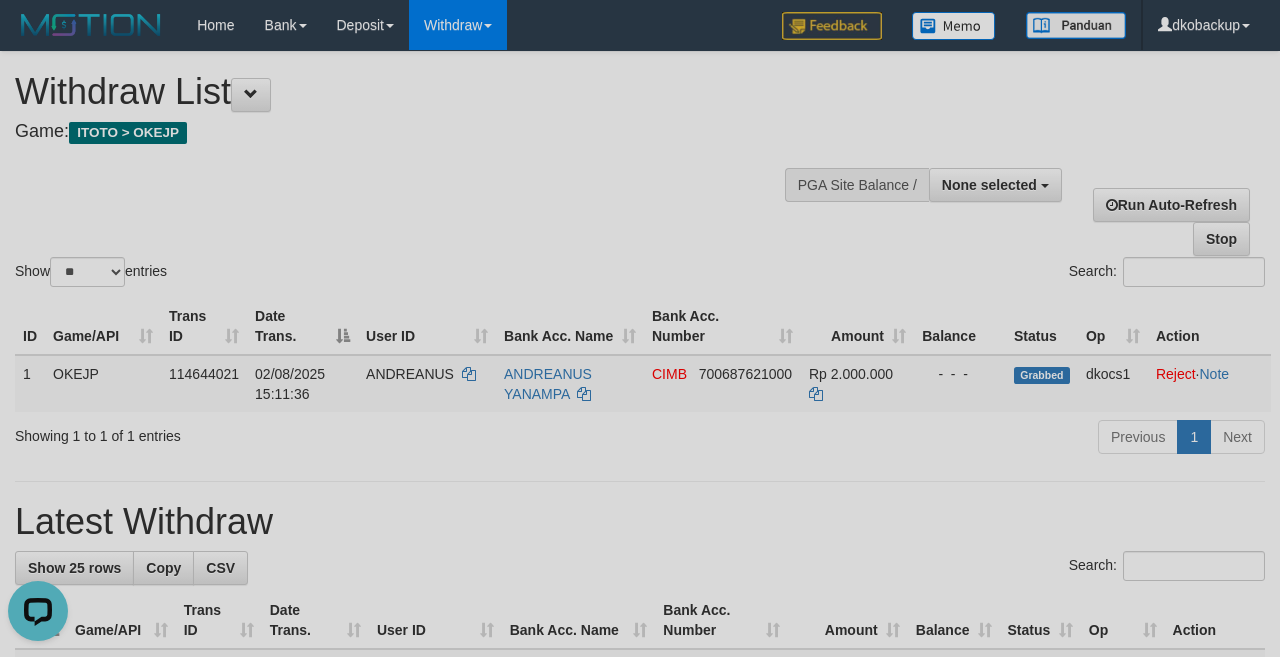 scroll, scrollTop: 0, scrollLeft: 0, axis: both 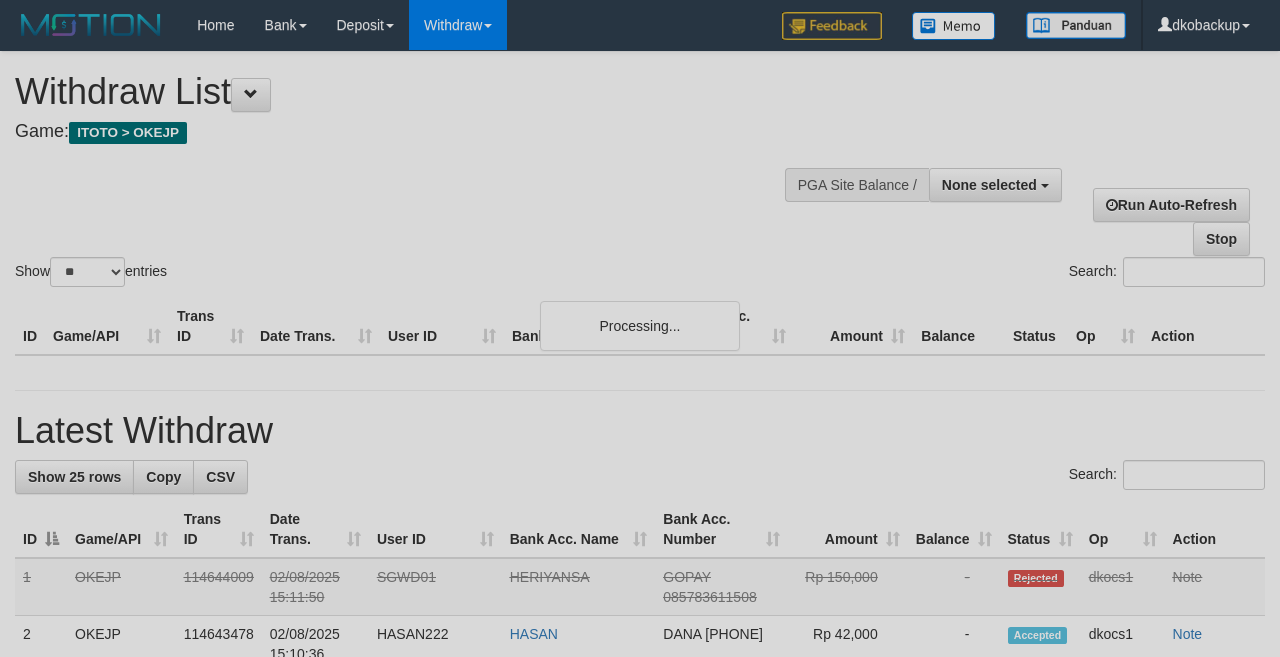 select 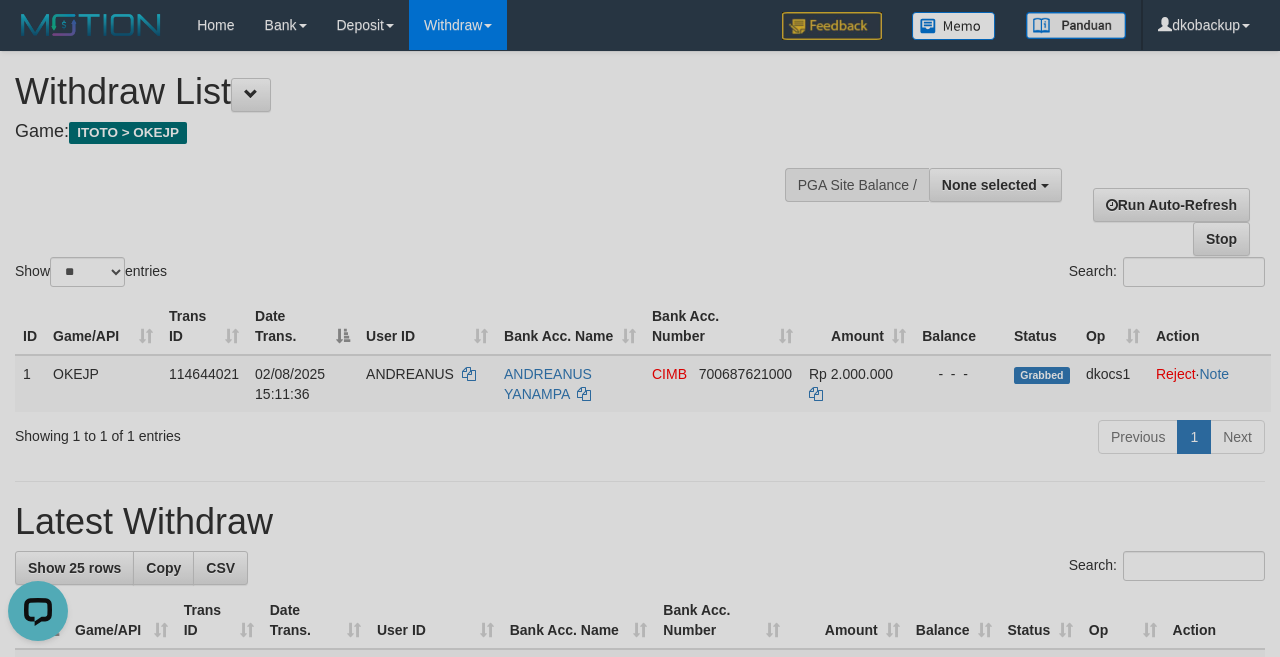 scroll, scrollTop: 0, scrollLeft: 0, axis: both 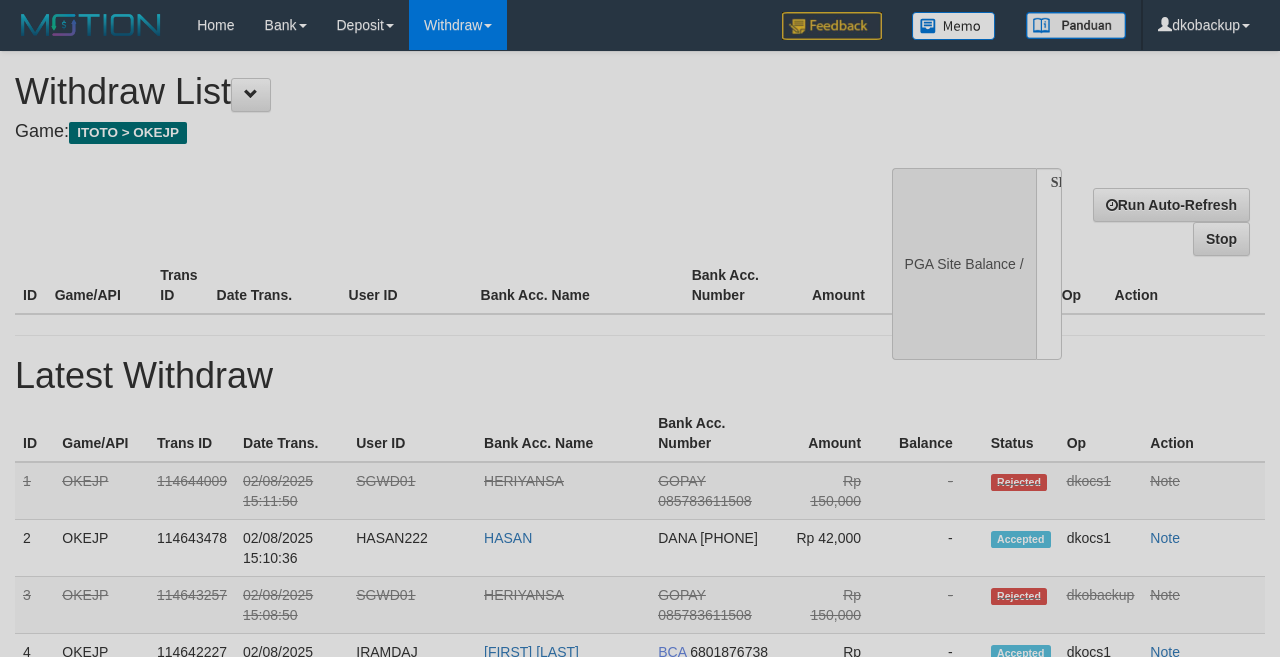 select 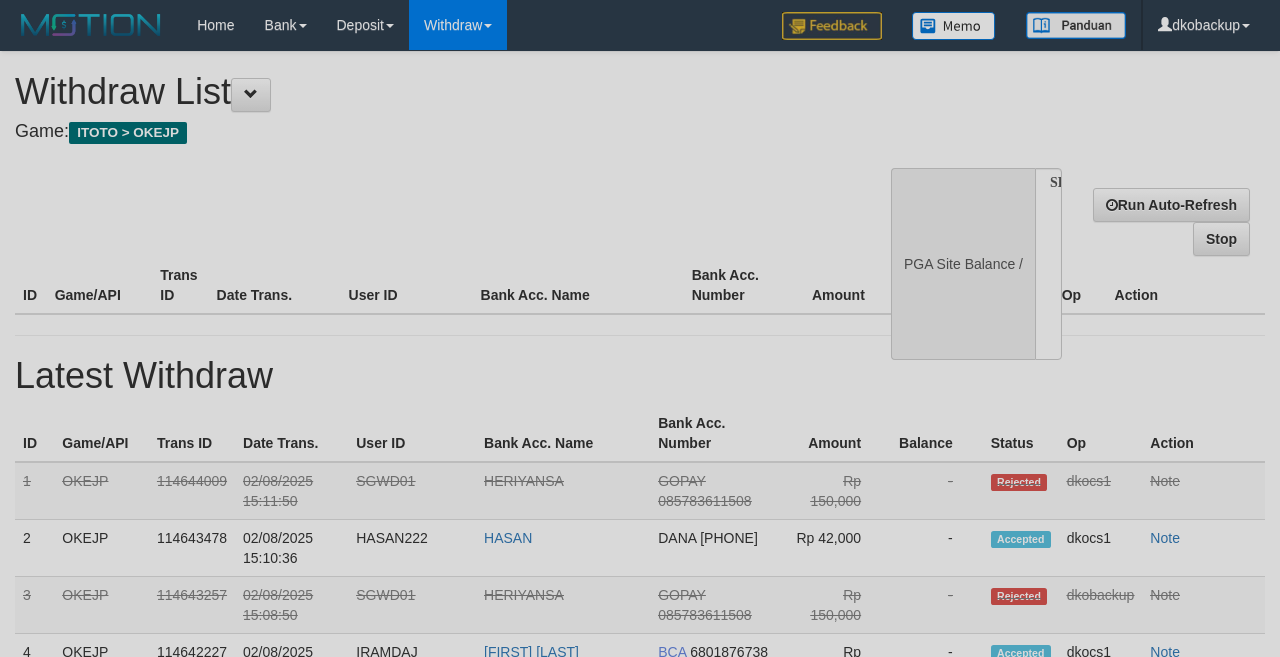 scroll, scrollTop: 0, scrollLeft: 0, axis: both 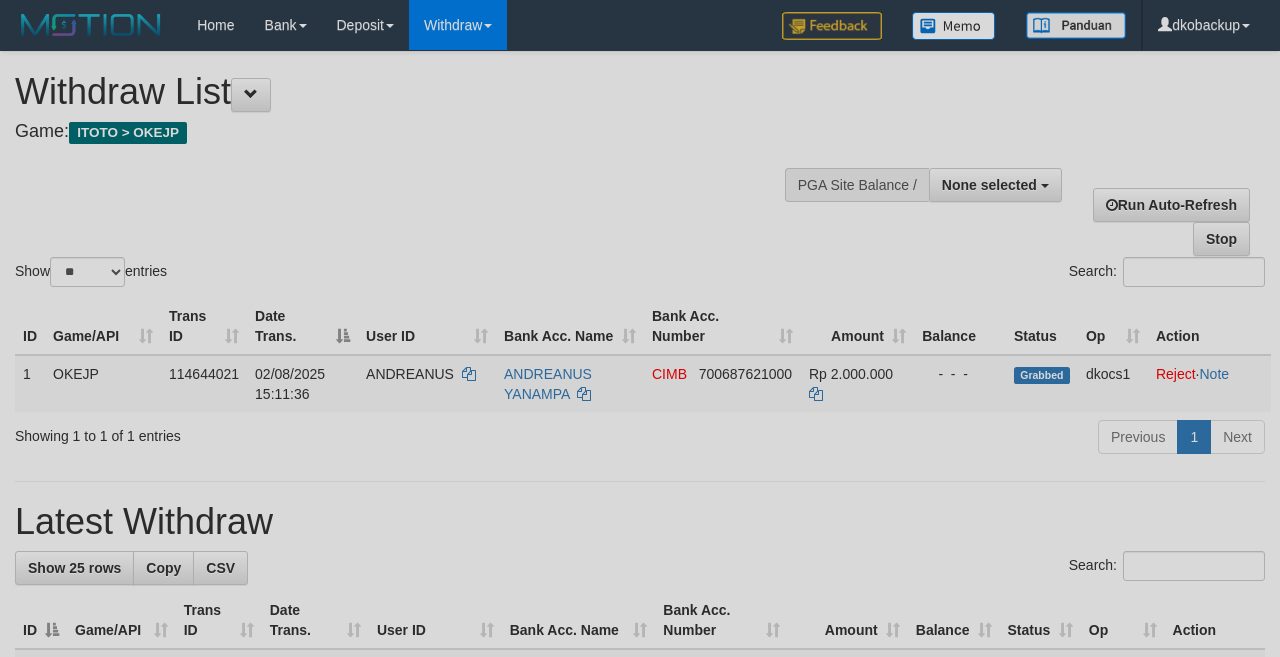 select 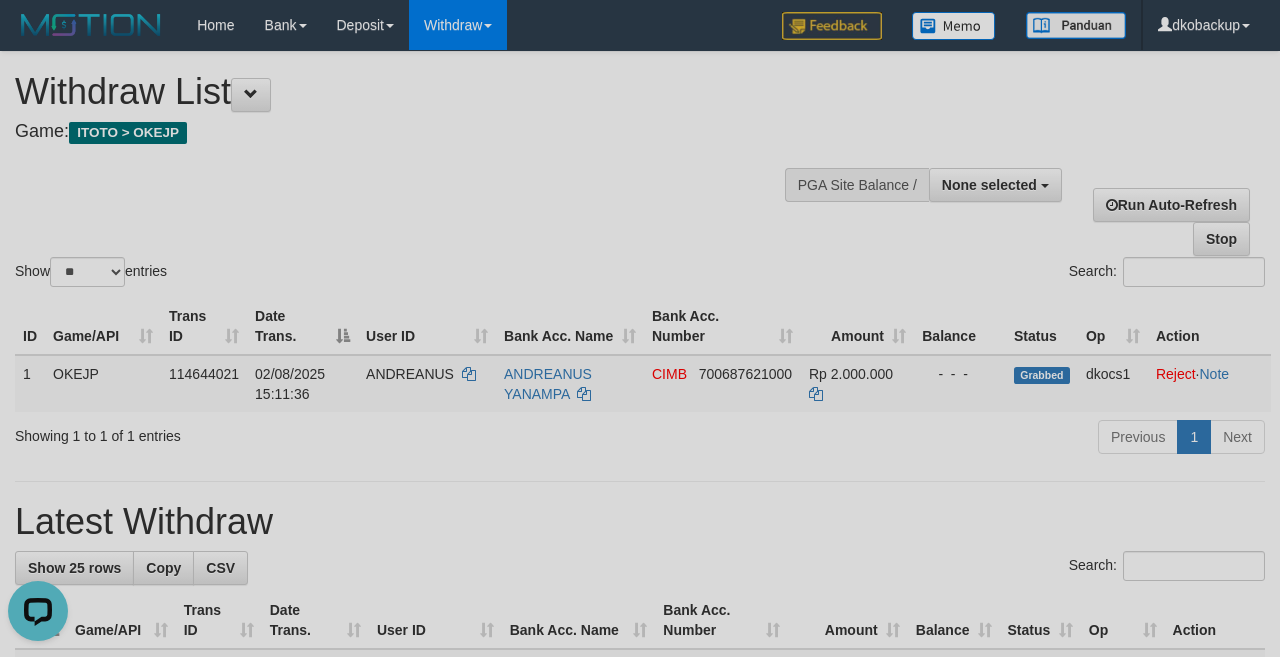 scroll, scrollTop: 0, scrollLeft: 0, axis: both 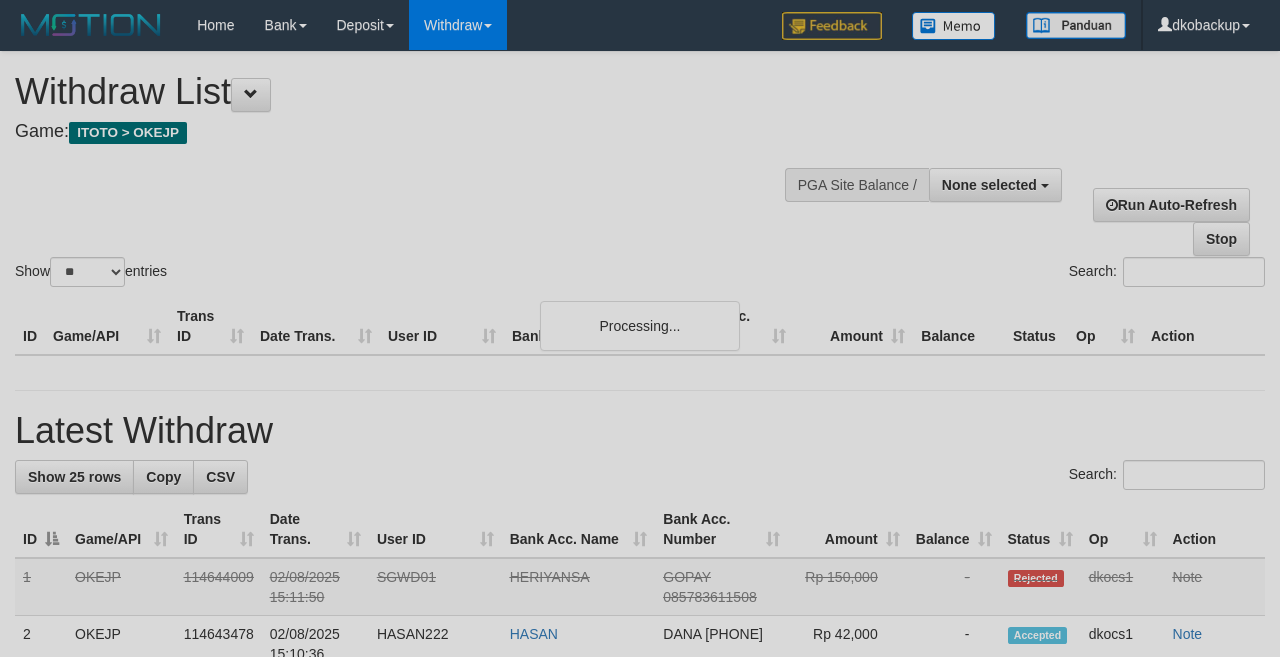 select 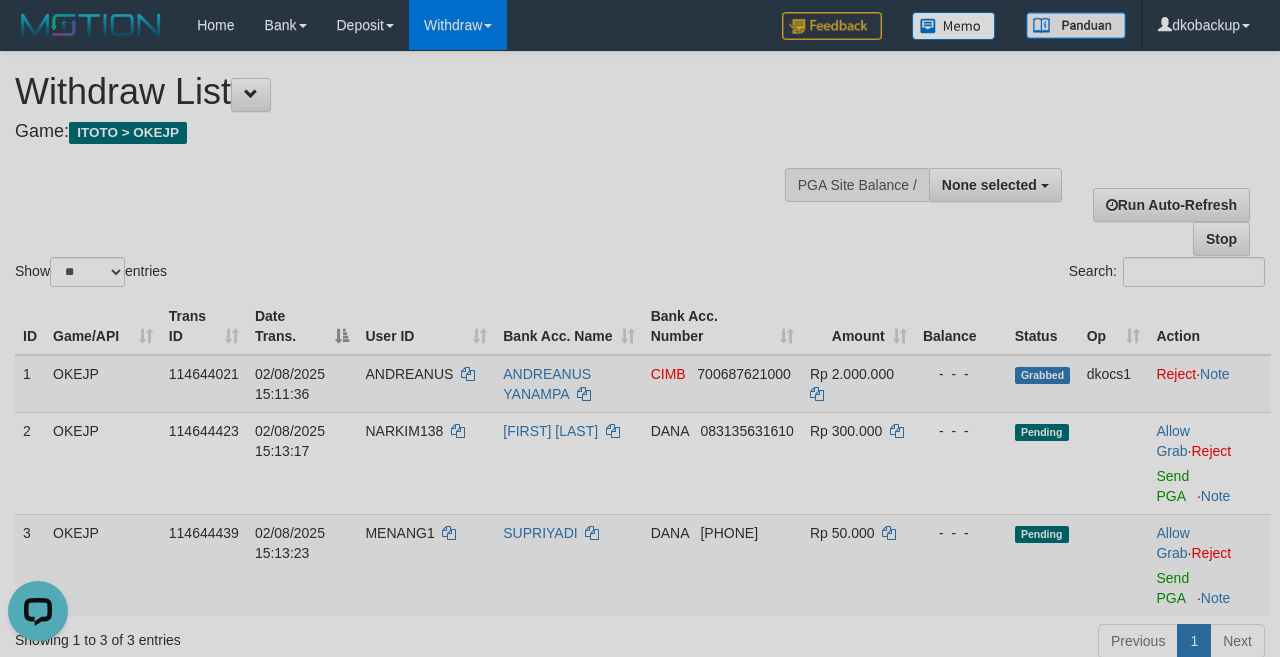 scroll, scrollTop: 0, scrollLeft: 0, axis: both 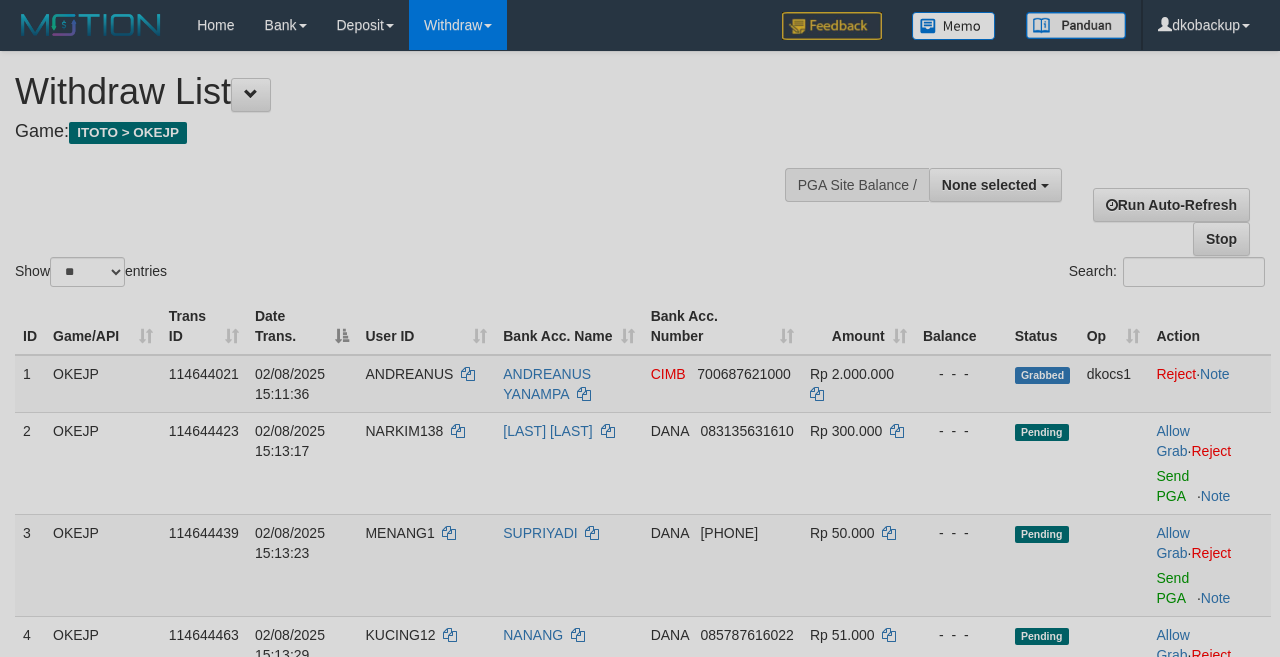 select 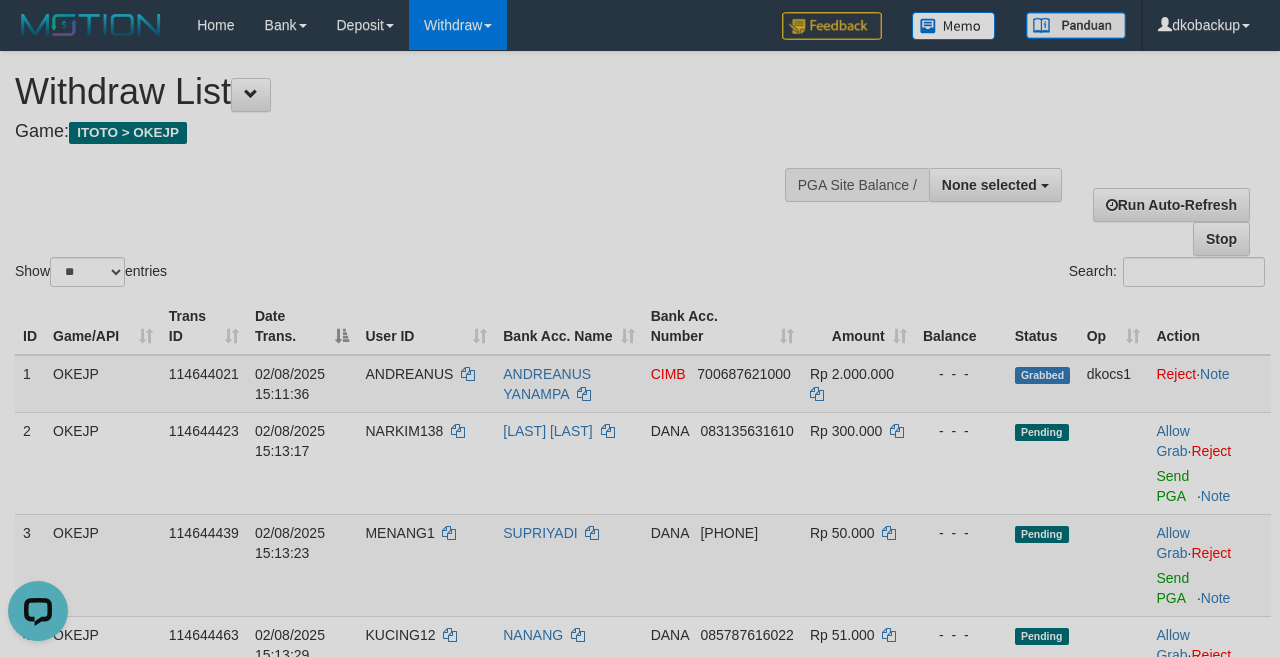 scroll, scrollTop: 0, scrollLeft: 0, axis: both 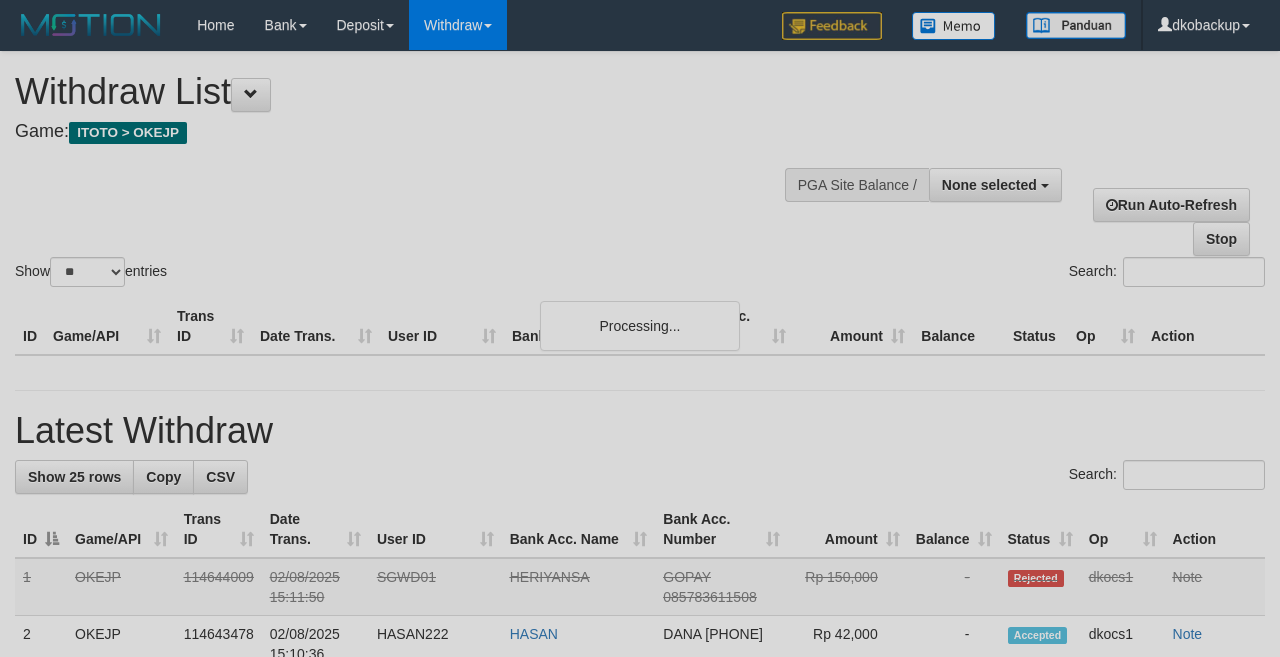 select 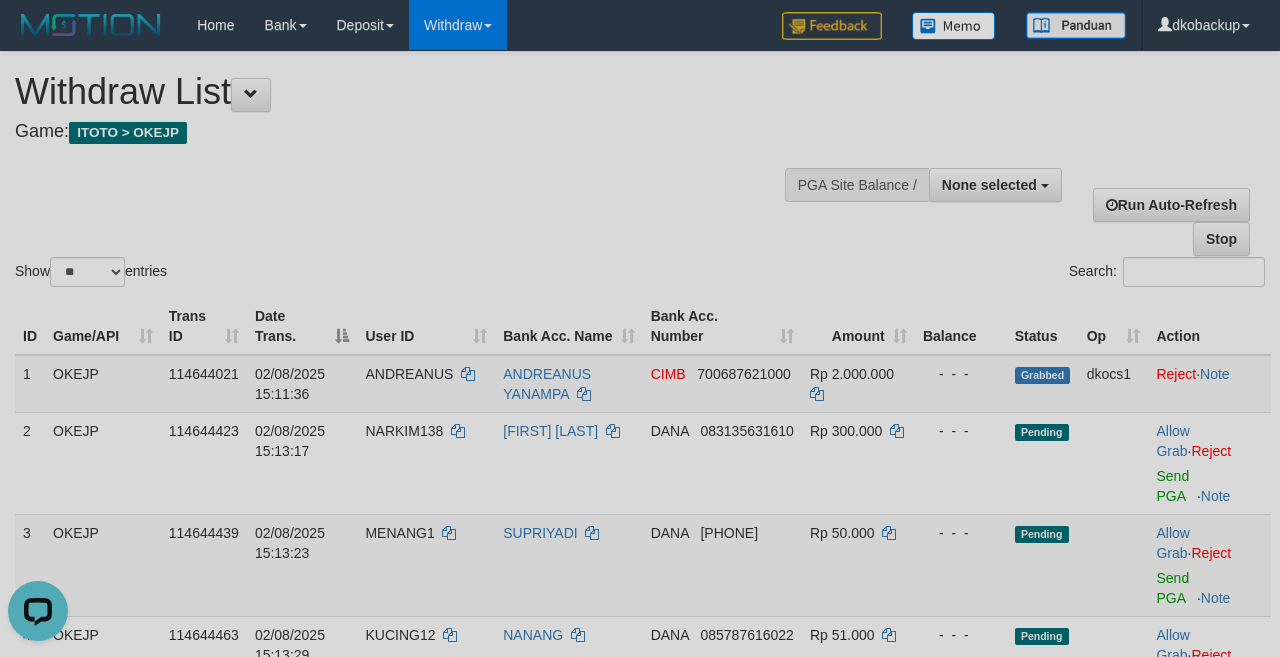 scroll, scrollTop: 0, scrollLeft: 0, axis: both 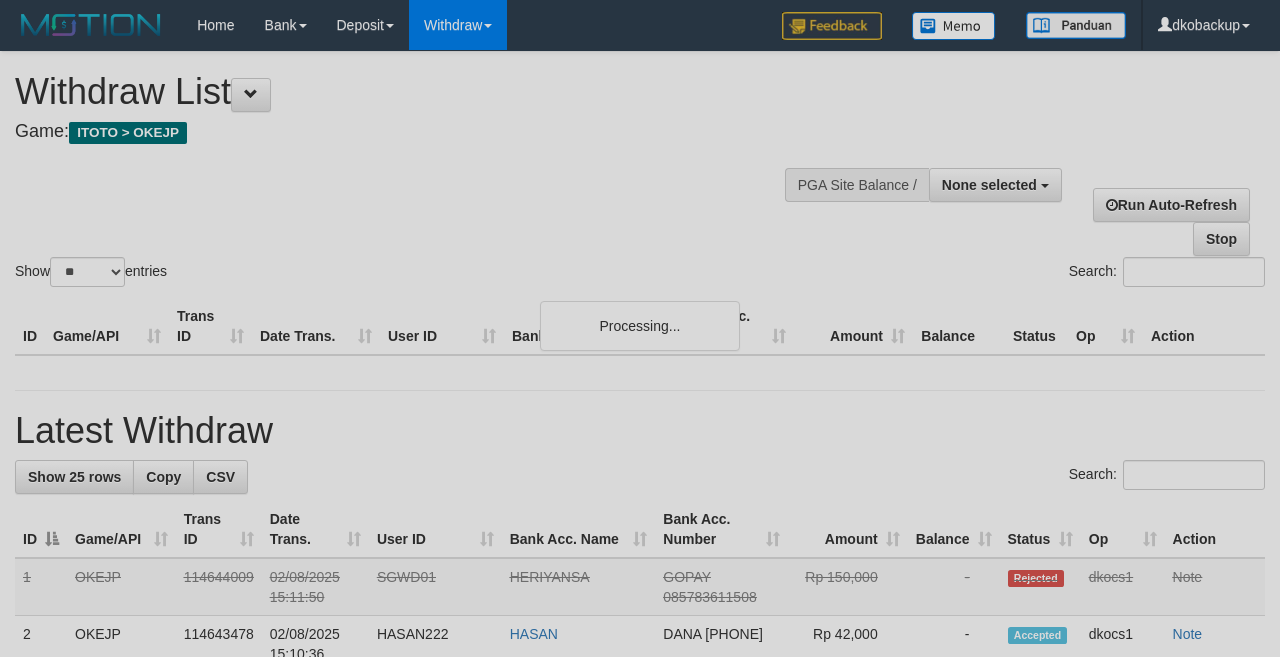 select 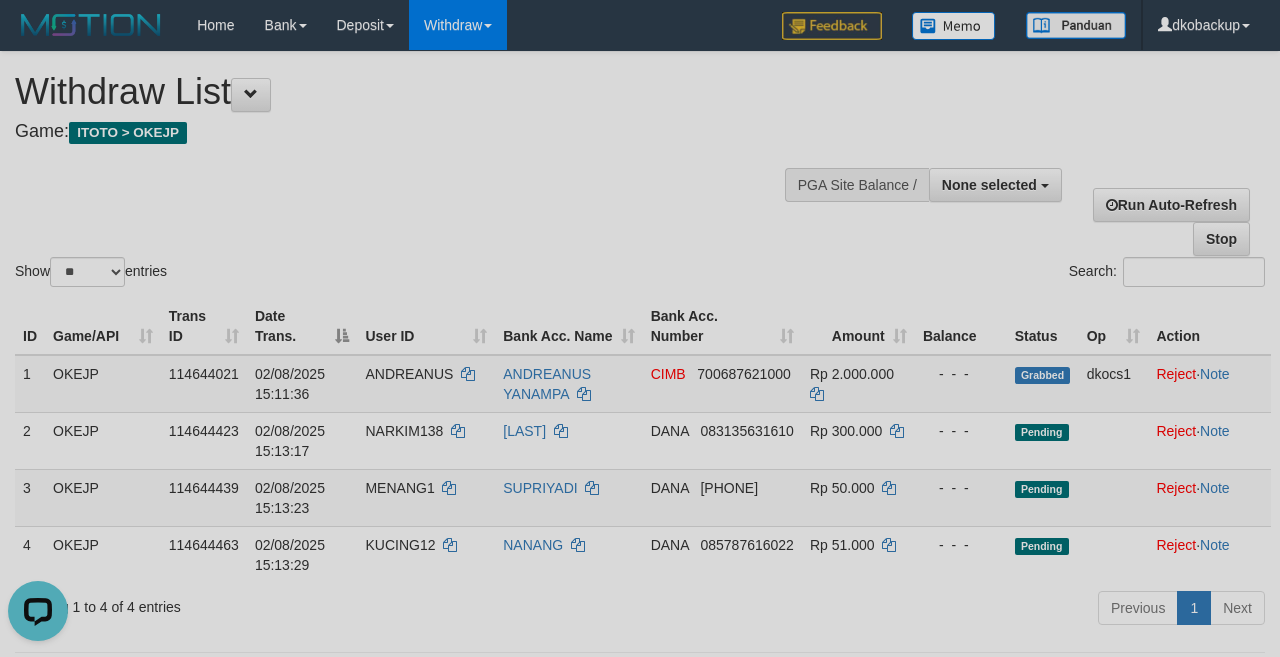 scroll, scrollTop: 0, scrollLeft: 0, axis: both 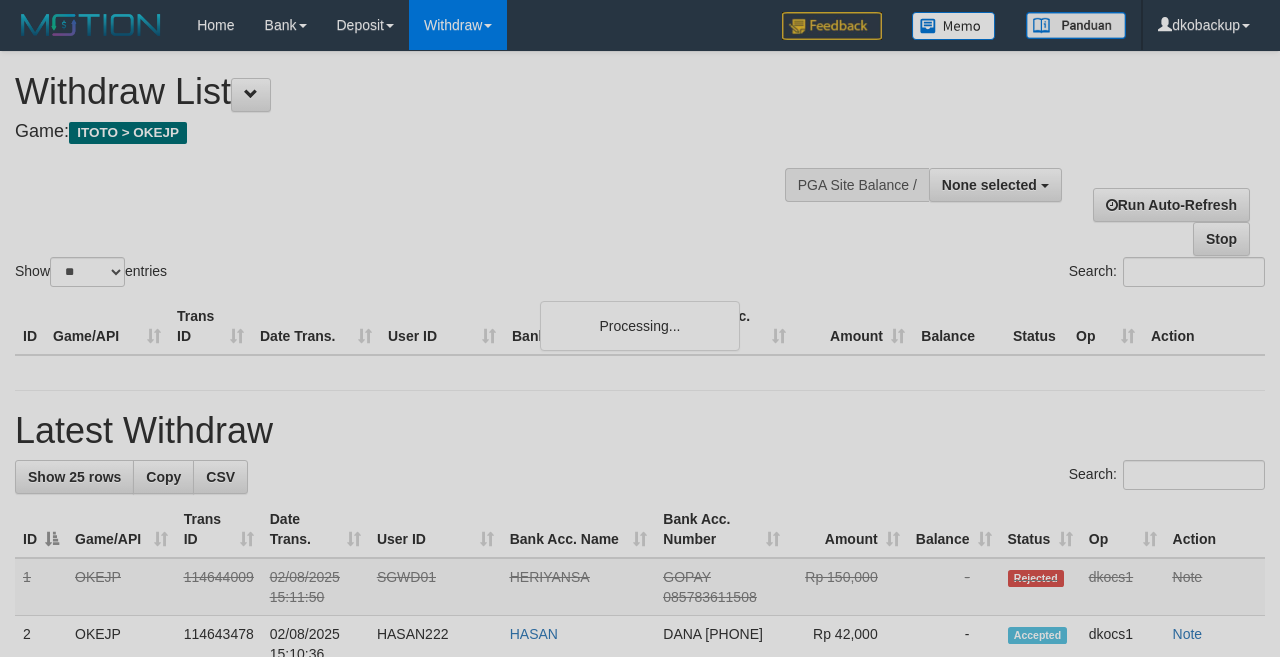 select 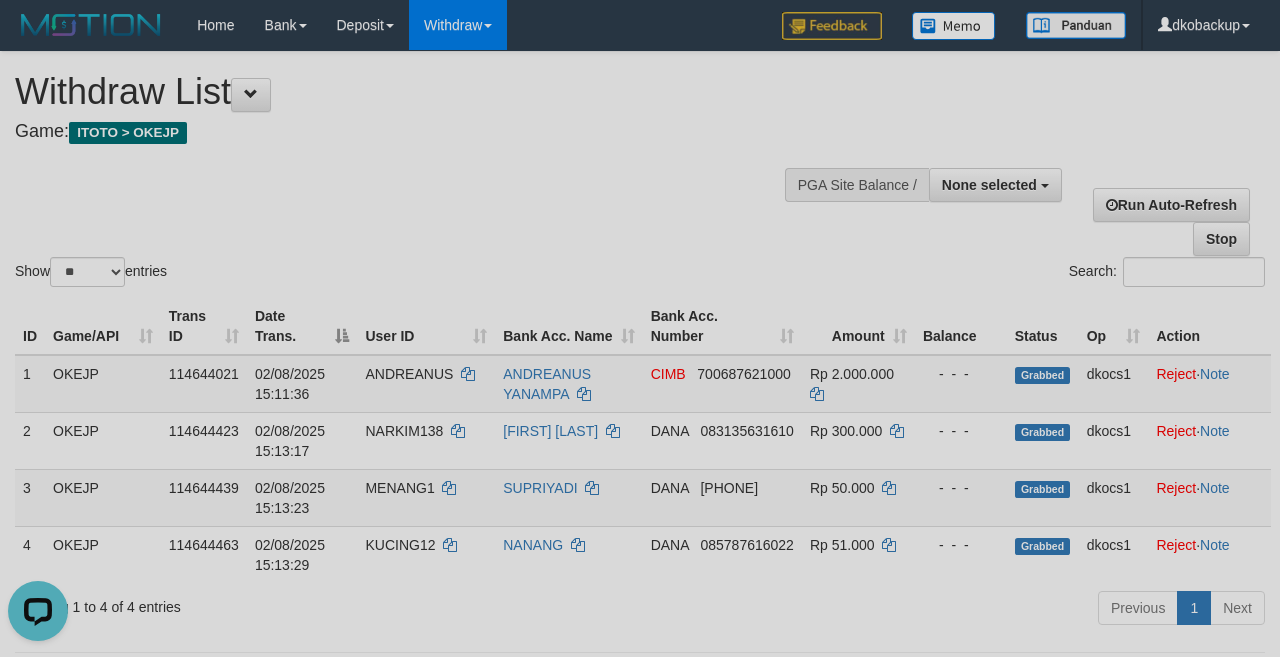 scroll, scrollTop: 0, scrollLeft: 0, axis: both 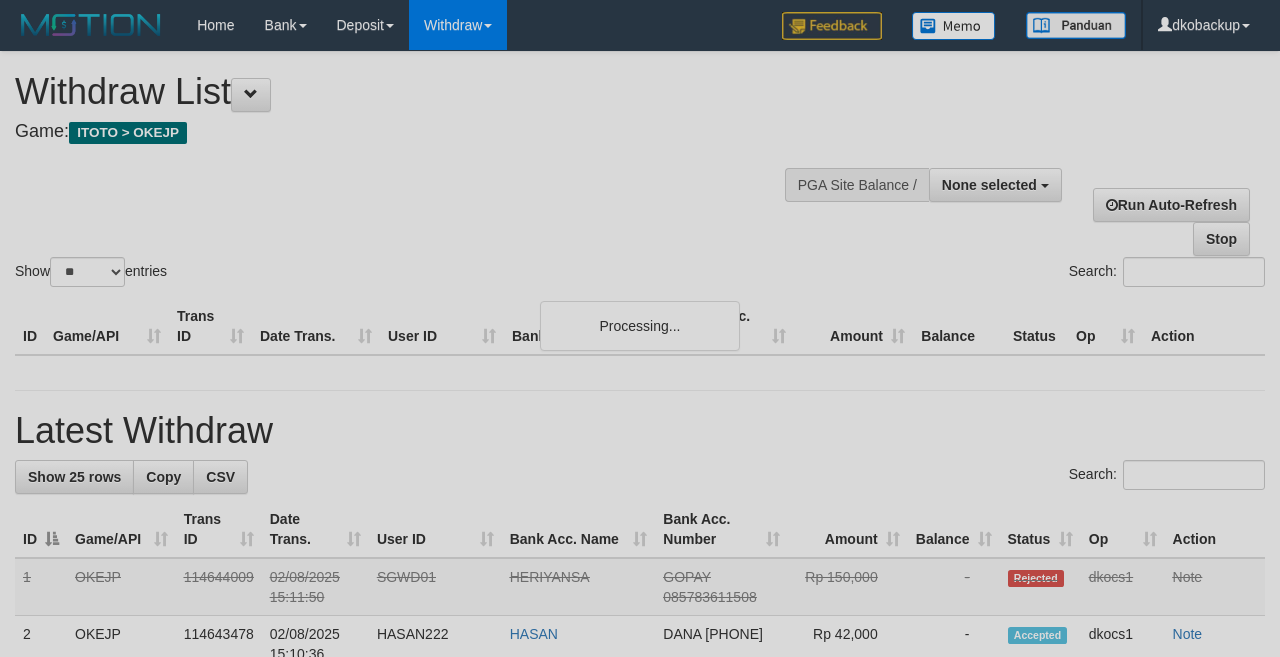 select 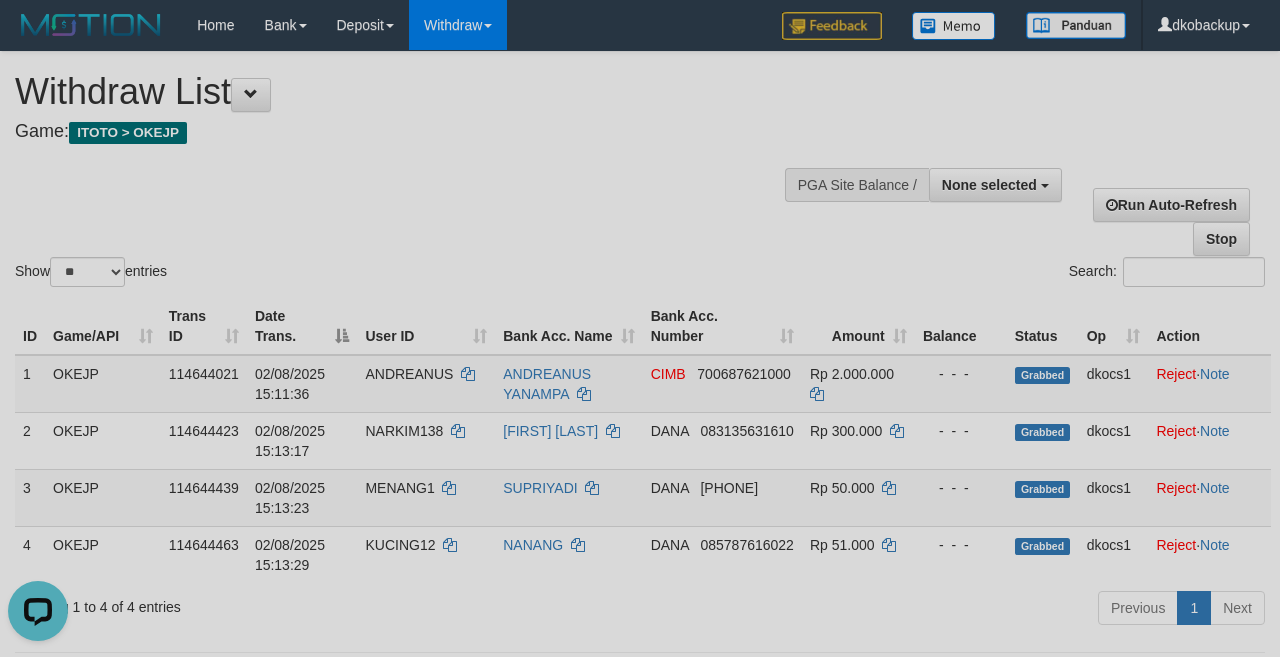 scroll, scrollTop: 0, scrollLeft: 0, axis: both 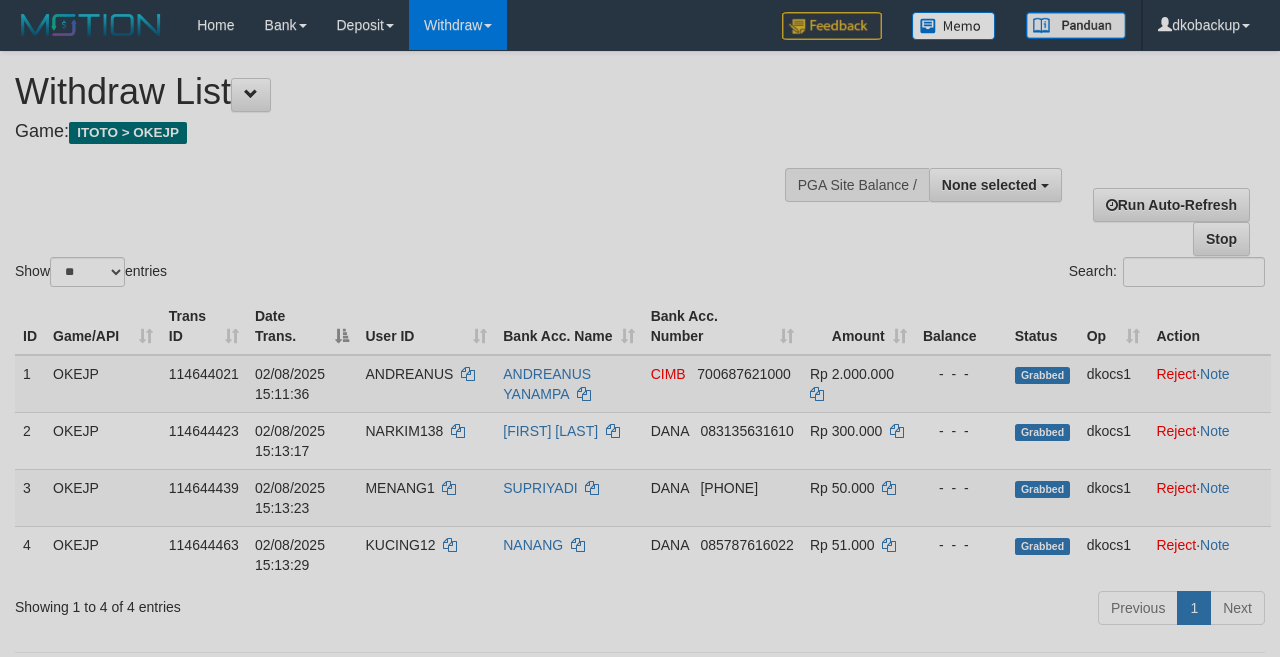 select 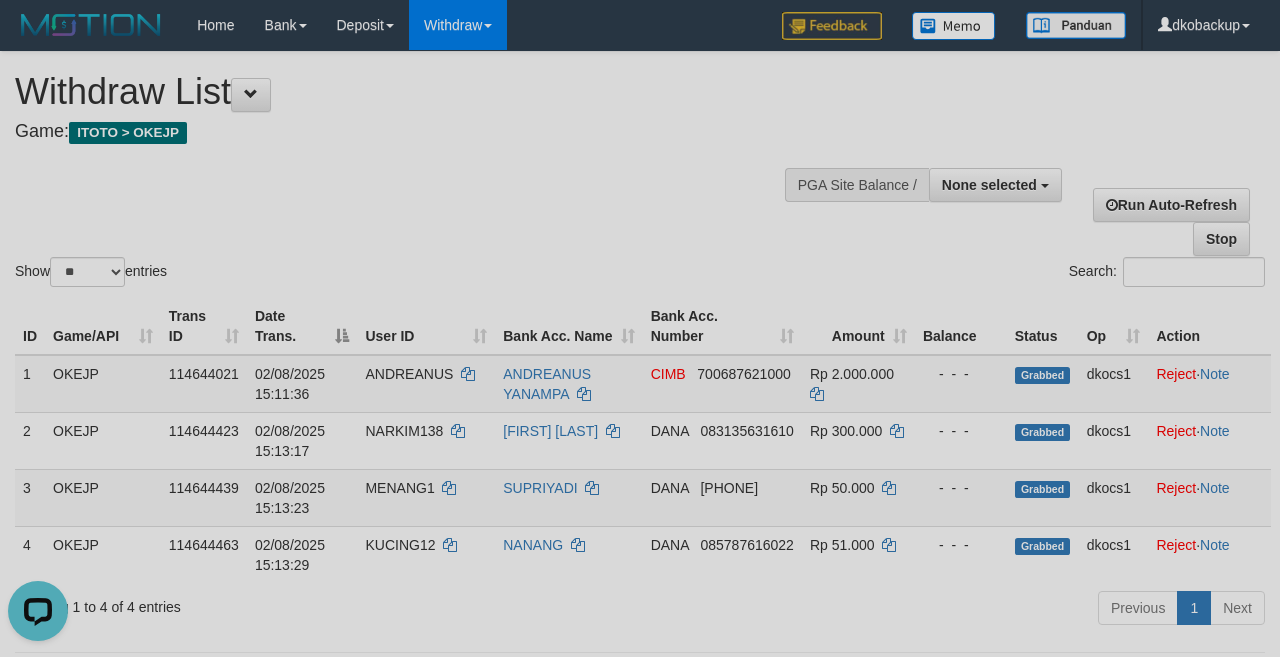 scroll, scrollTop: 0, scrollLeft: 0, axis: both 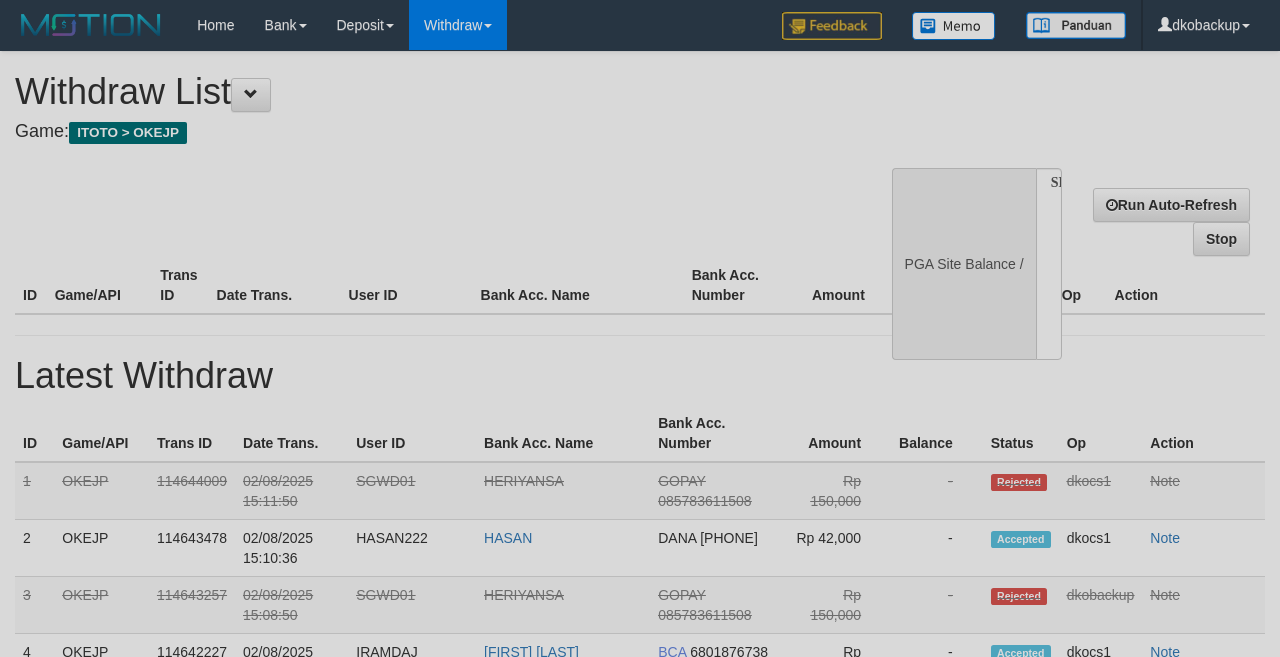 select 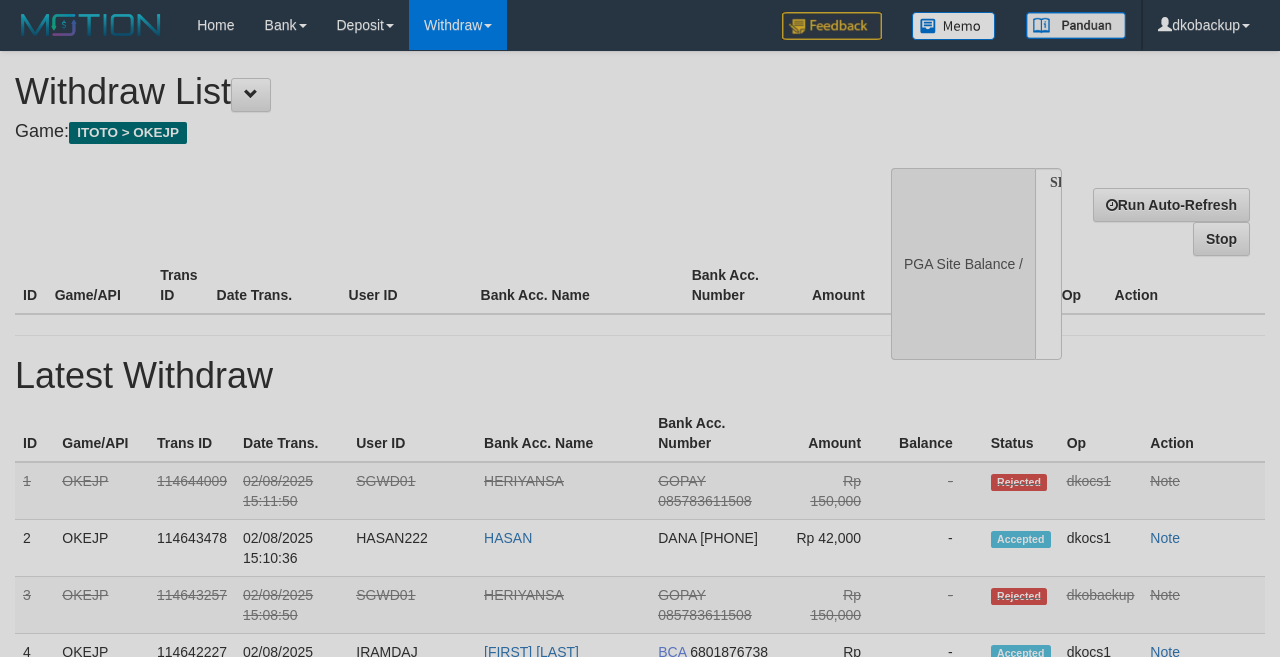 scroll, scrollTop: 0, scrollLeft: 0, axis: both 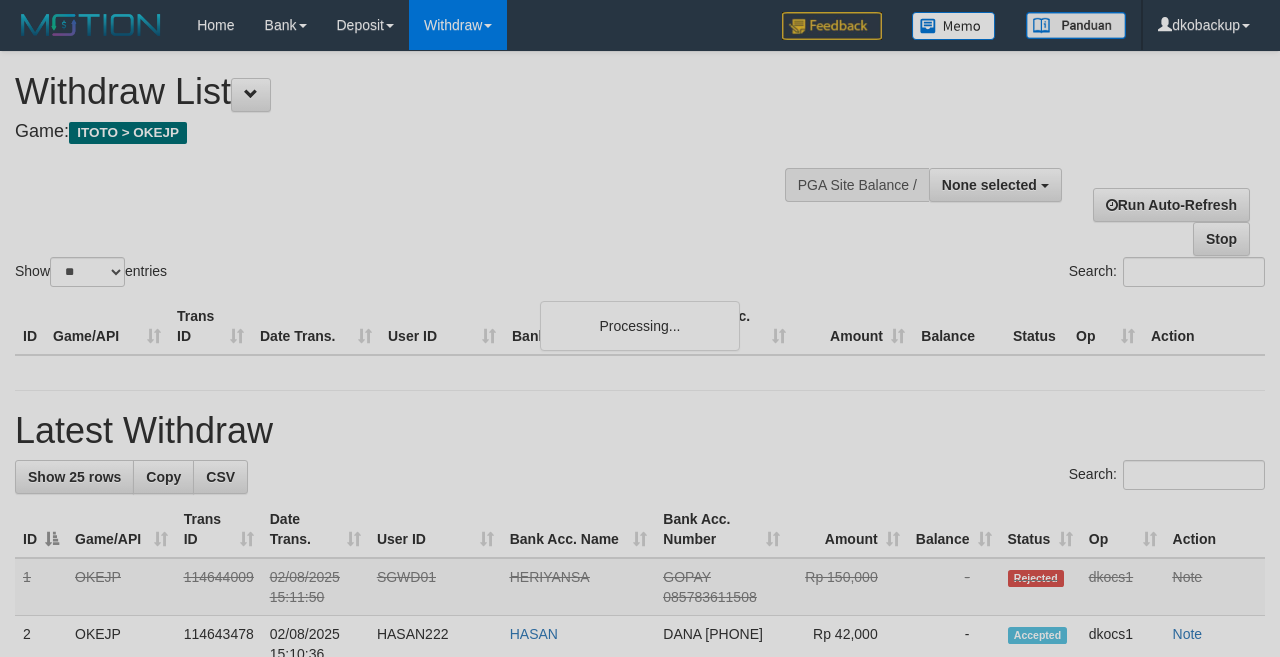 select 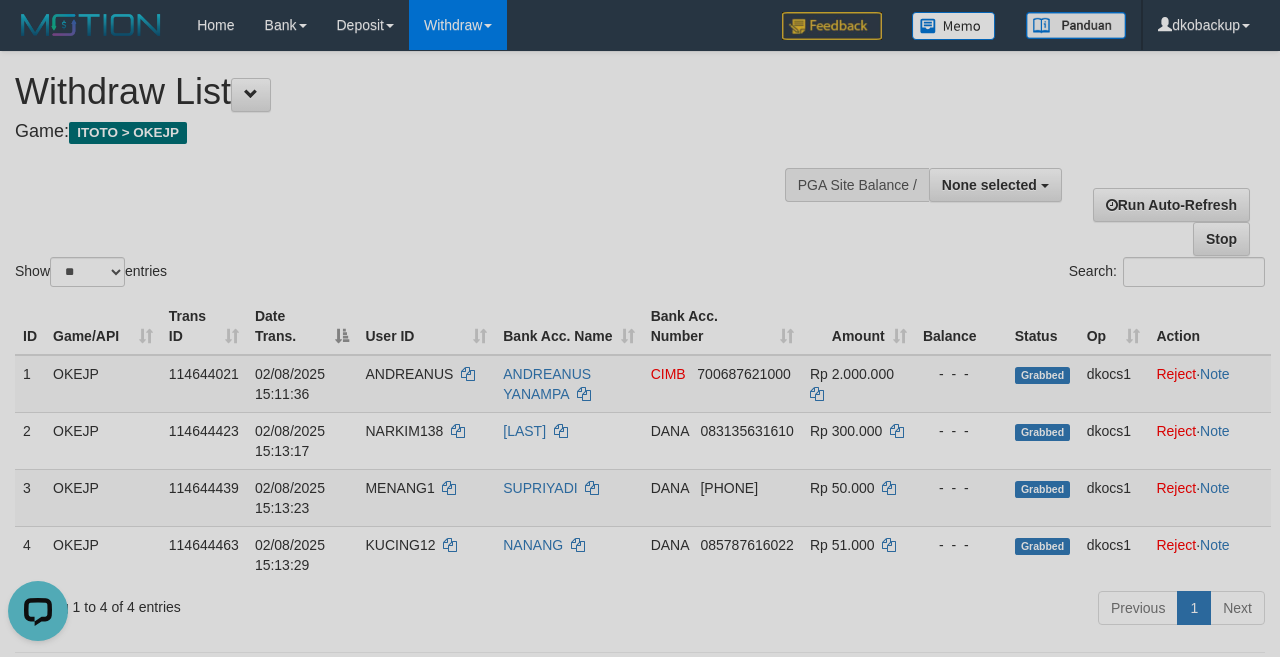 scroll, scrollTop: 0, scrollLeft: 0, axis: both 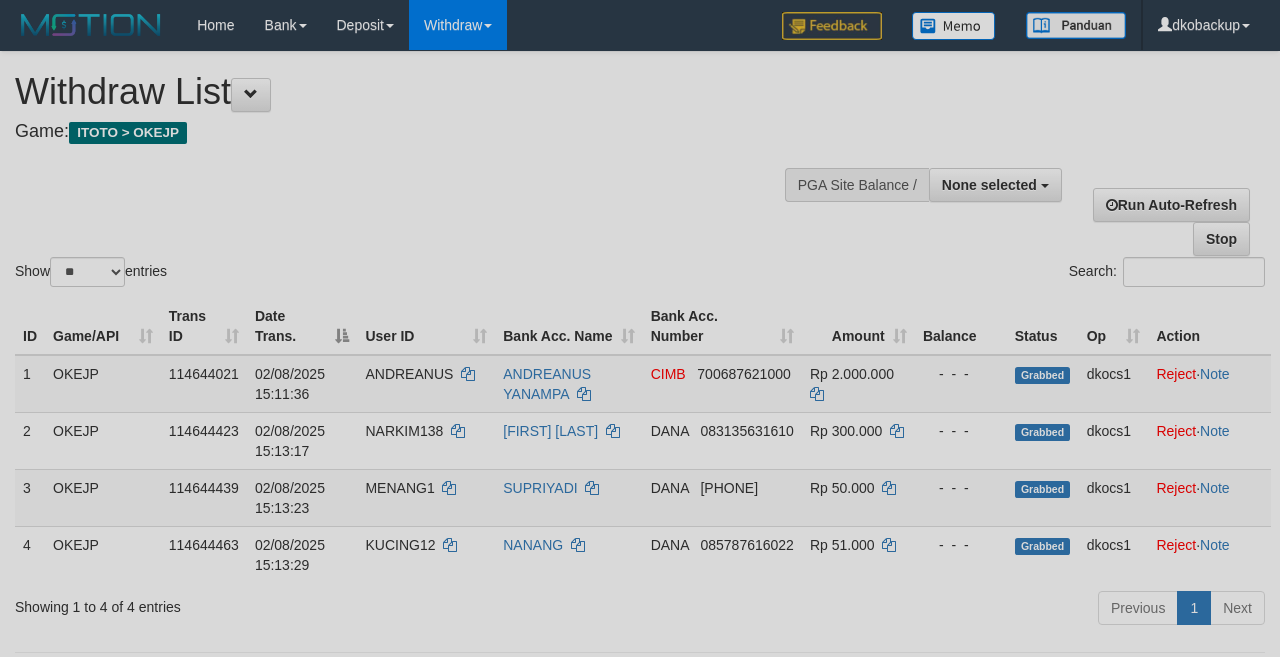 select 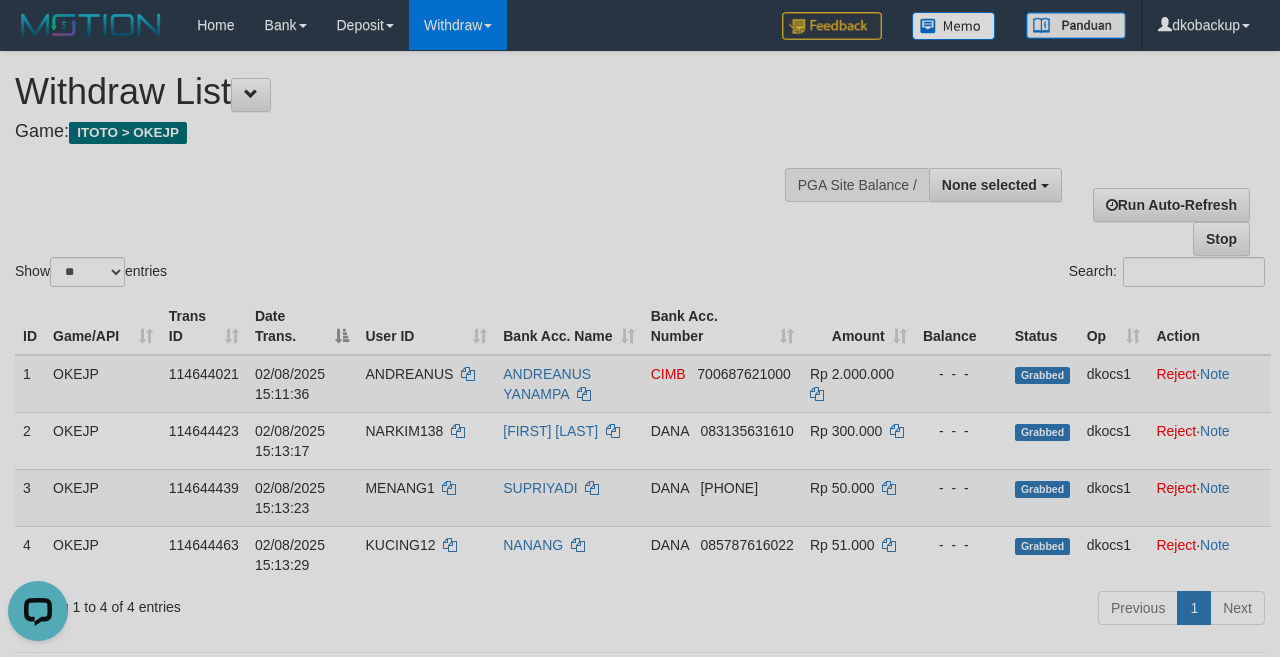 scroll, scrollTop: 0, scrollLeft: 0, axis: both 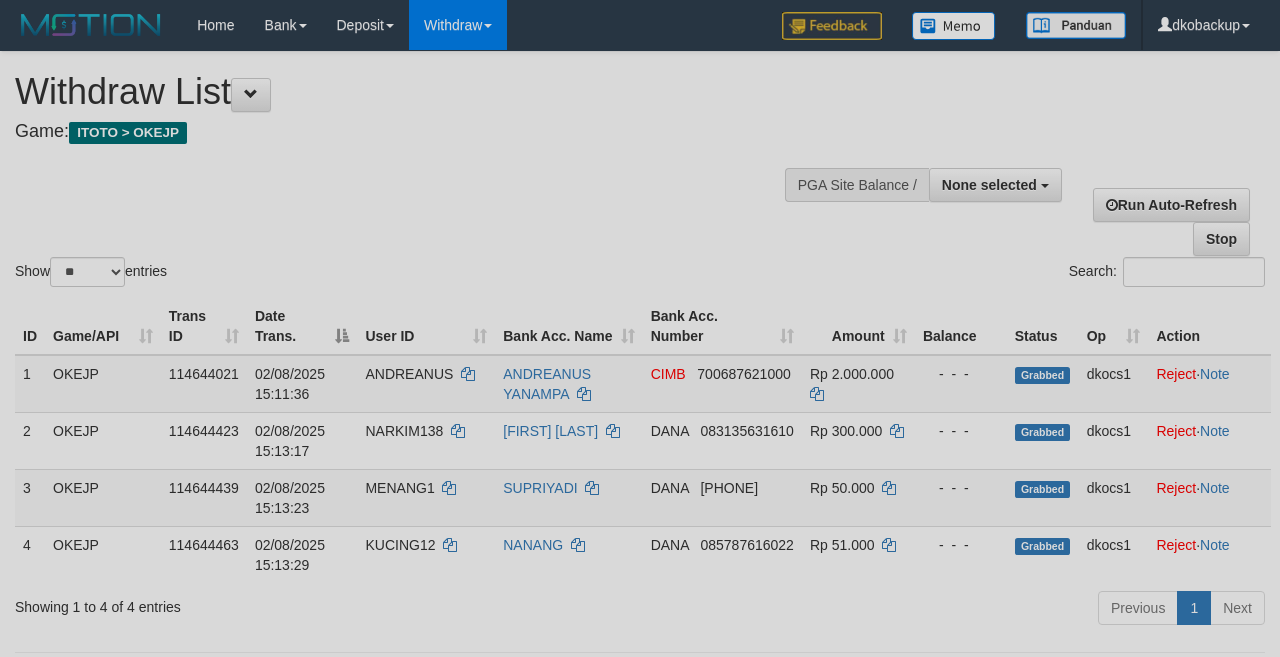 select 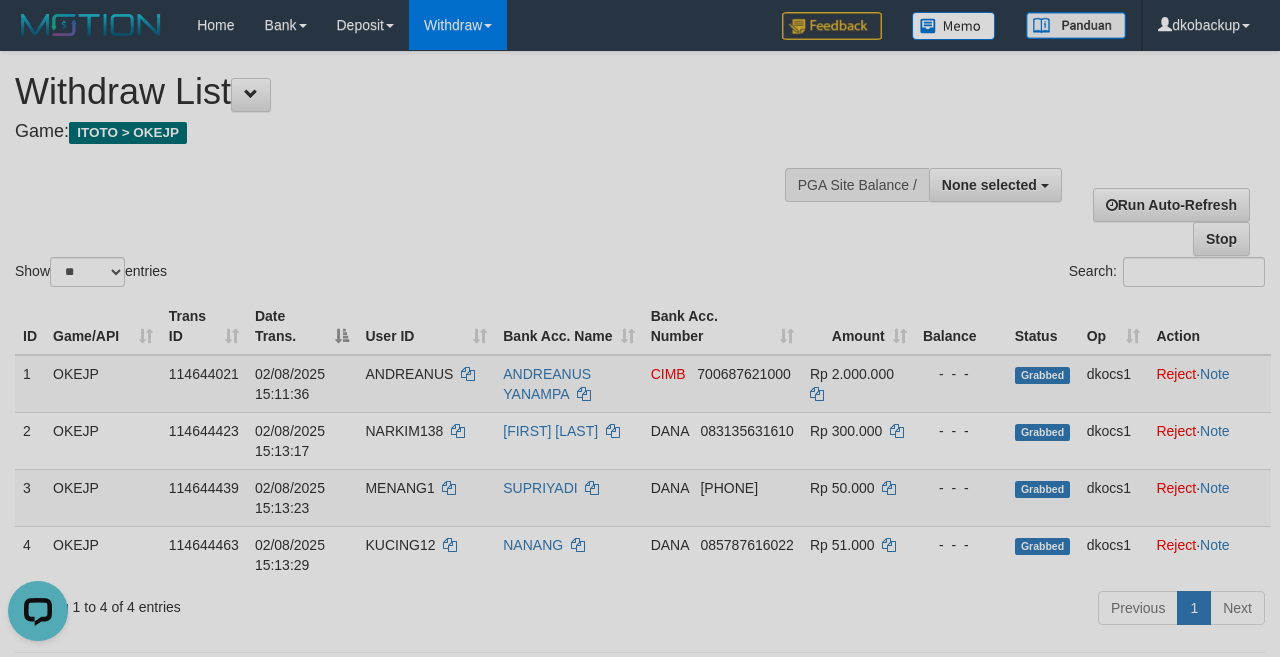 scroll, scrollTop: 0, scrollLeft: 0, axis: both 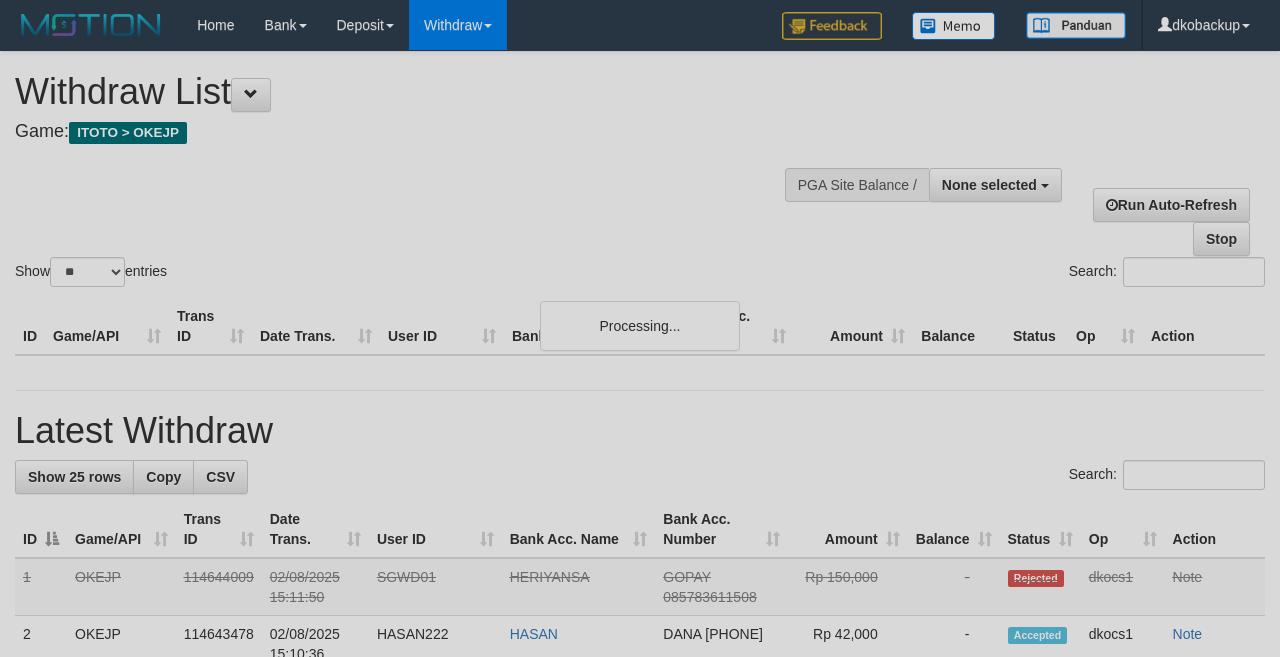 select 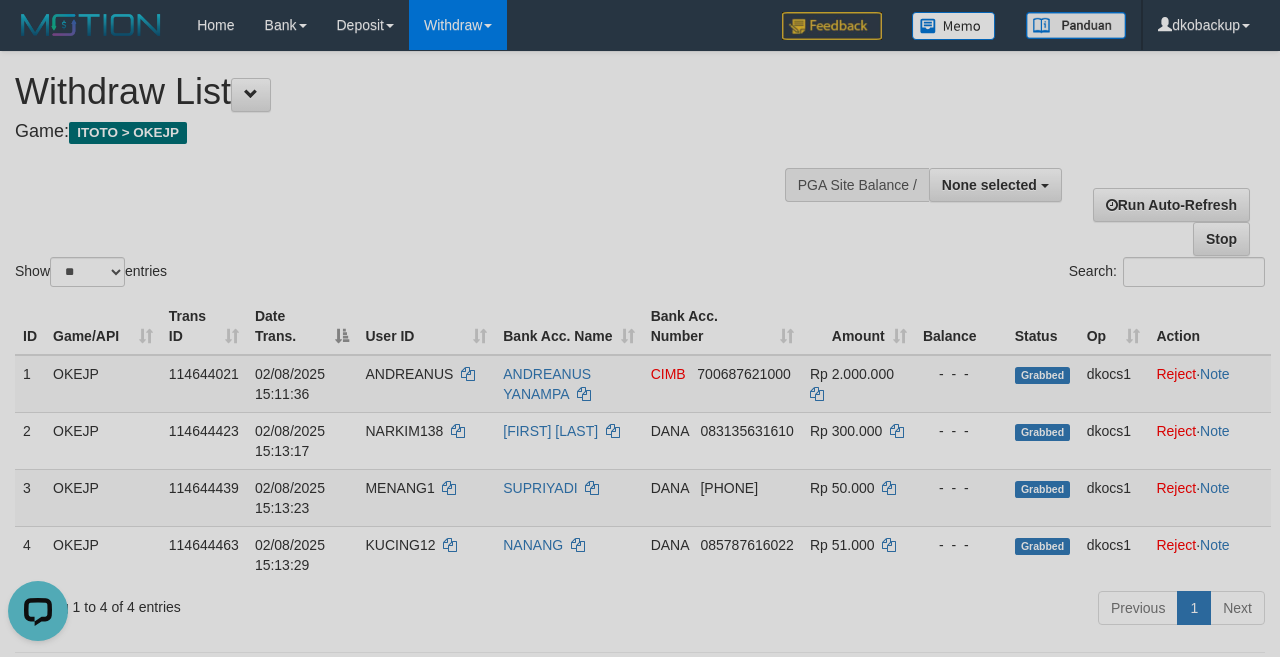 scroll, scrollTop: 0, scrollLeft: 0, axis: both 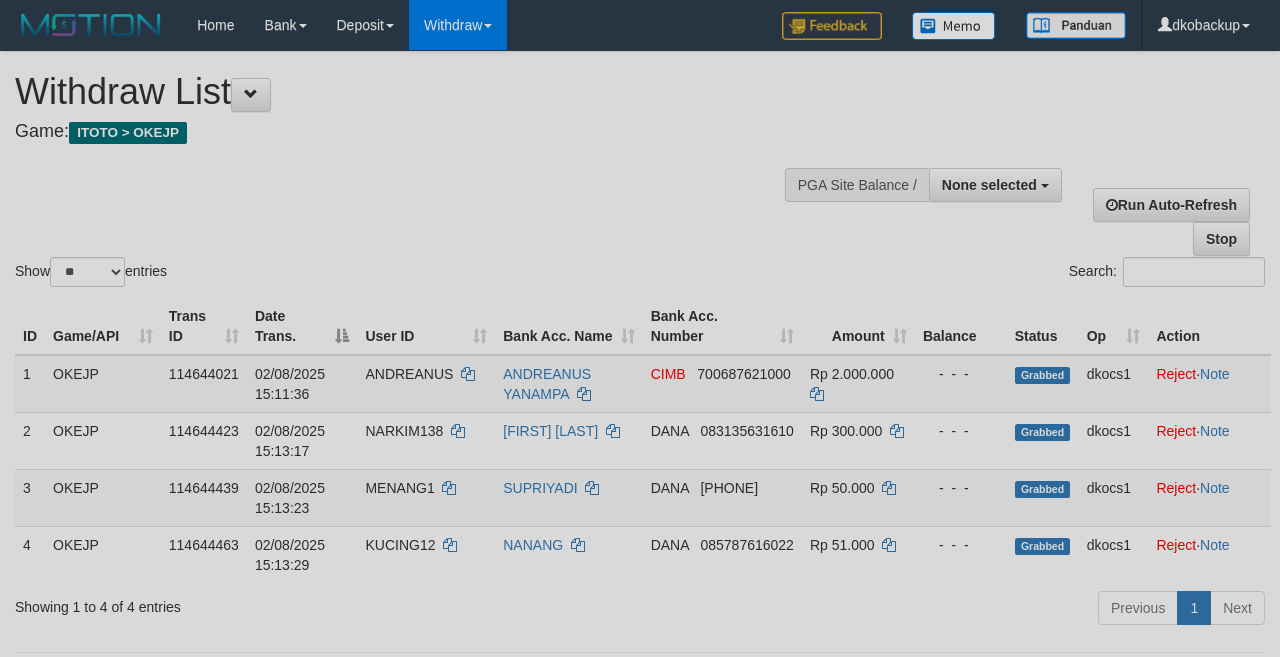 select 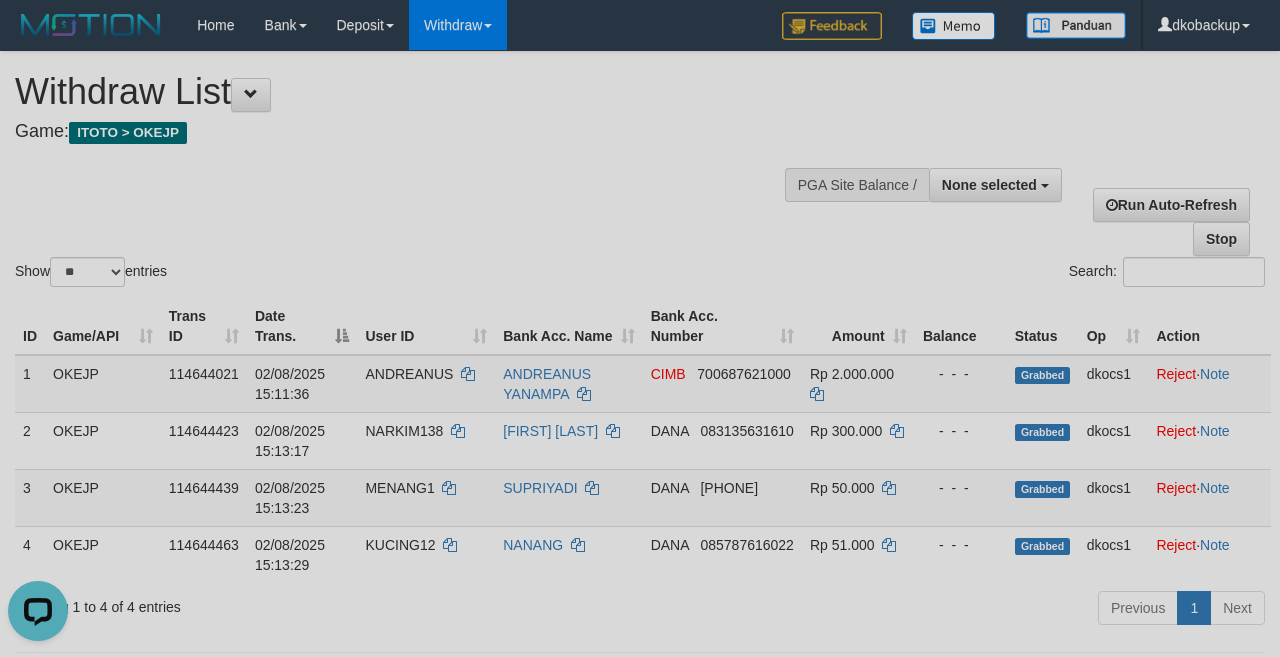scroll, scrollTop: 0, scrollLeft: 0, axis: both 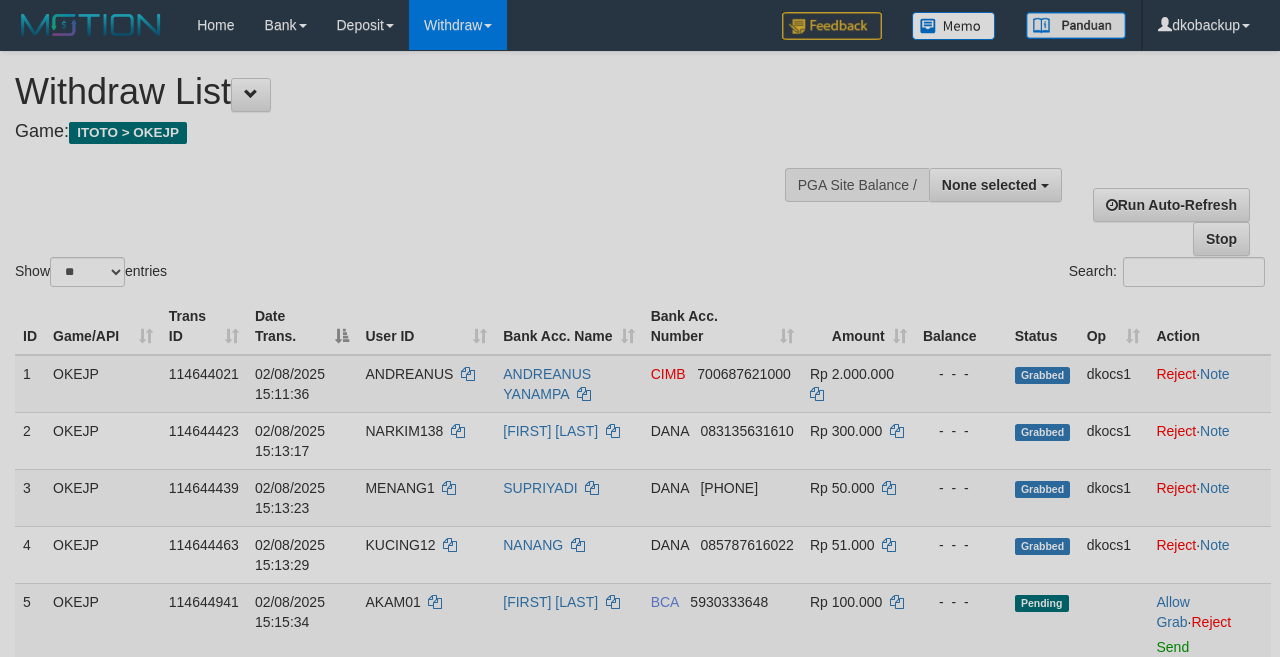 select 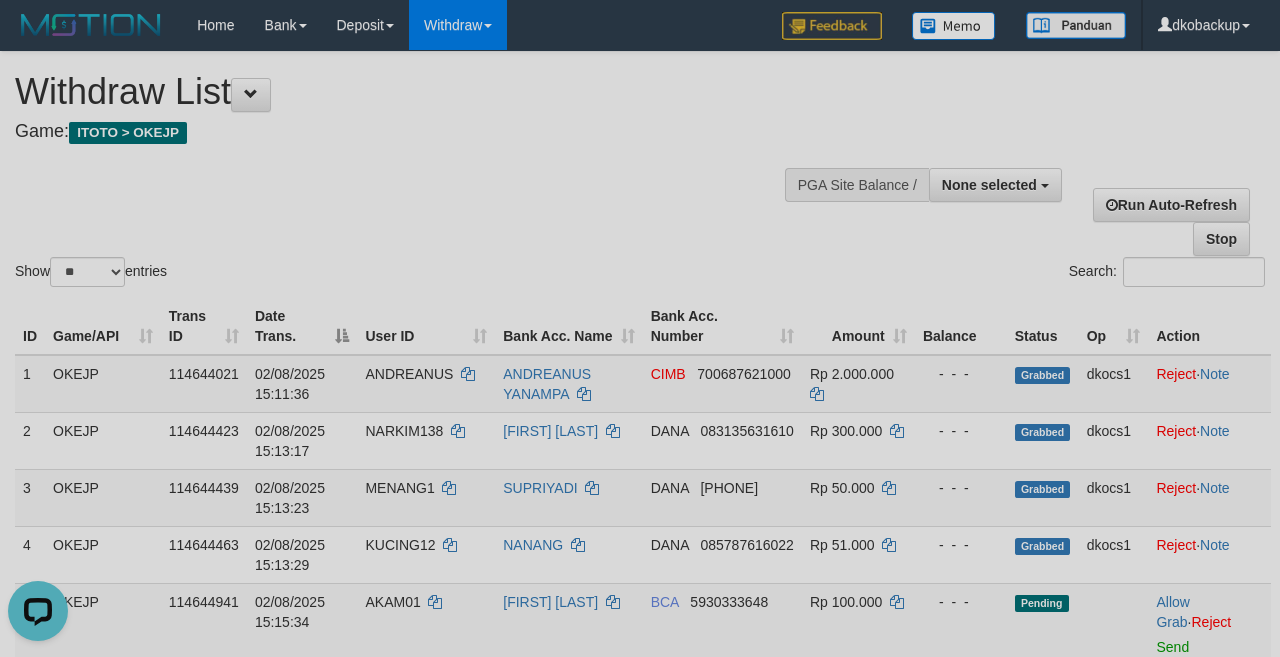 scroll, scrollTop: 0, scrollLeft: 0, axis: both 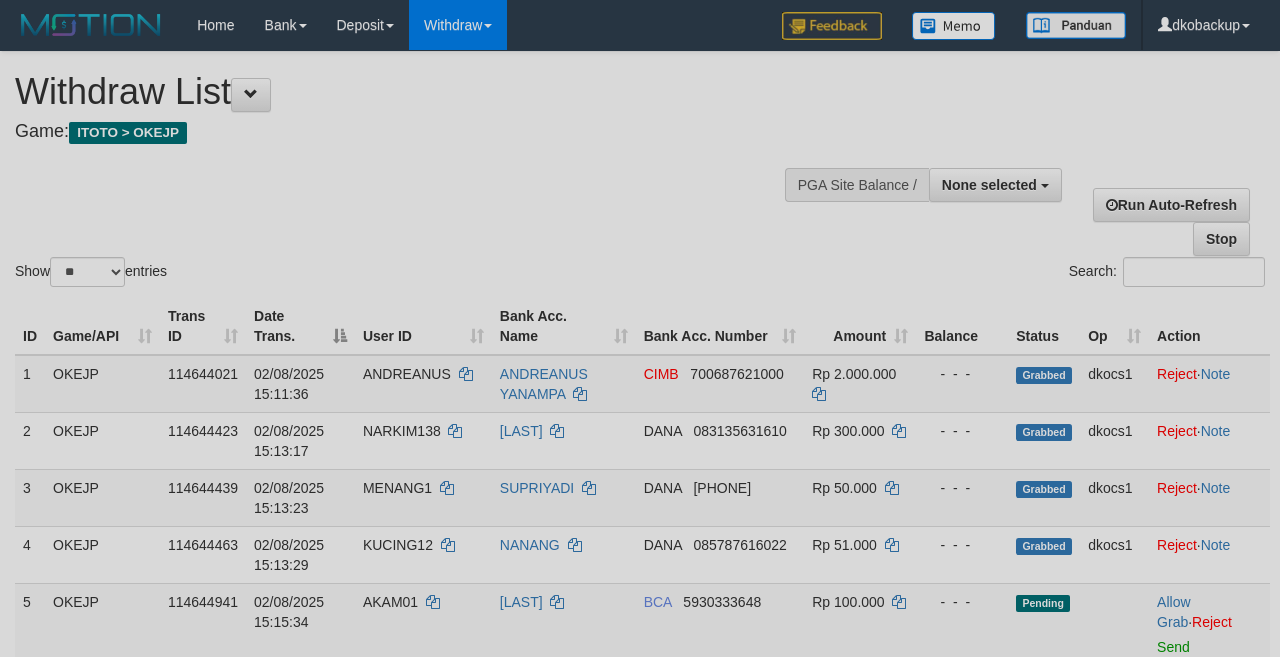 select 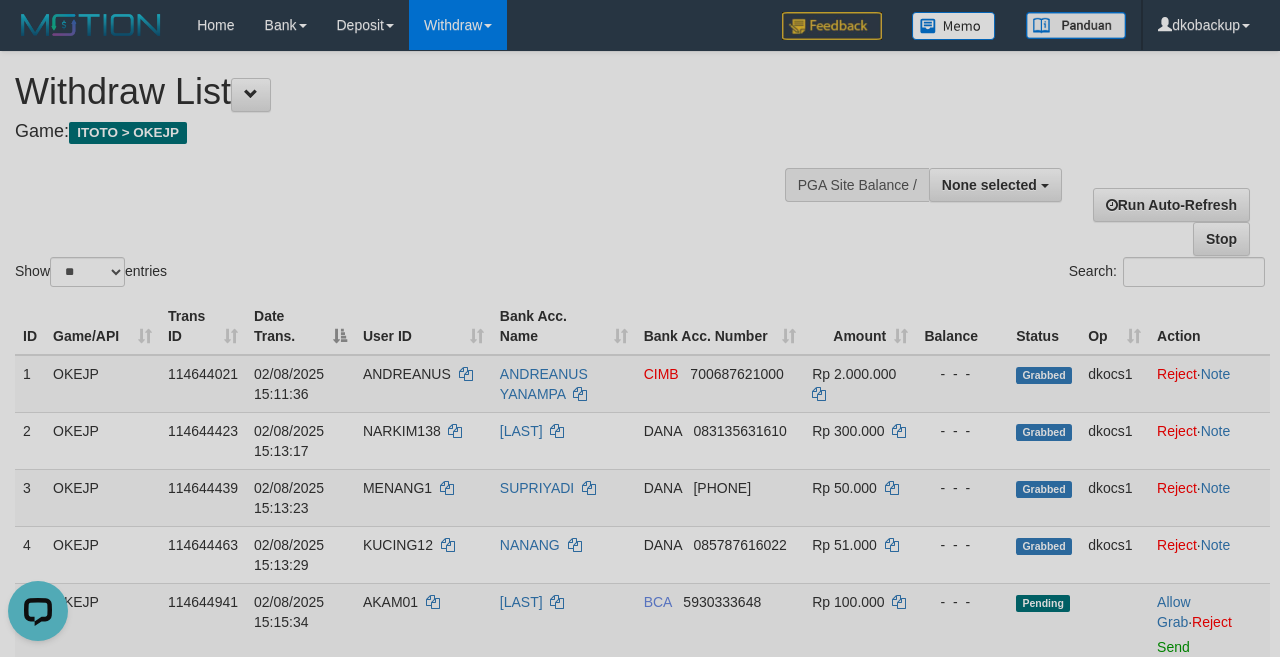 scroll, scrollTop: 0, scrollLeft: 0, axis: both 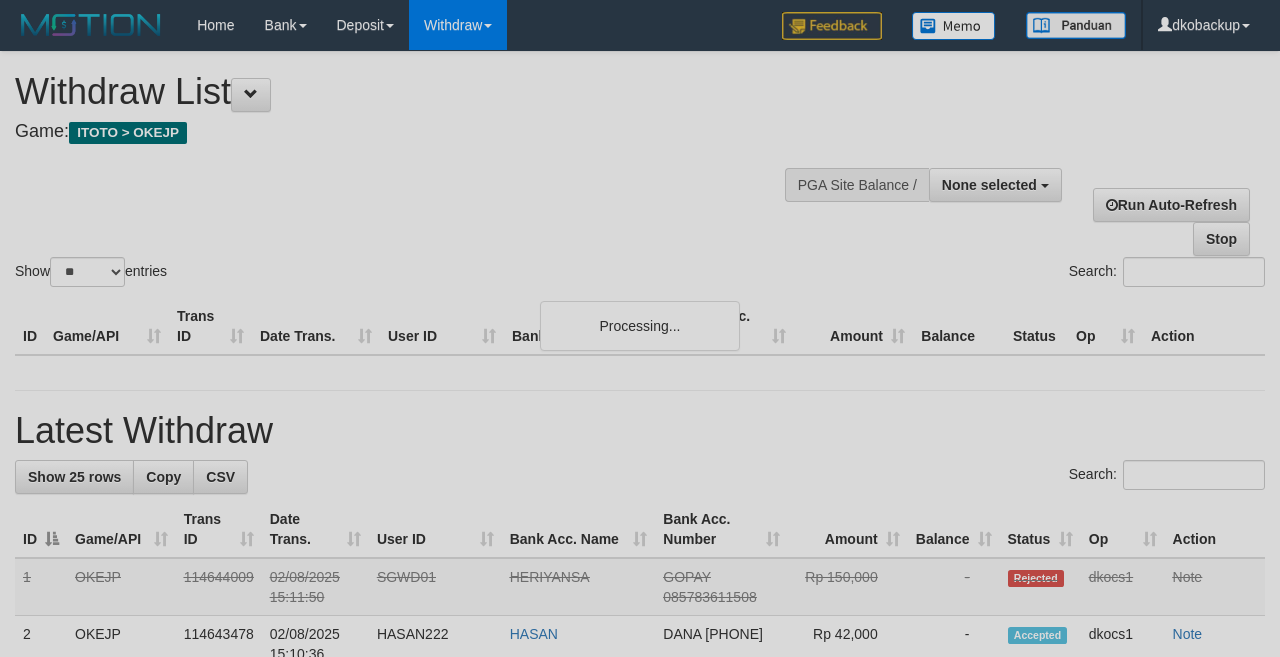 select 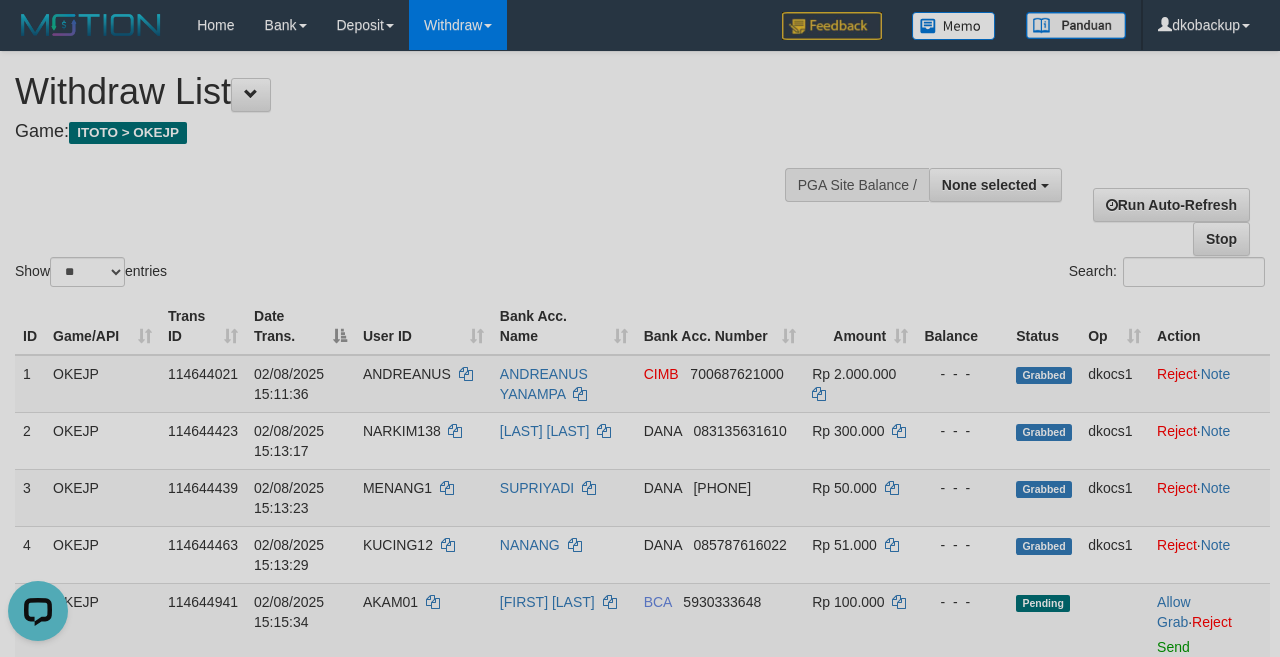 scroll, scrollTop: 0, scrollLeft: 0, axis: both 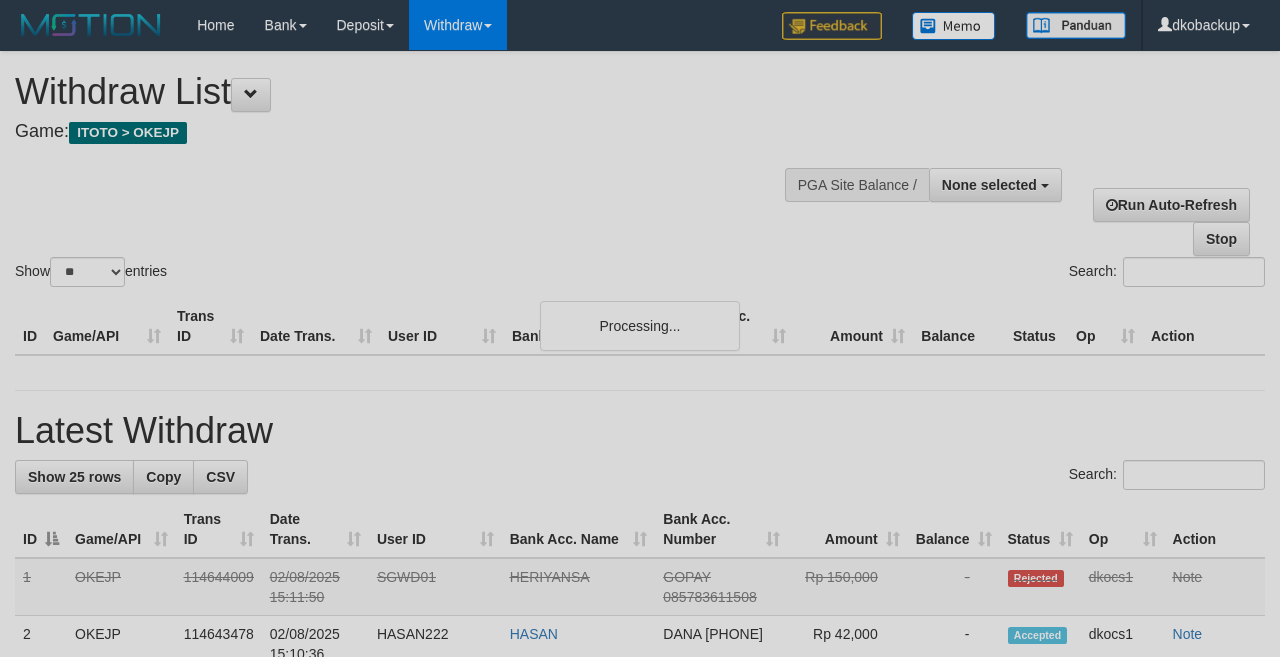 select 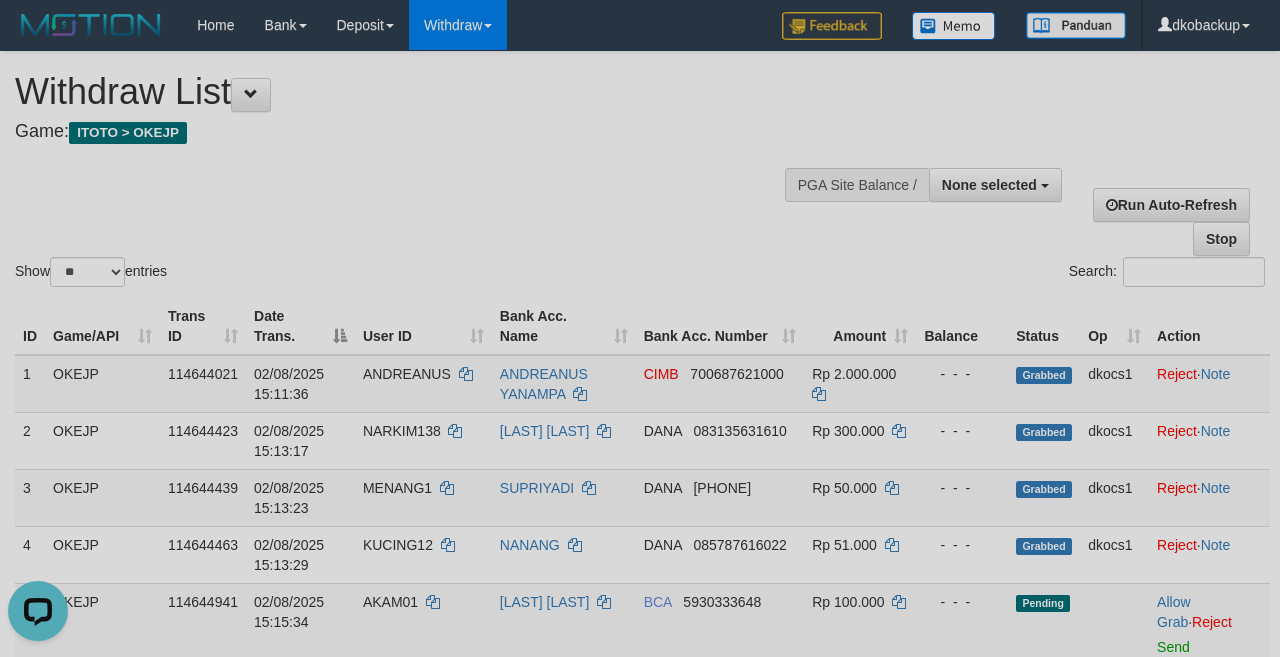 scroll, scrollTop: 0, scrollLeft: 0, axis: both 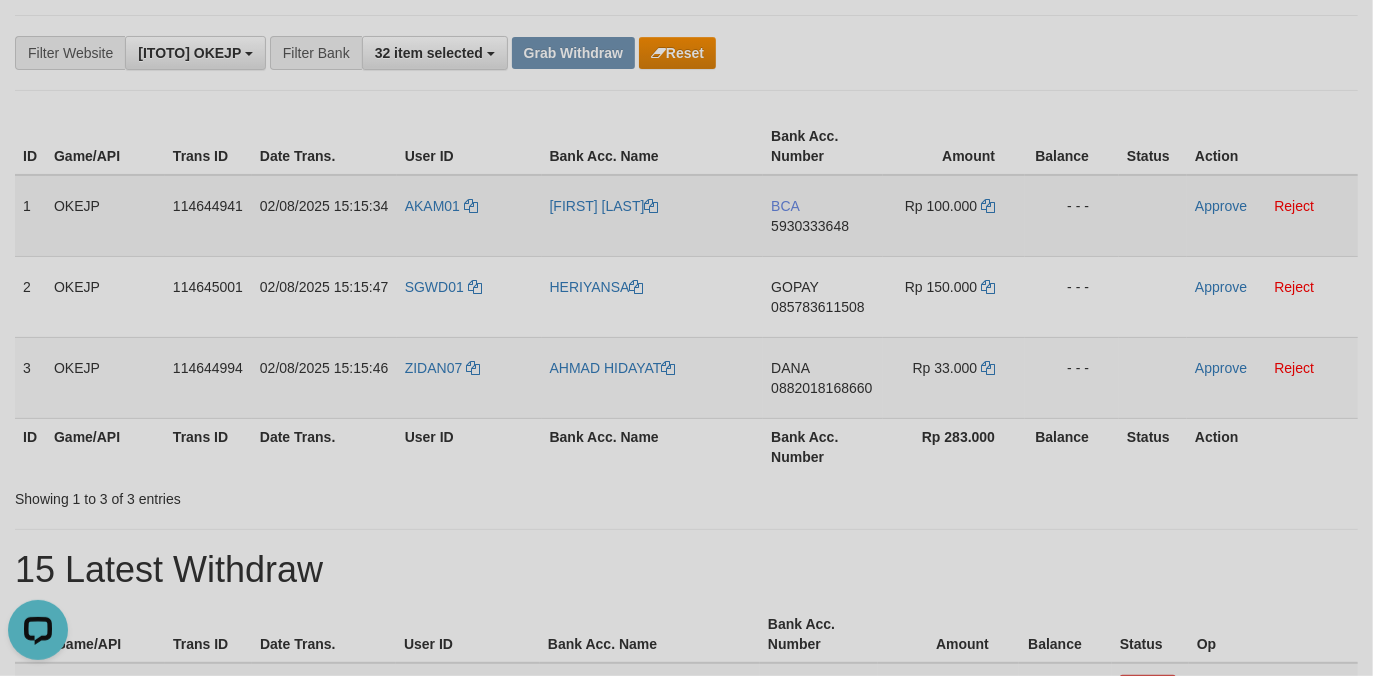 click on "AKAM01" at bounding box center (469, 216) 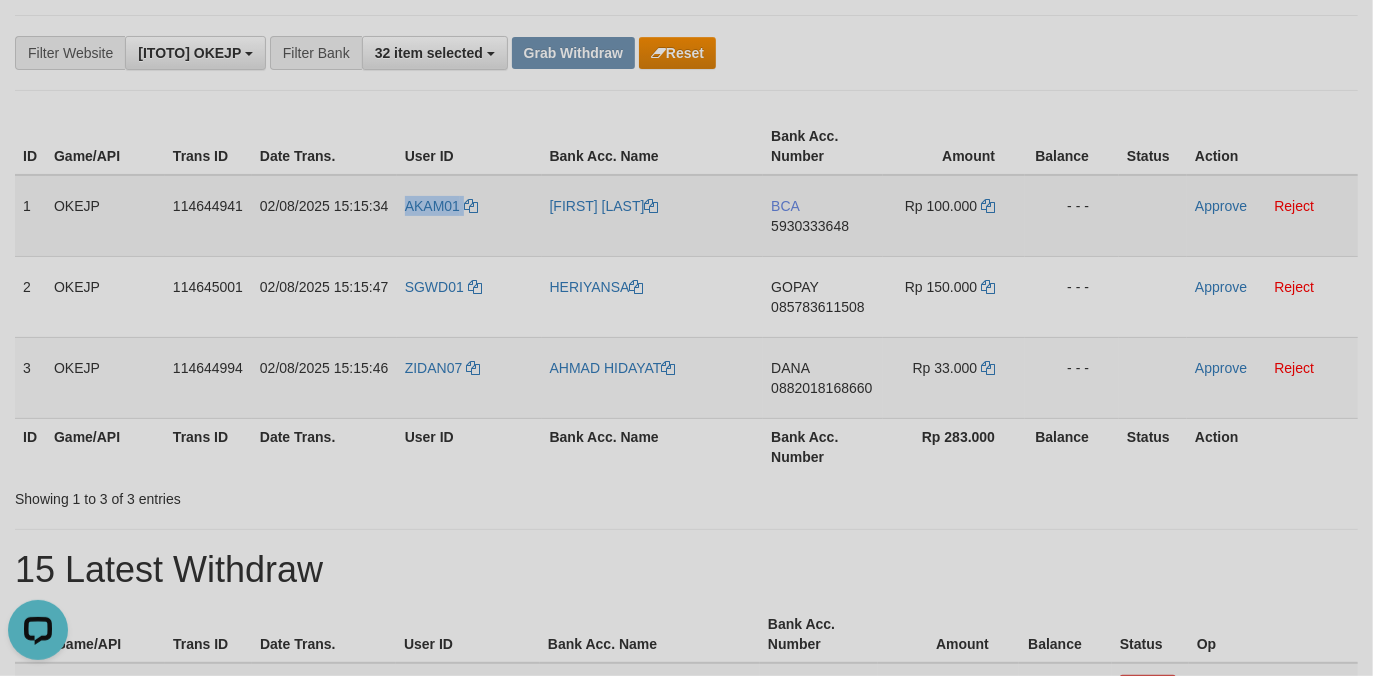 click on "AKAM01" at bounding box center (469, 216) 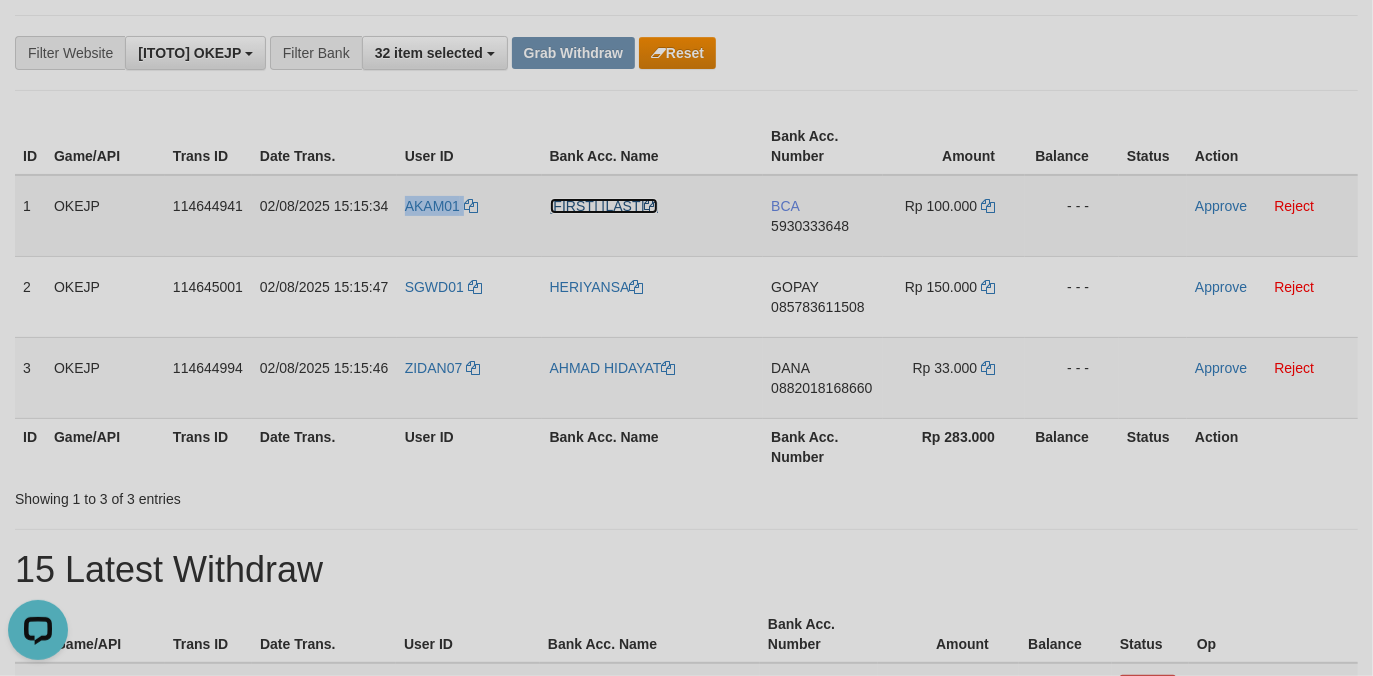 drag, startPoint x: 604, startPoint y: 204, endPoint x: 734, endPoint y: 202, distance: 130.01538 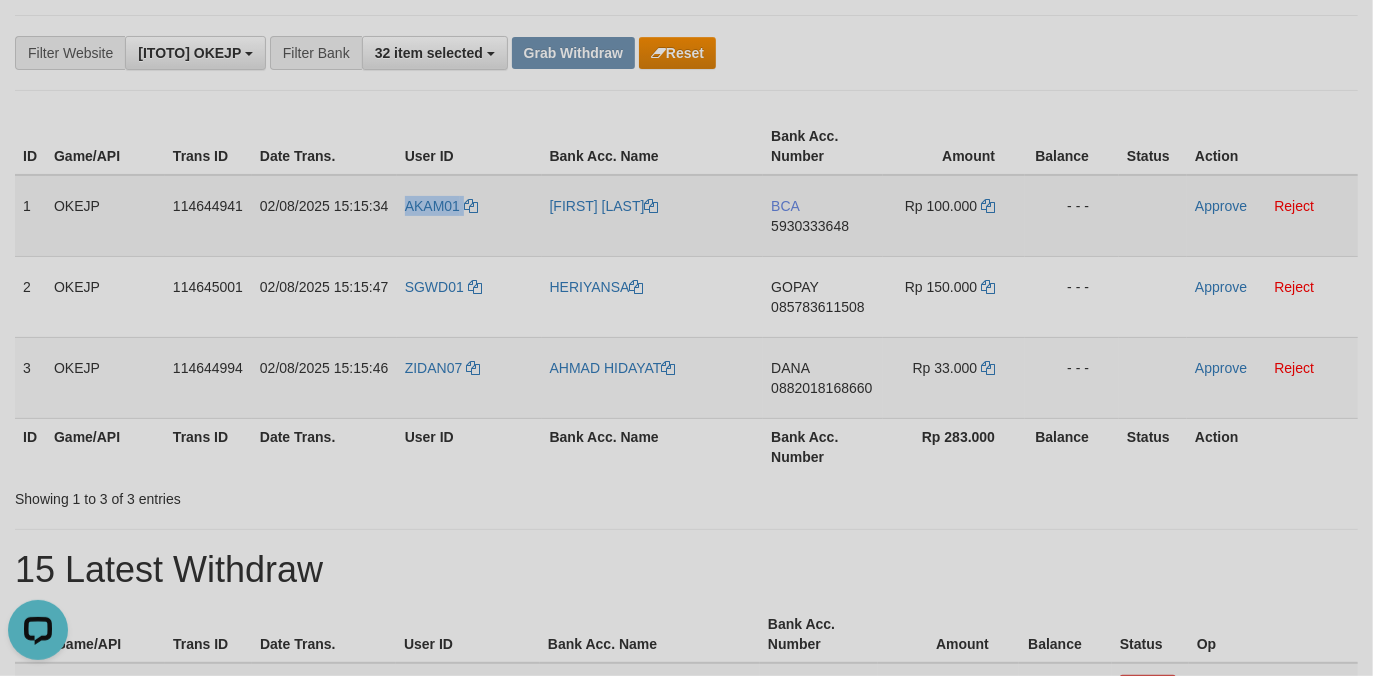 copy on "AKAM01" 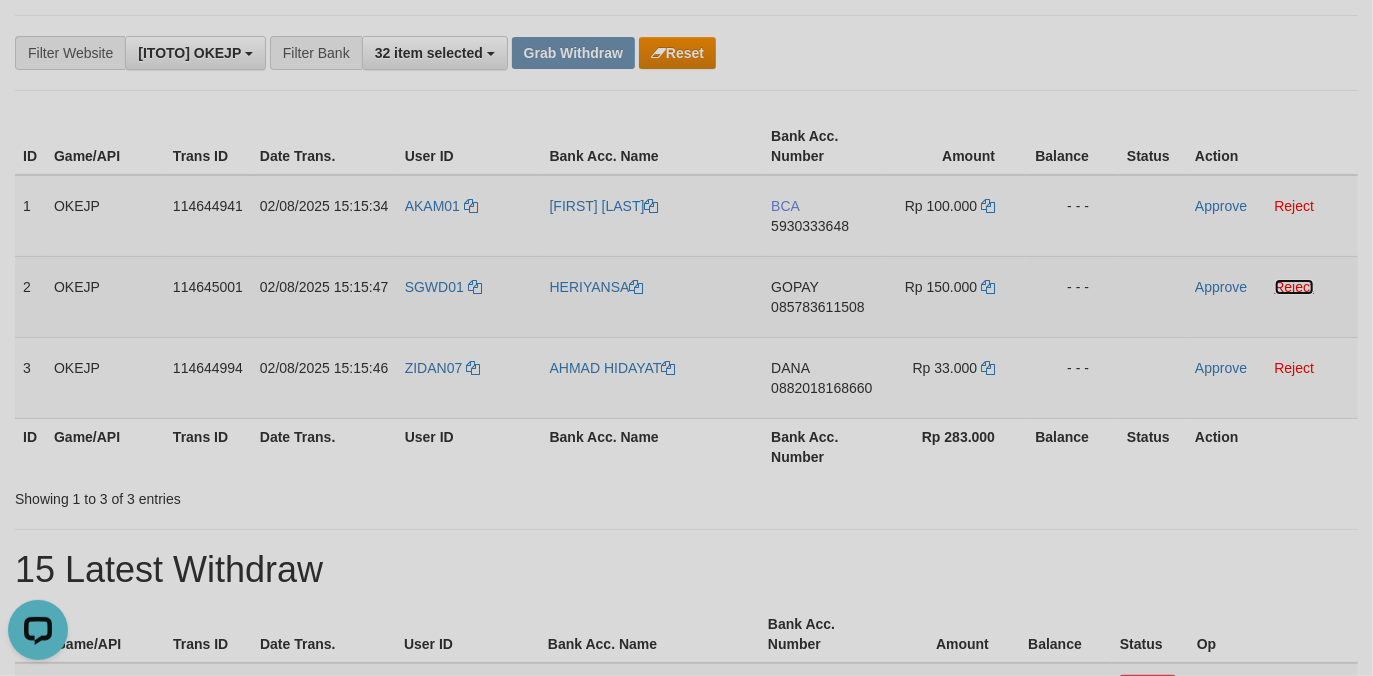 click on "Reject" at bounding box center (1295, 287) 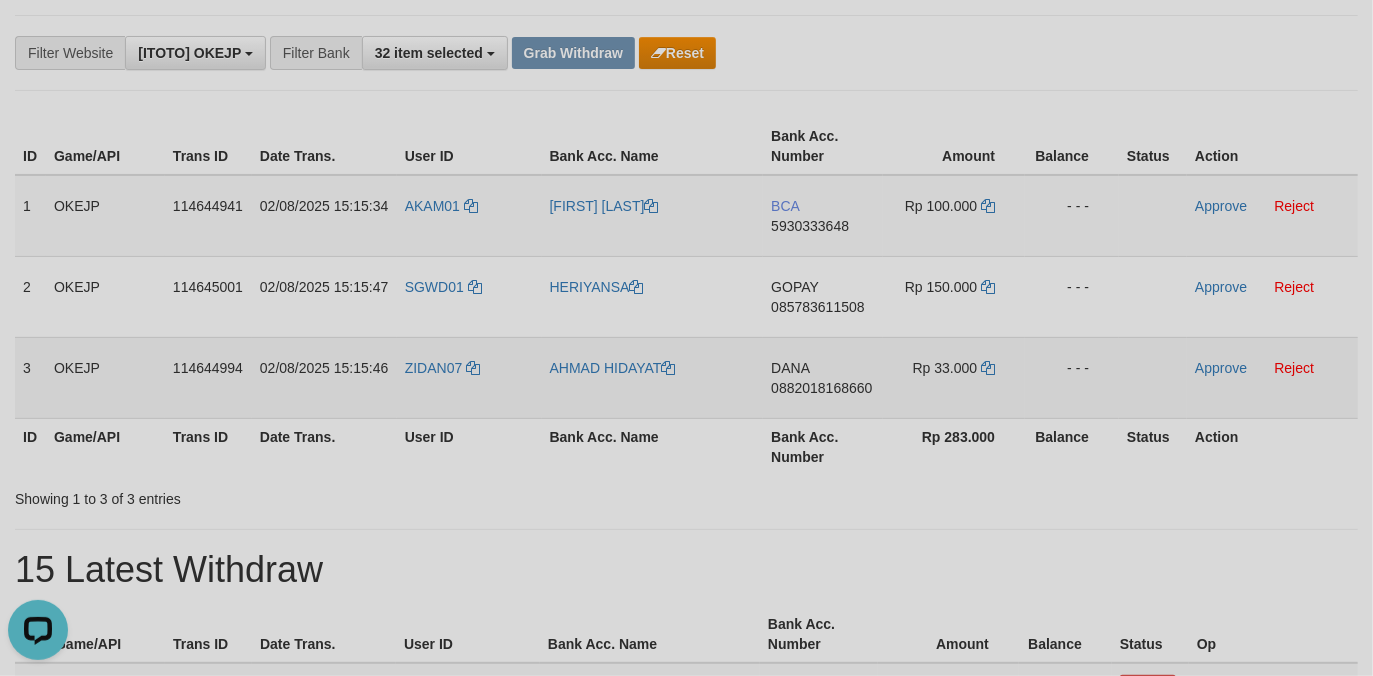 click on "ZIDAN07" at bounding box center (469, 377) 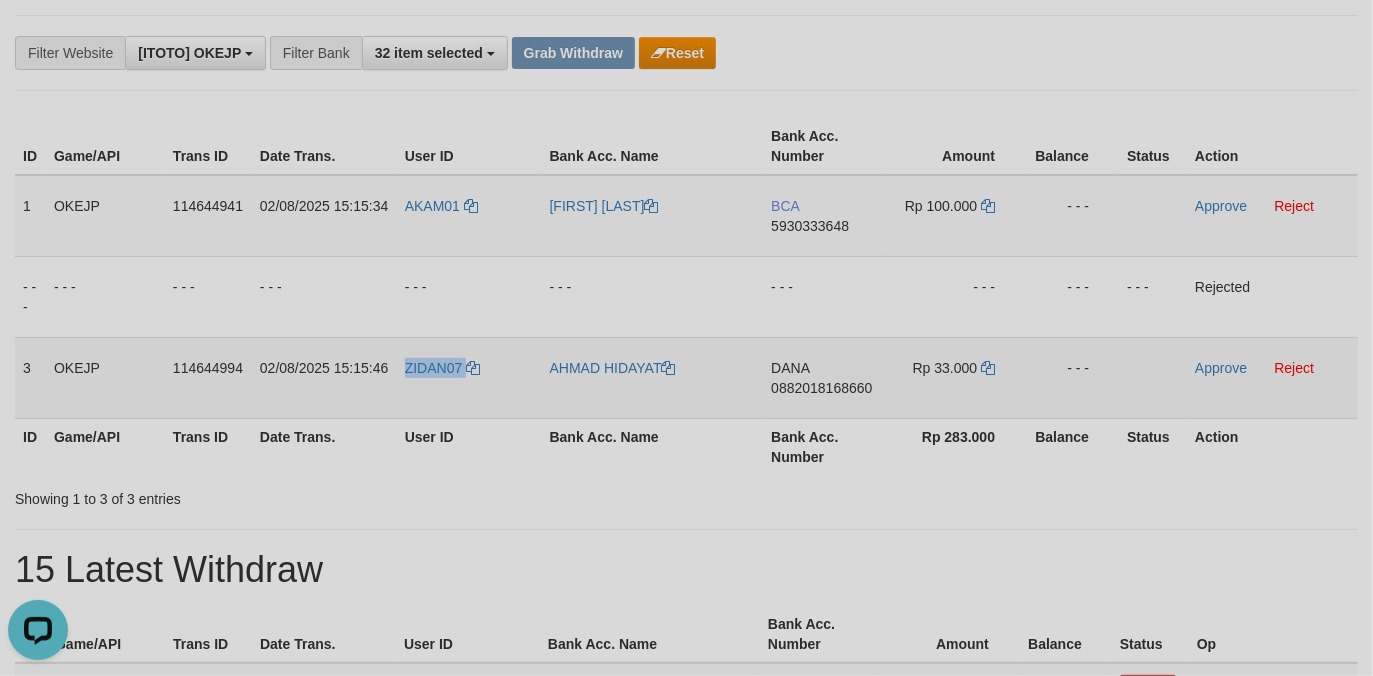 click on "ZIDAN07" at bounding box center [469, 377] 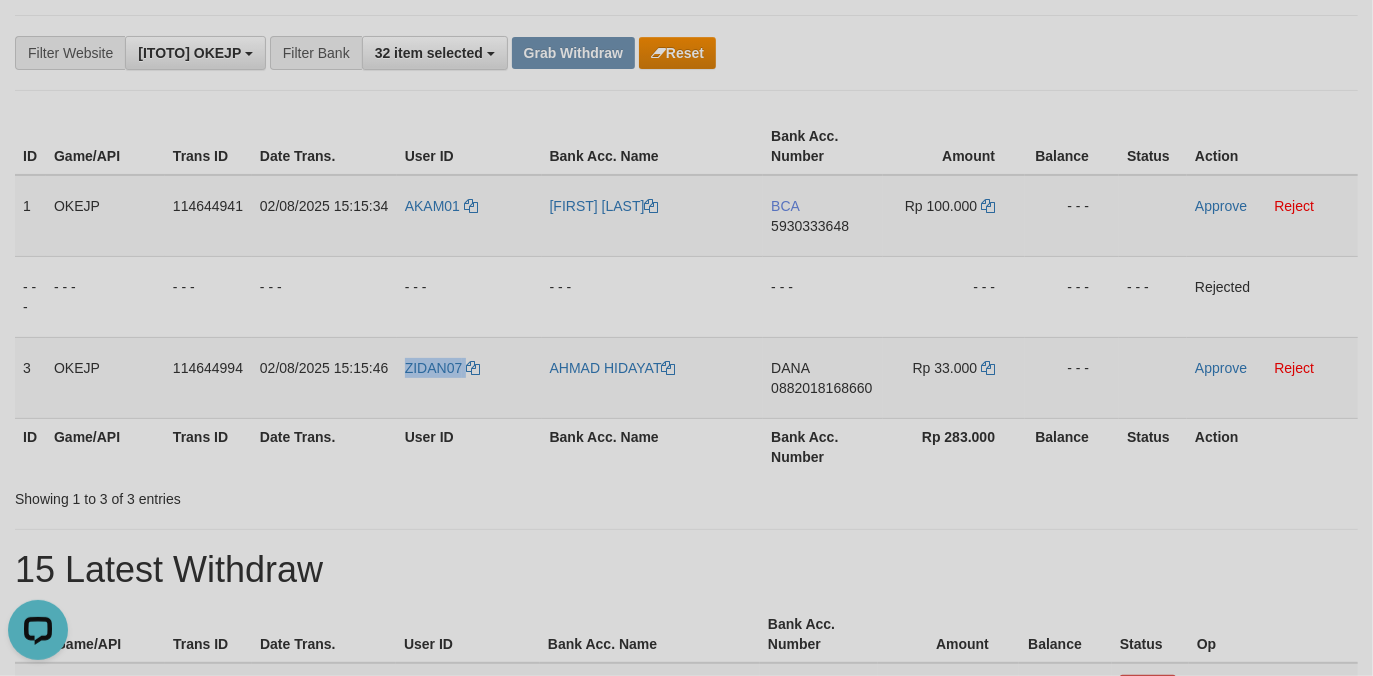 copy on "ZIDAN07" 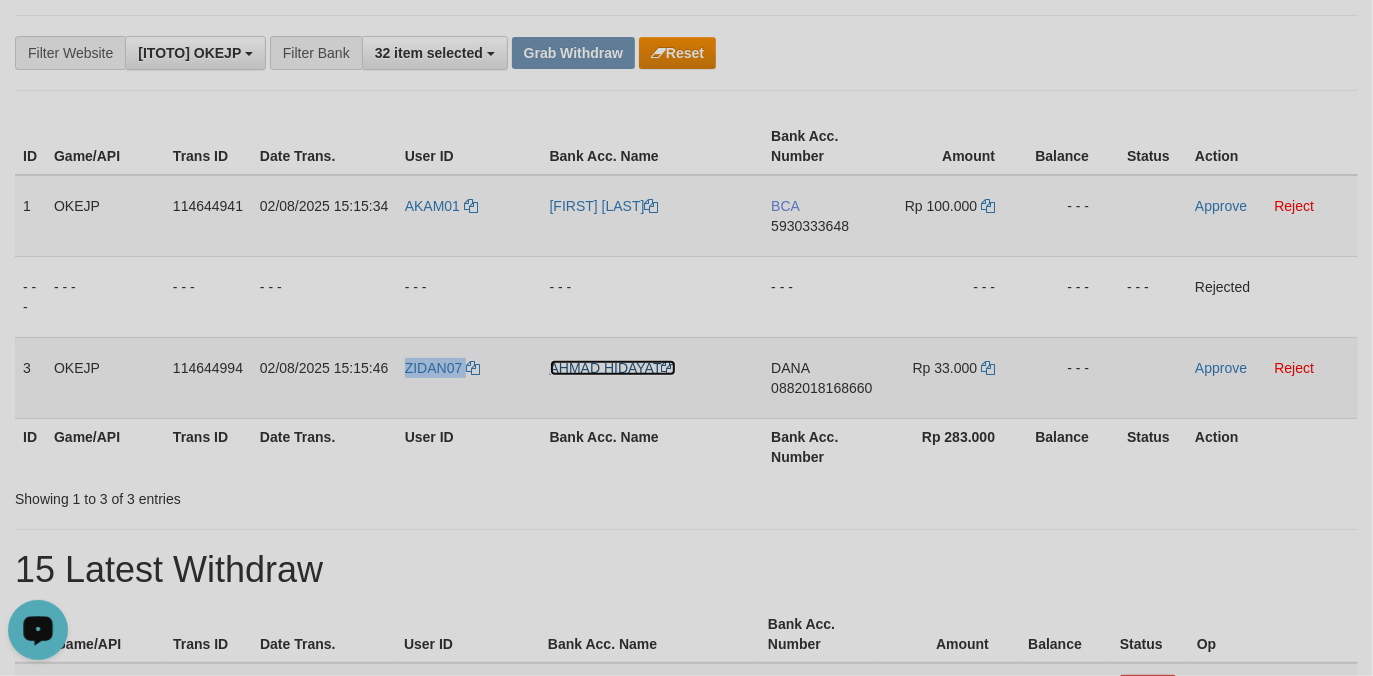 click on "AHMAD HIDAYAT" at bounding box center [613, 368] 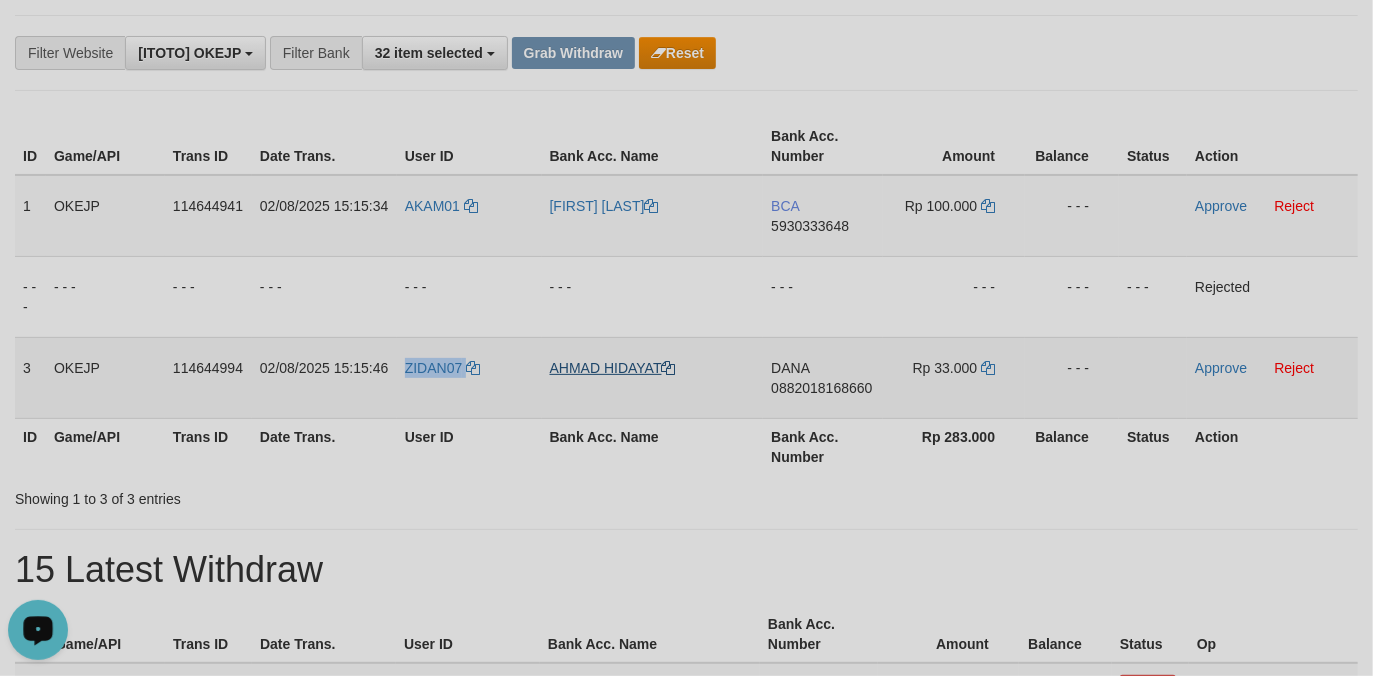 copy on "ZIDAN07" 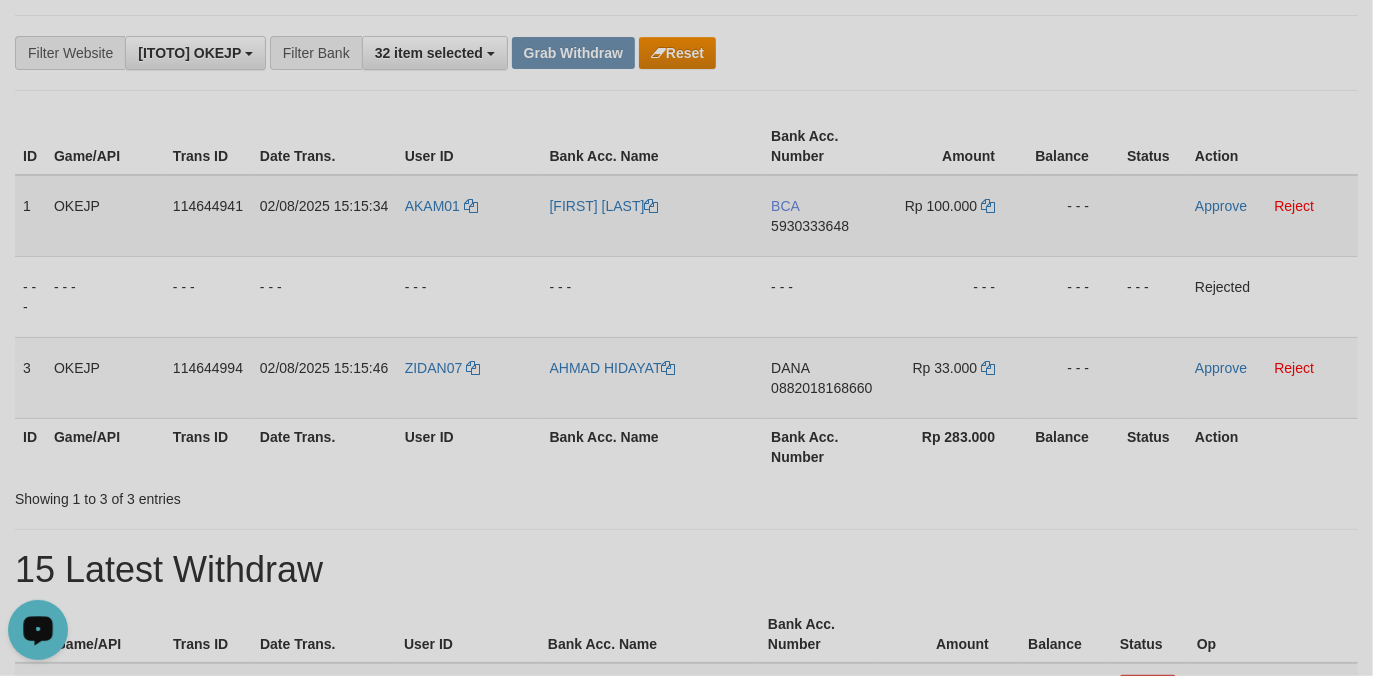 click on "5930333648" at bounding box center [810, 226] 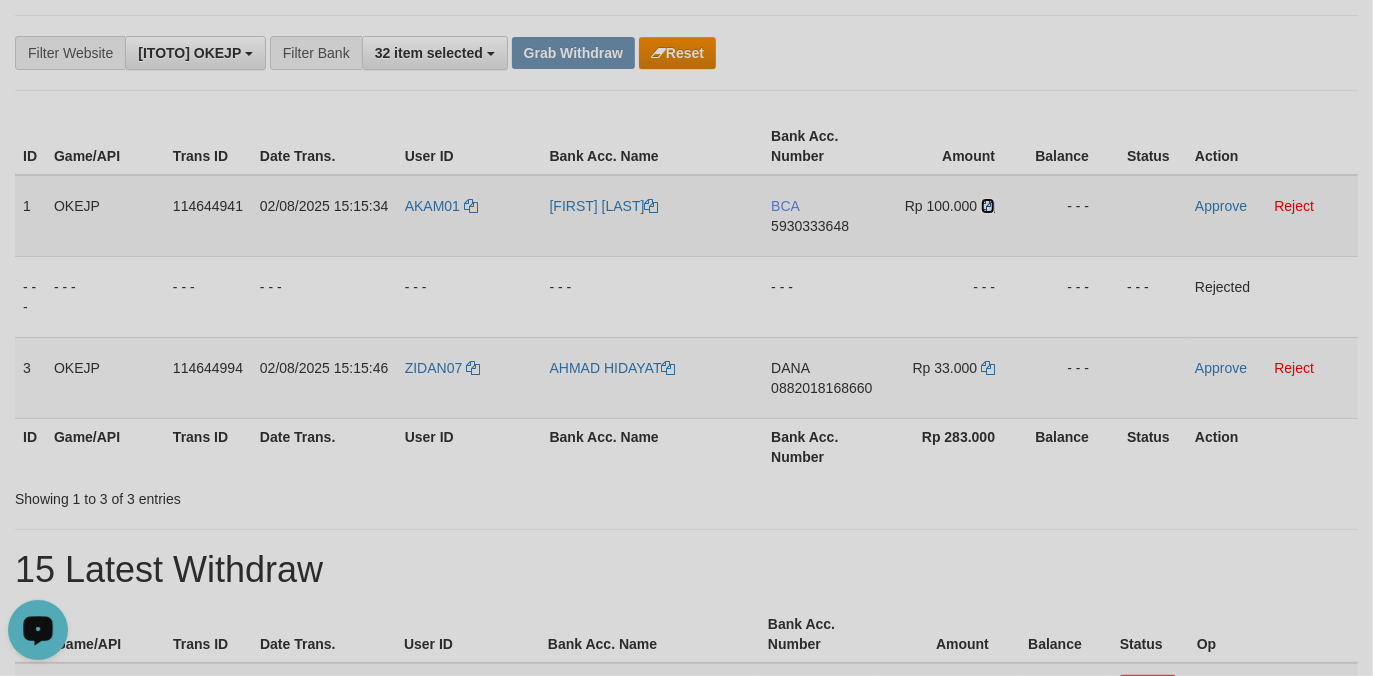 click at bounding box center (988, 206) 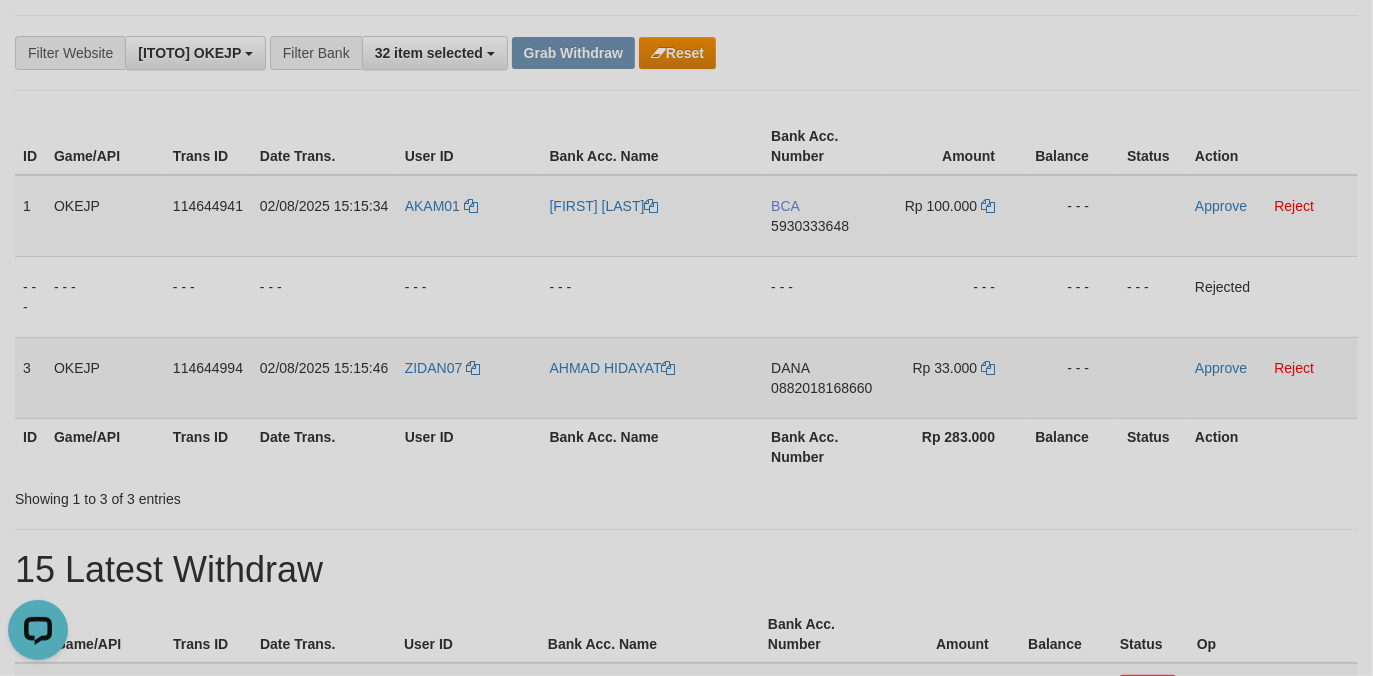 click on "0882018168660" at bounding box center (821, 388) 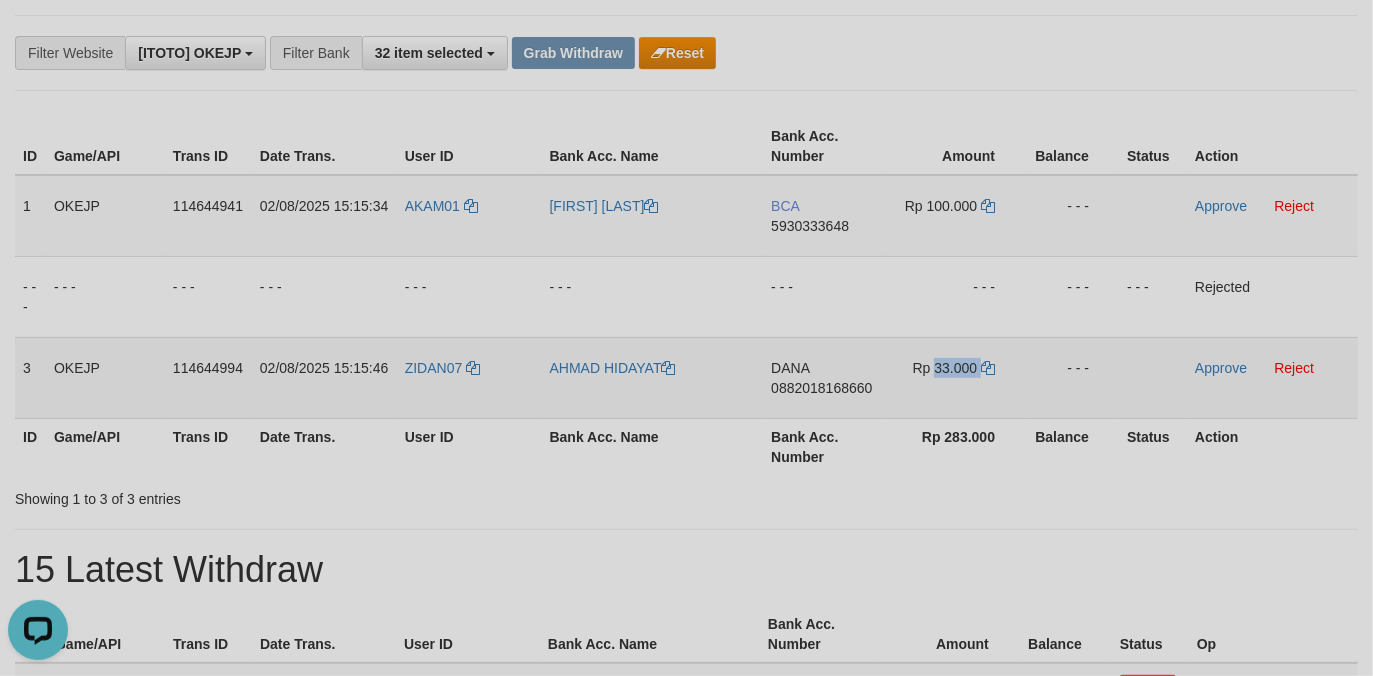 click on "Rp 33.000" at bounding box center [945, 368] 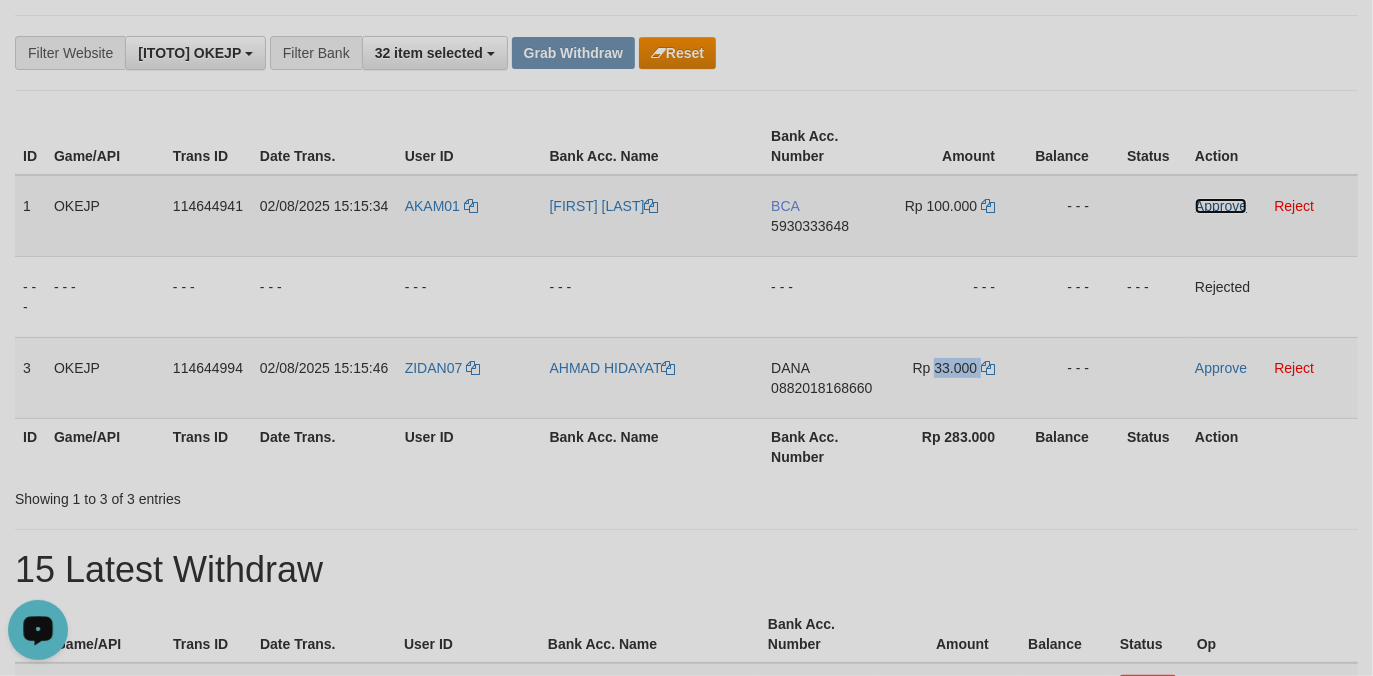 click on "Approve" at bounding box center (1221, 206) 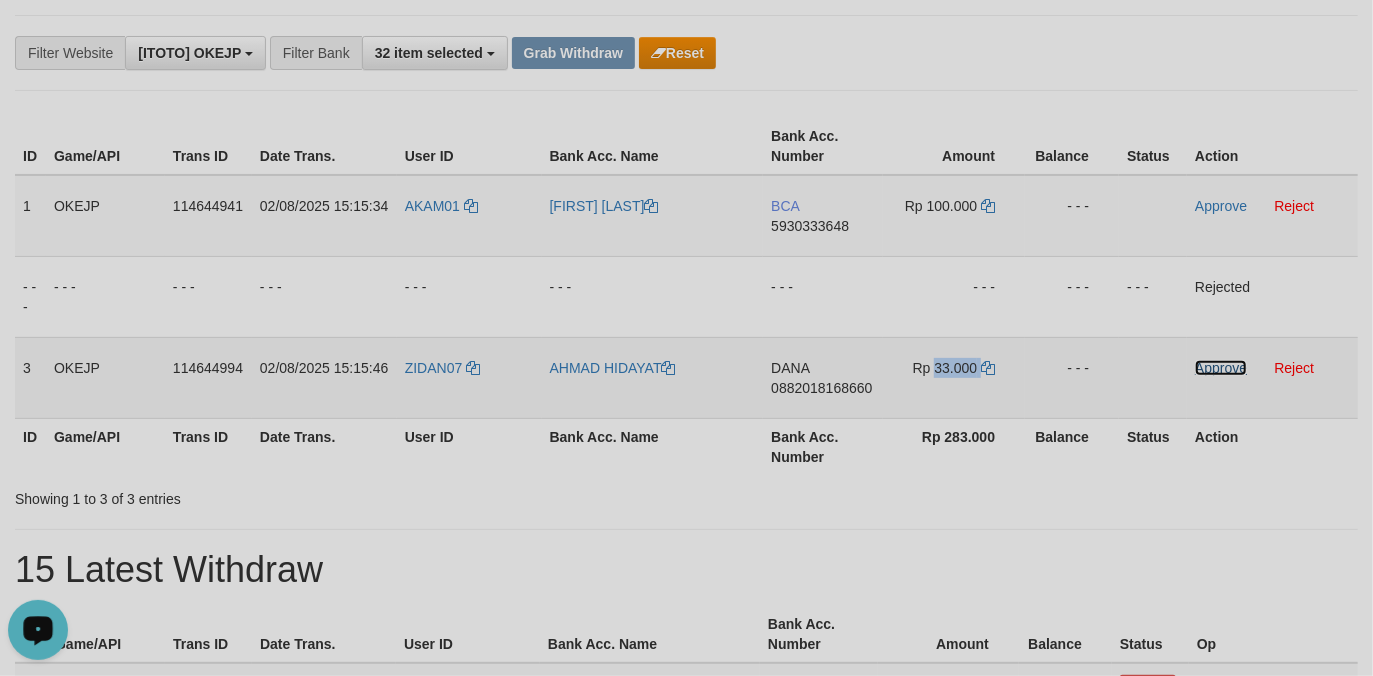 click on "Approve" at bounding box center (1221, 368) 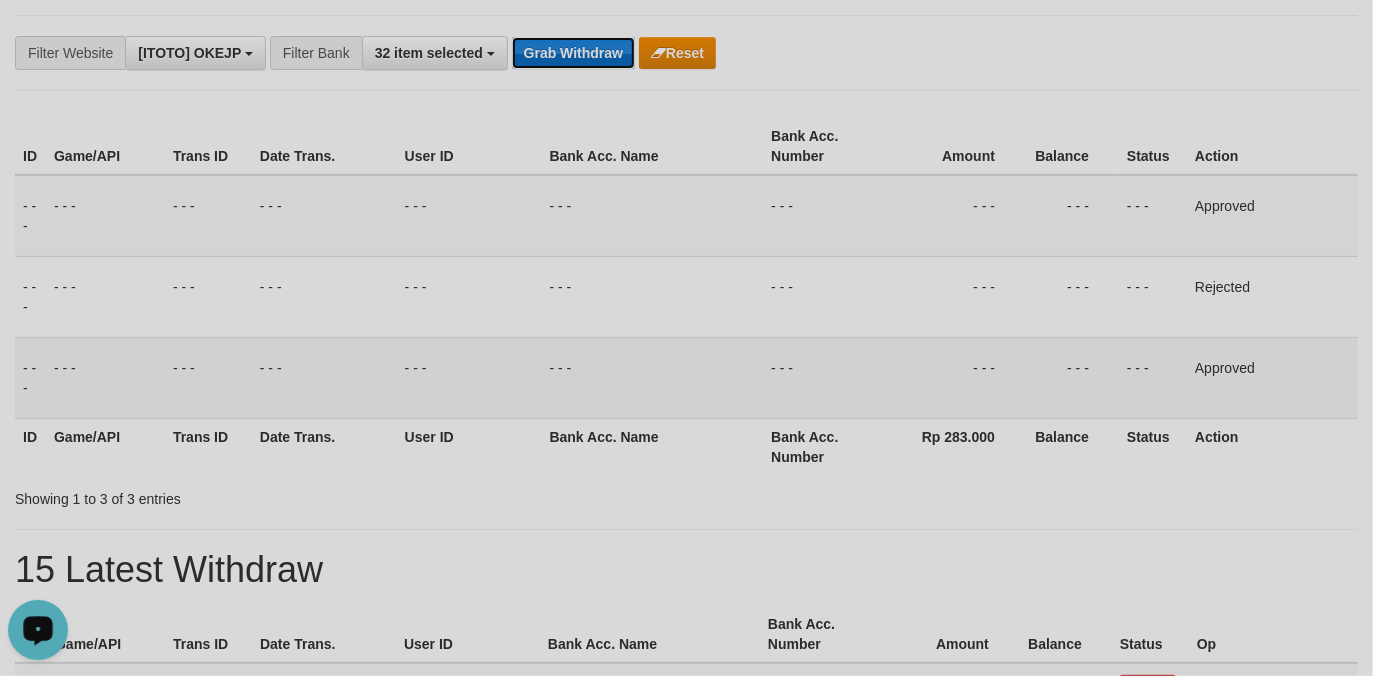 click on "Grab Withdraw" at bounding box center (573, 53) 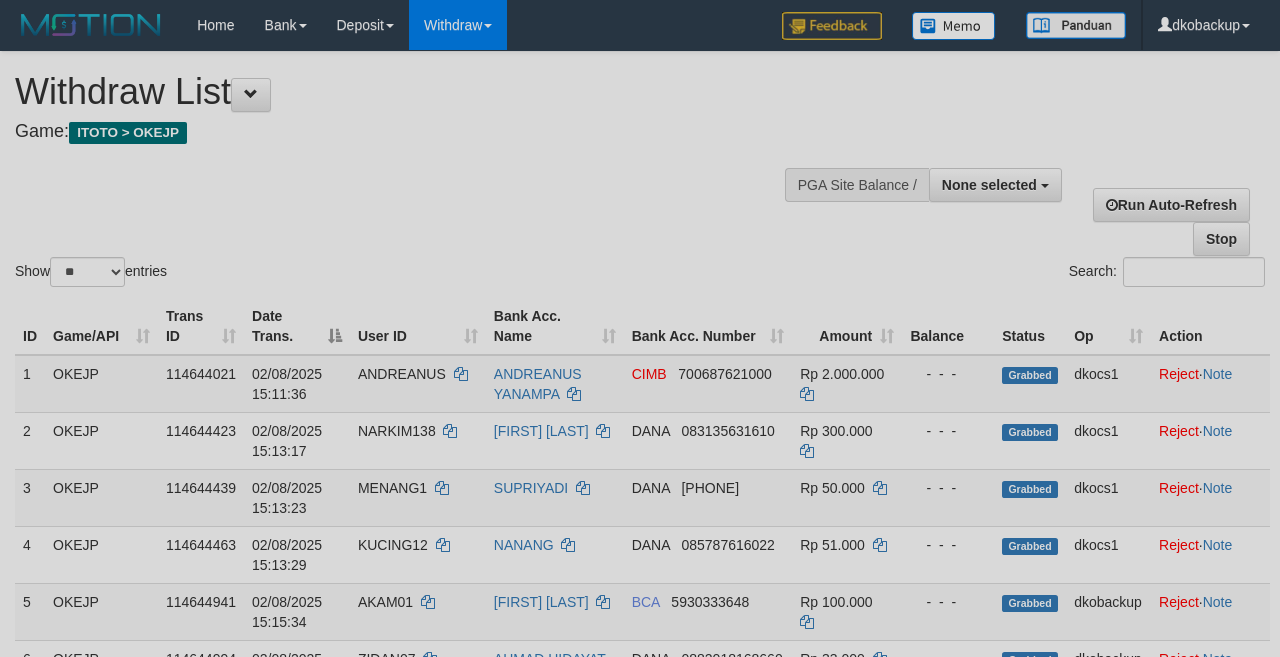 select 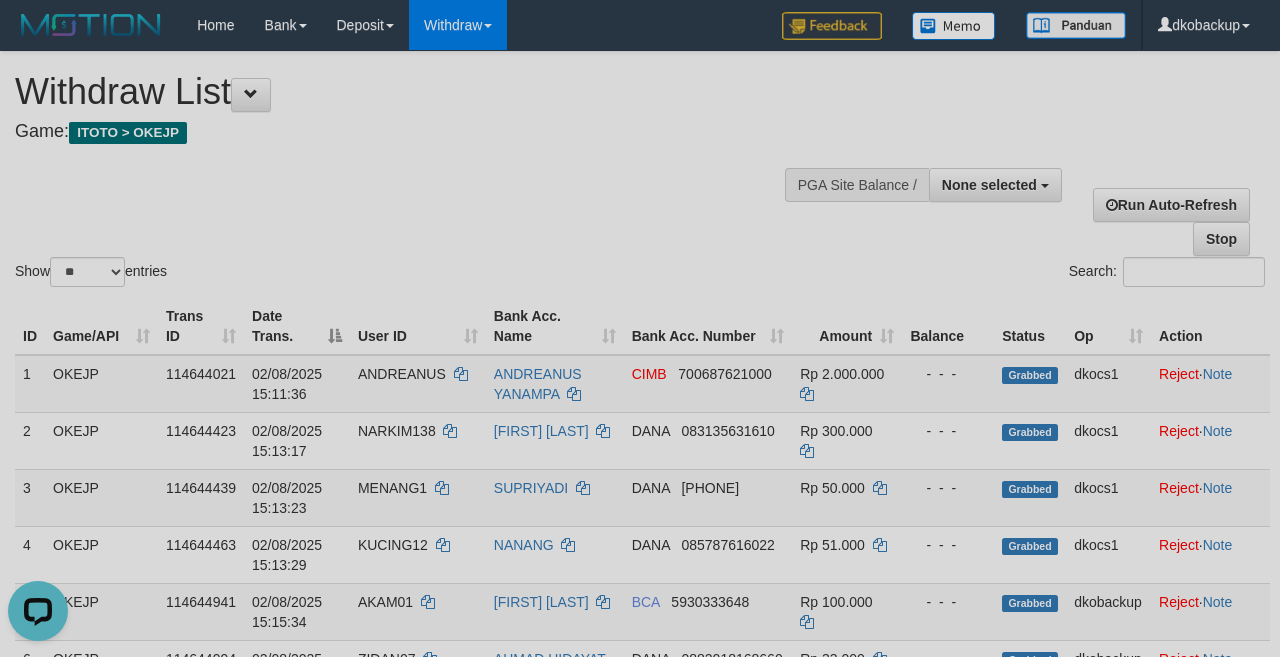 scroll, scrollTop: 0, scrollLeft: 0, axis: both 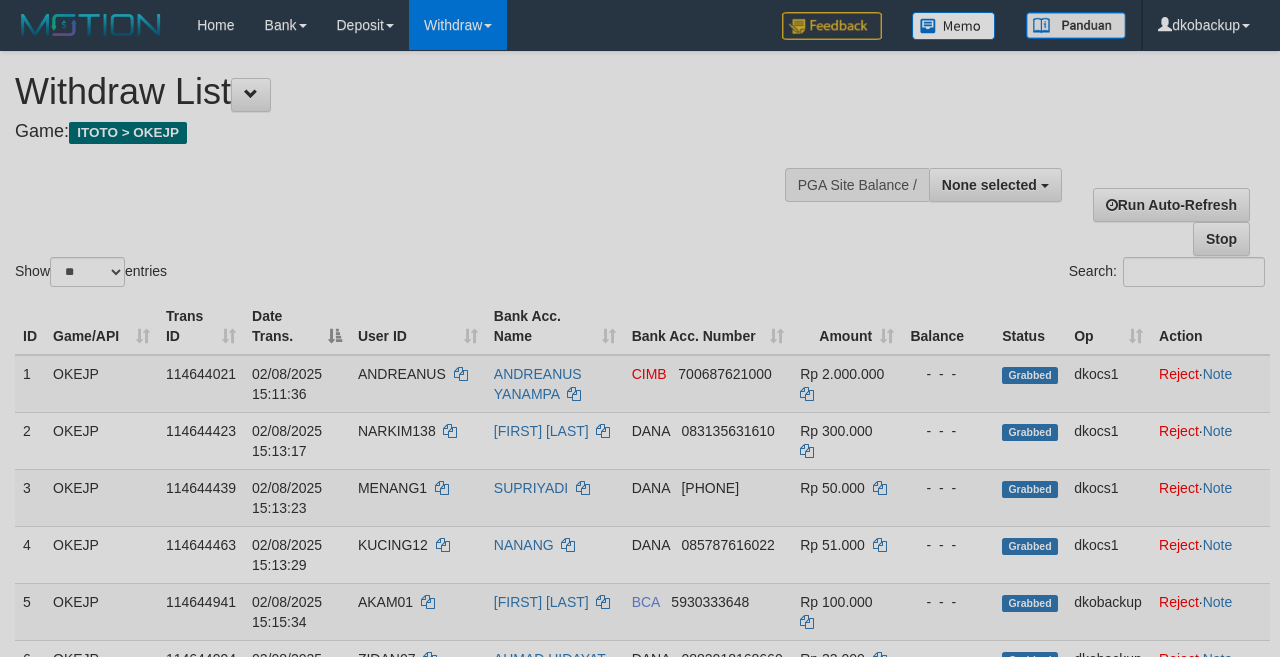 select 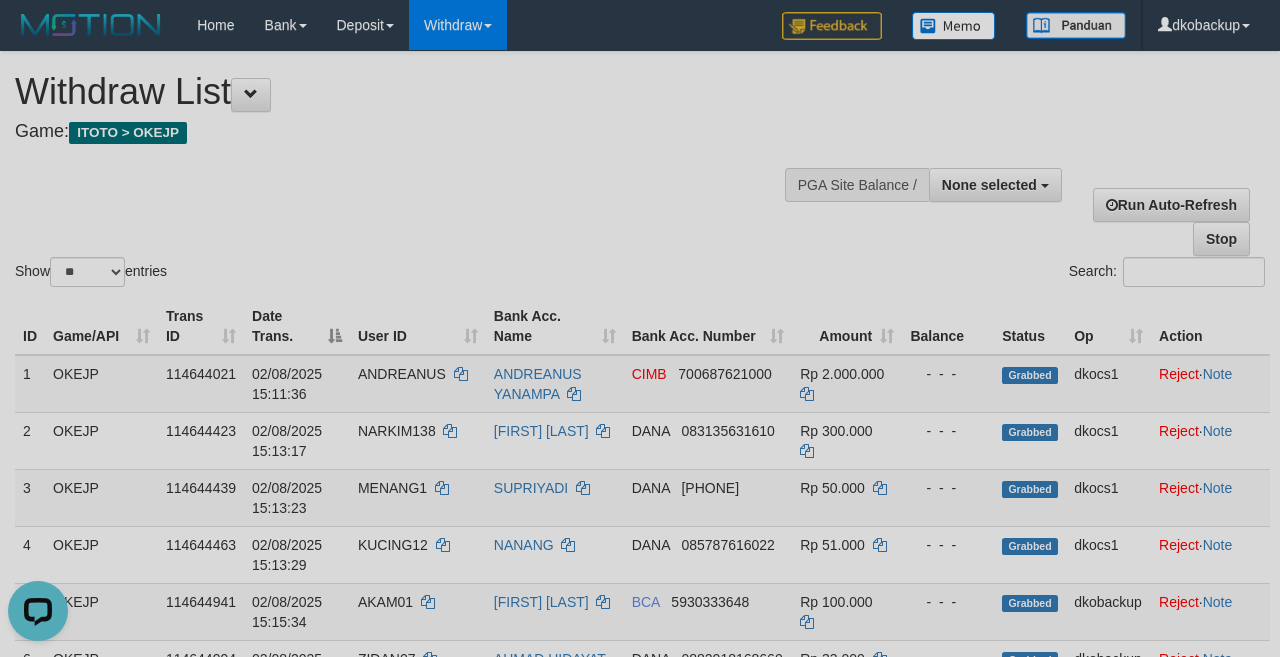 scroll, scrollTop: 0, scrollLeft: 0, axis: both 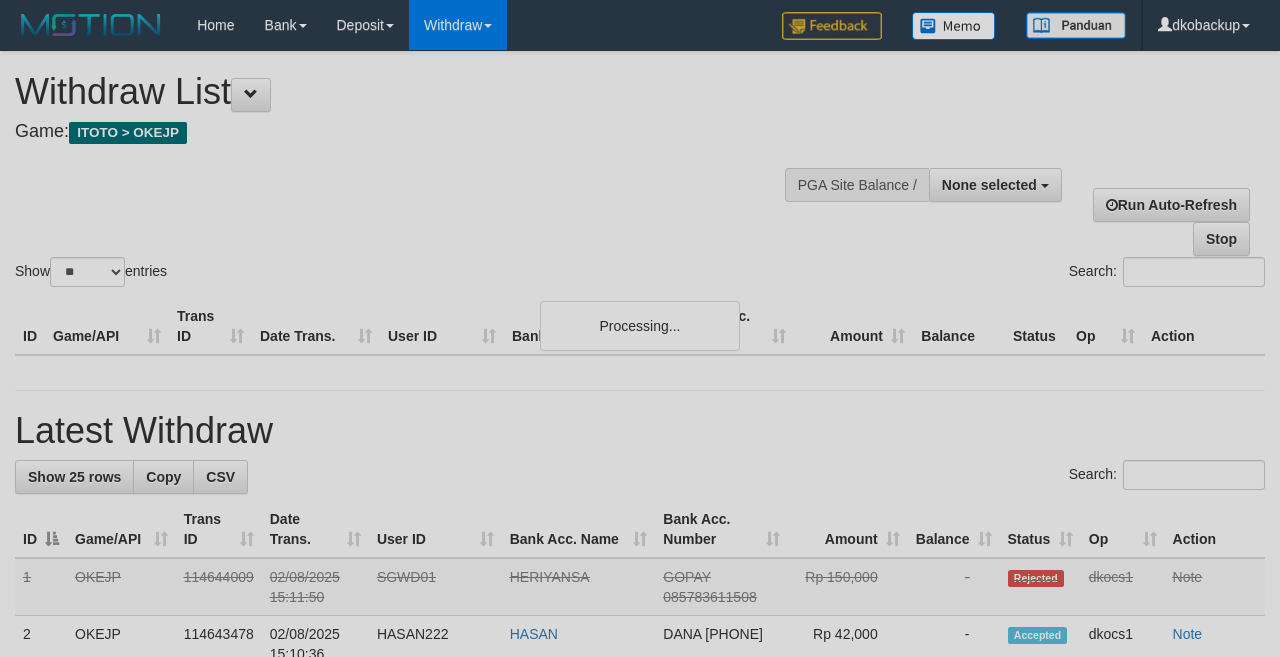 select 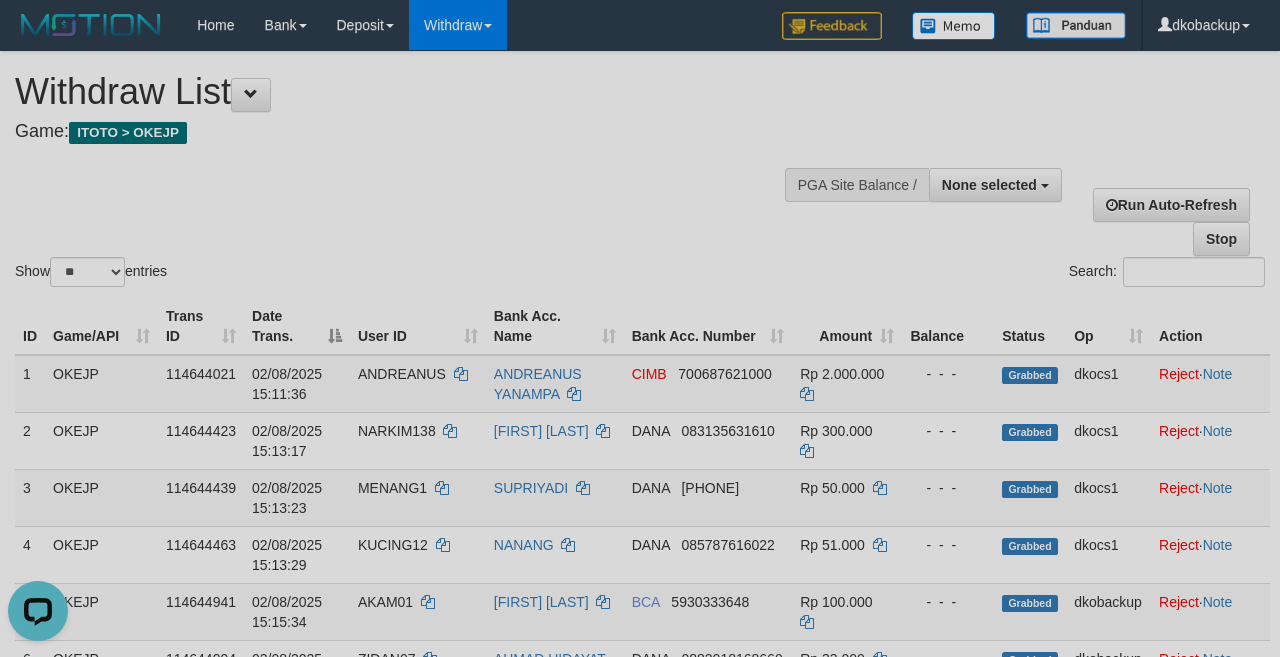 scroll, scrollTop: 0, scrollLeft: 0, axis: both 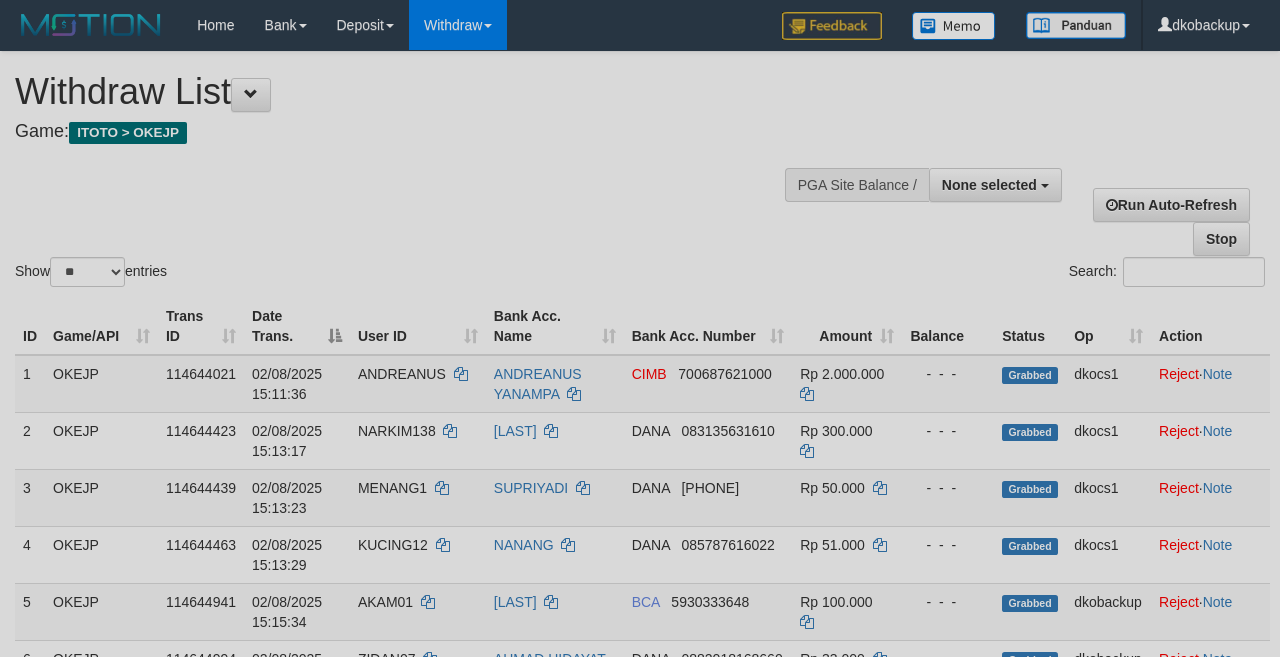 select 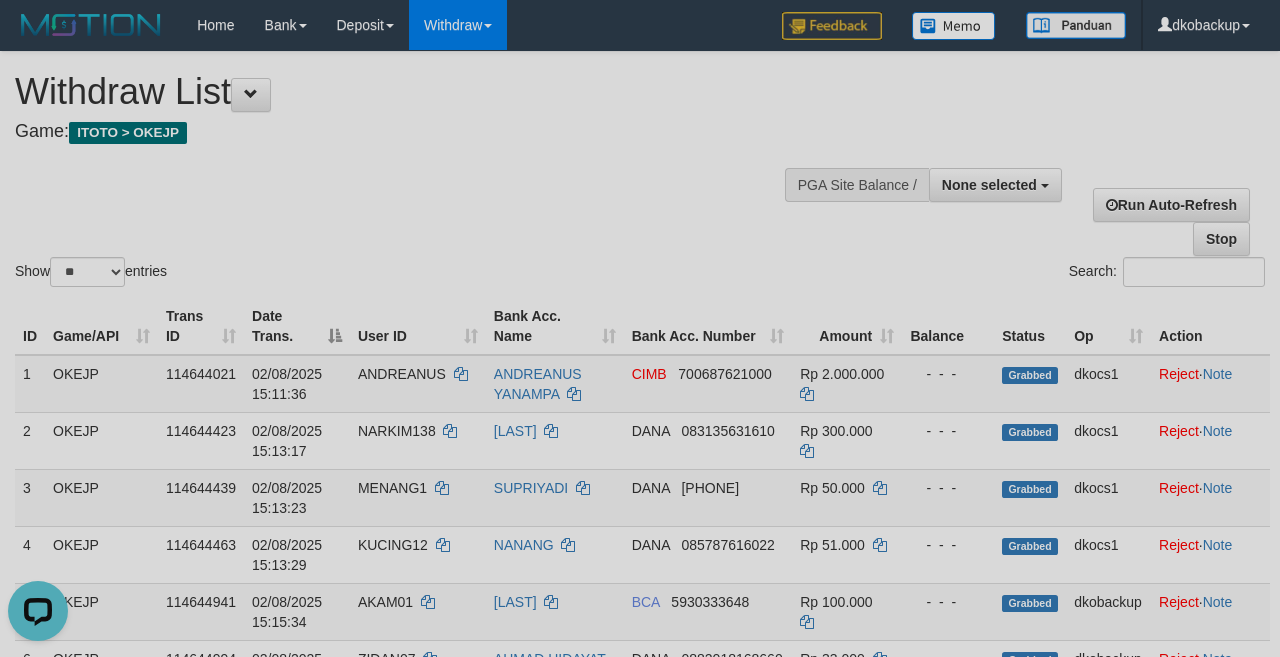 scroll, scrollTop: 0, scrollLeft: 0, axis: both 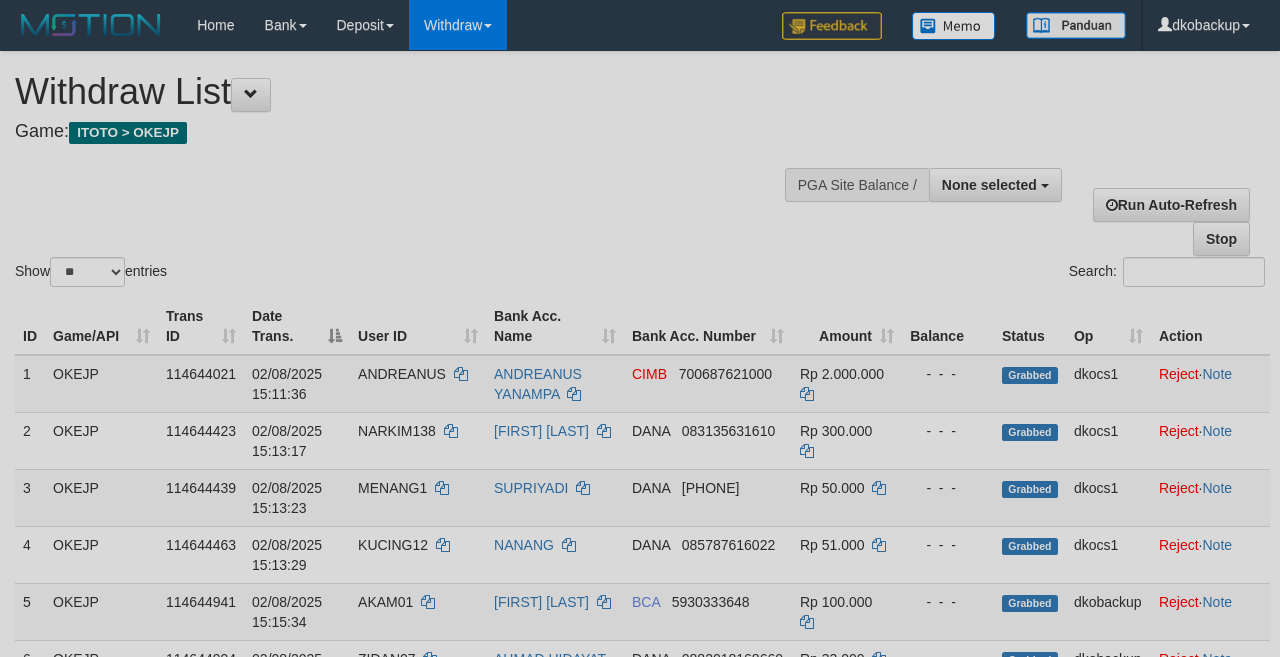 select 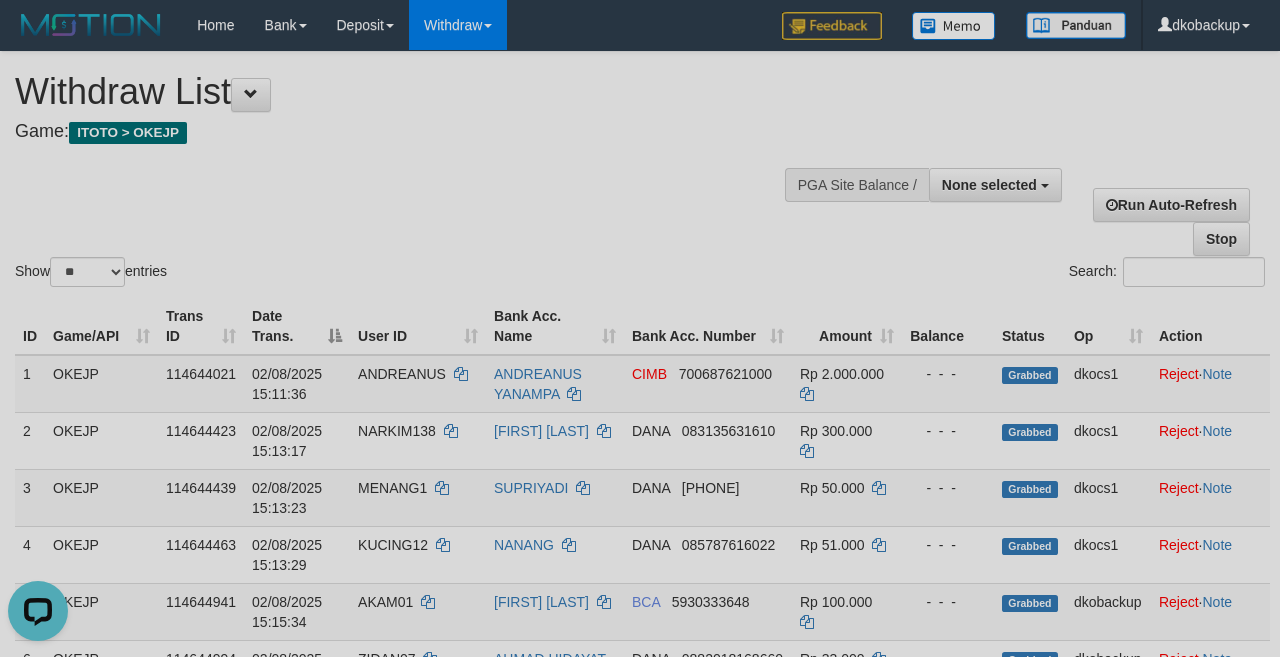 scroll, scrollTop: 0, scrollLeft: 0, axis: both 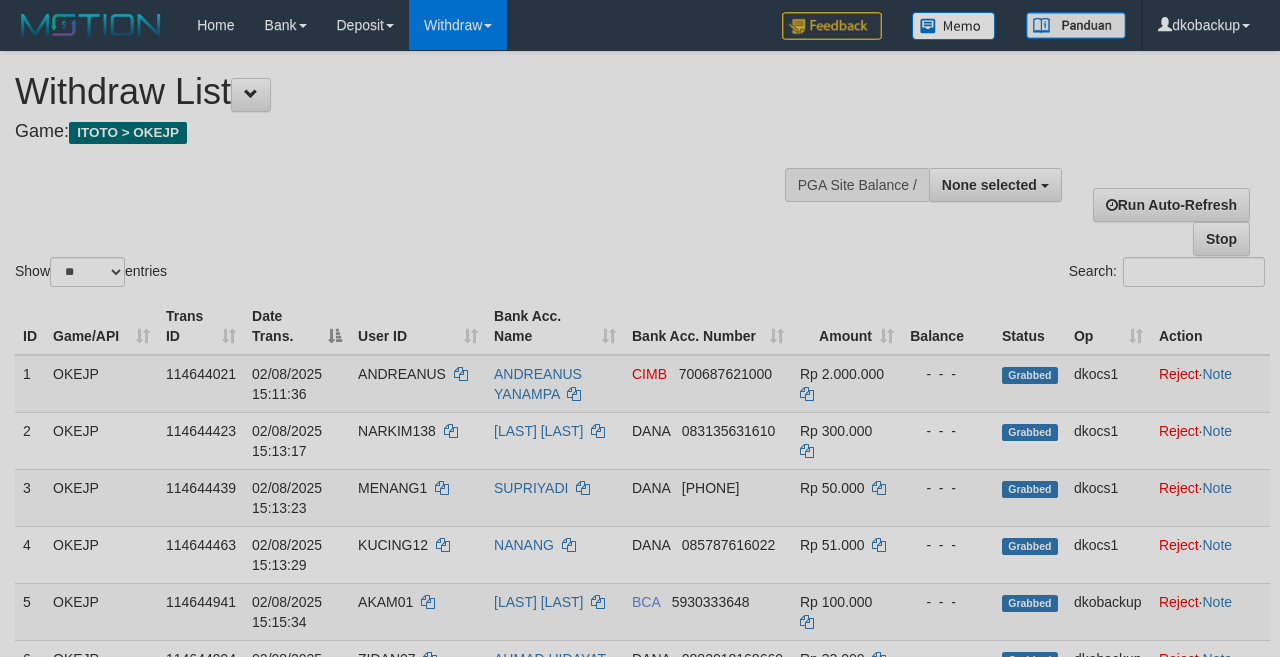select 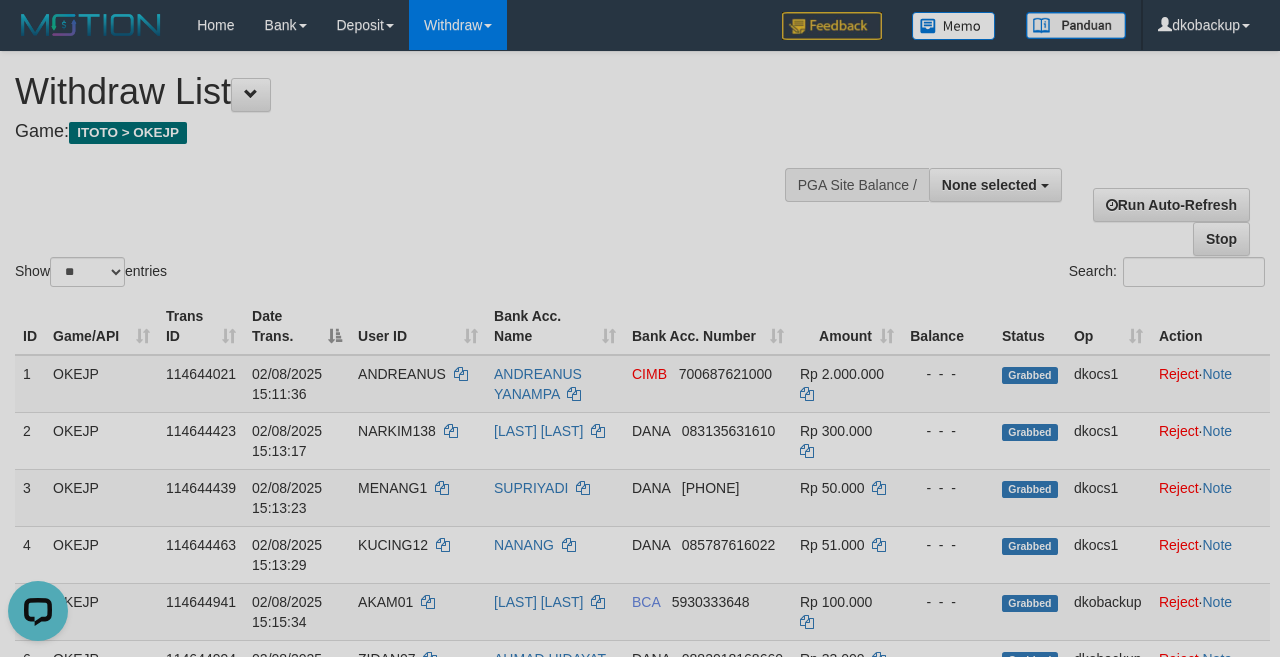 scroll, scrollTop: 0, scrollLeft: 0, axis: both 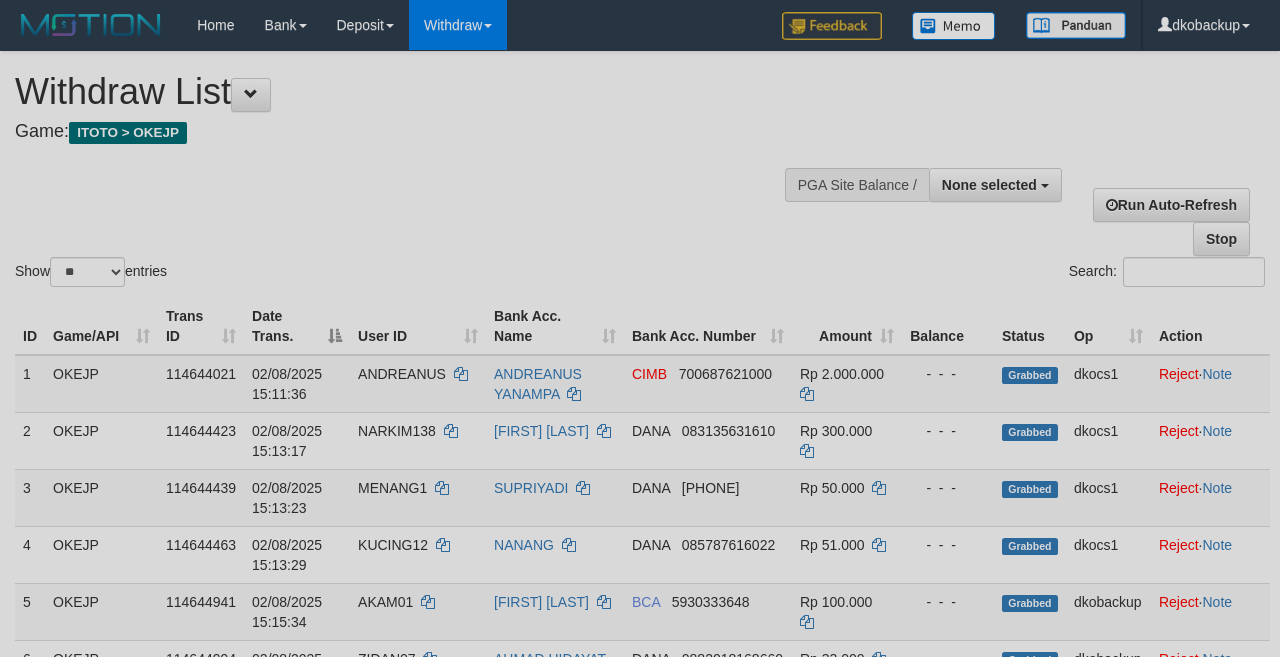 select 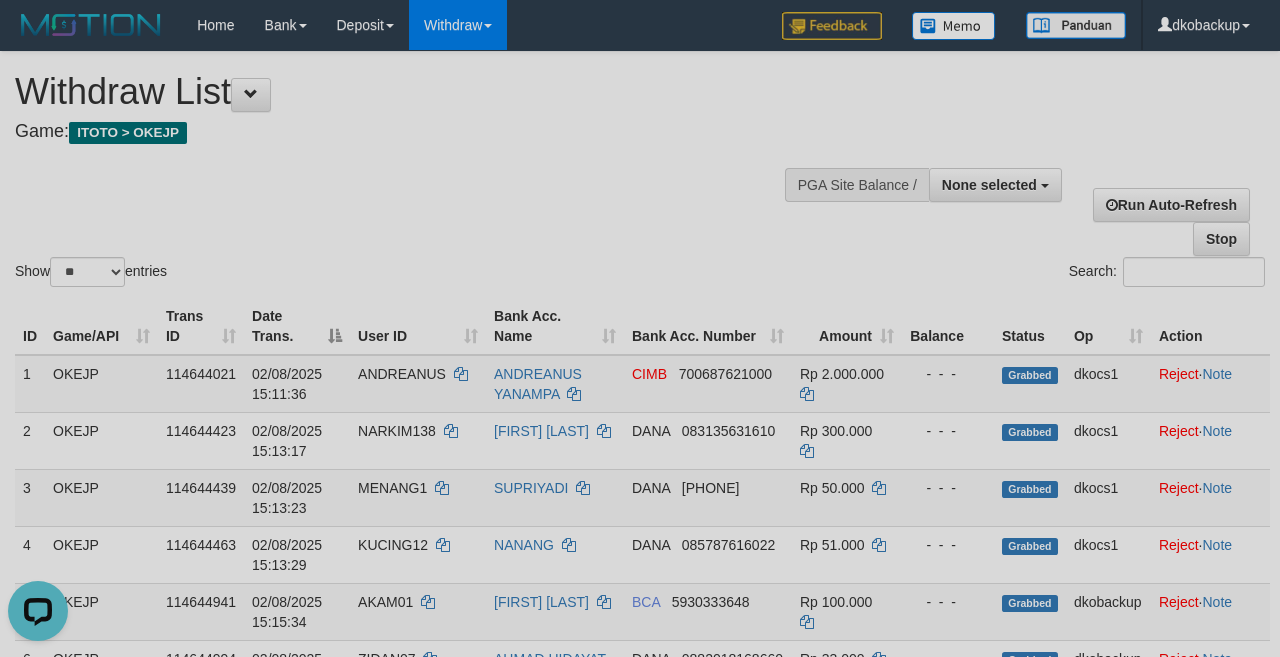 scroll, scrollTop: 0, scrollLeft: 0, axis: both 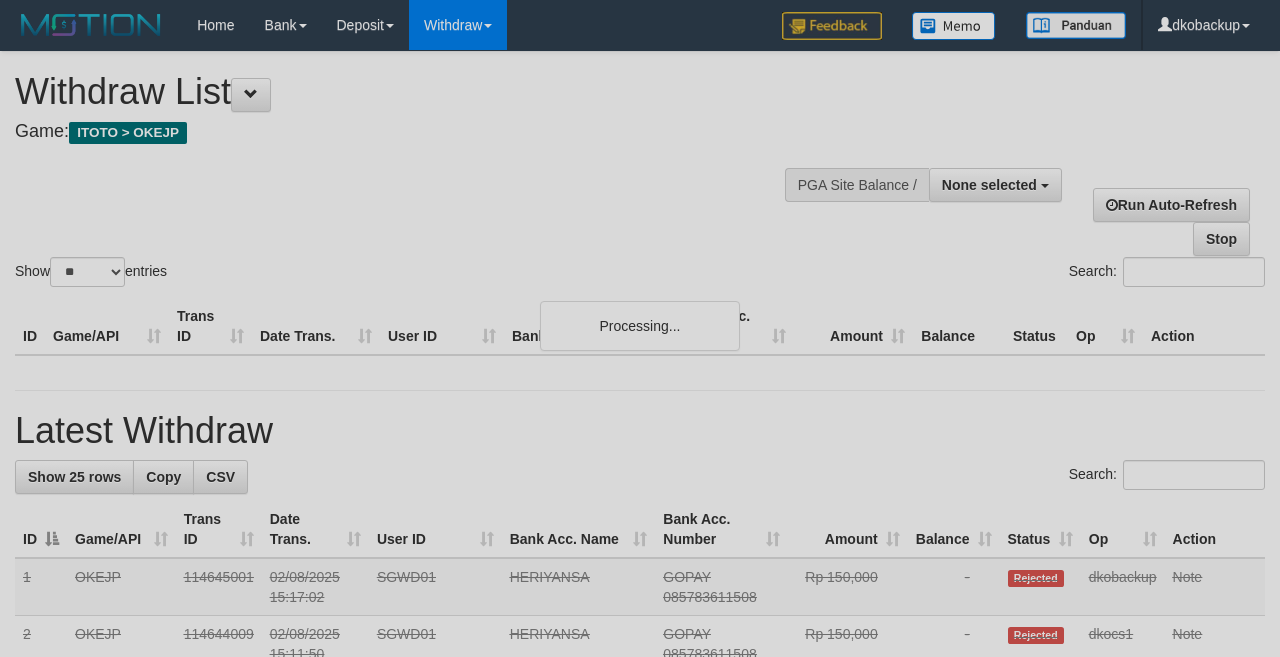 select 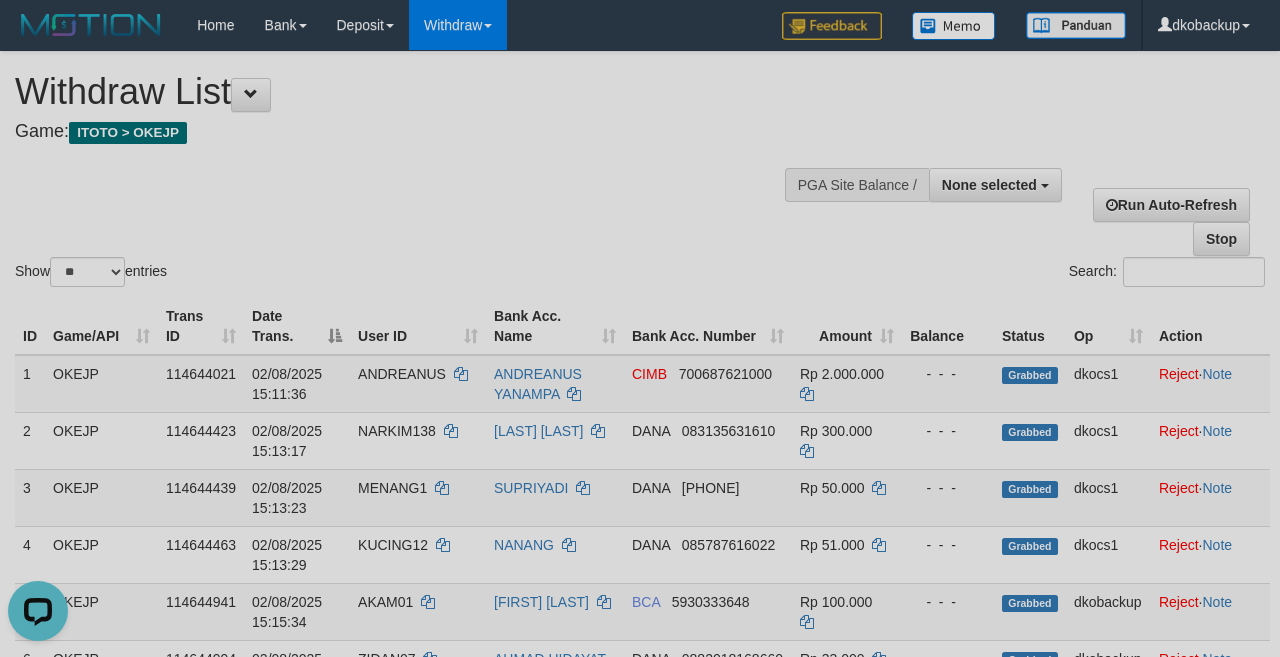 scroll, scrollTop: 0, scrollLeft: 0, axis: both 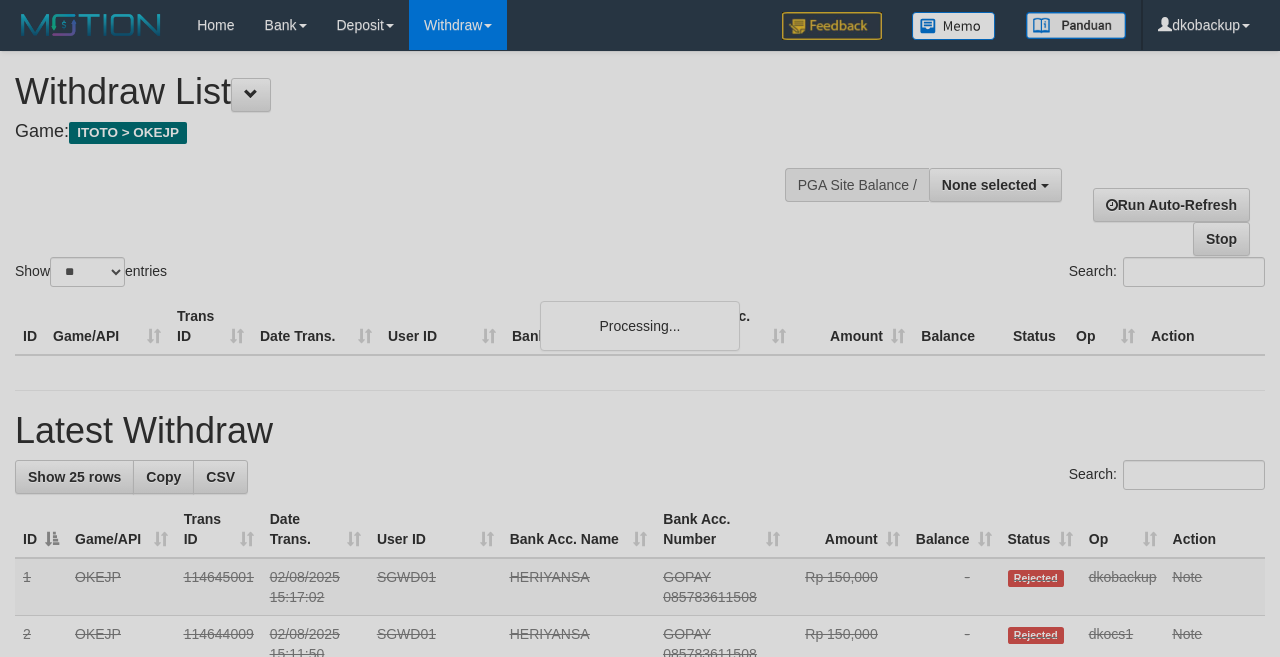 select 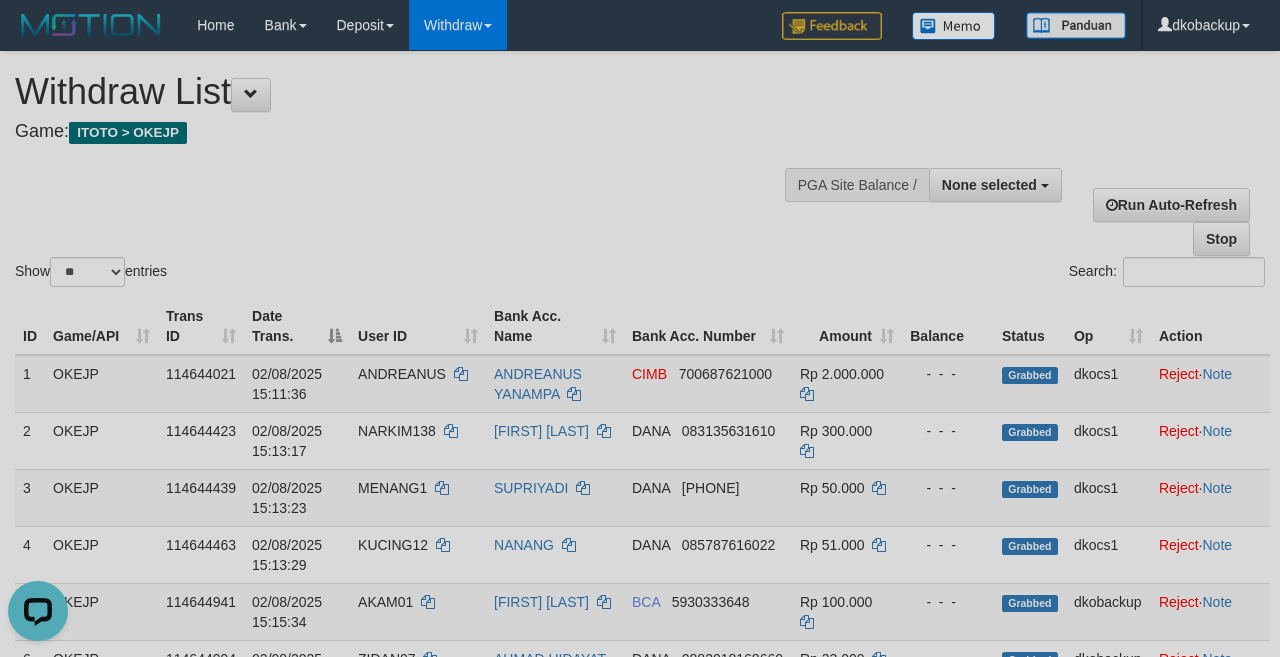 scroll, scrollTop: 0, scrollLeft: 0, axis: both 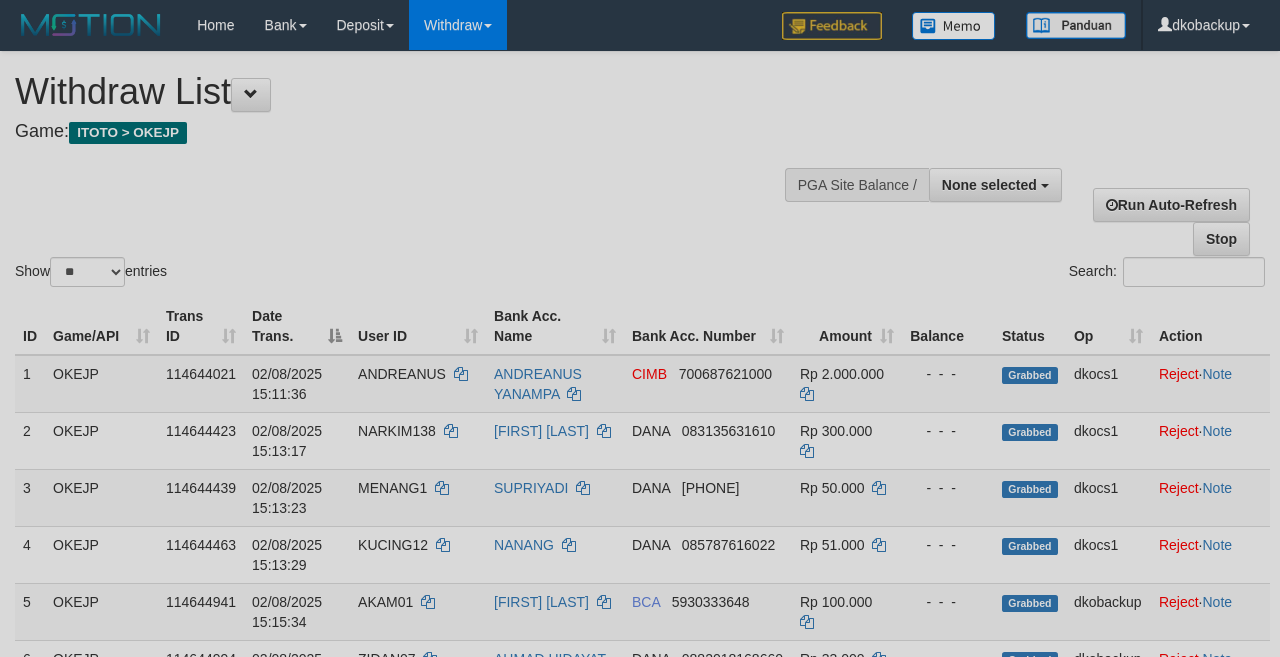 select 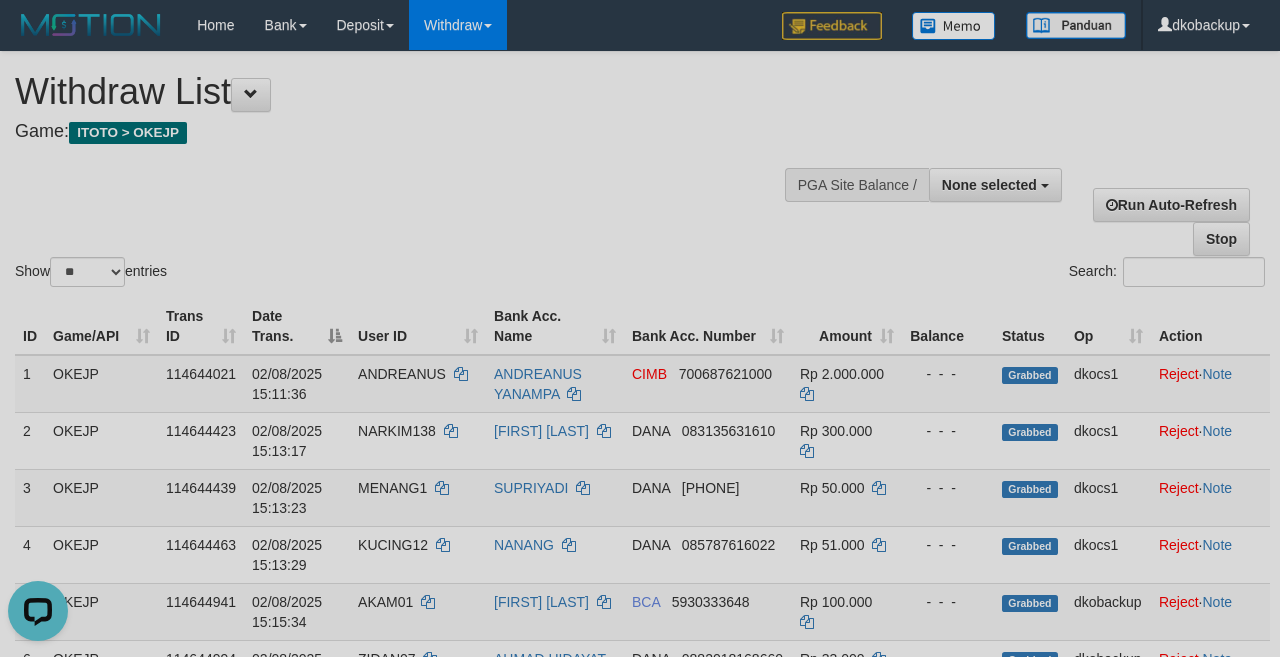scroll, scrollTop: 0, scrollLeft: 0, axis: both 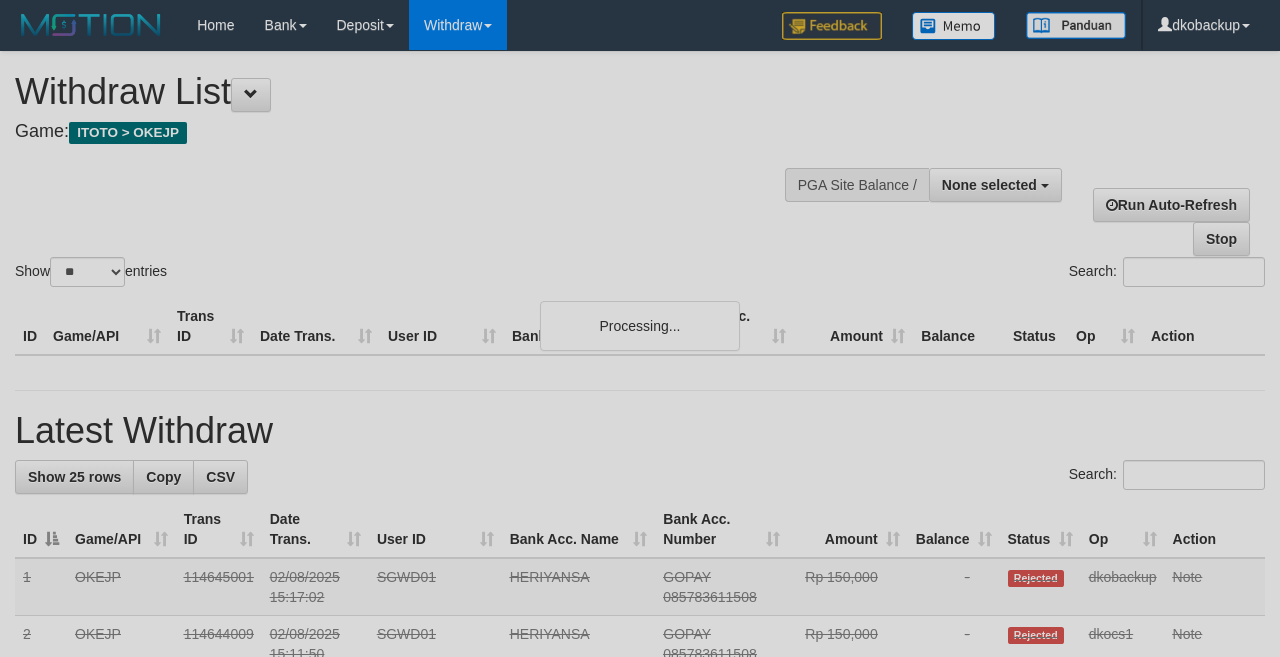 select 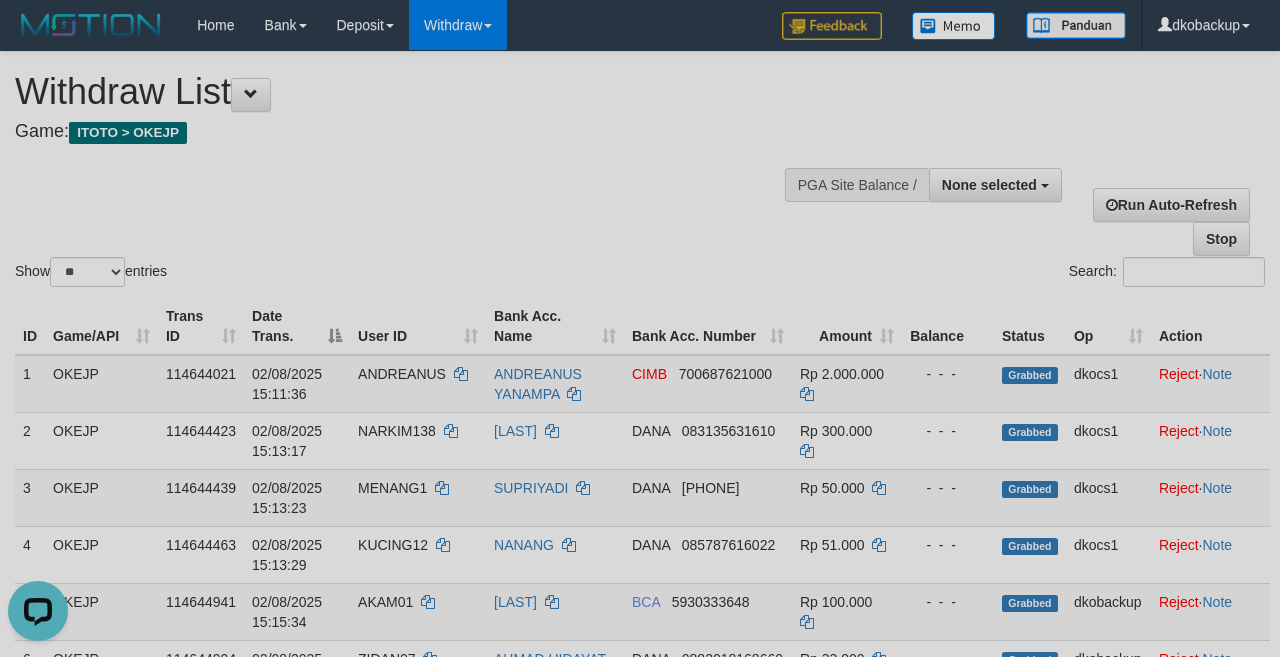 scroll, scrollTop: 0, scrollLeft: 0, axis: both 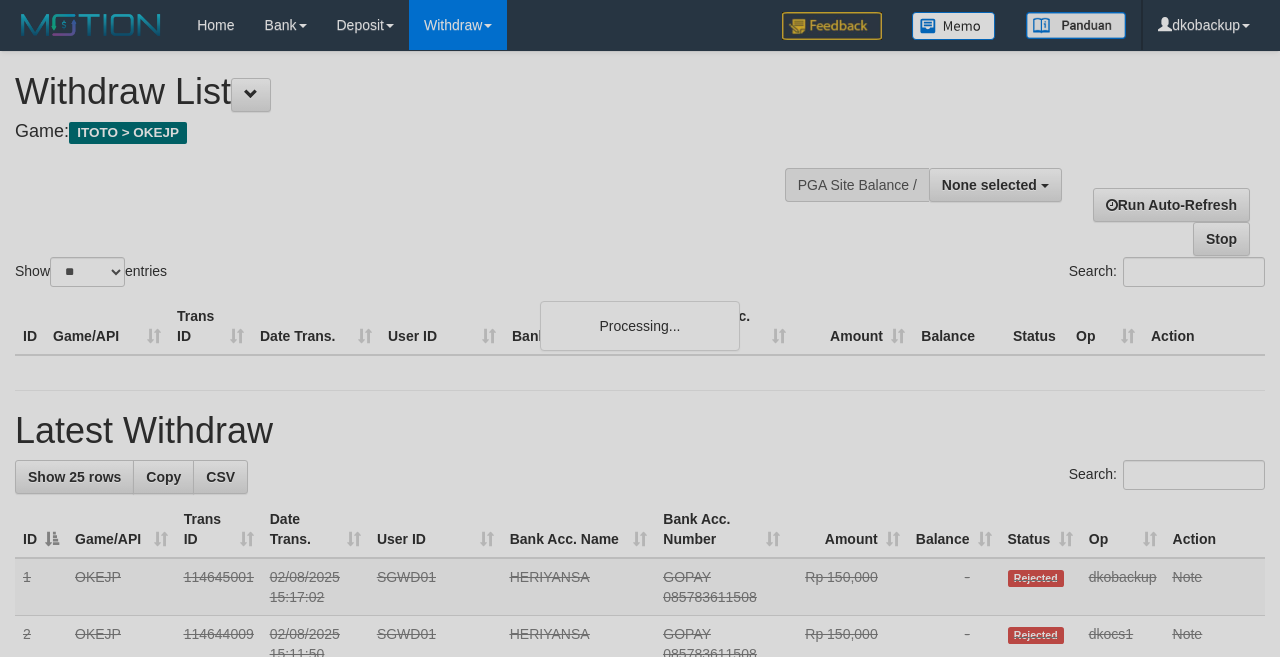 select 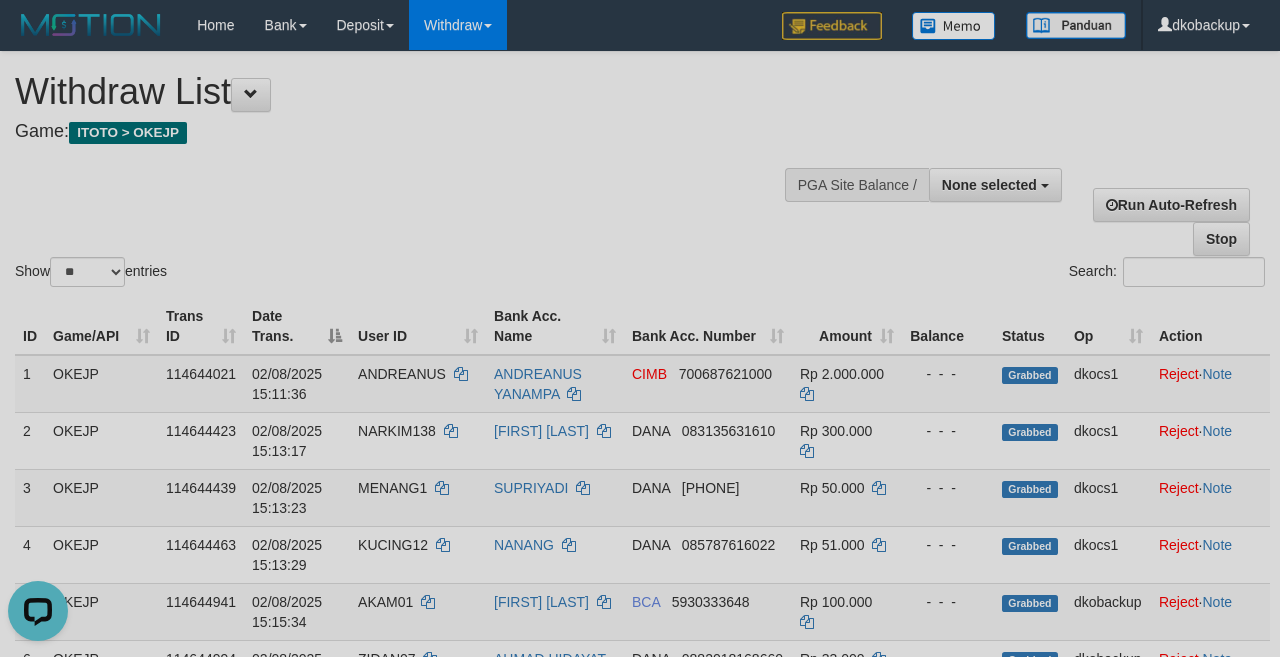 scroll, scrollTop: 0, scrollLeft: 0, axis: both 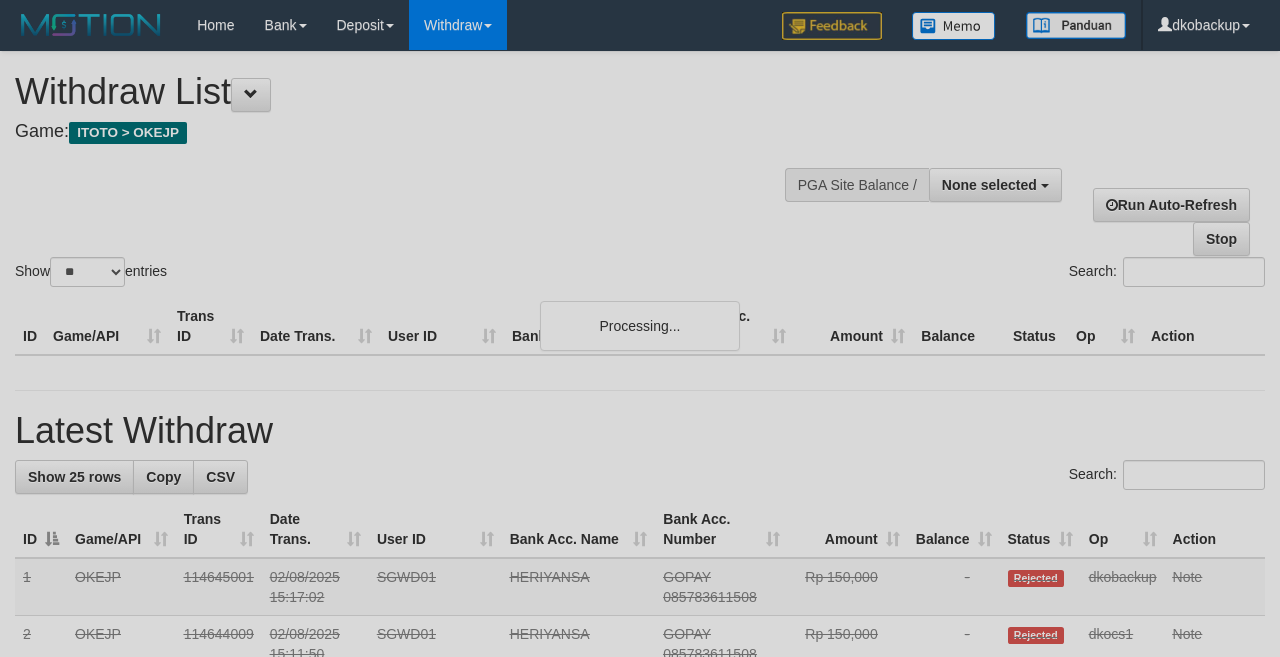 select 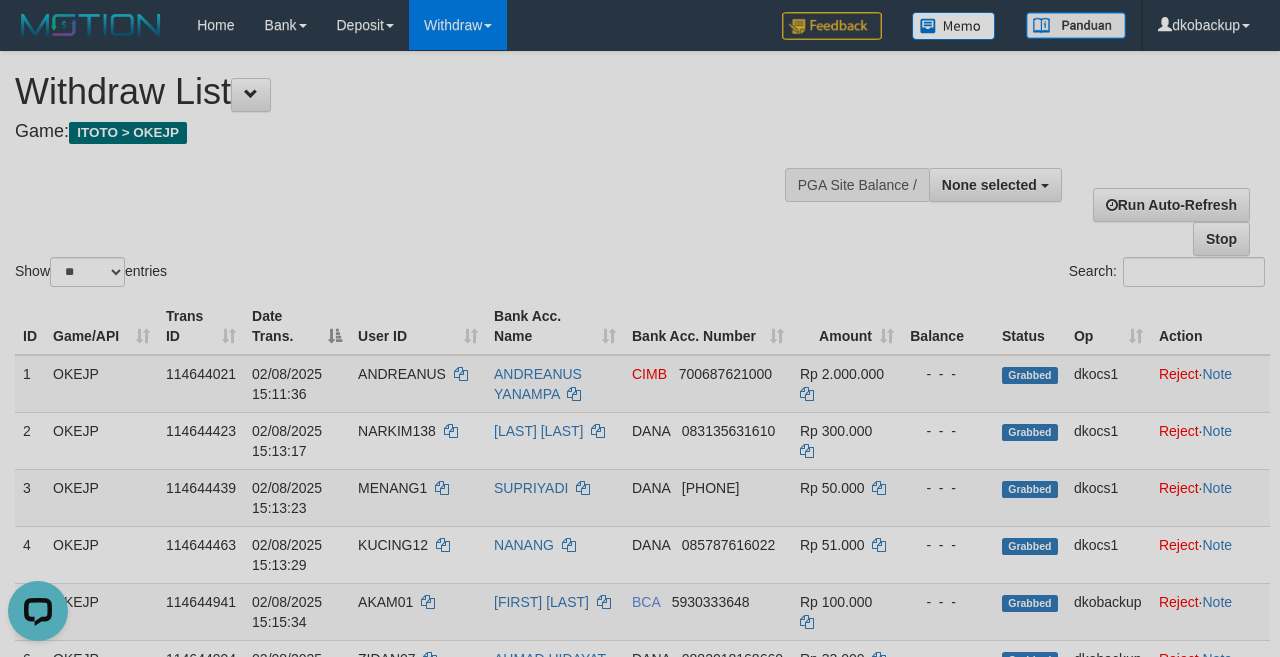 scroll, scrollTop: 0, scrollLeft: 0, axis: both 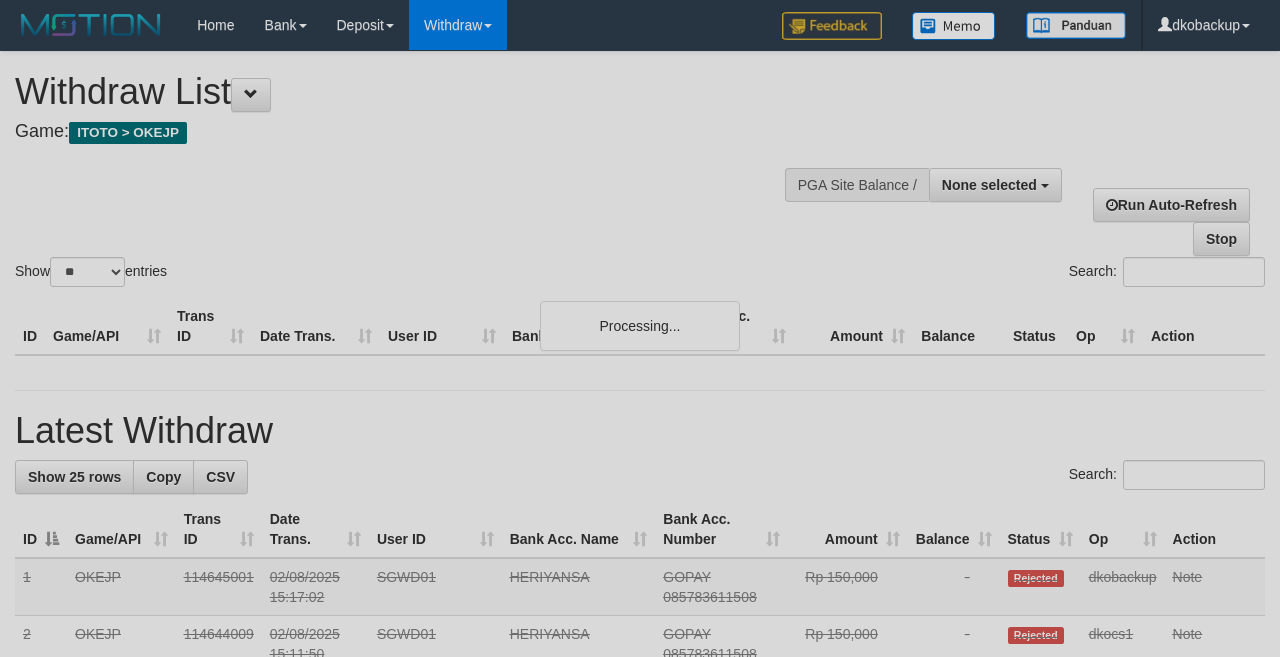 select 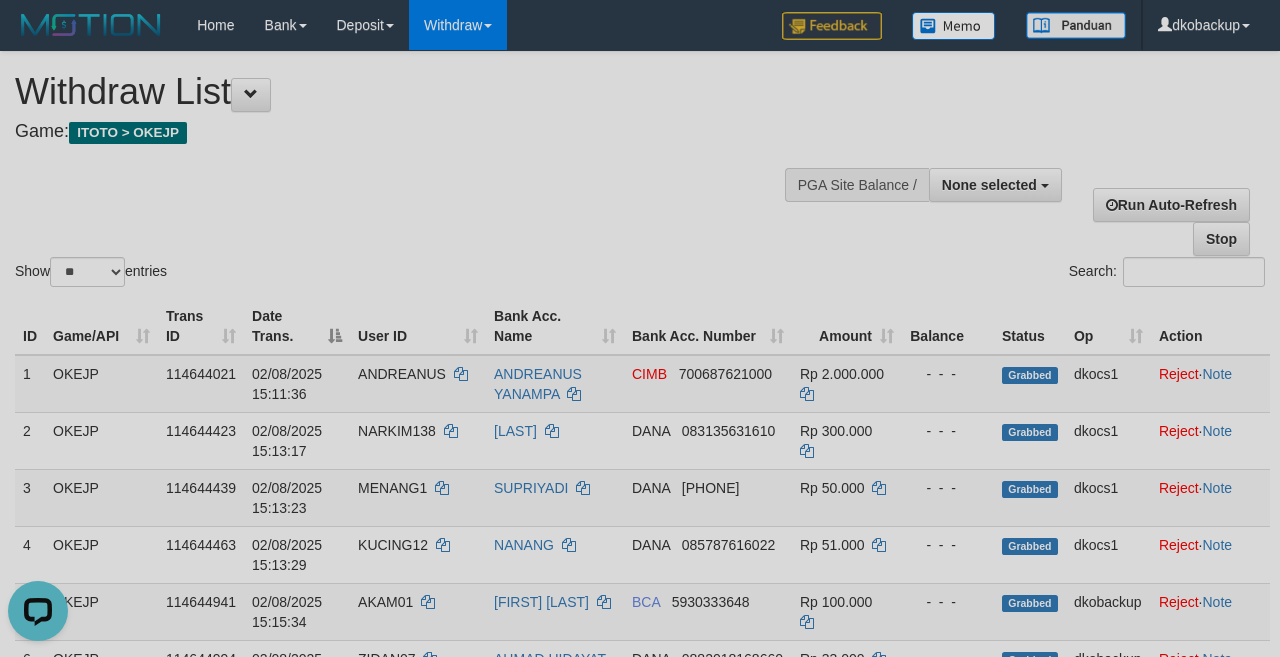 scroll, scrollTop: 0, scrollLeft: 0, axis: both 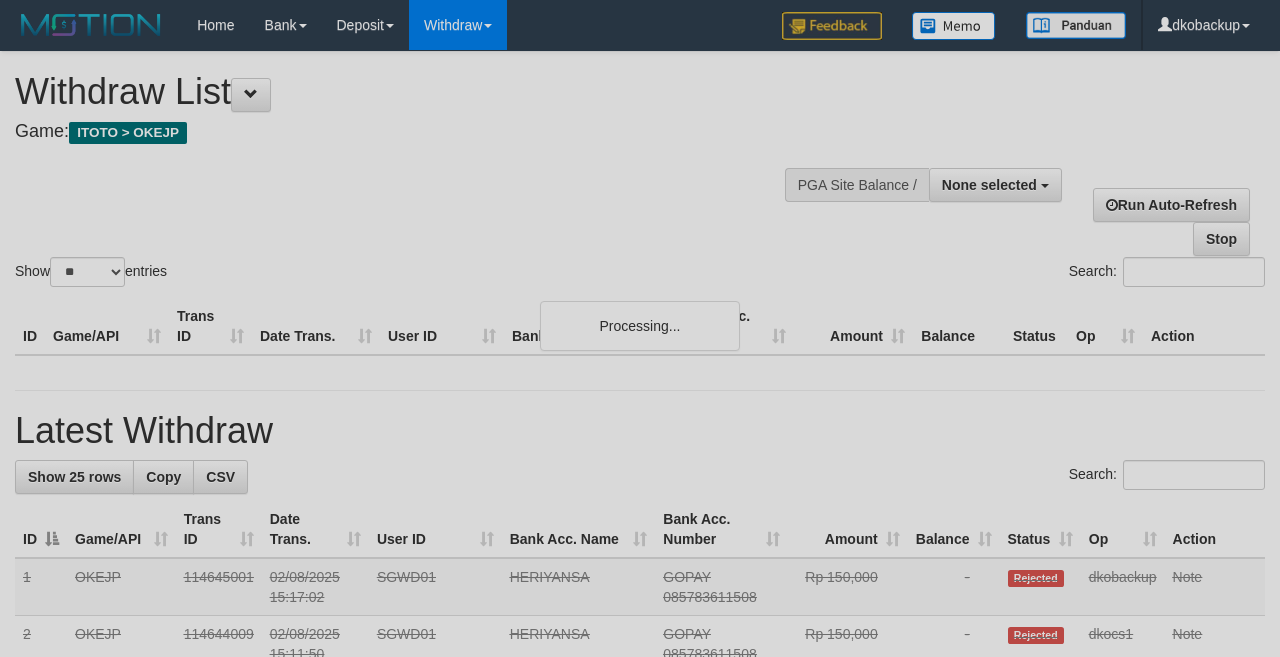 select 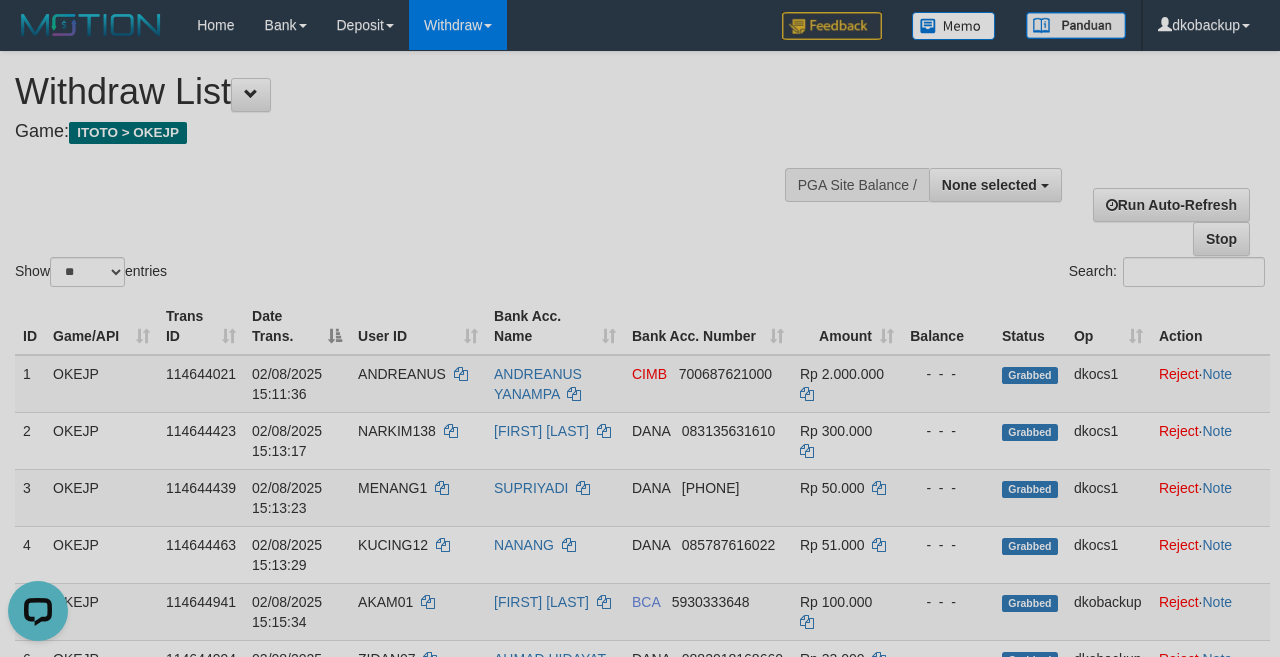 scroll, scrollTop: 0, scrollLeft: 0, axis: both 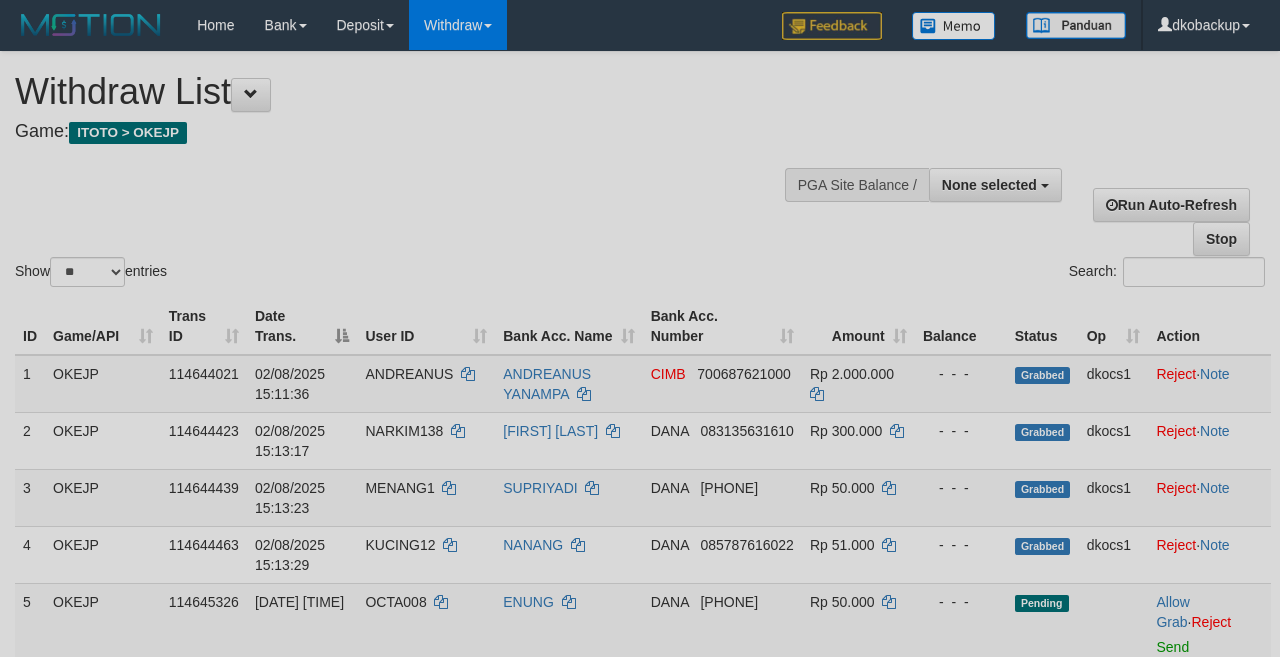 select 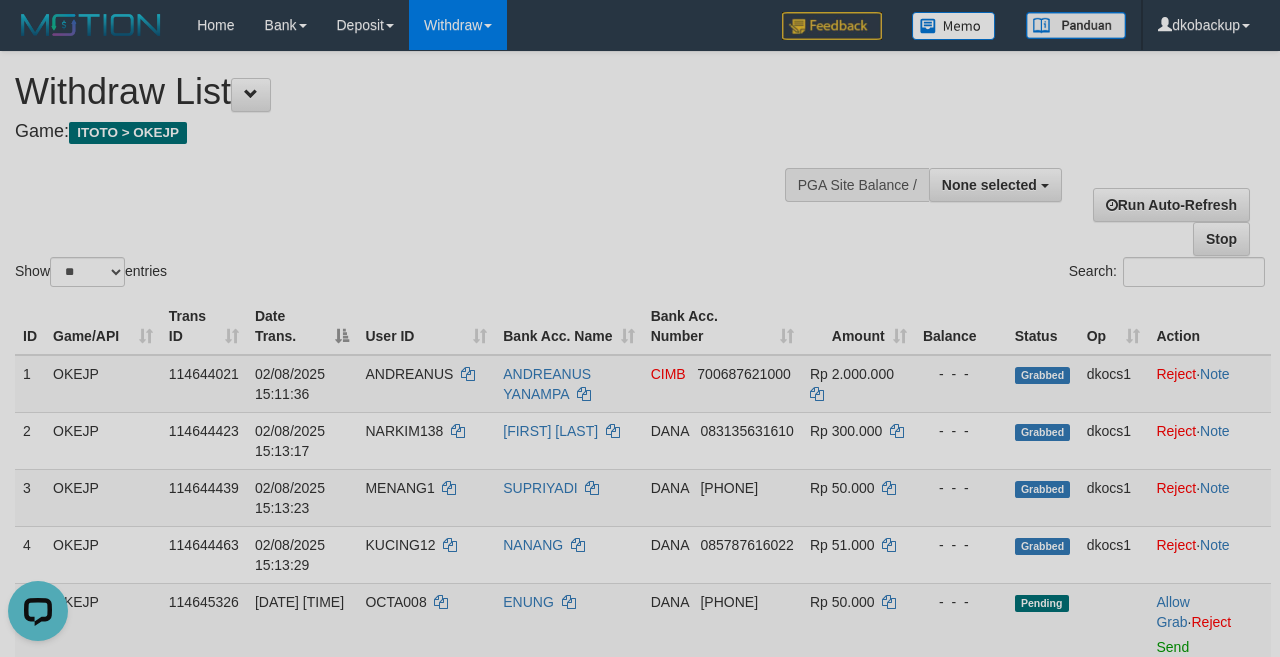 scroll, scrollTop: 0, scrollLeft: 0, axis: both 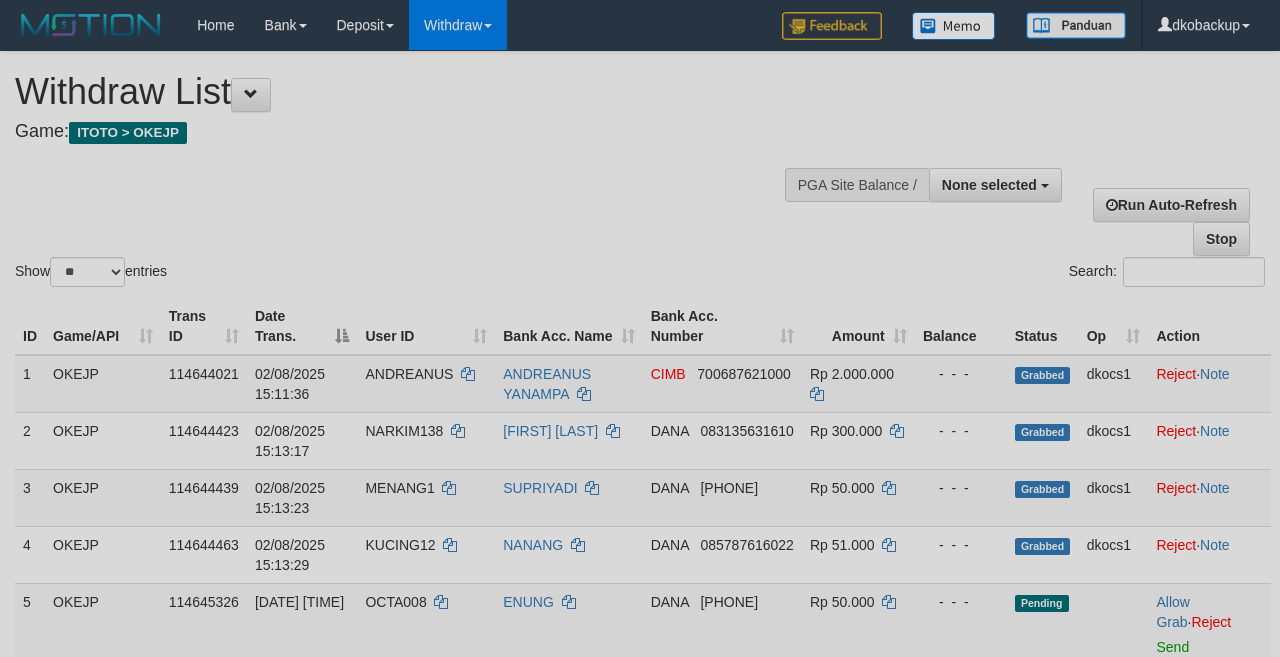 select 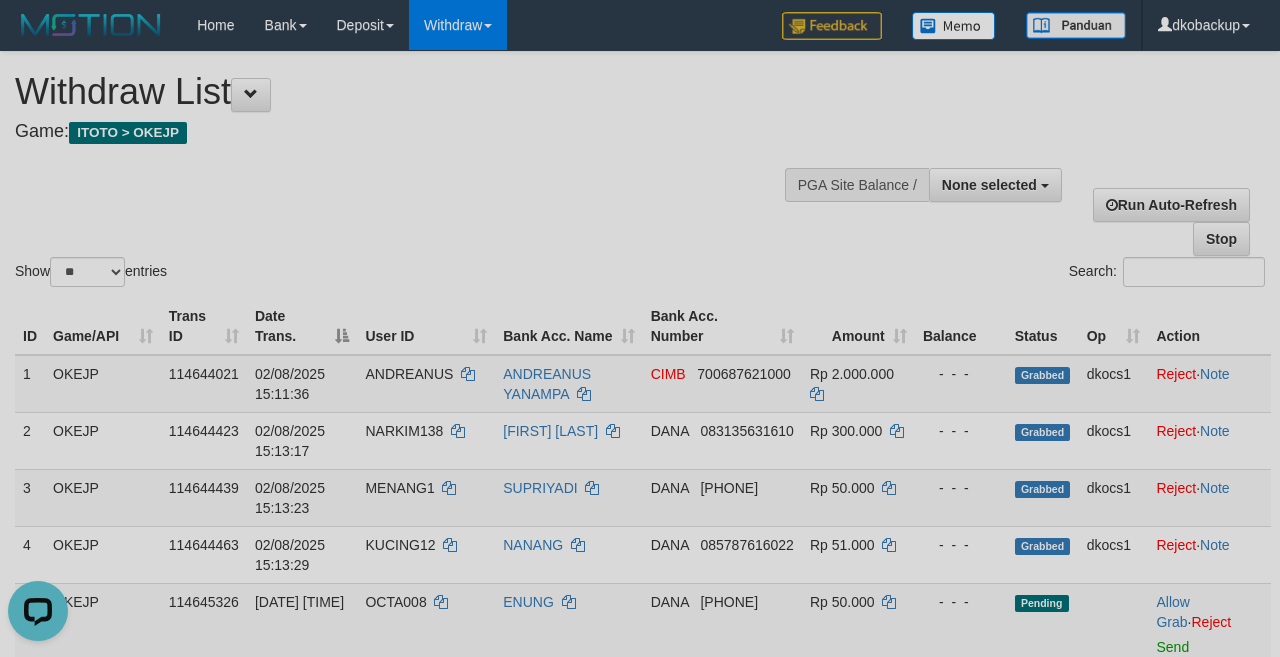 scroll, scrollTop: 0, scrollLeft: 0, axis: both 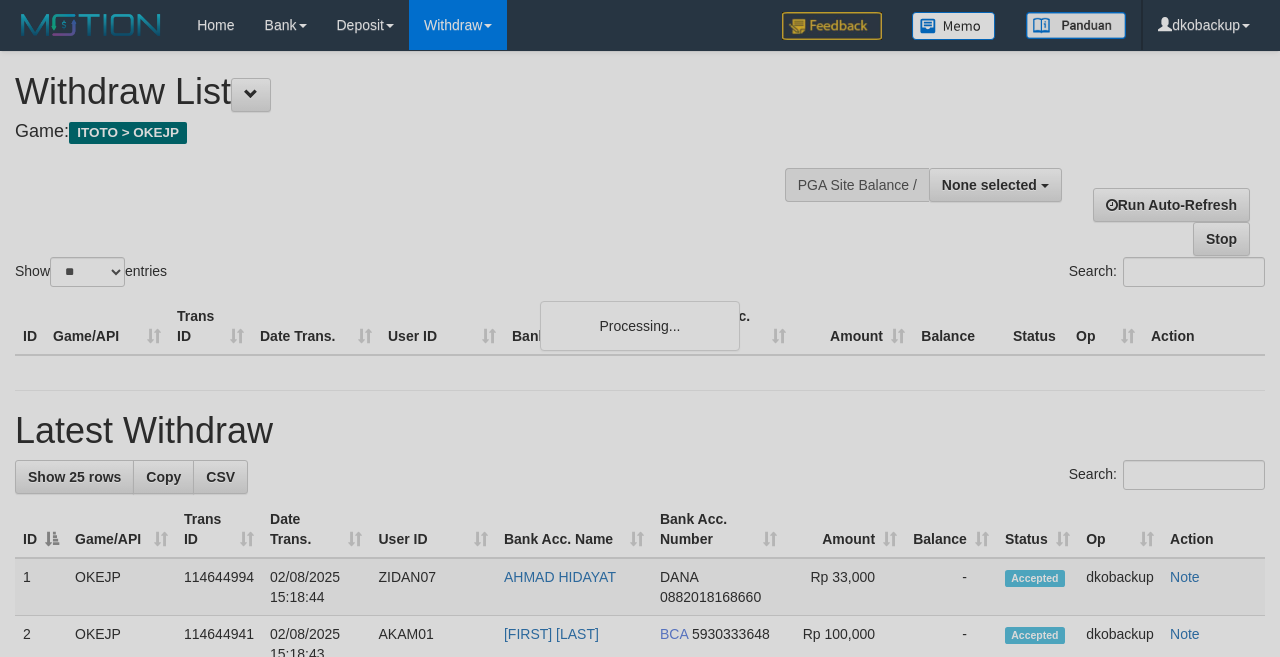 select 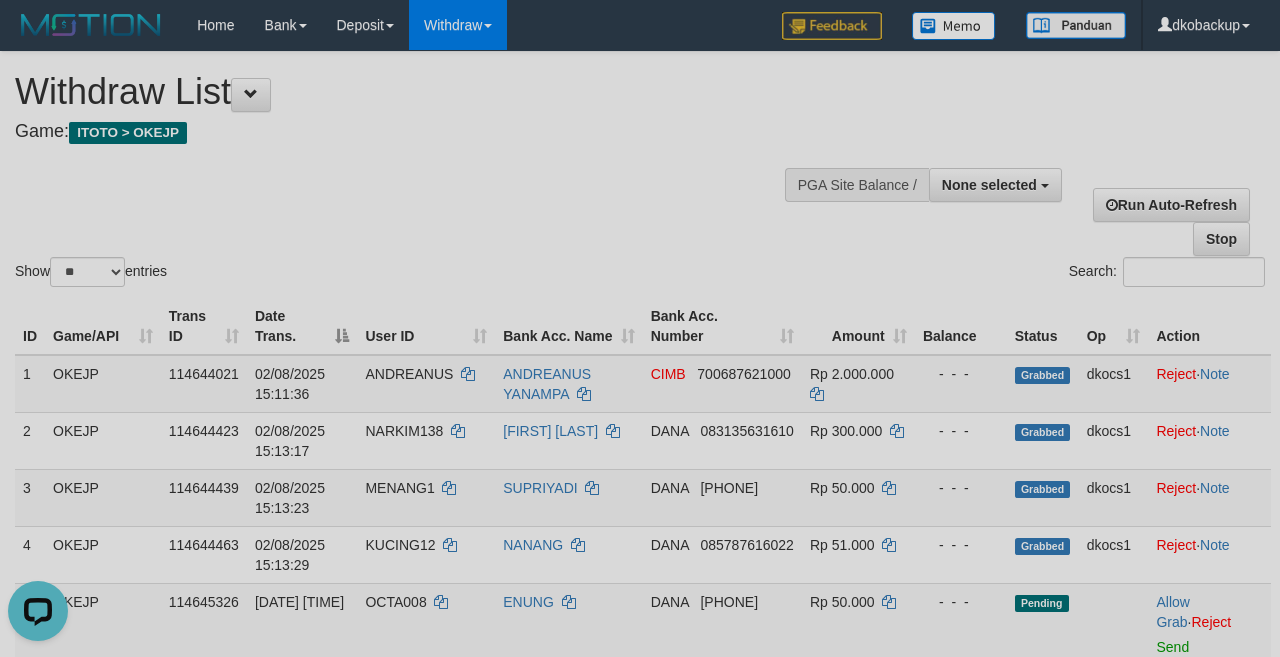 scroll, scrollTop: 0, scrollLeft: 0, axis: both 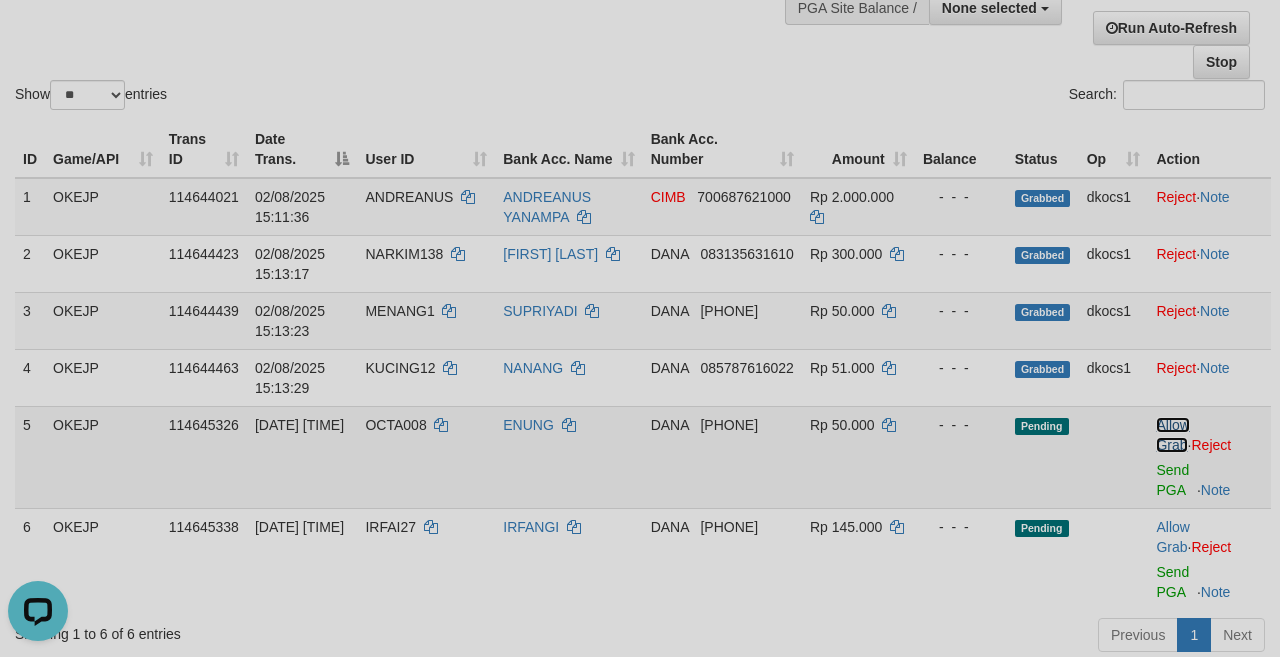 click on "Allow Grab" at bounding box center [1172, 435] 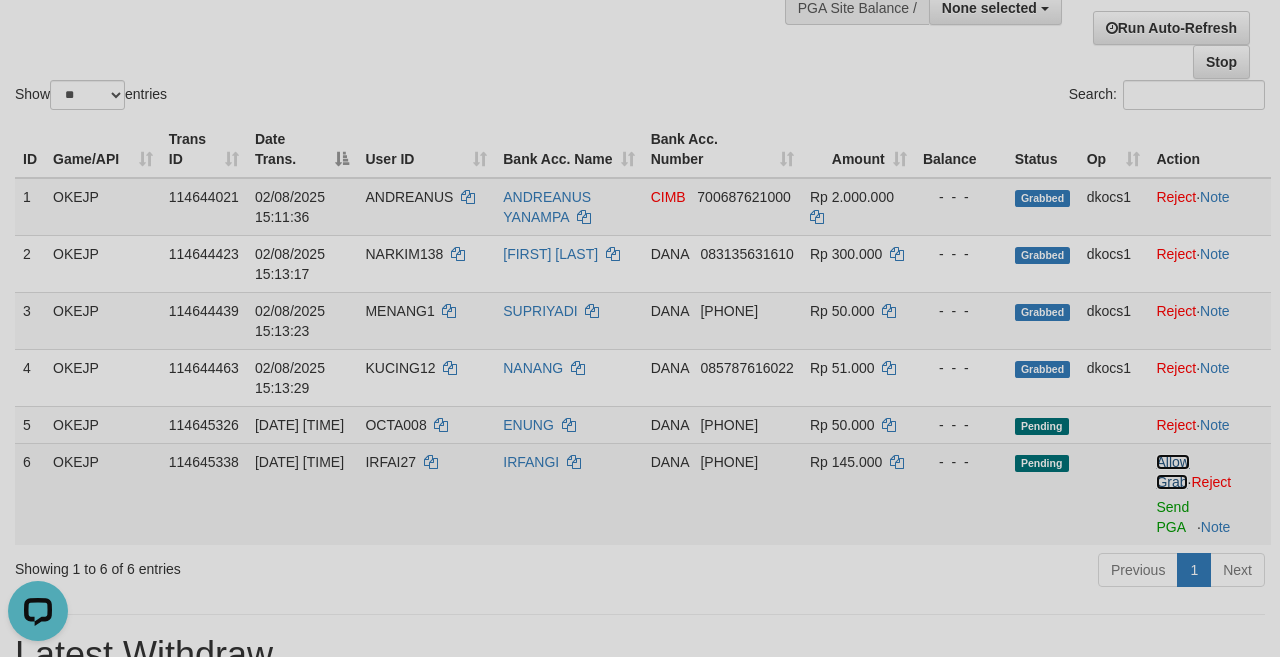 click on "Allow Grab" at bounding box center [1172, 472] 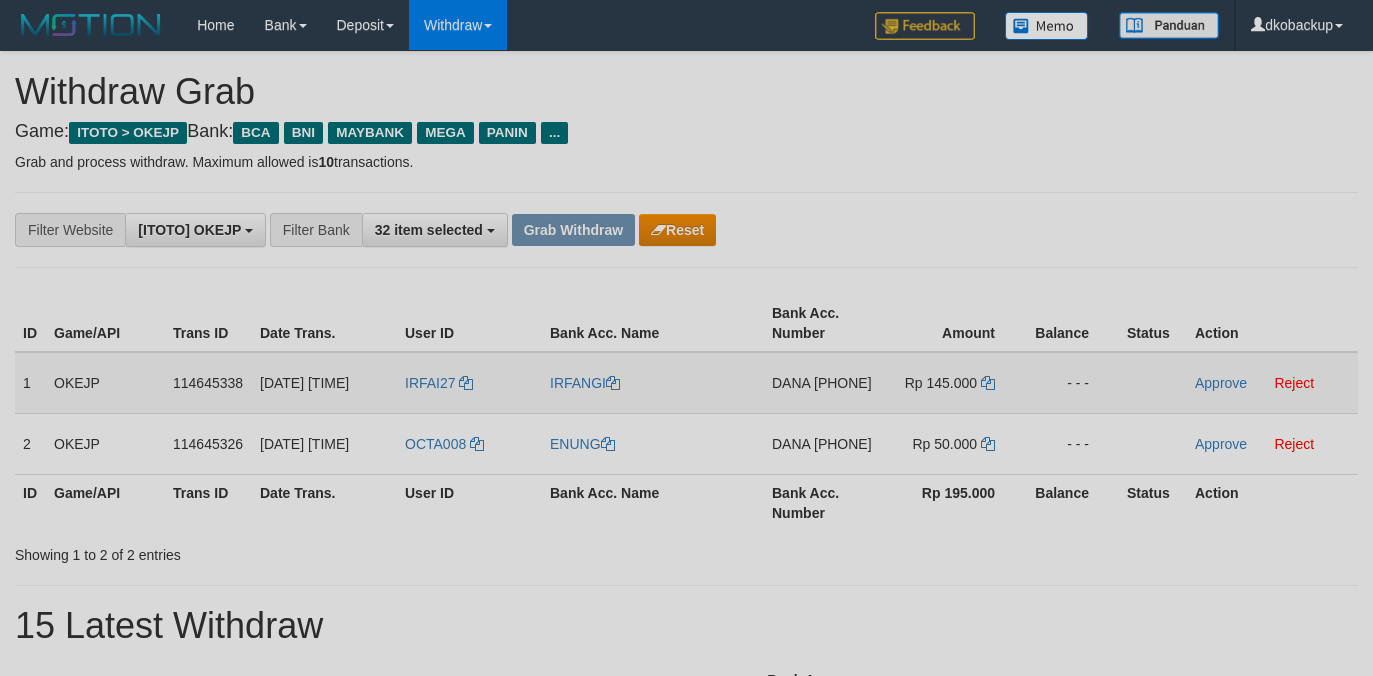scroll, scrollTop: 0, scrollLeft: 0, axis: both 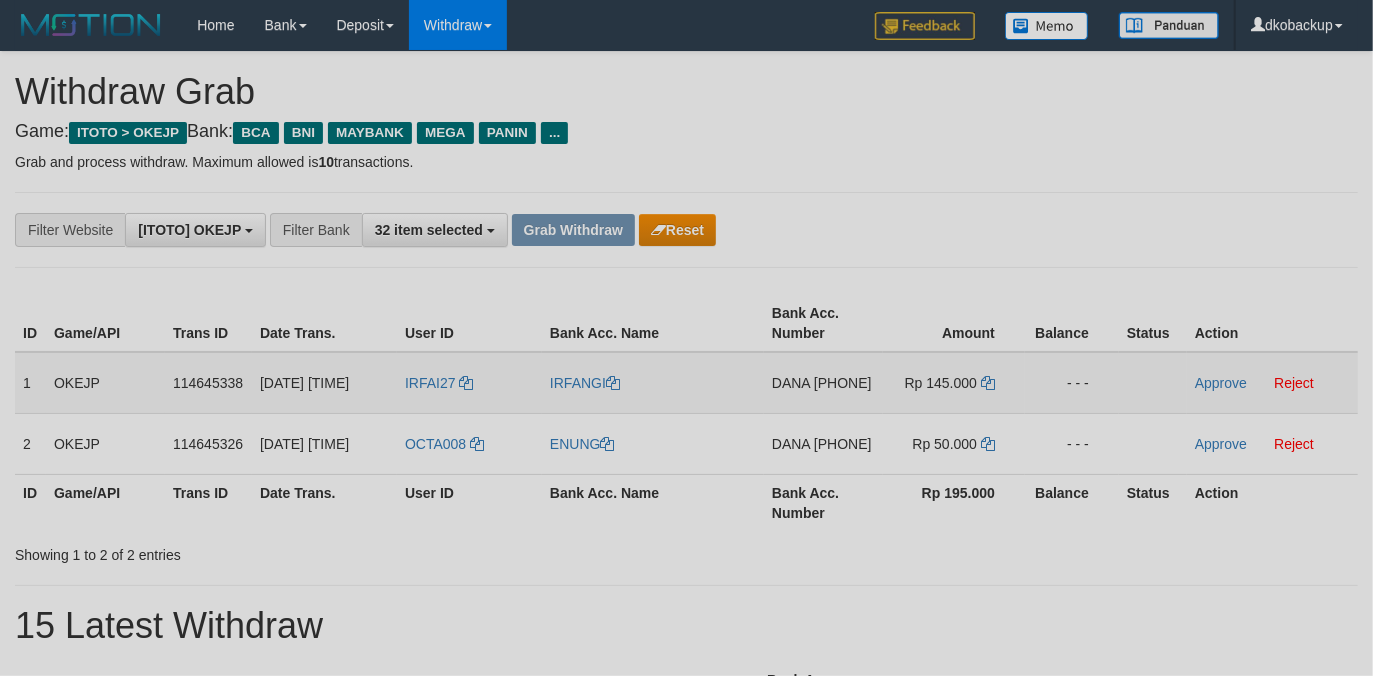 click on "IRFAI27" at bounding box center (469, 383) 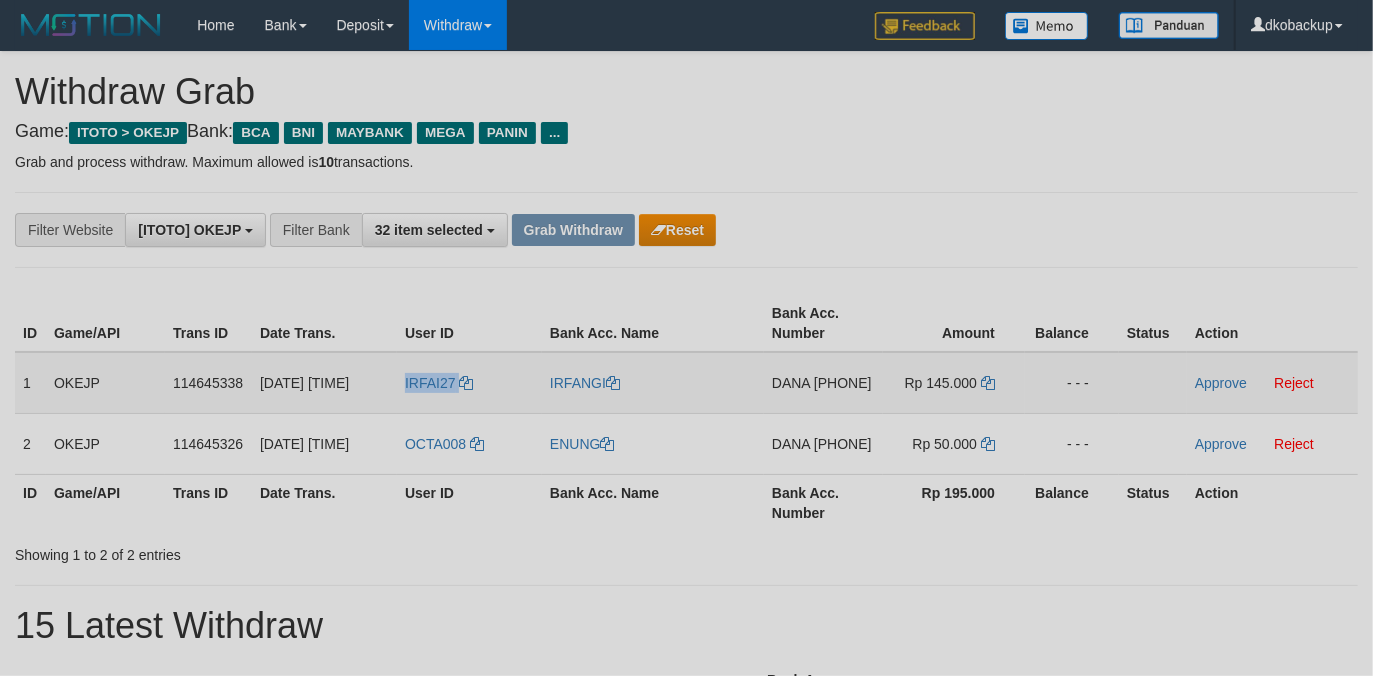 click on "IRFAI27" at bounding box center [469, 383] 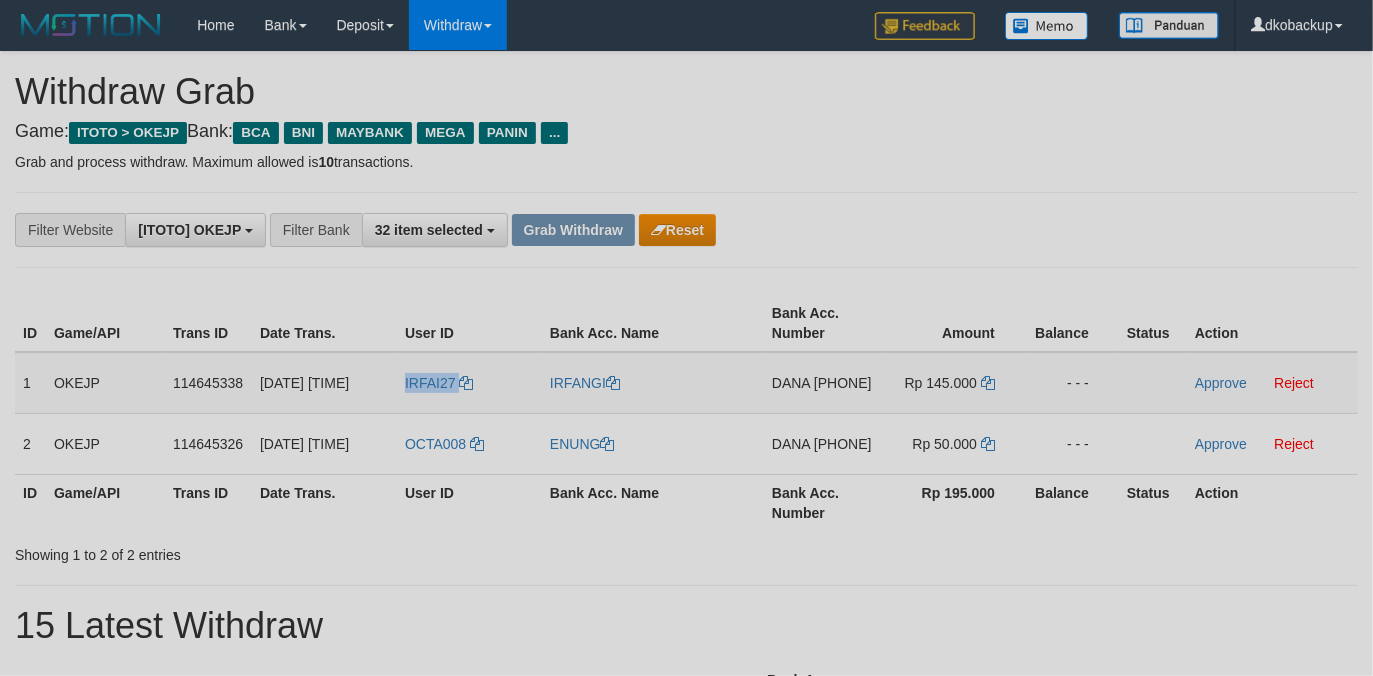 copy on "IRFAI27" 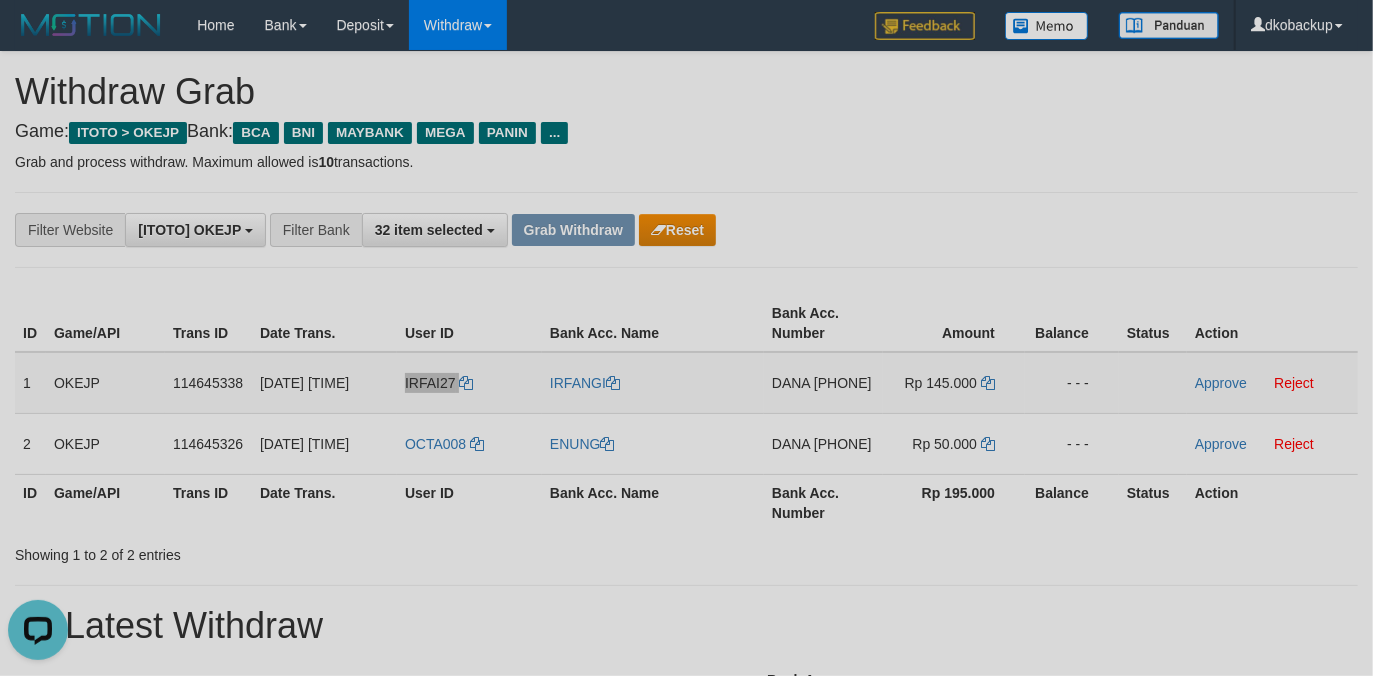 scroll, scrollTop: 0, scrollLeft: 0, axis: both 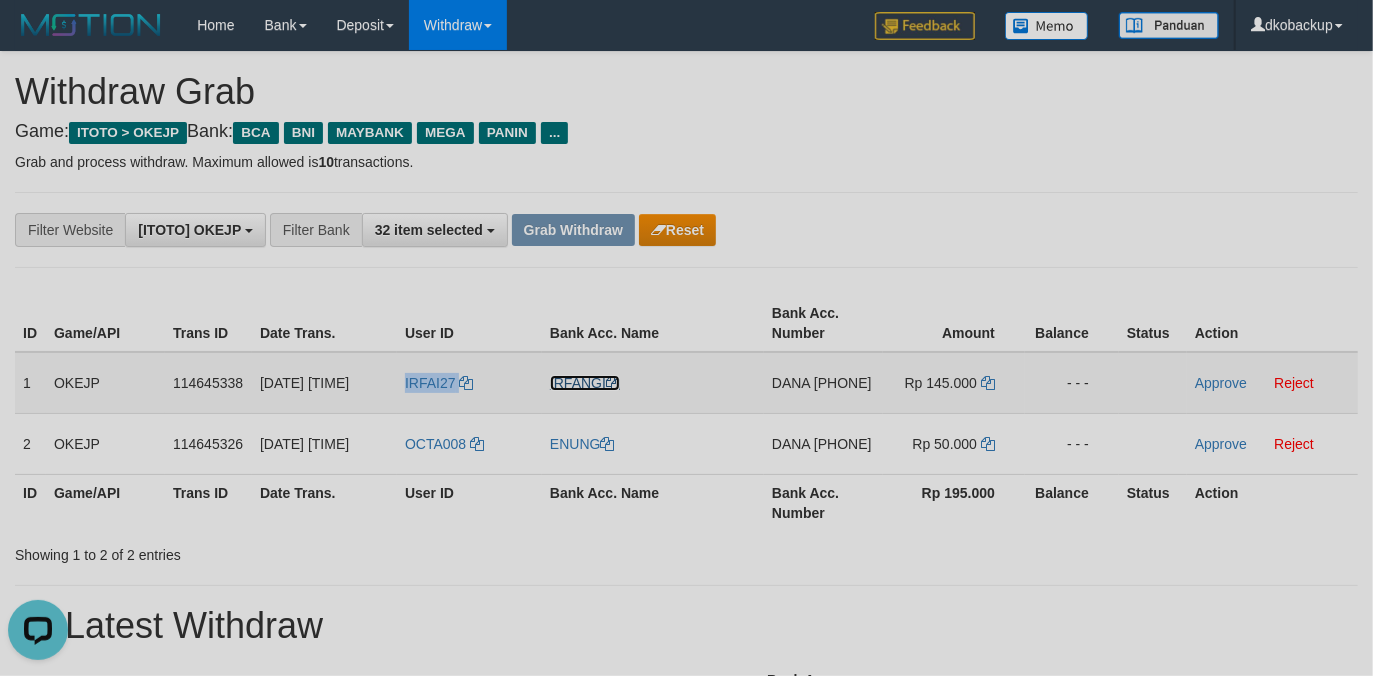 click on "IRFANGI" at bounding box center [585, 383] 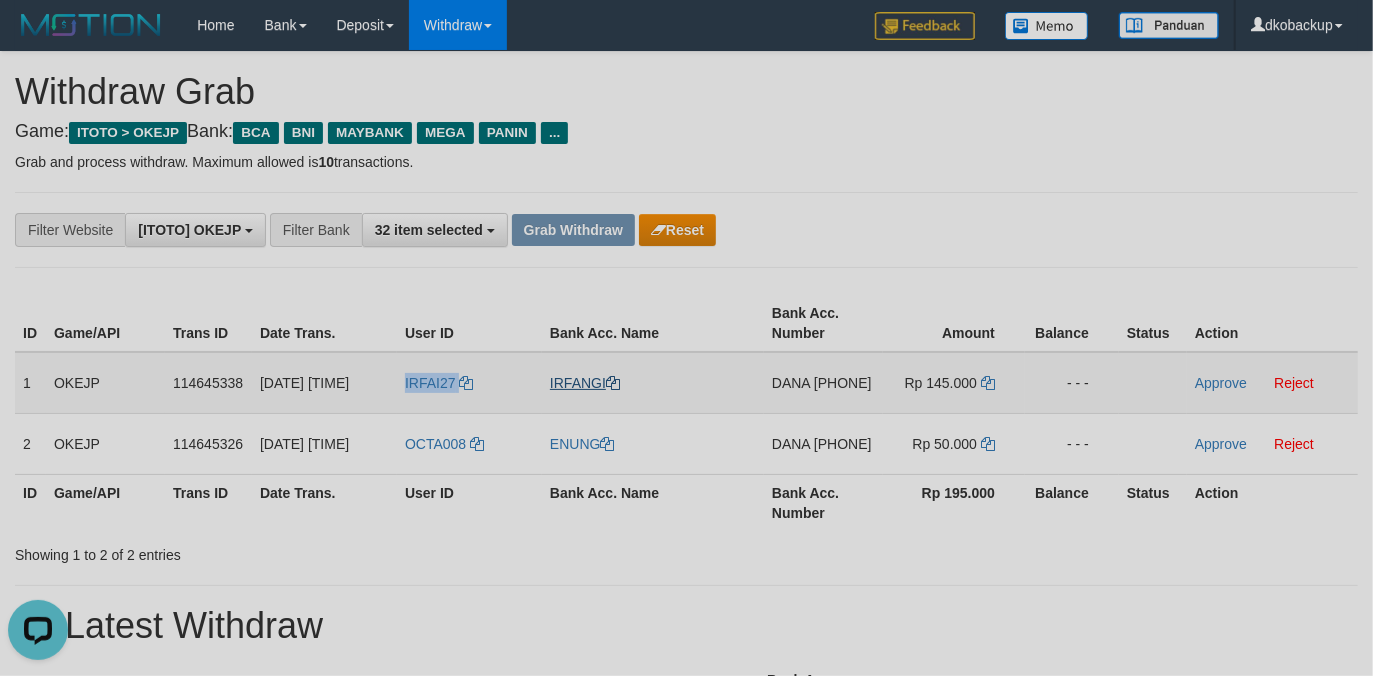 copy on "IRFAI27" 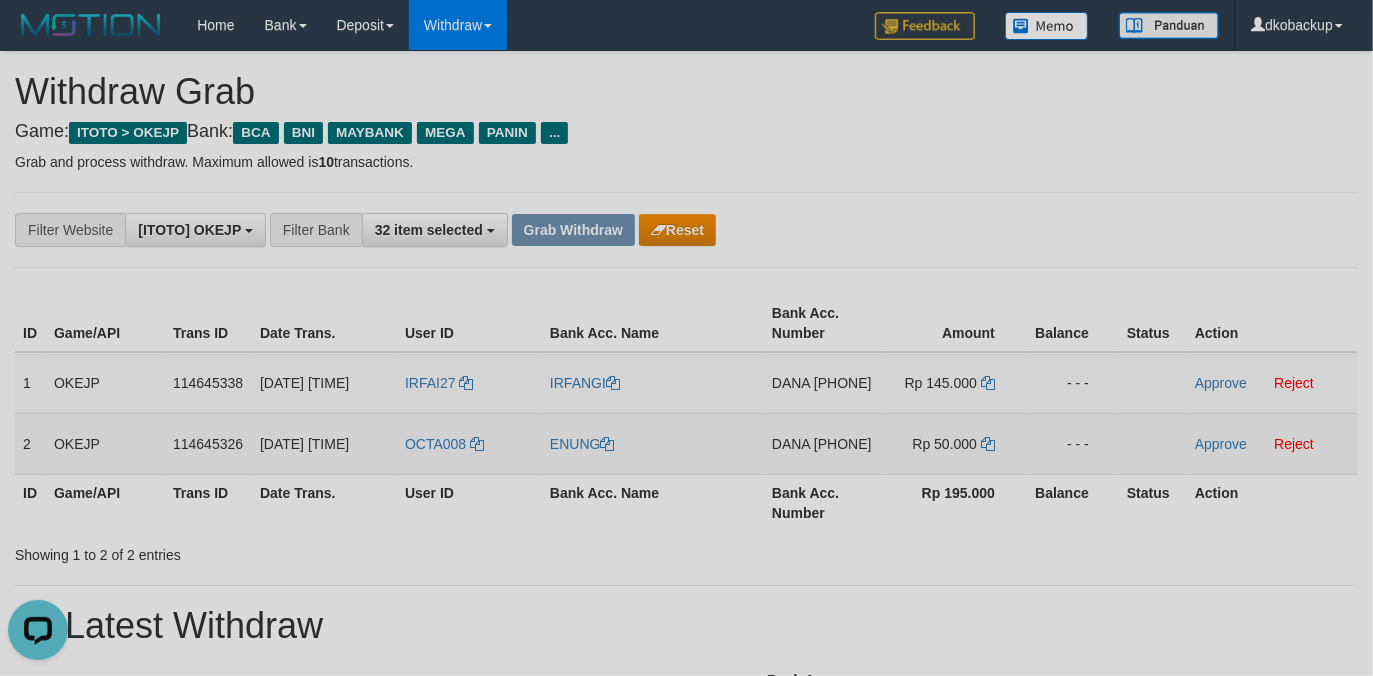 click on "OCTA008" at bounding box center (469, 443) 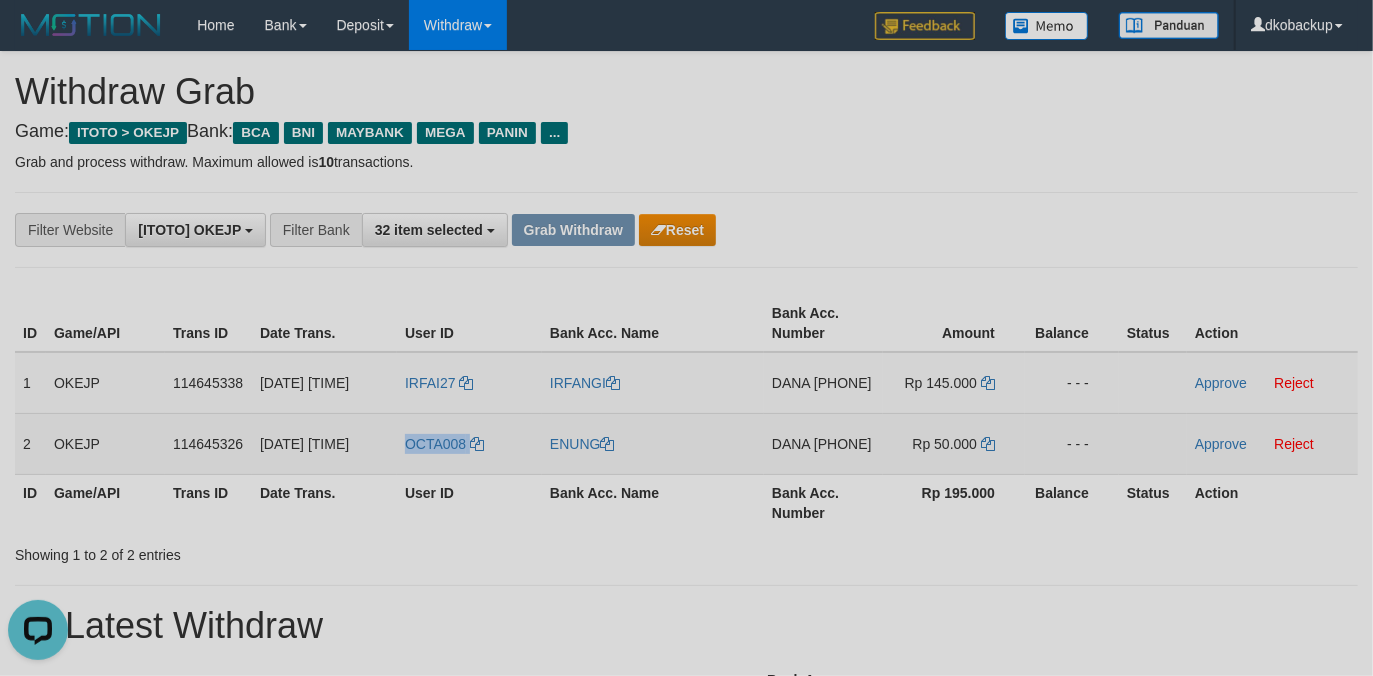 click on "OCTA008" at bounding box center (469, 443) 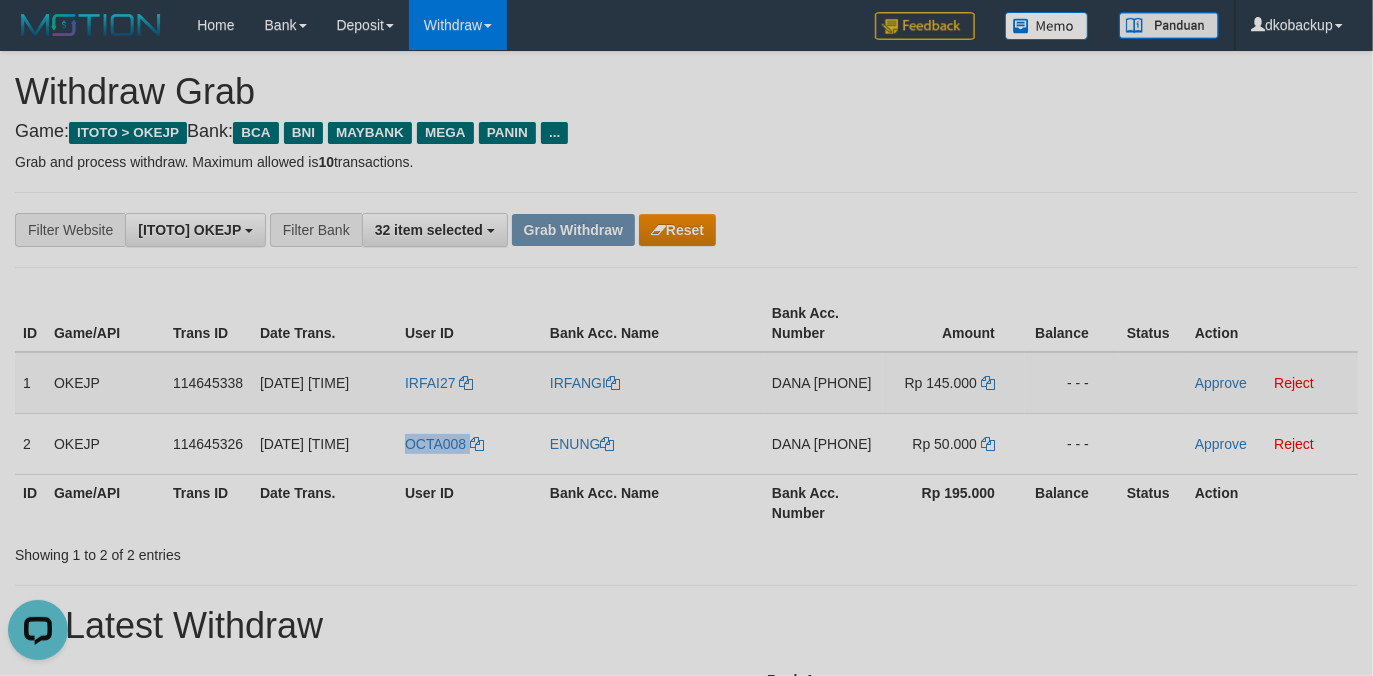 copy on "OCTA008" 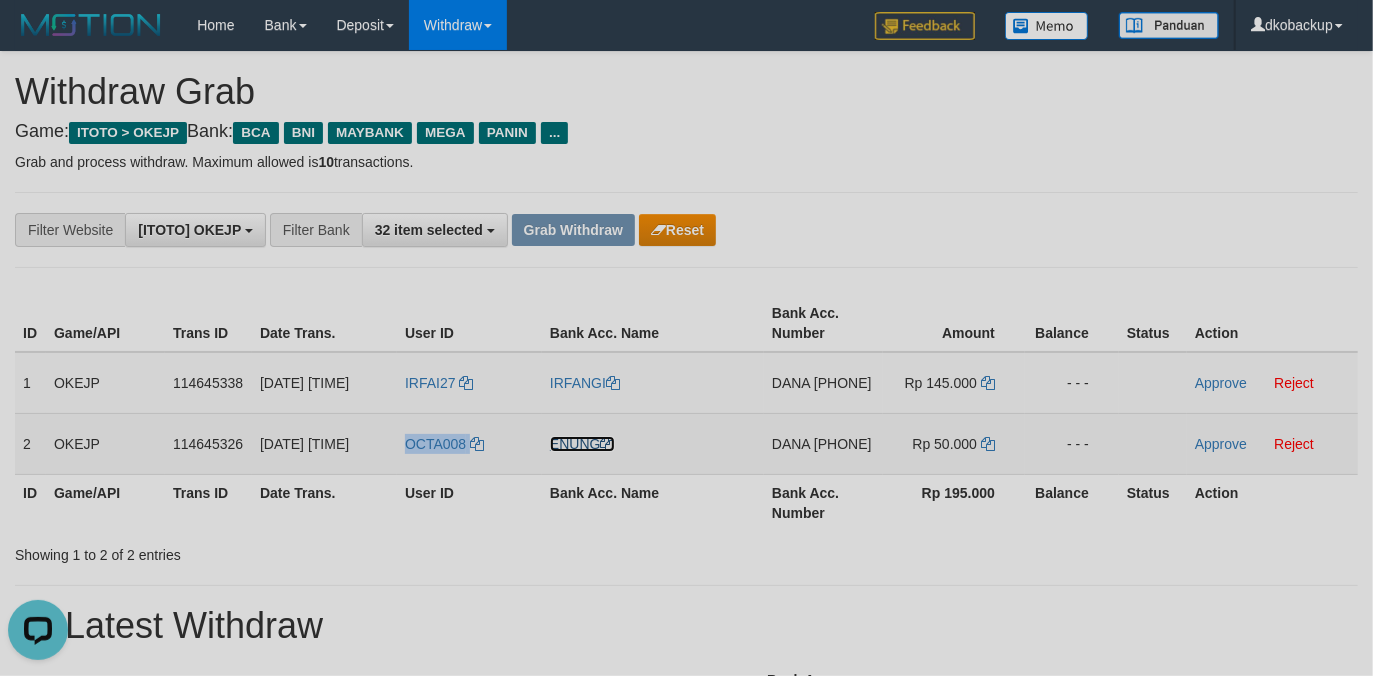click on "ENUNG" at bounding box center [582, 444] 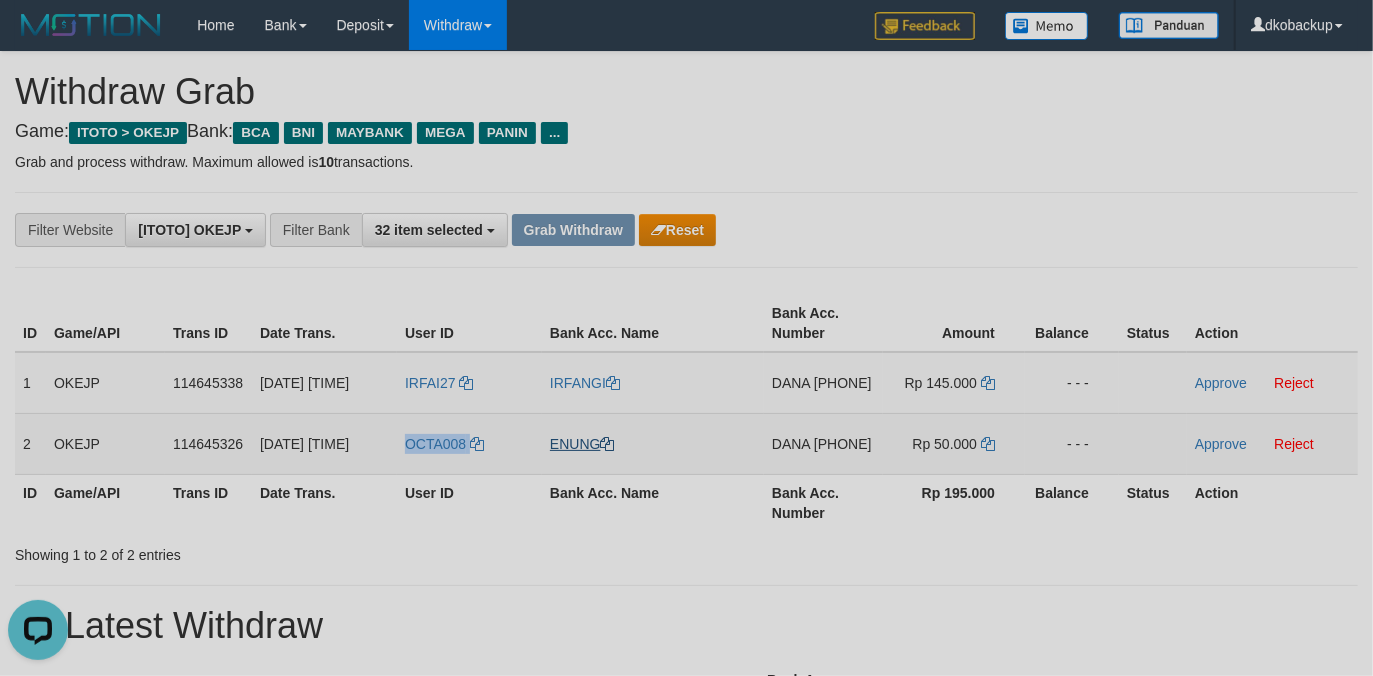 copy on "OCTA008" 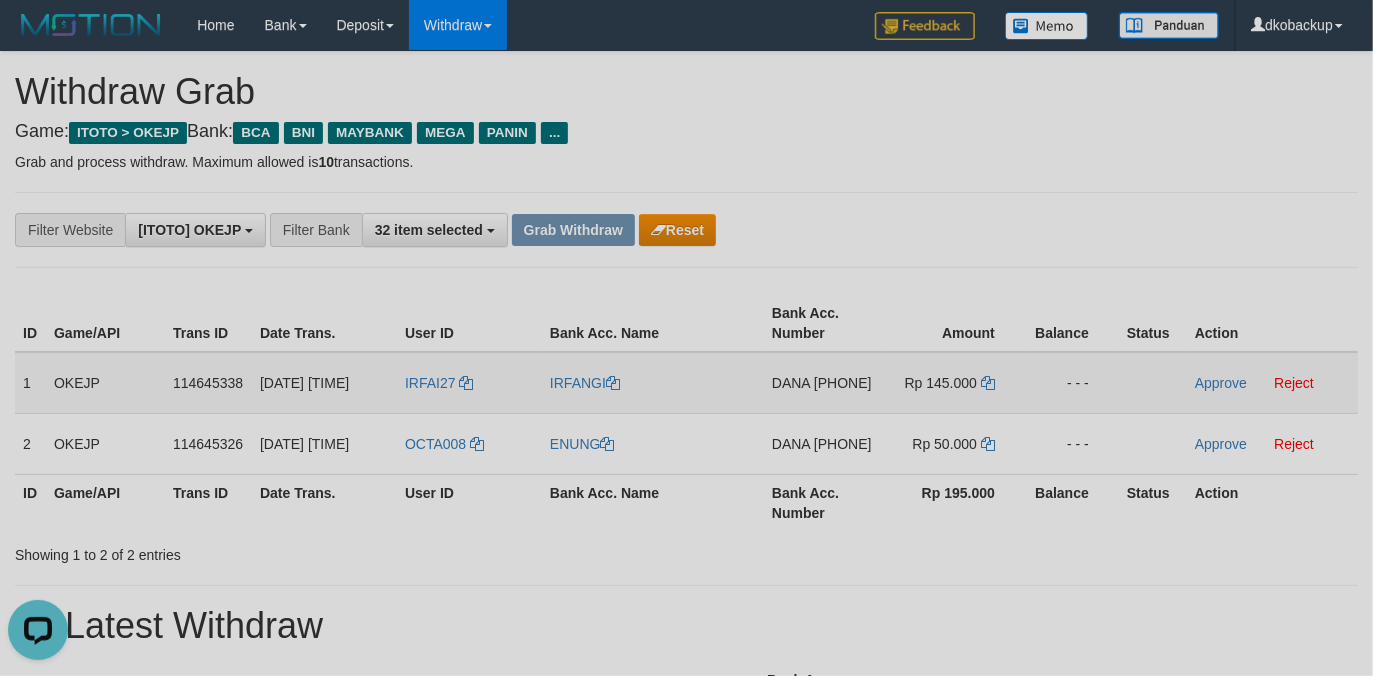click on "[PHONE]" at bounding box center [843, 383] 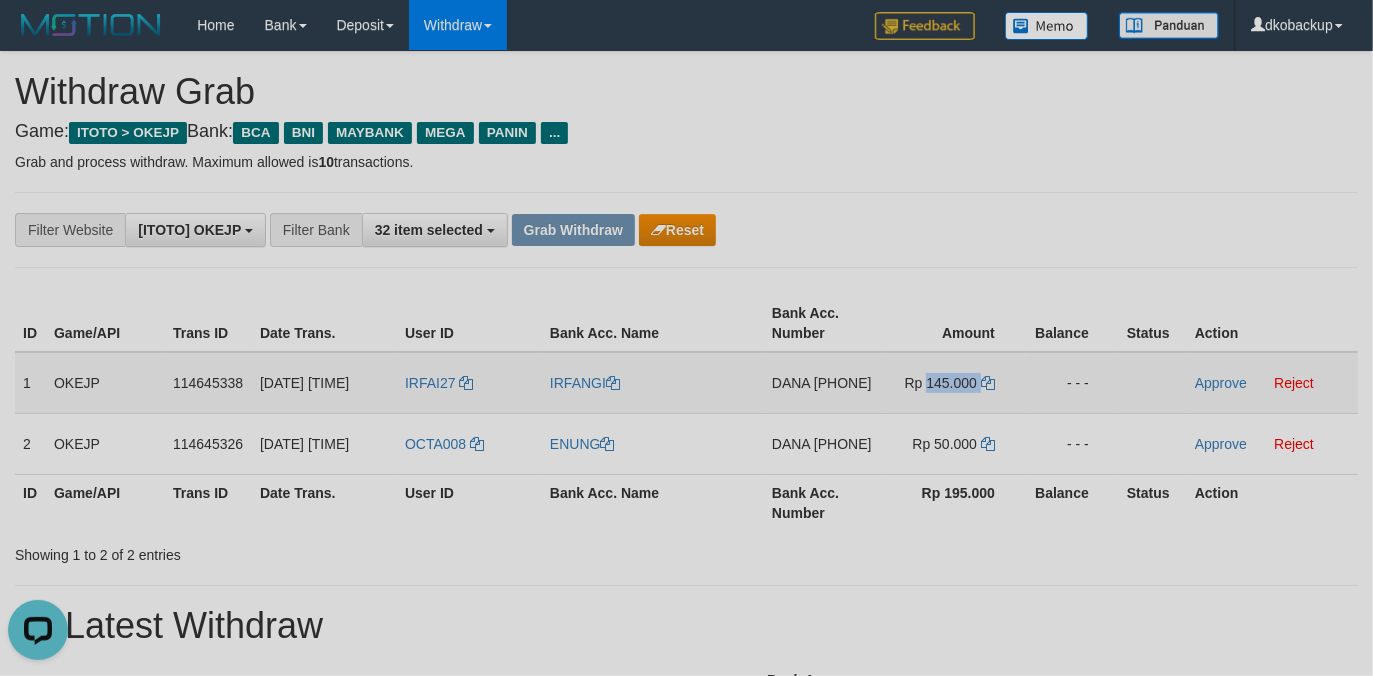 click on "Rp 145.000" at bounding box center (941, 383) 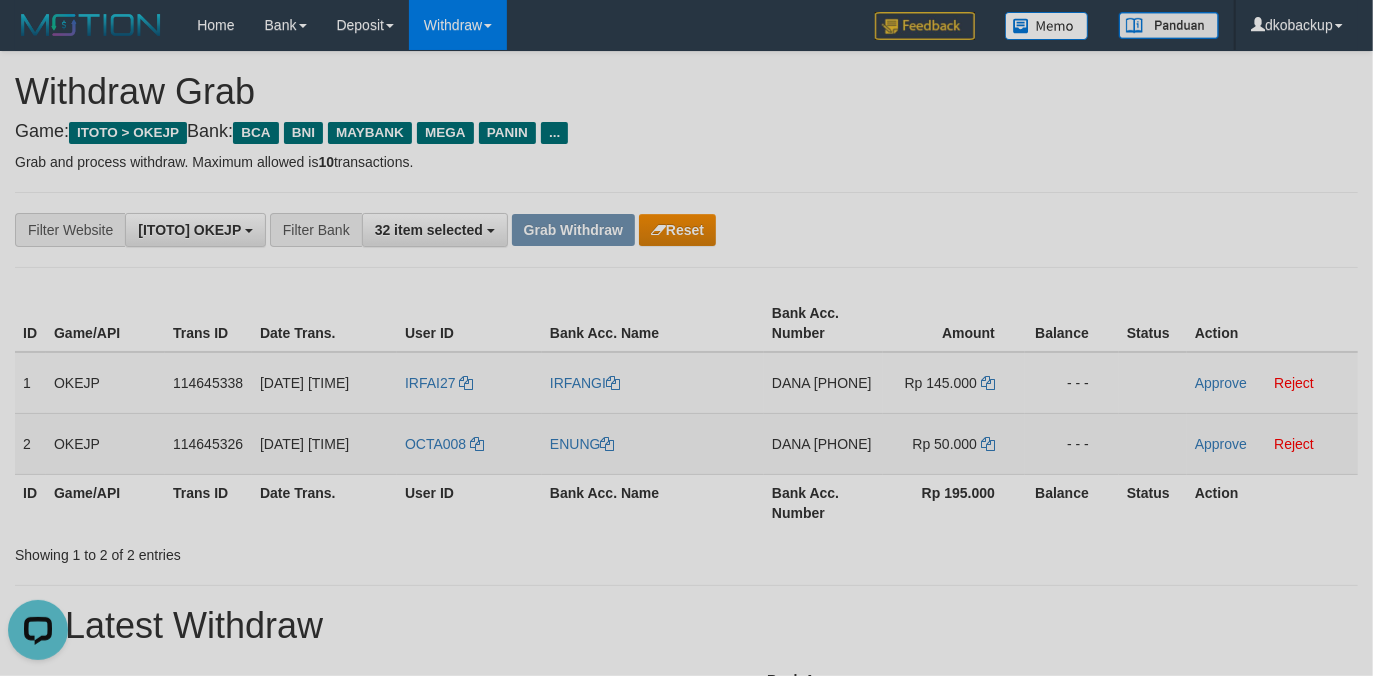 click on "[PHONE]" at bounding box center [843, 444] 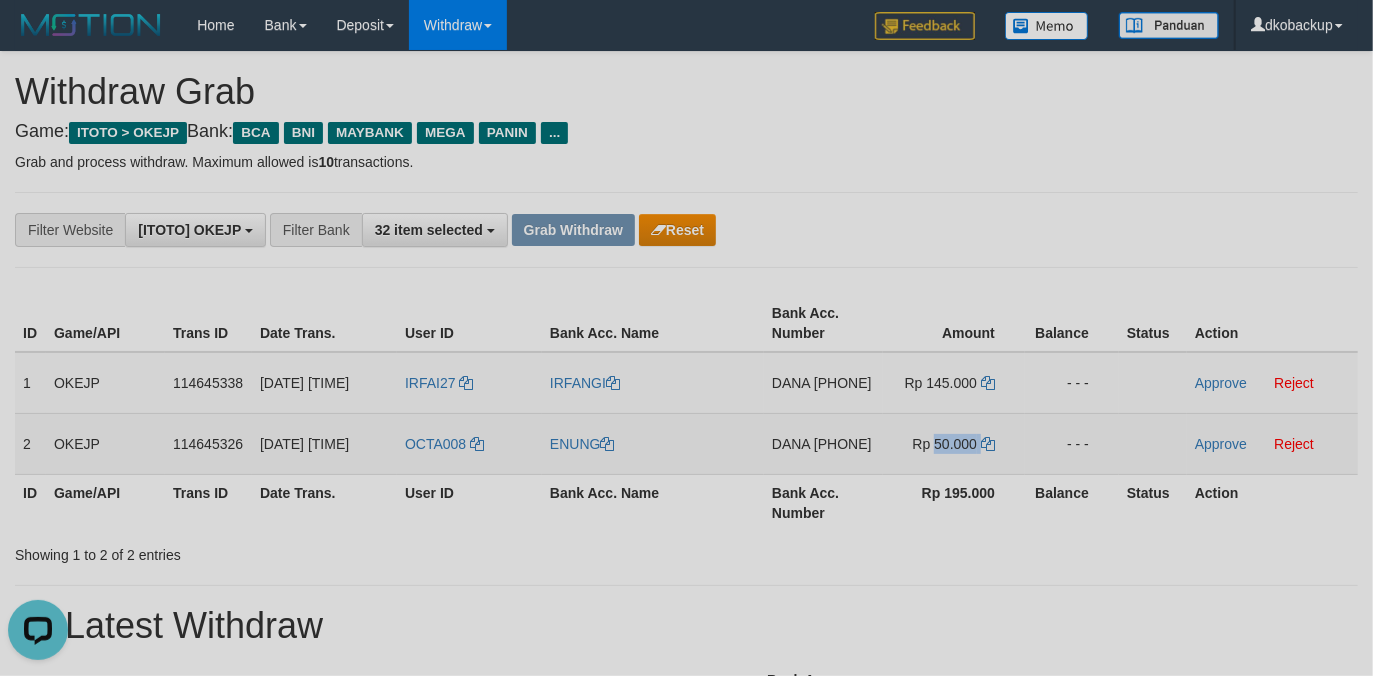 click on "Rp 50.000" at bounding box center (954, 443) 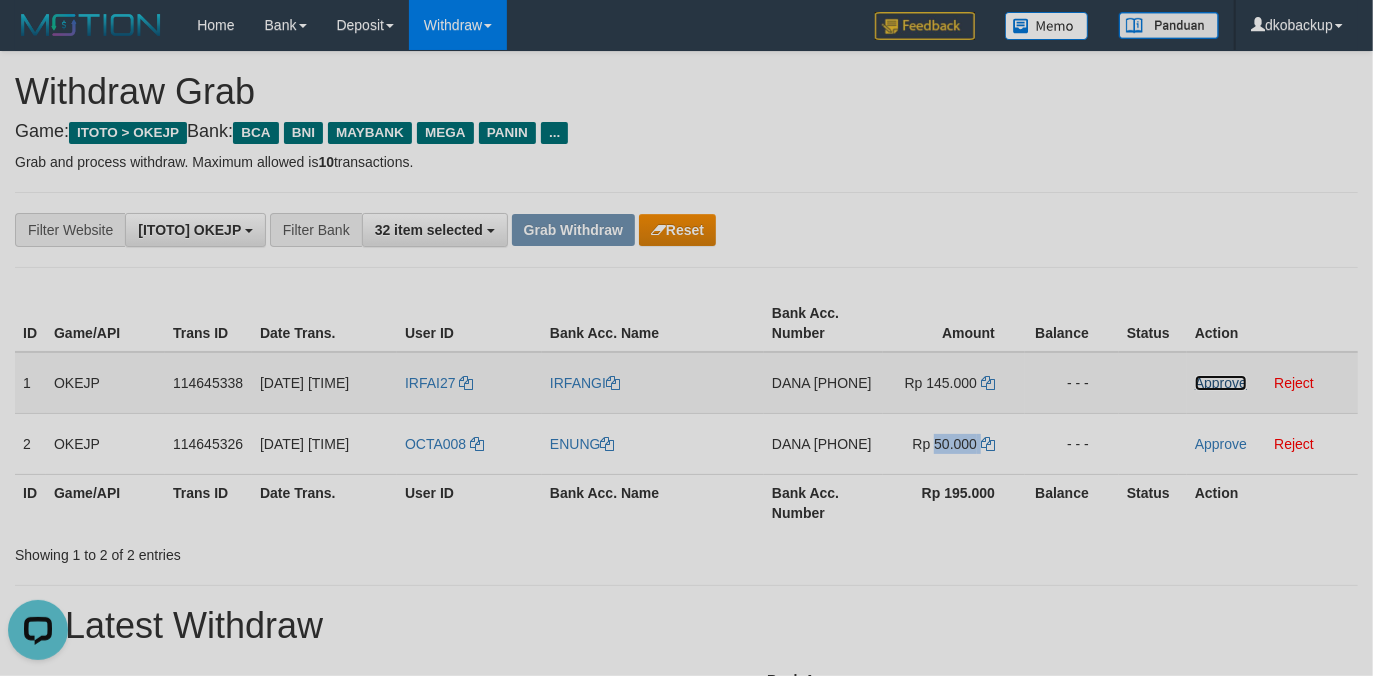 click on "Approve" at bounding box center [1221, 383] 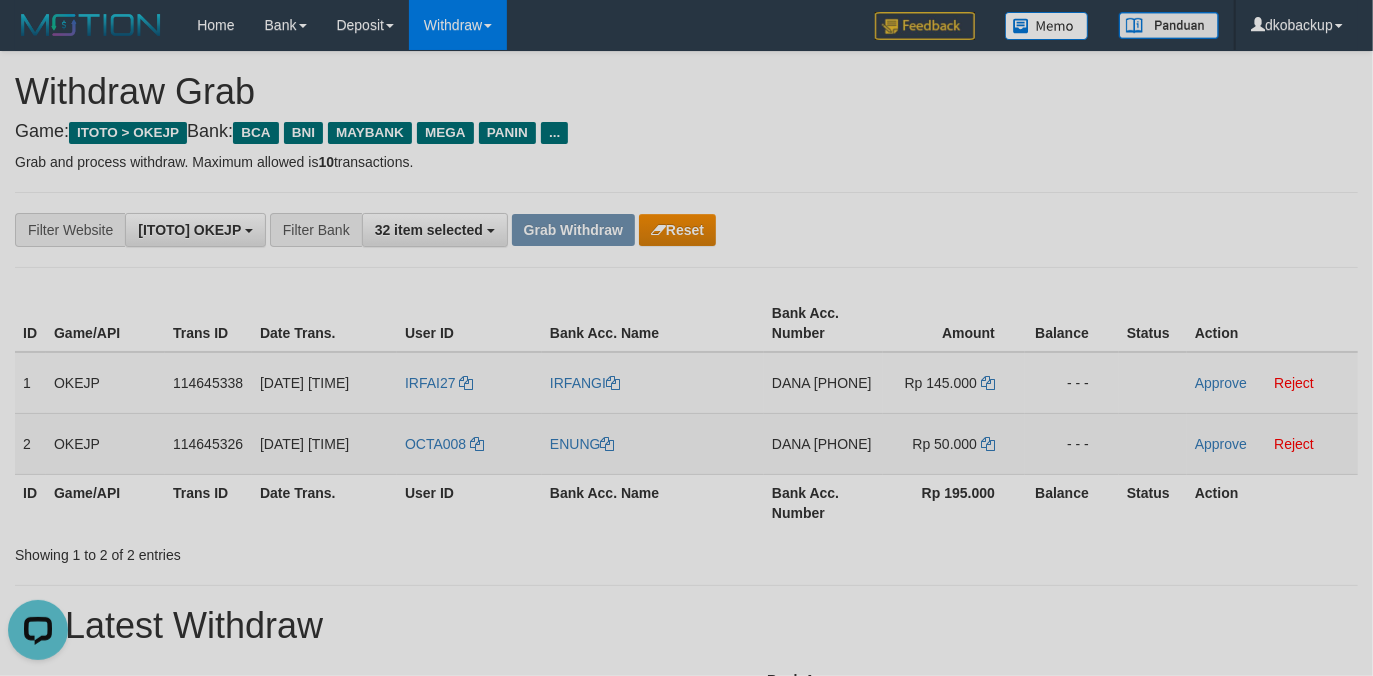 click on "Approve
Reject" at bounding box center [1272, 443] 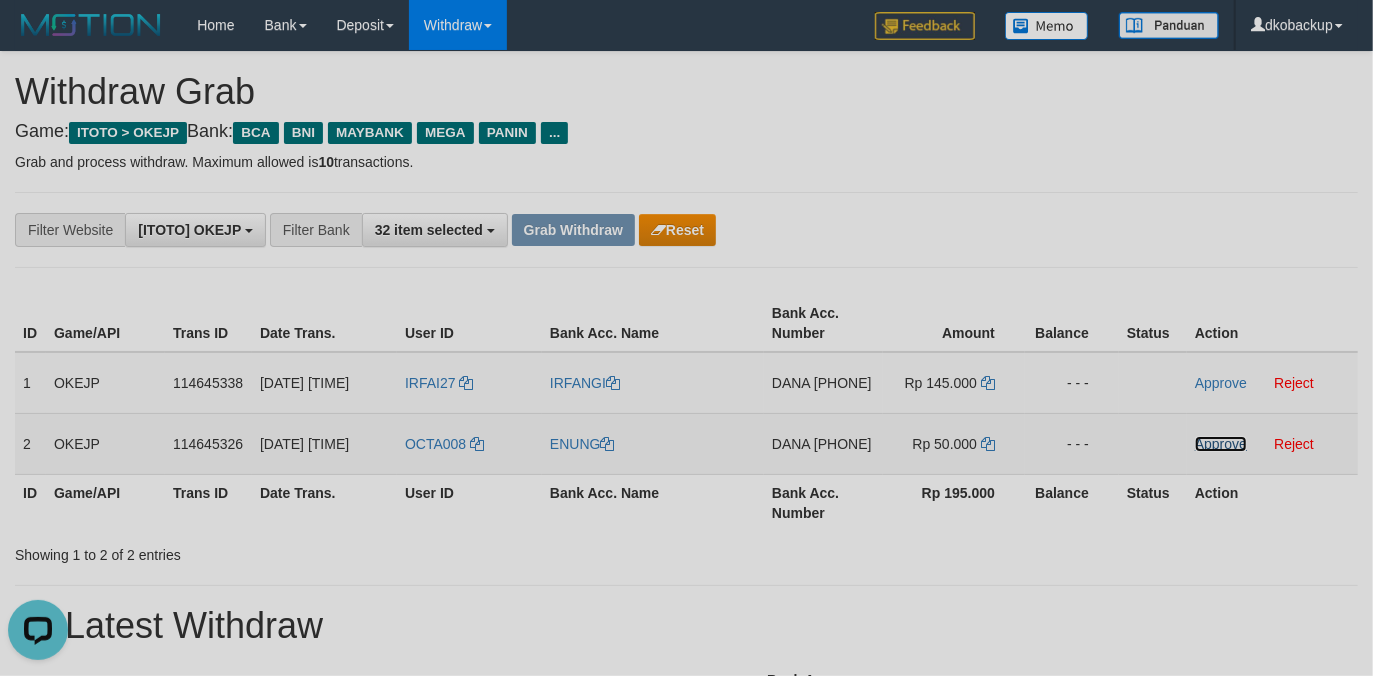 click on "Approve" at bounding box center (1221, 444) 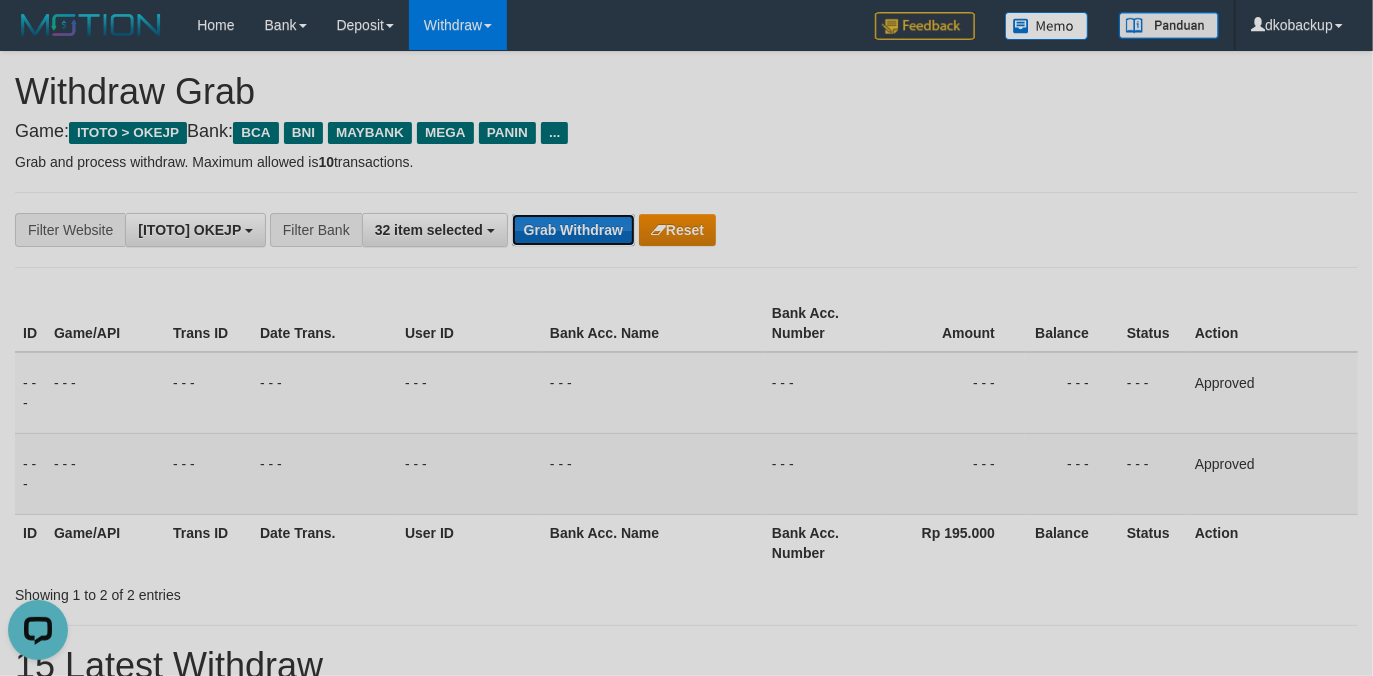 click on "Grab Withdraw" at bounding box center (573, 230) 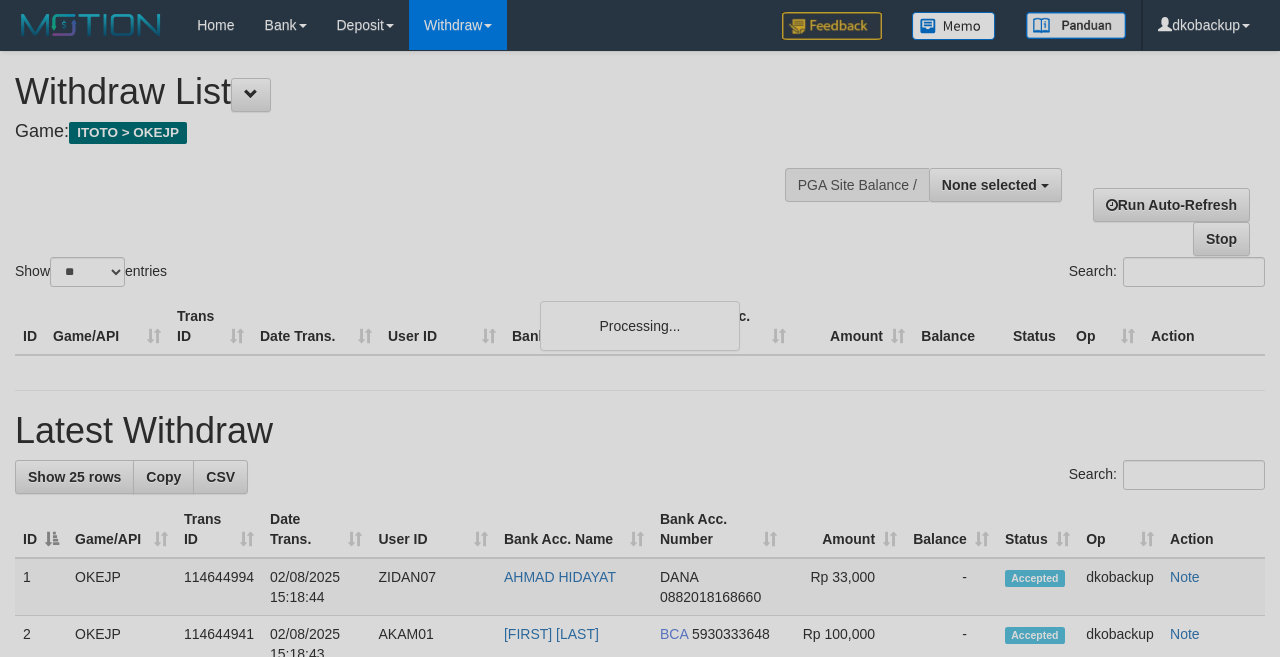 select 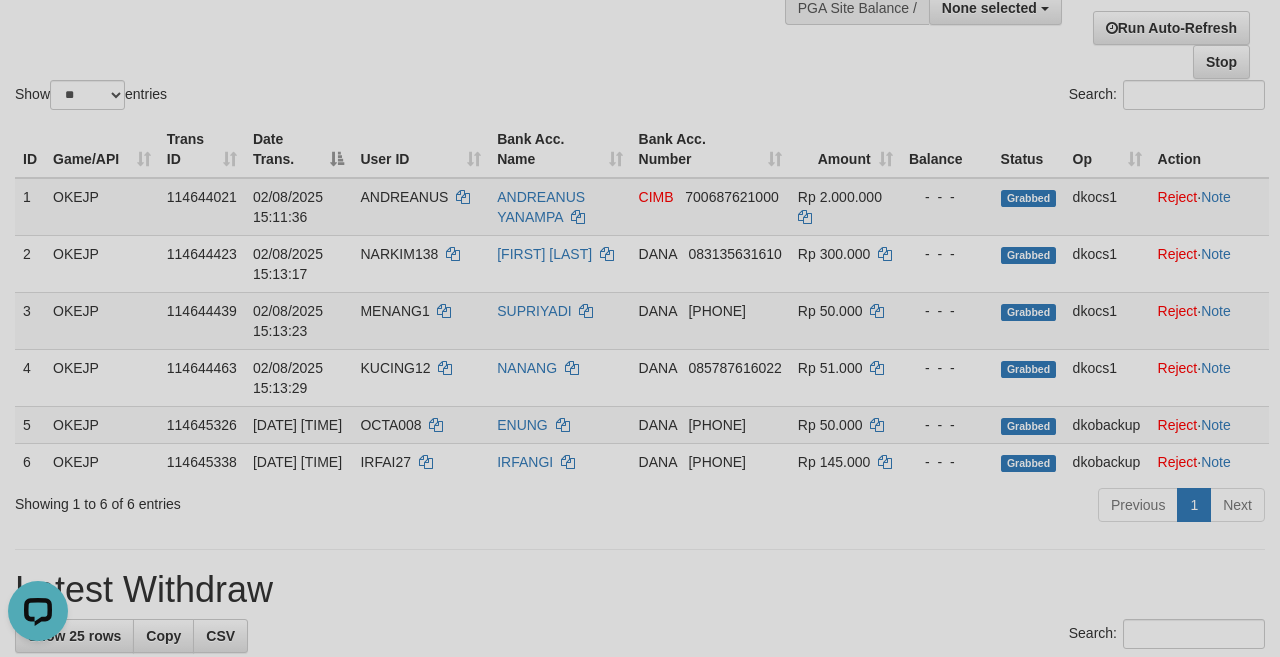 scroll, scrollTop: 0, scrollLeft: 0, axis: both 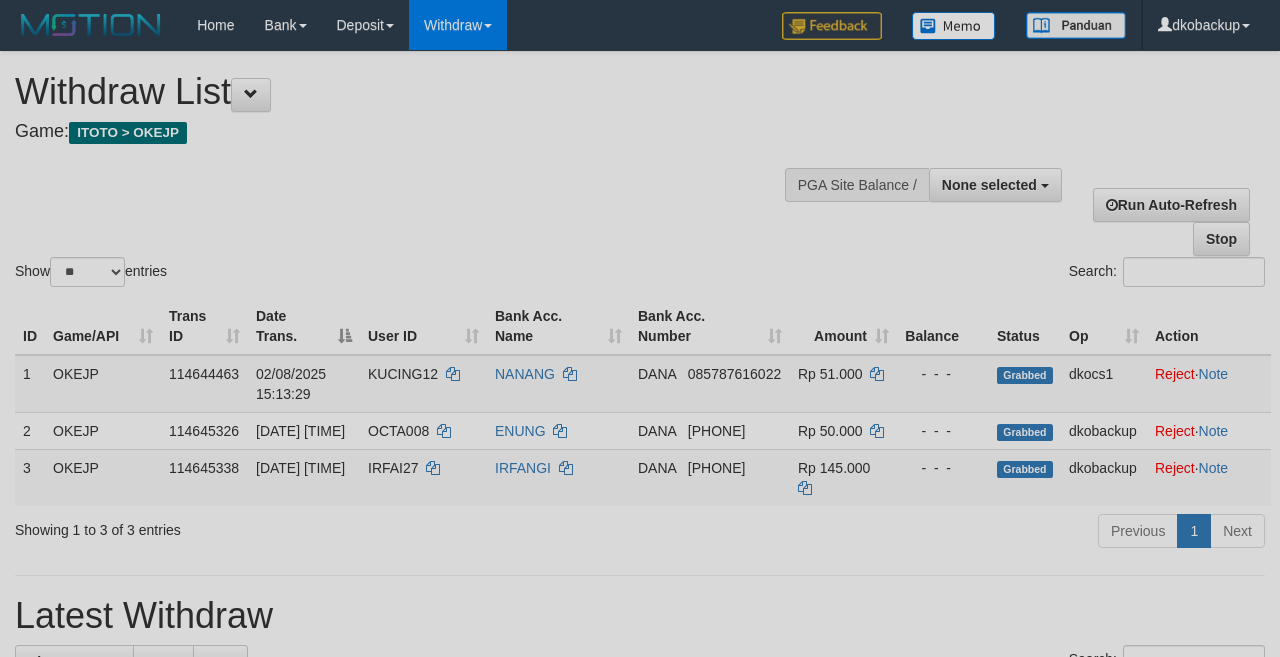 select 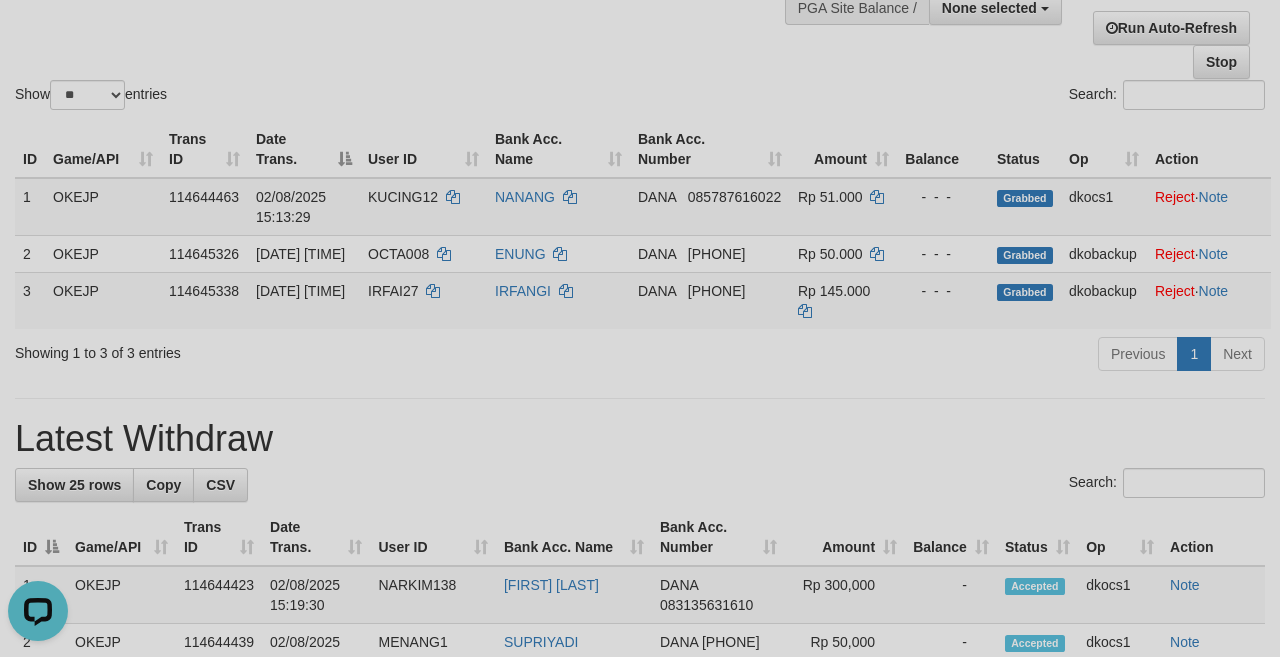 scroll, scrollTop: 0, scrollLeft: 0, axis: both 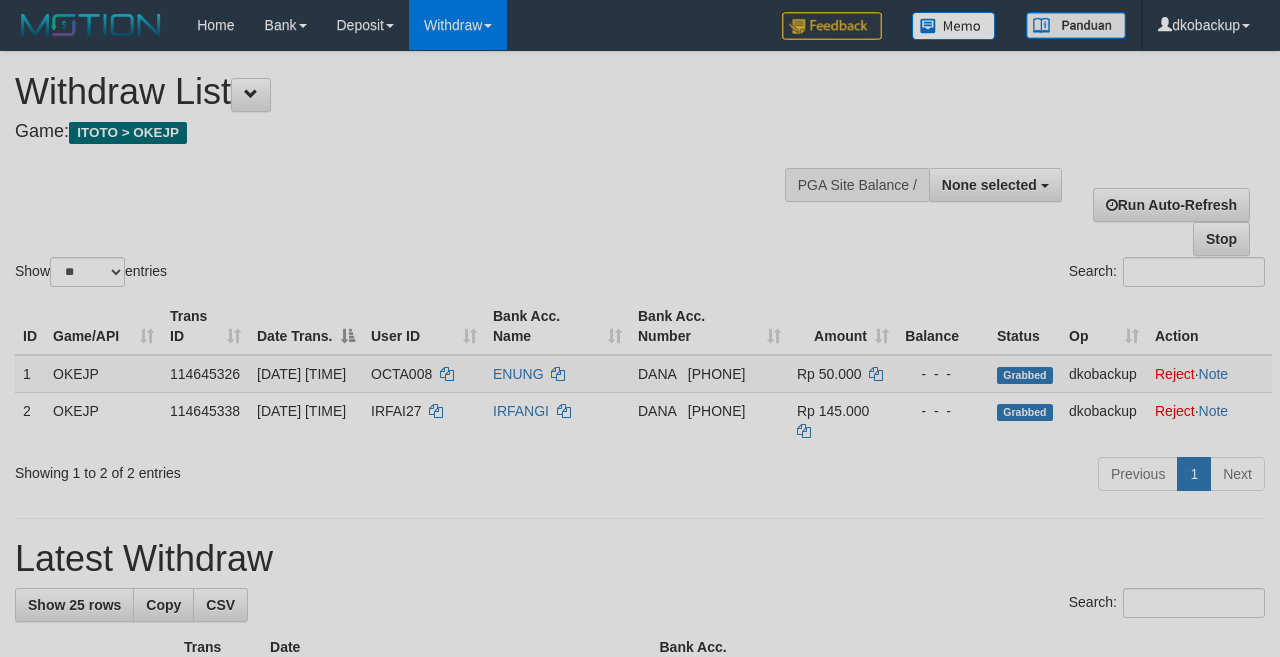 select 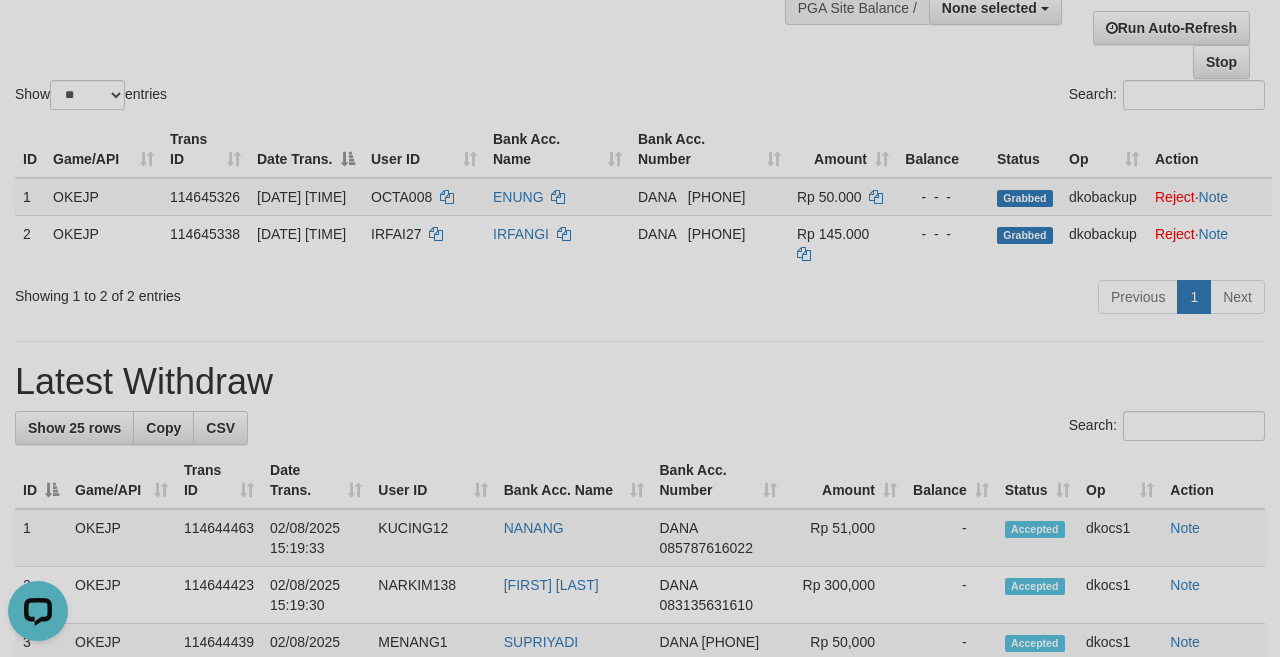 scroll, scrollTop: 0, scrollLeft: 0, axis: both 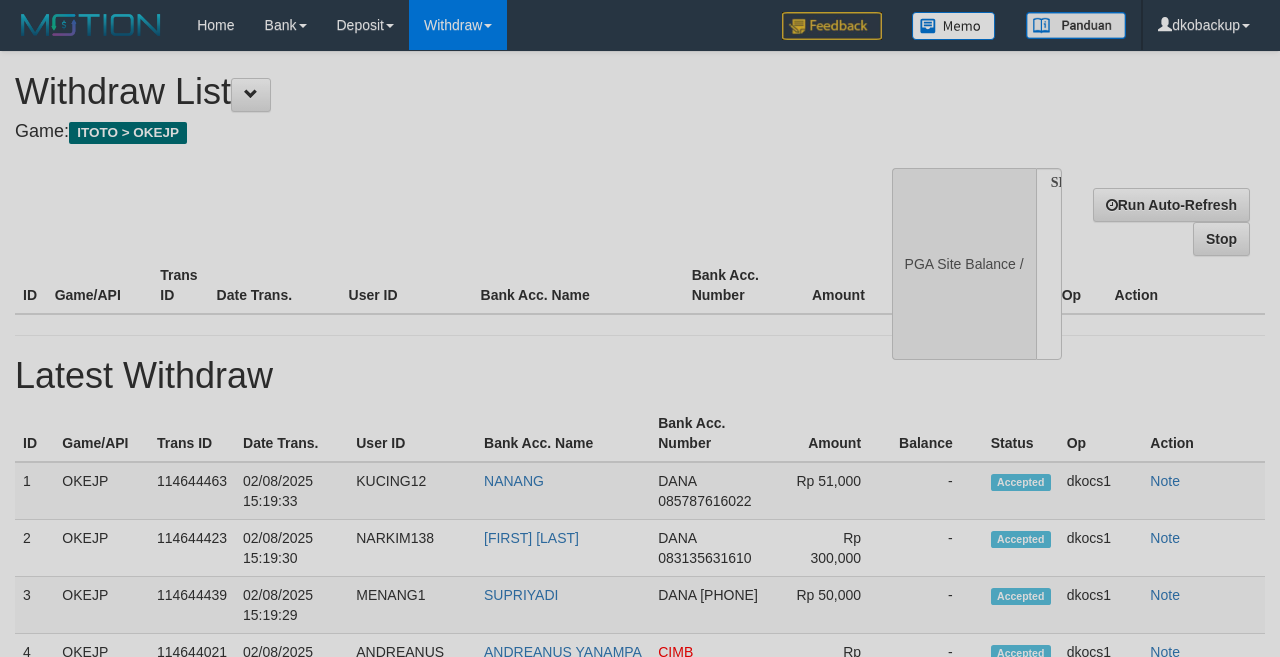 select 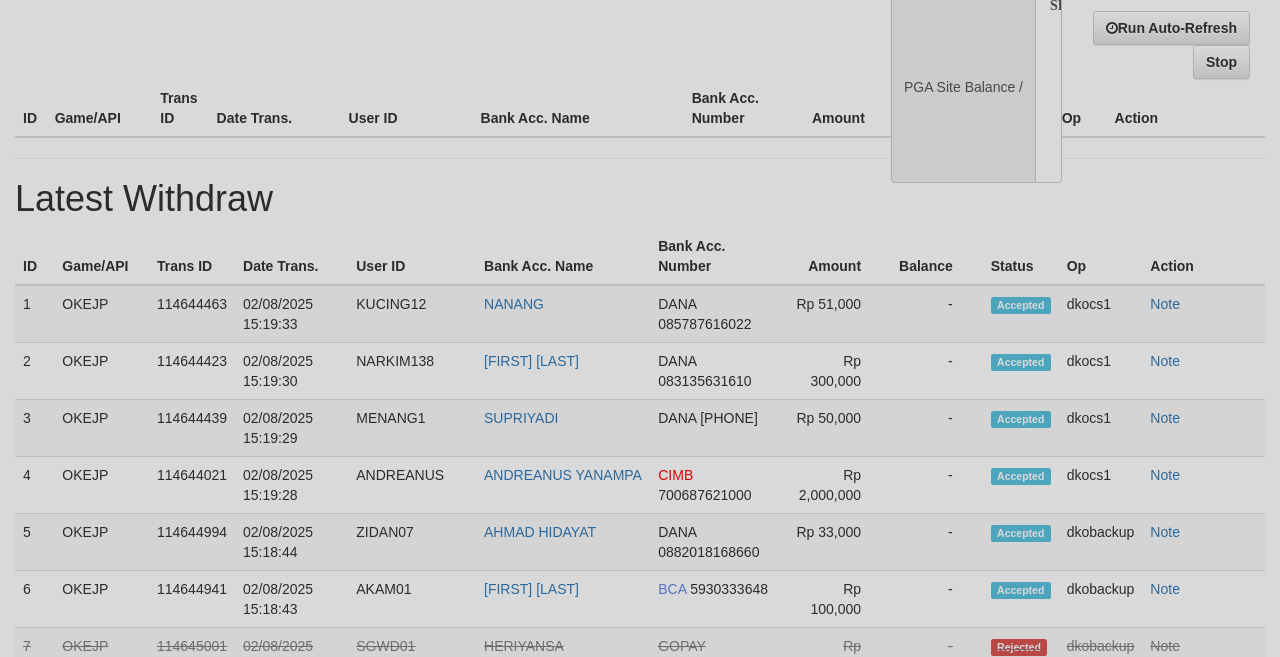 select on "**" 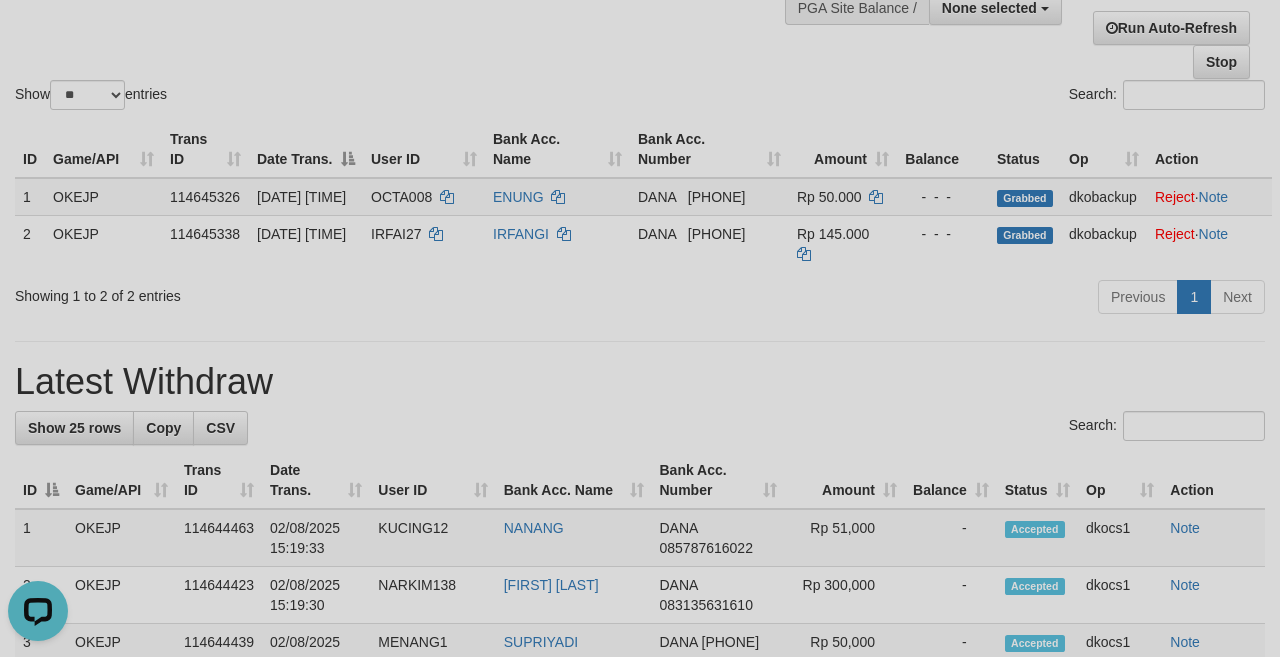 scroll, scrollTop: 0, scrollLeft: 0, axis: both 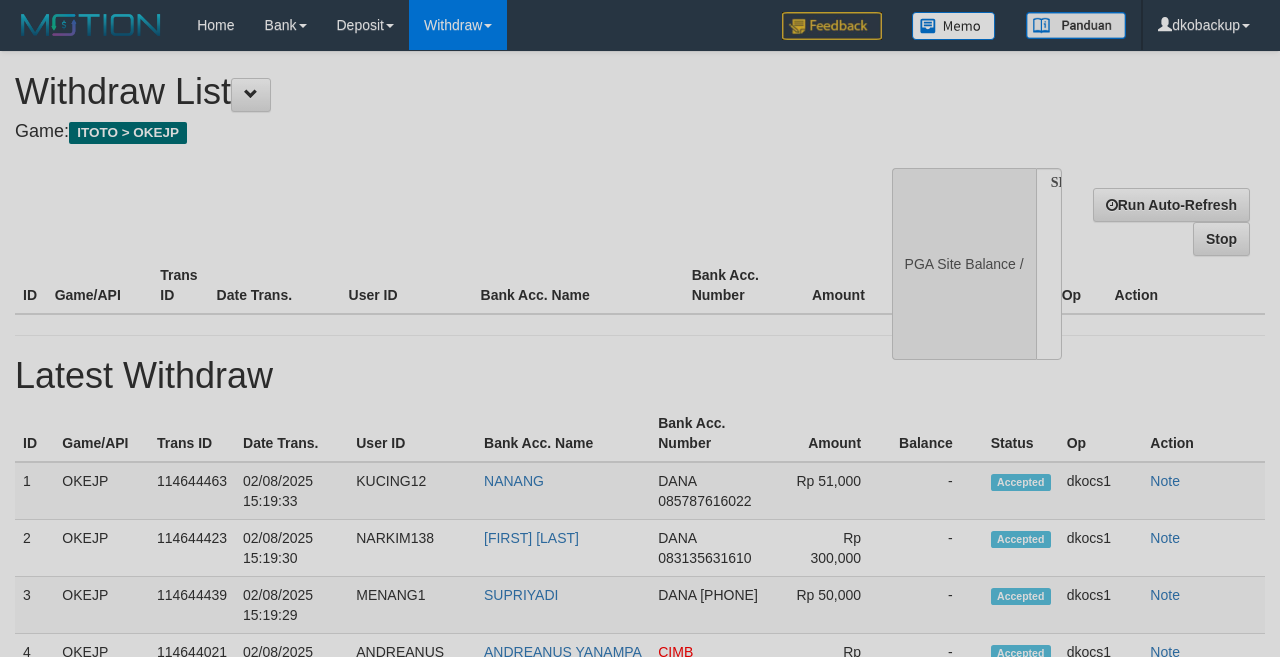 select 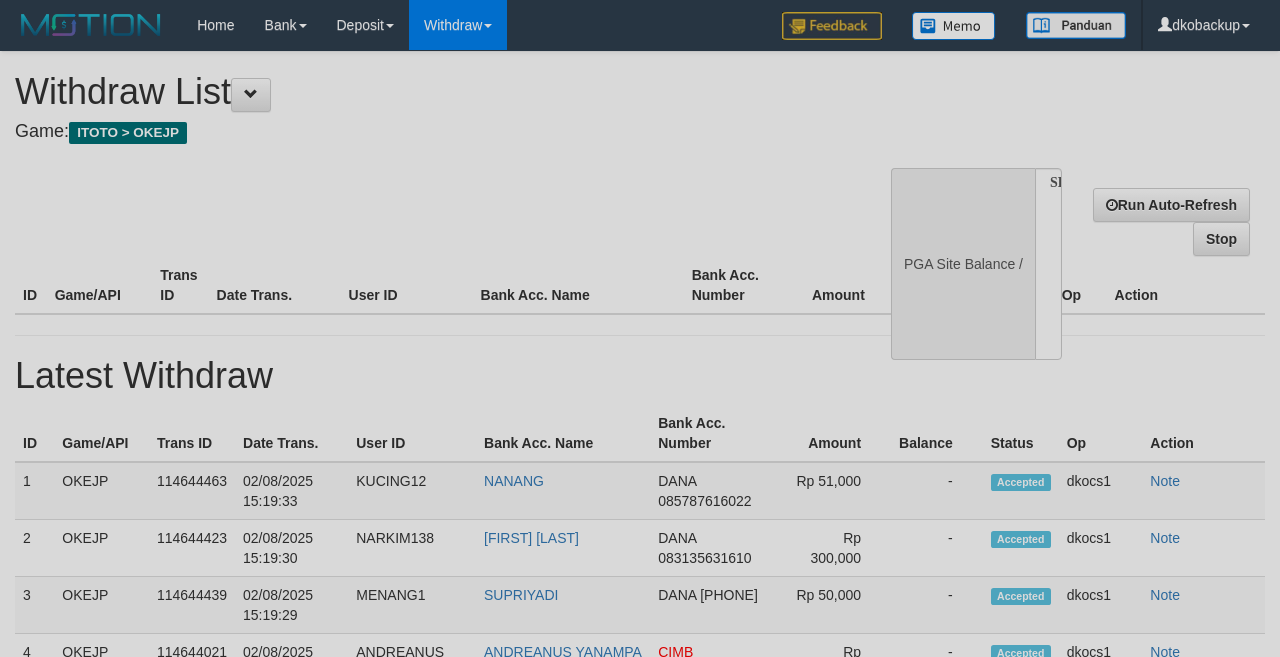 scroll, scrollTop: 177, scrollLeft: 0, axis: vertical 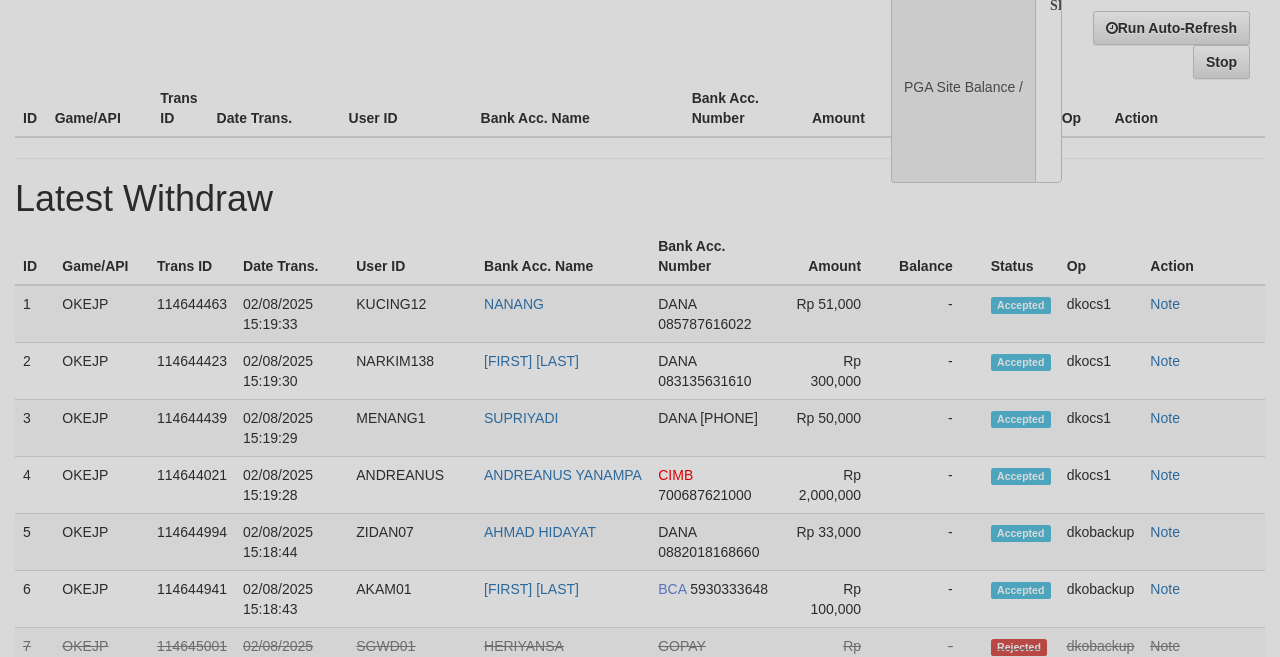 select on "**" 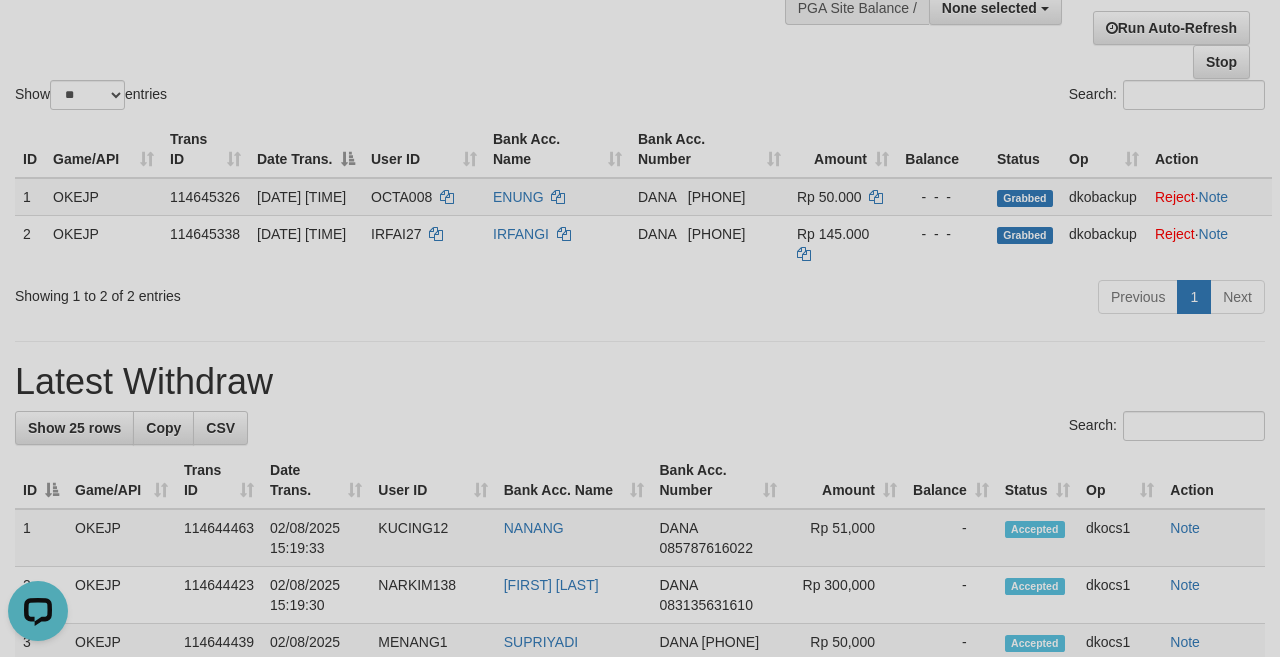 scroll, scrollTop: 0, scrollLeft: 0, axis: both 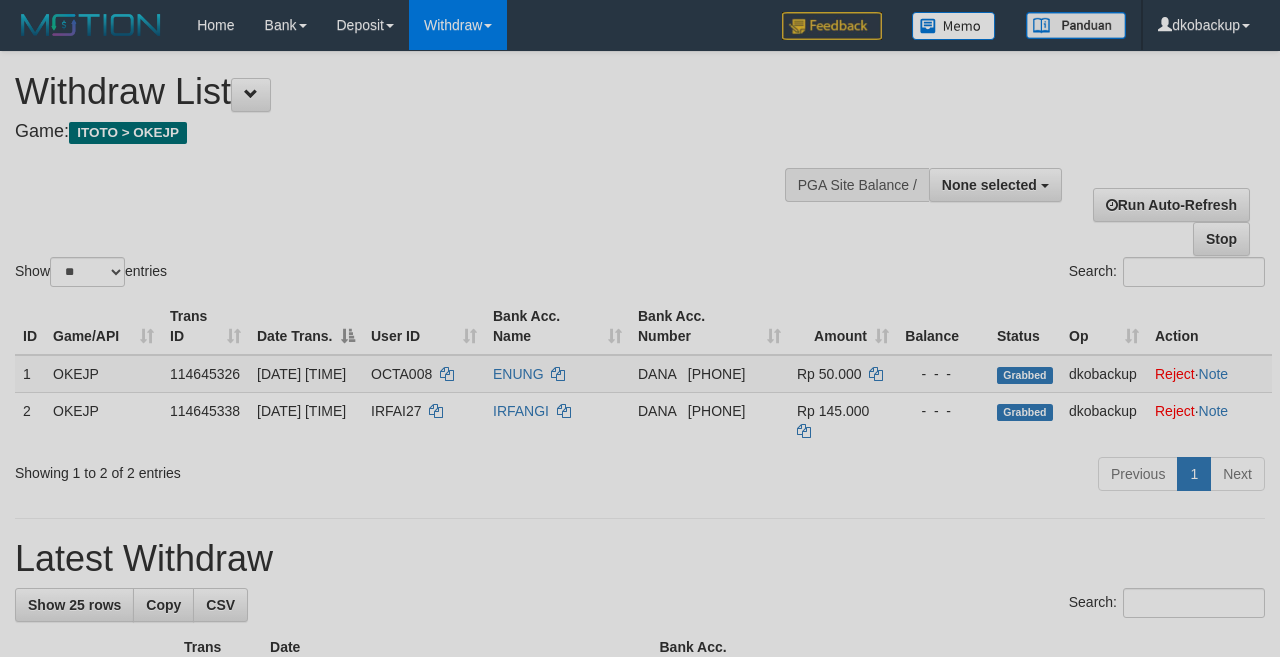 select 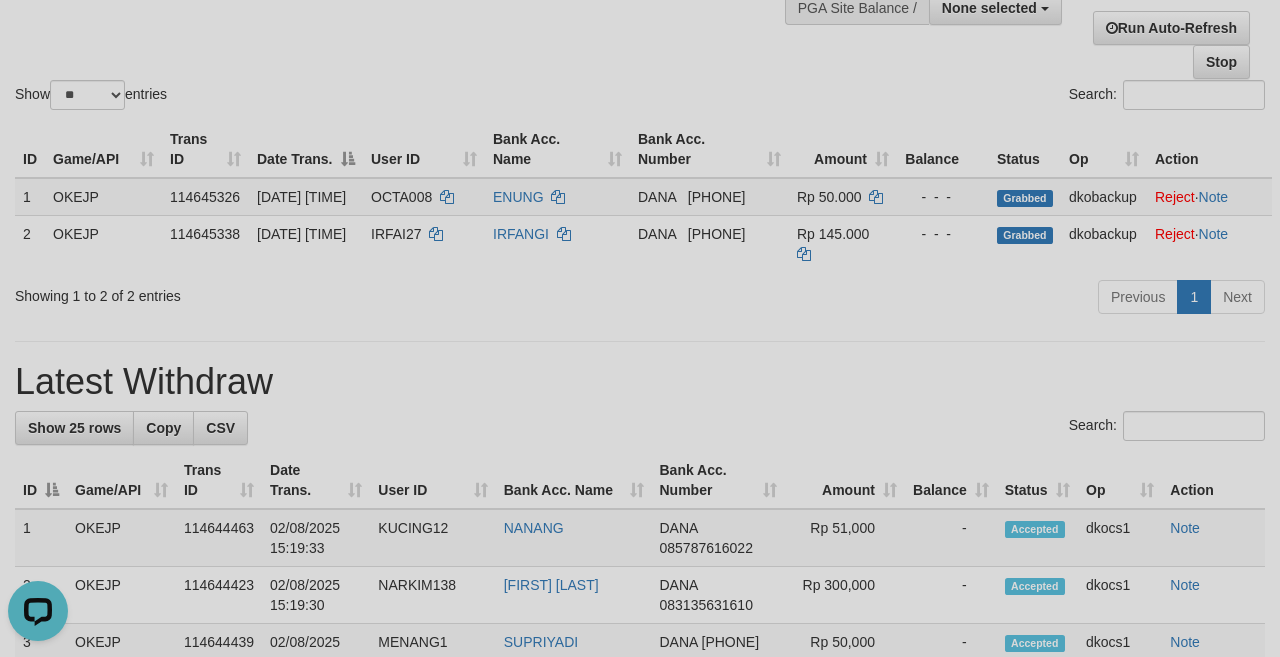 scroll, scrollTop: 0, scrollLeft: 0, axis: both 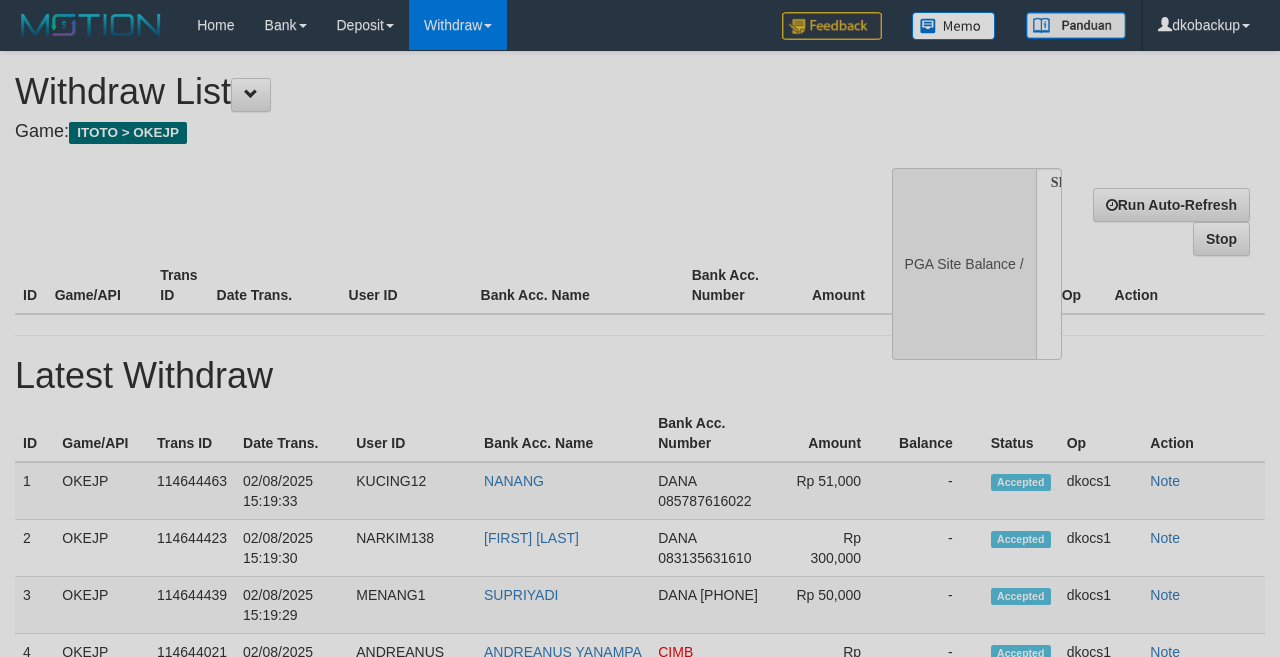 select 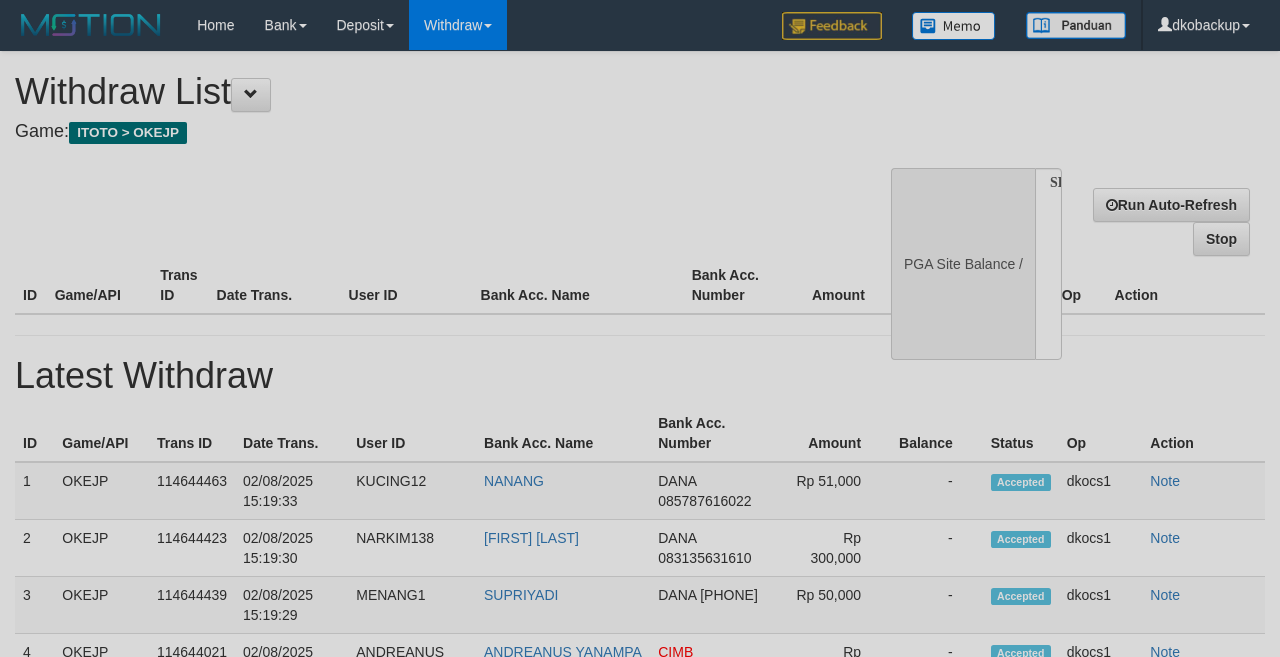 scroll, scrollTop: 177, scrollLeft: 0, axis: vertical 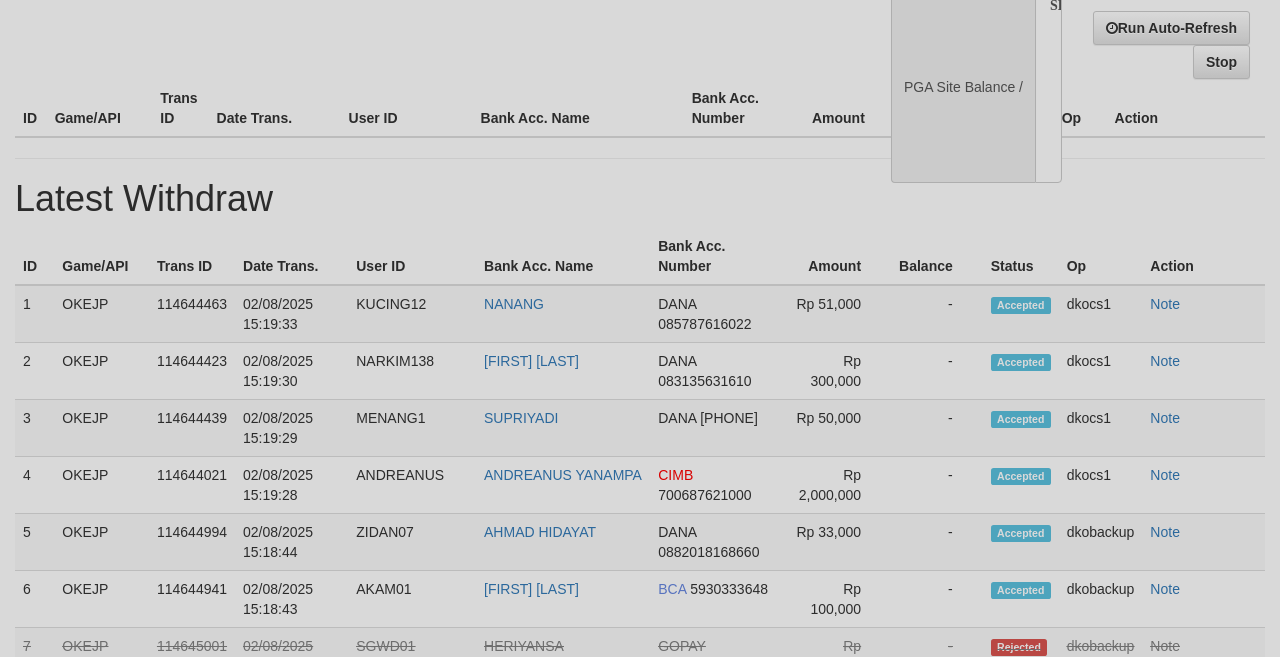 select on "**" 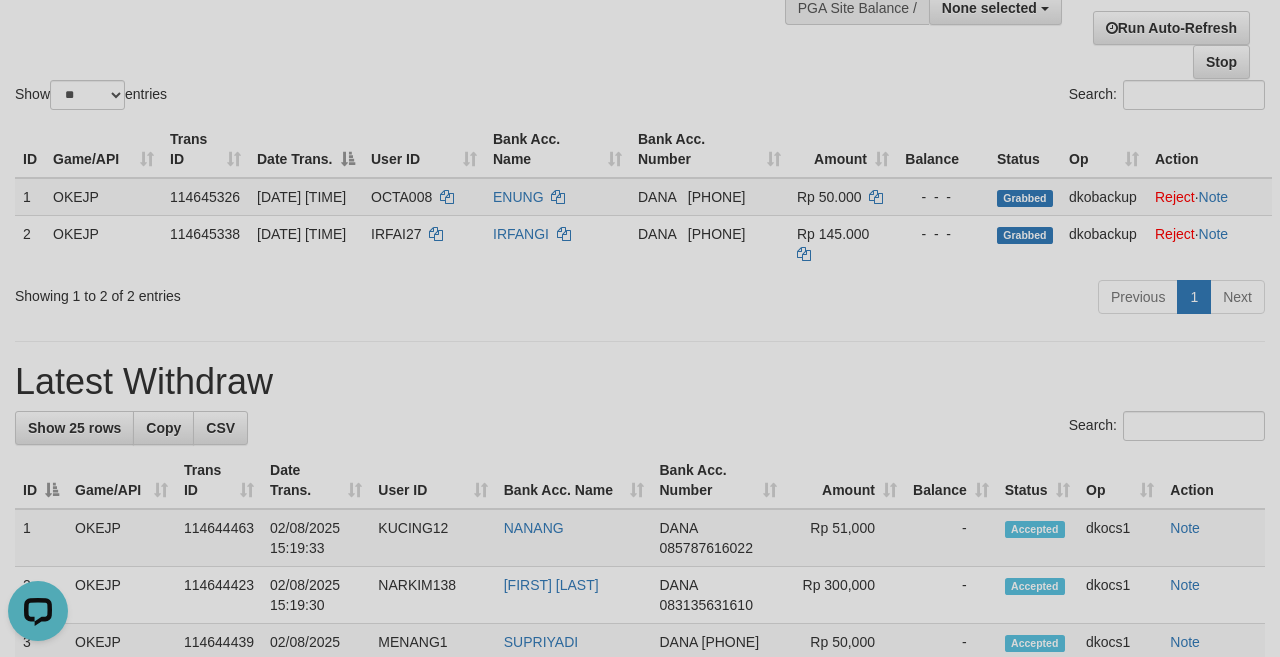 scroll, scrollTop: 0, scrollLeft: 0, axis: both 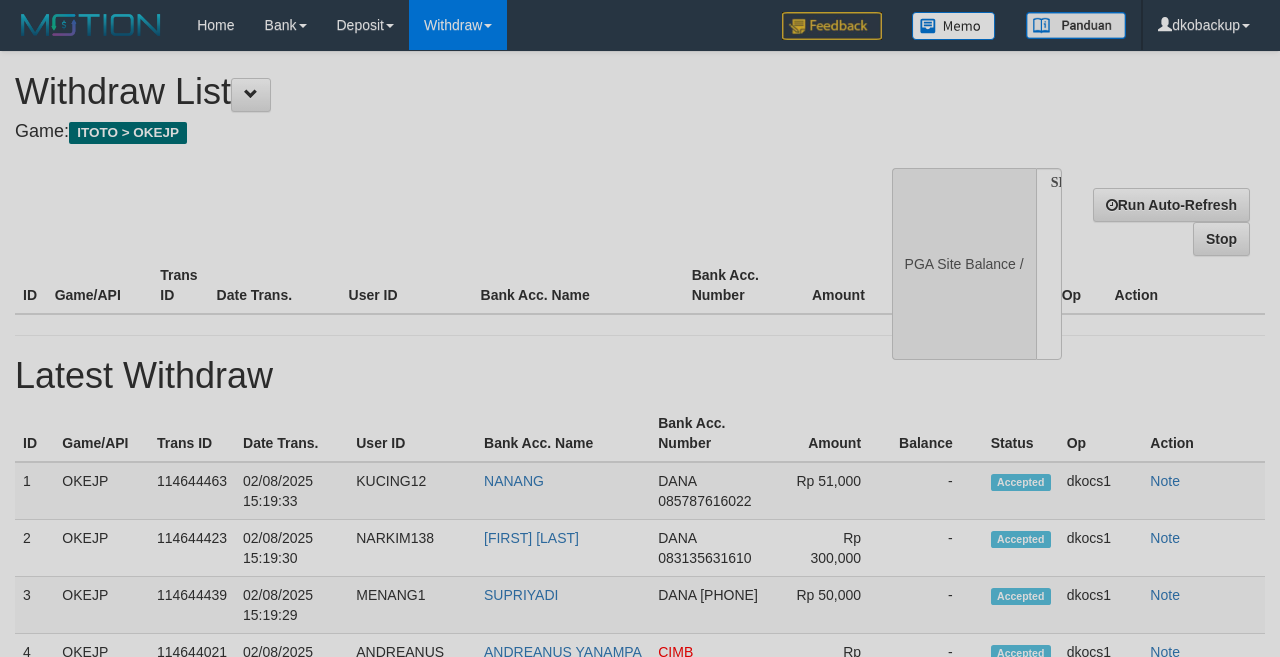 select 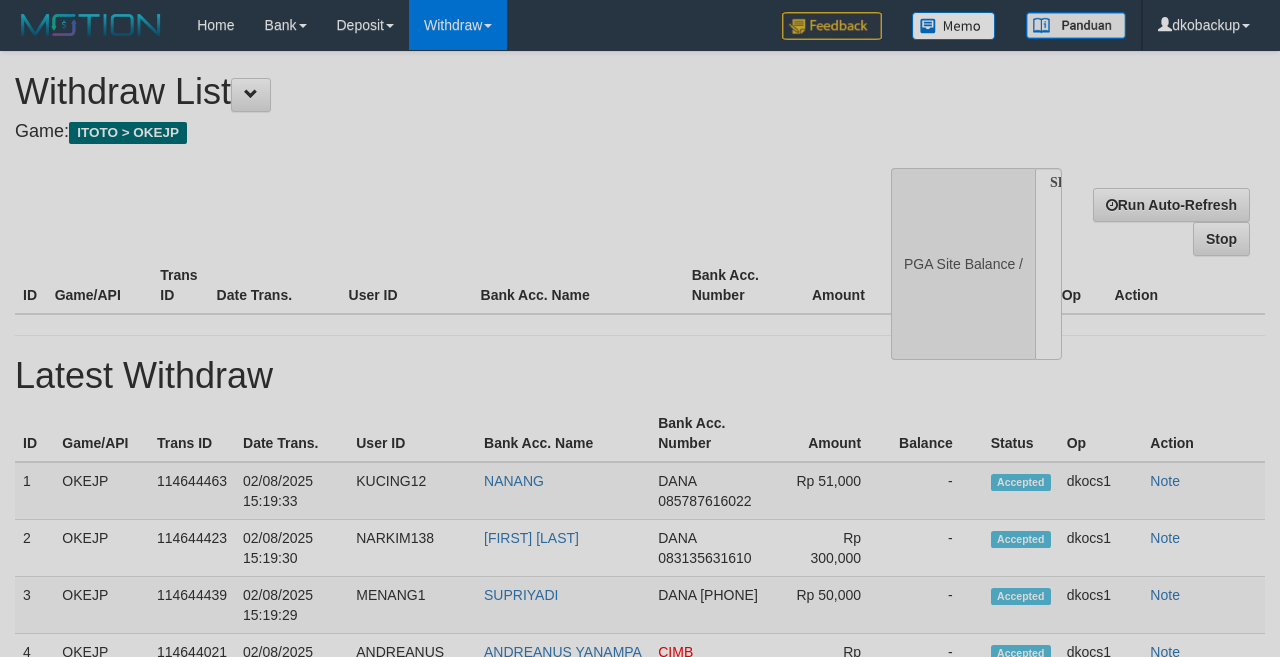 scroll, scrollTop: 177, scrollLeft: 0, axis: vertical 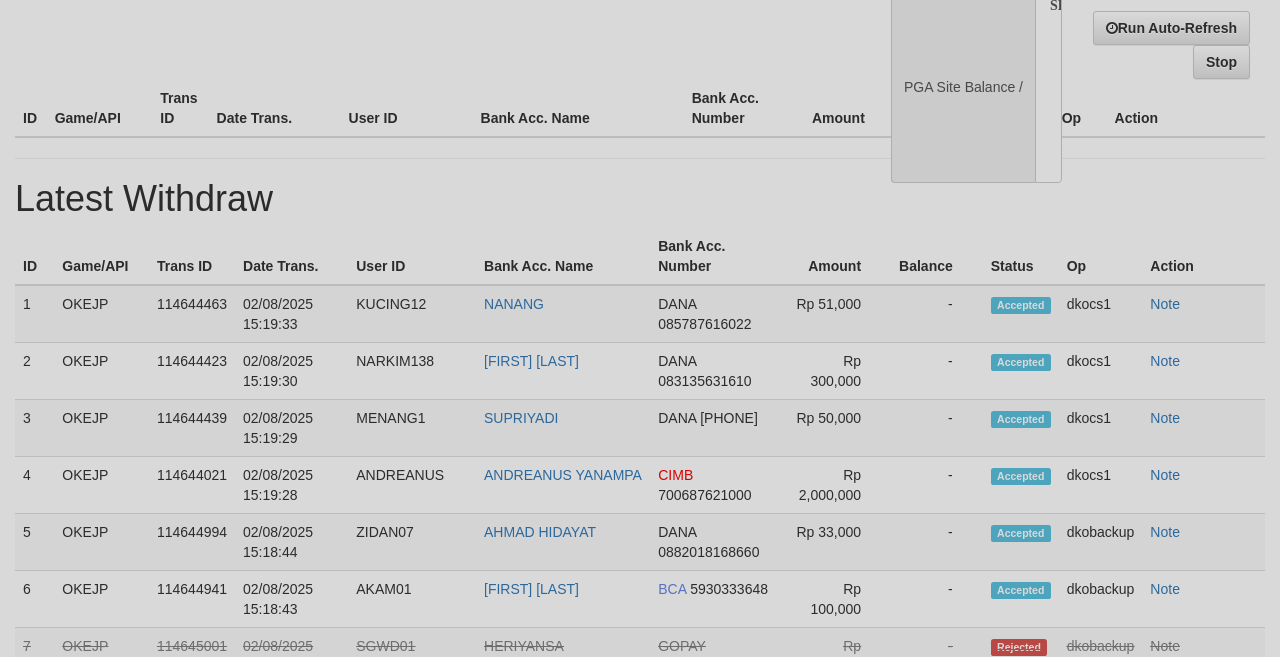 select on "**" 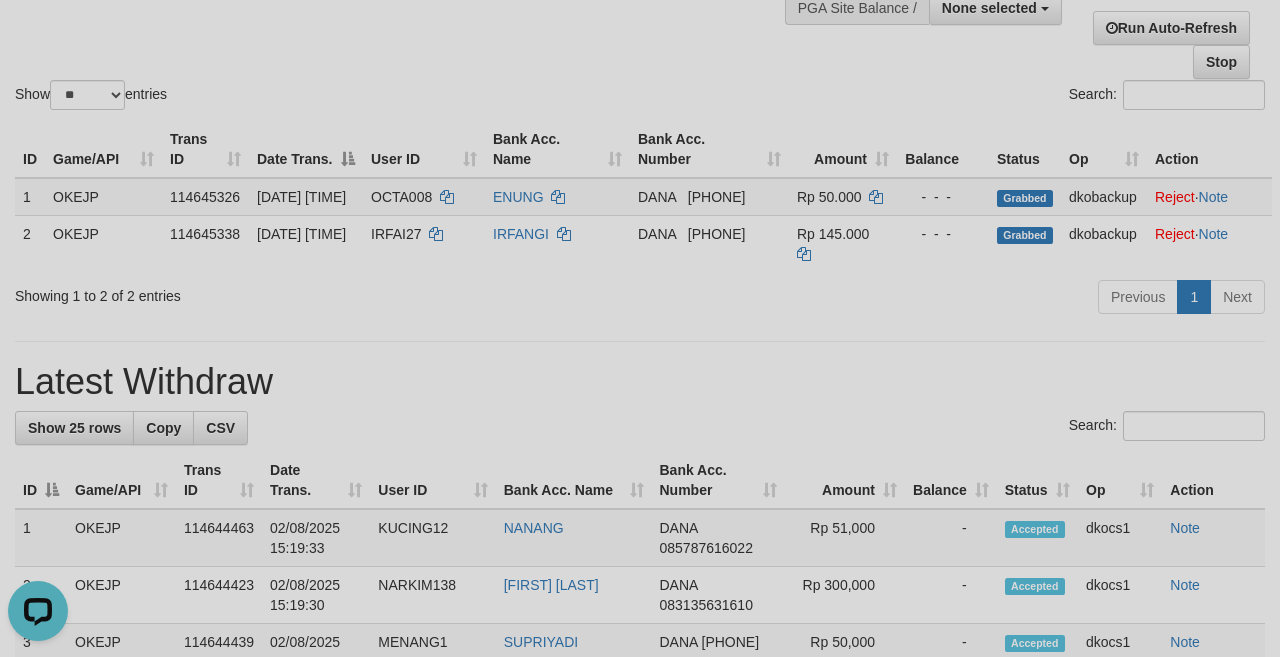 scroll, scrollTop: 0, scrollLeft: 0, axis: both 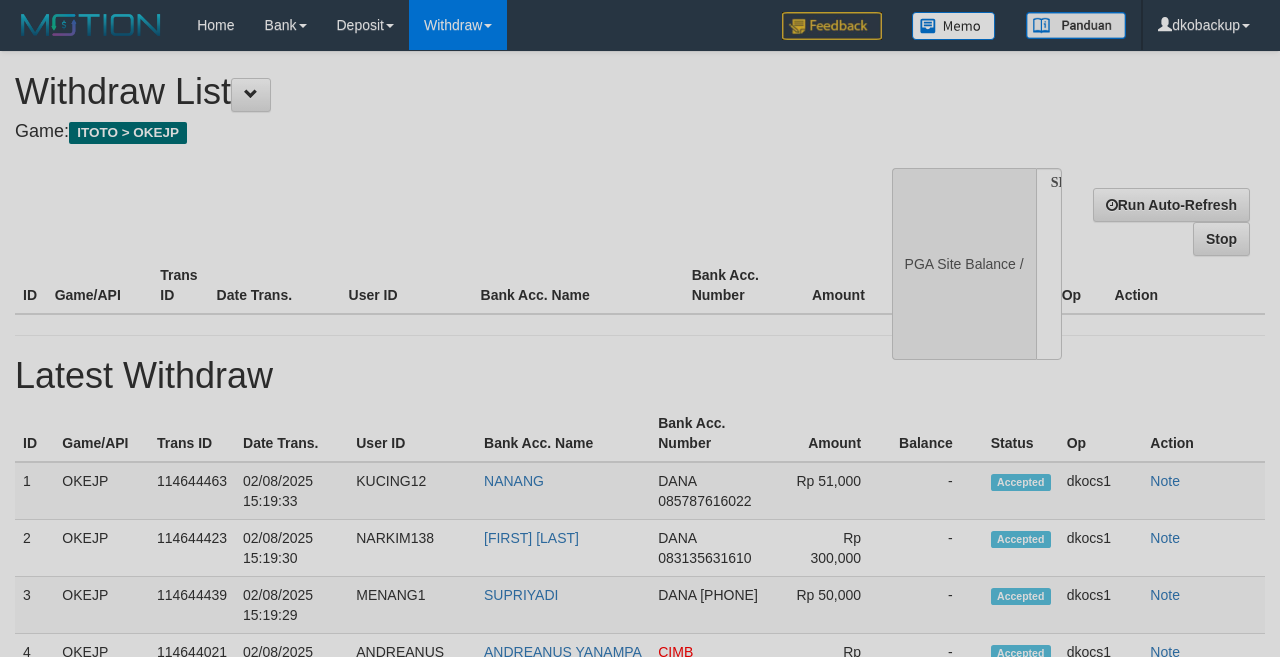 select 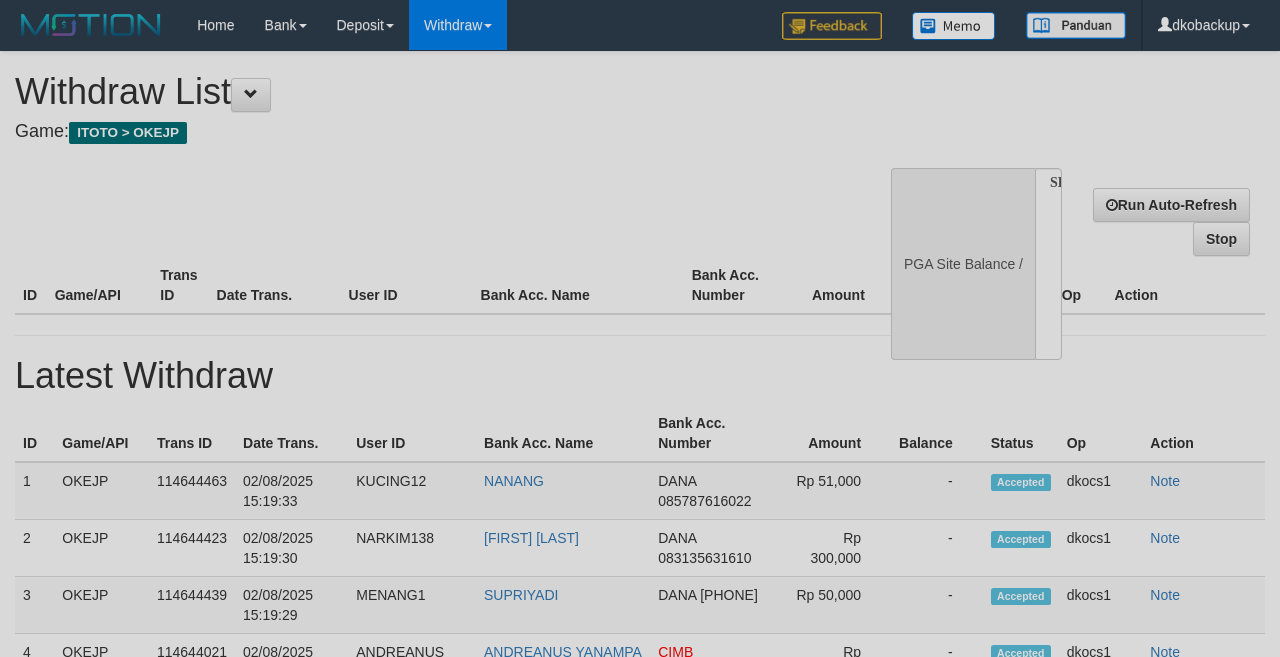 scroll, scrollTop: 177, scrollLeft: 0, axis: vertical 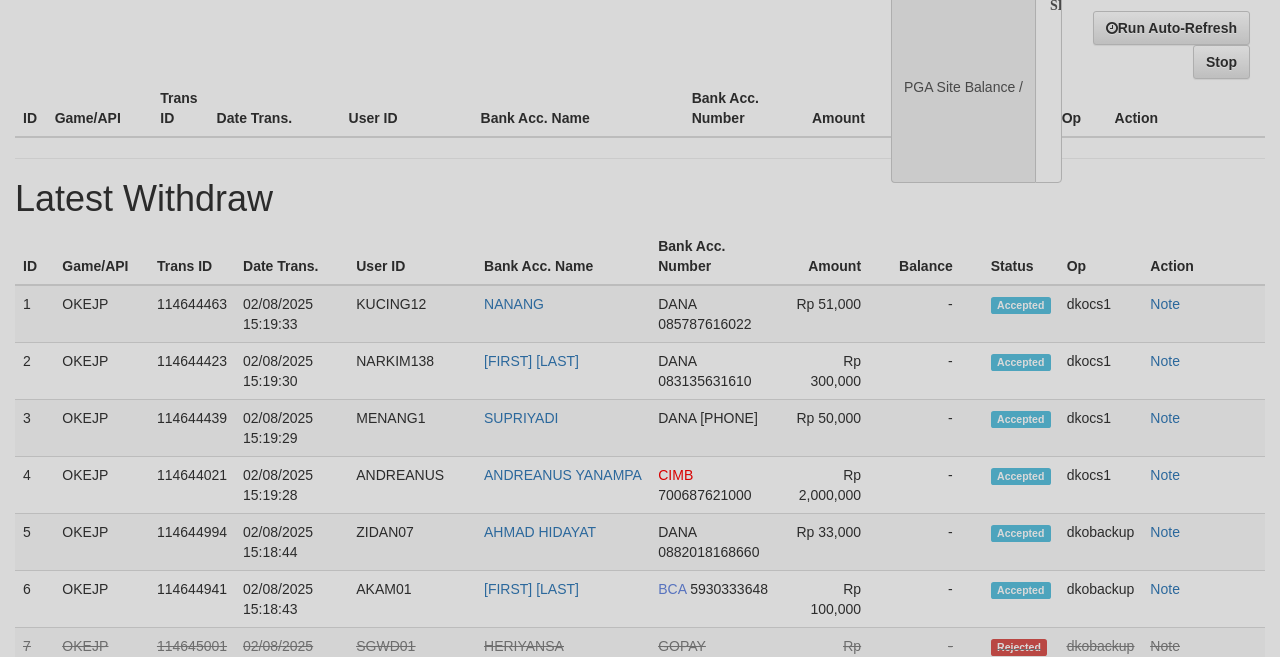 select on "**" 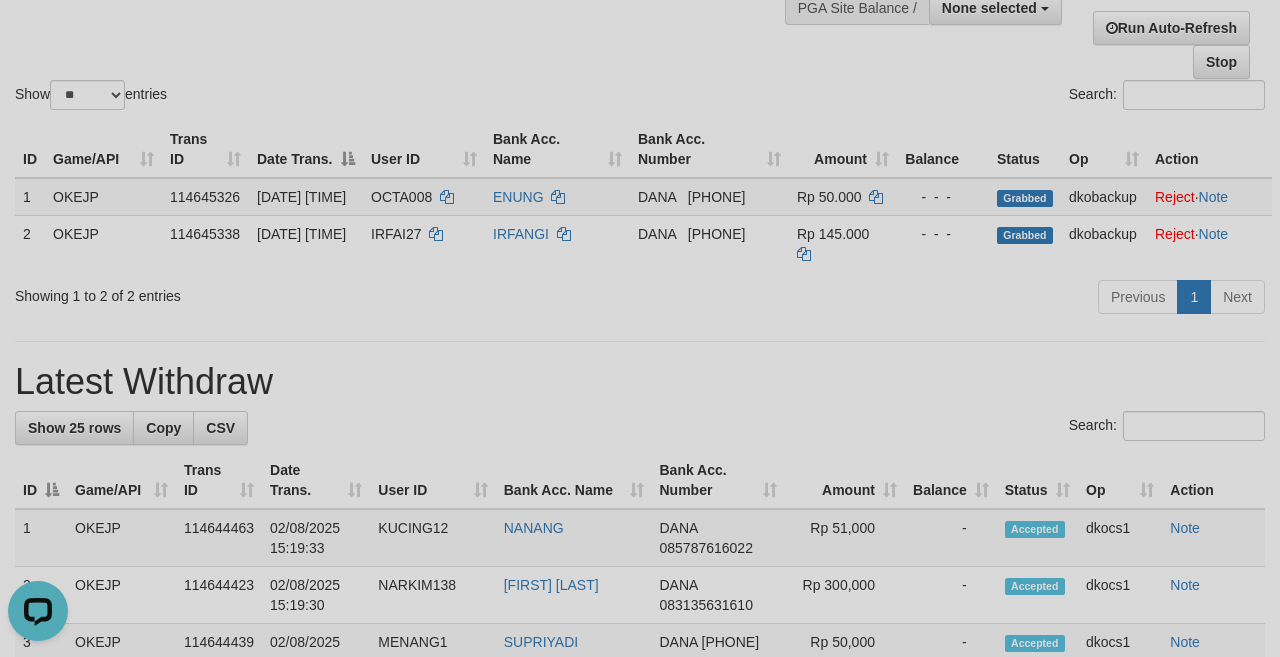 scroll, scrollTop: 0, scrollLeft: 0, axis: both 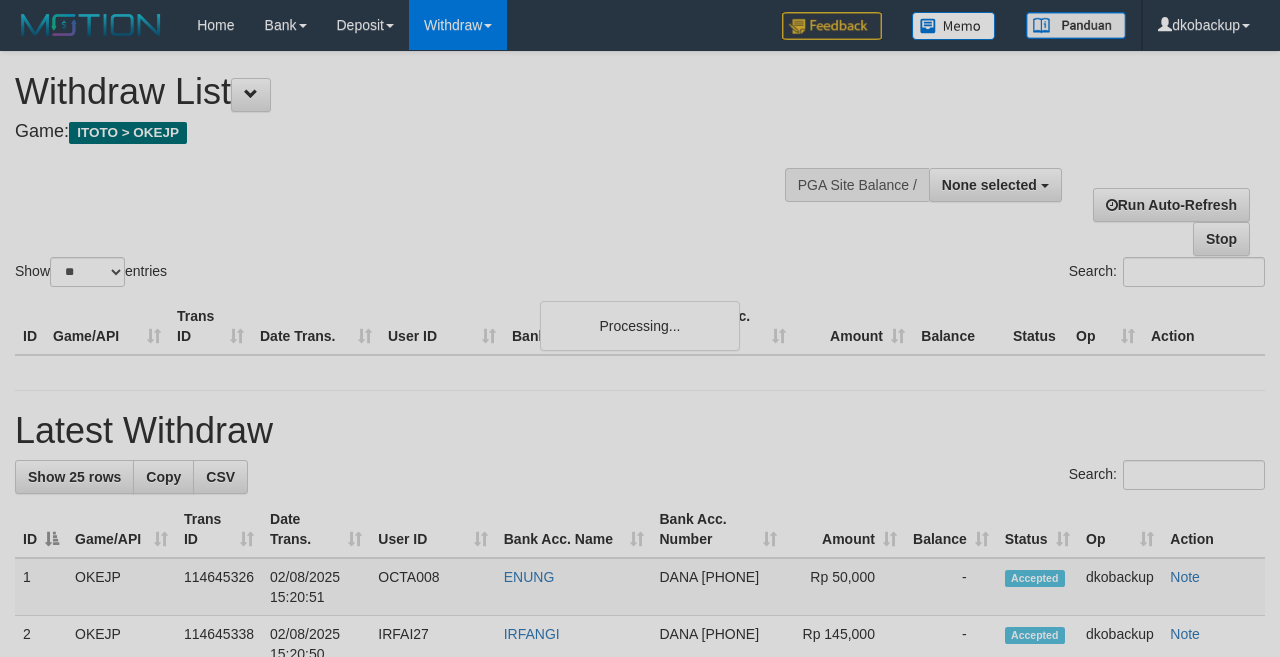 select 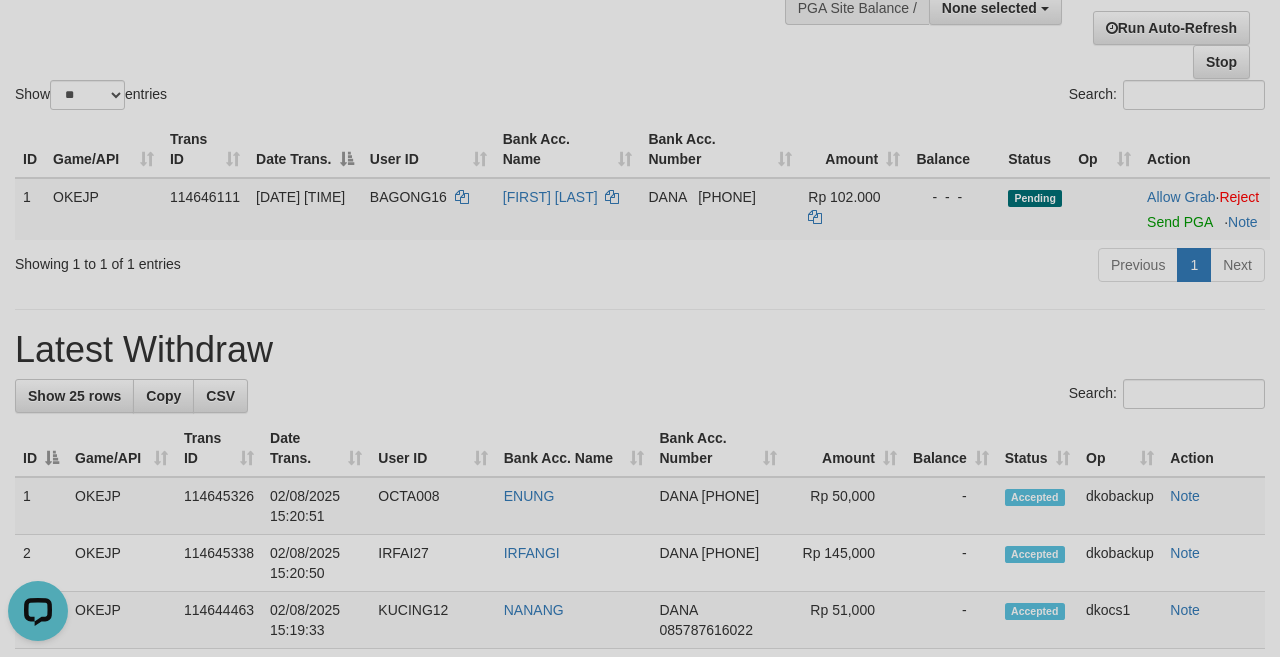 scroll, scrollTop: 0, scrollLeft: 0, axis: both 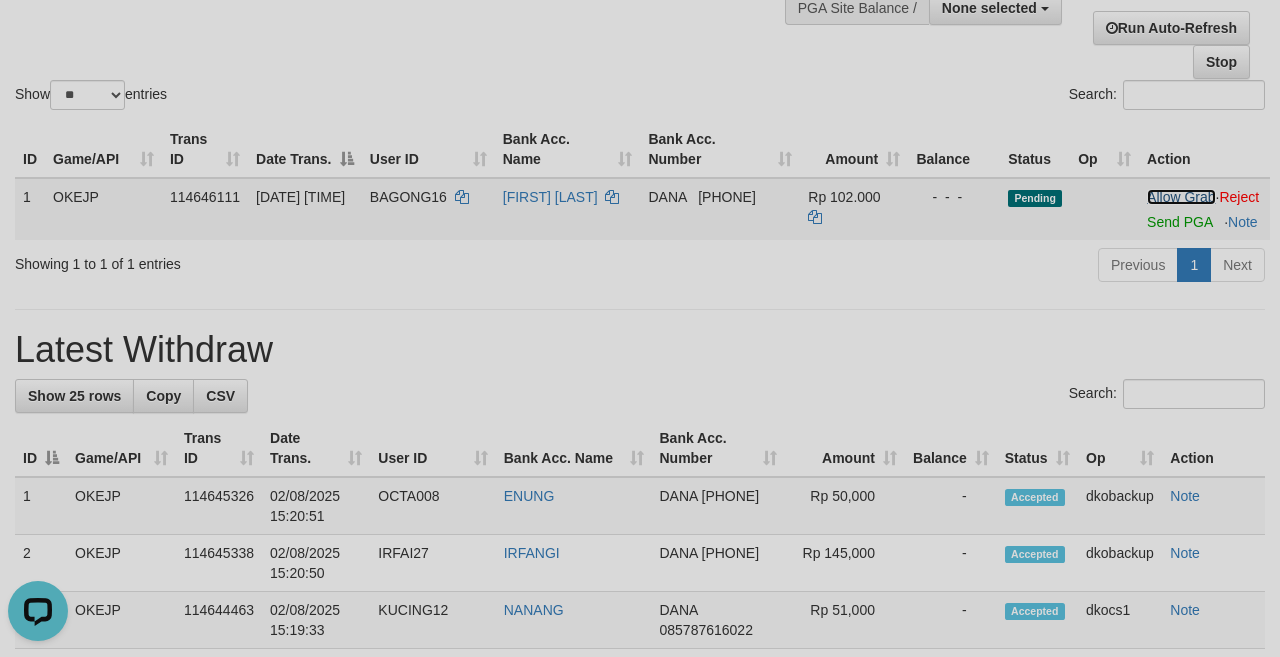 click on "Allow Grab" at bounding box center (1181, 197) 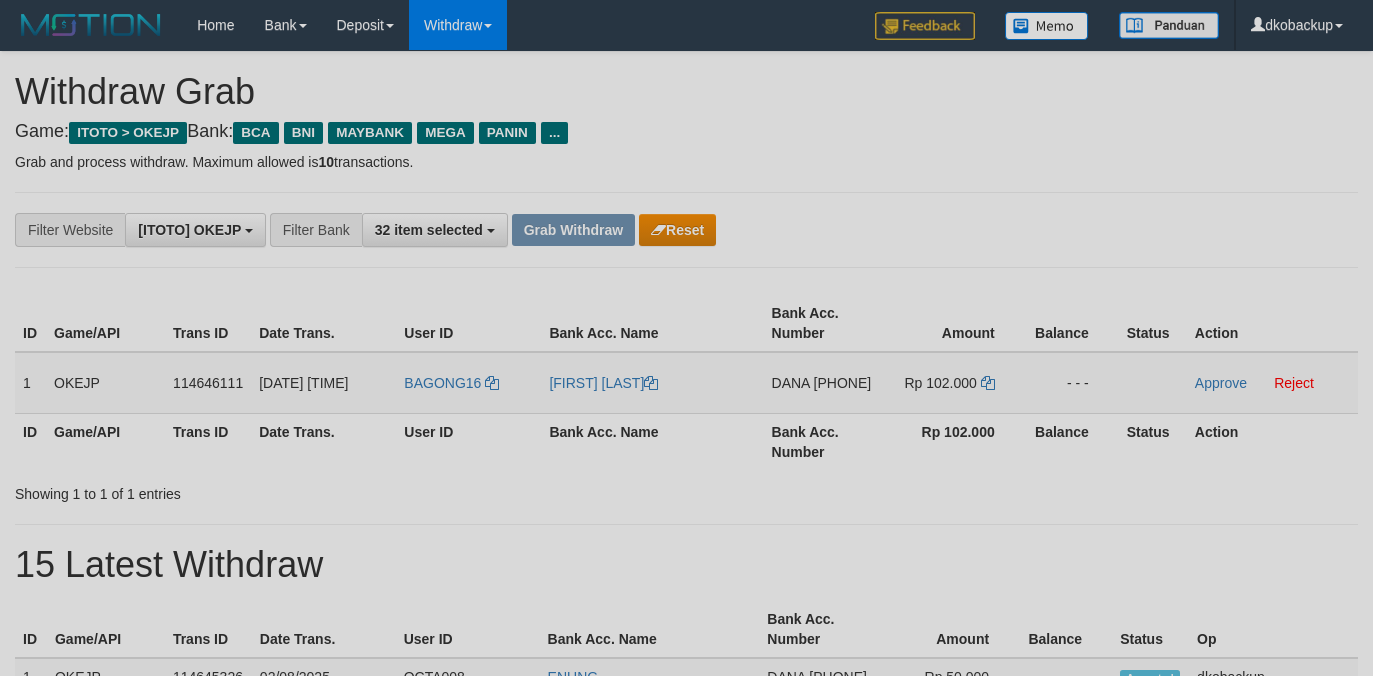 scroll, scrollTop: 0, scrollLeft: 0, axis: both 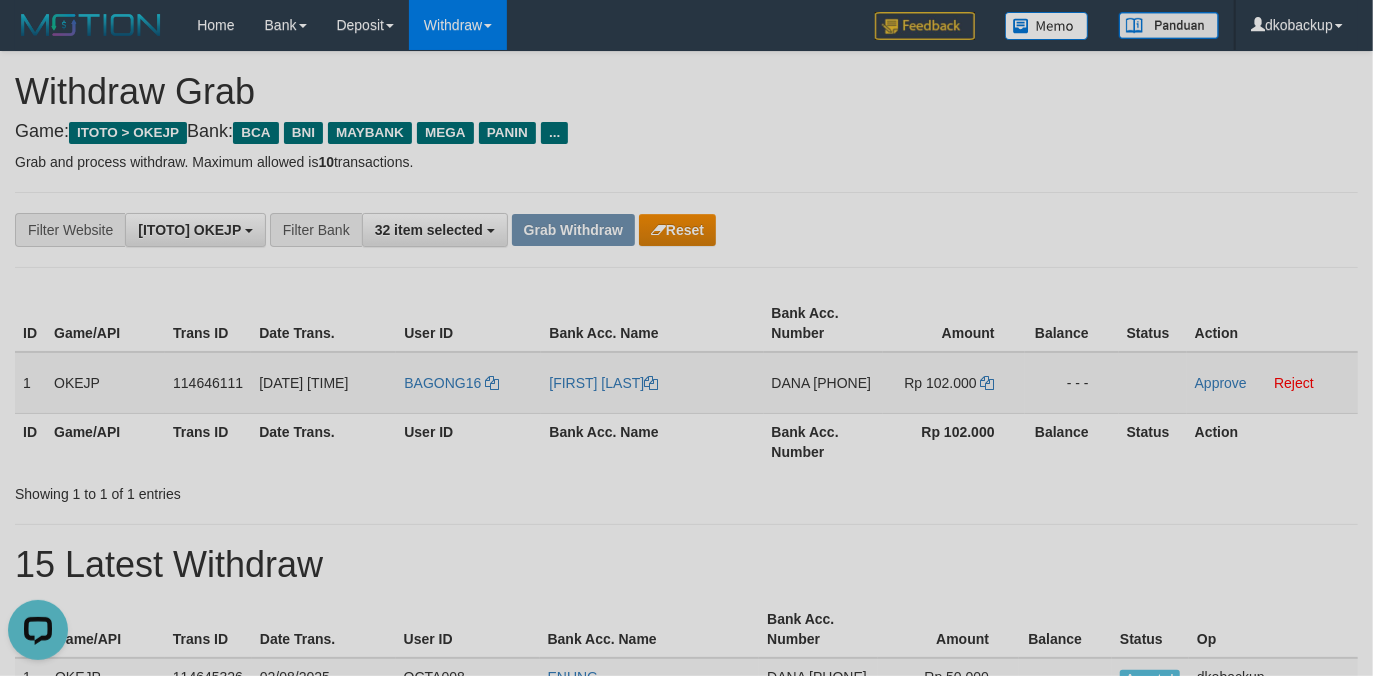 click on "BAGONG16" at bounding box center (468, 383) 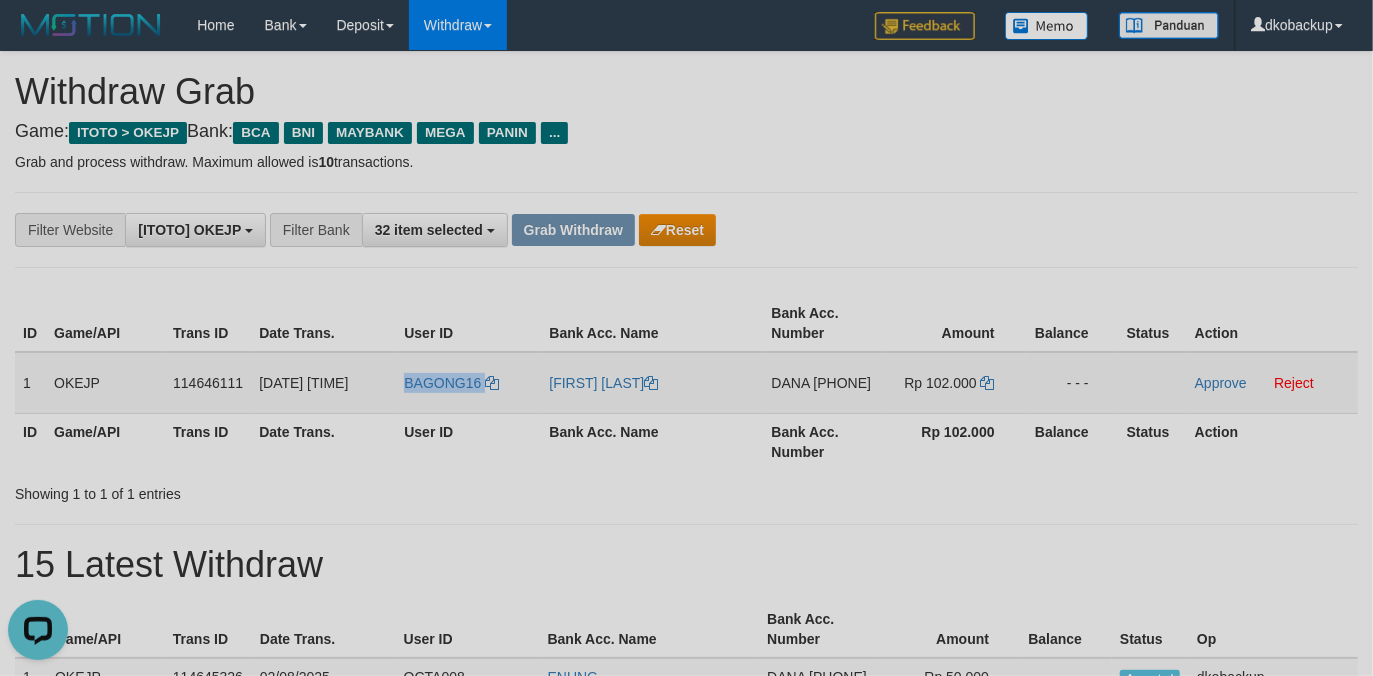 click on "BAGONG16" at bounding box center [468, 383] 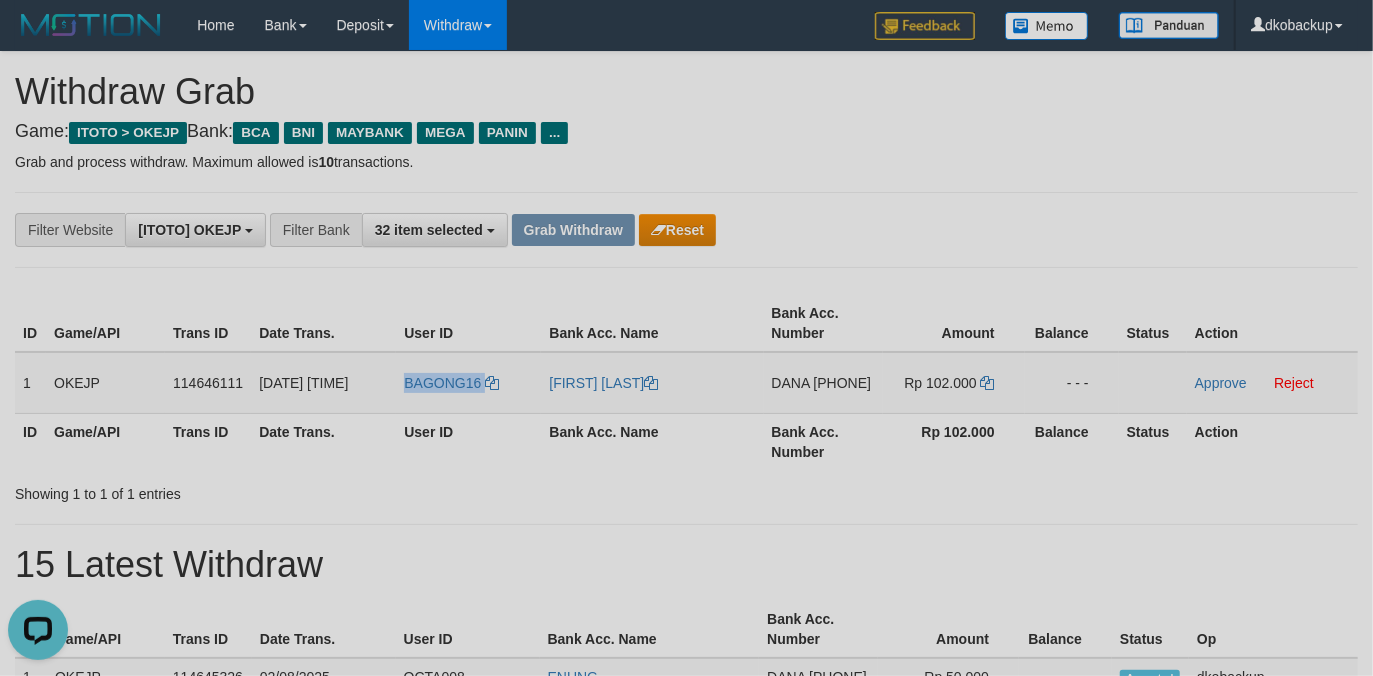 copy on "BAGONG16" 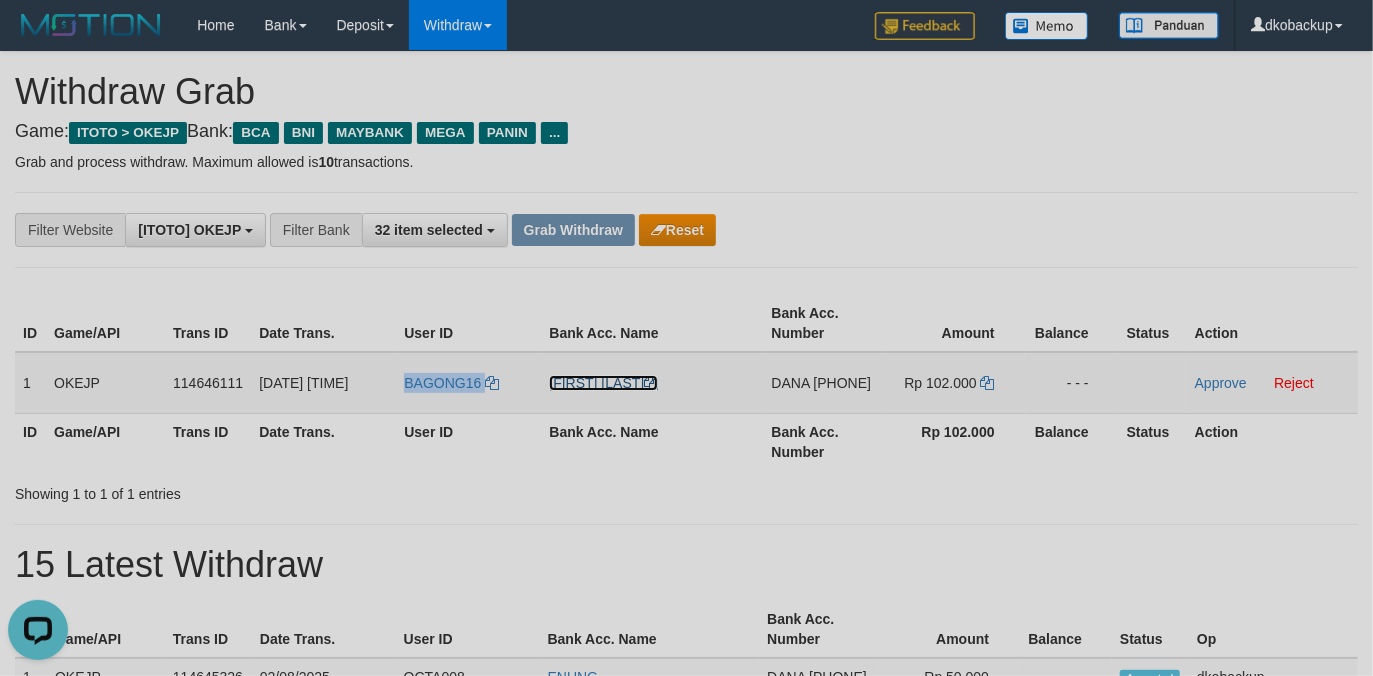 click on "[FIRST] [LAST]" at bounding box center [603, 383] 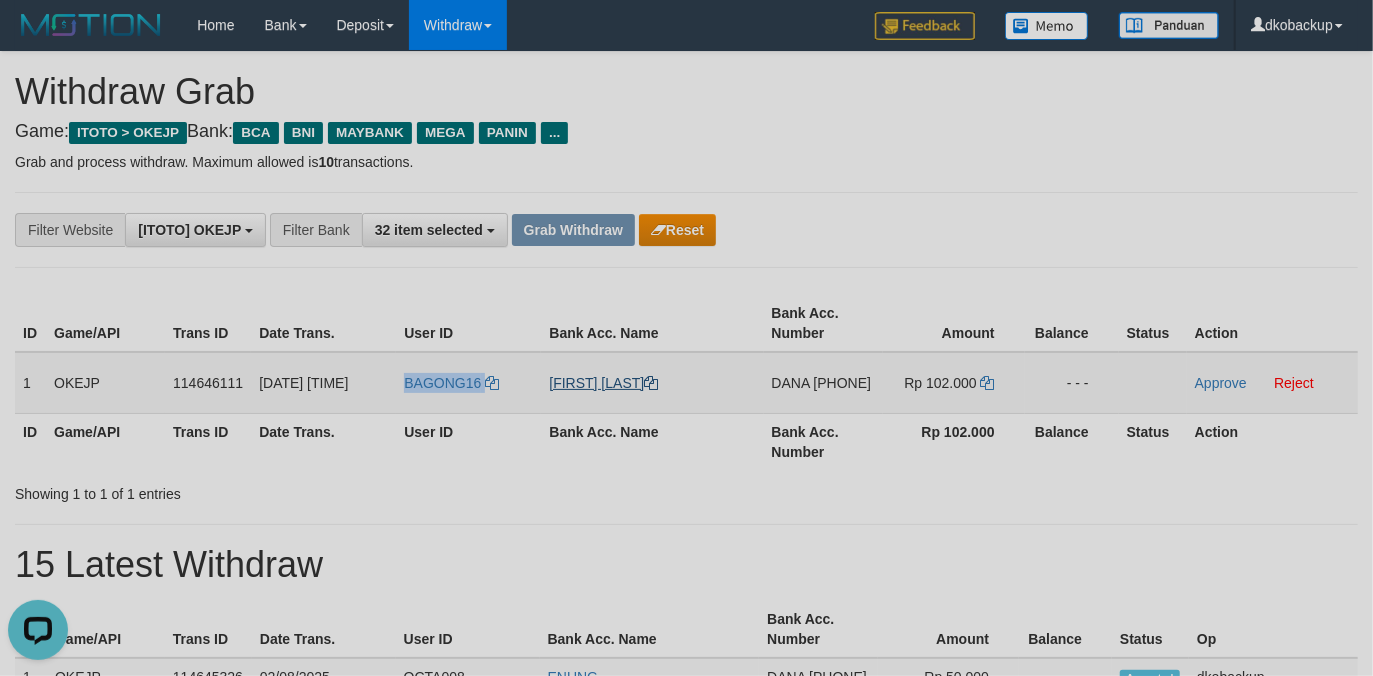 copy on "BAGONG16" 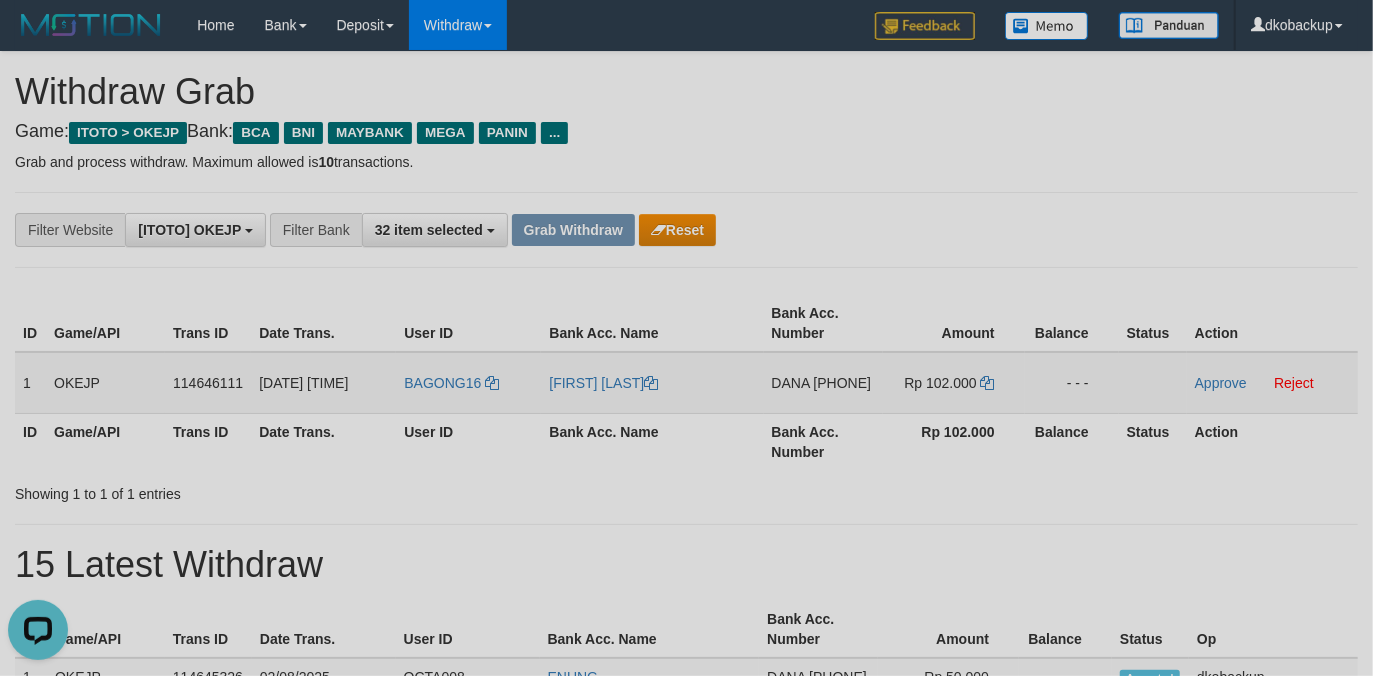 click on "[PHONE]" at bounding box center [843, 383] 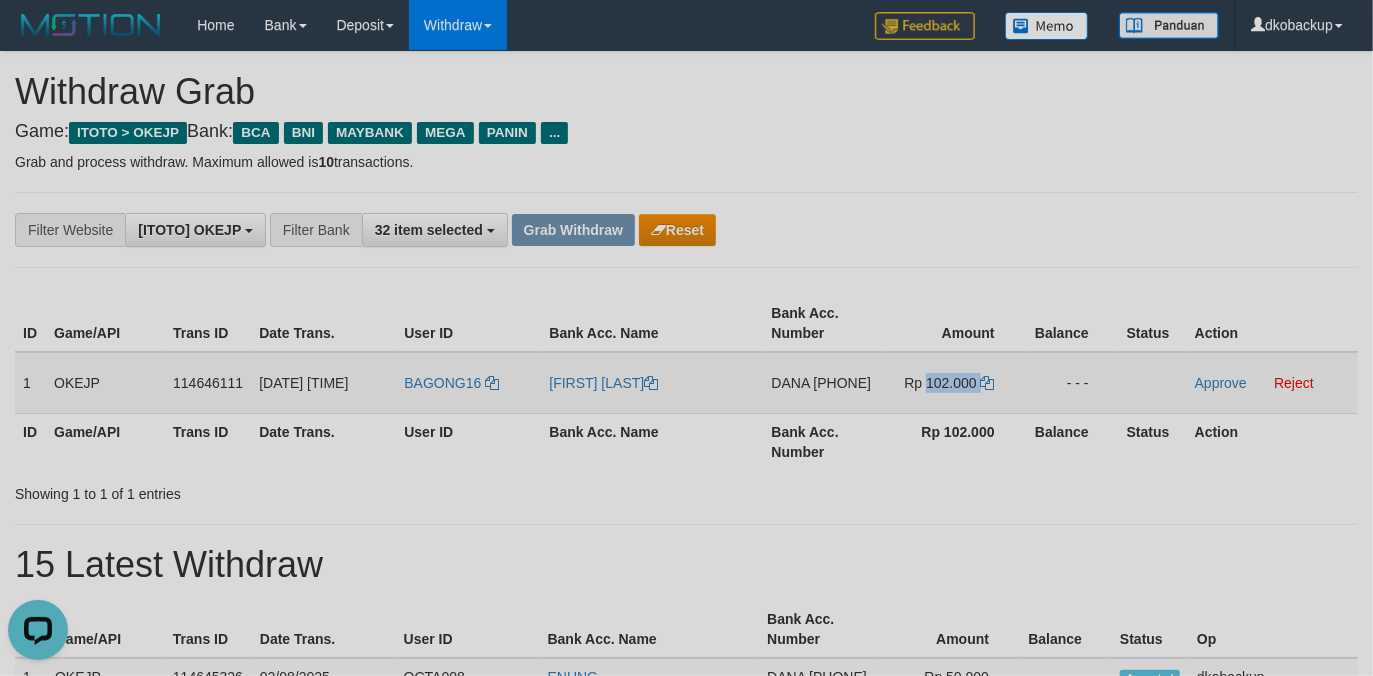 click on "Rp 102.000" at bounding box center (940, 383) 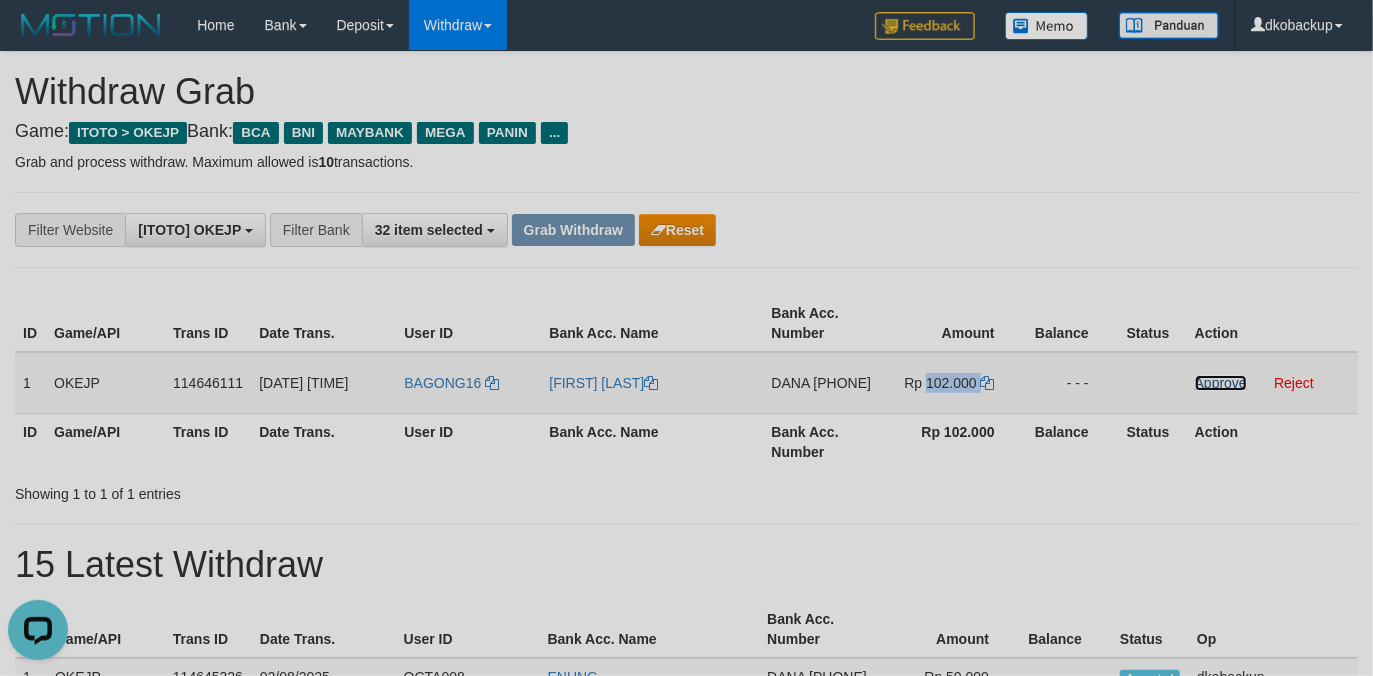 click on "Approve" at bounding box center [1221, 383] 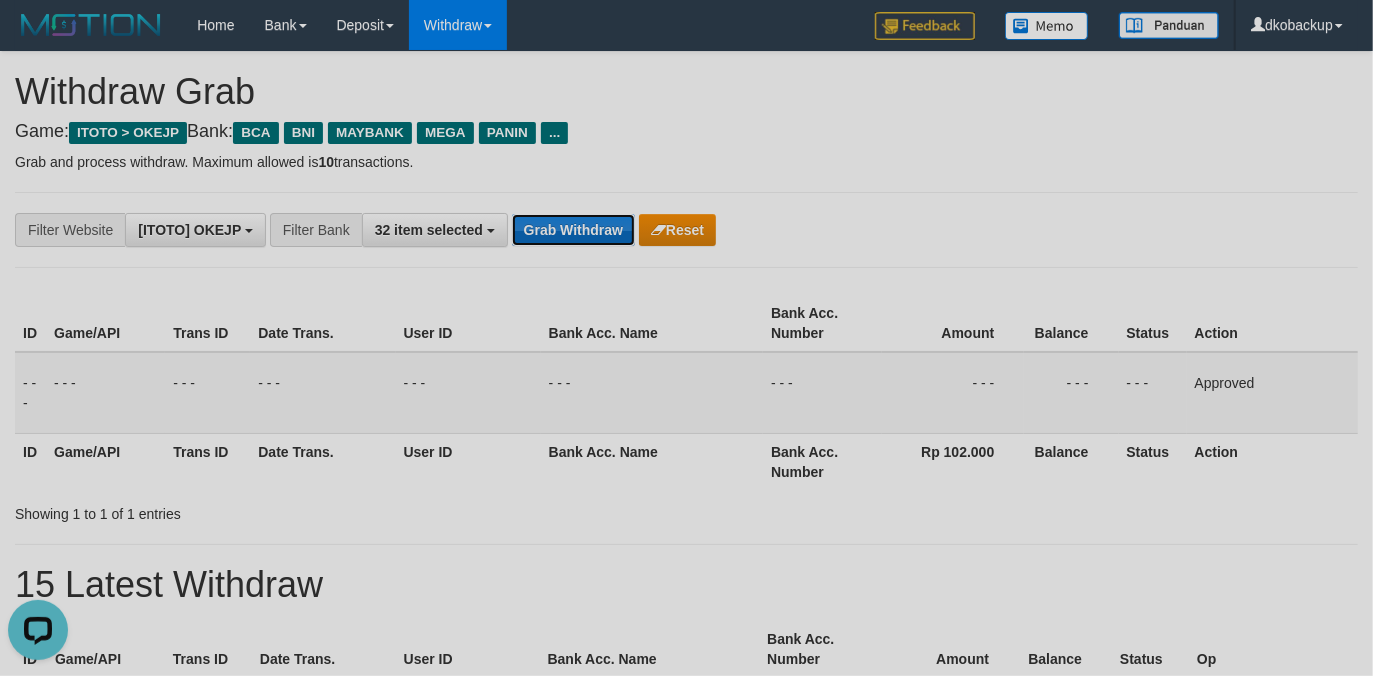 click on "Grab Withdraw" at bounding box center [573, 230] 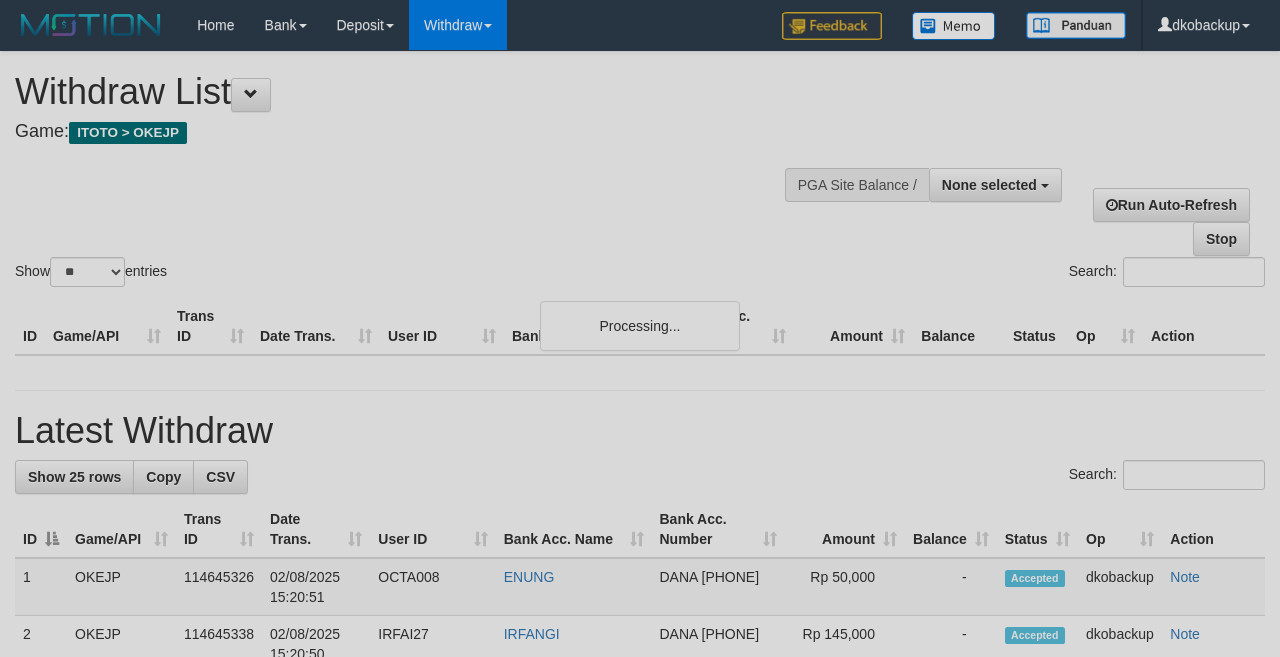 select 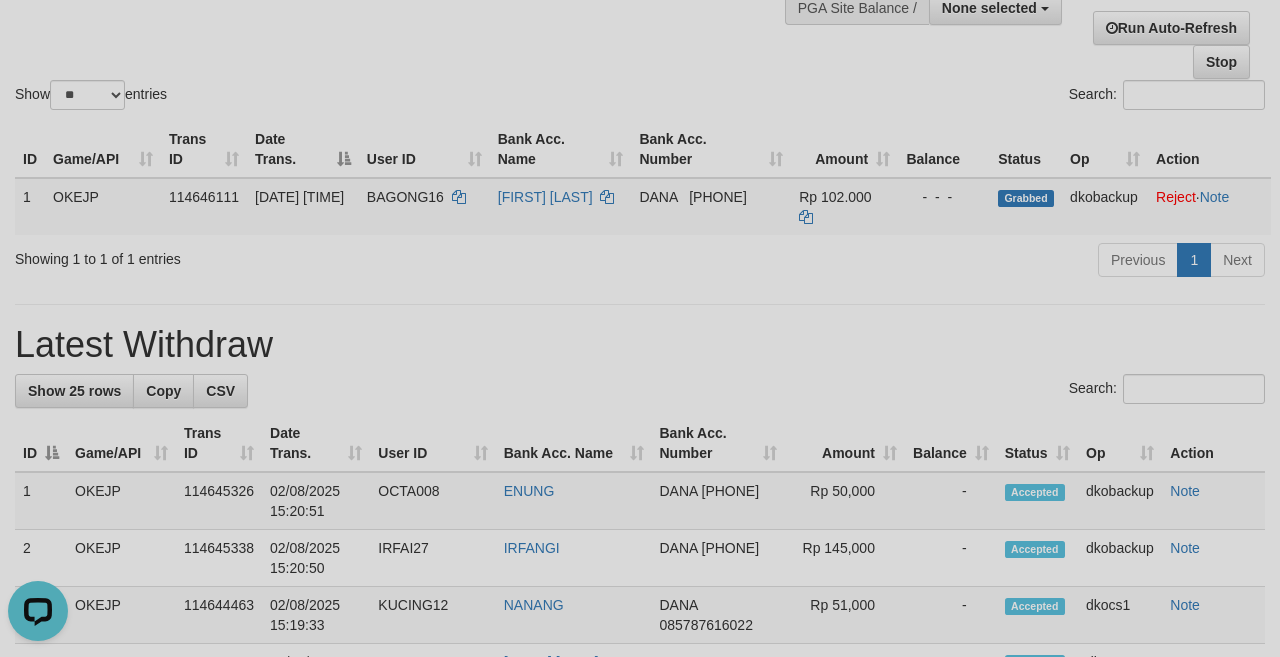 scroll, scrollTop: 0, scrollLeft: 0, axis: both 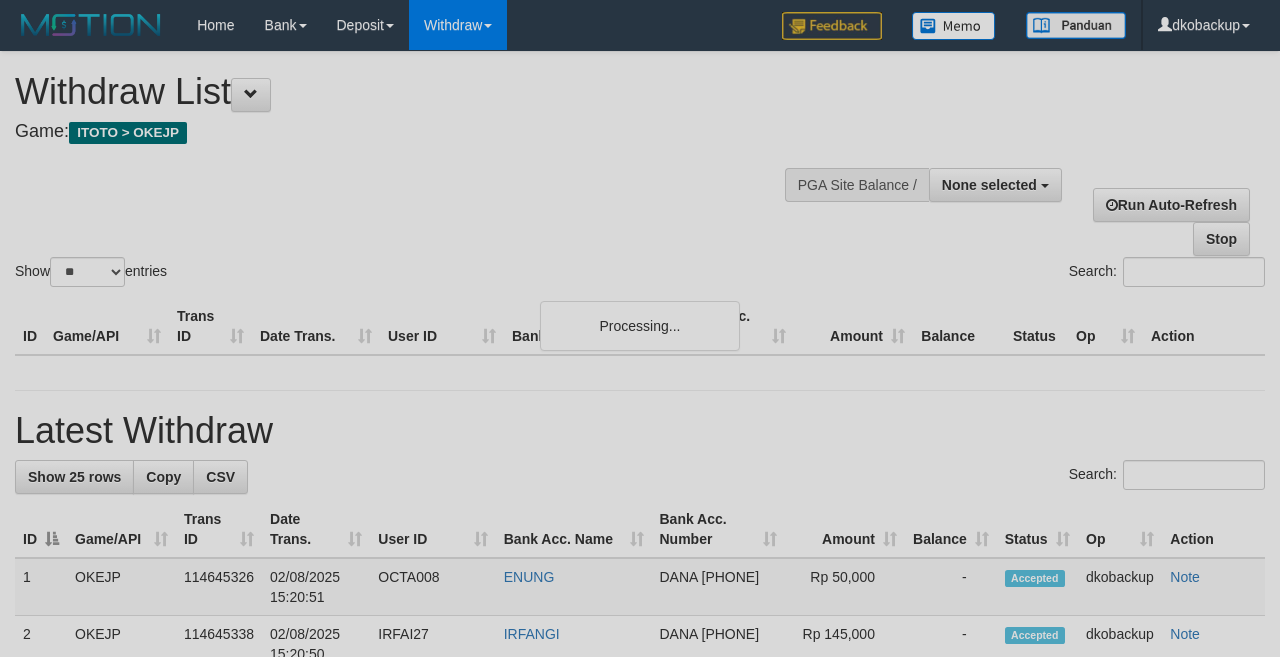 select 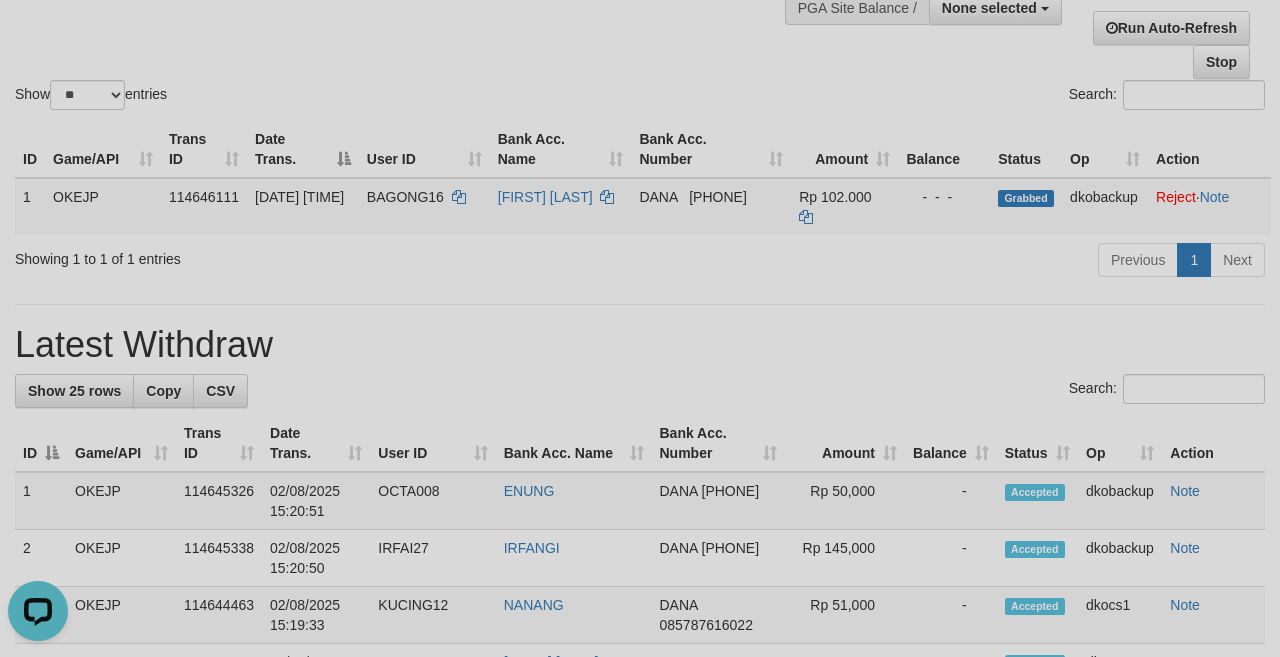 scroll, scrollTop: 0, scrollLeft: 0, axis: both 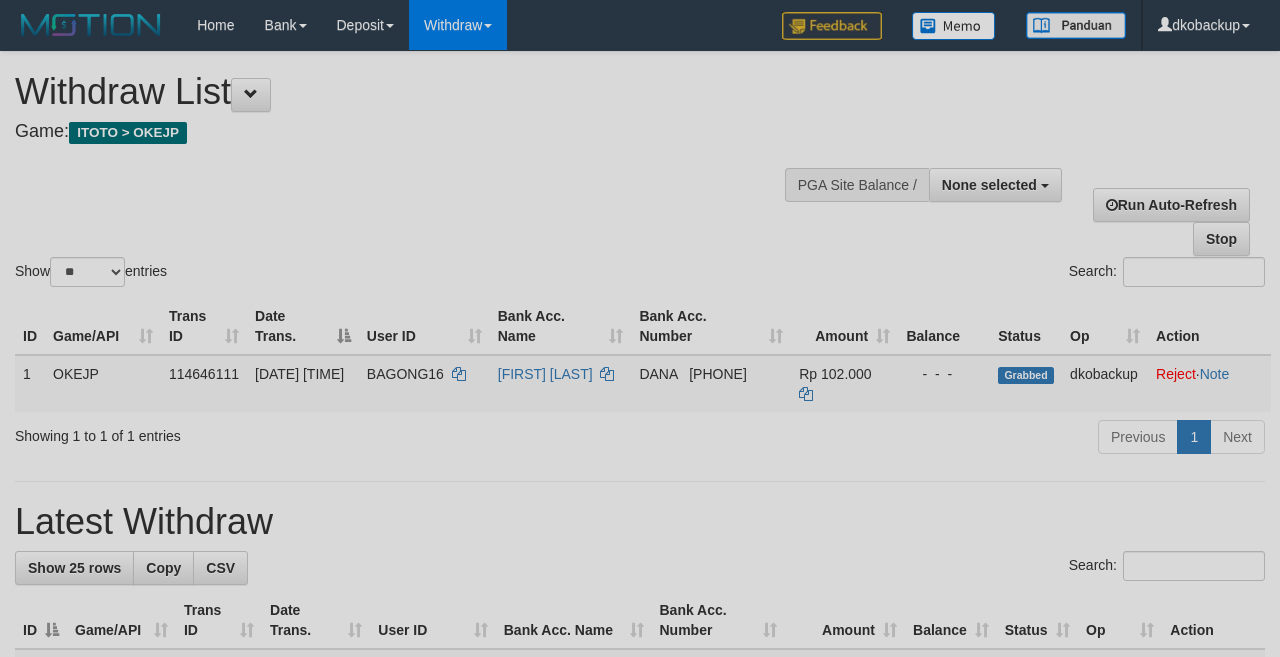 select 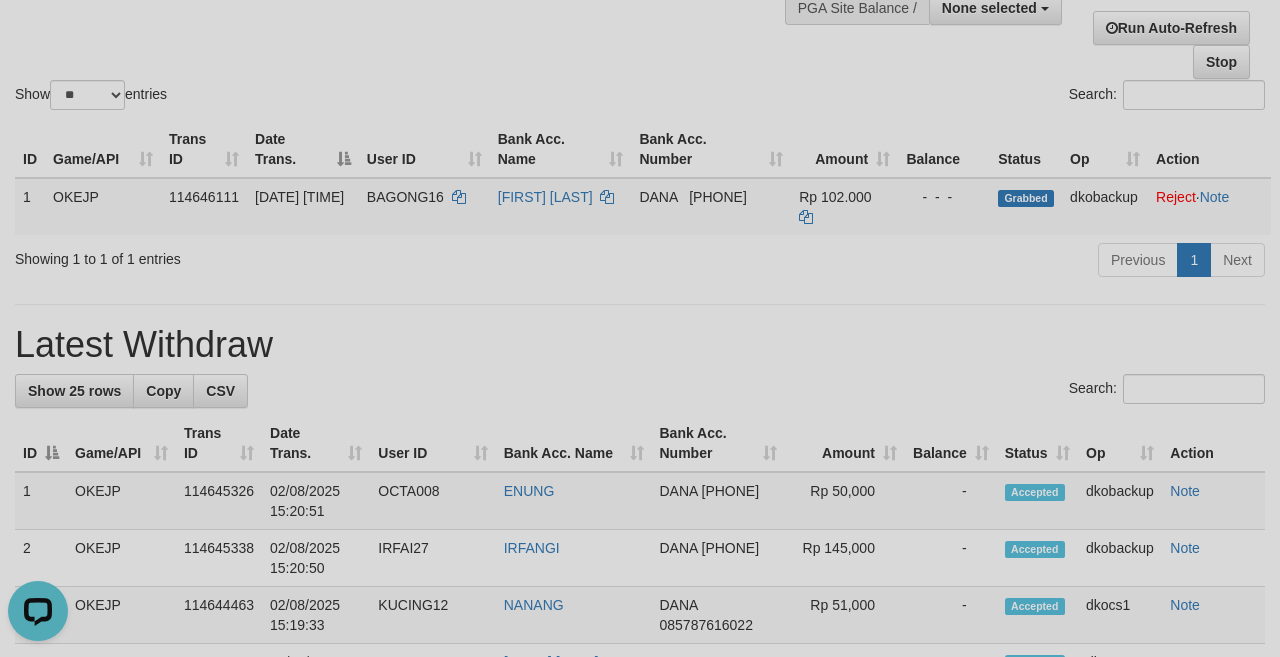 scroll, scrollTop: 0, scrollLeft: 0, axis: both 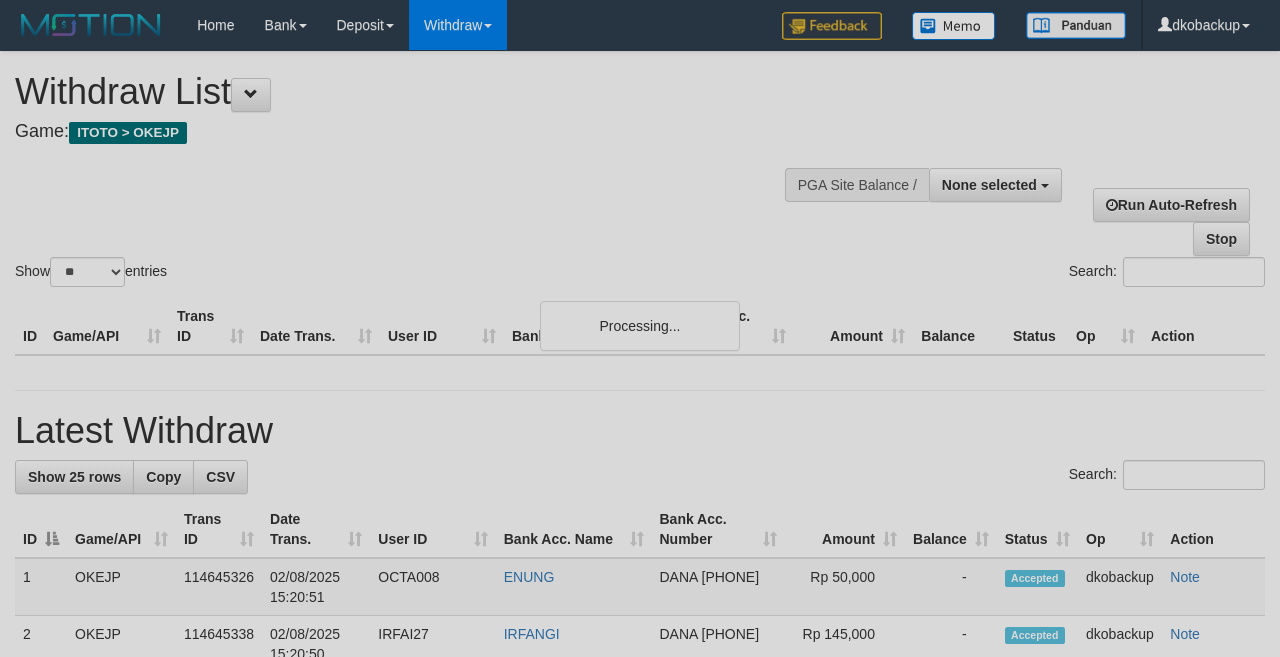 select 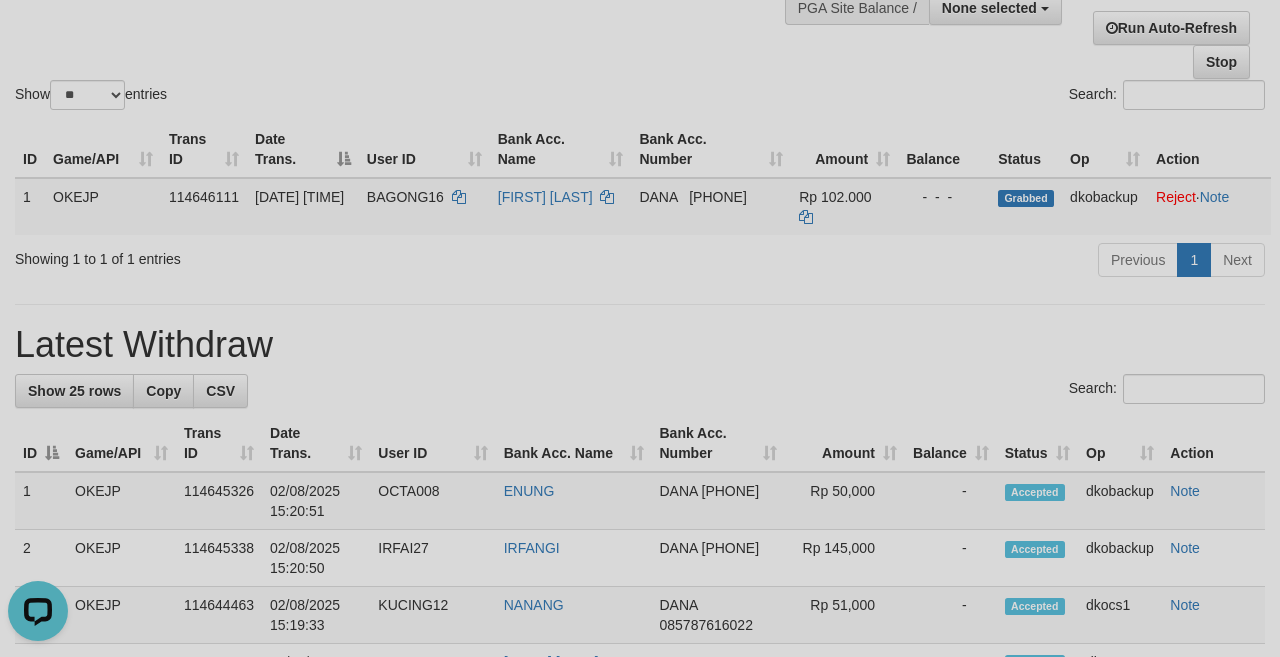 scroll, scrollTop: 0, scrollLeft: 0, axis: both 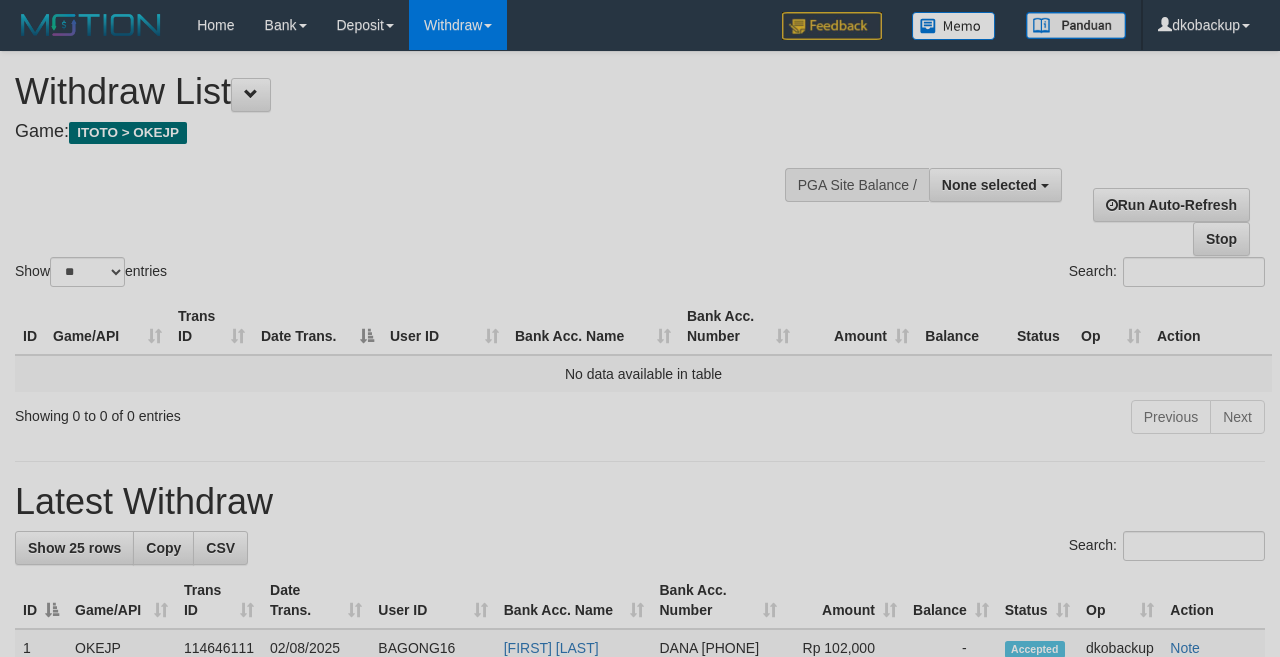 select 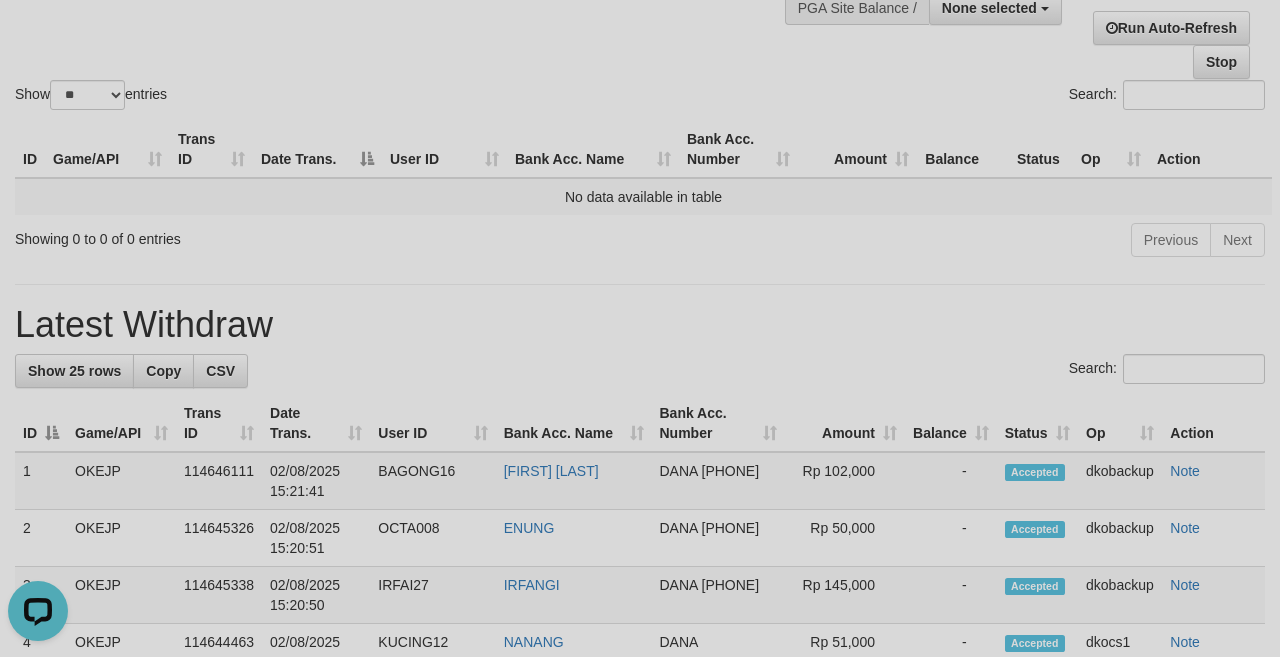 scroll, scrollTop: 0, scrollLeft: 0, axis: both 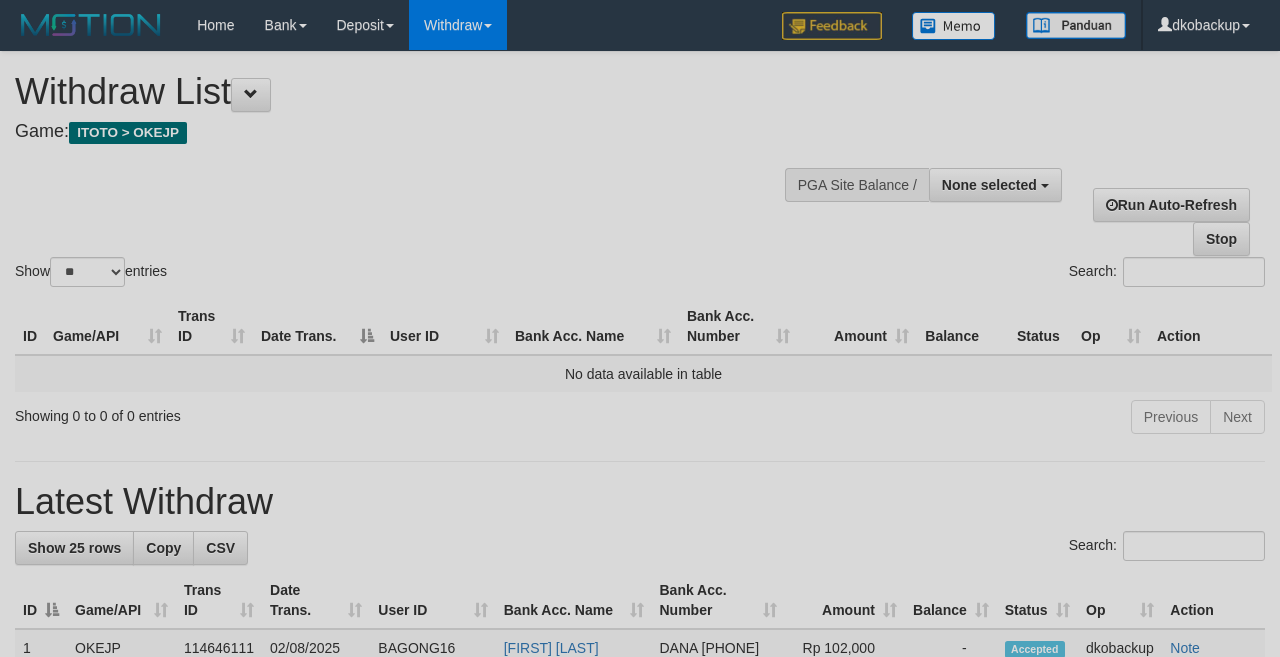 select 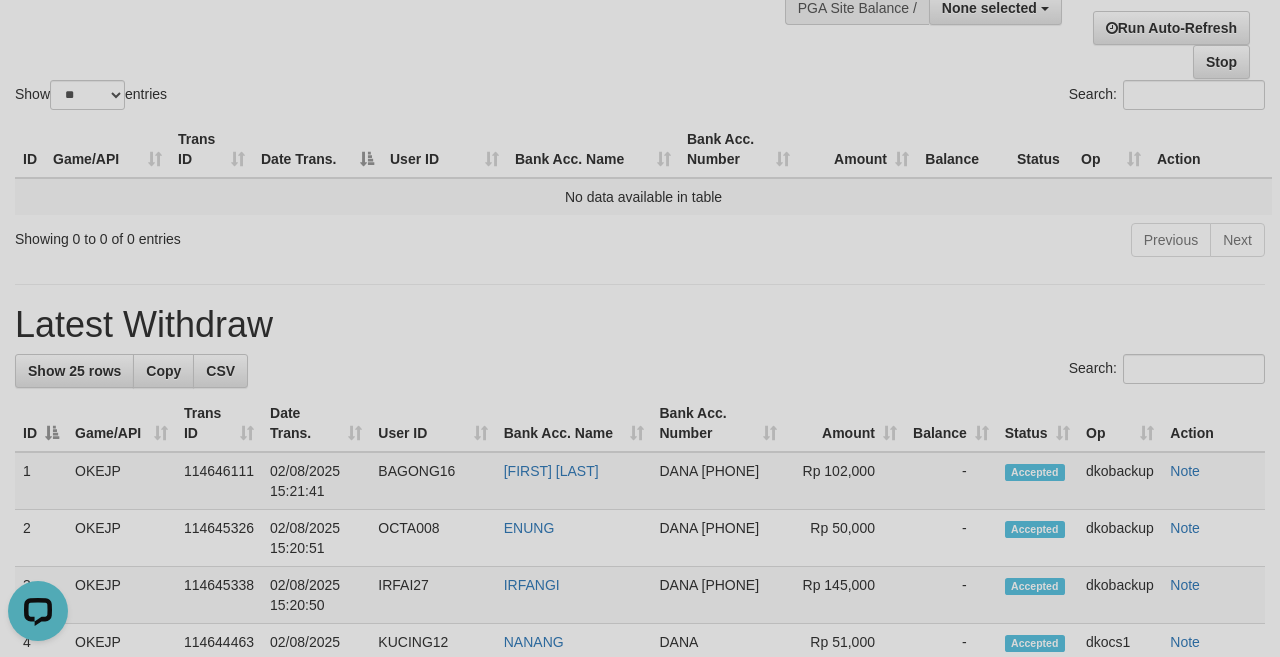 scroll, scrollTop: 0, scrollLeft: 0, axis: both 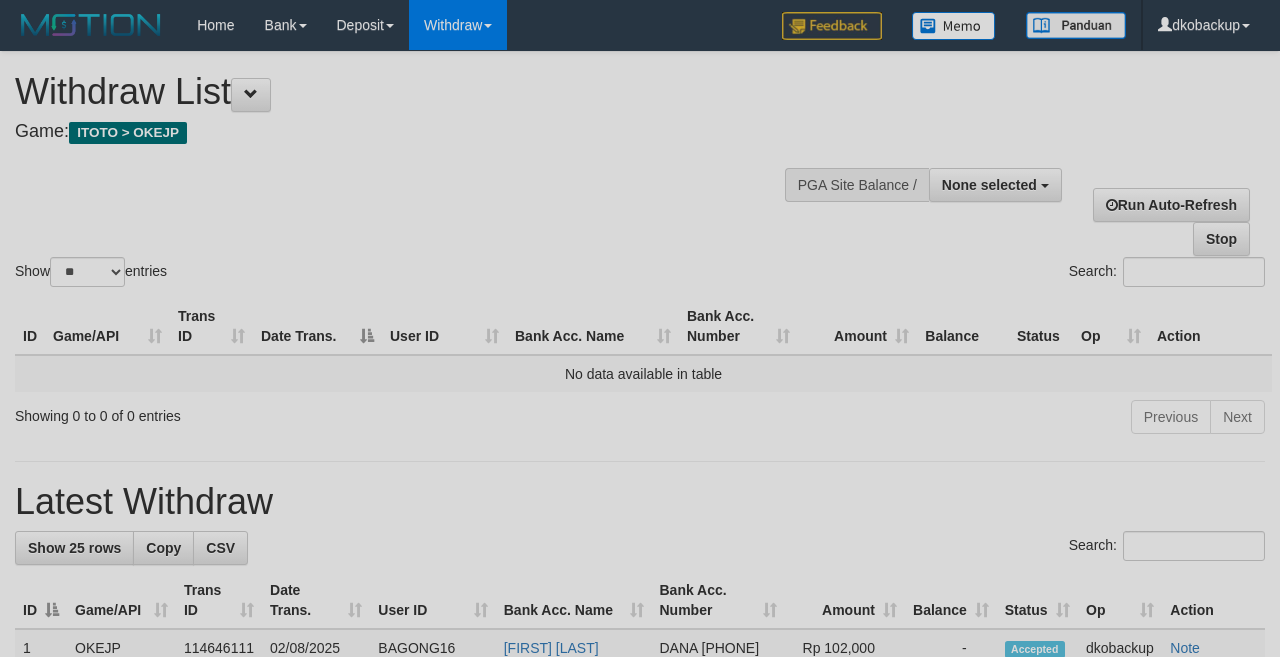 select 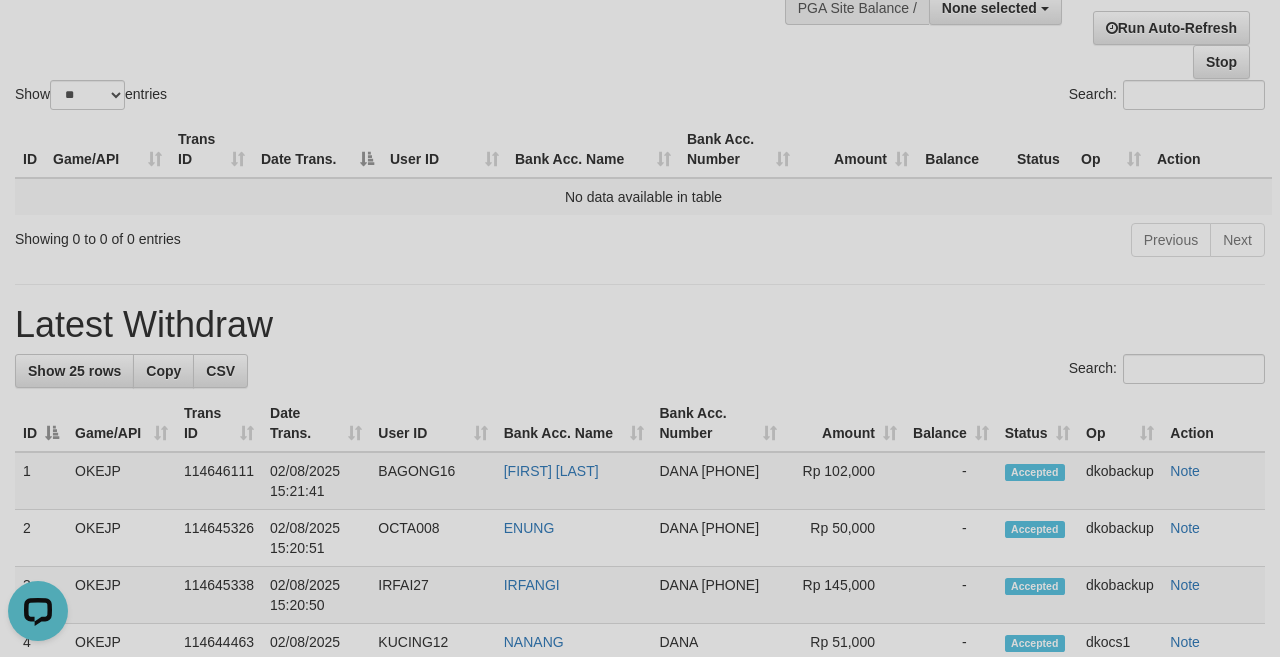 scroll, scrollTop: 0, scrollLeft: 0, axis: both 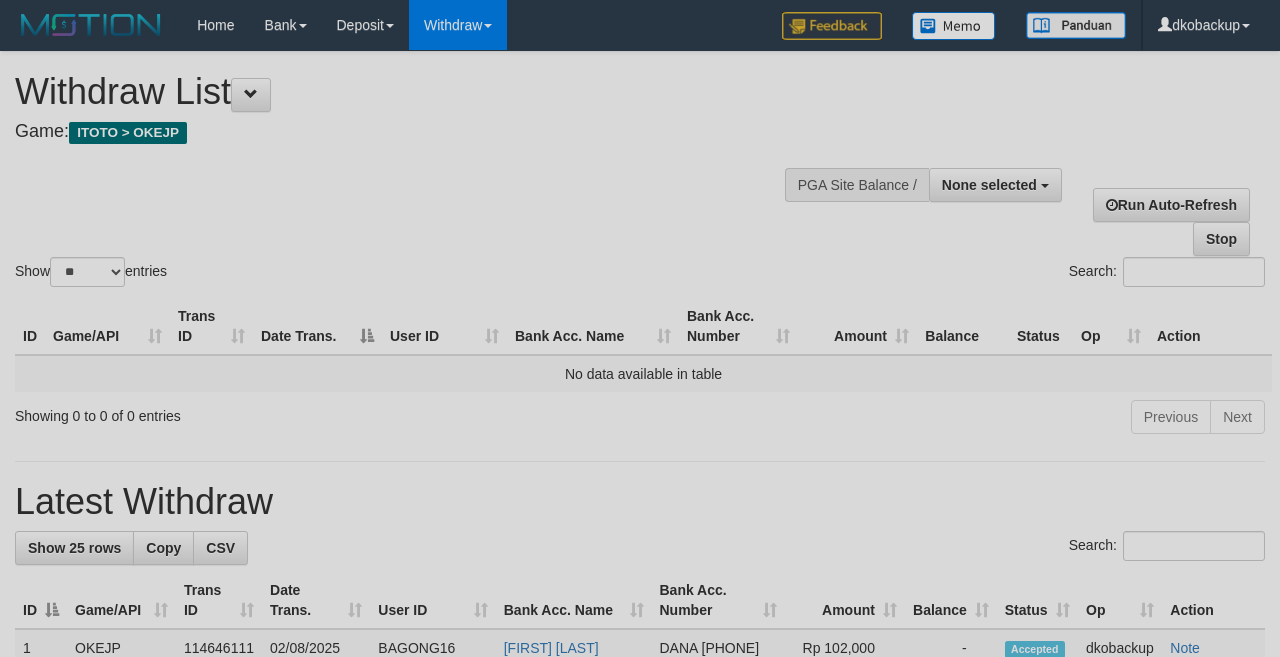 select 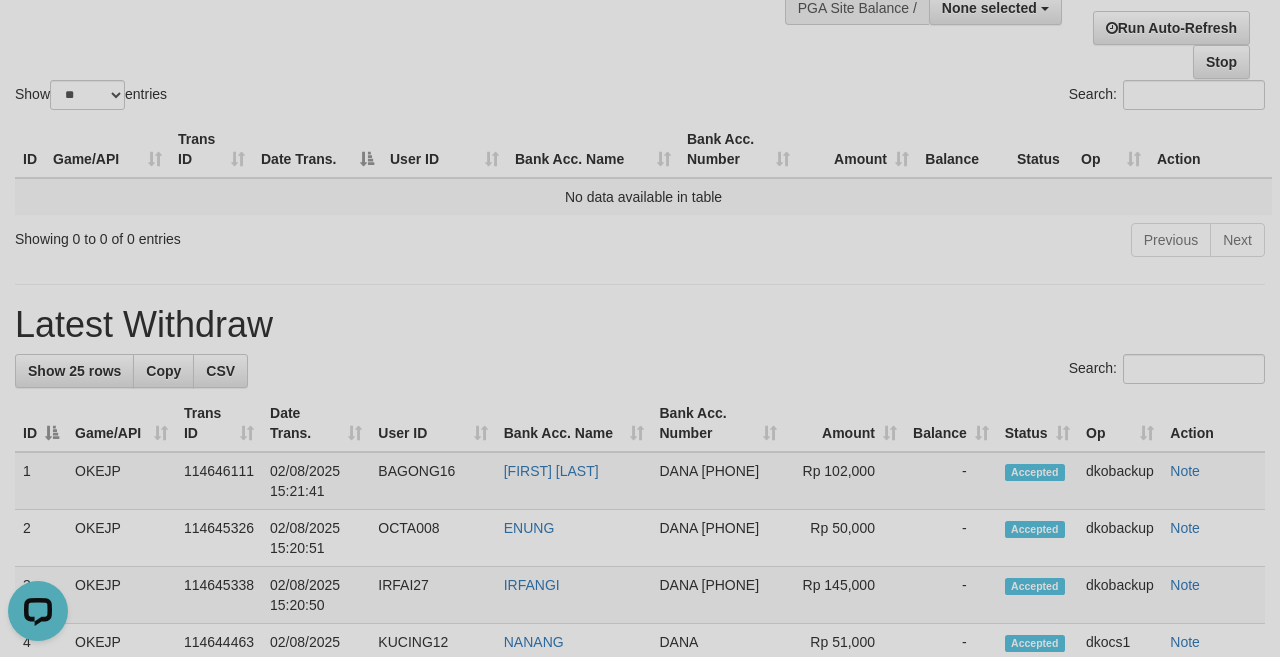 scroll, scrollTop: 0, scrollLeft: 0, axis: both 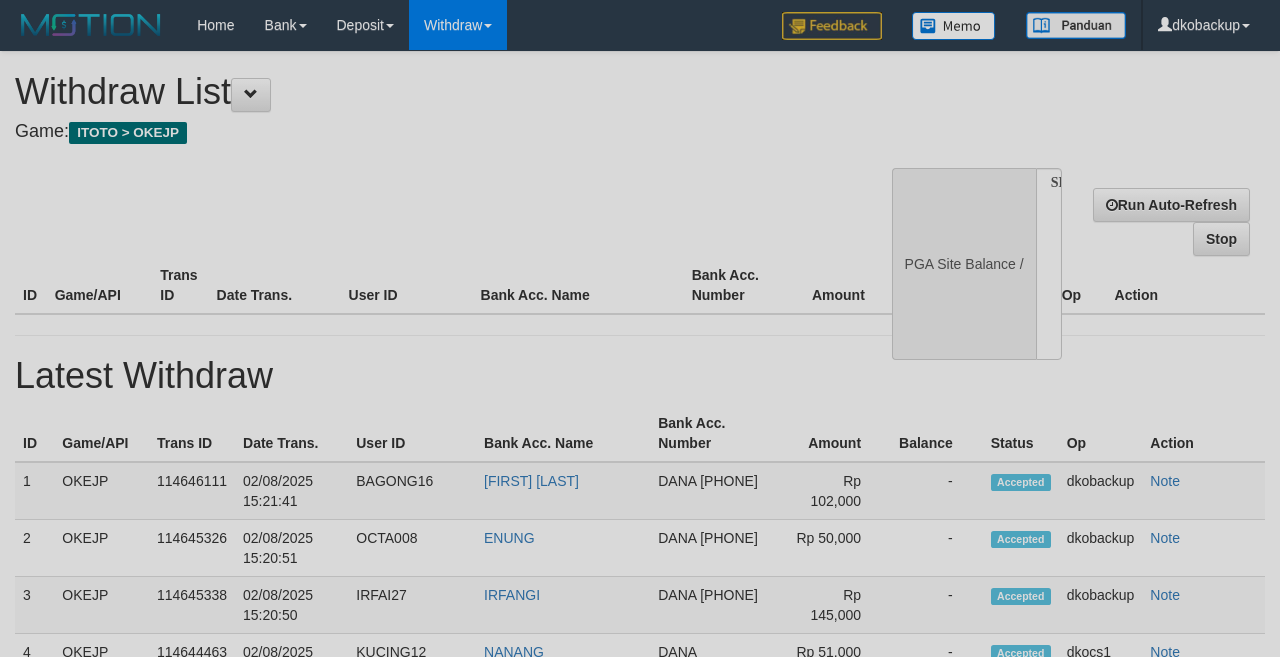 select 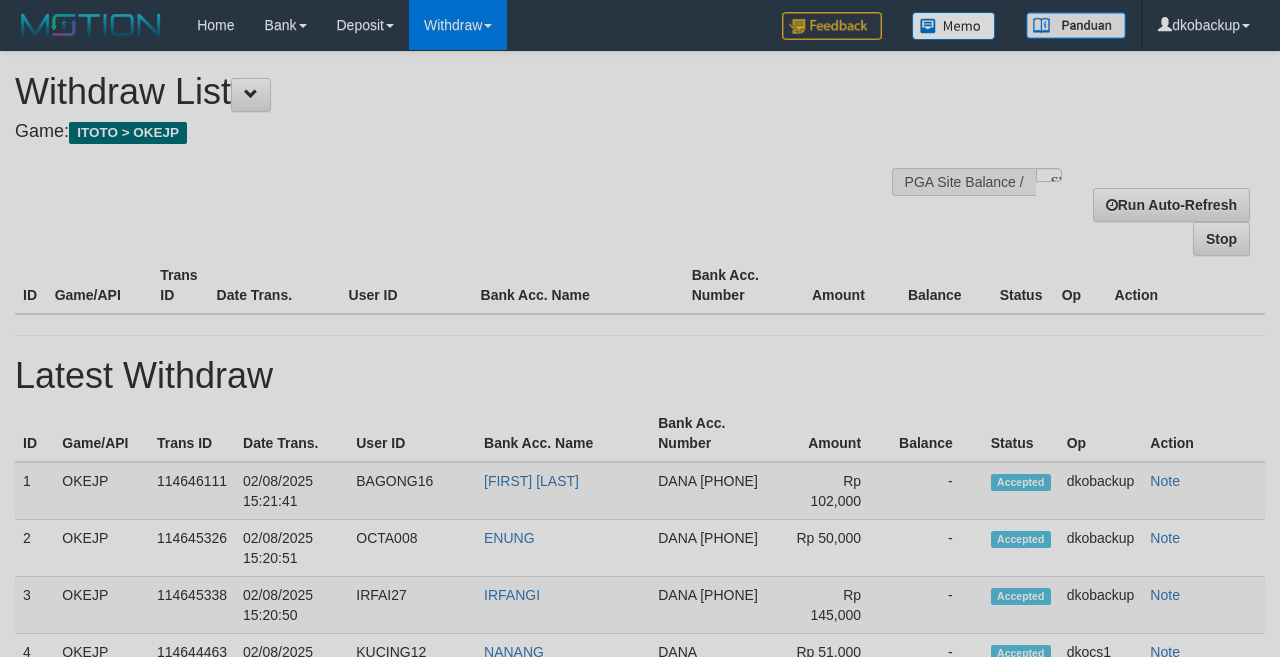 scroll, scrollTop: 177, scrollLeft: 0, axis: vertical 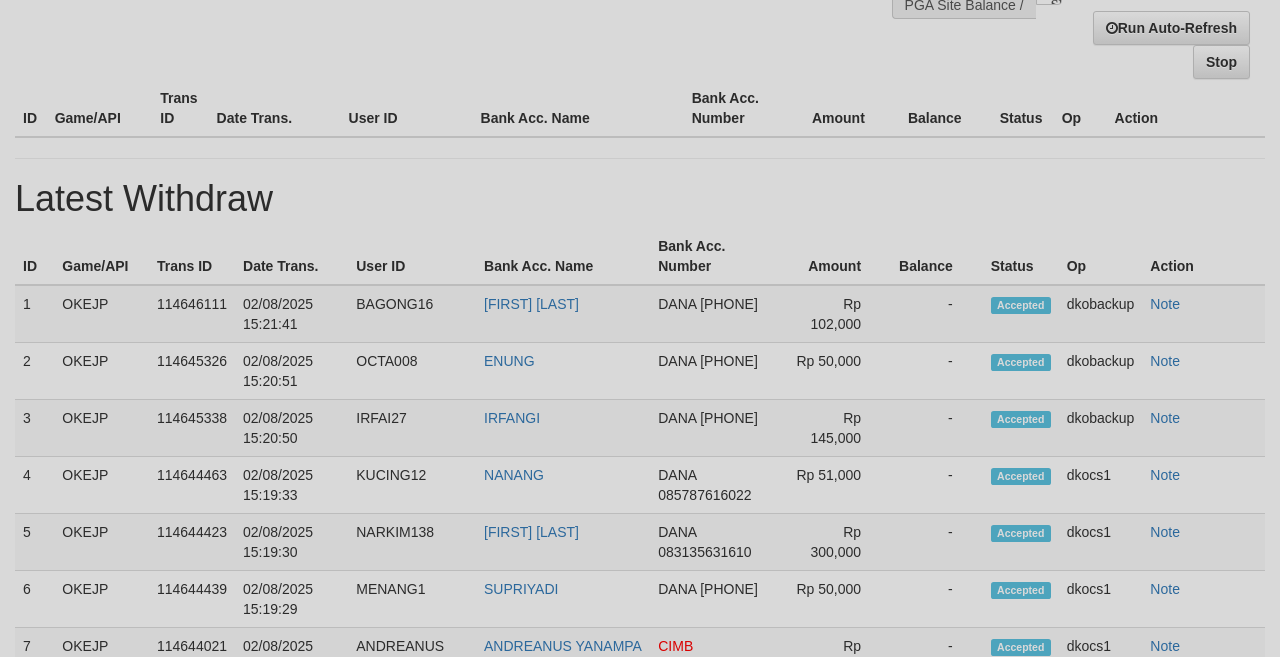 select on "**" 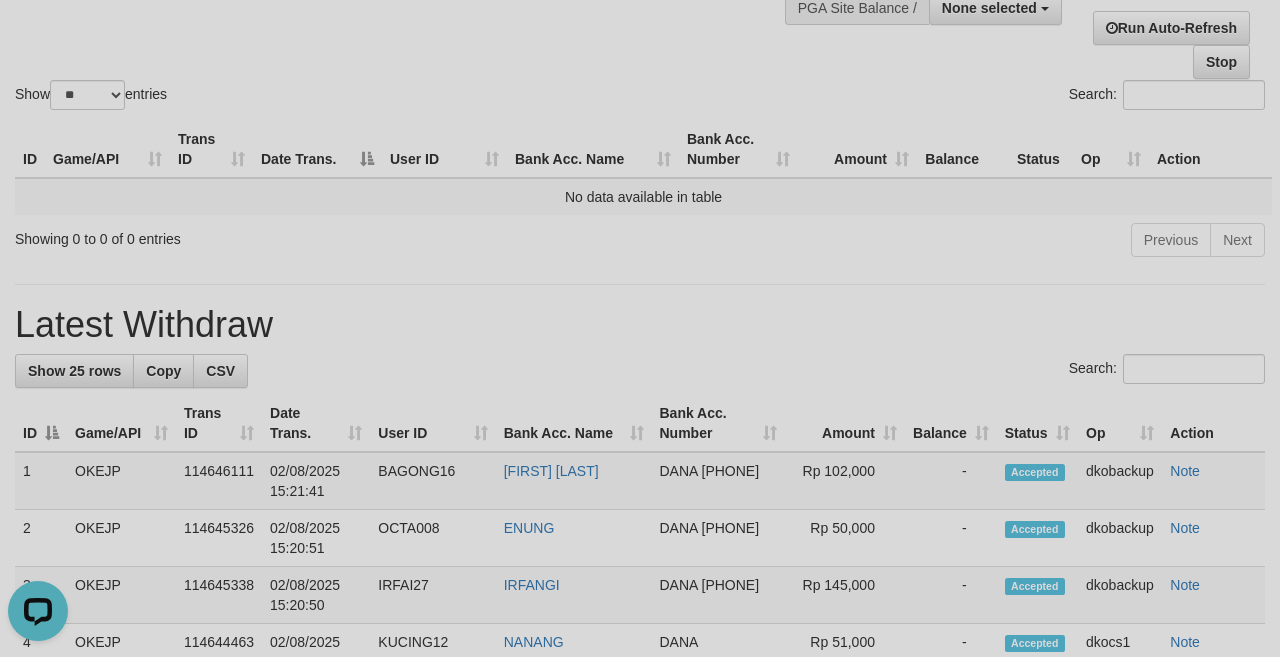 scroll, scrollTop: 0, scrollLeft: 0, axis: both 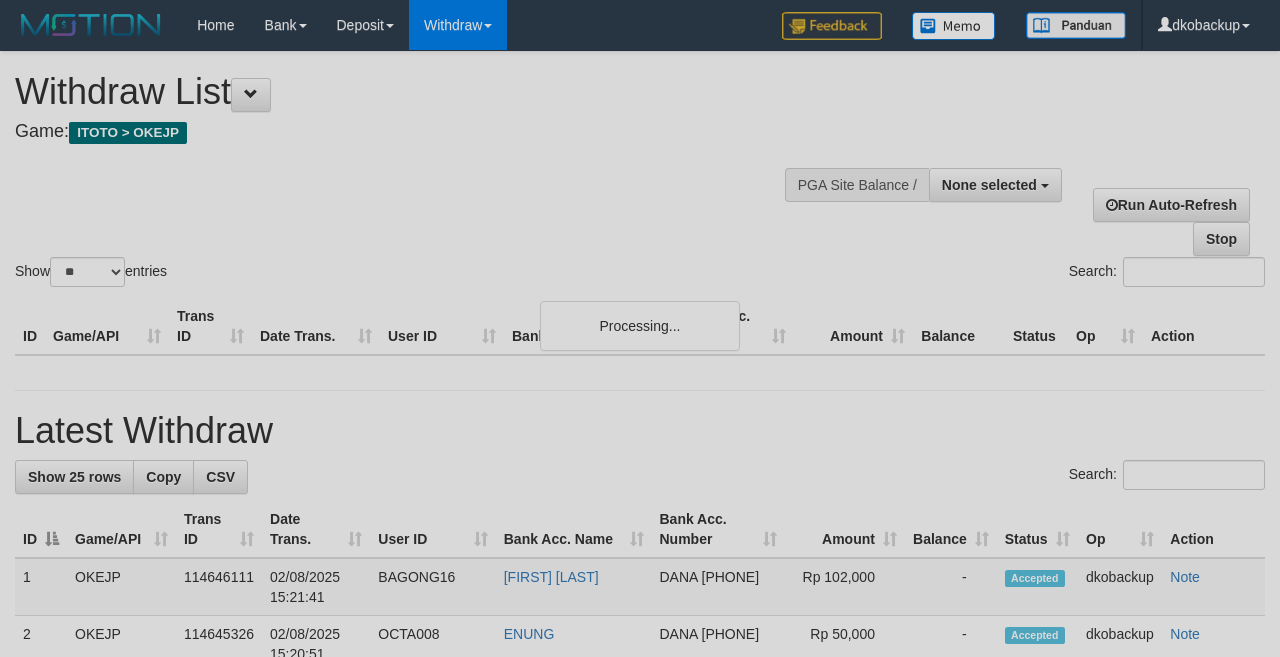 select 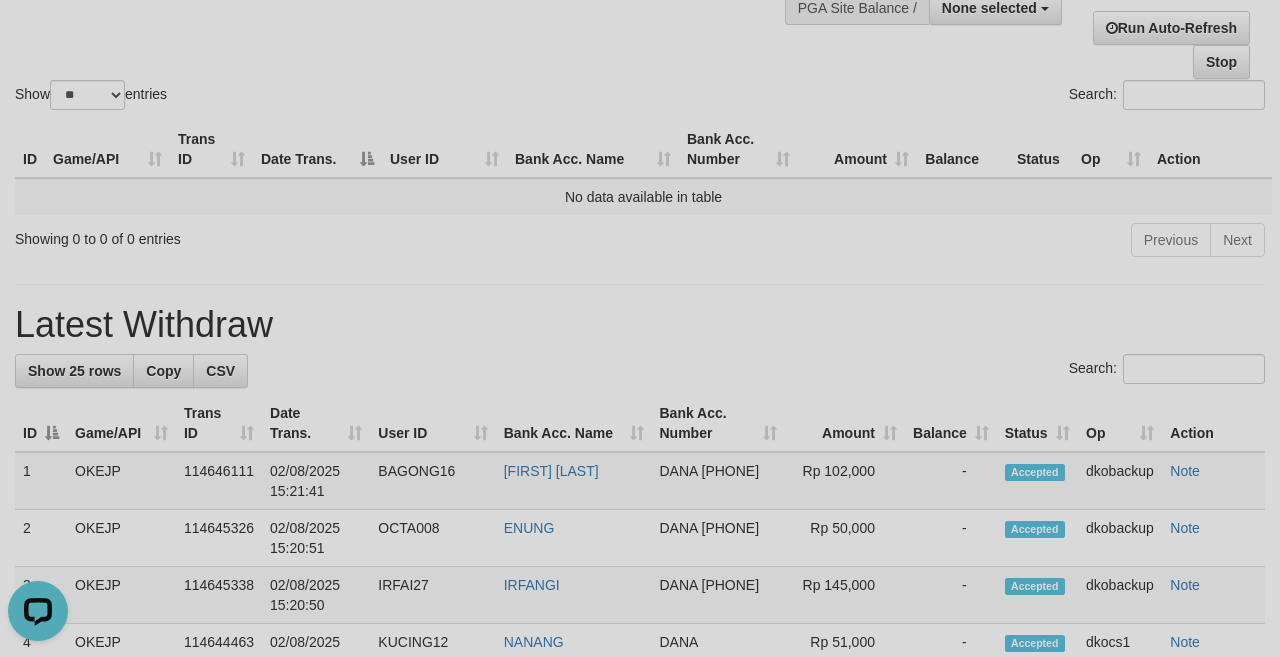 scroll, scrollTop: 0, scrollLeft: 0, axis: both 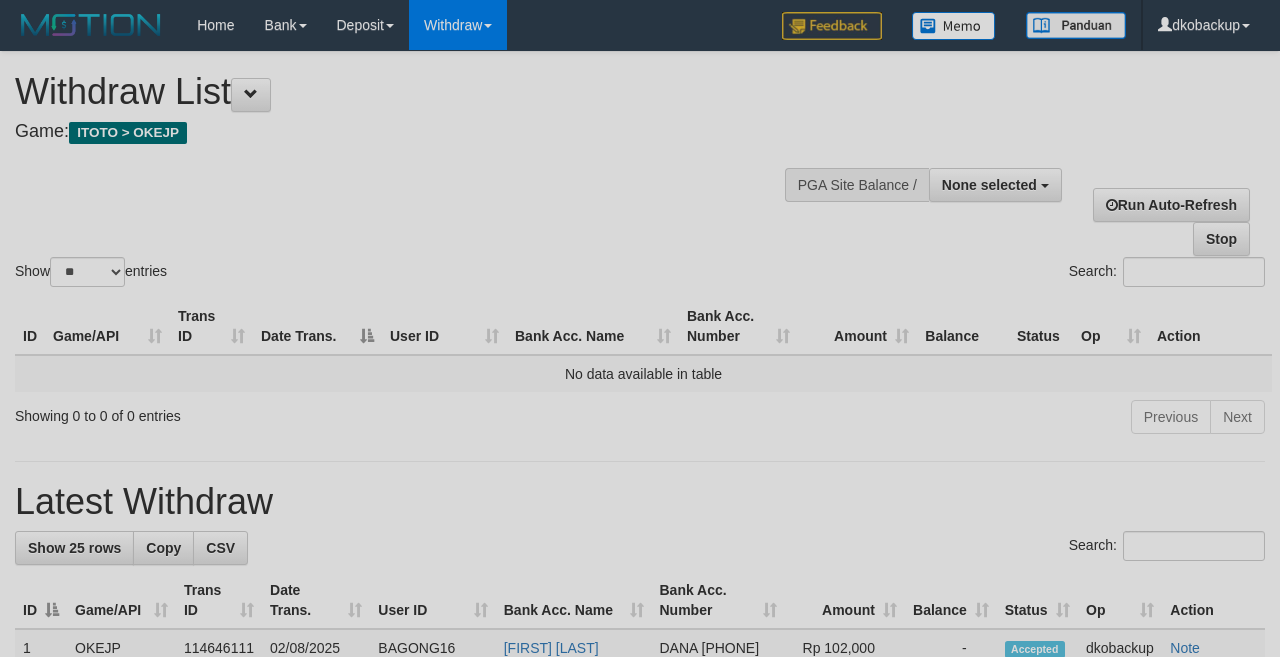 select 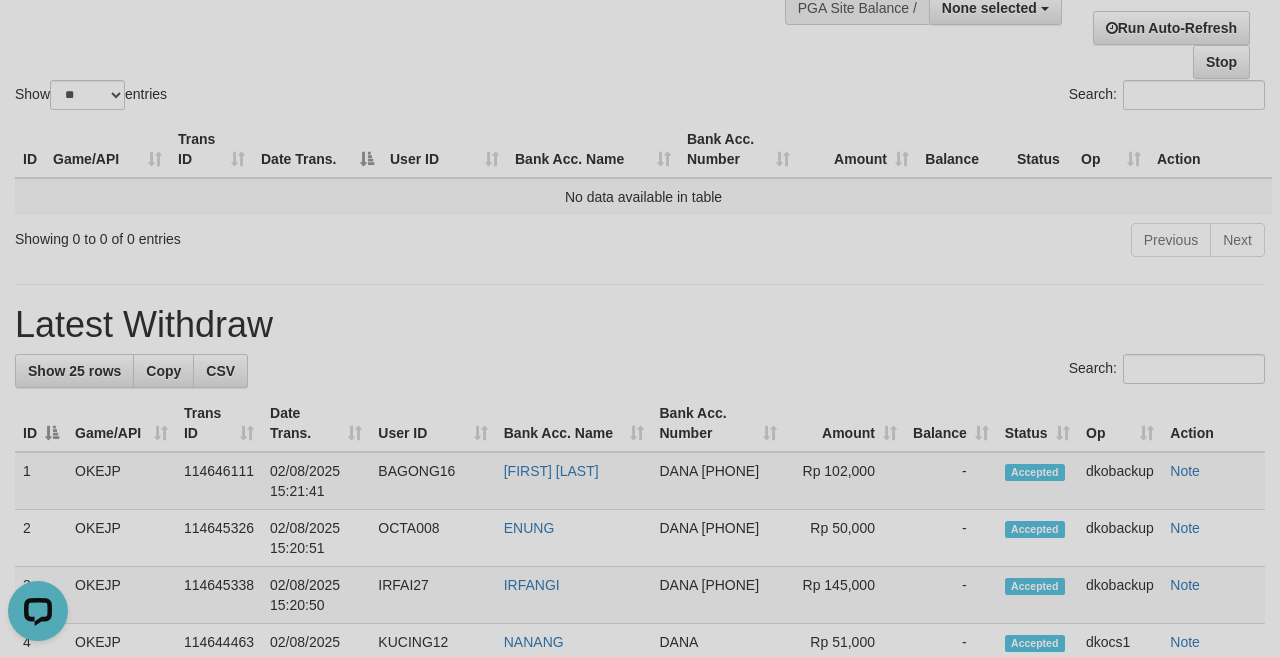scroll, scrollTop: 0, scrollLeft: 0, axis: both 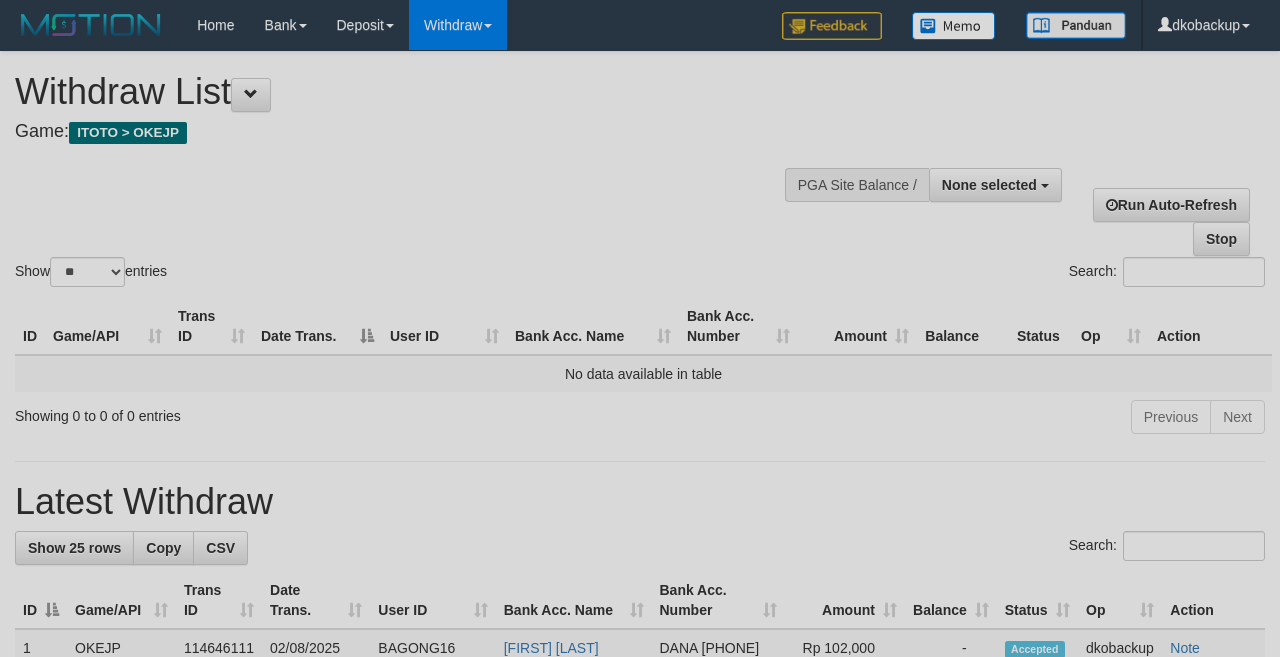 select 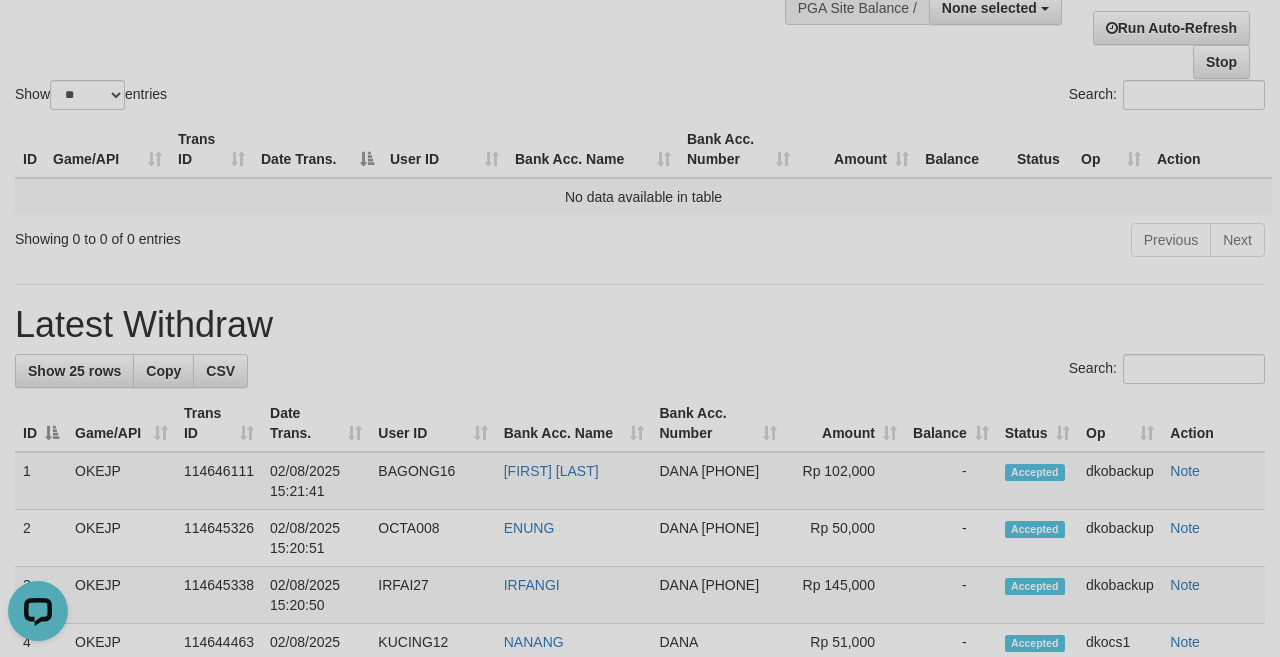 scroll, scrollTop: 0, scrollLeft: 0, axis: both 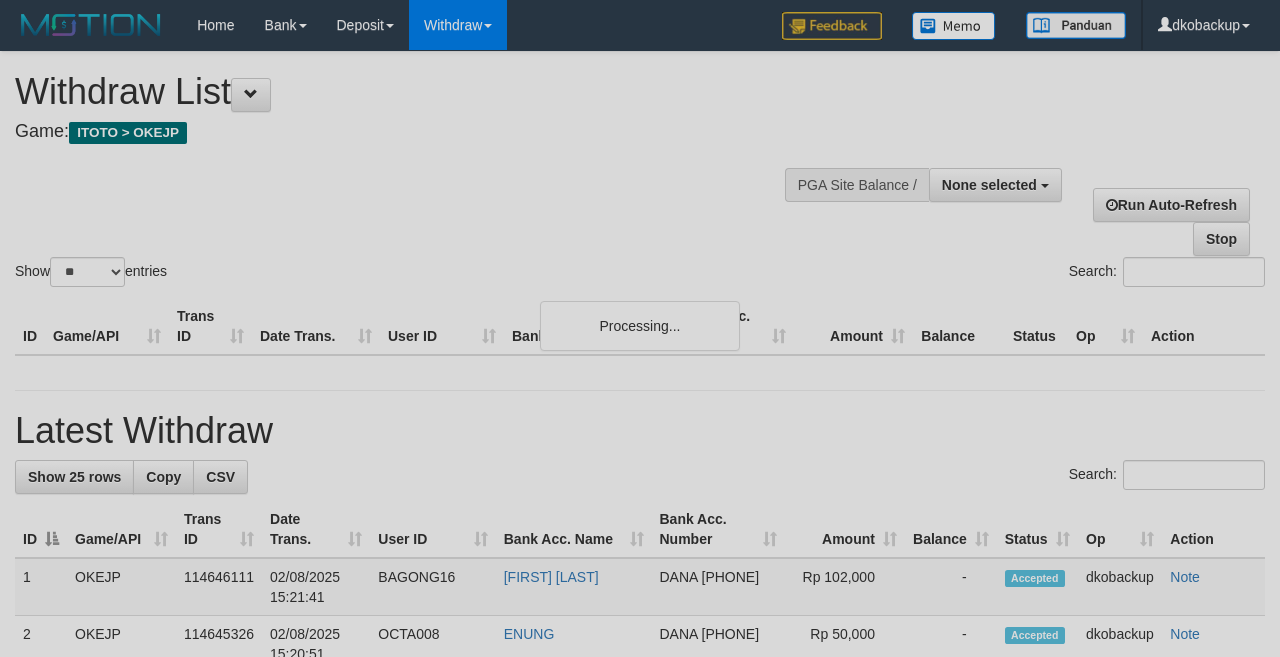 select 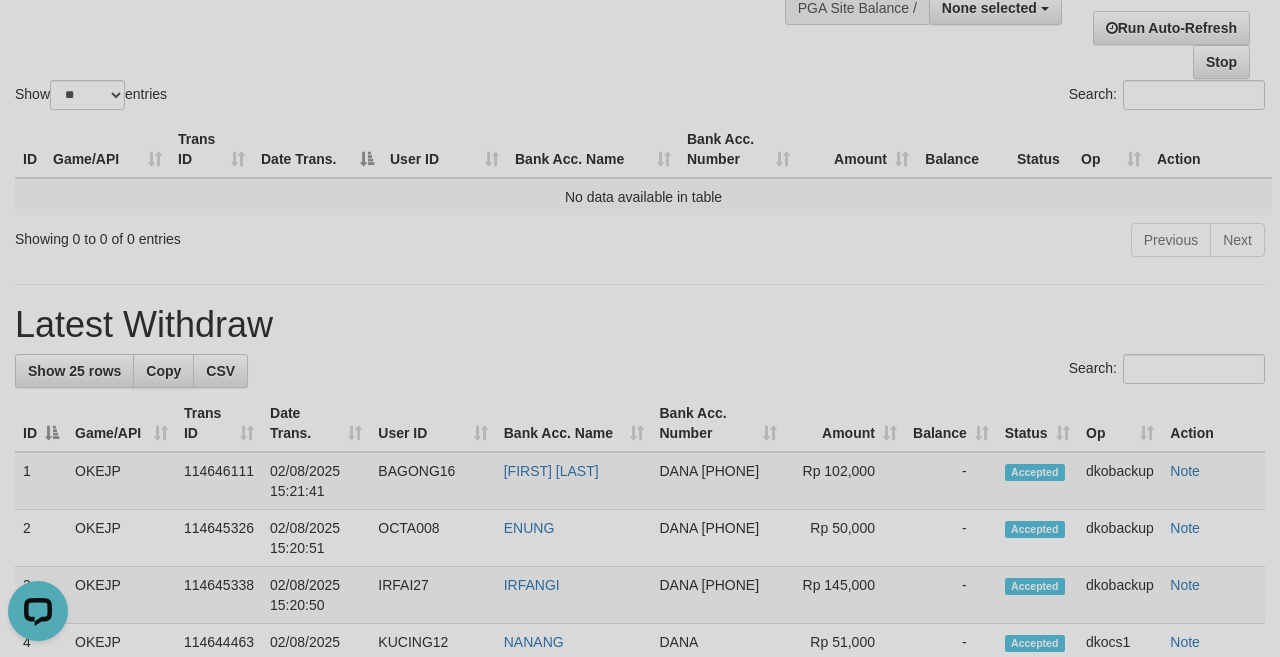scroll, scrollTop: 0, scrollLeft: 0, axis: both 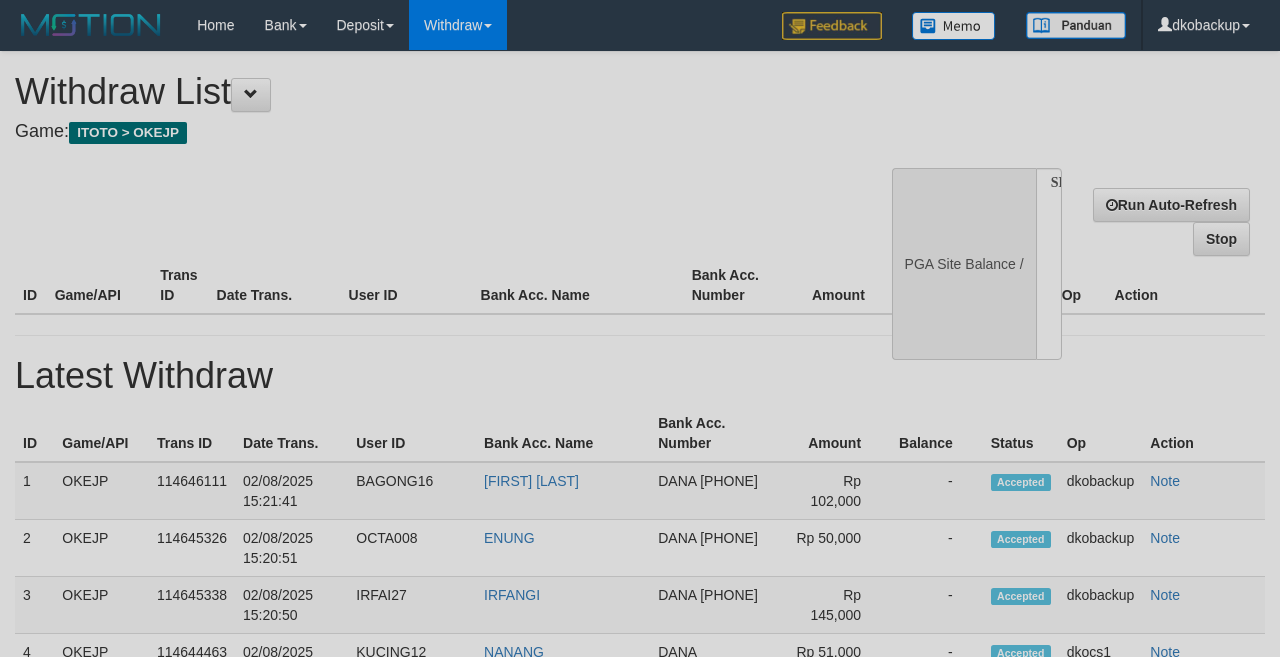 select 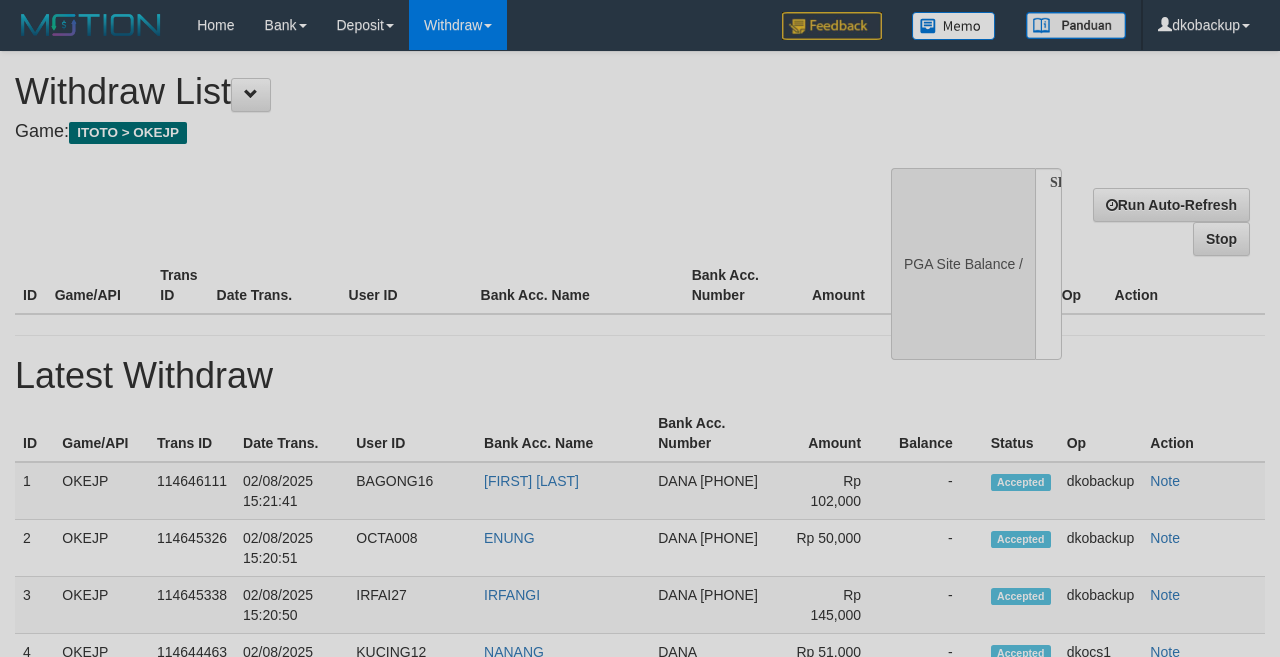 scroll, scrollTop: 177, scrollLeft: 0, axis: vertical 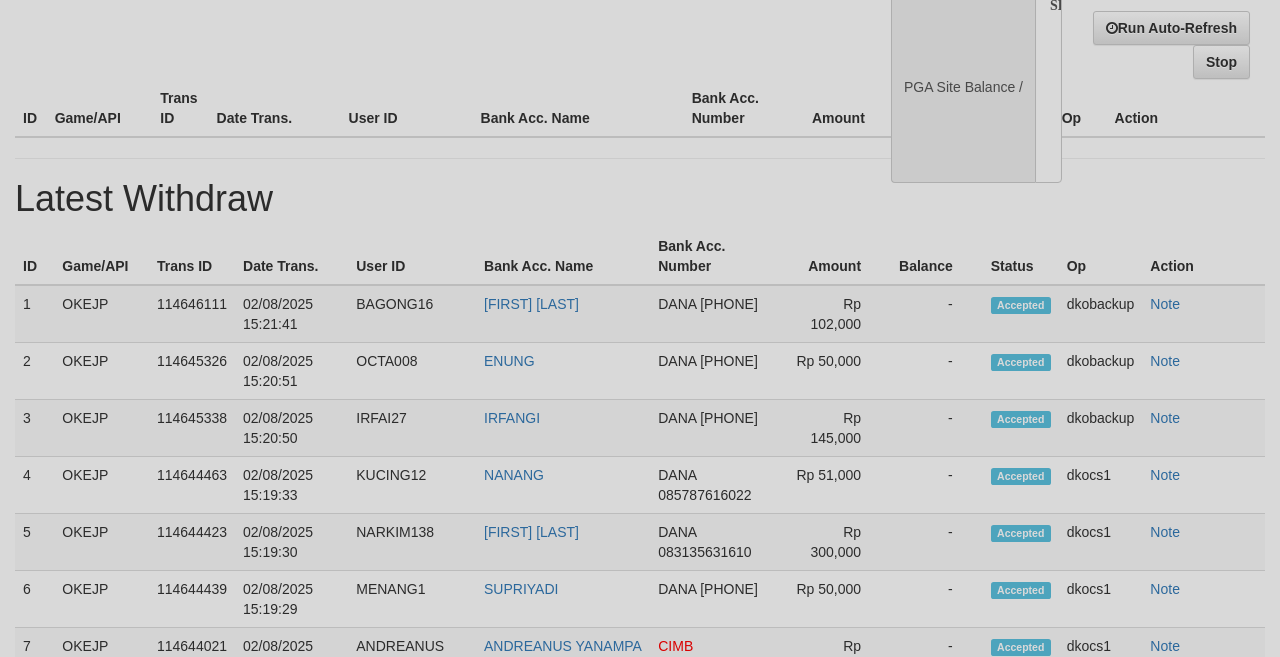 select on "**" 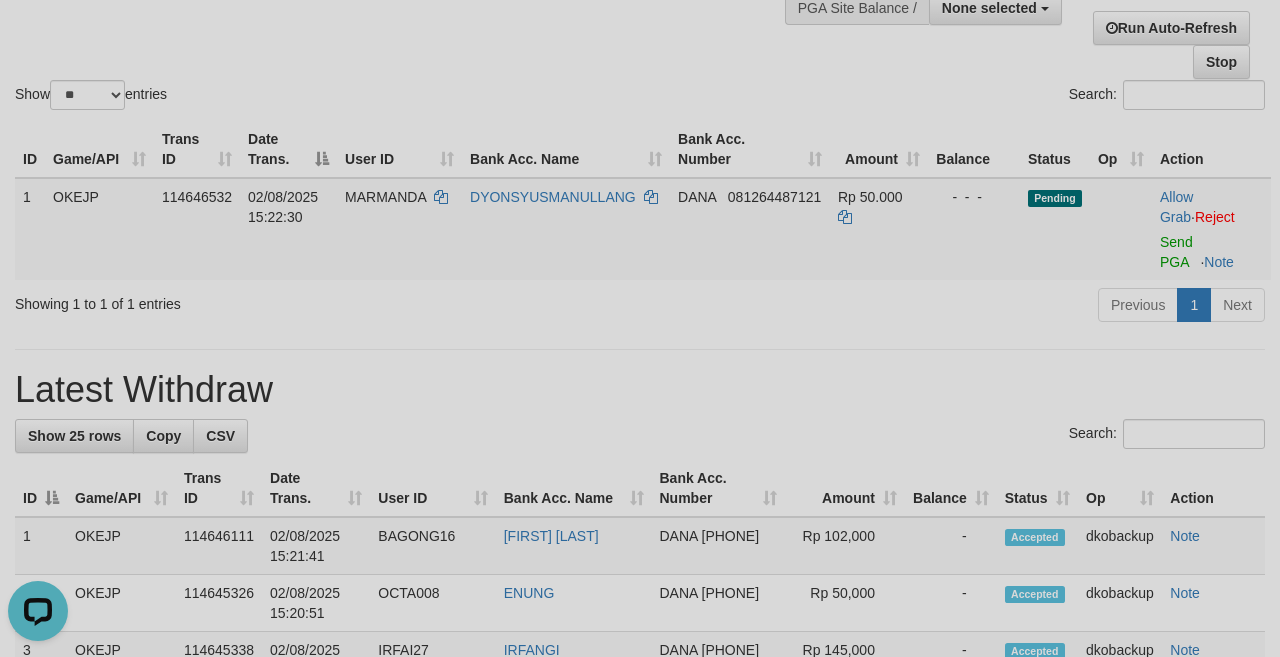 scroll, scrollTop: 0, scrollLeft: 0, axis: both 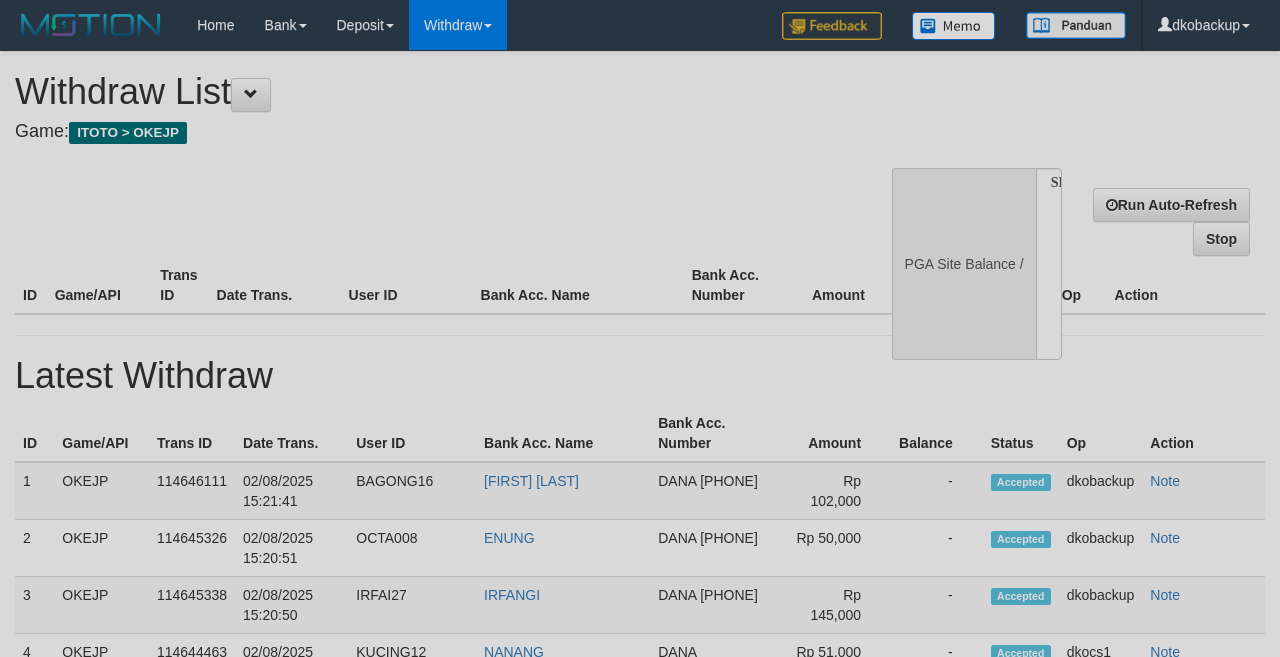 select 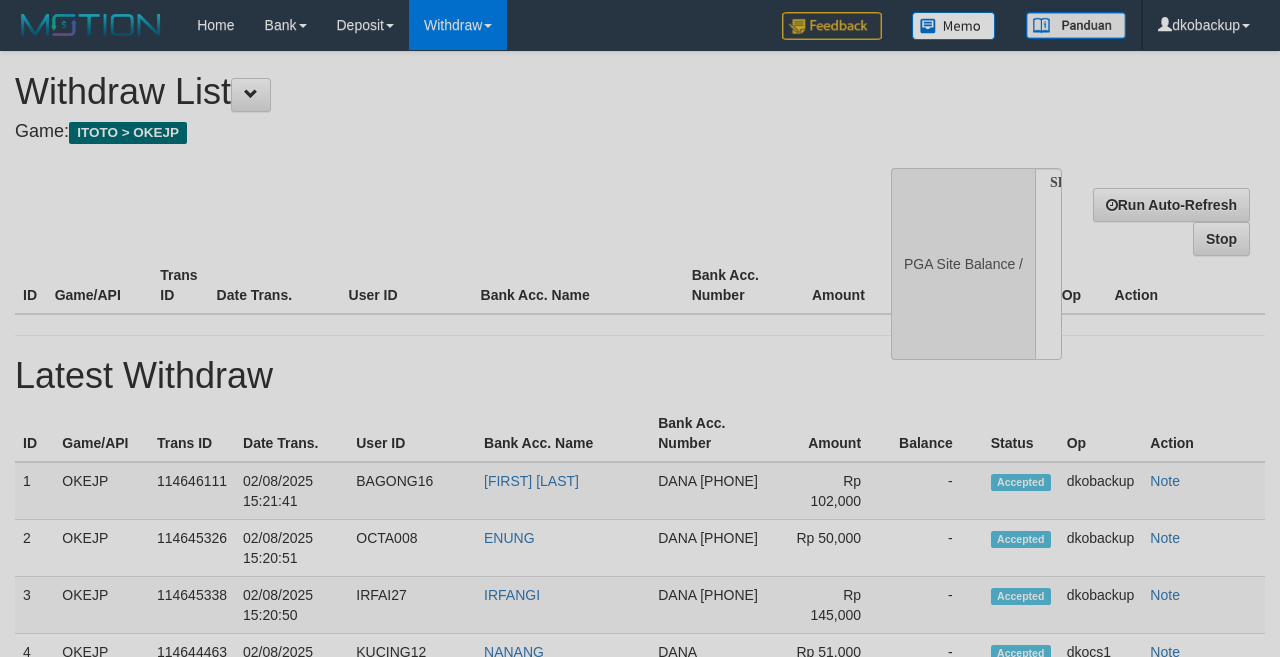 scroll, scrollTop: 177, scrollLeft: 0, axis: vertical 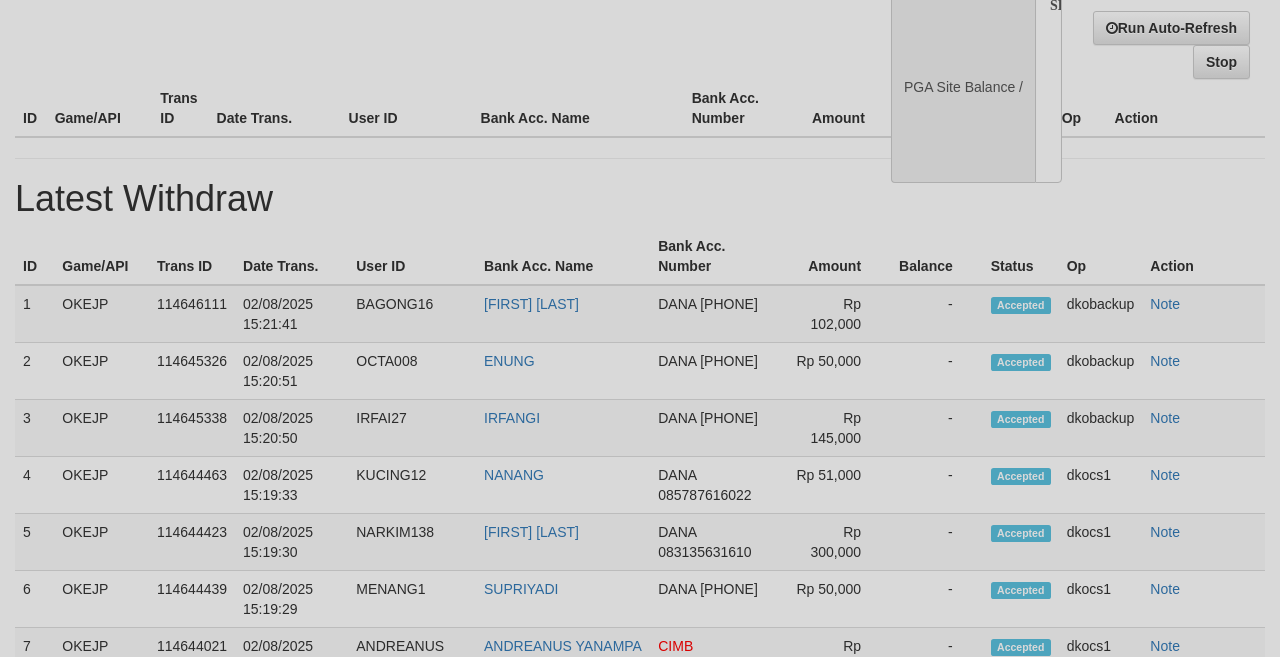 select on "**" 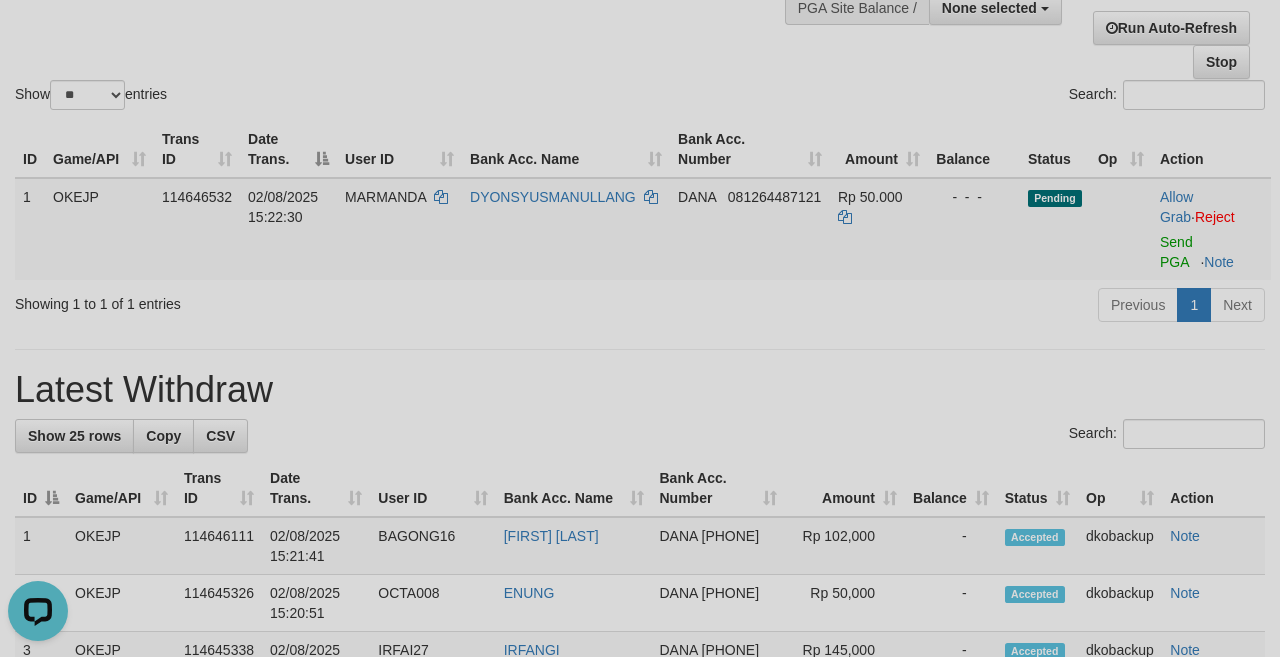 scroll, scrollTop: 0, scrollLeft: 0, axis: both 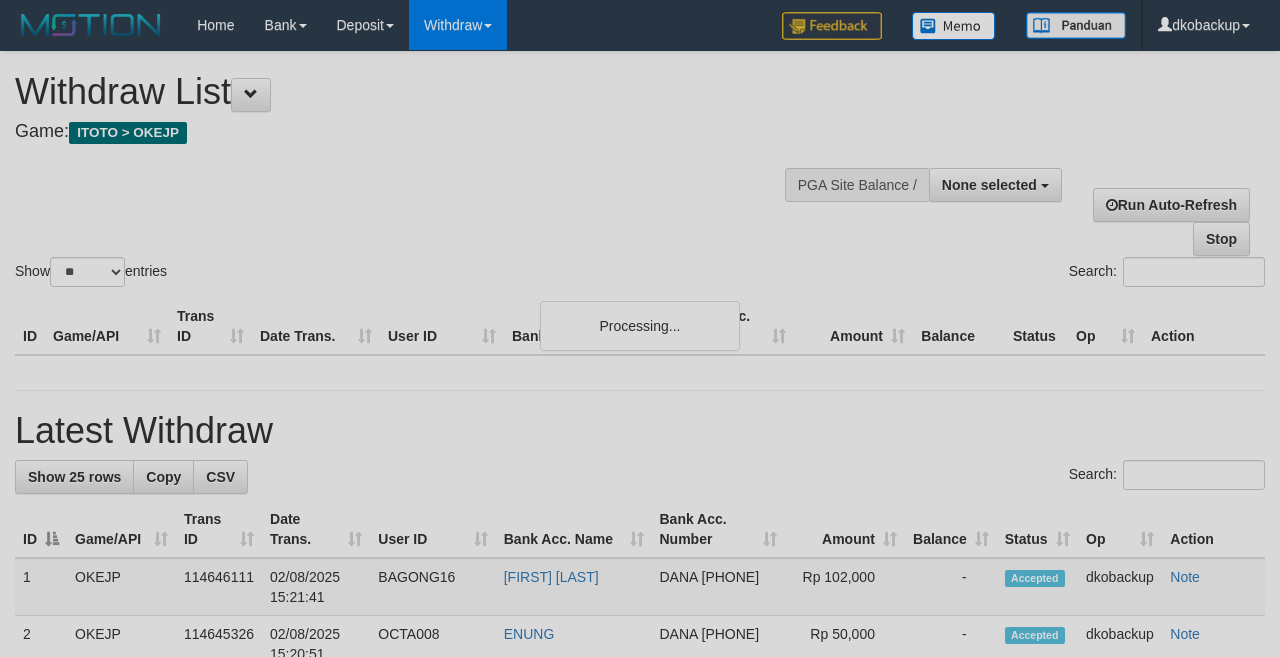 select 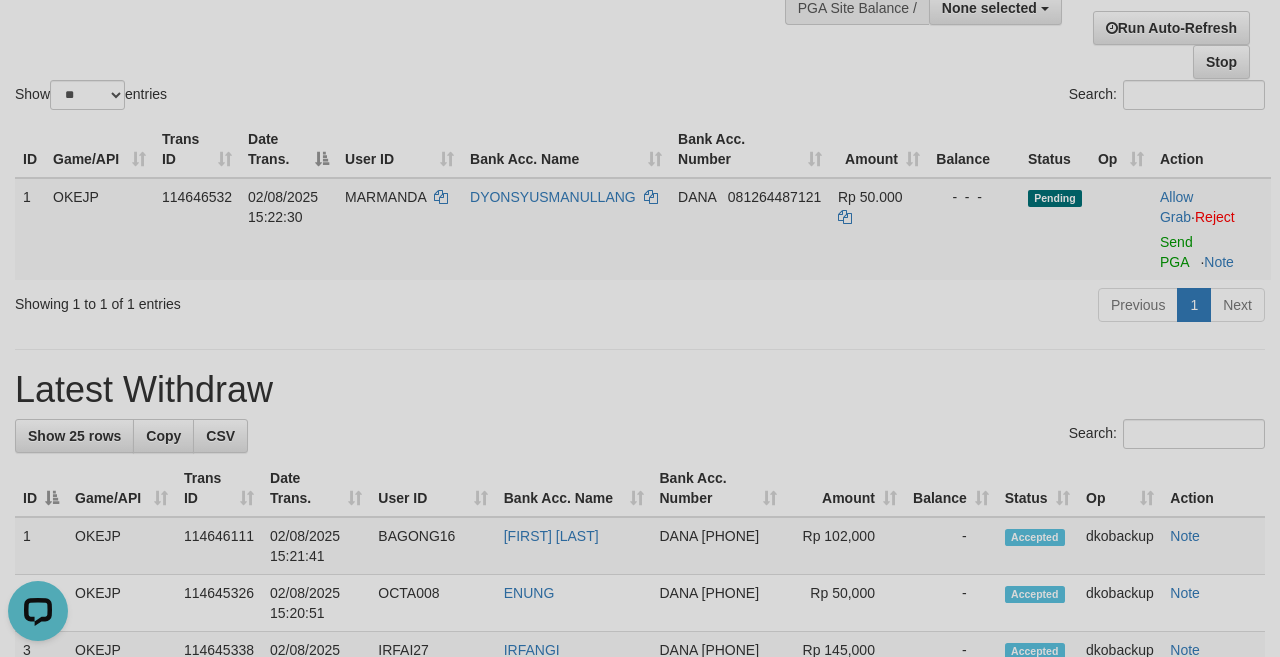 scroll, scrollTop: 0, scrollLeft: 0, axis: both 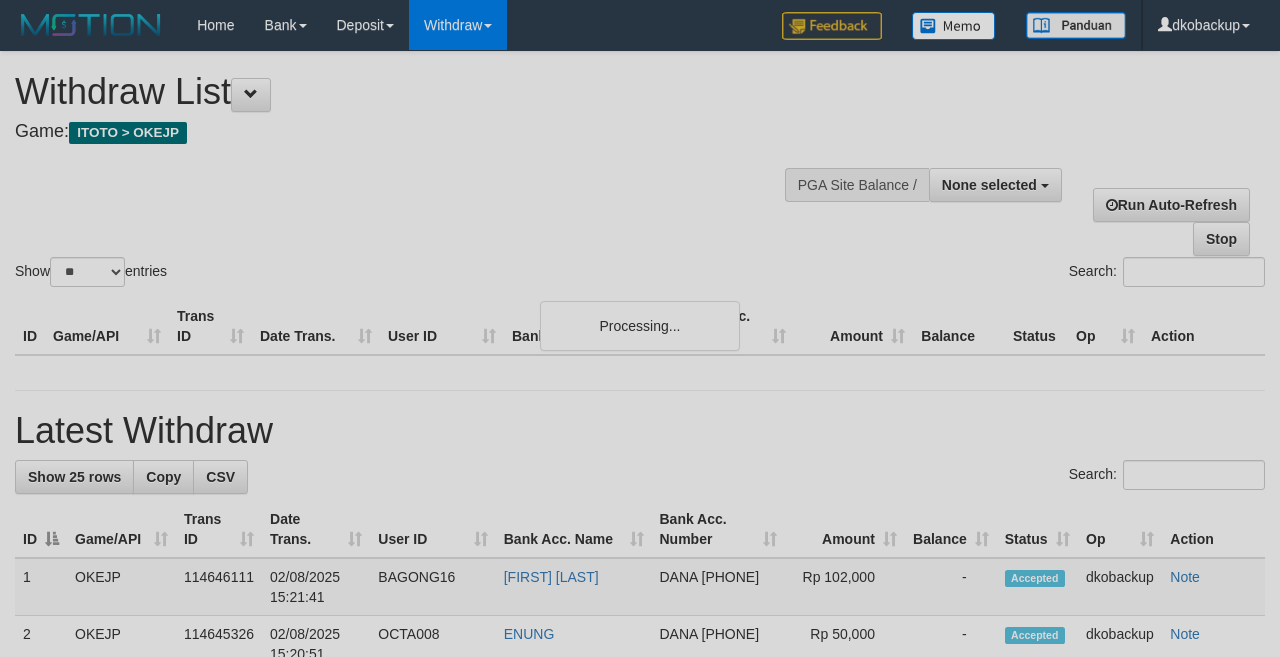 select 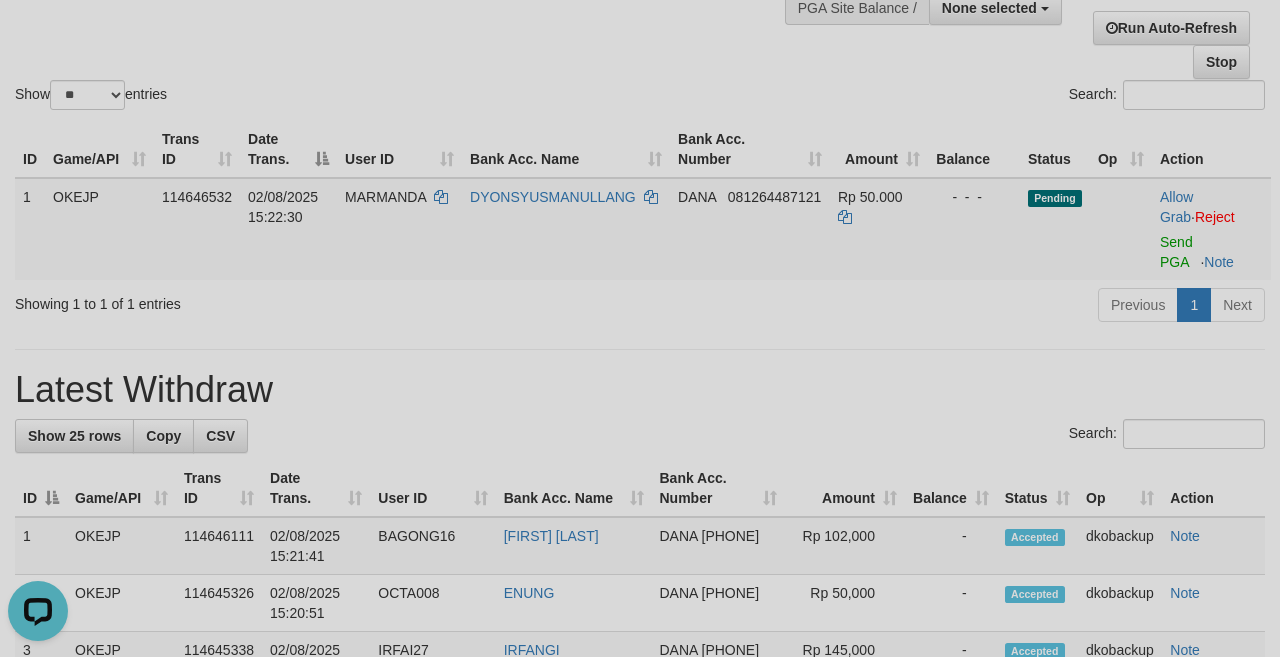 scroll, scrollTop: 0, scrollLeft: 0, axis: both 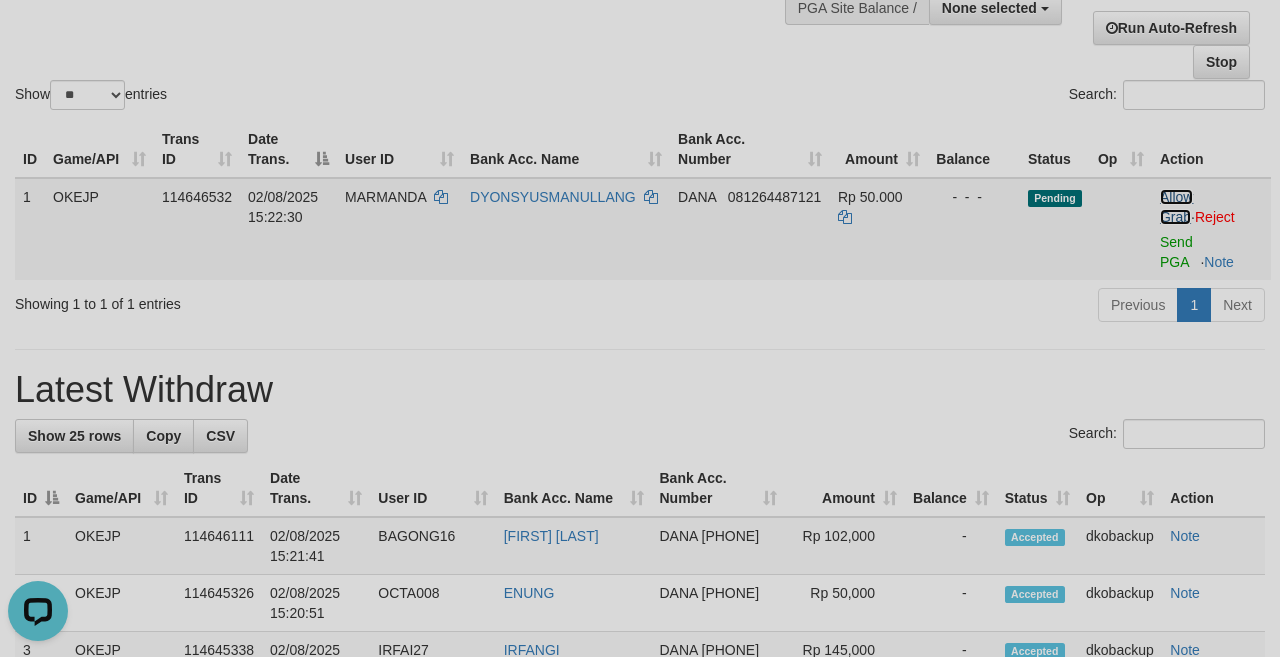 click on "Allow Grab" at bounding box center [1176, 207] 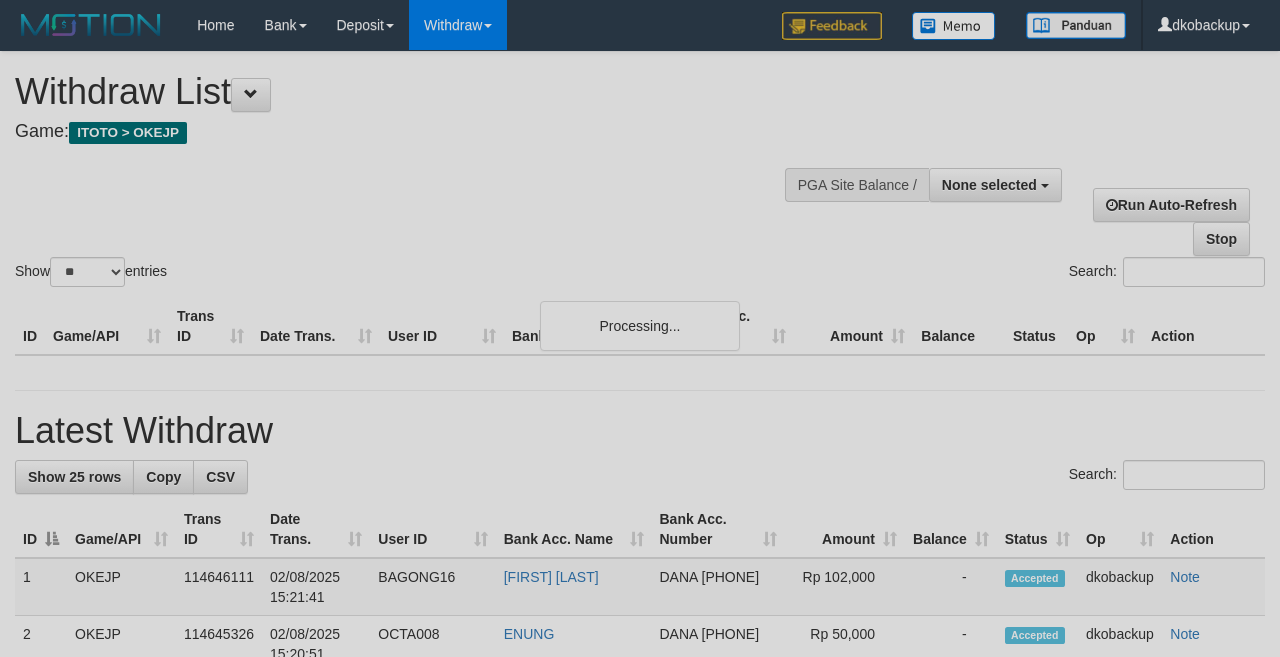 select 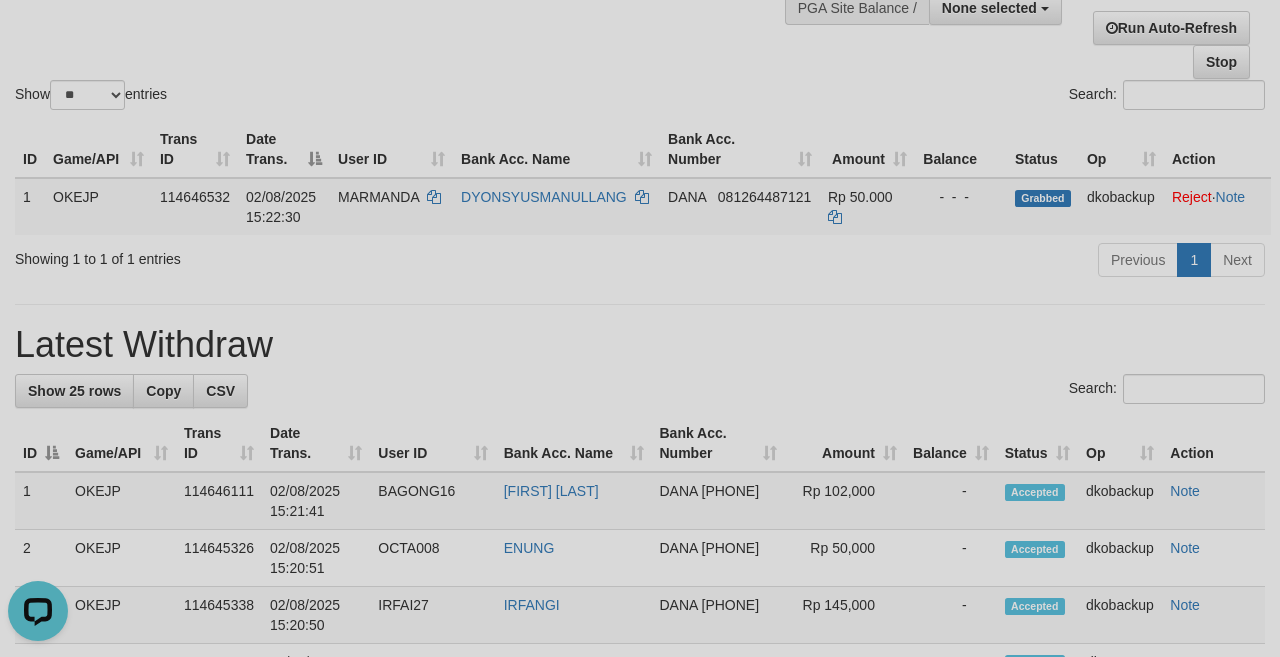 scroll, scrollTop: 0, scrollLeft: 0, axis: both 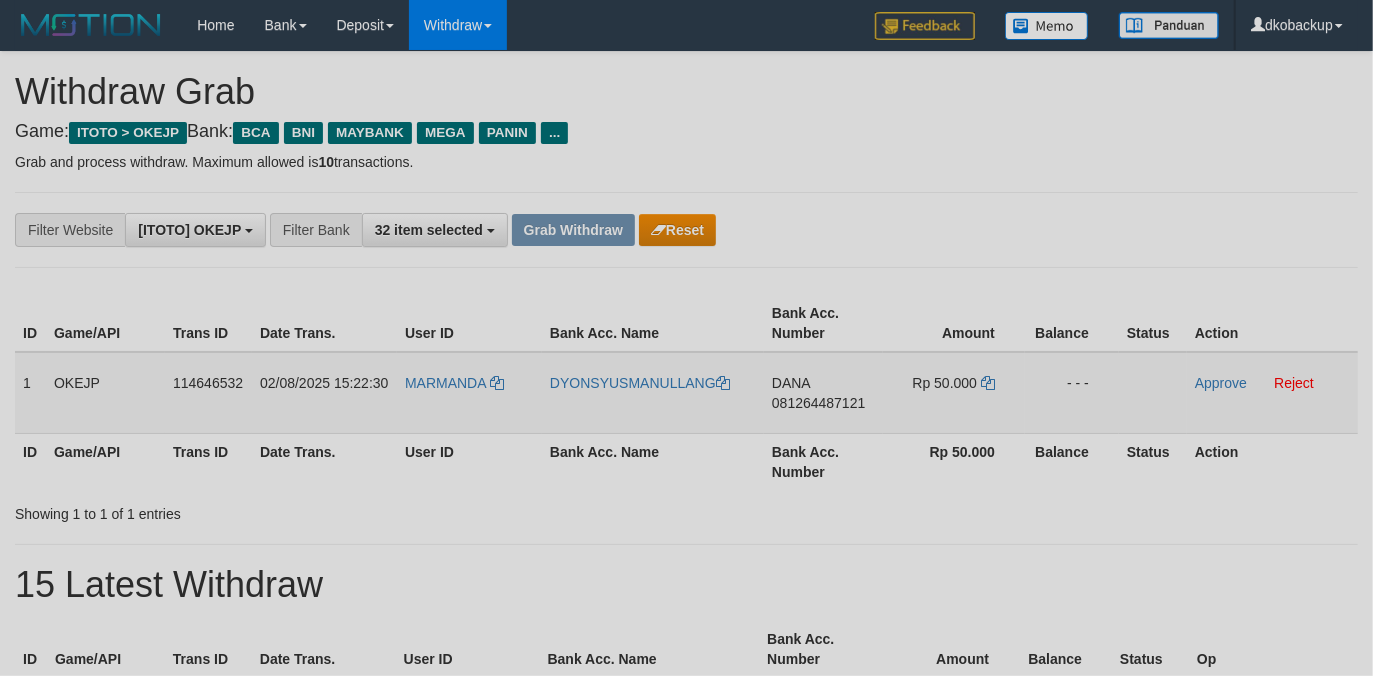click on "MARMANDA" at bounding box center (469, 393) 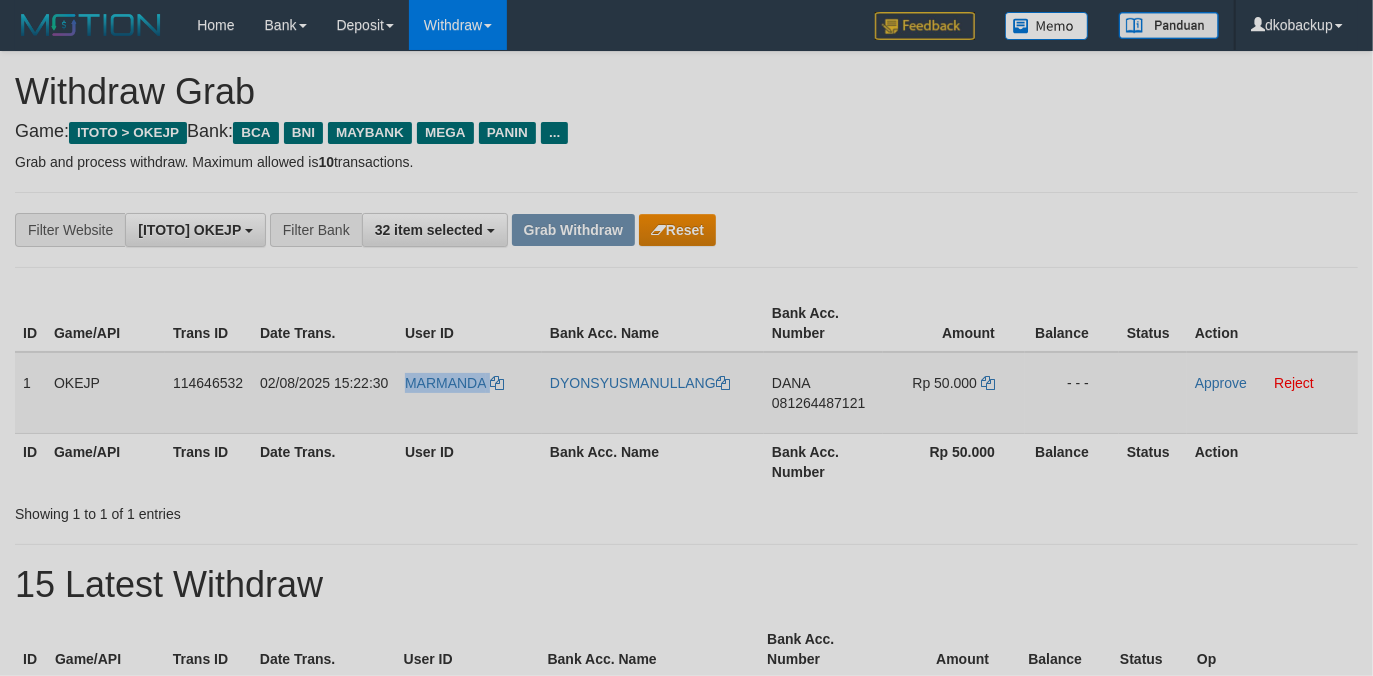 click on "MARMANDA" at bounding box center [469, 393] 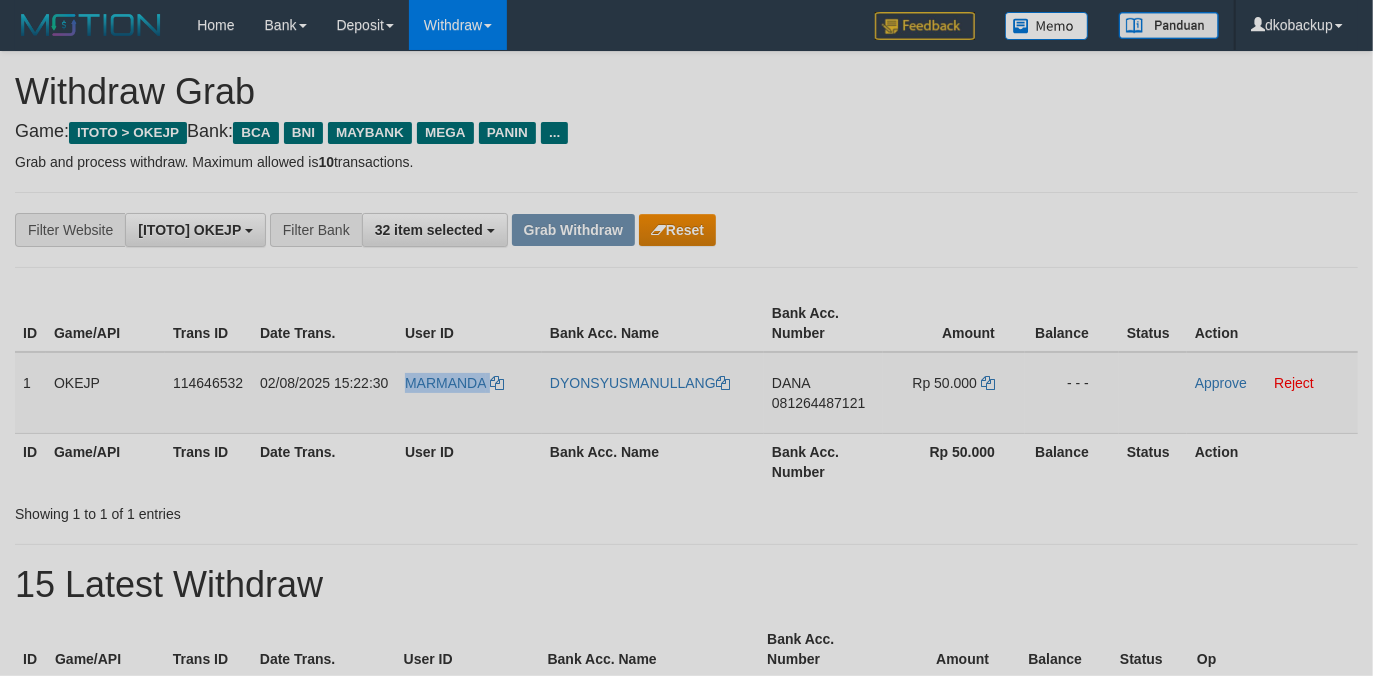 copy on "MARMANDA" 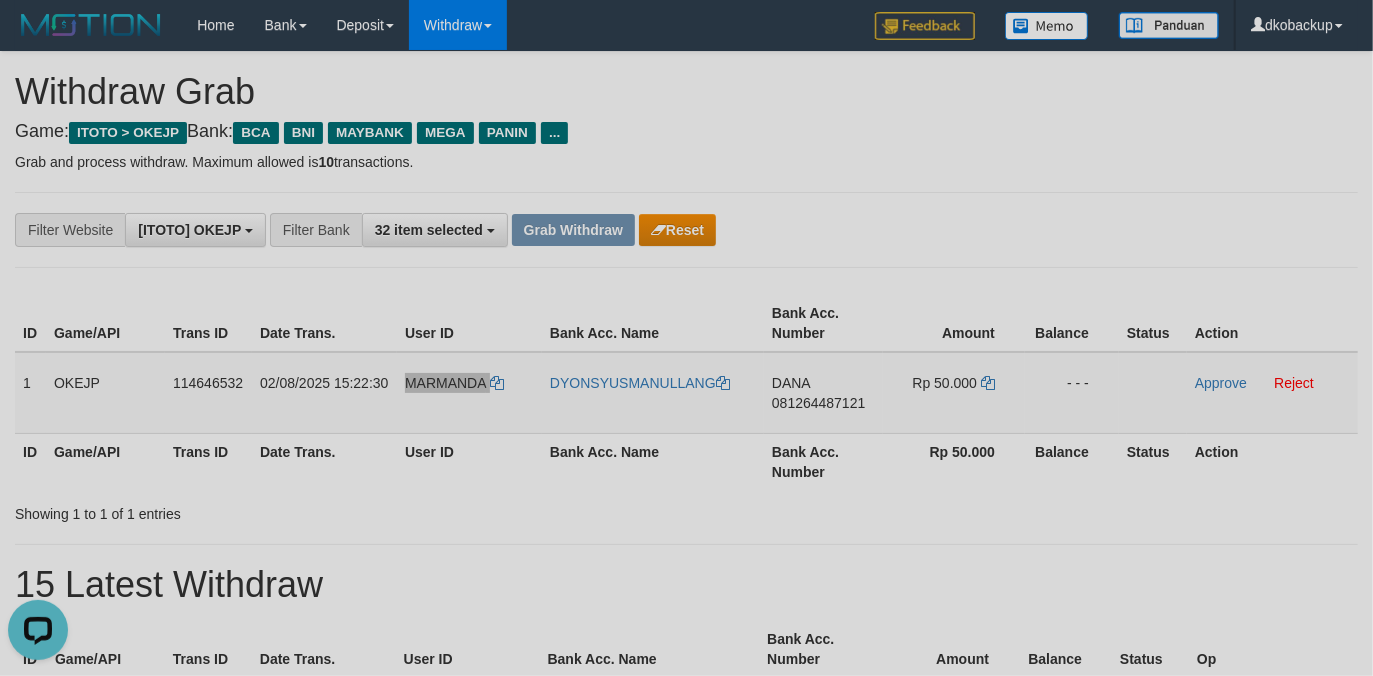 scroll, scrollTop: 0, scrollLeft: 0, axis: both 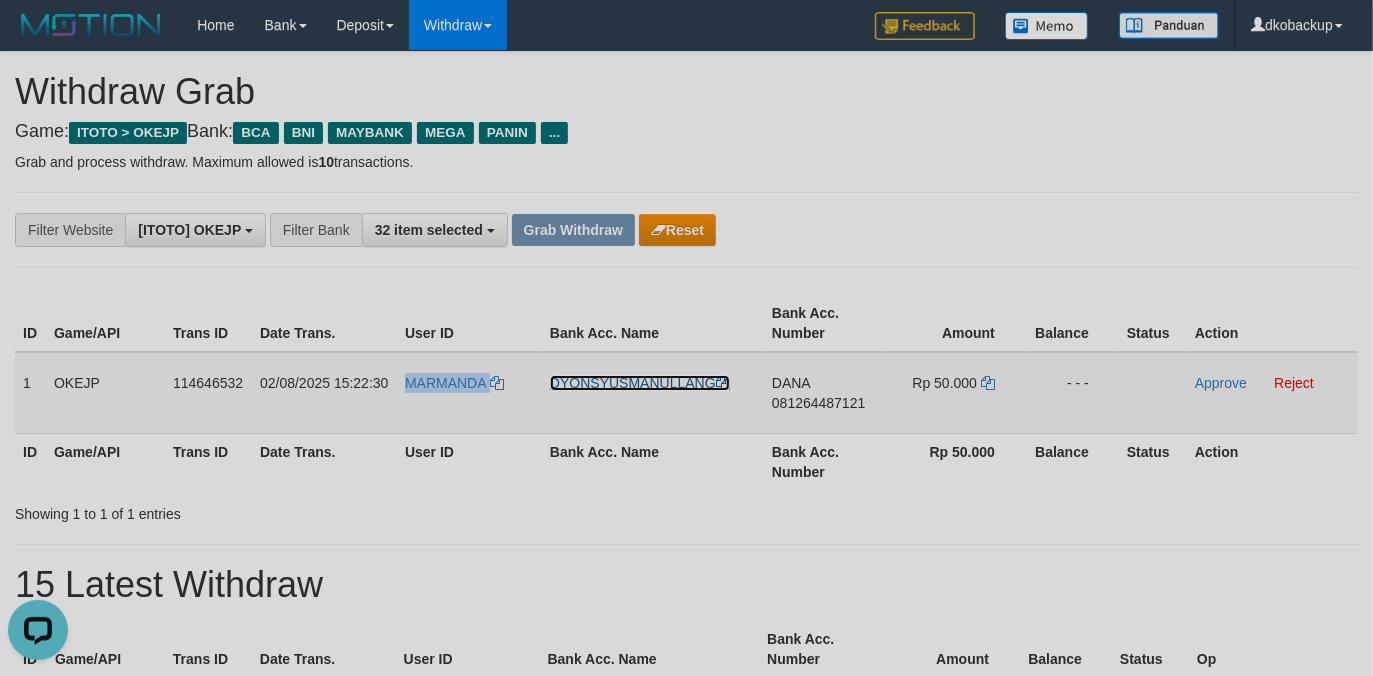 click on "DYONSYUSMANULLANG" at bounding box center (640, 383) 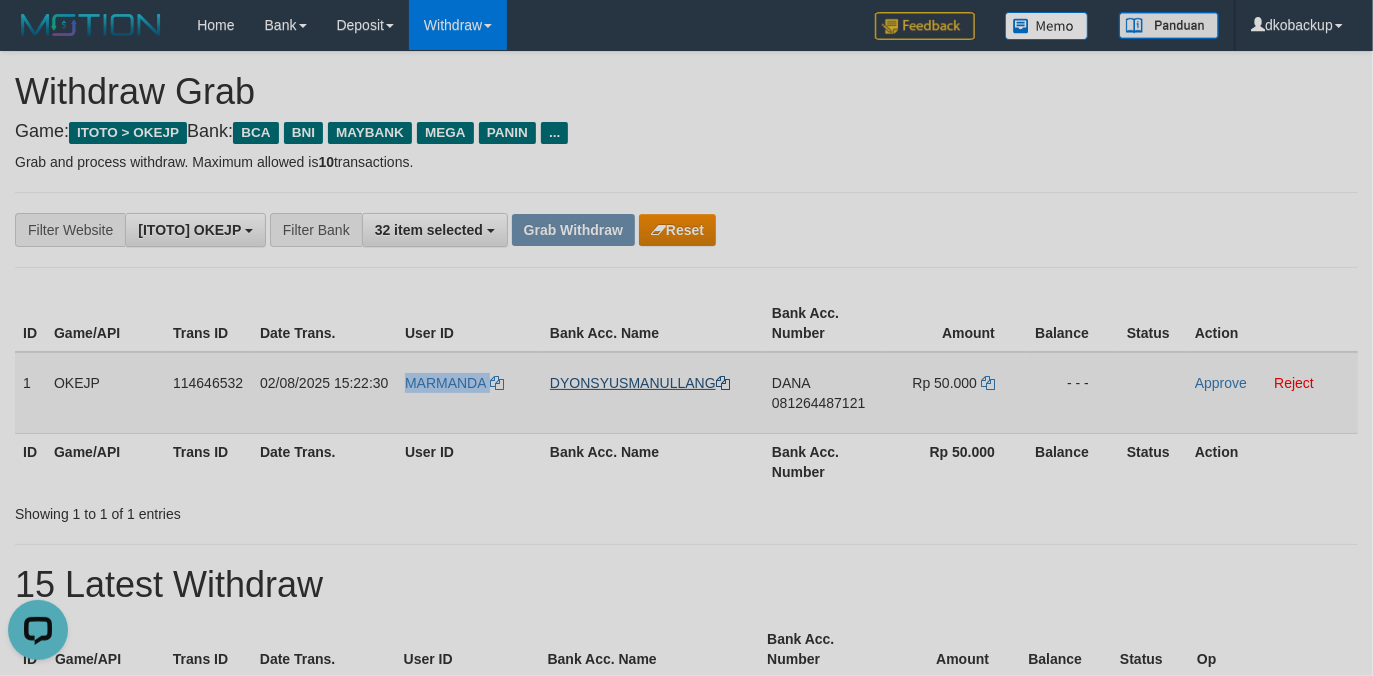 copy on "MARMANDA" 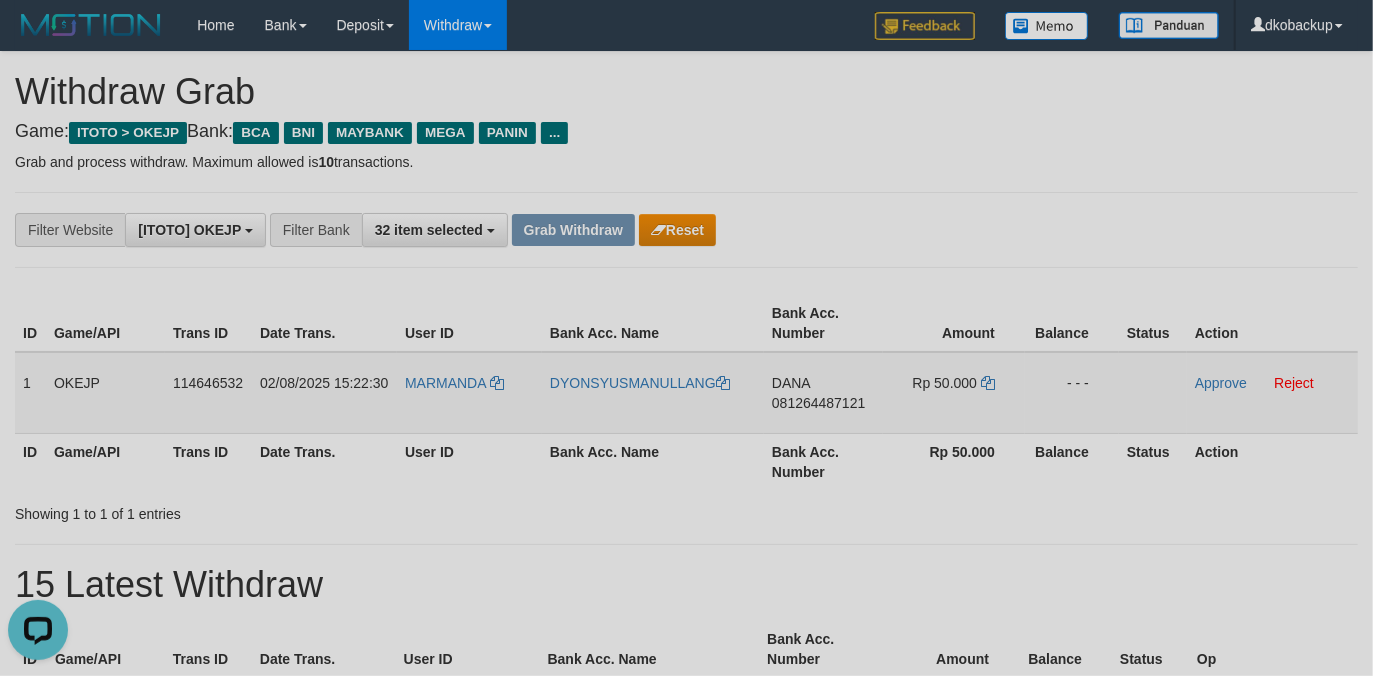 drag, startPoint x: 821, startPoint y: 406, endPoint x: 721, endPoint y: 422, distance: 101.27191 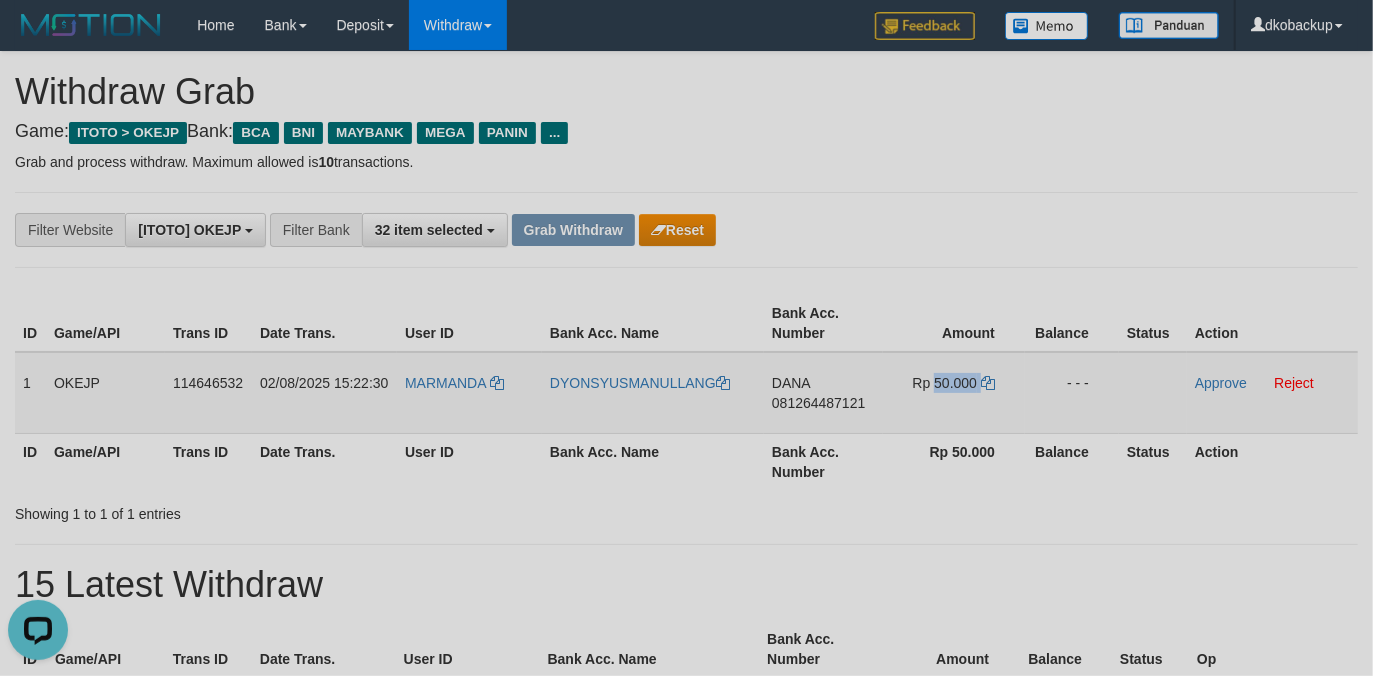 click on "Rp 50.000" at bounding box center [945, 383] 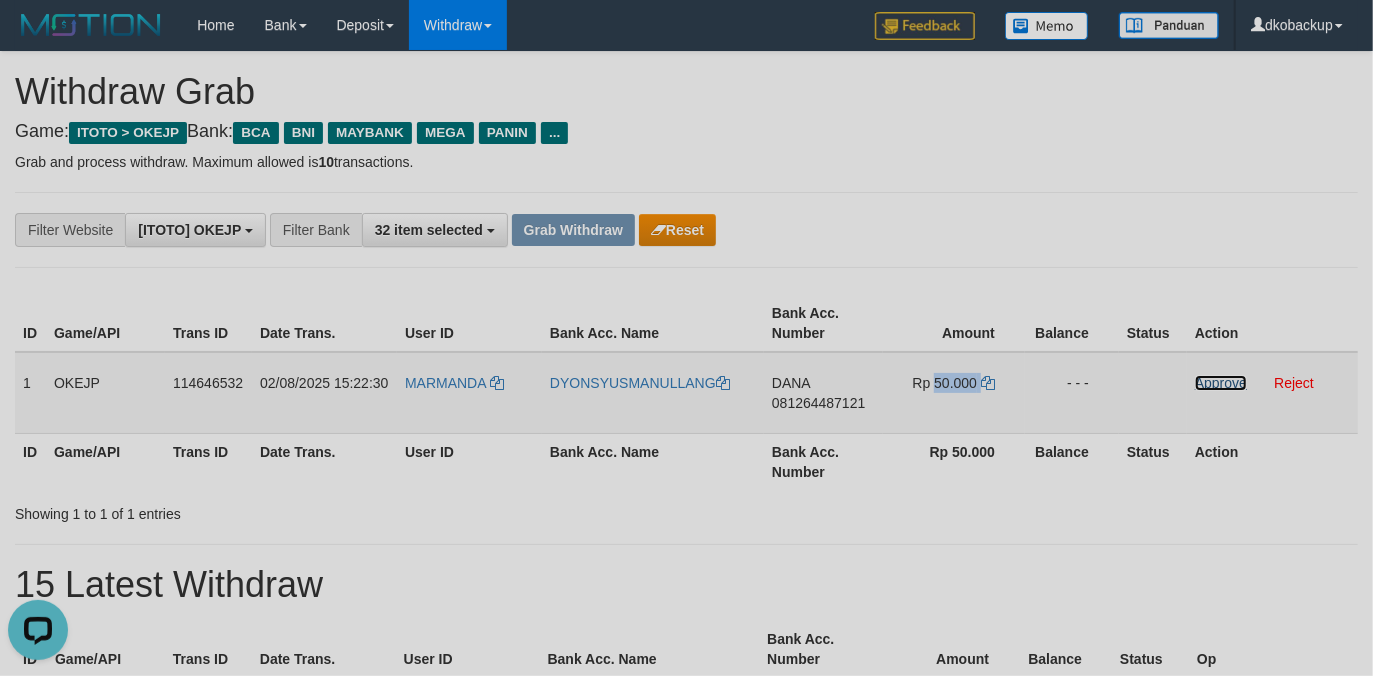 click on "Approve" at bounding box center (1221, 383) 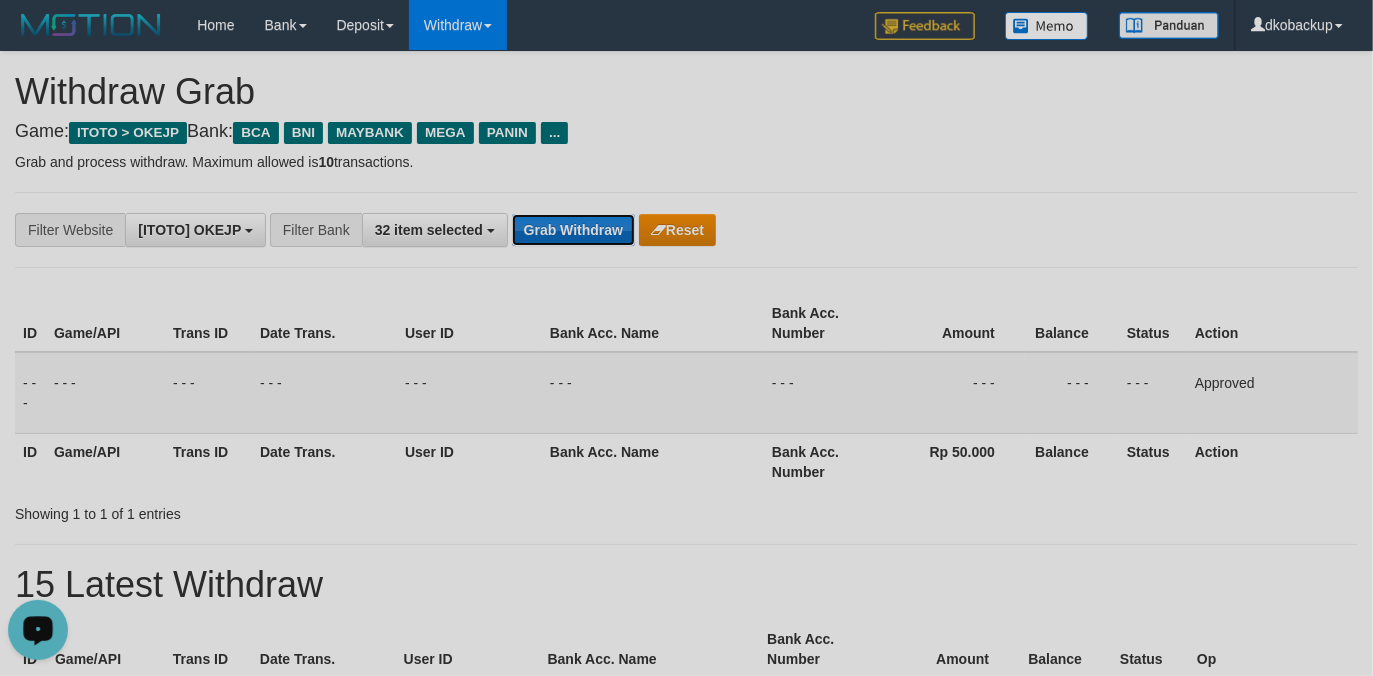 click on "Grab Withdraw" at bounding box center (573, 230) 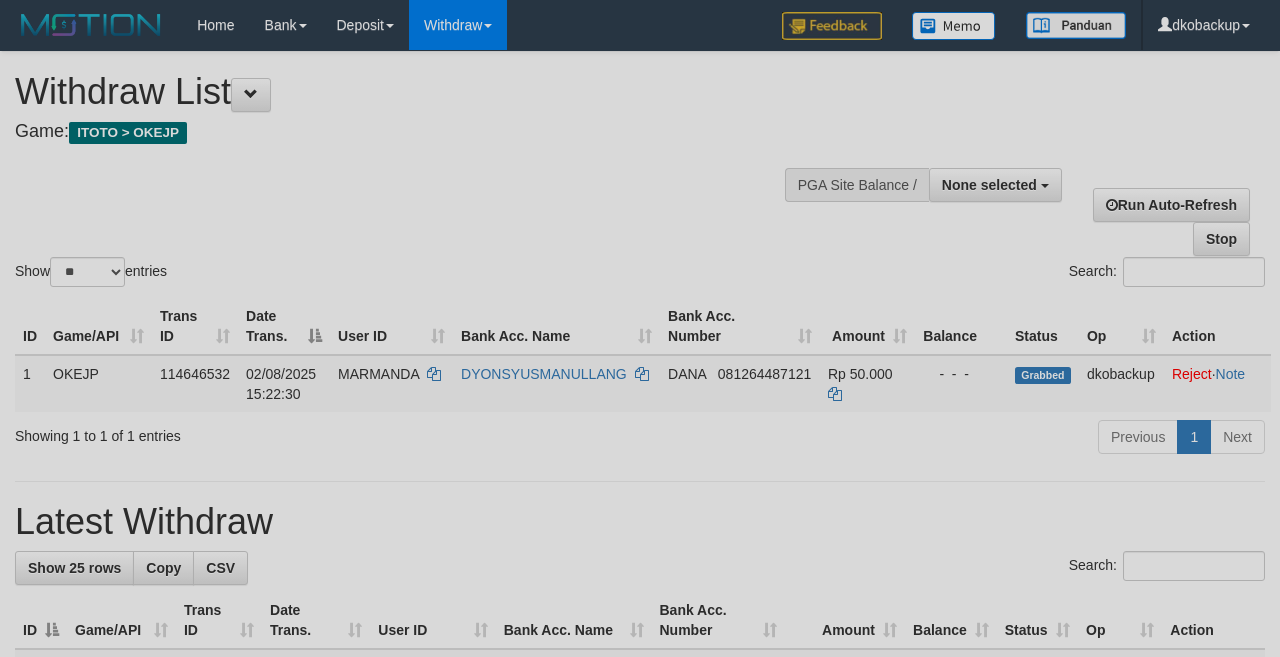 select 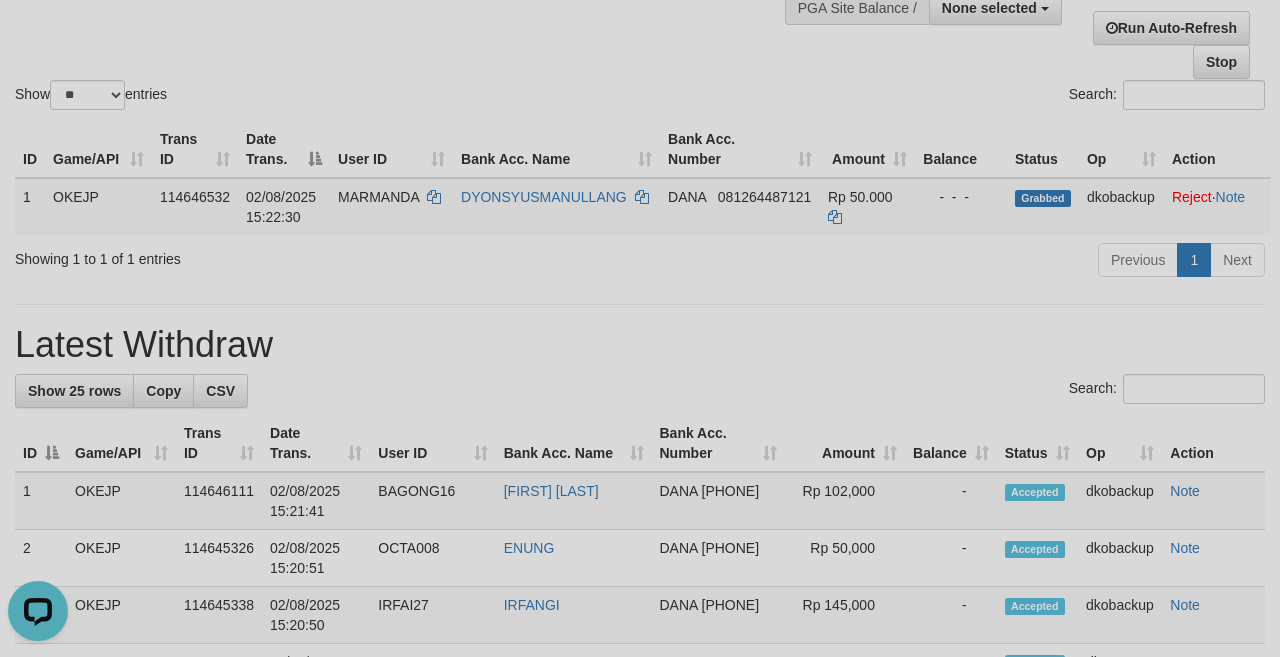 scroll, scrollTop: 0, scrollLeft: 0, axis: both 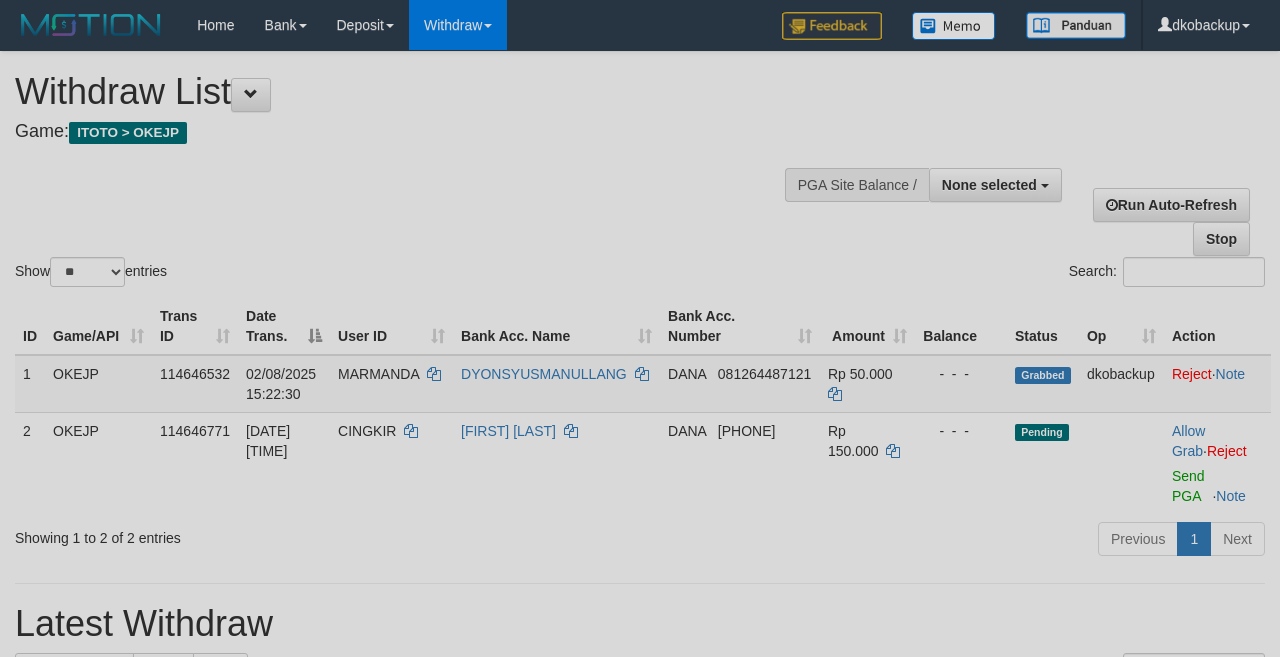select 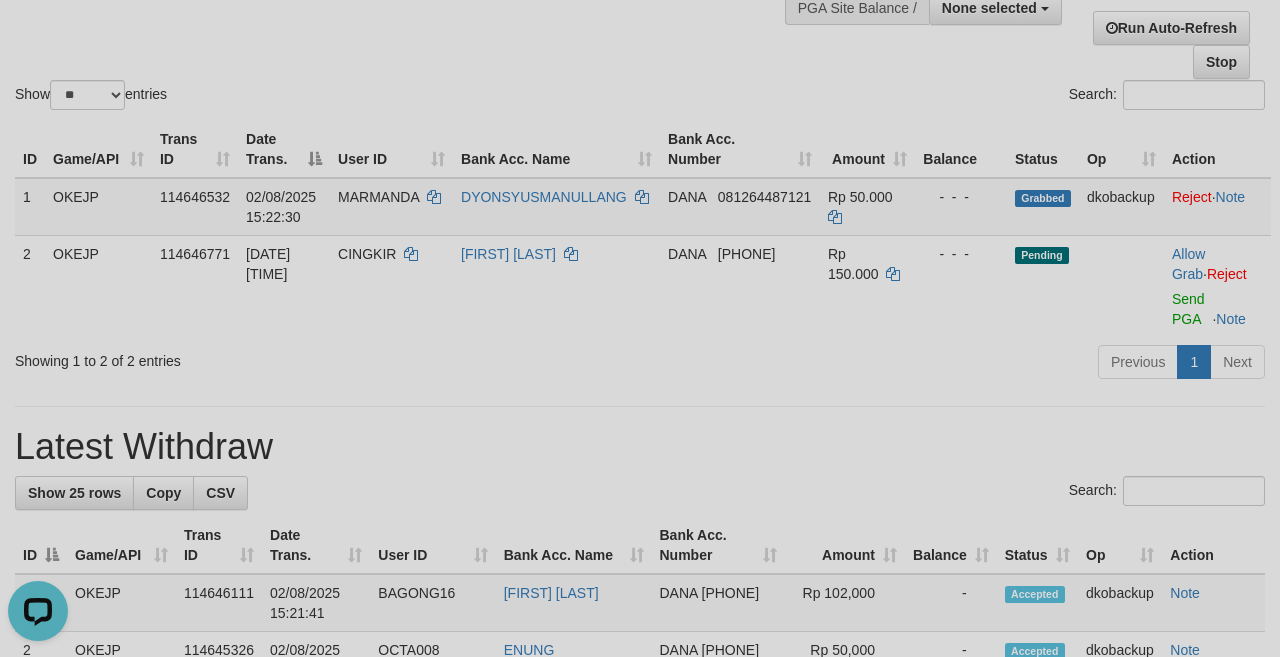 scroll, scrollTop: 0, scrollLeft: 0, axis: both 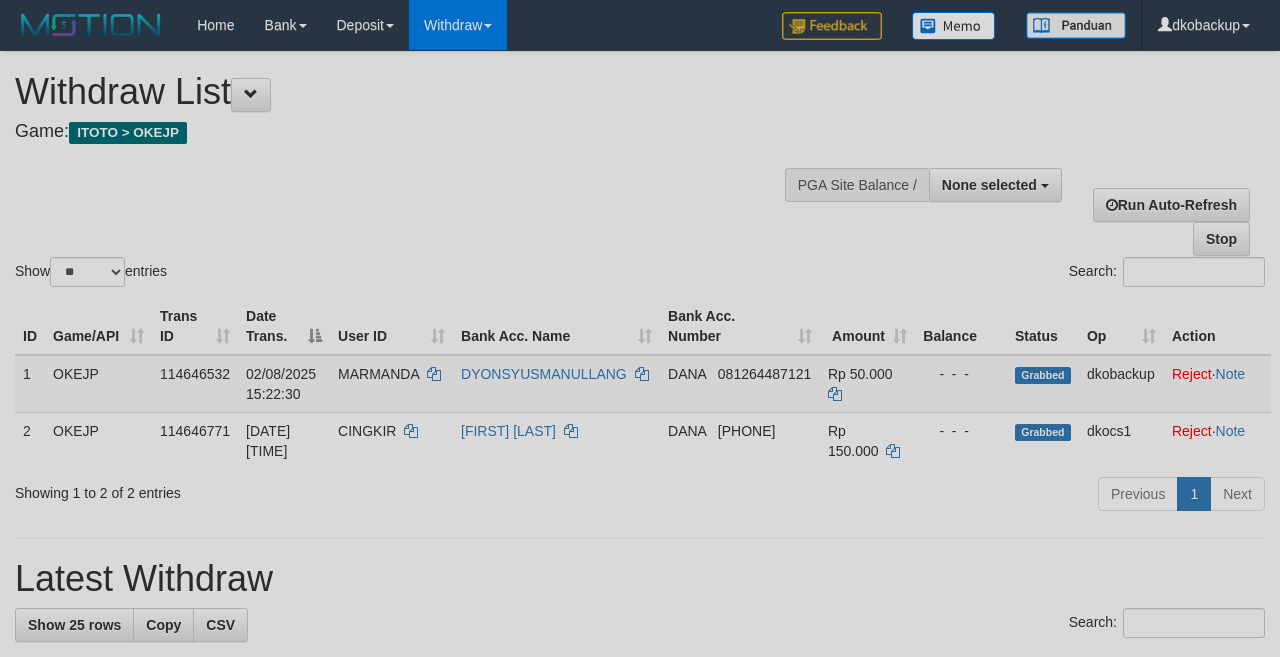 select 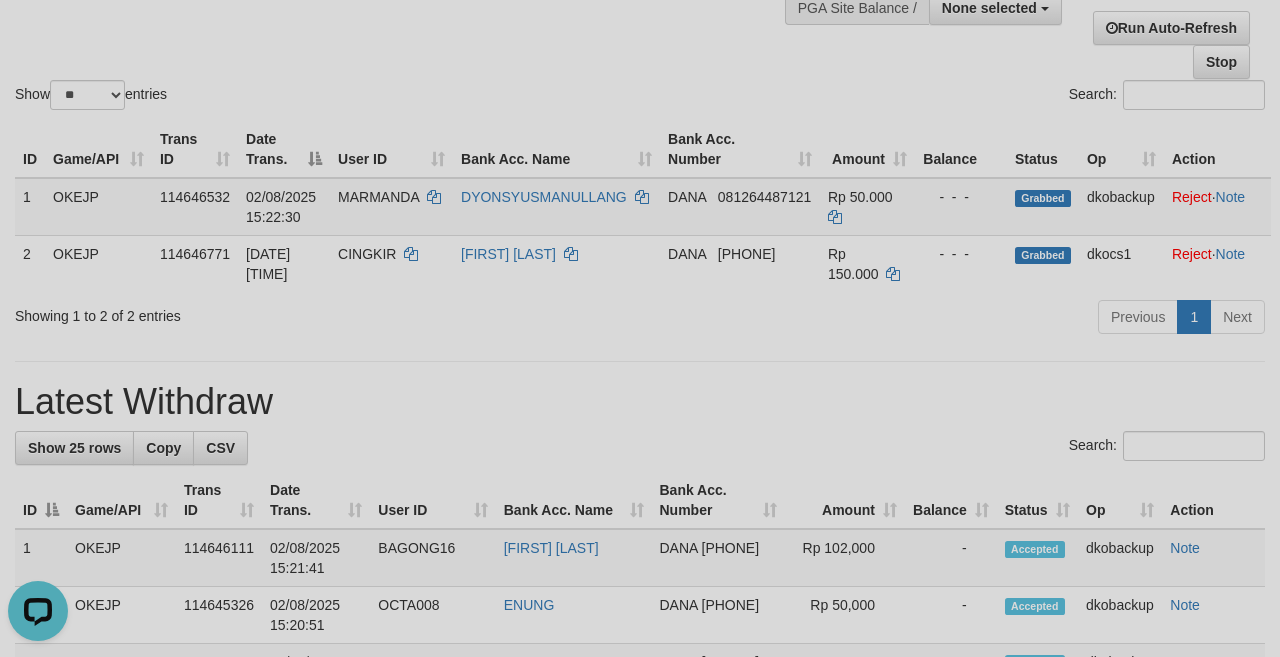scroll, scrollTop: 0, scrollLeft: 0, axis: both 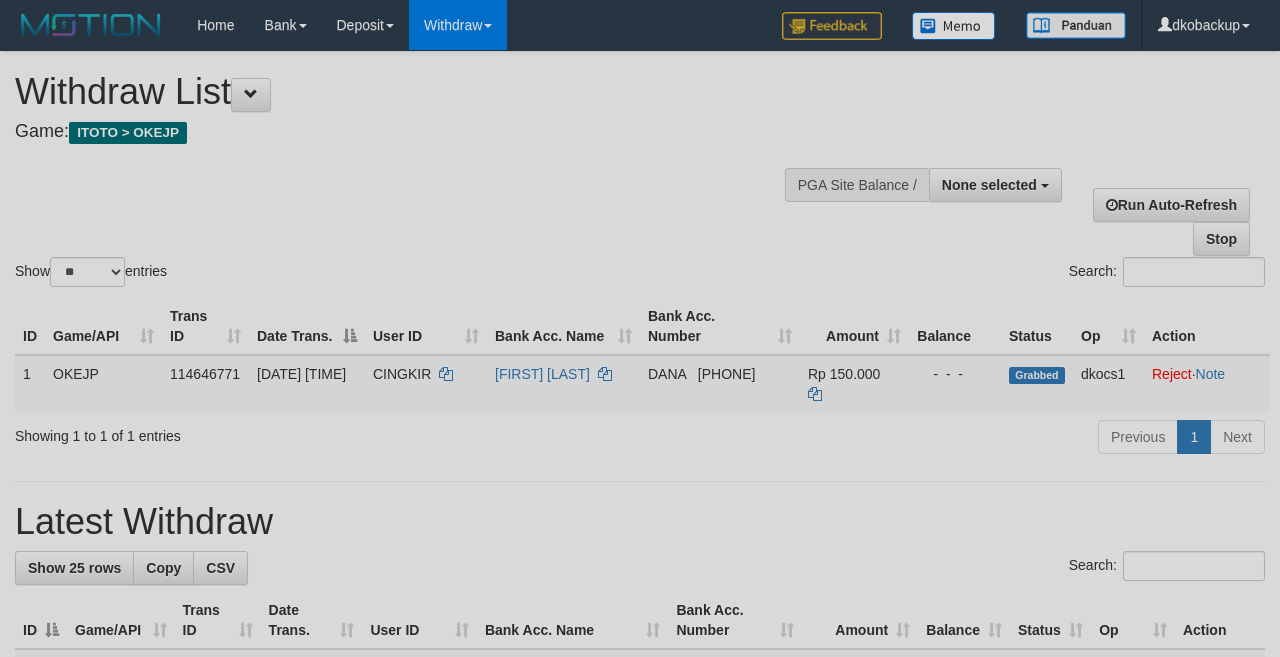 select 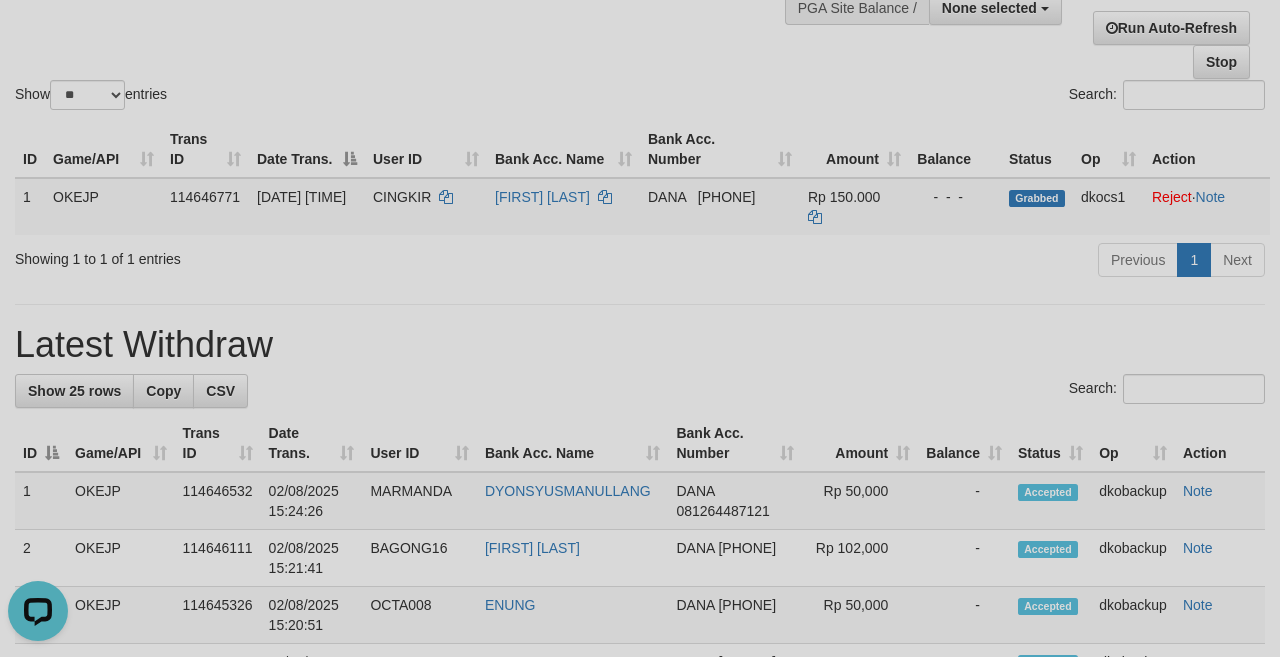 scroll, scrollTop: 0, scrollLeft: 0, axis: both 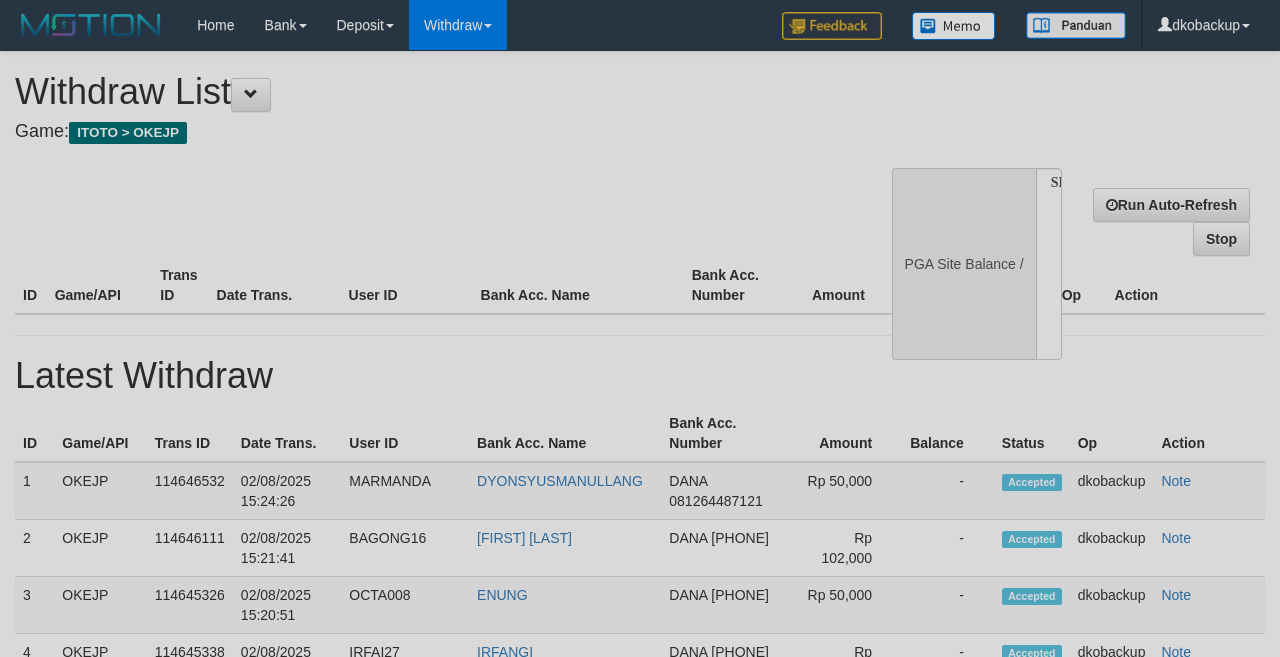select 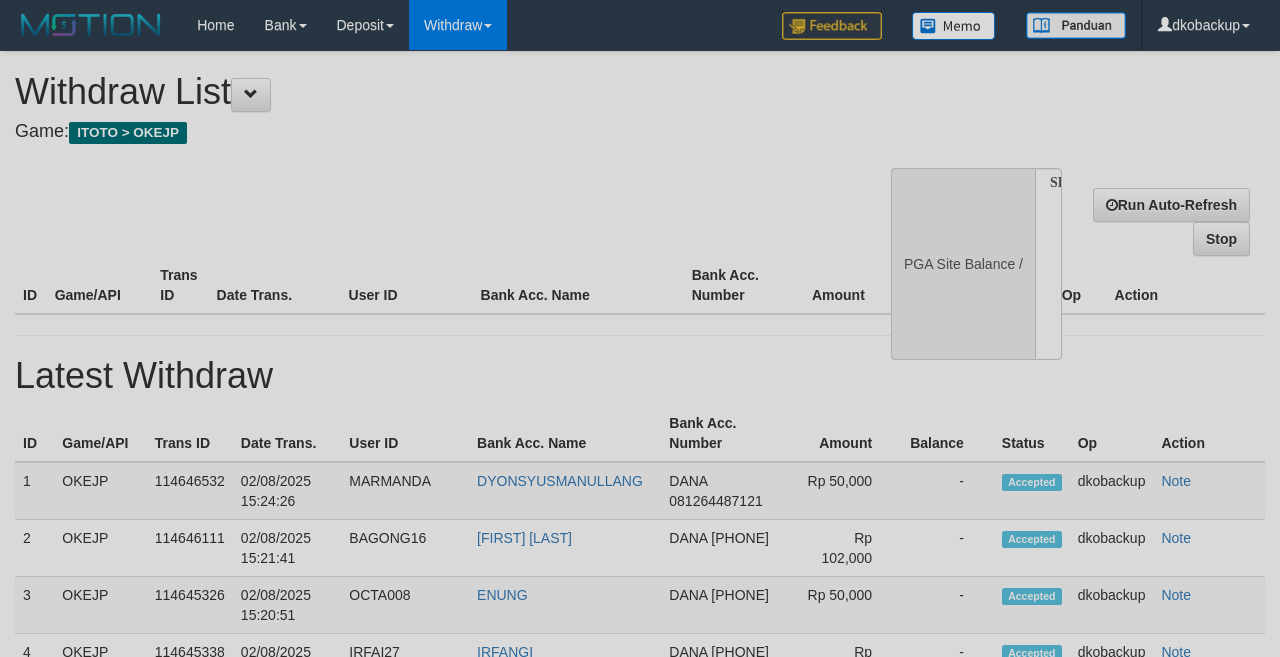 scroll, scrollTop: 177, scrollLeft: 0, axis: vertical 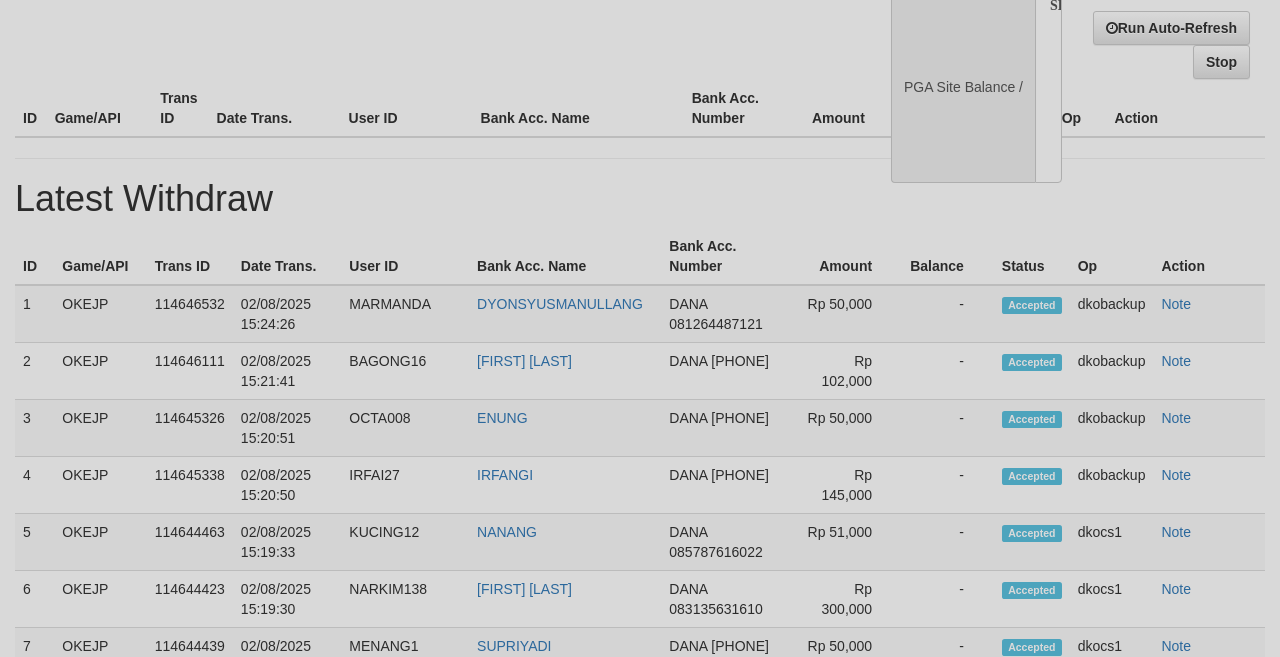 select on "**" 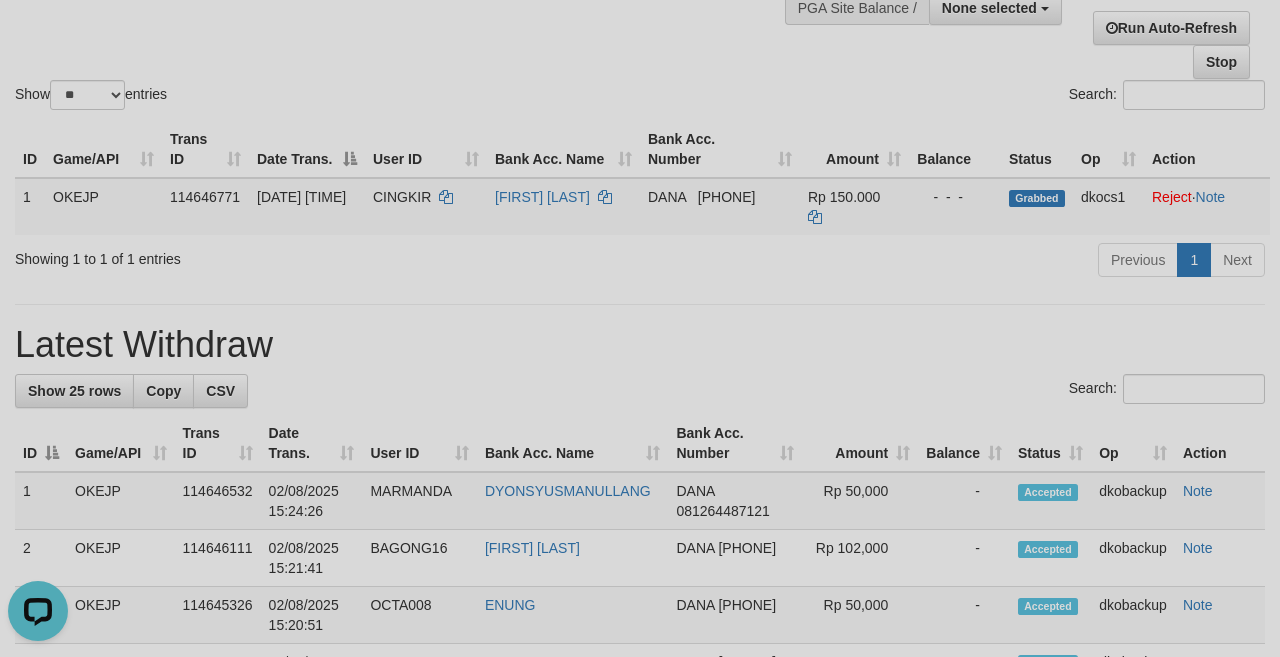 scroll, scrollTop: 0, scrollLeft: 0, axis: both 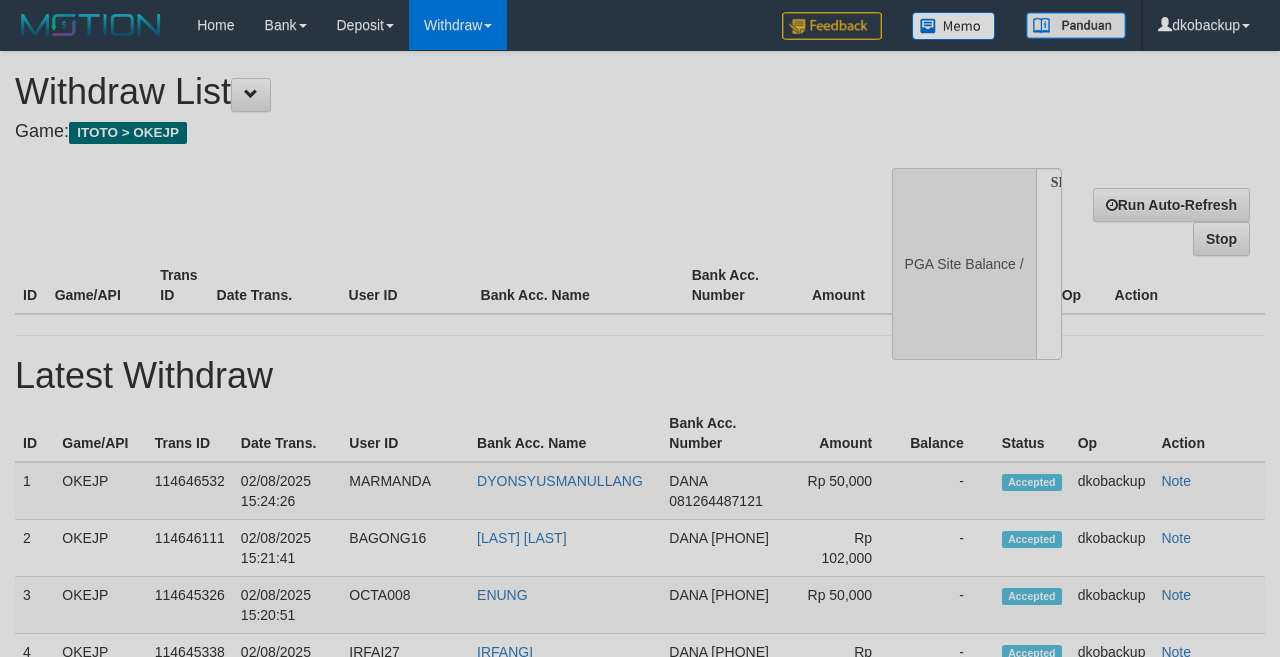 select 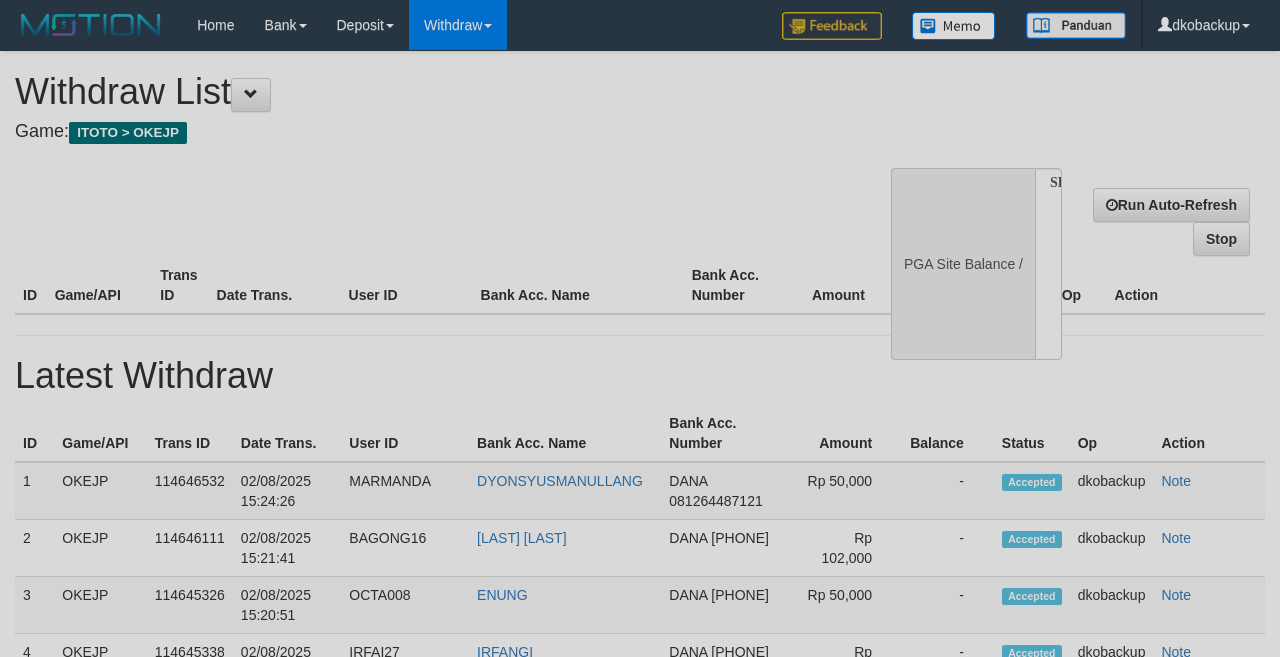 scroll, scrollTop: 177, scrollLeft: 0, axis: vertical 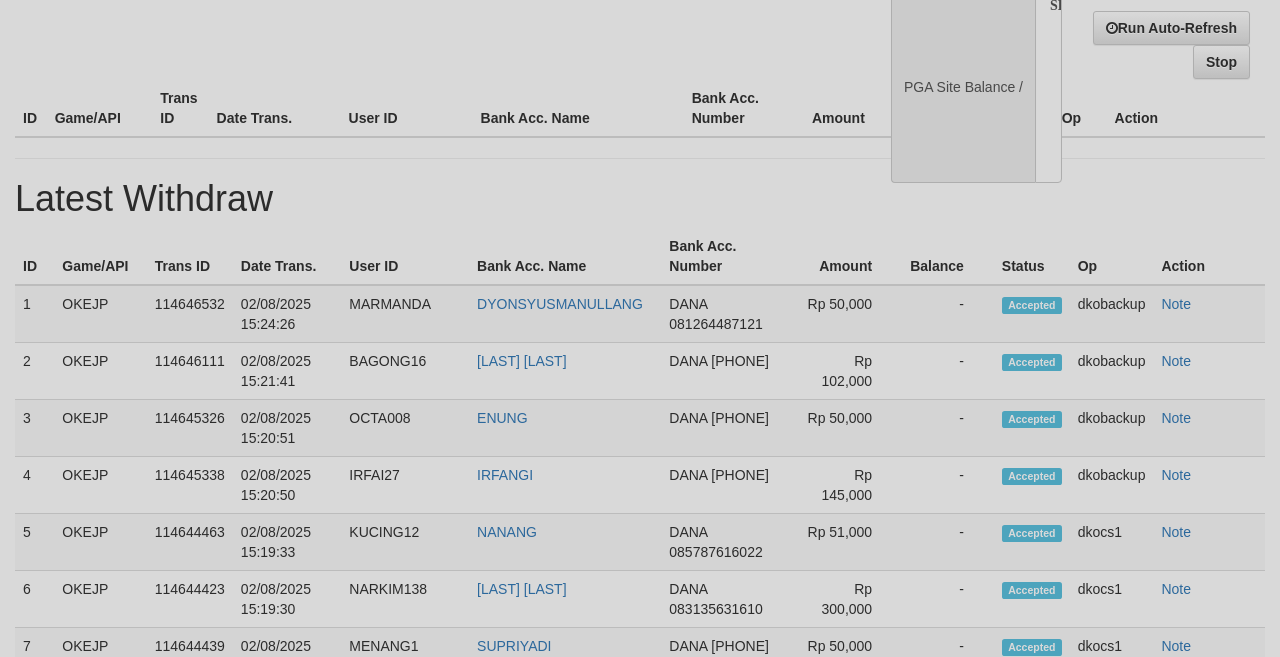 select on "**" 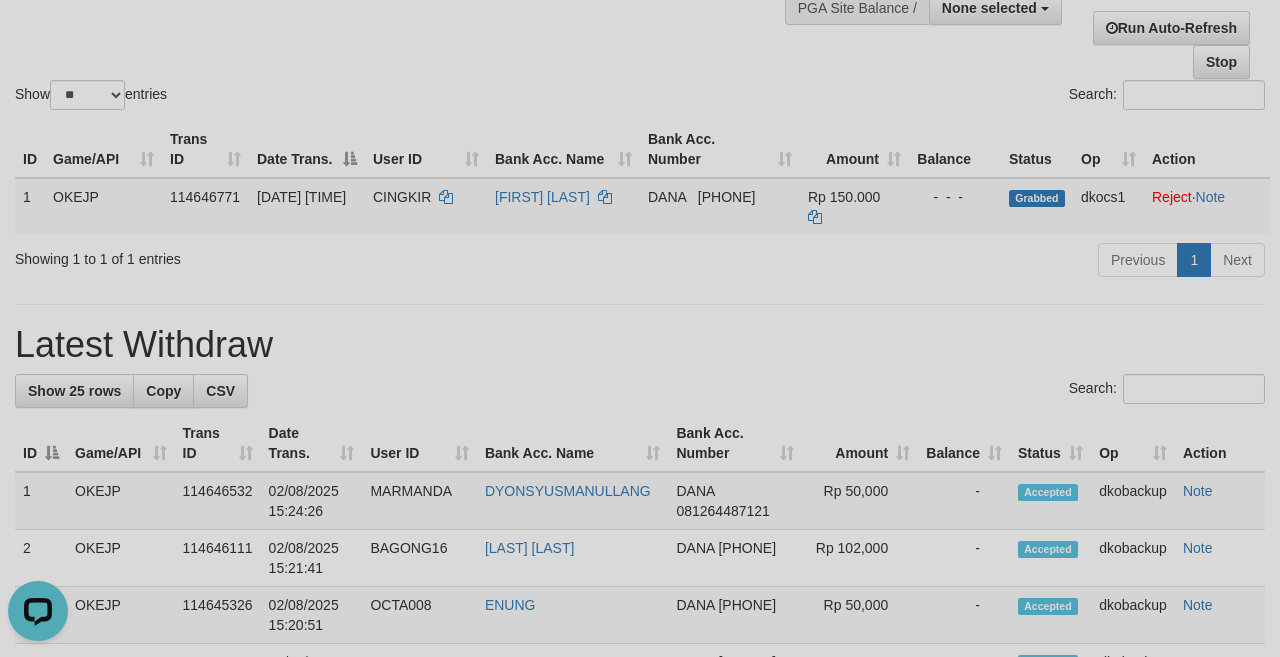 scroll, scrollTop: 0, scrollLeft: 0, axis: both 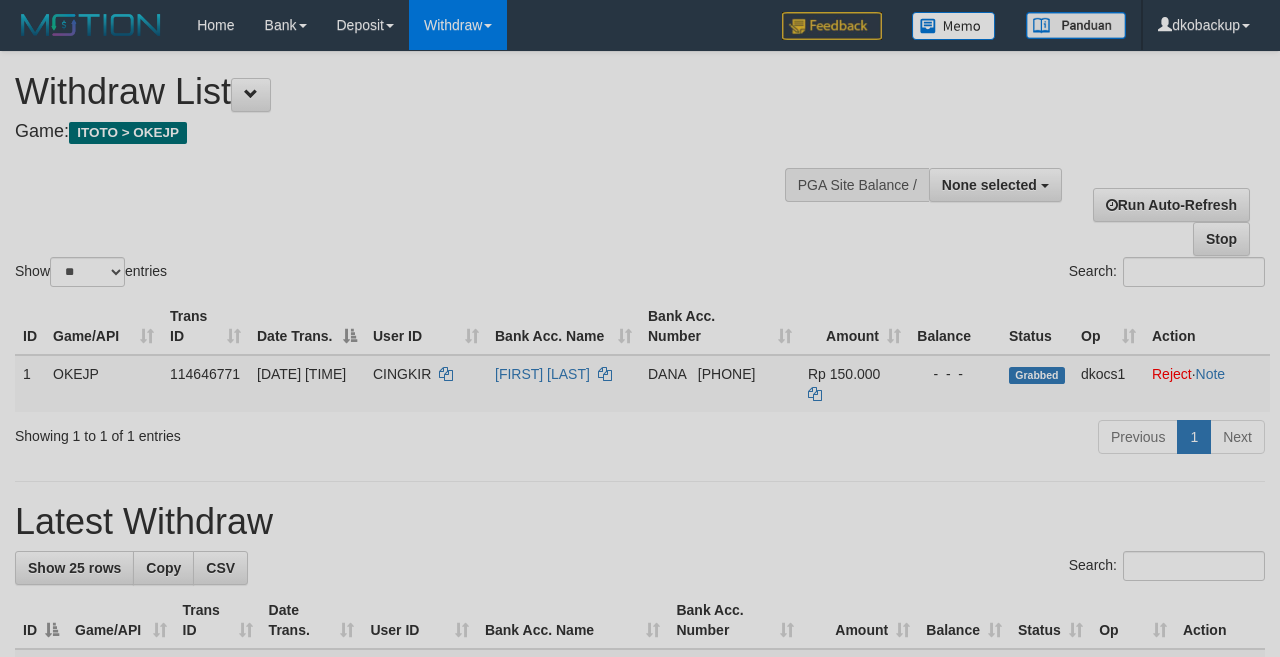 select 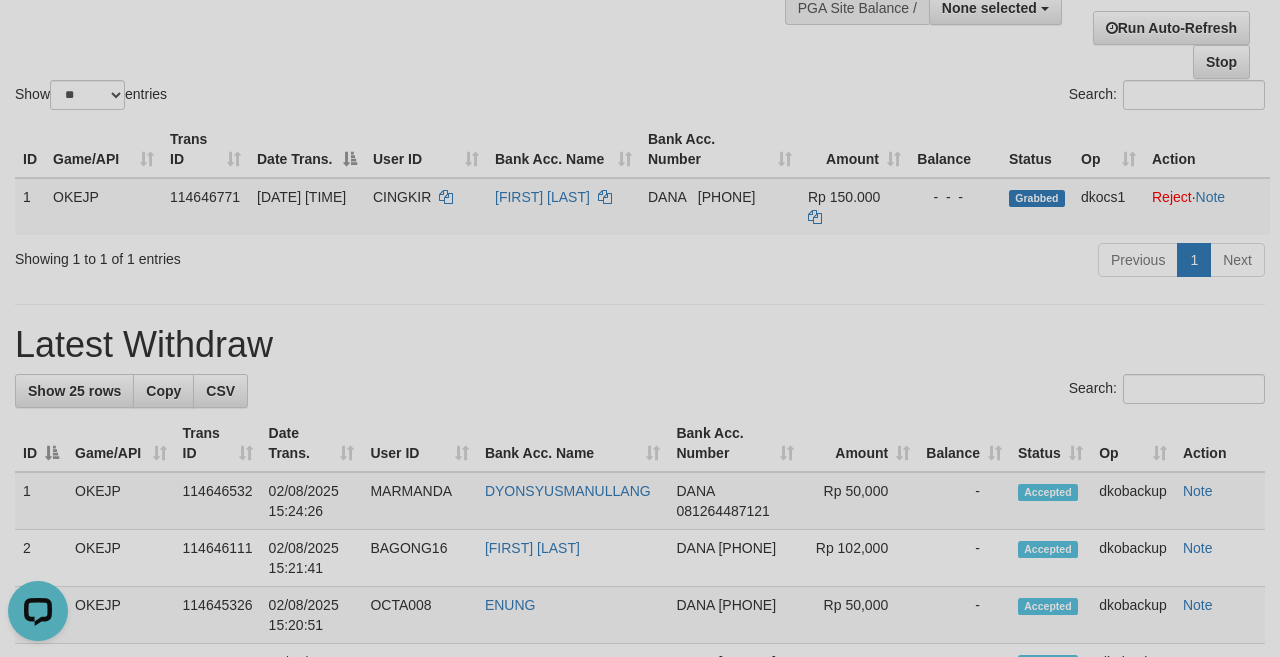 scroll, scrollTop: 0, scrollLeft: 0, axis: both 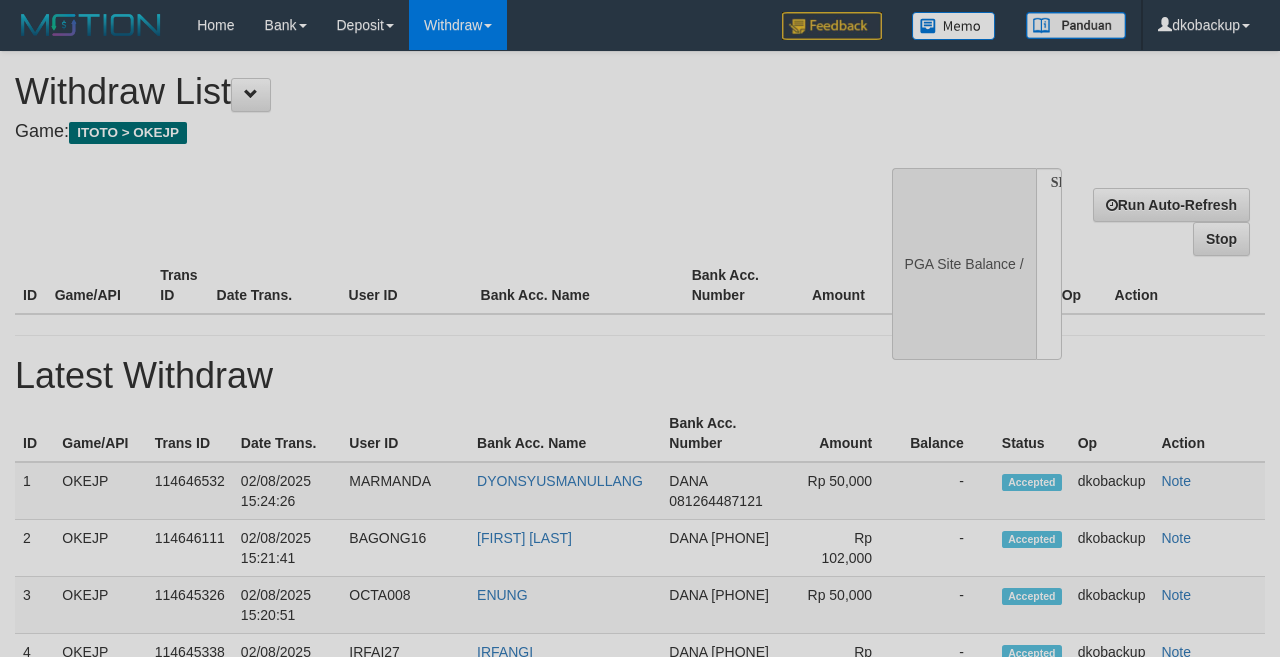 select 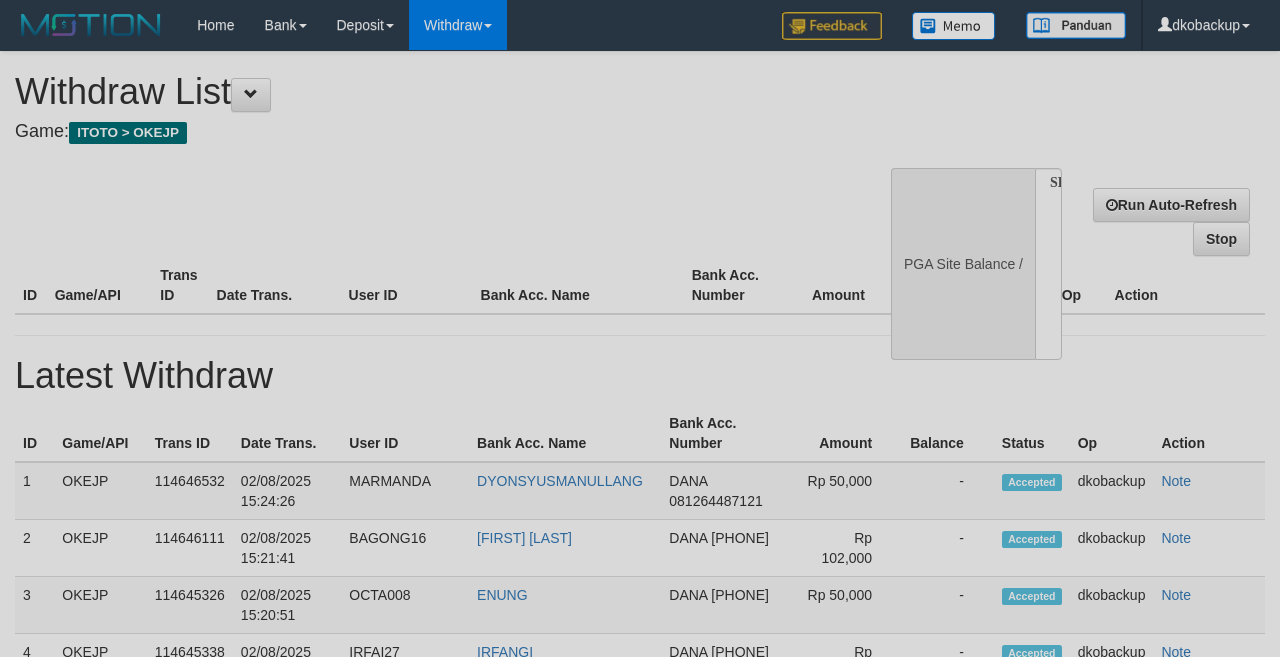 scroll, scrollTop: 177, scrollLeft: 0, axis: vertical 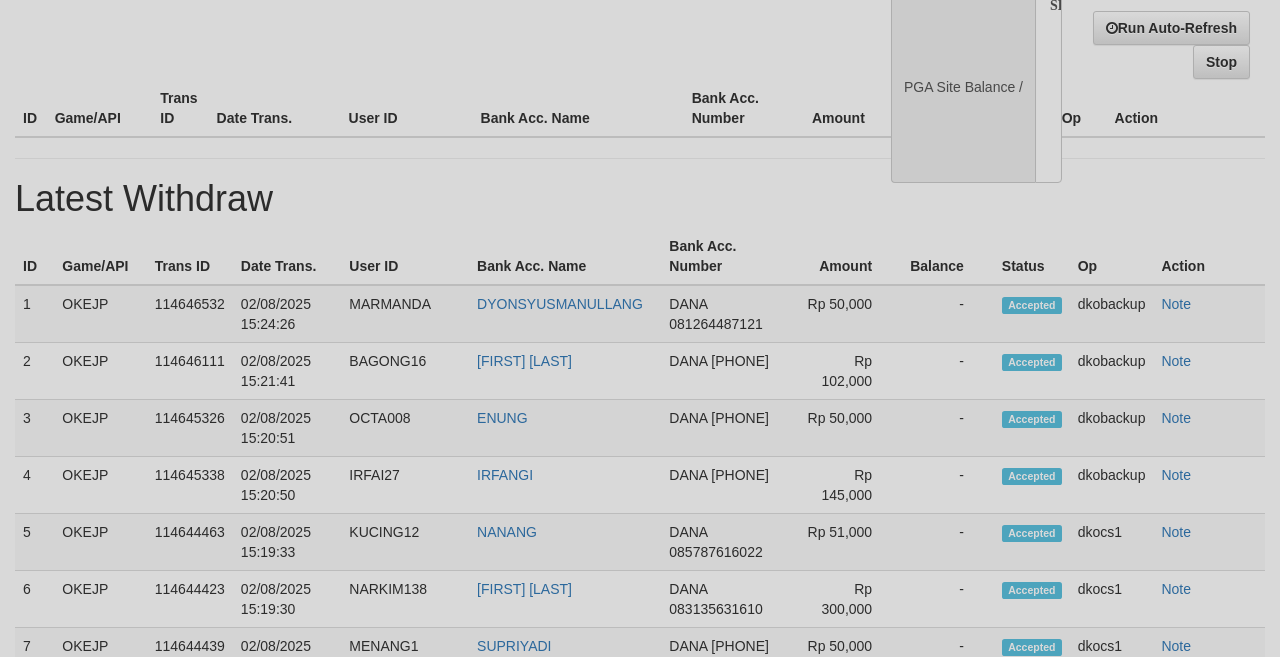 select on "**" 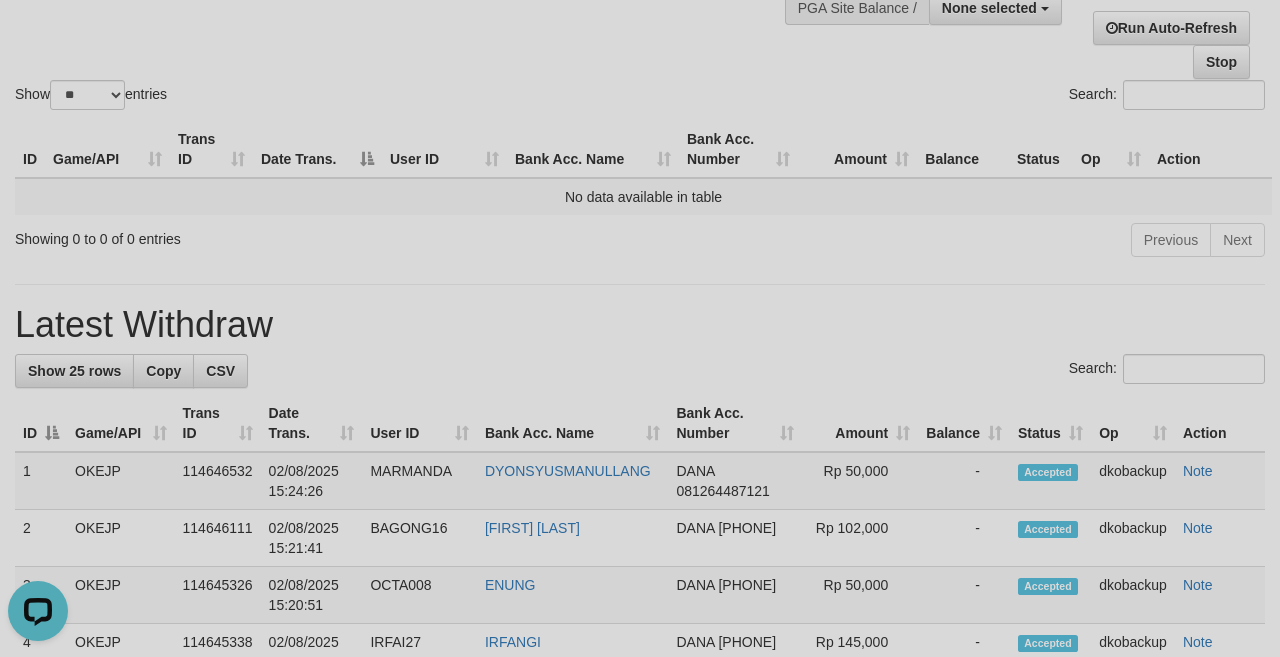 scroll, scrollTop: 0, scrollLeft: 0, axis: both 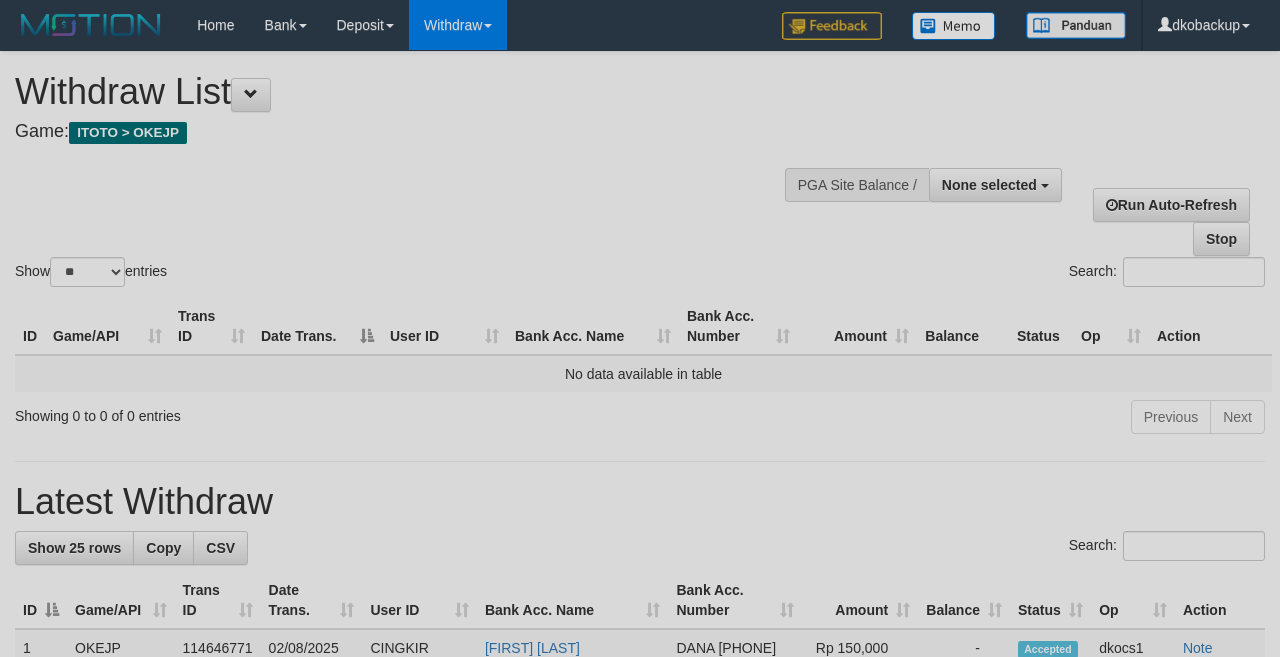 select 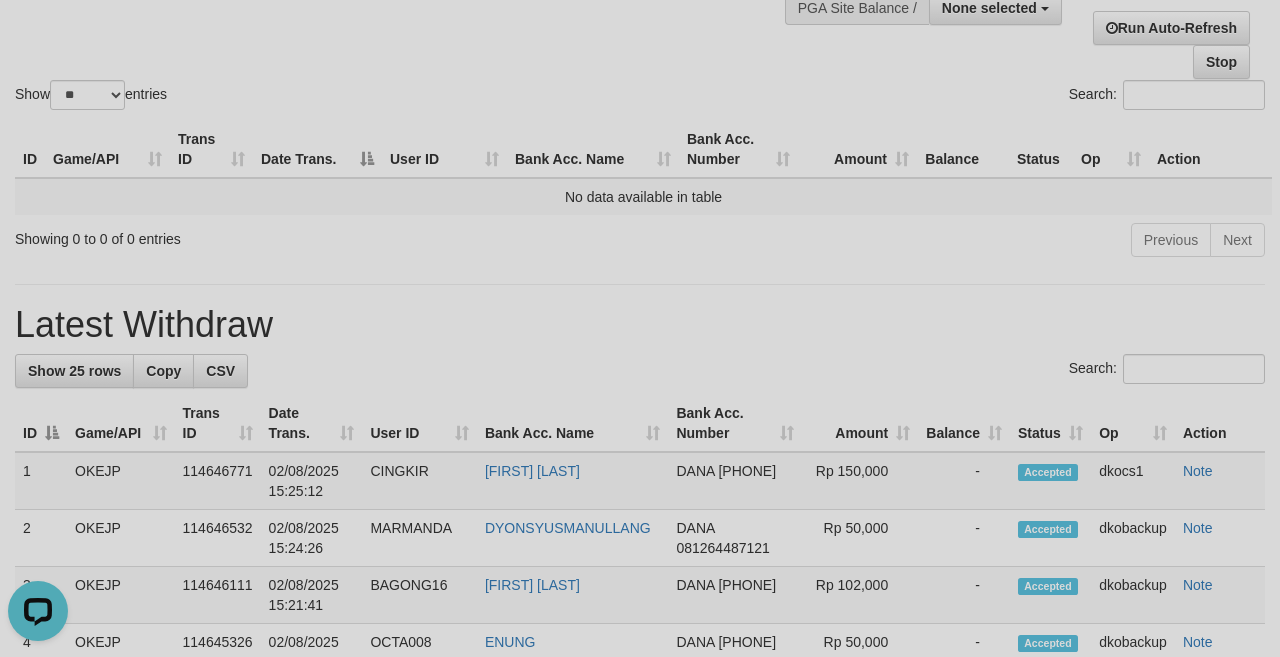 scroll, scrollTop: 0, scrollLeft: 0, axis: both 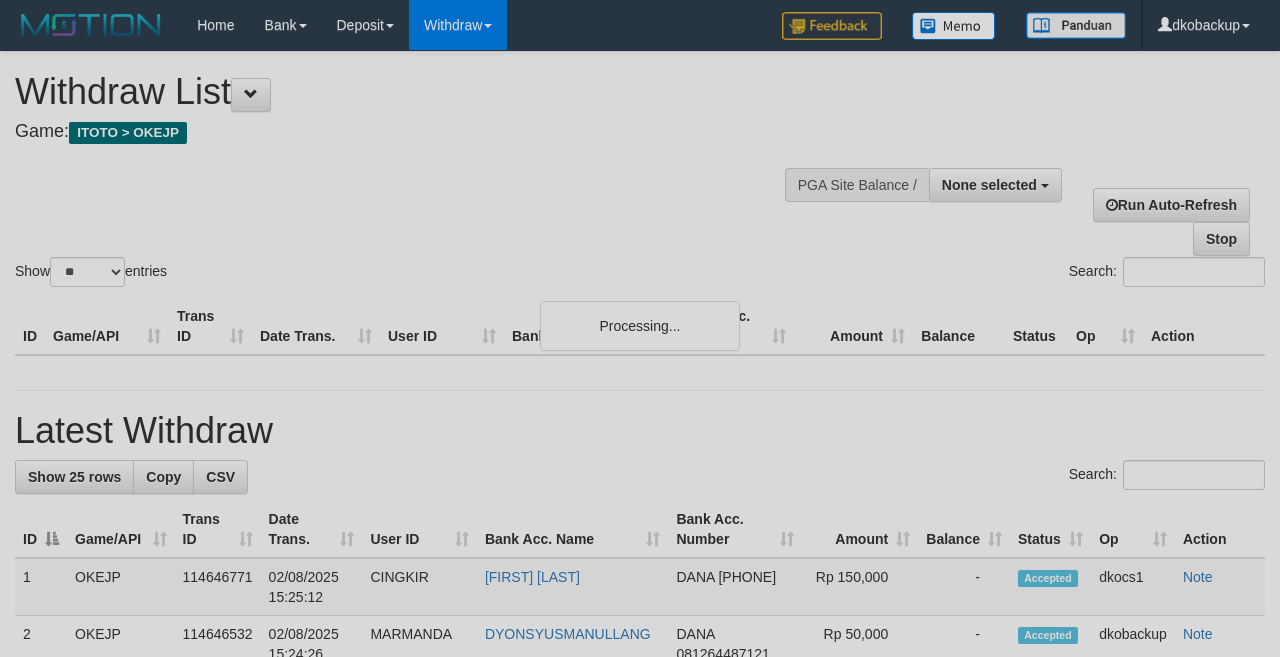 select 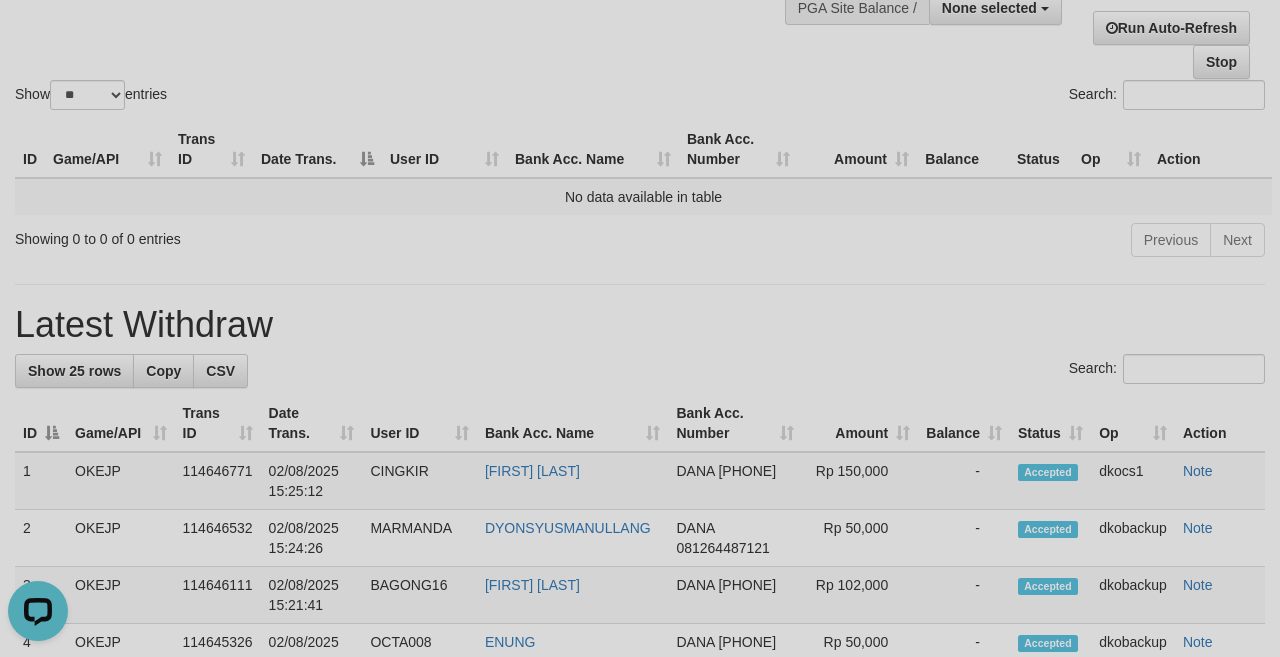 scroll, scrollTop: 0, scrollLeft: 0, axis: both 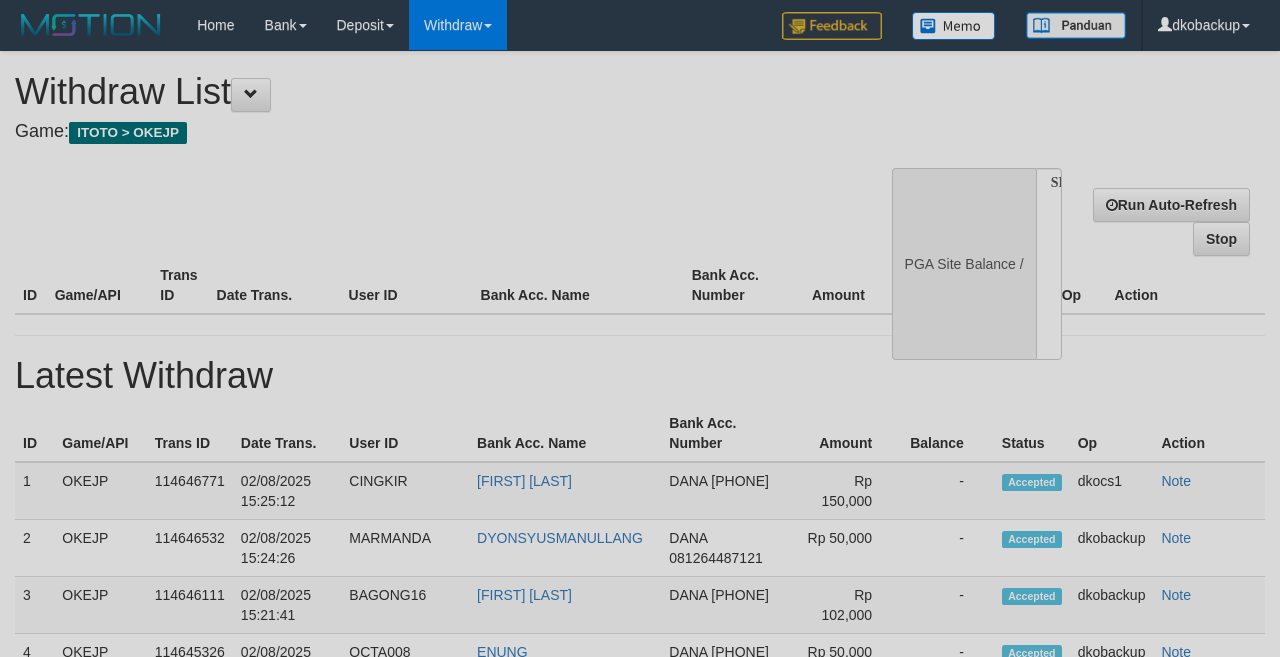 select 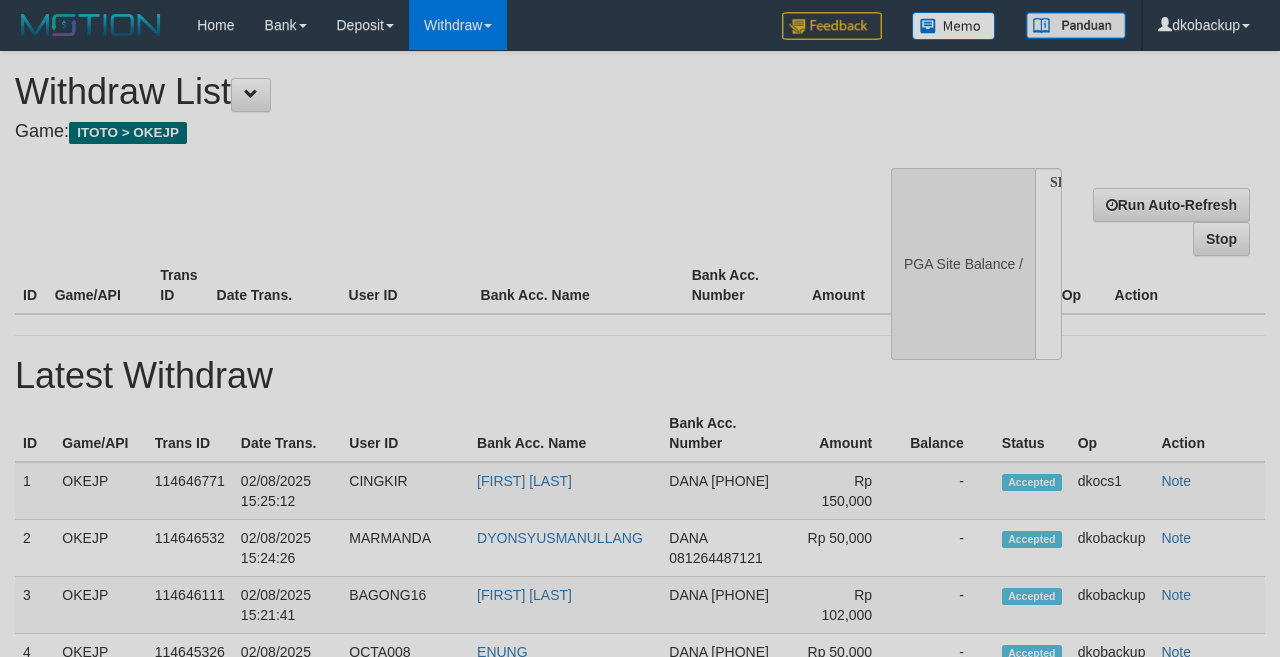 scroll, scrollTop: 177, scrollLeft: 0, axis: vertical 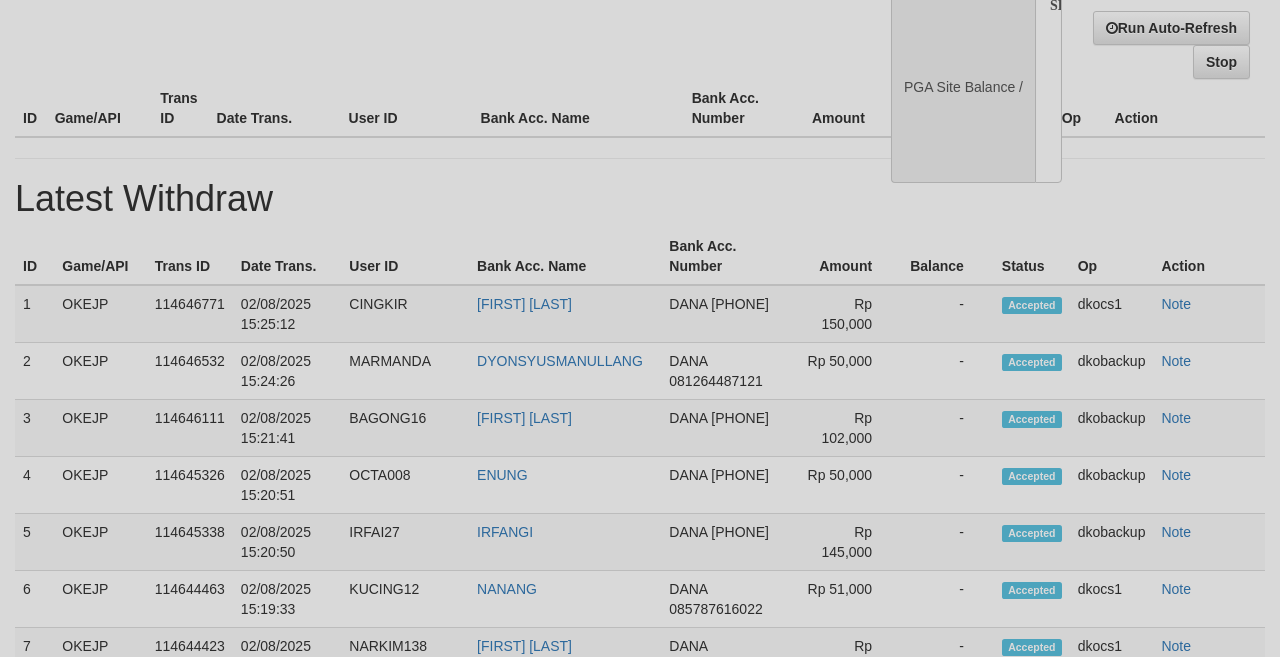 select on "**" 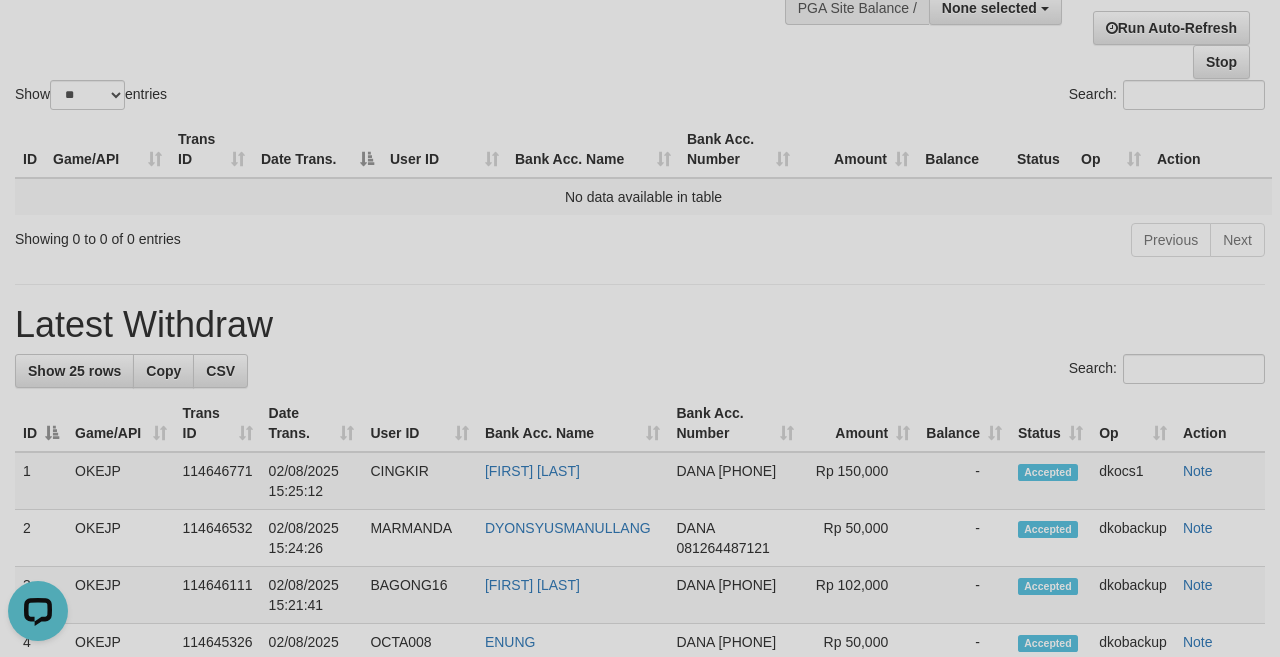 scroll, scrollTop: 0, scrollLeft: 0, axis: both 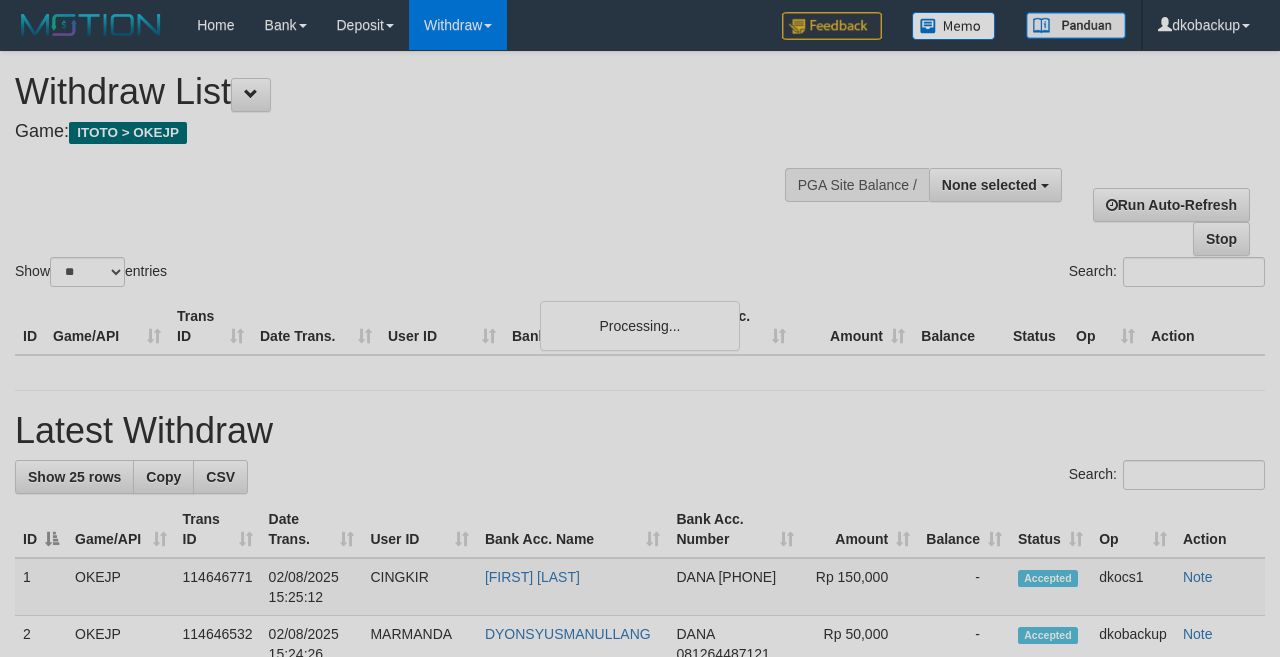 select 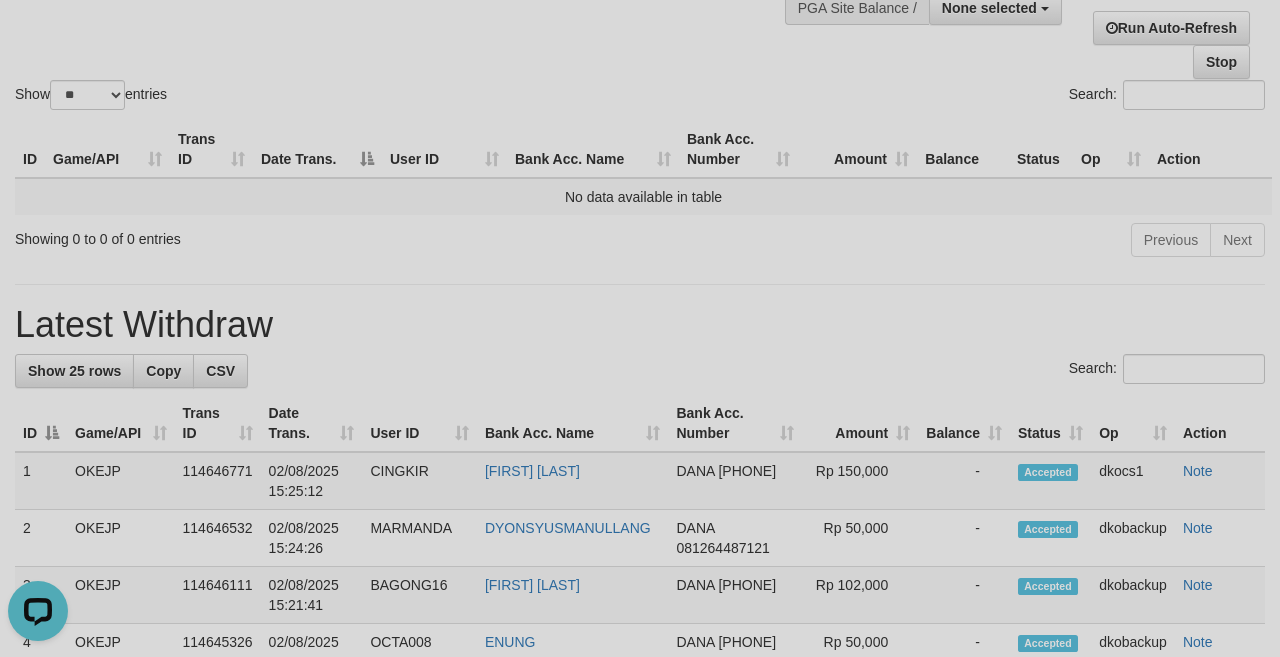 scroll, scrollTop: 0, scrollLeft: 0, axis: both 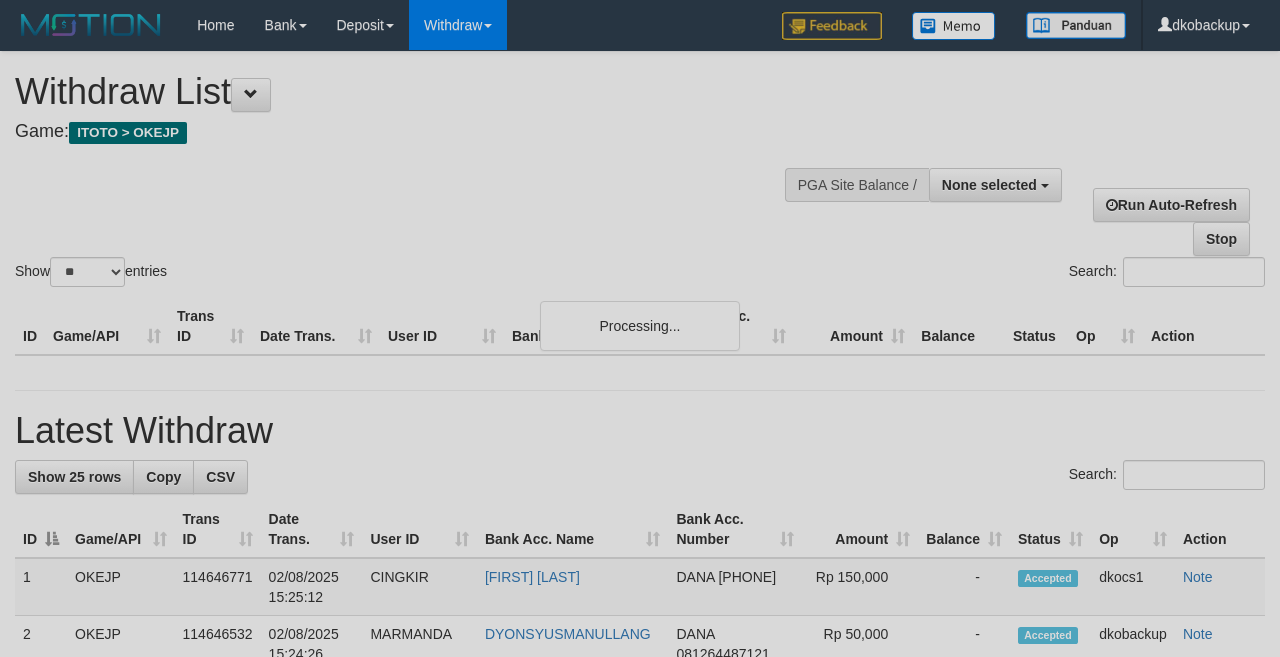 select 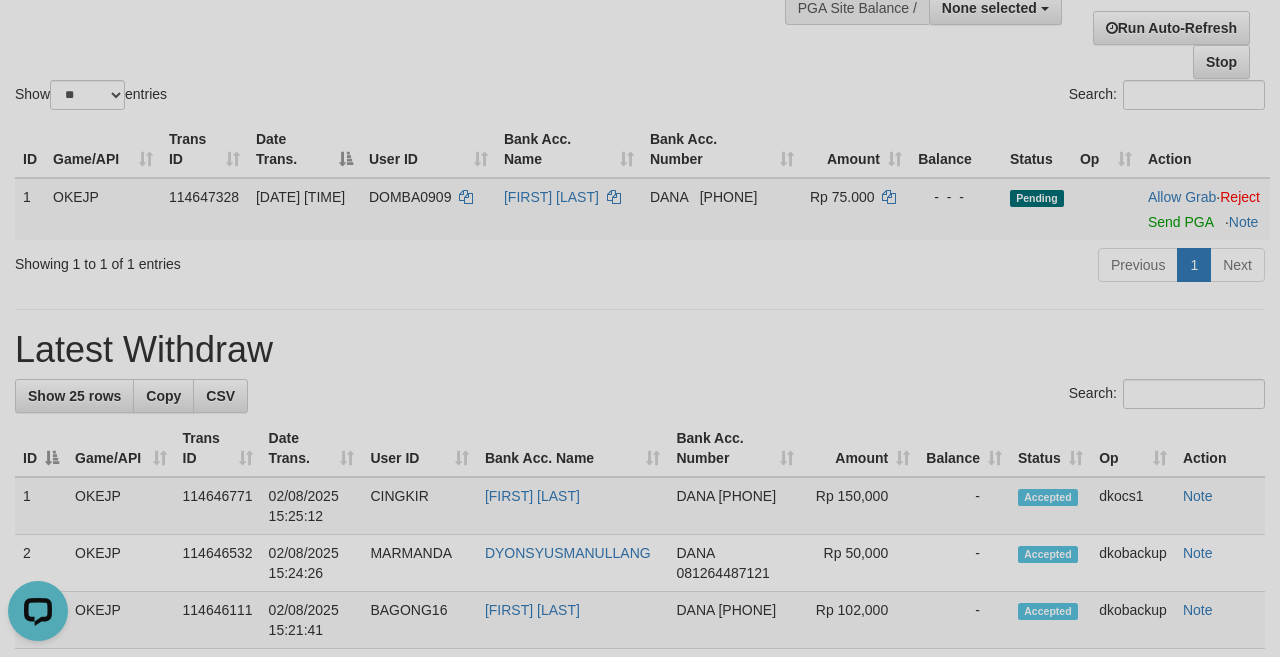 scroll, scrollTop: 0, scrollLeft: 0, axis: both 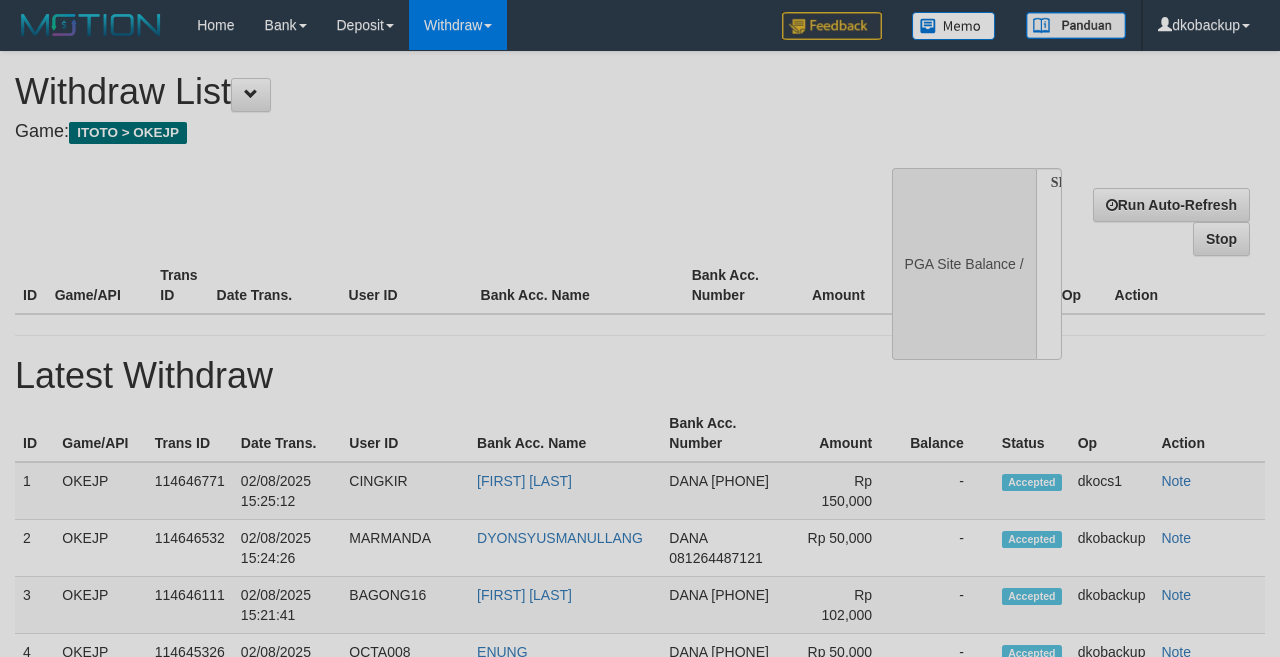 select 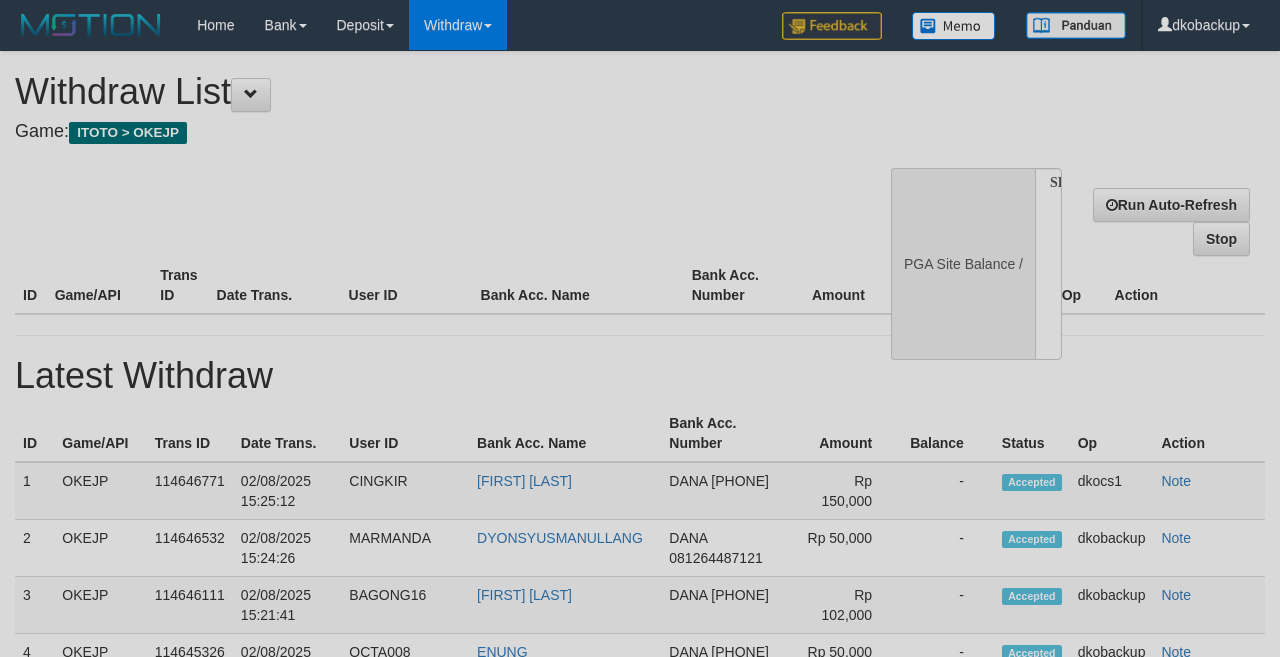 scroll, scrollTop: 177, scrollLeft: 0, axis: vertical 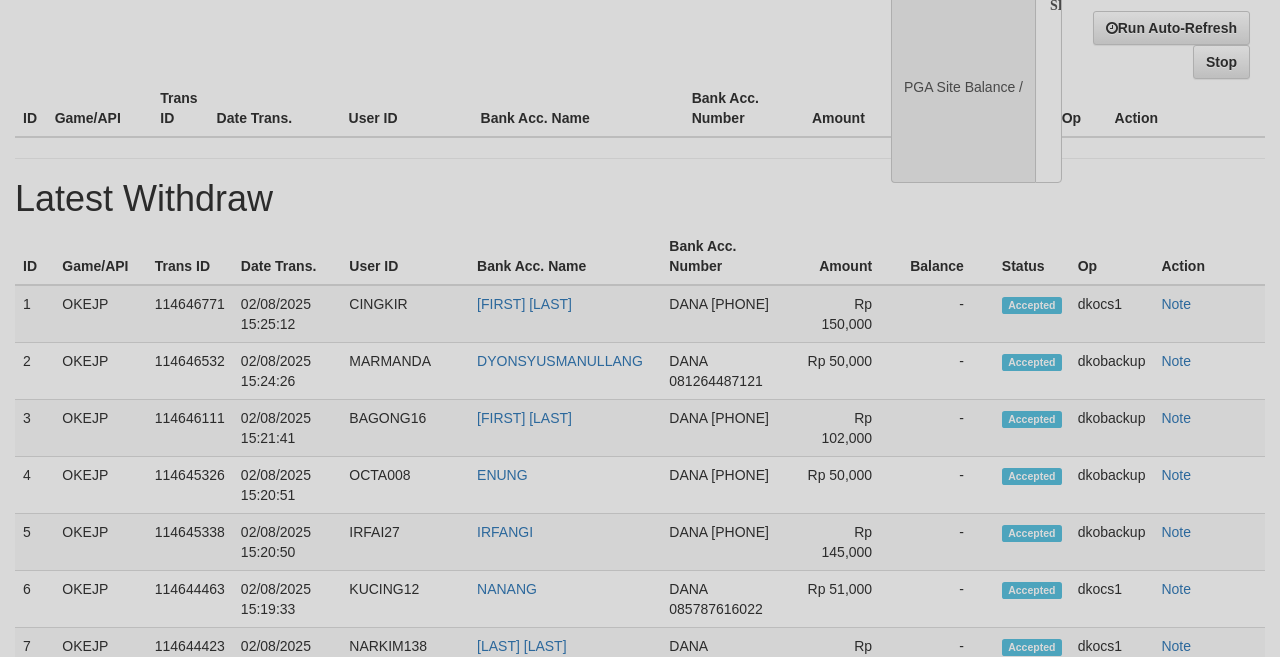 select on "**" 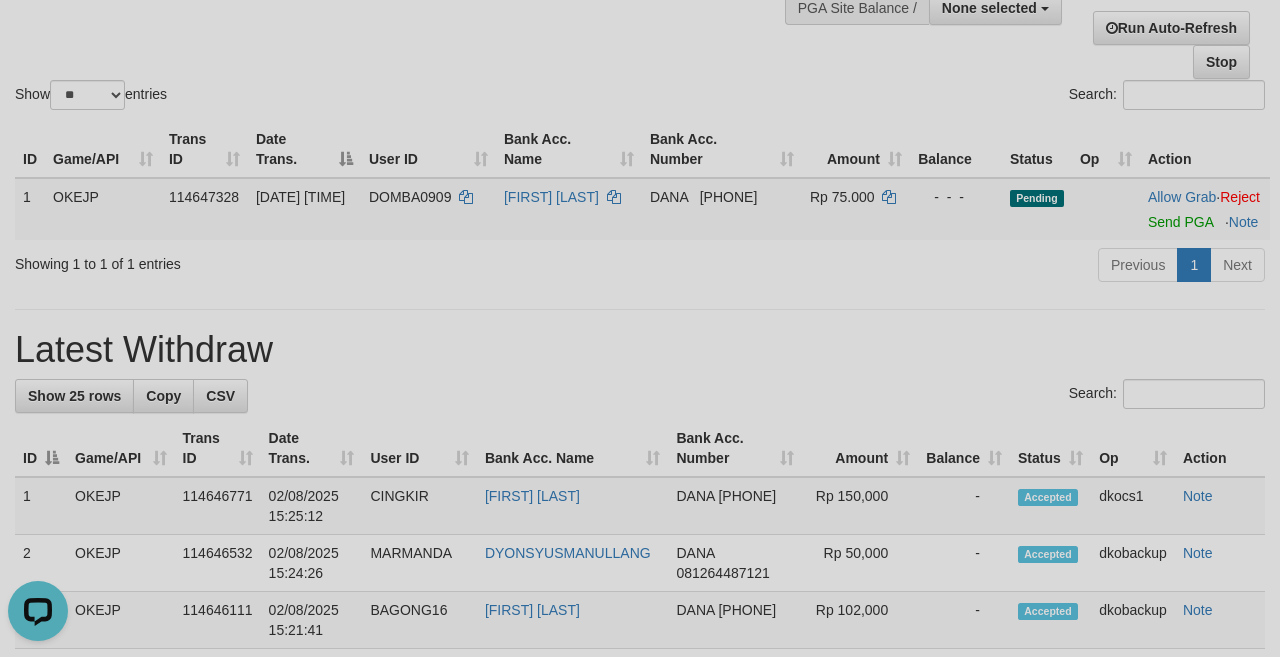 scroll, scrollTop: 0, scrollLeft: 0, axis: both 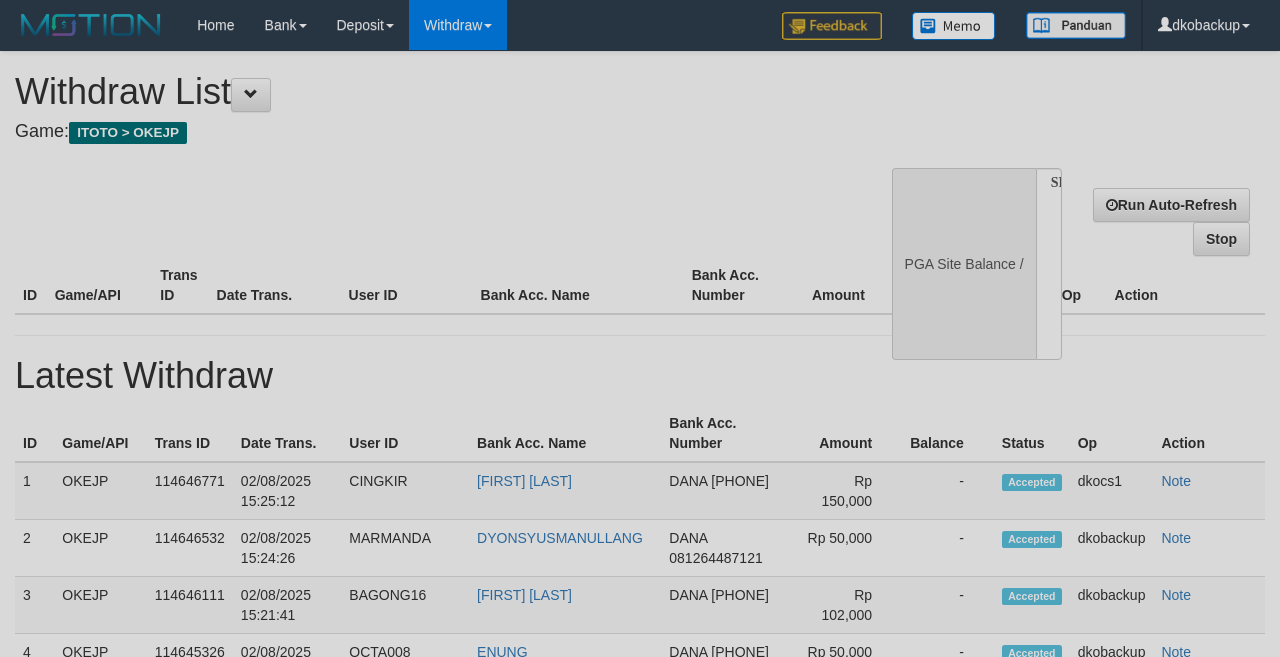 select 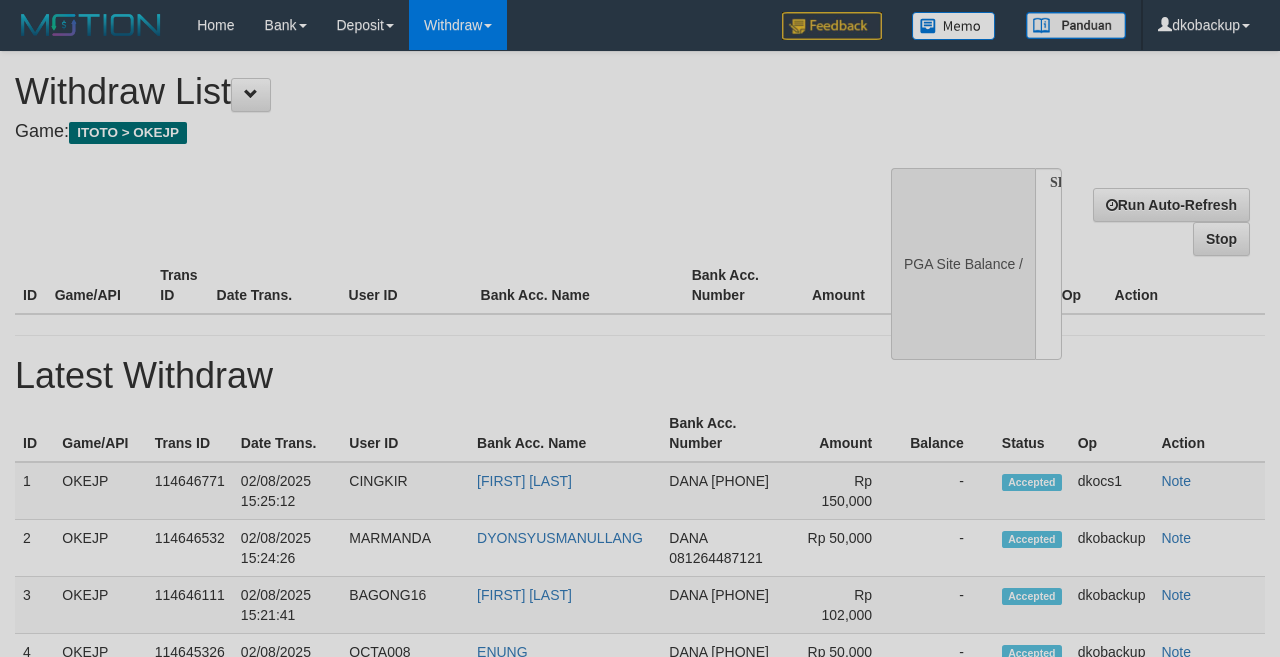 scroll, scrollTop: 177, scrollLeft: 0, axis: vertical 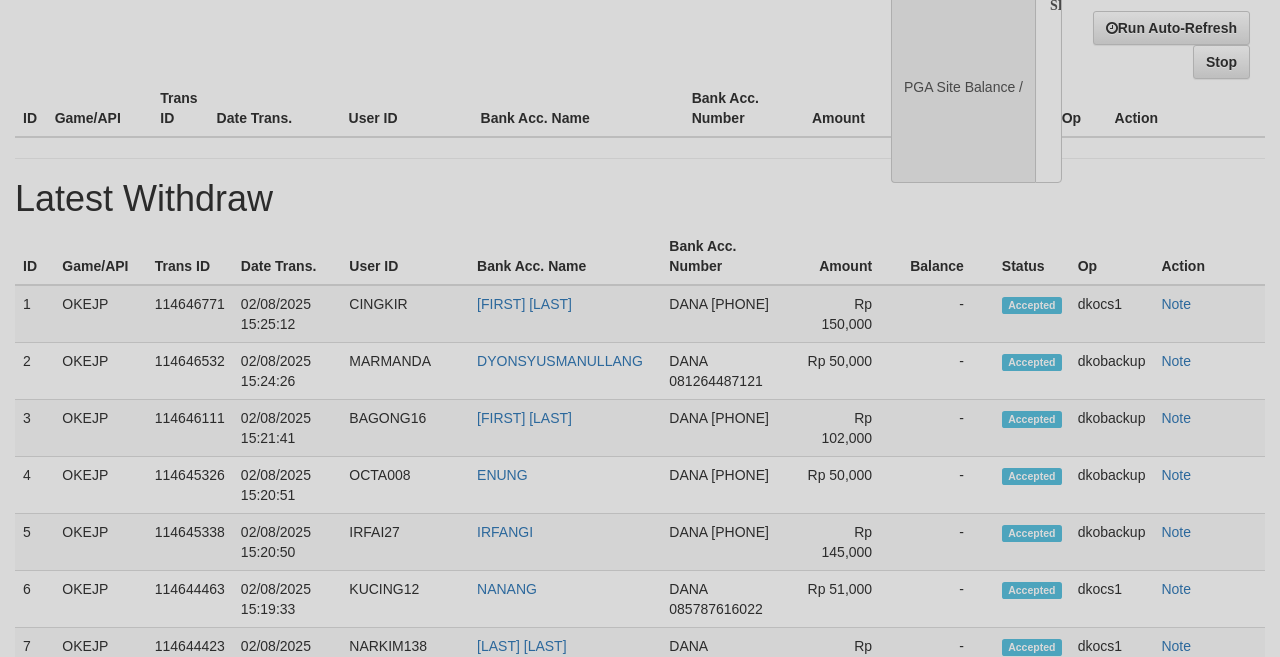 select on "**" 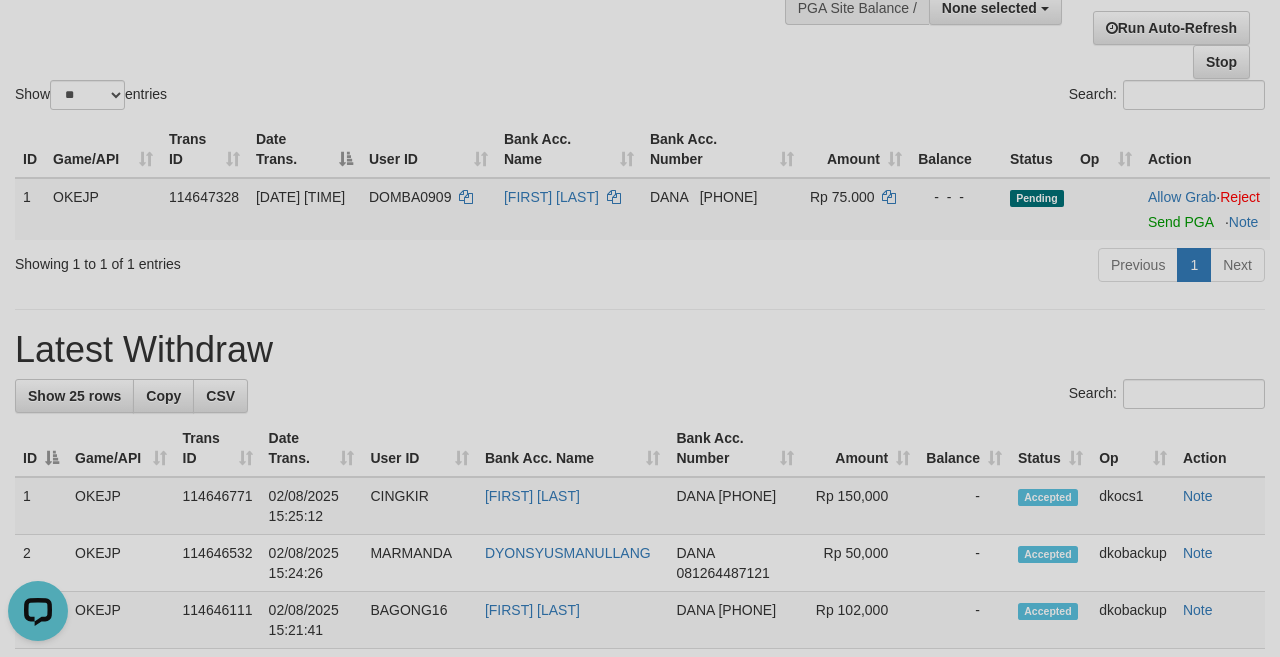 scroll, scrollTop: 0, scrollLeft: 0, axis: both 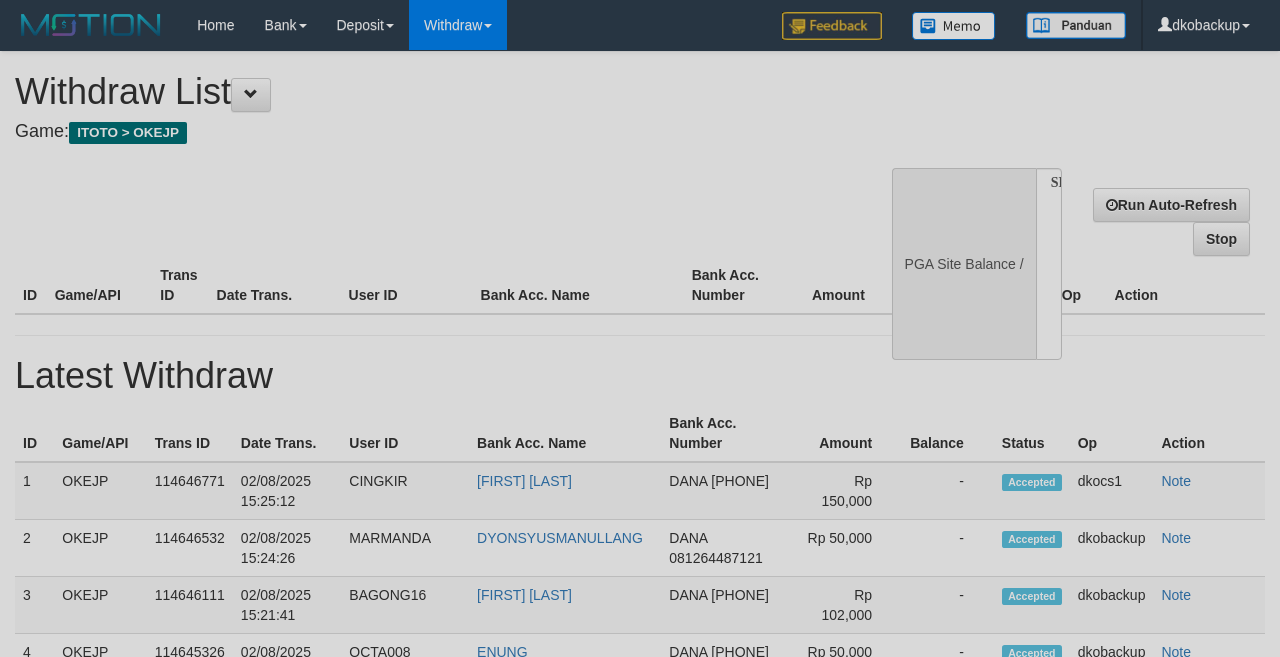 select 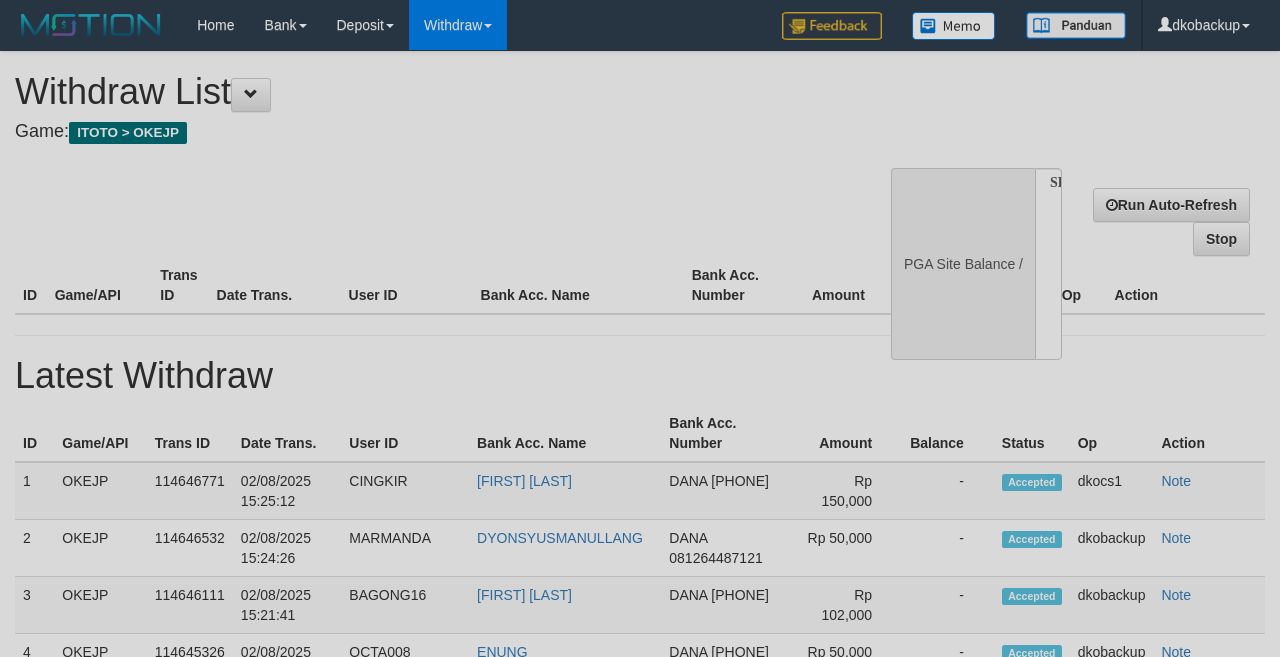 scroll, scrollTop: 177, scrollLeft: 0, axis: vertical 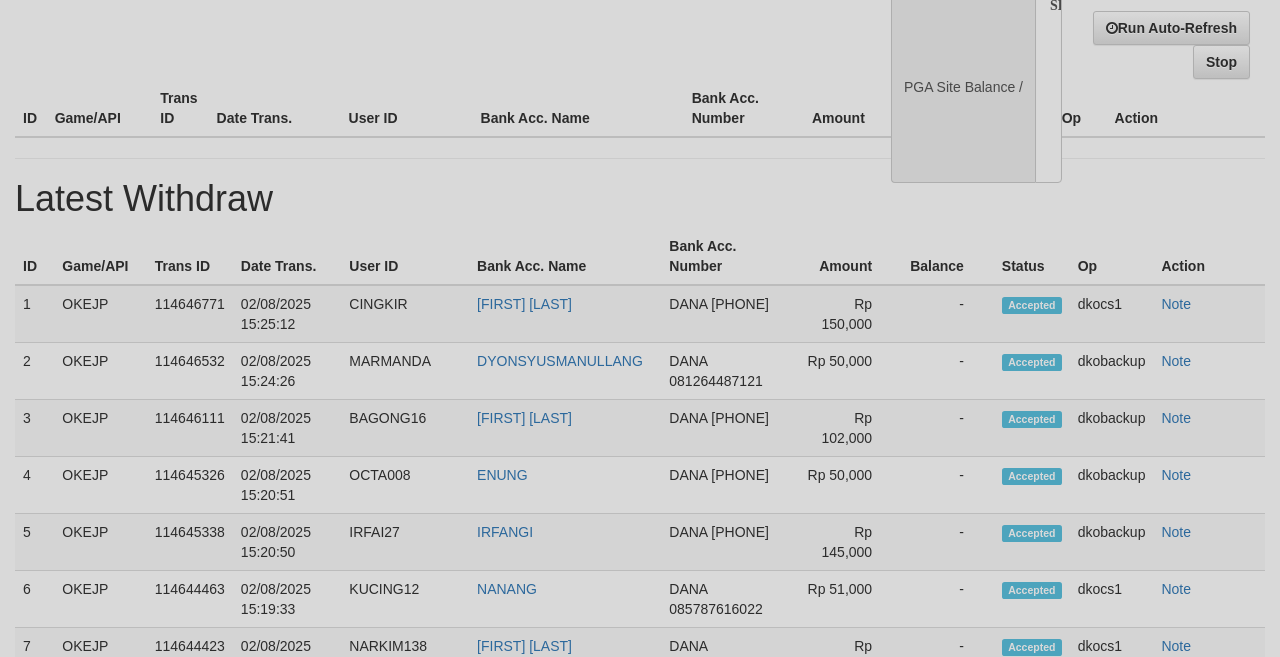select on "**" 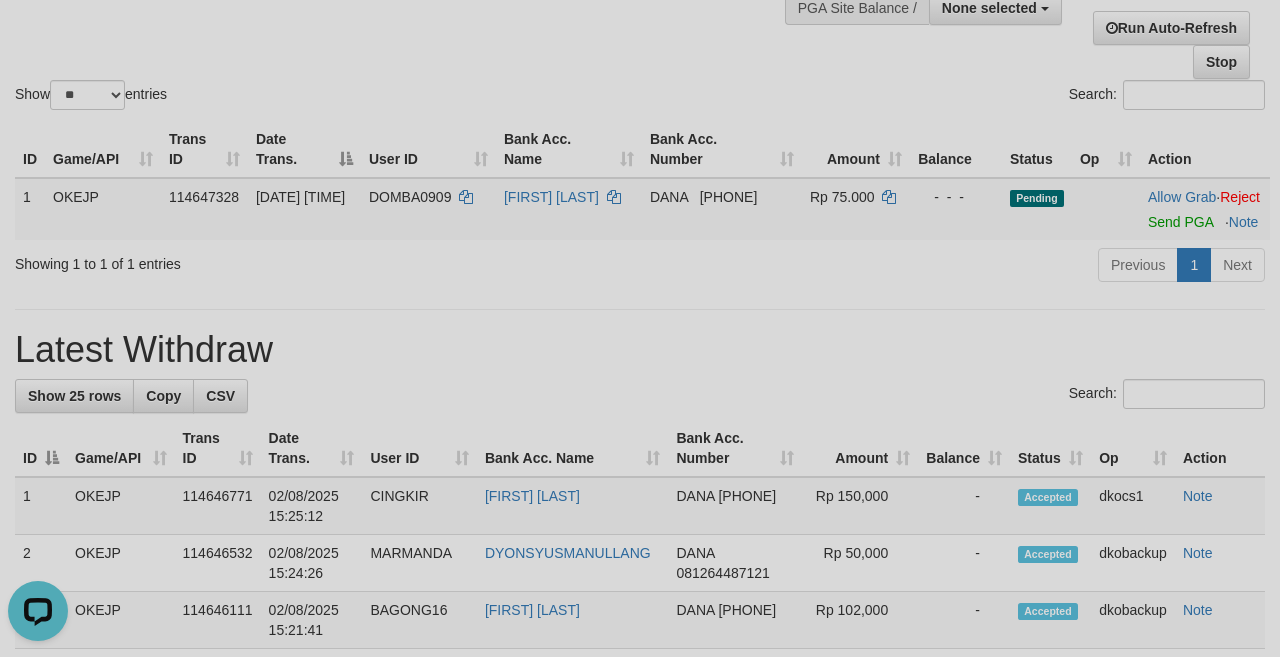 scroll, scrollTop: 0, scrollLeft: 0, axis: both 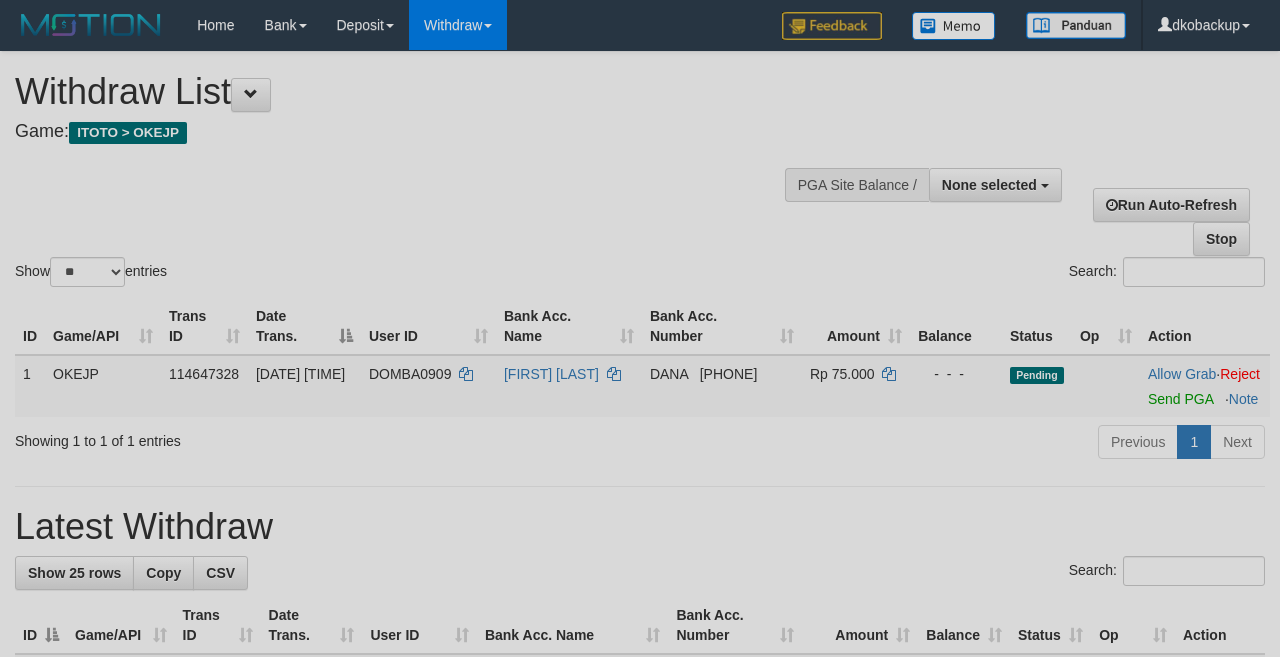 select 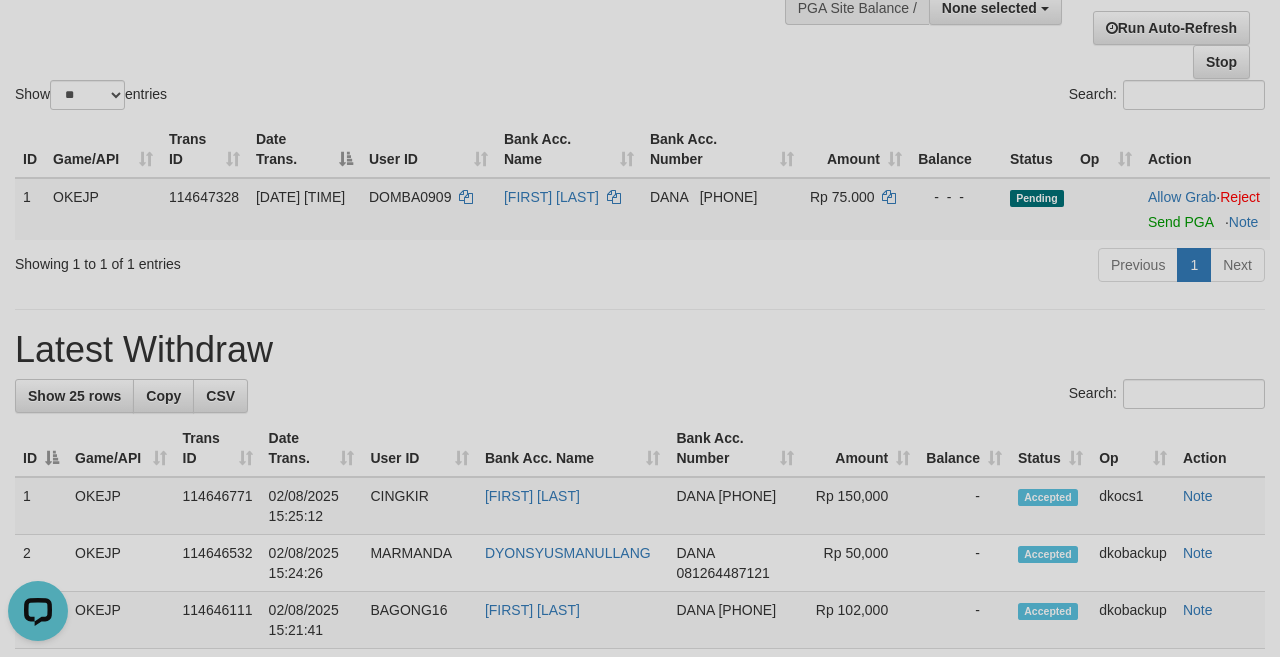 scroll, scrollTop: 0, scrollLeft: 0, axis: both 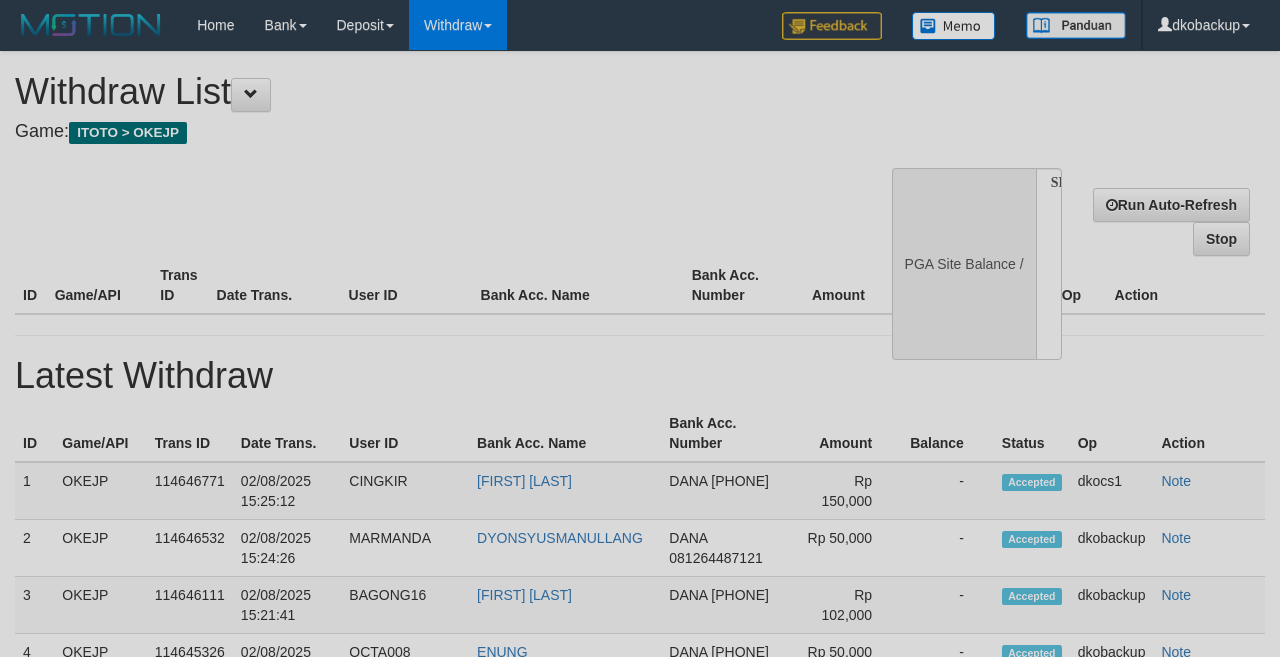 select 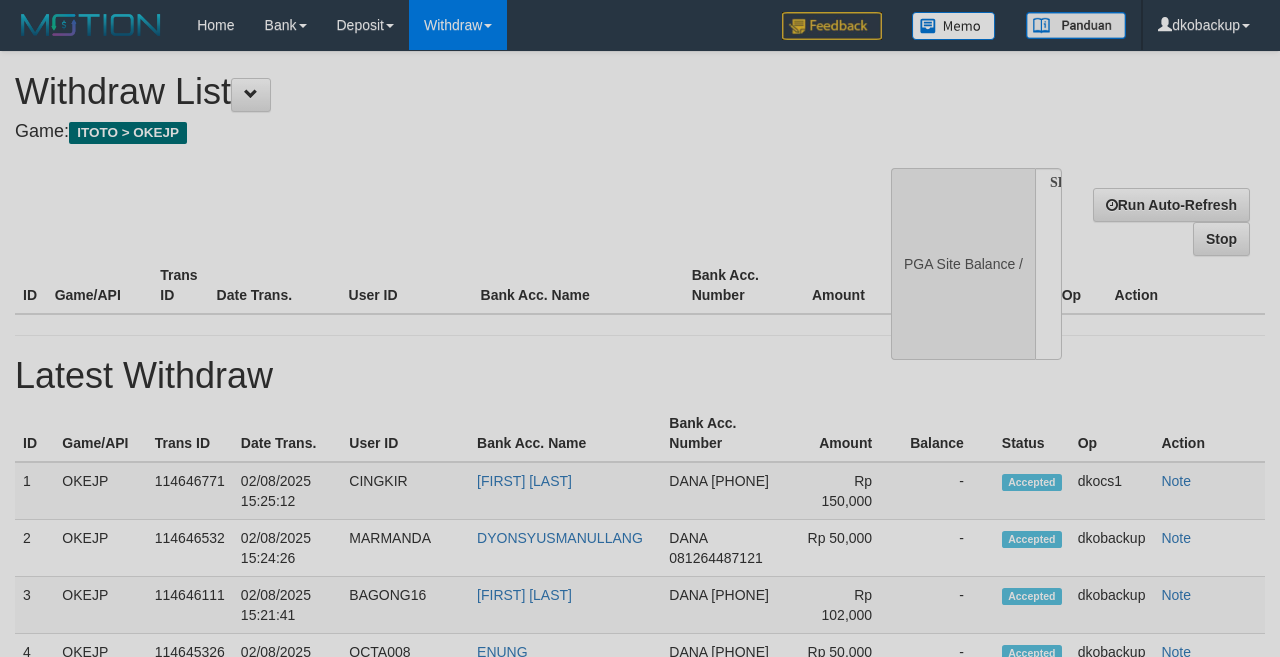 scroll, scrollTop: 177, scrollLeft: 0, axis: vertical 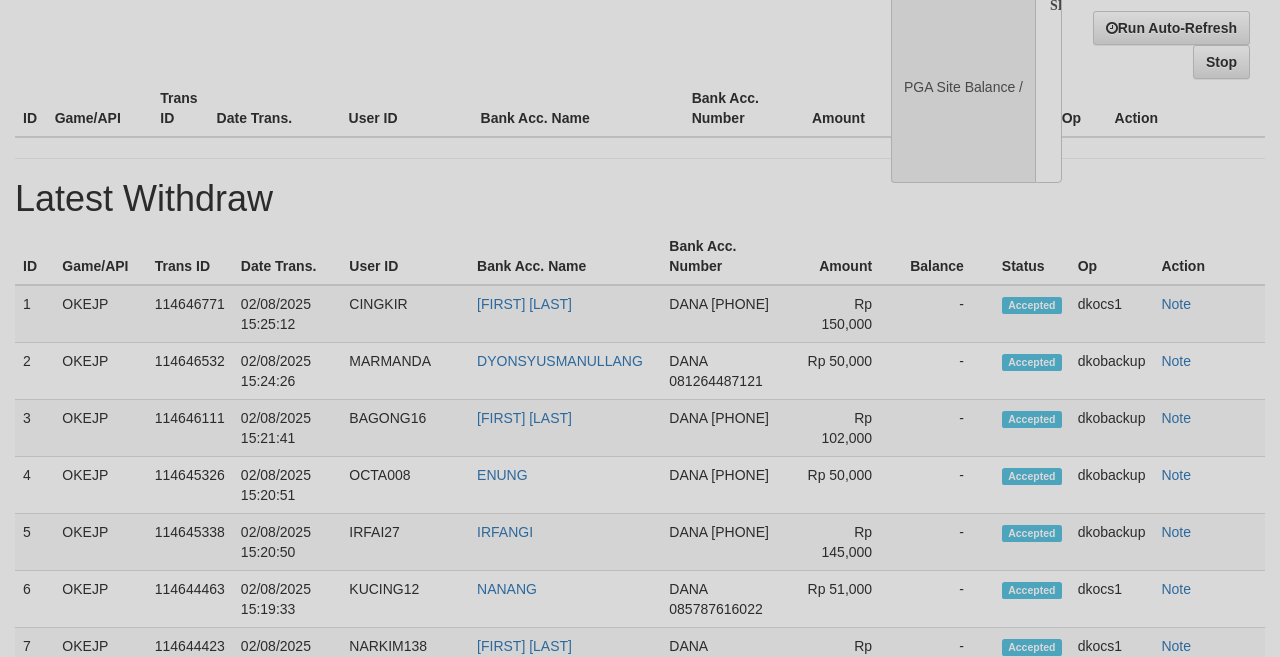 select on "**" 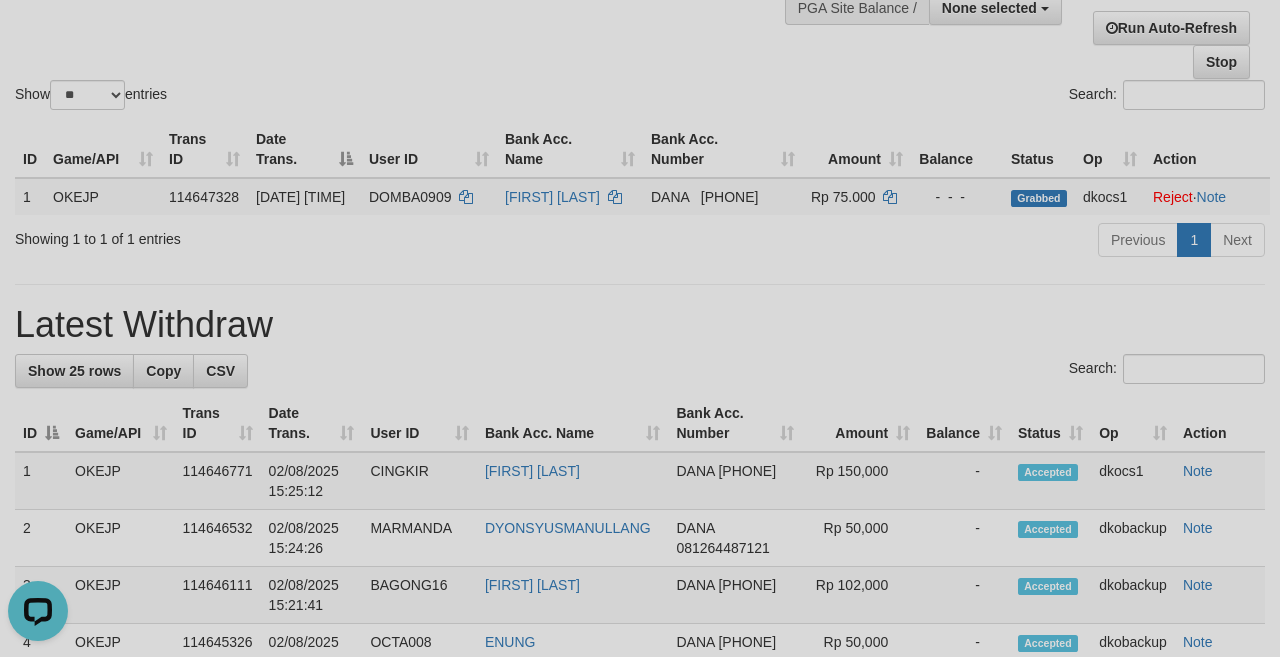 scroll, scrollTop: 0, scrollLeft: 0, axis: both 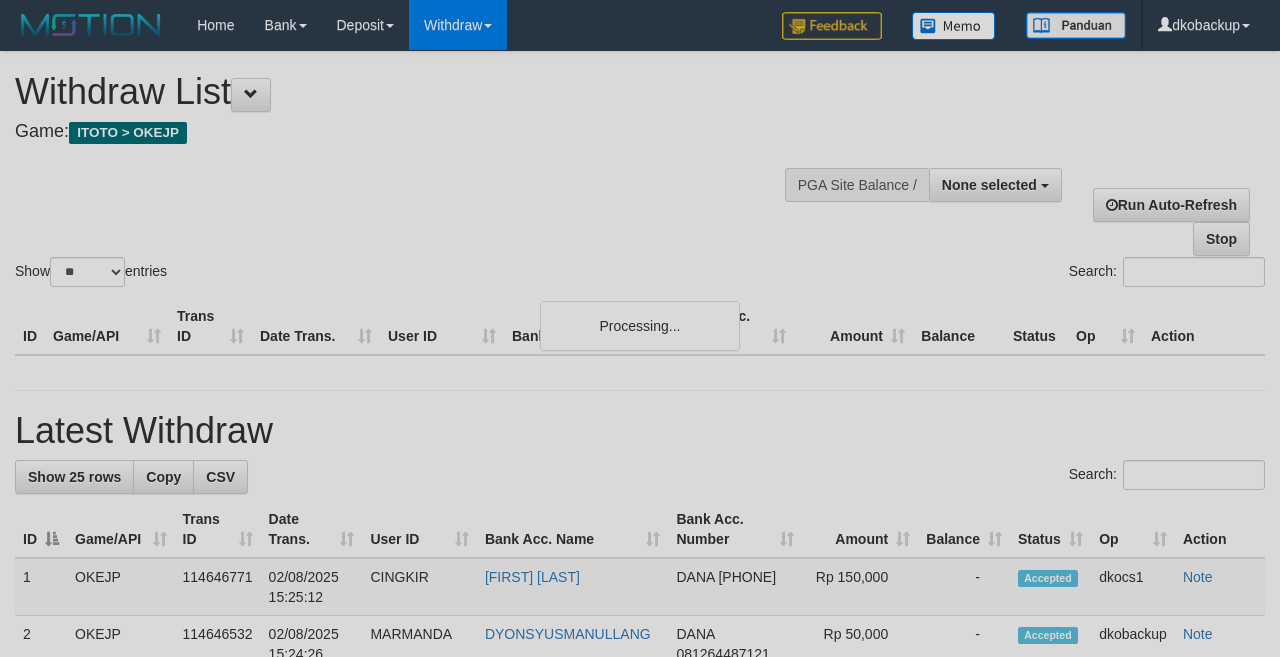 select 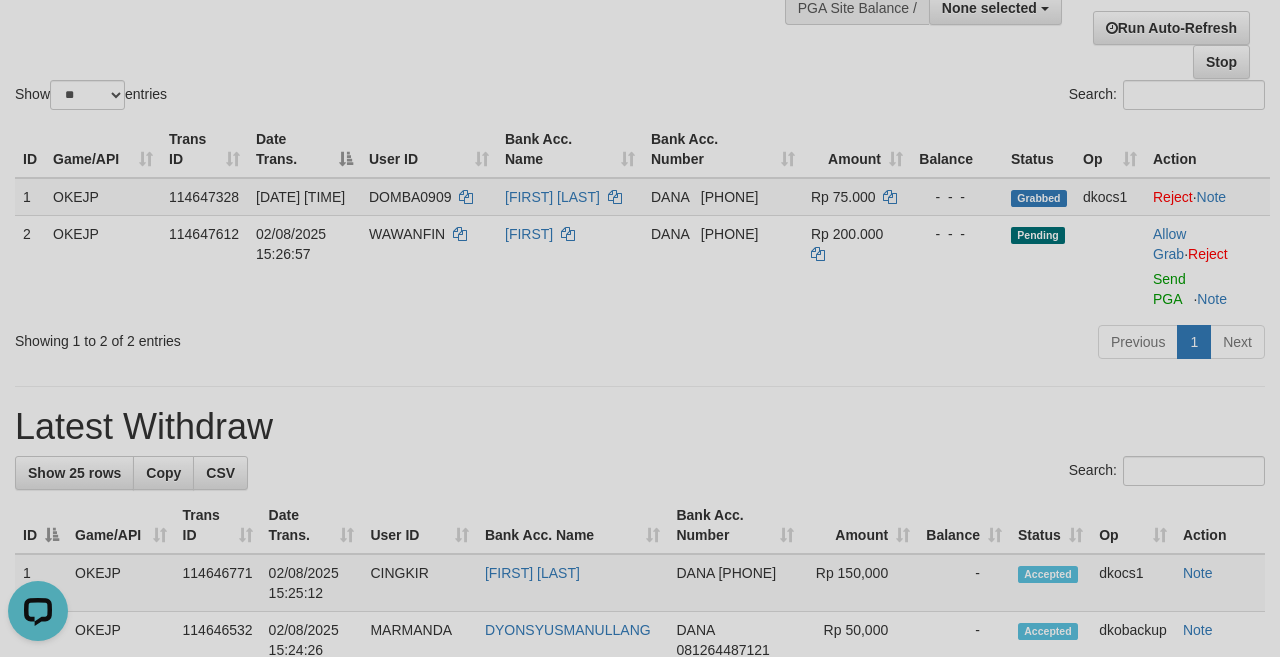 scroll, scrollTop: 0, scrollLeft: 0, axis: both 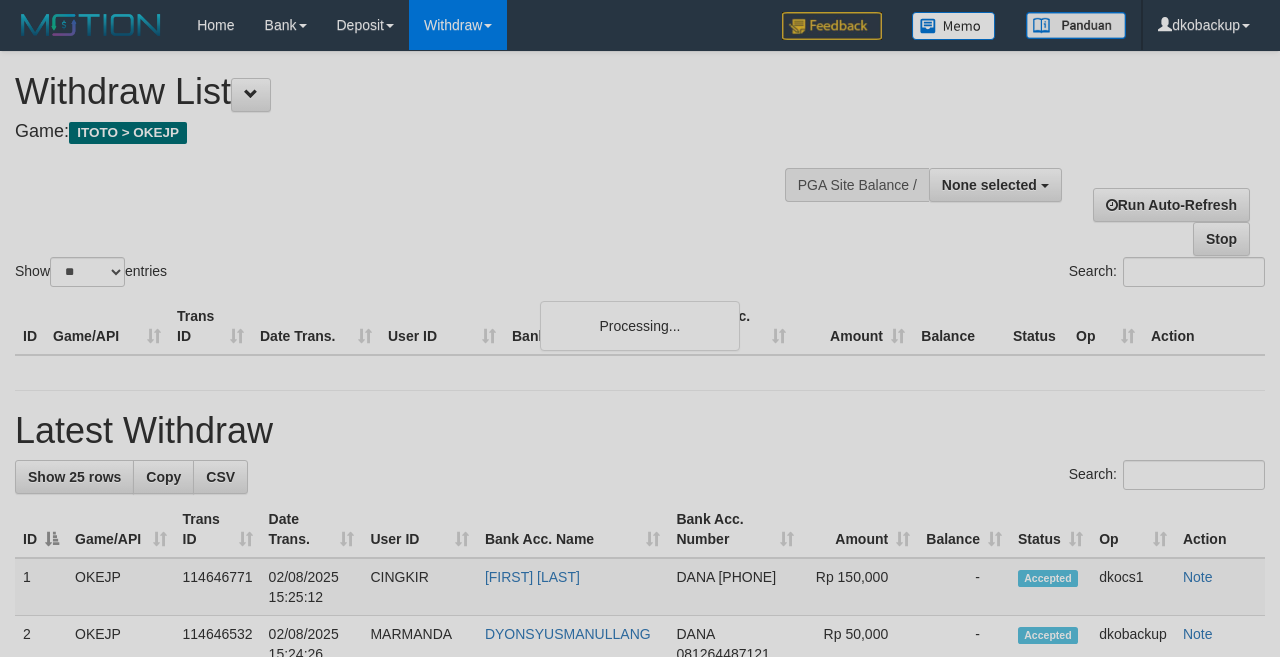 select 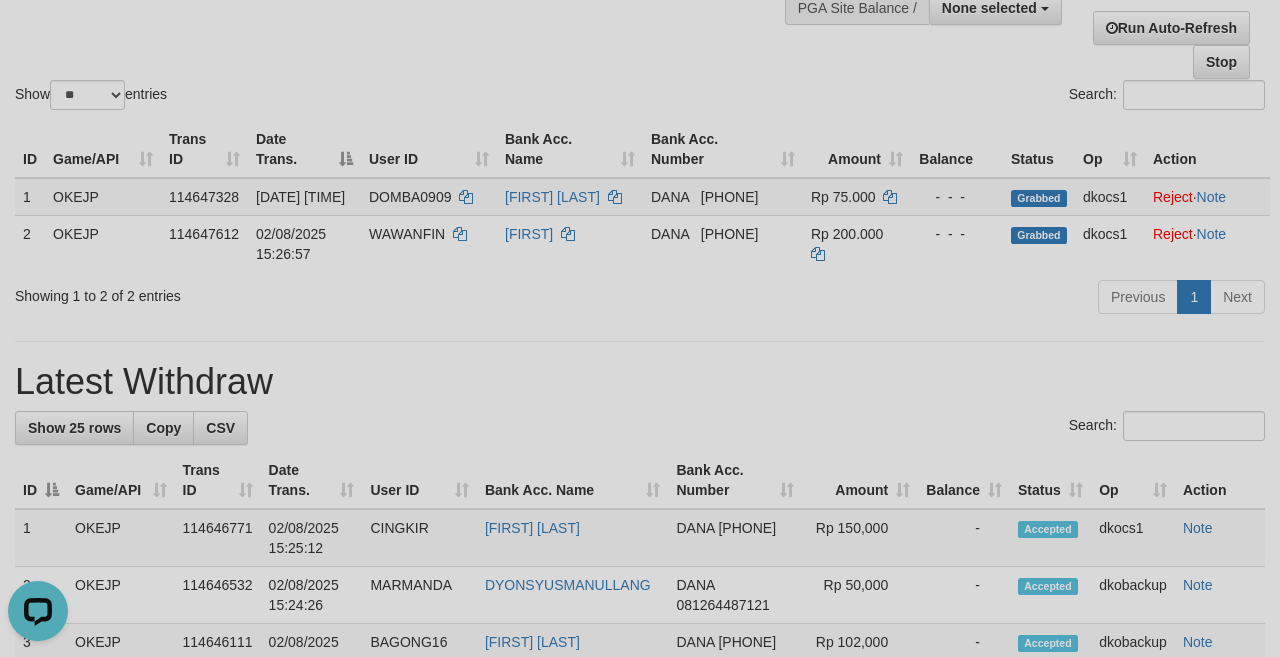 scroll, scrollTop: 0, scrollLeft: 0, axis: both 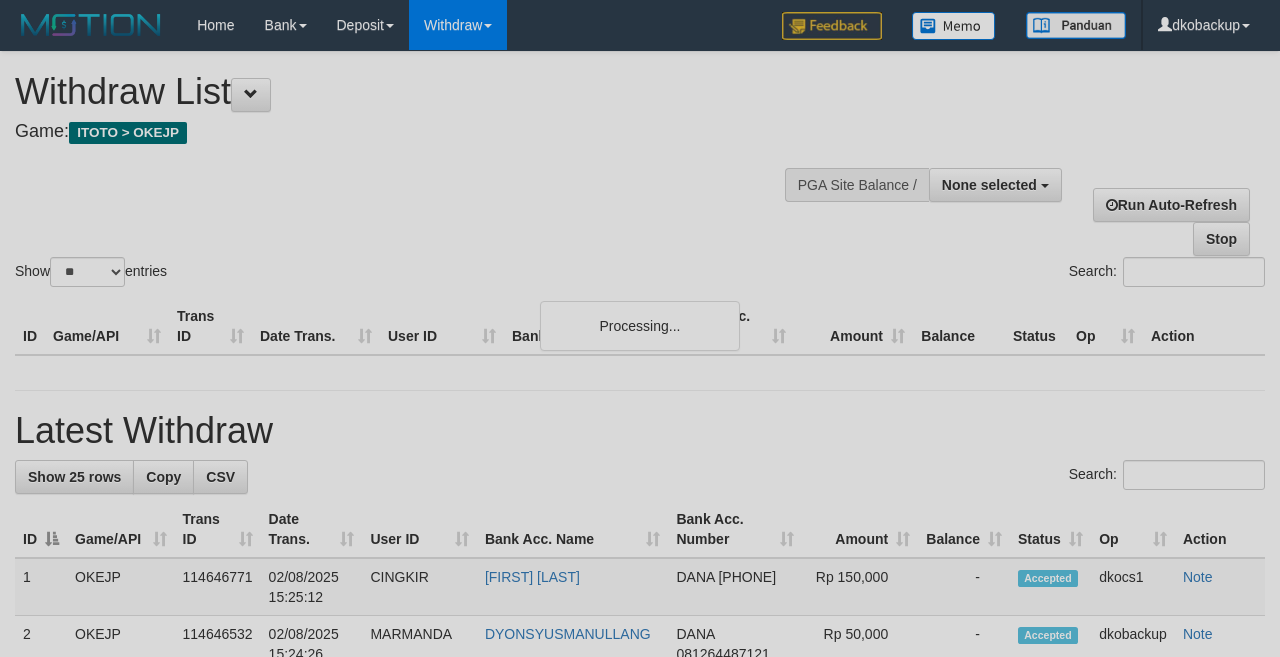 select 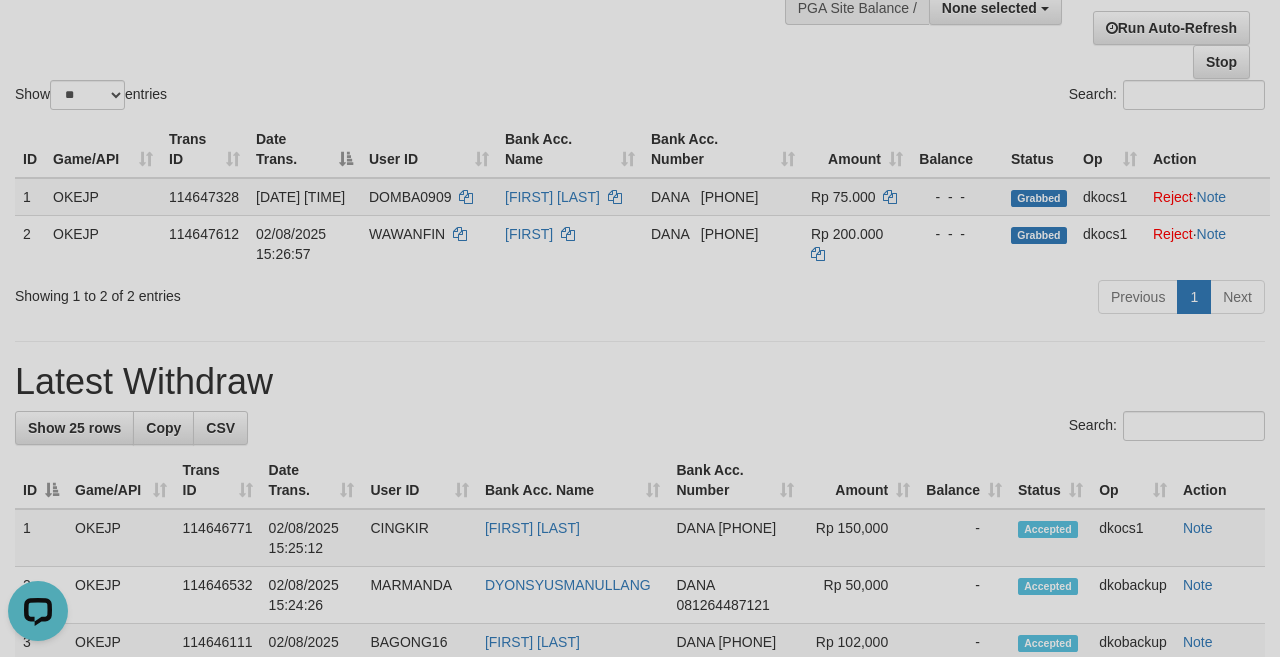 scroll, scrollTop: 0, scrollLeft: 0, axis: both 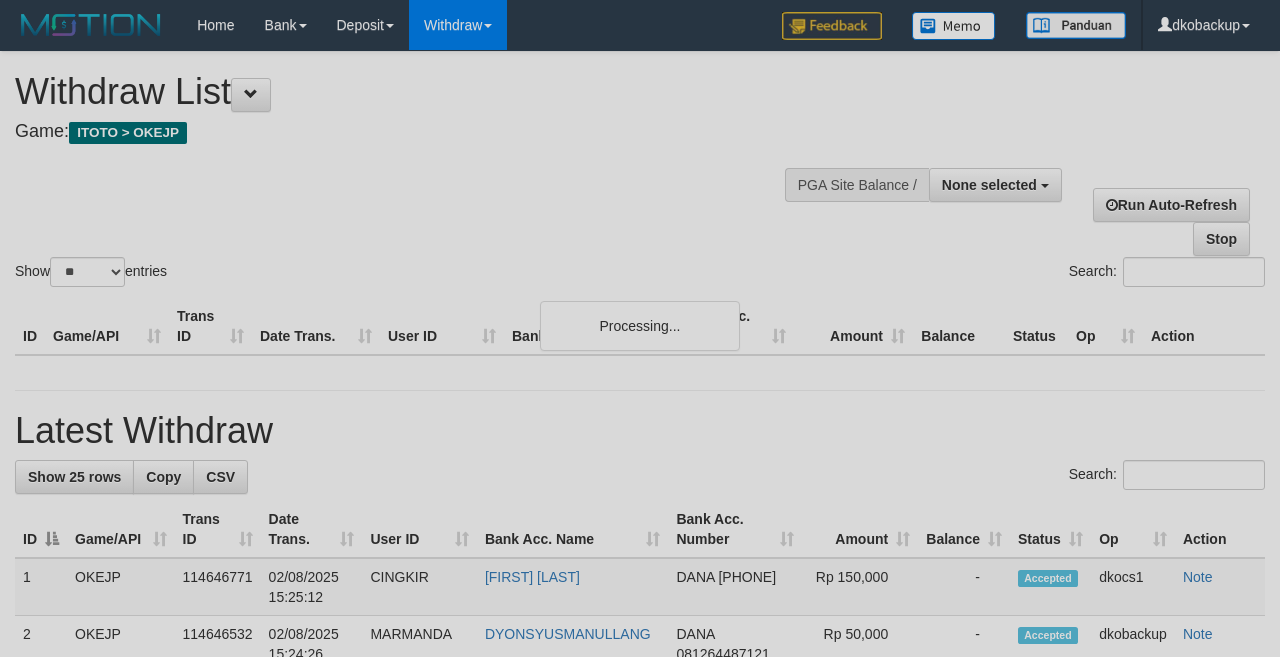 select 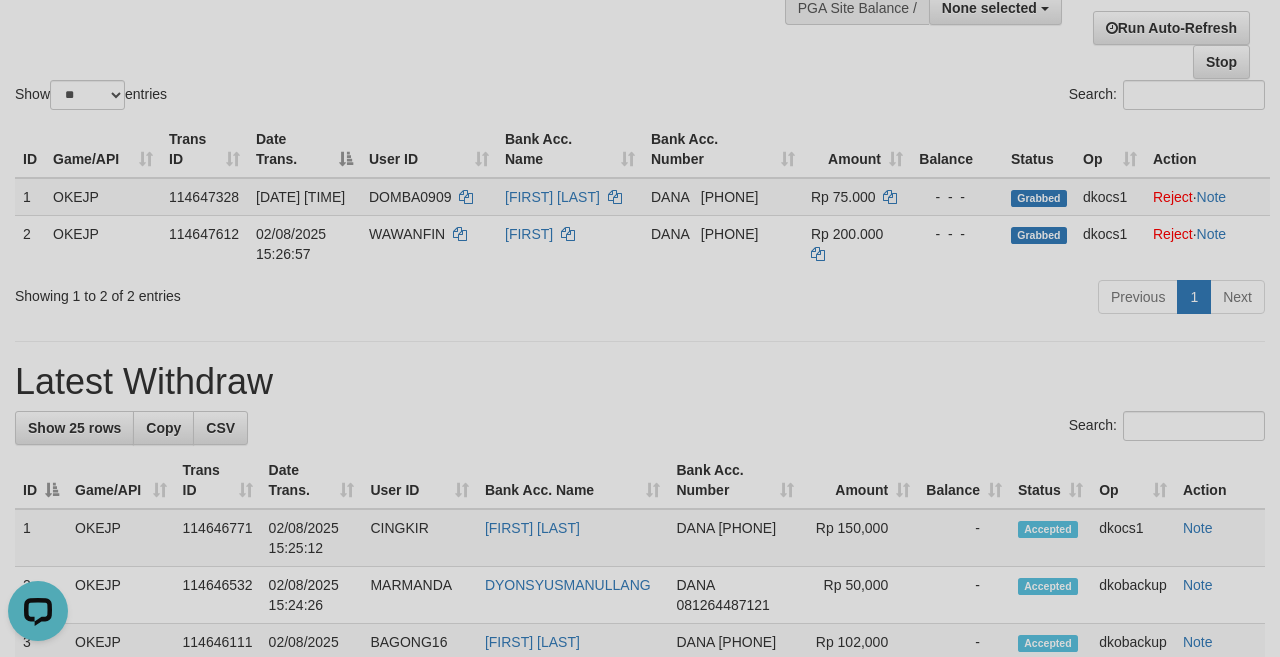 scroll, scrollTop: 0, scrollLeft: 0, axis: both 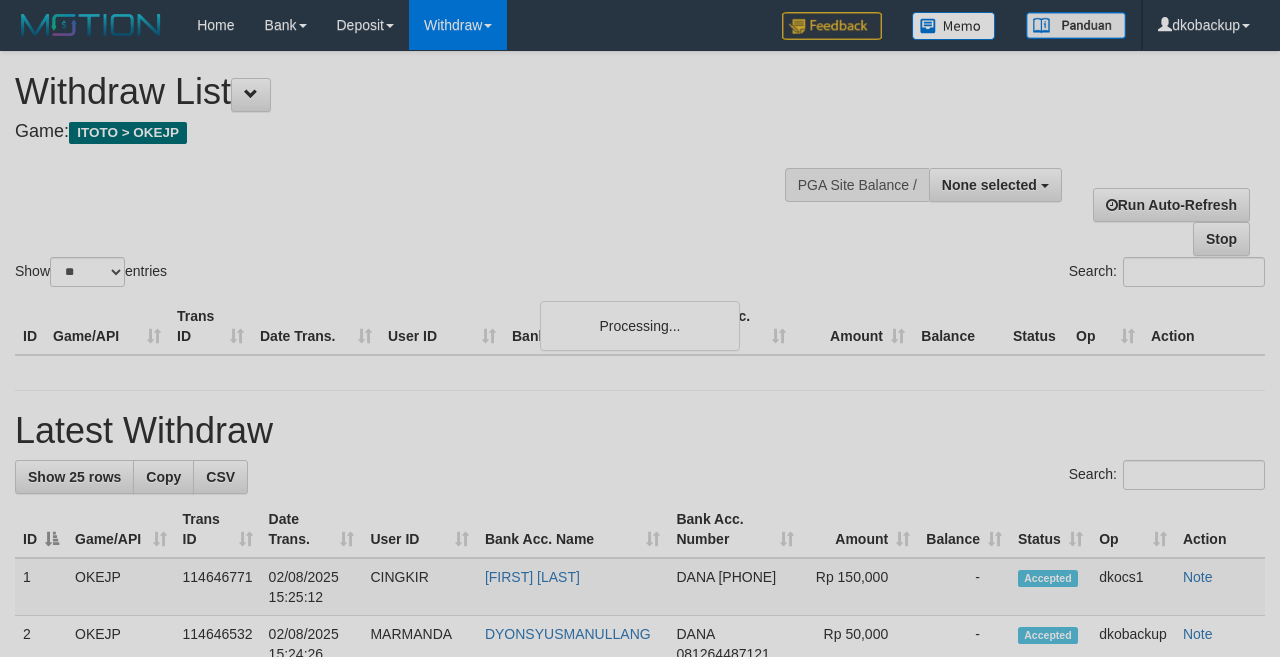select 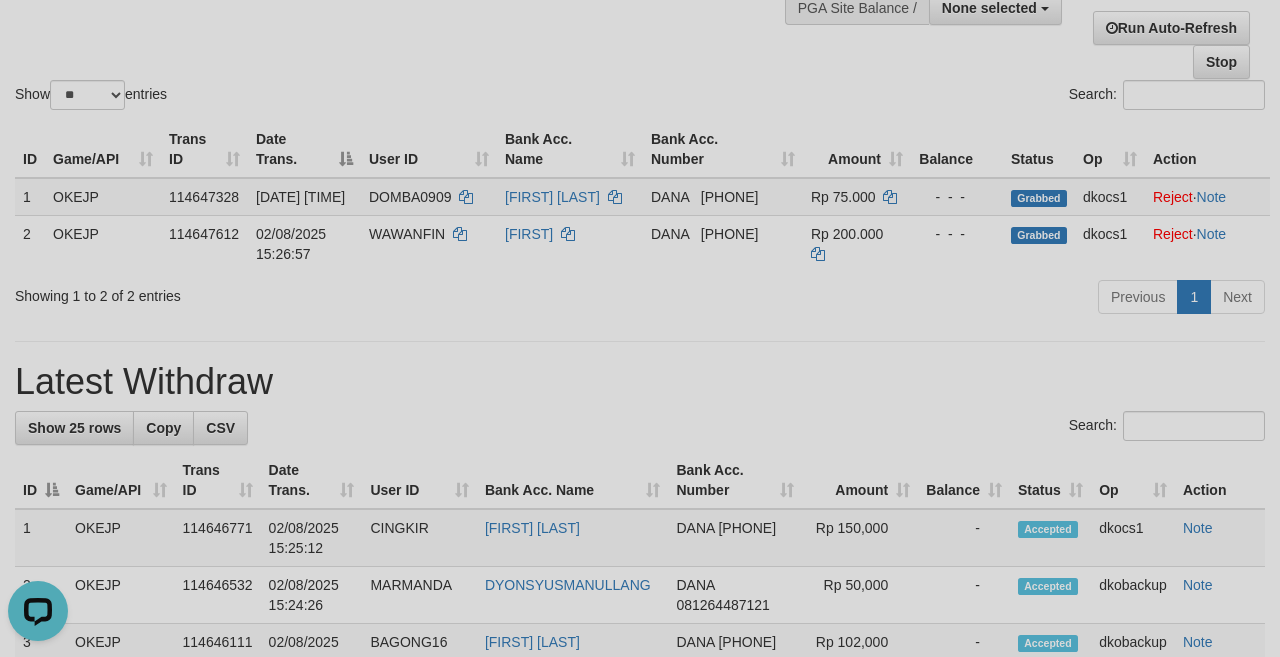 scroll, scrollTop: 0, scrollLeft: 0, axis: both 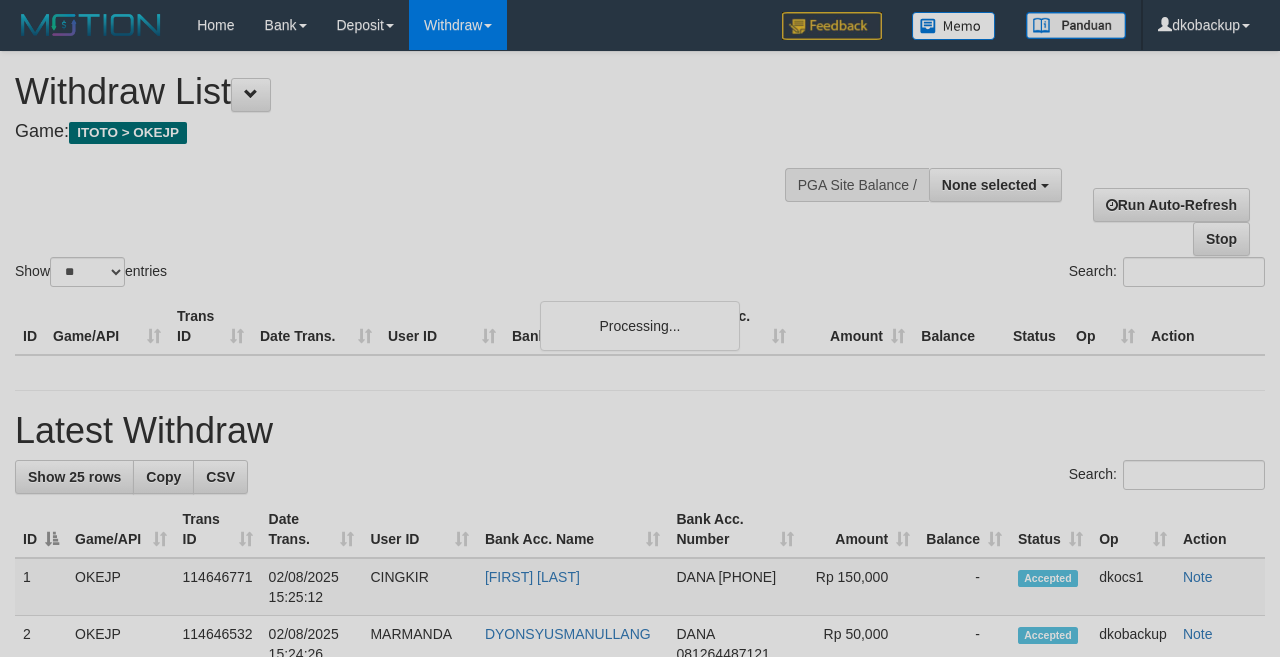 select 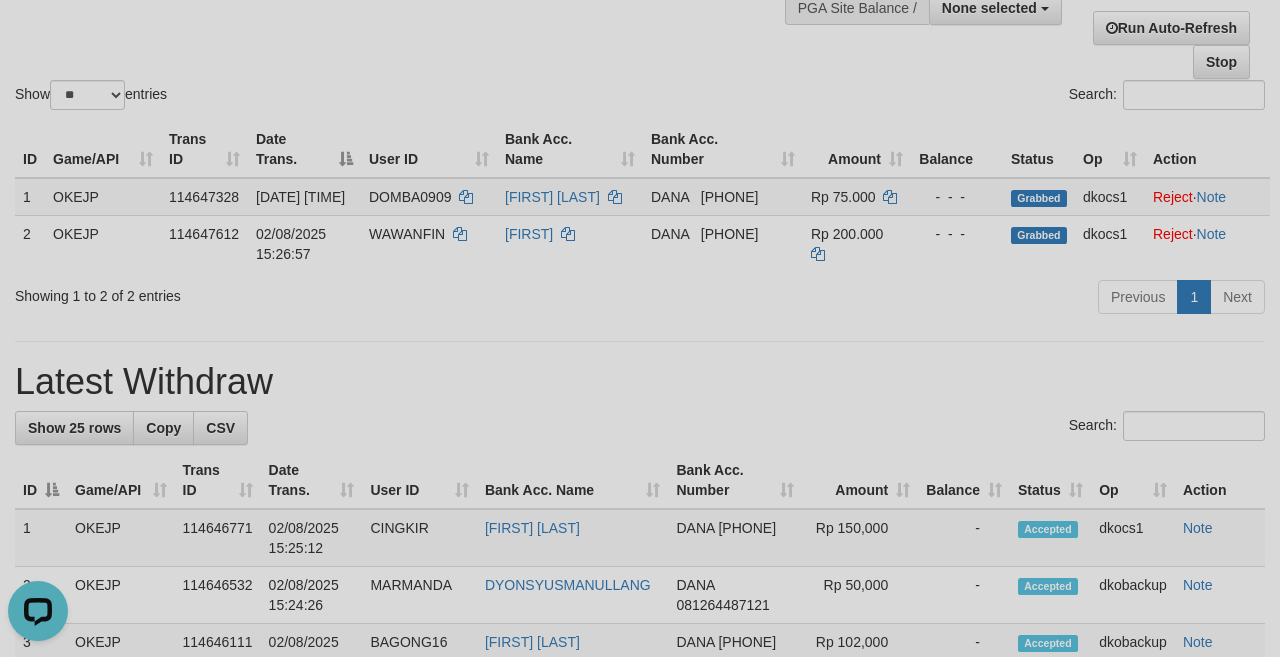 scroll, scrollTop: 0, scrollLeft: 0, axis: both 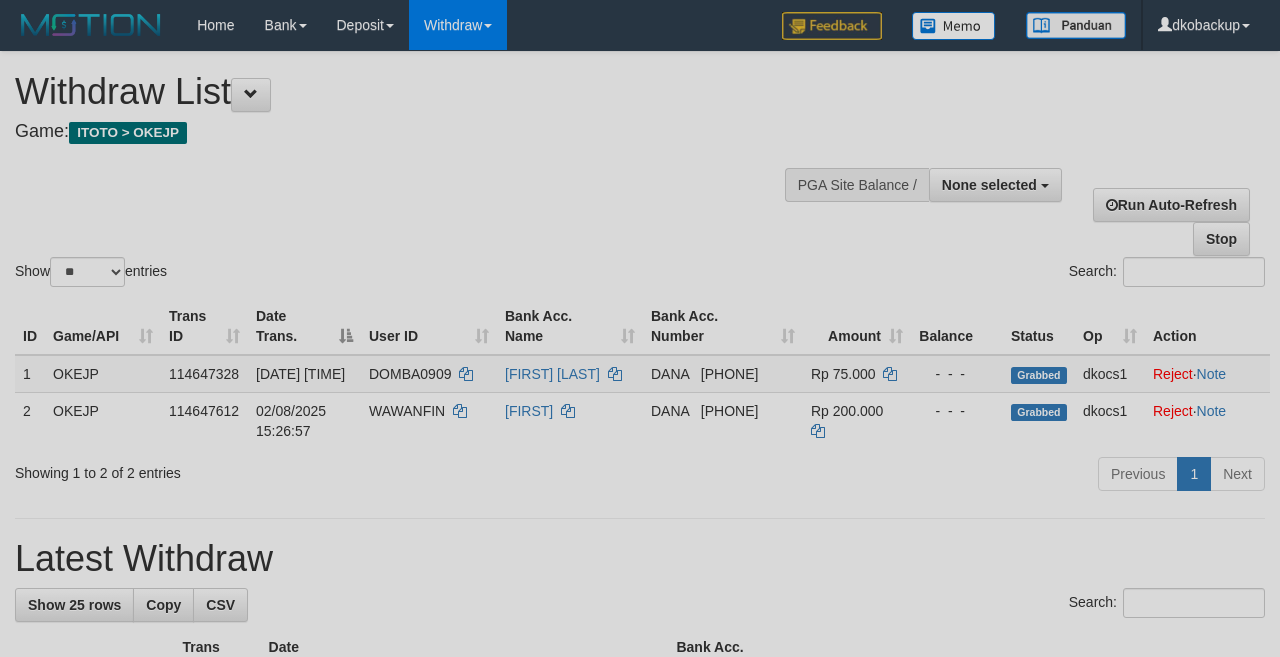 select 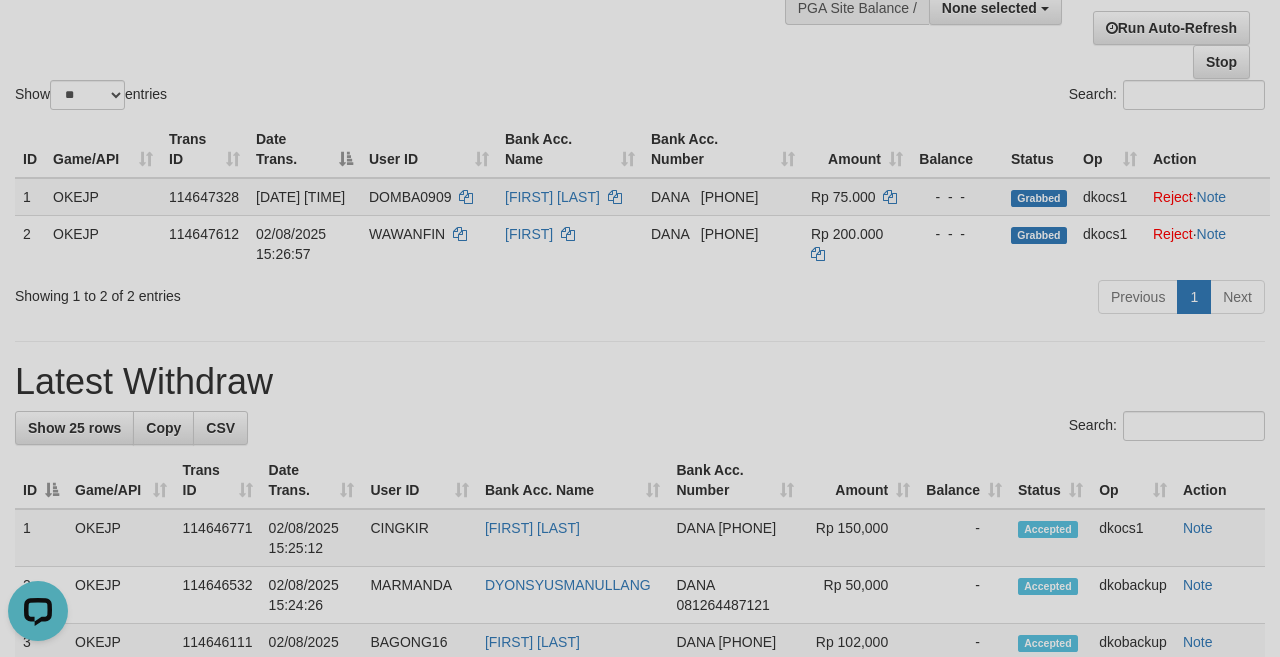scroll, scrollTop: 0, scrollLeft: 0, axis: both 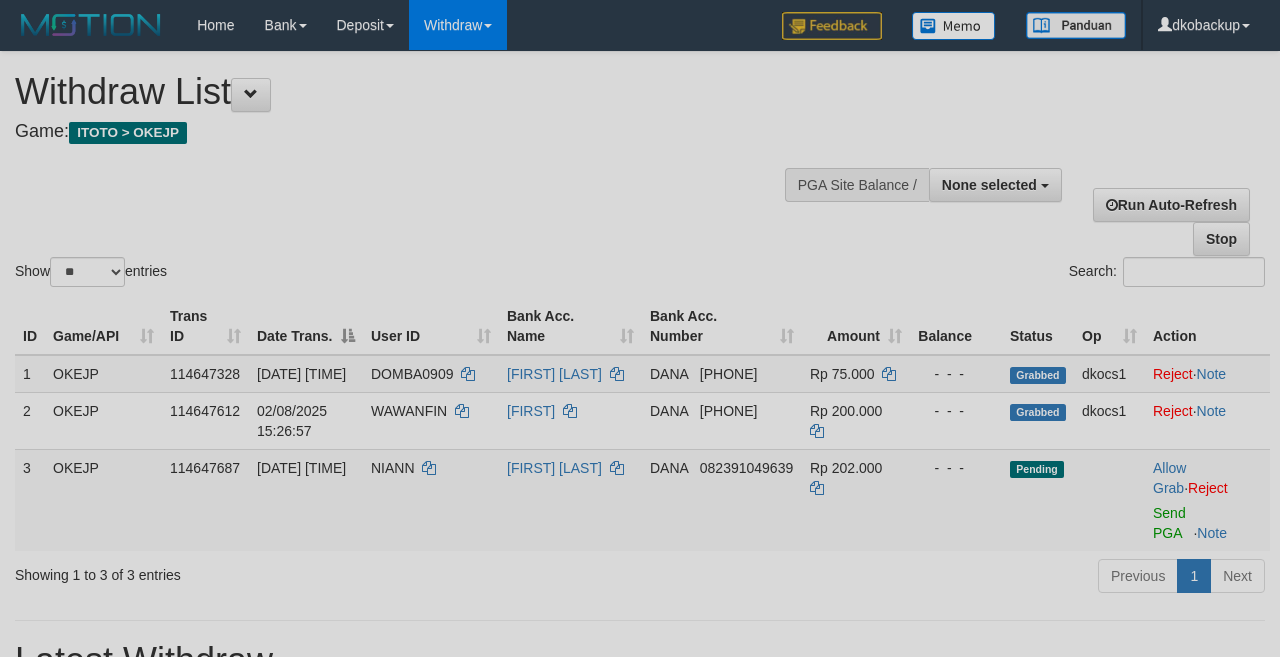 select 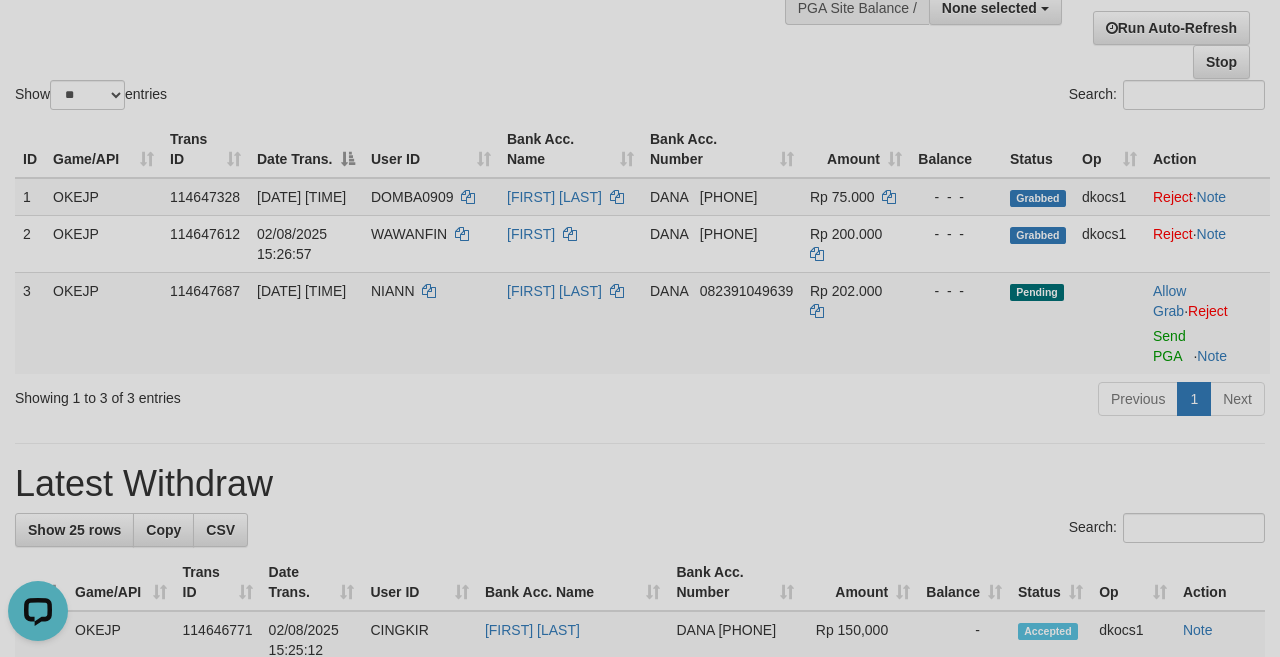 scroll, scrollTop: 0, scrollLeft: 0, axis: both 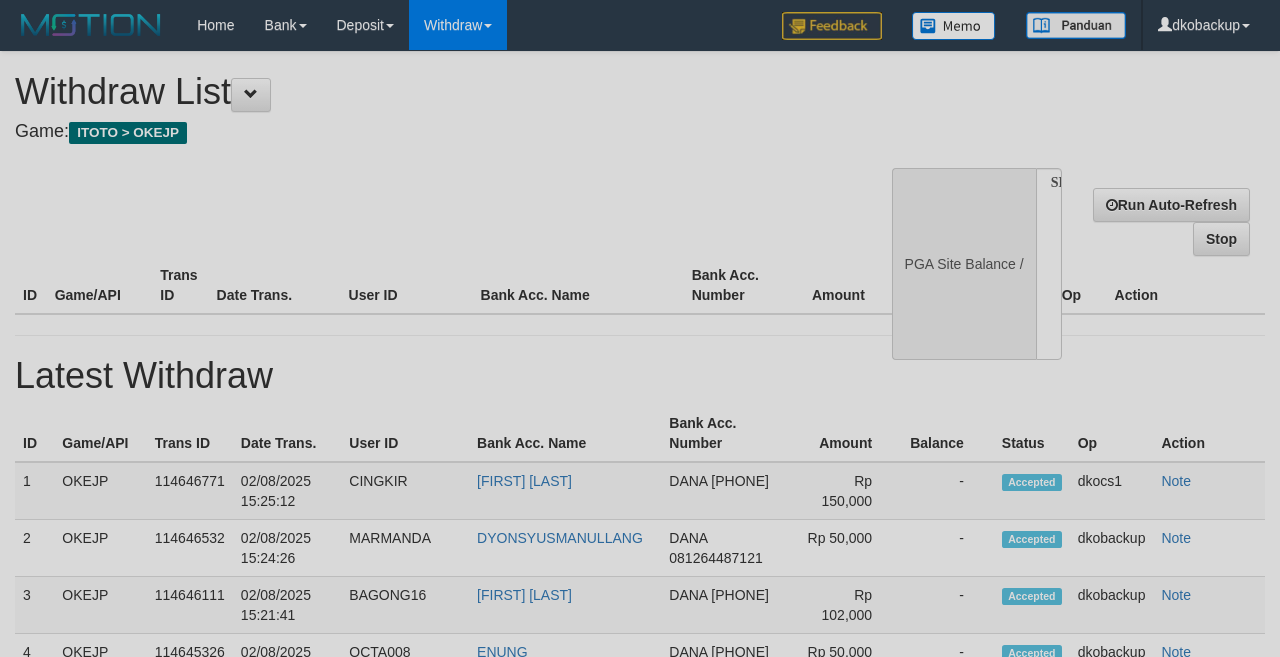 select 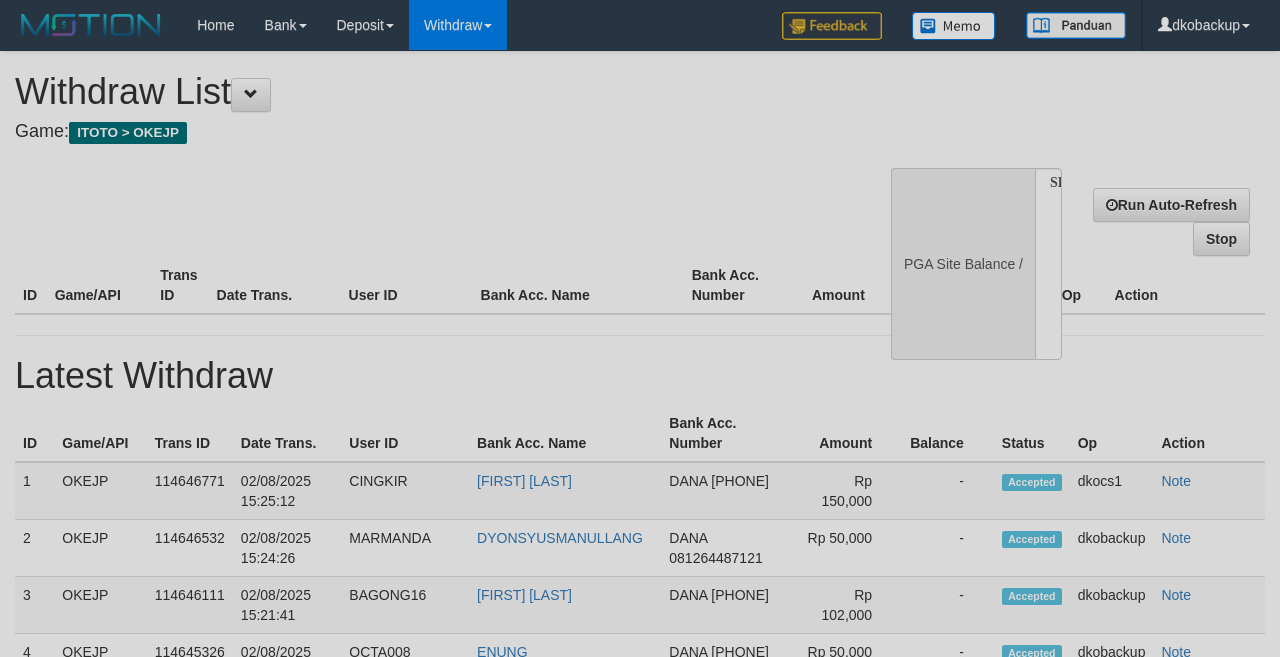 scroll, scrollTop: 177, scrollLeft: 0, axis: vertical 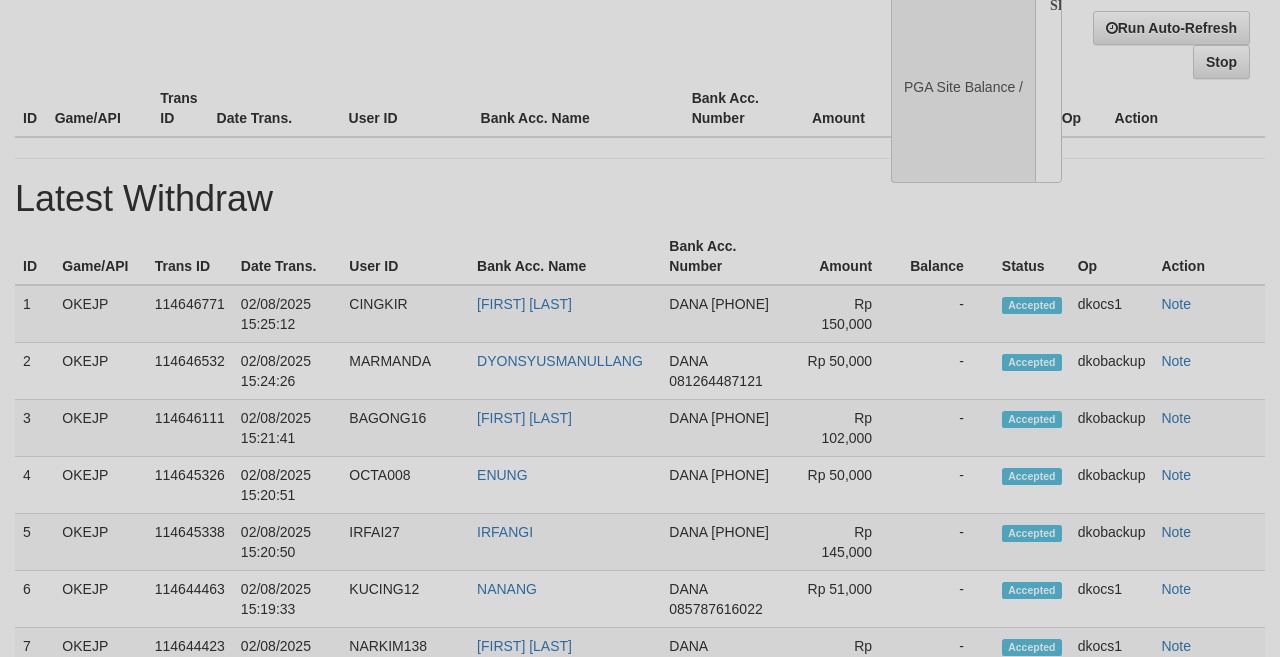 select on "**" 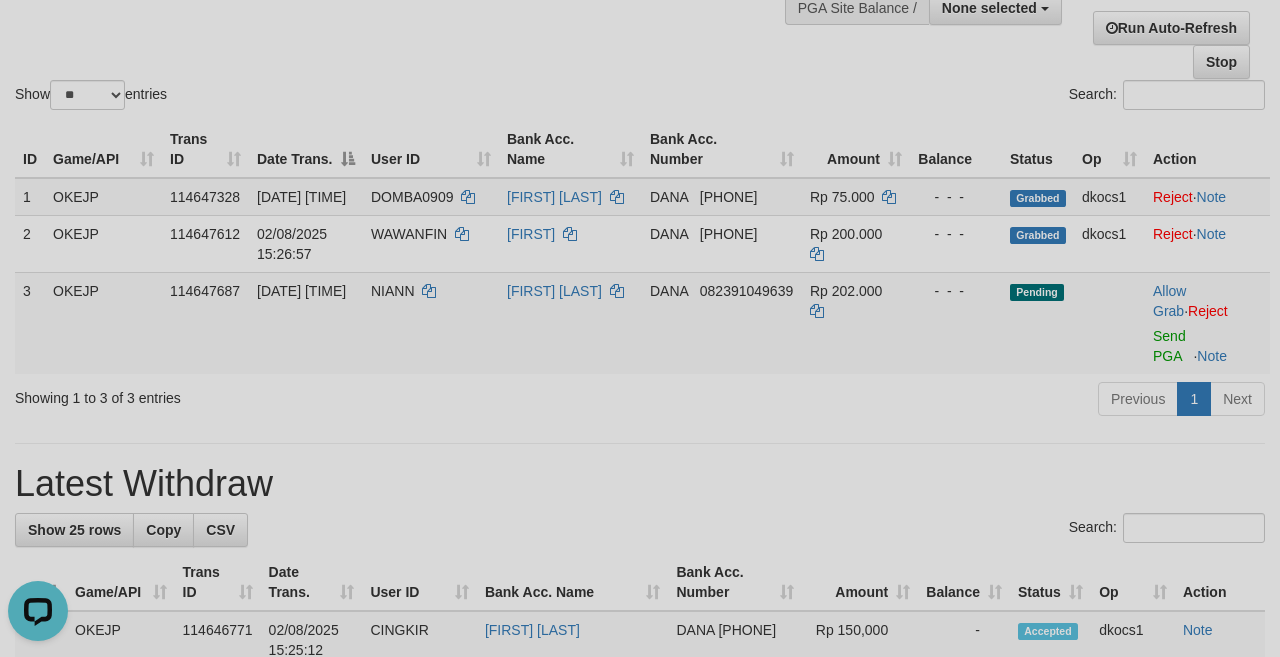 scroll, scrollTop: 0, scrollLeft: 0, axis: both 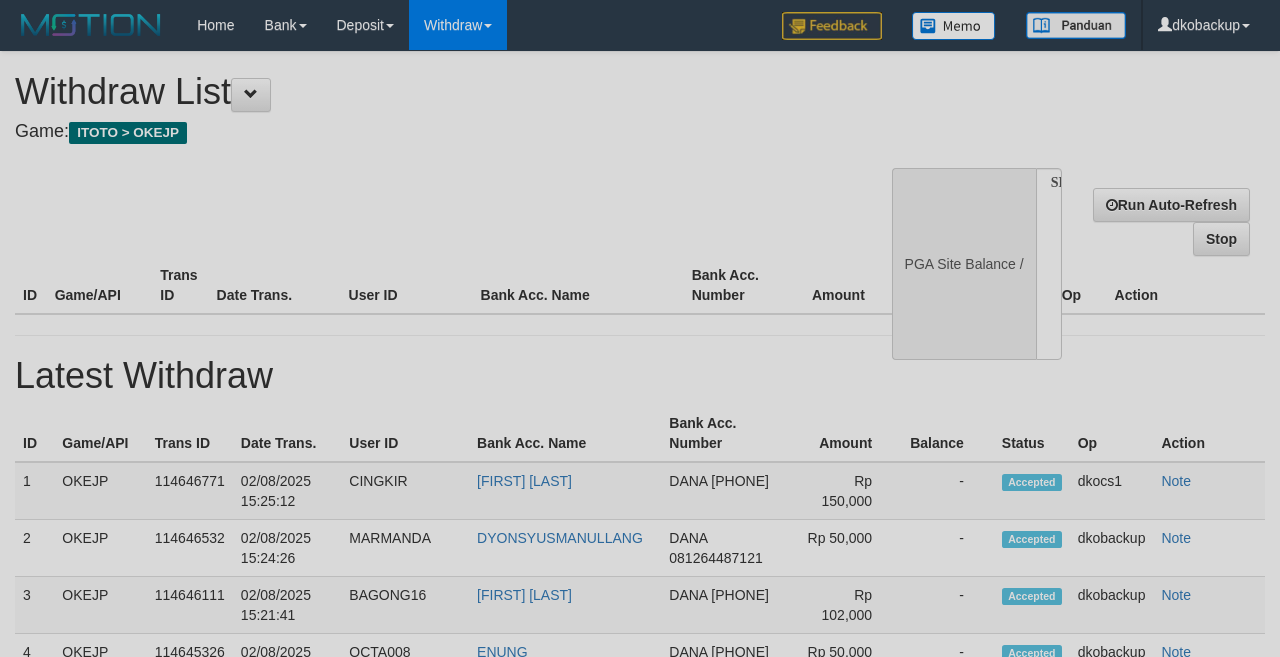 select 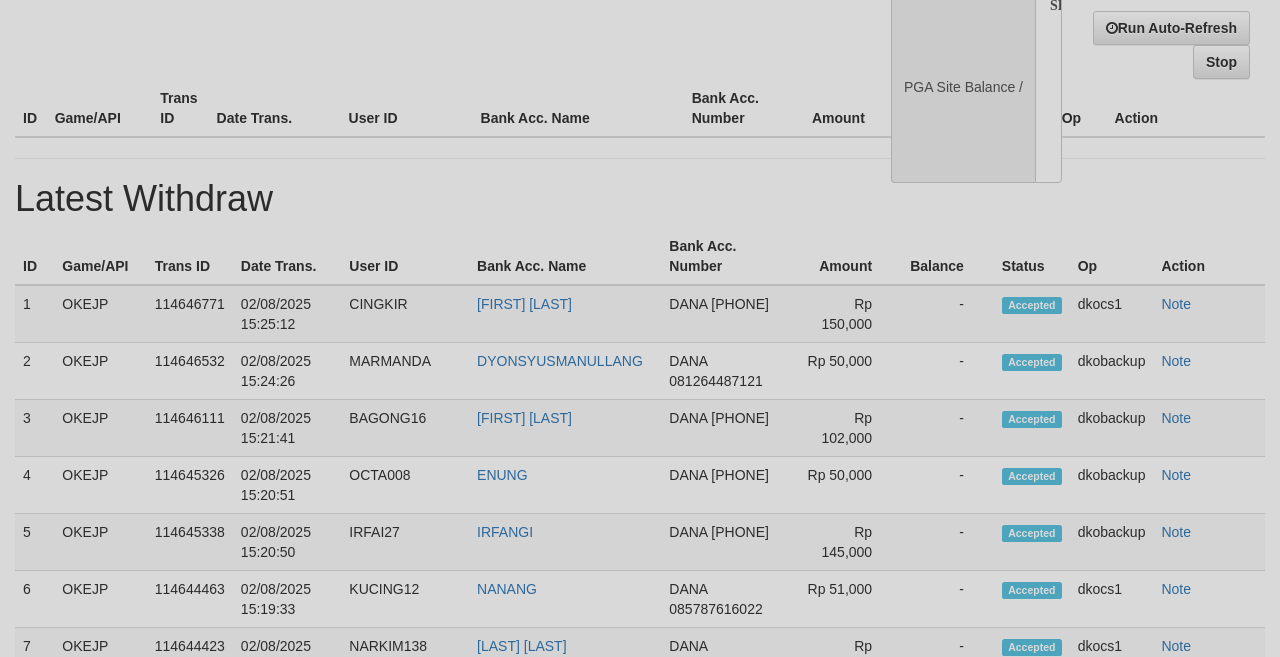 select on "**" 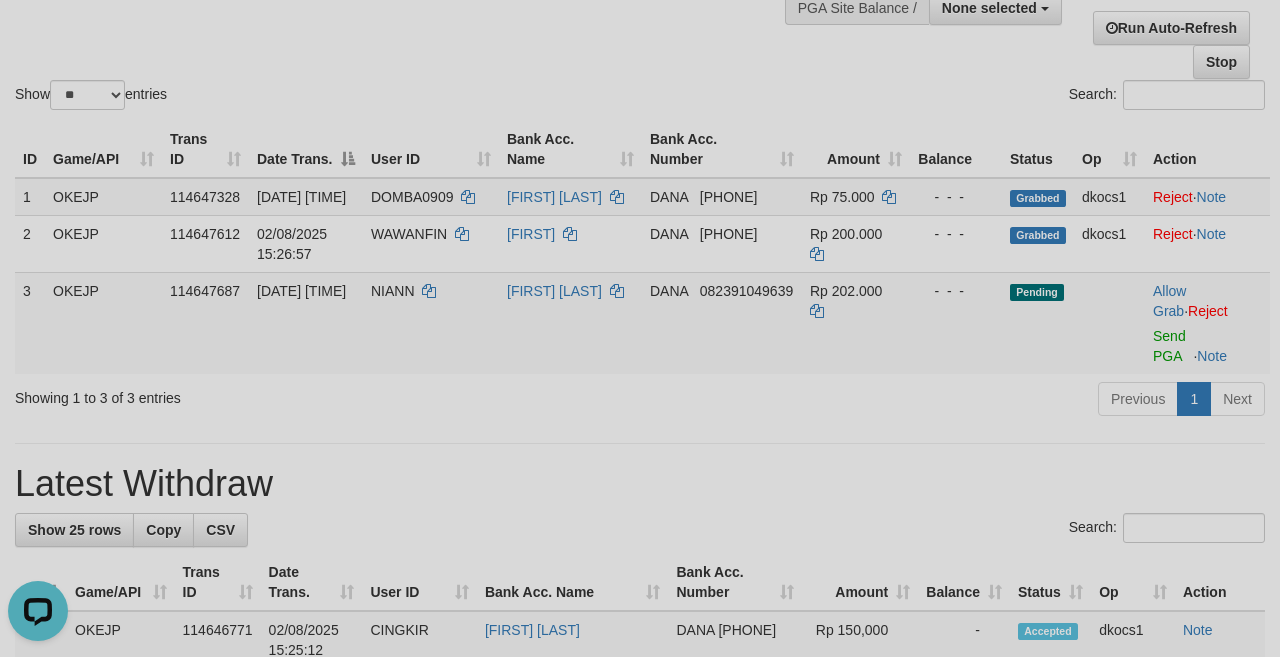 scroll, scrollTop: 0, scrollLeft: 0, axis: both 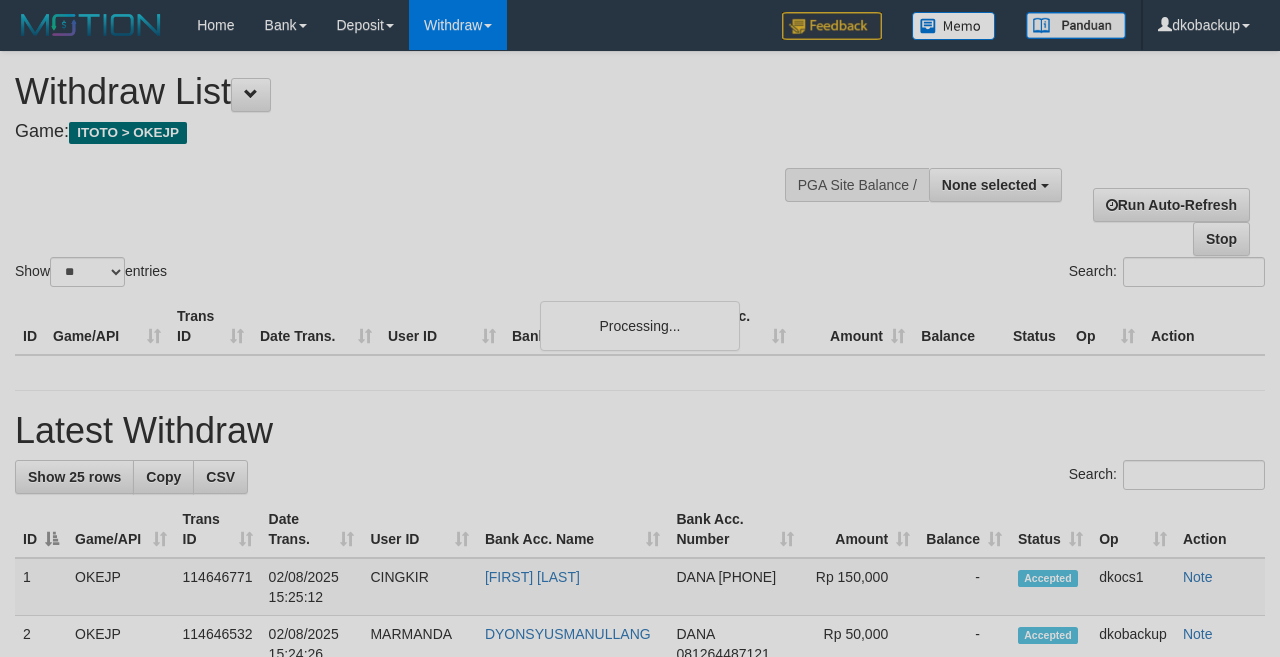 select 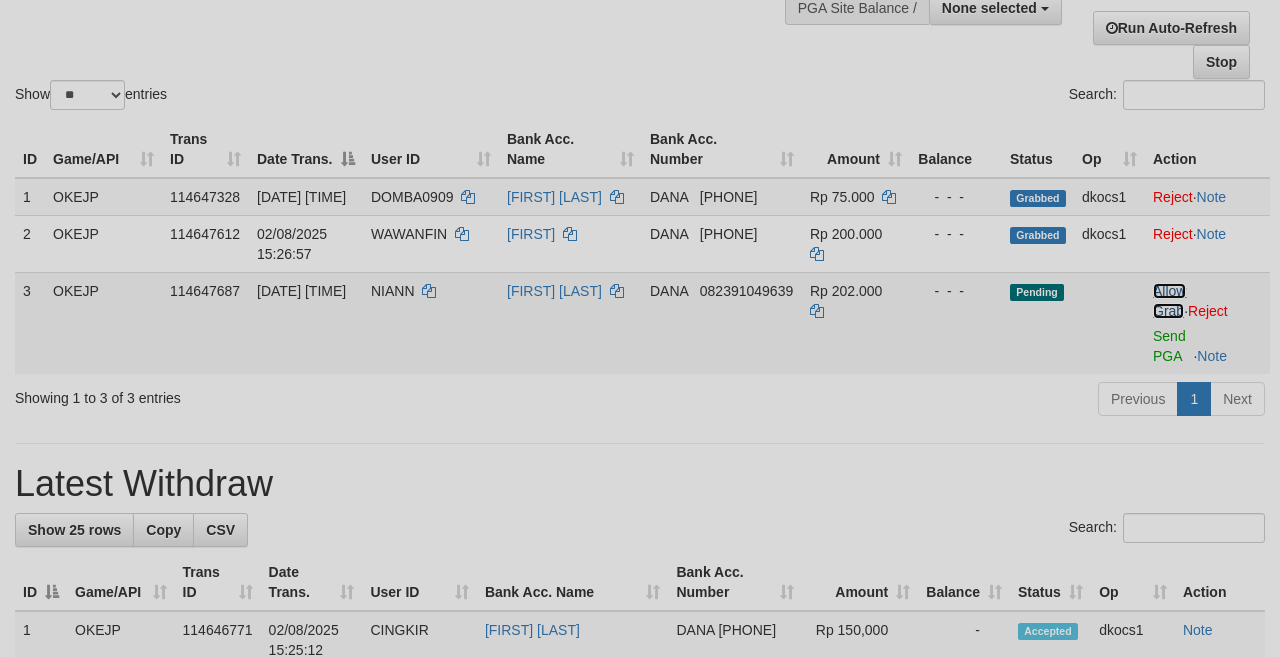 click on "Allow Grab" at bounding box center (1169, 301) 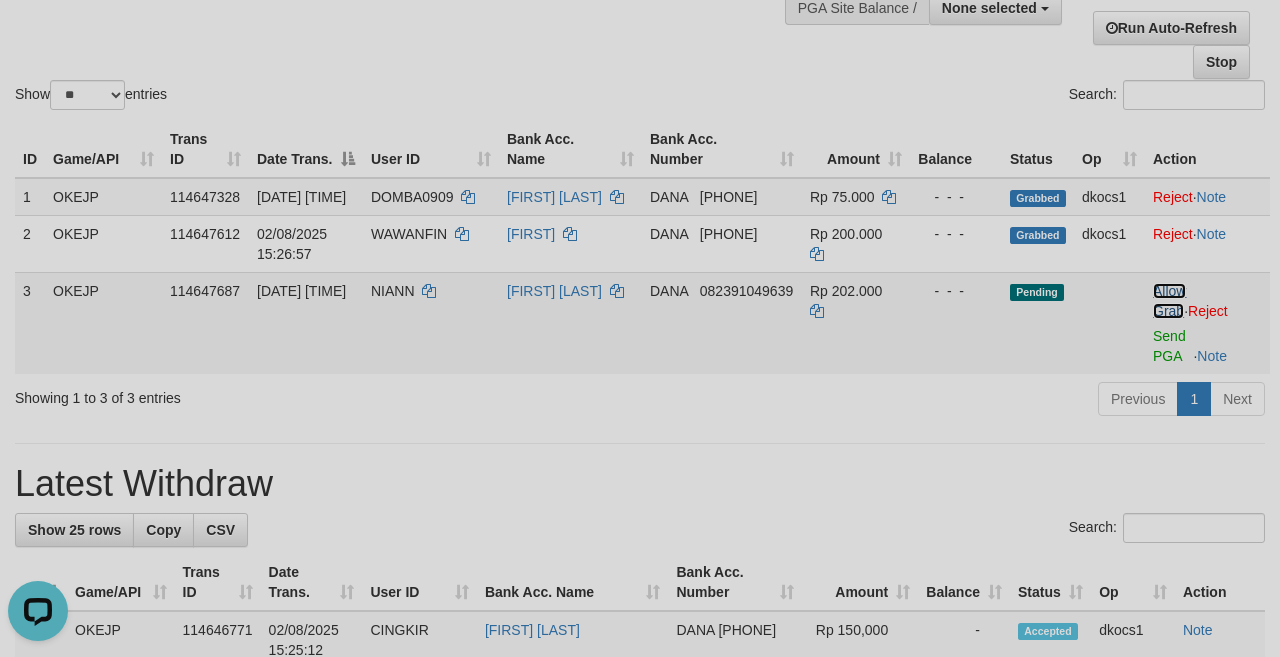 scroll, scrollTop: 0, scrollLeft: 0, axis: both 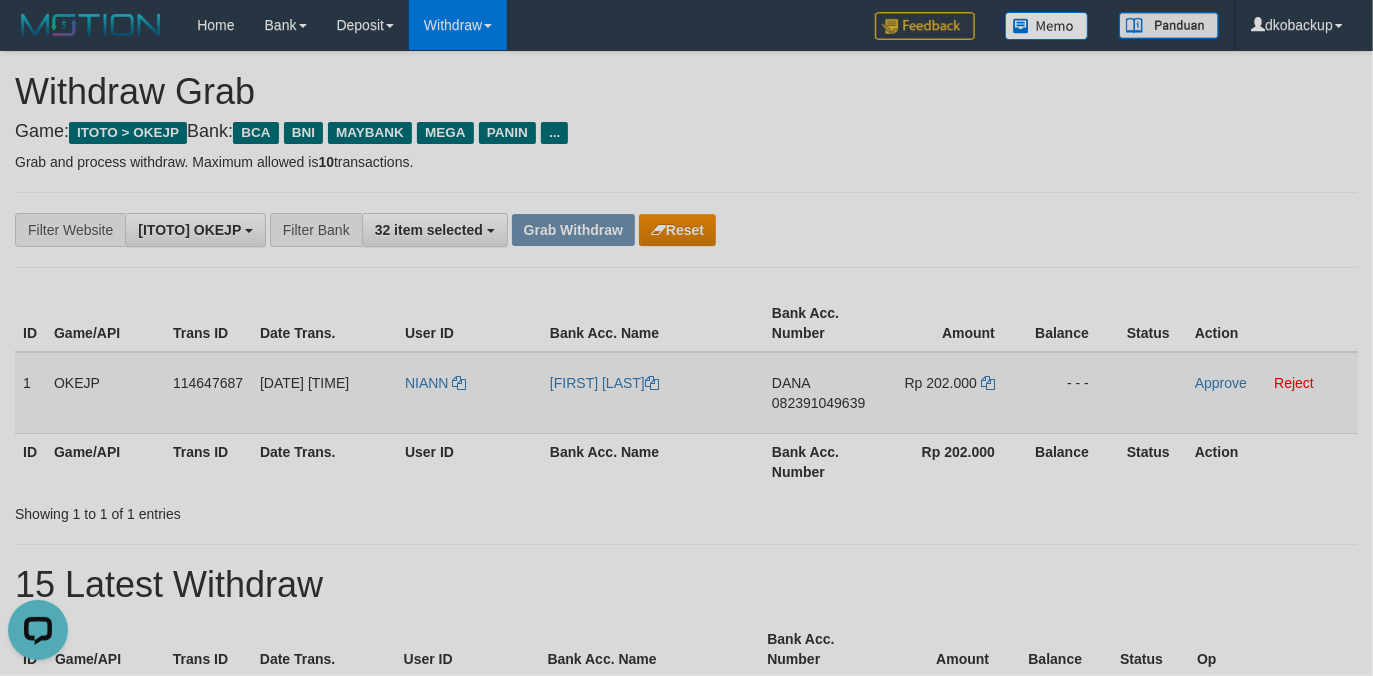 click on "NIANN" at bounding box center [469, 393] 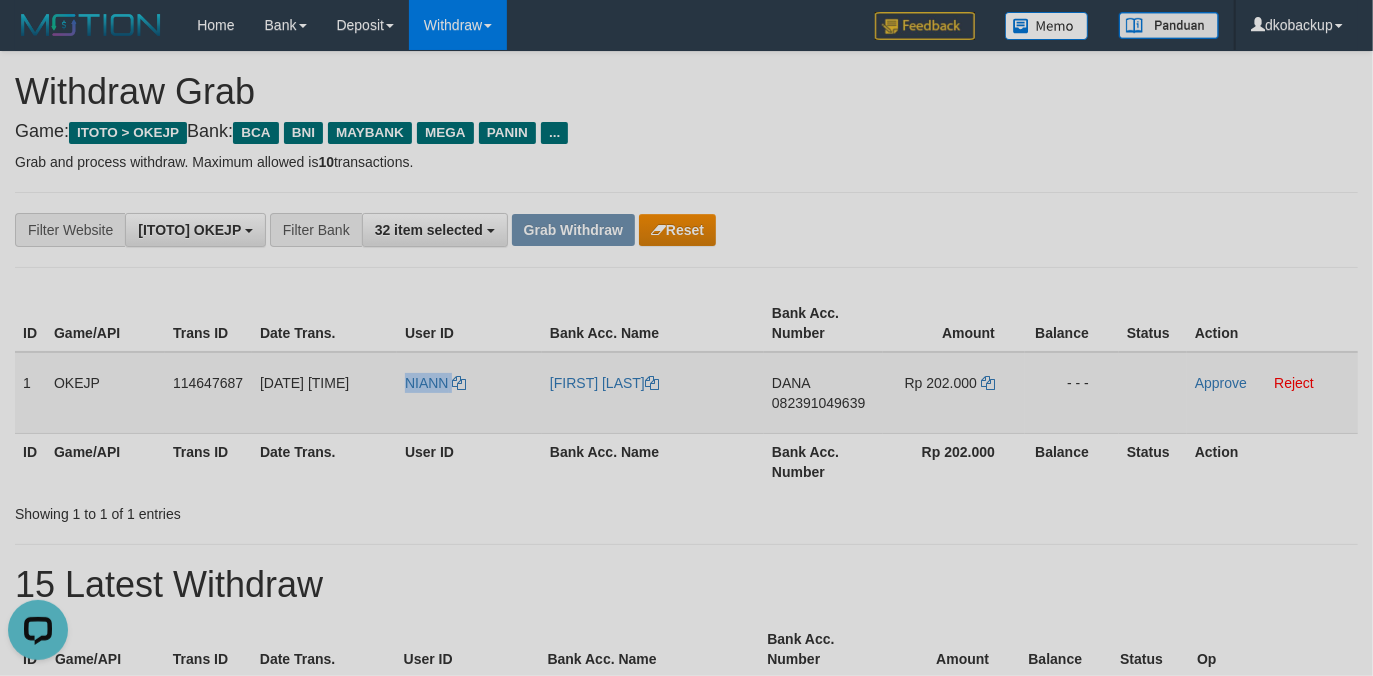 click on "NIANN" at bounding box center (469, 393) 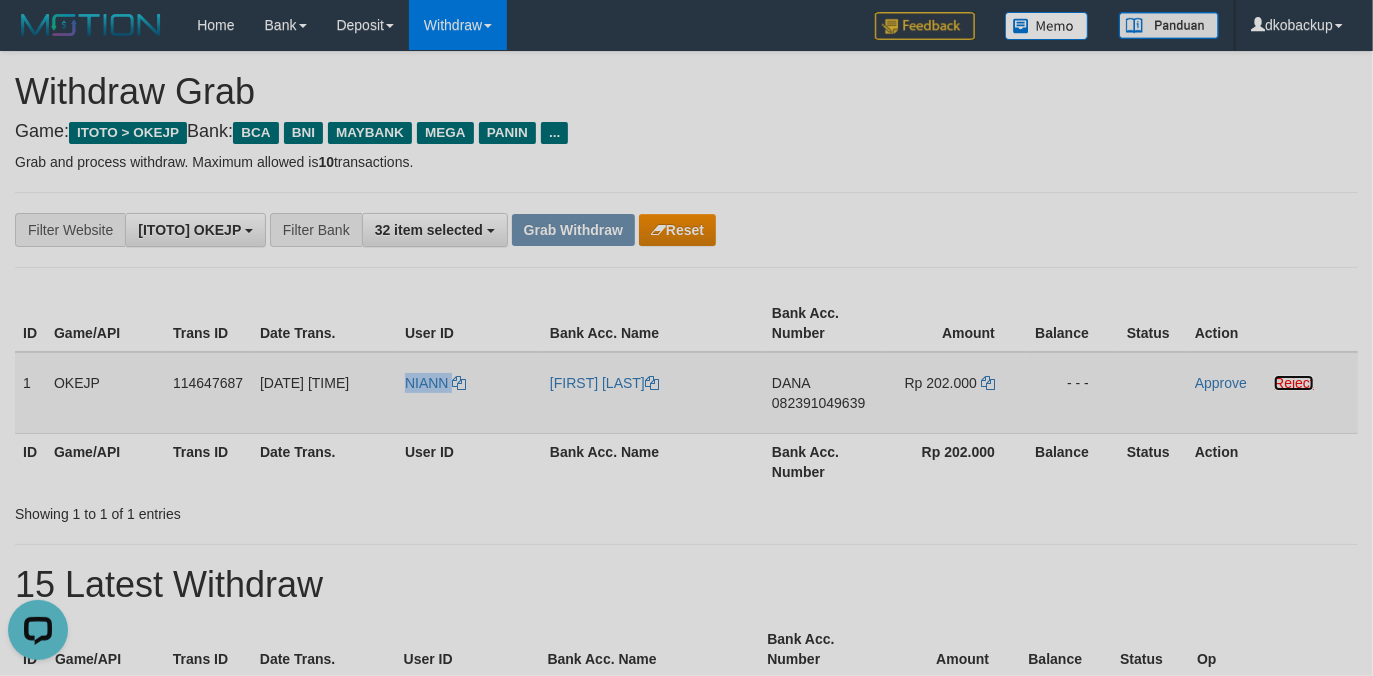 click on "Reject" at bounding box center (1294, 383) 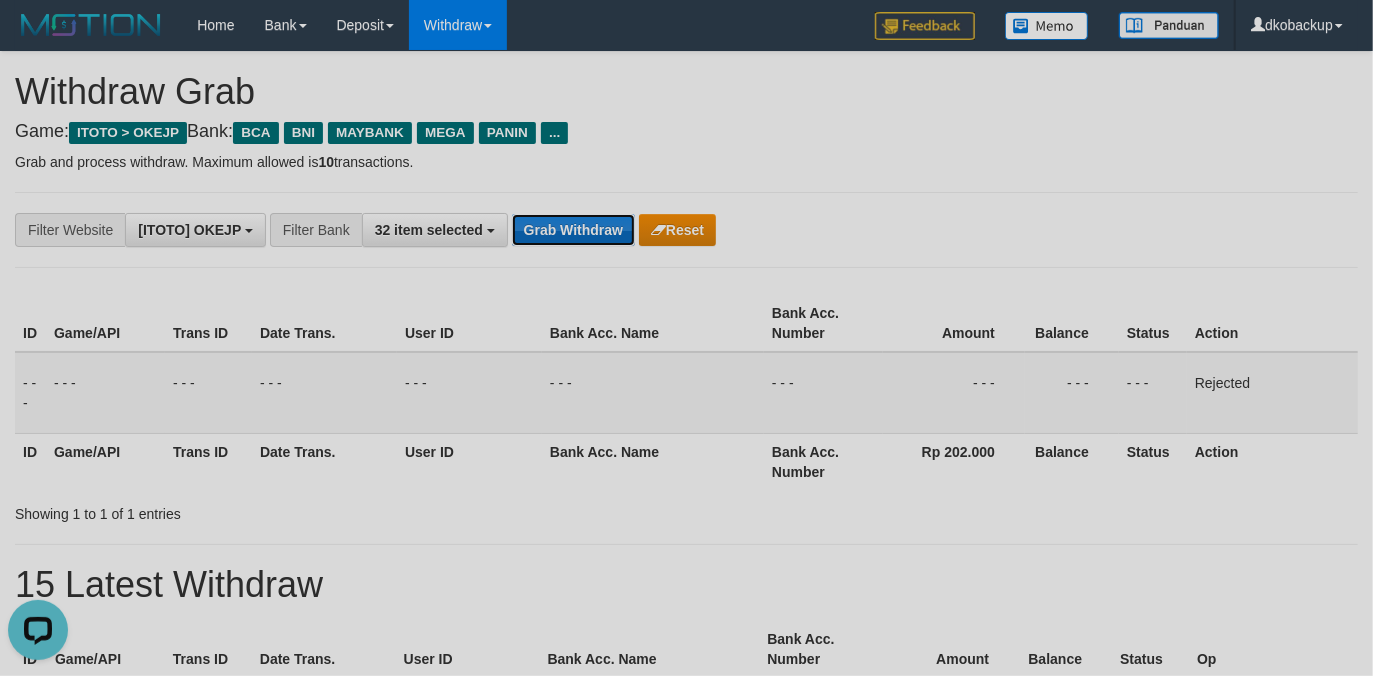 click on "Grab Withdraw" at bounding box center (573, 230) 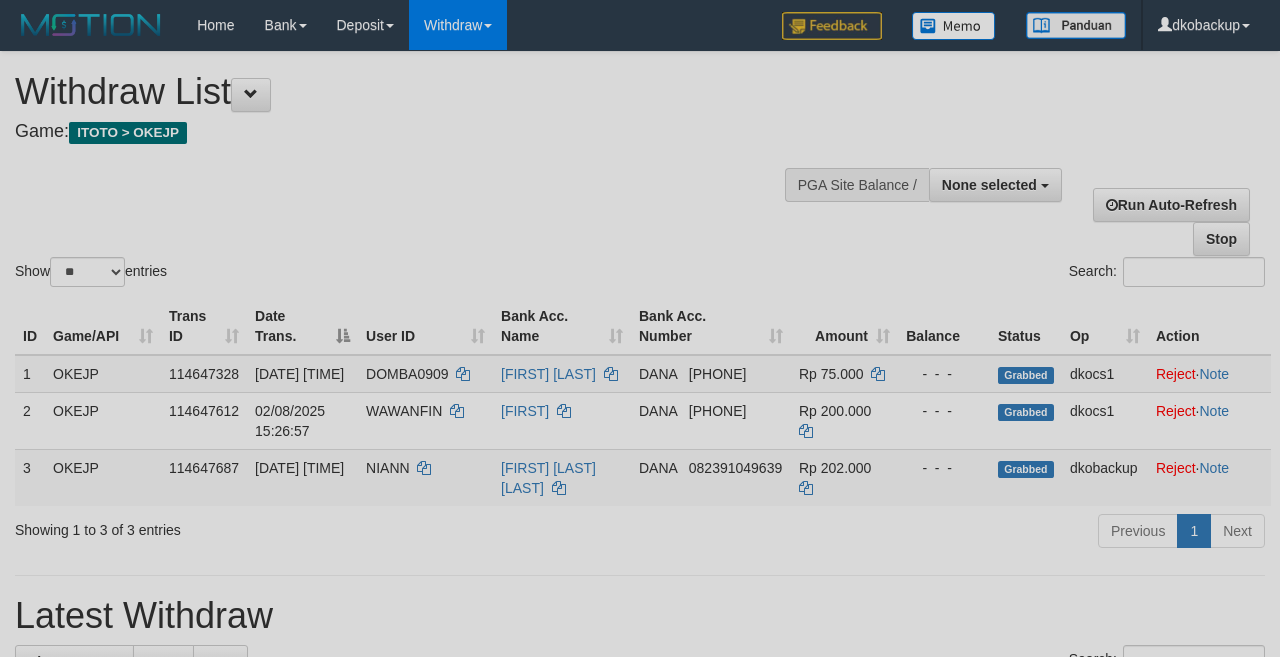 select 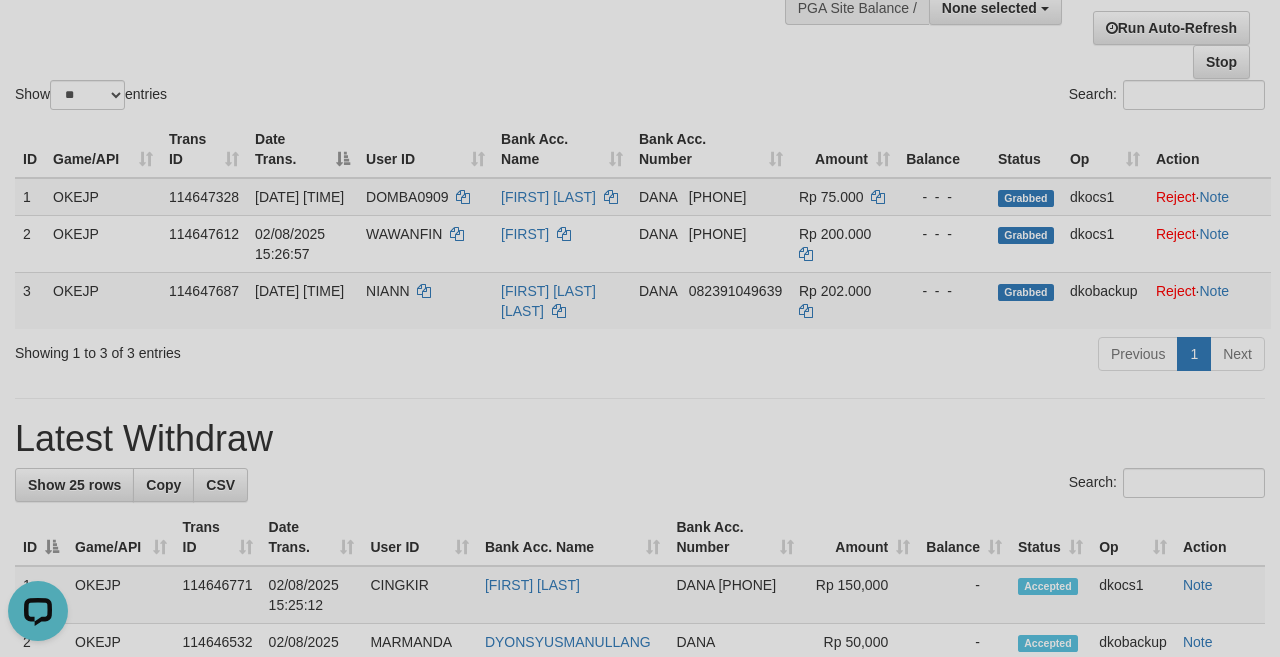 scroll, scrollTop: 0, scrollLeft: 0, axis: both 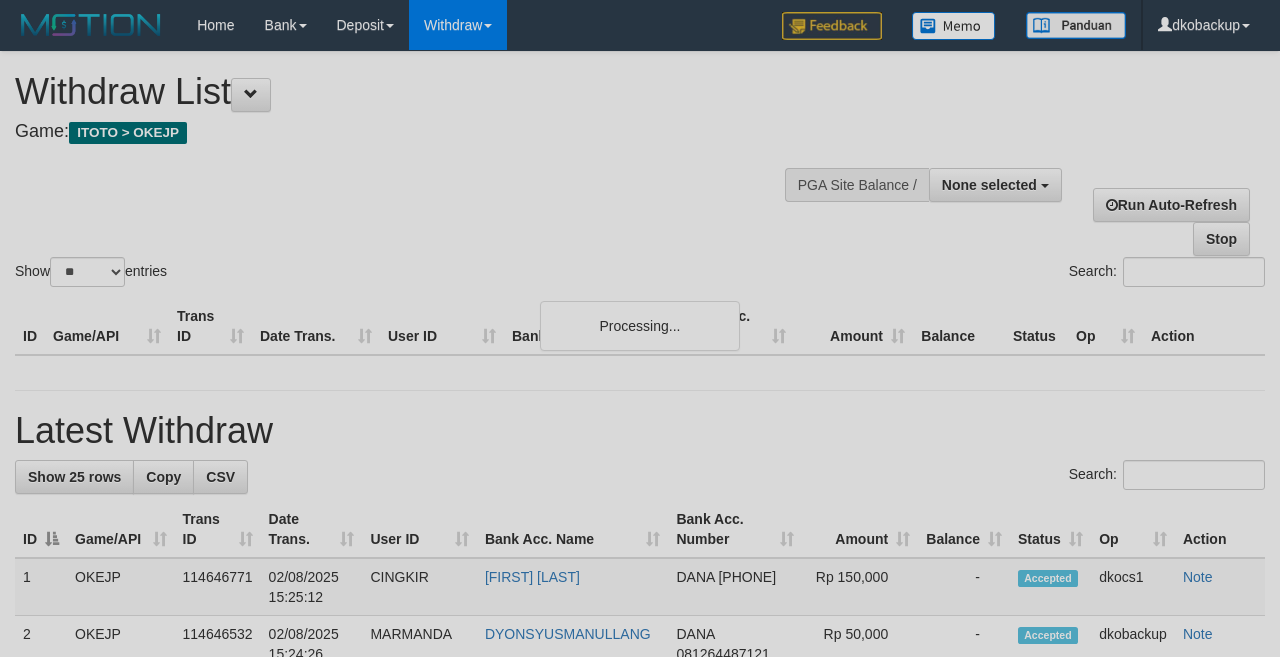 select 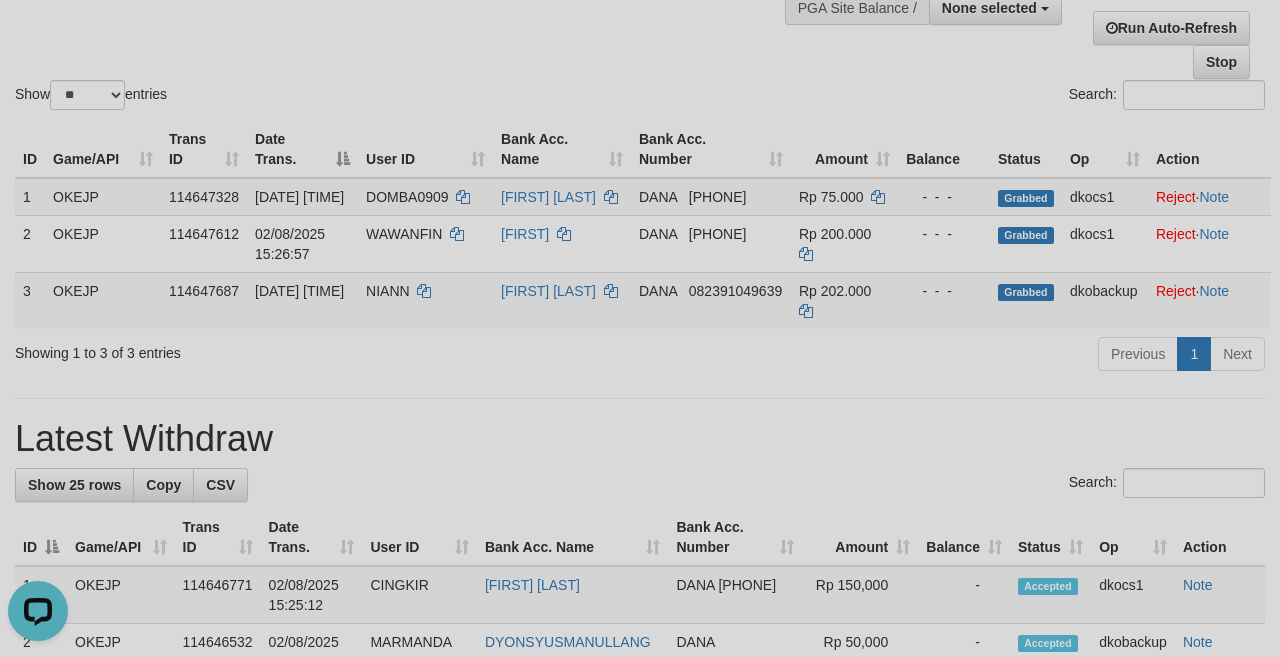 scroll, scrollTop: 0, scrollLeft: 0, axis: both 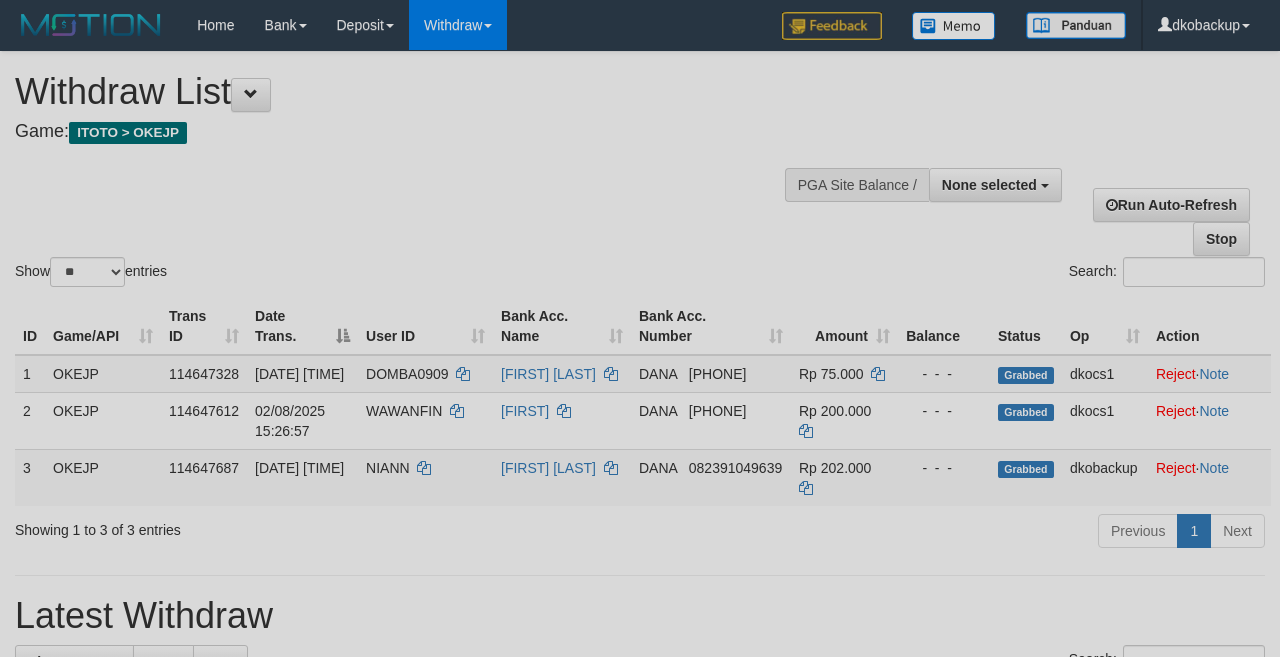 select 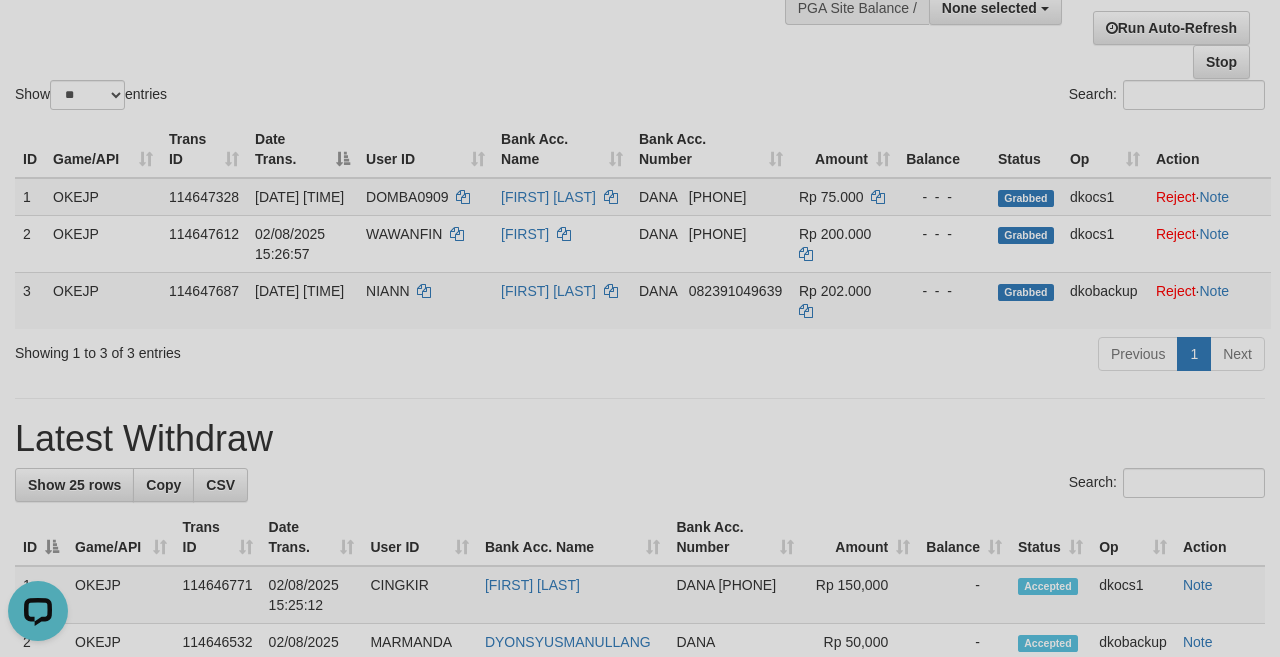 scroll, scrollTop: 0, scrollLeft: 0, axis: both 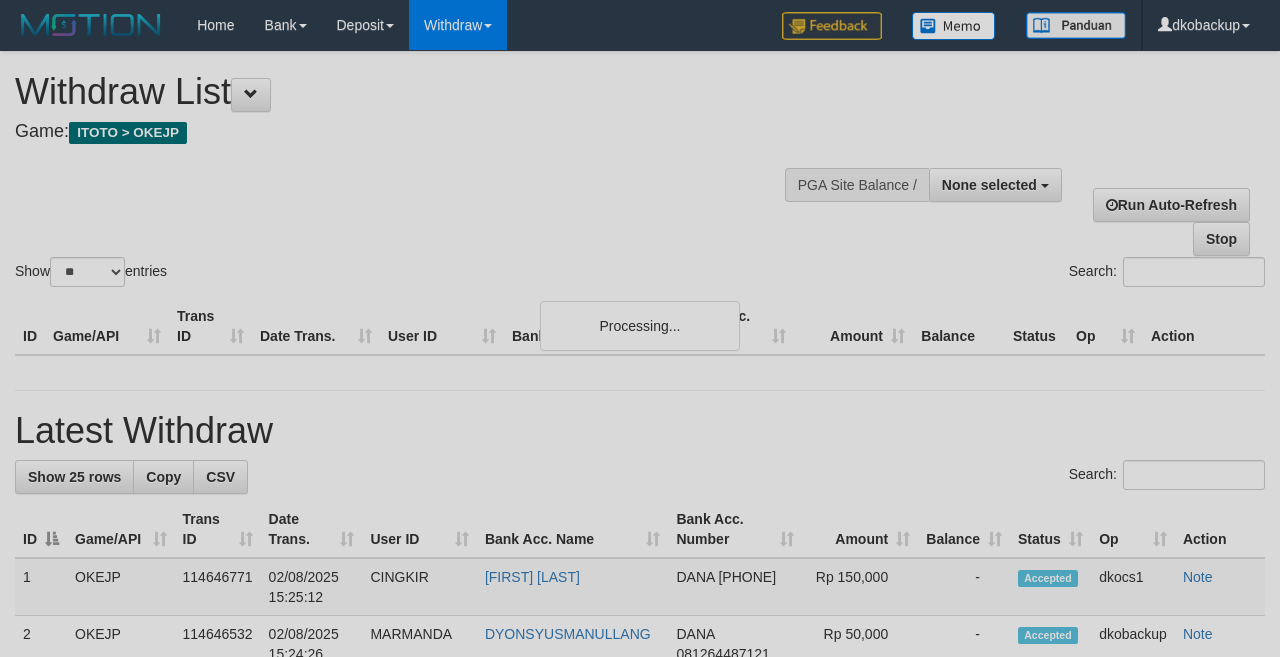 select 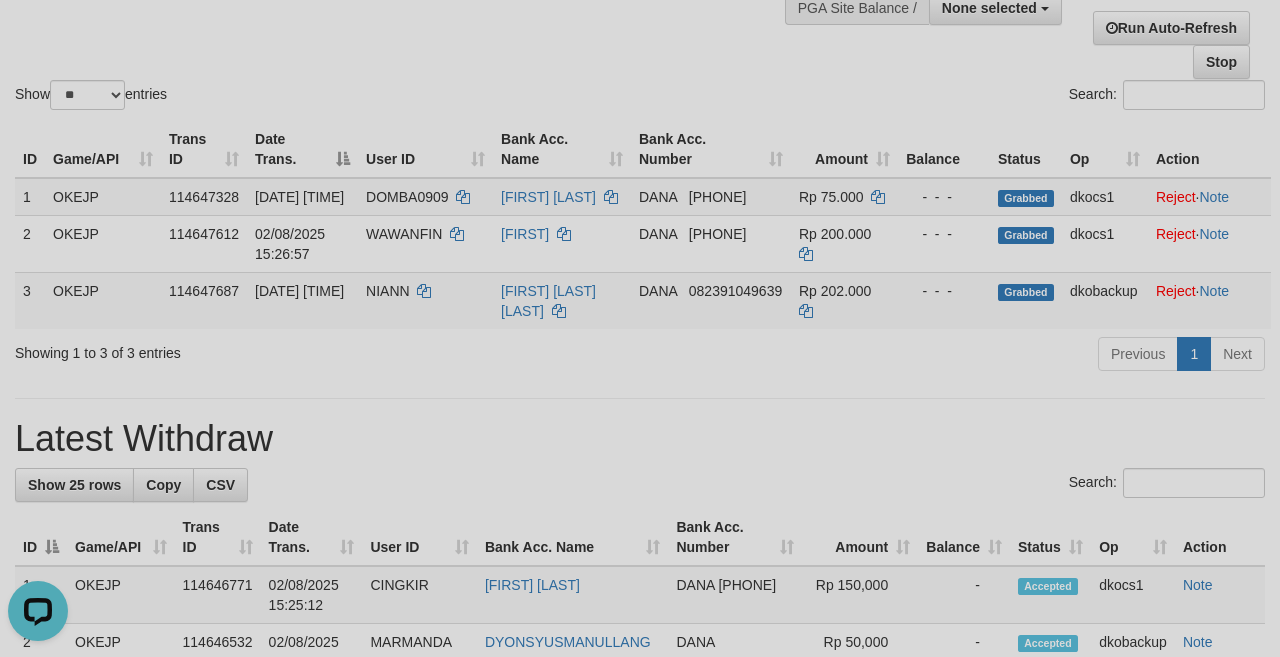 scroll, scrollTop: 0, scrollLeft: 0, axis: both 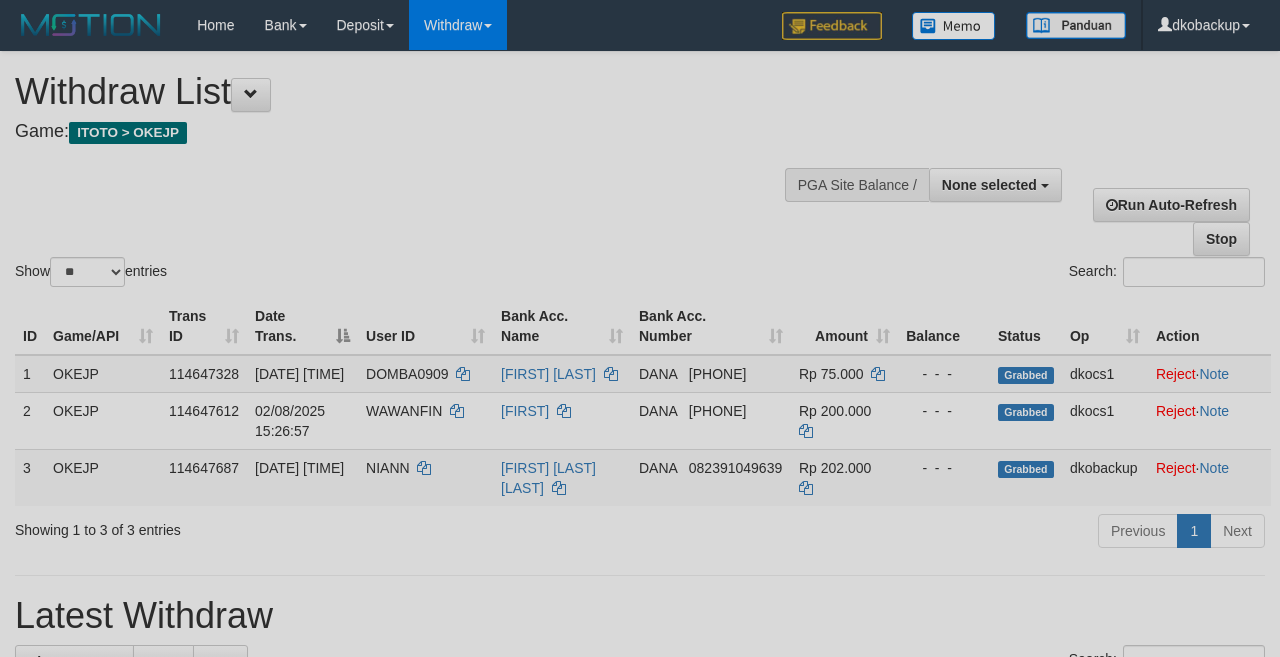 select 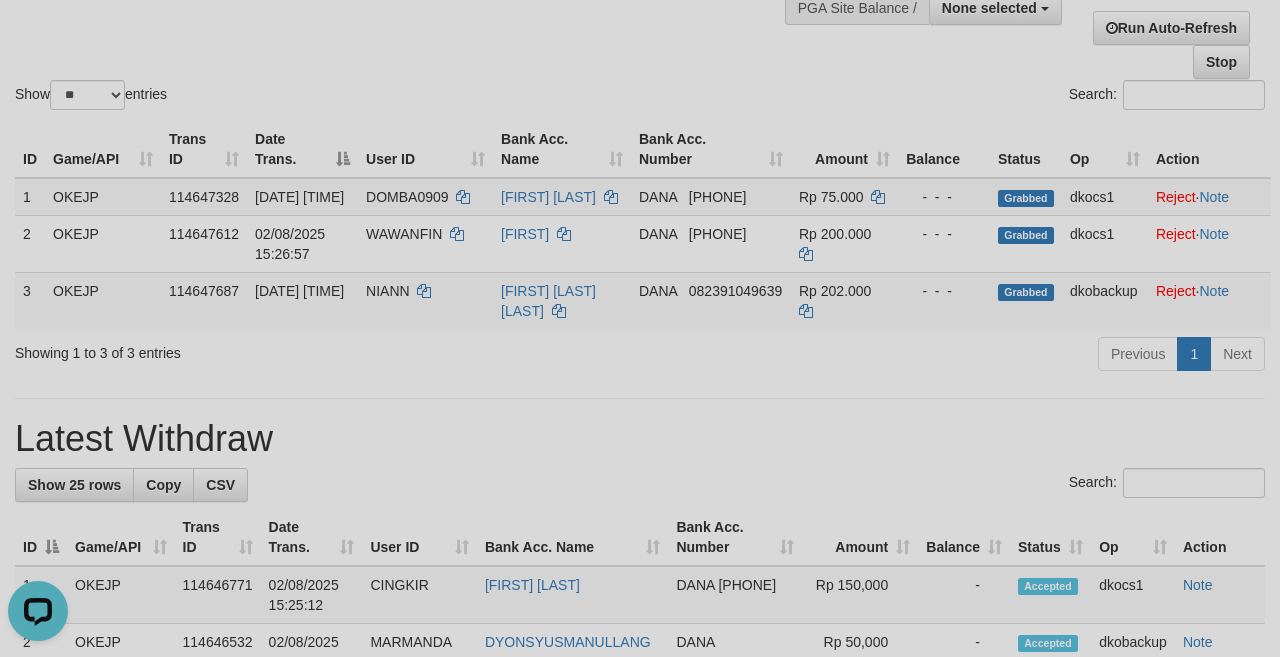 scroll, scrollTop: 0, scrollLeft: 0, axis: both 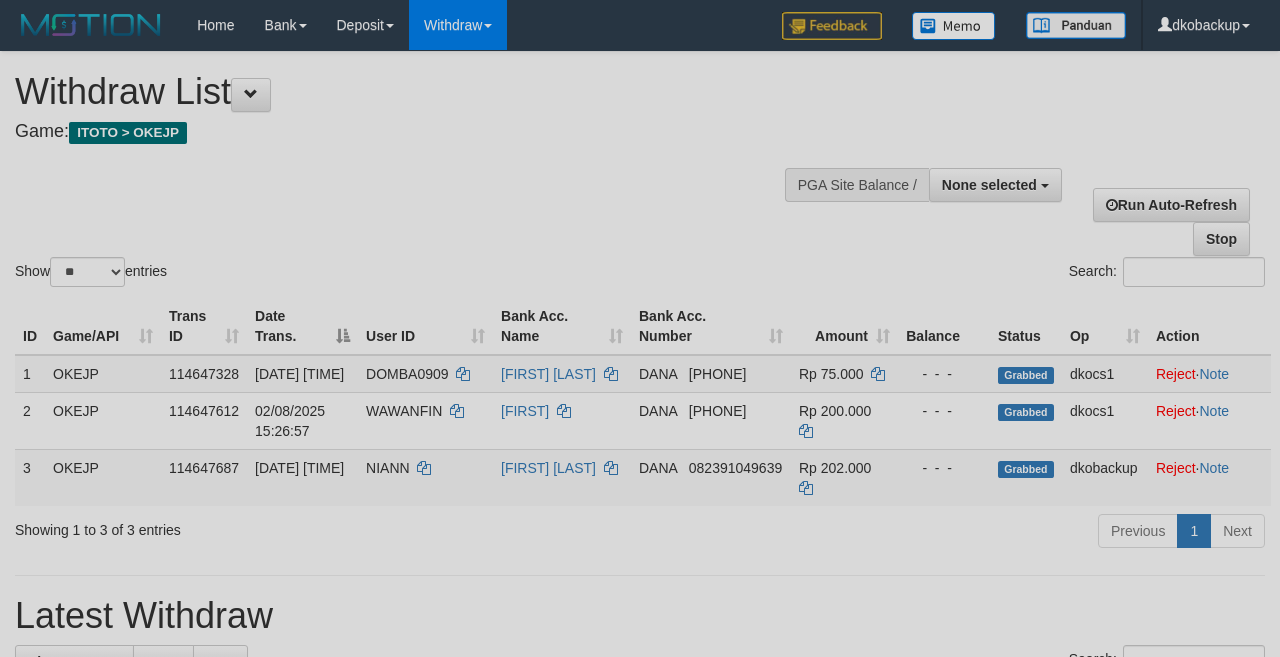 select 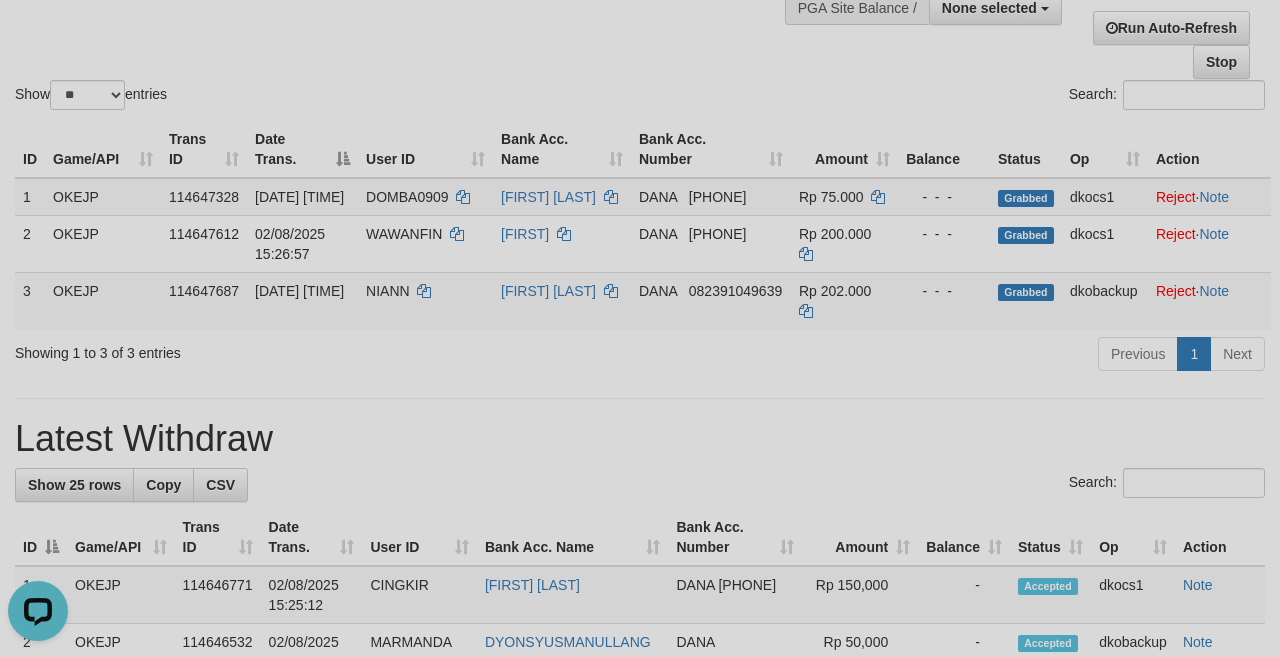 scroll, scrollTop: 0, scrollLeft: 0, axis: both 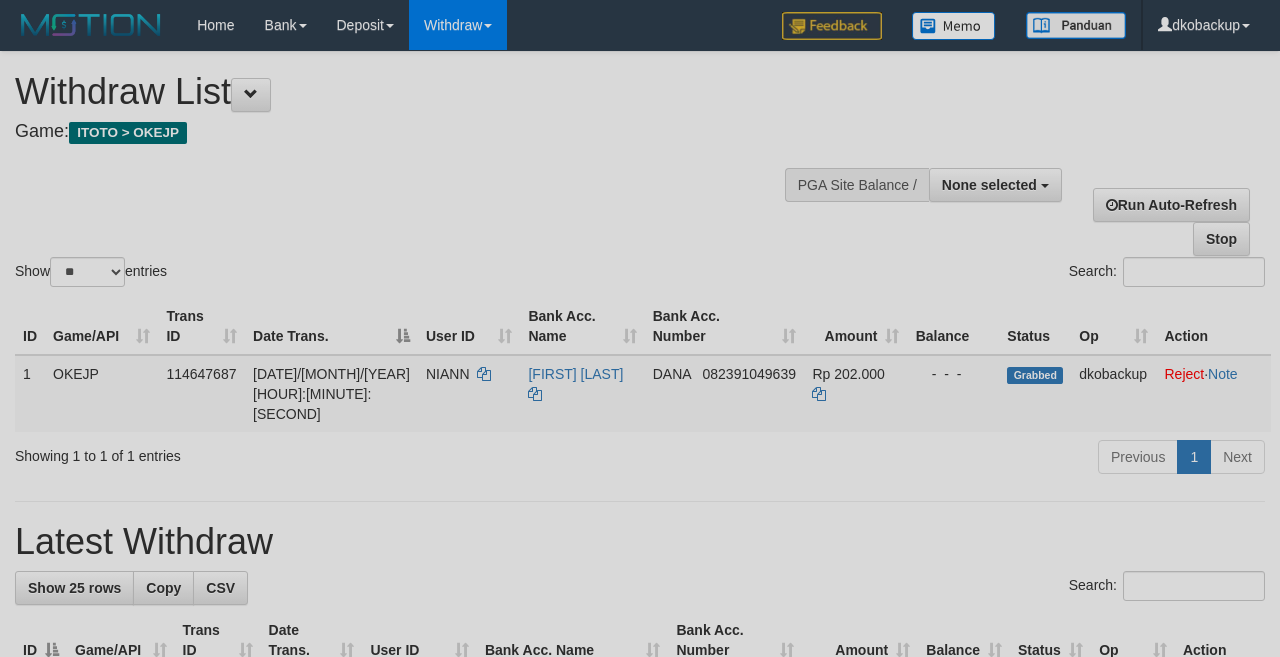 select 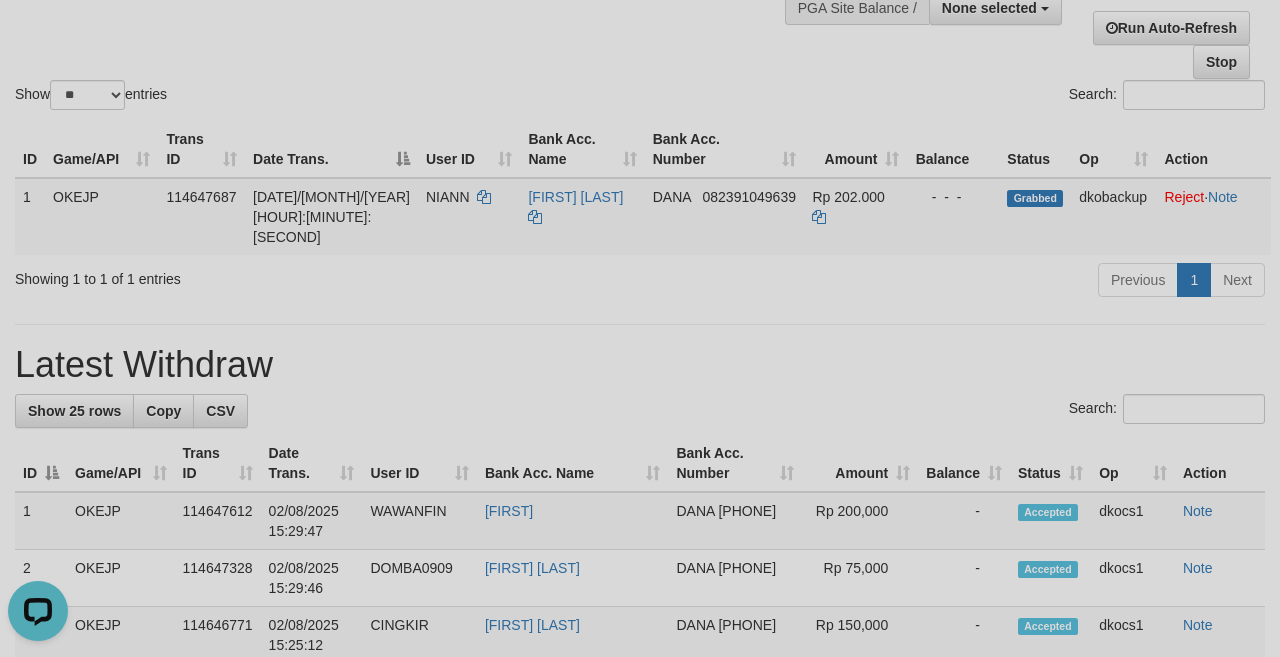 scroll, scrollTop: 0, scrollLeft: 0, axis: both 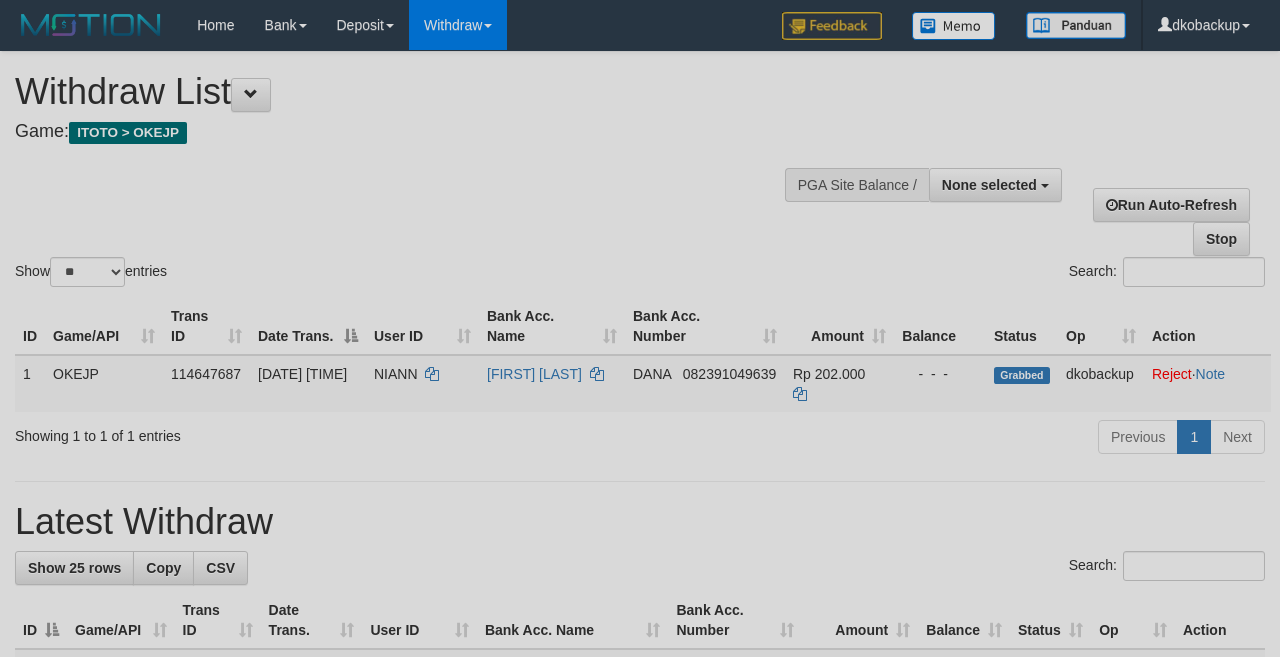 select 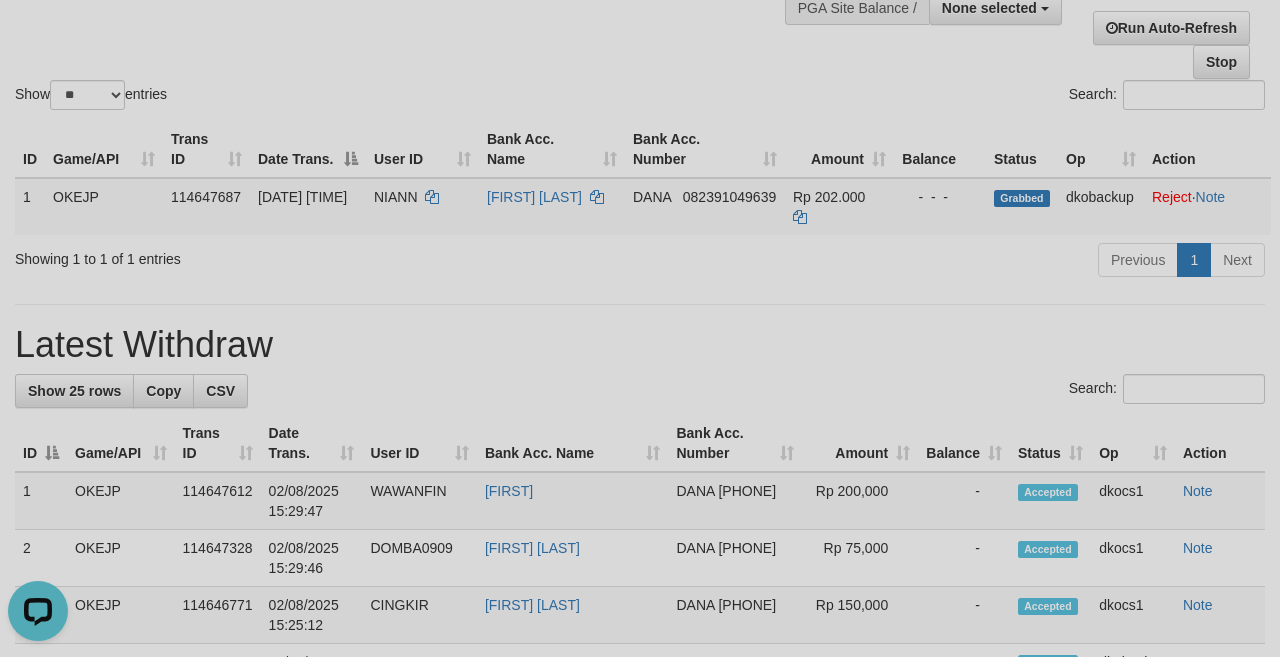 scroll, scrollTop: 0, scrollLeft: 0, axis: both 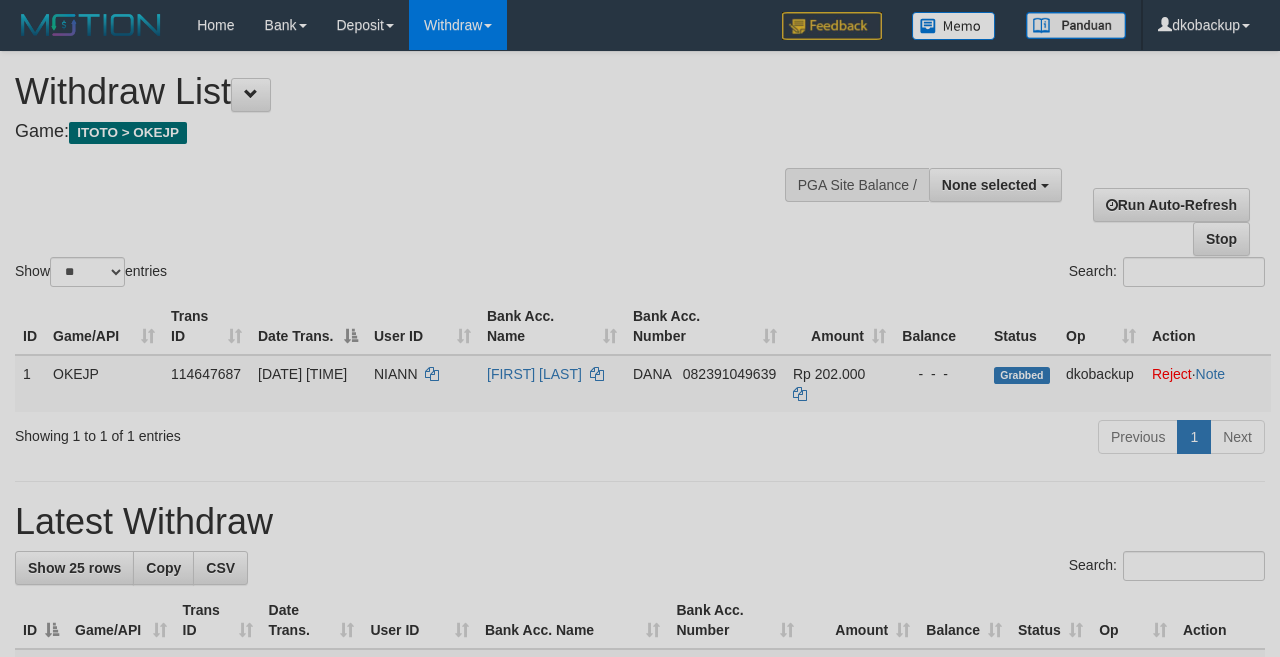 select 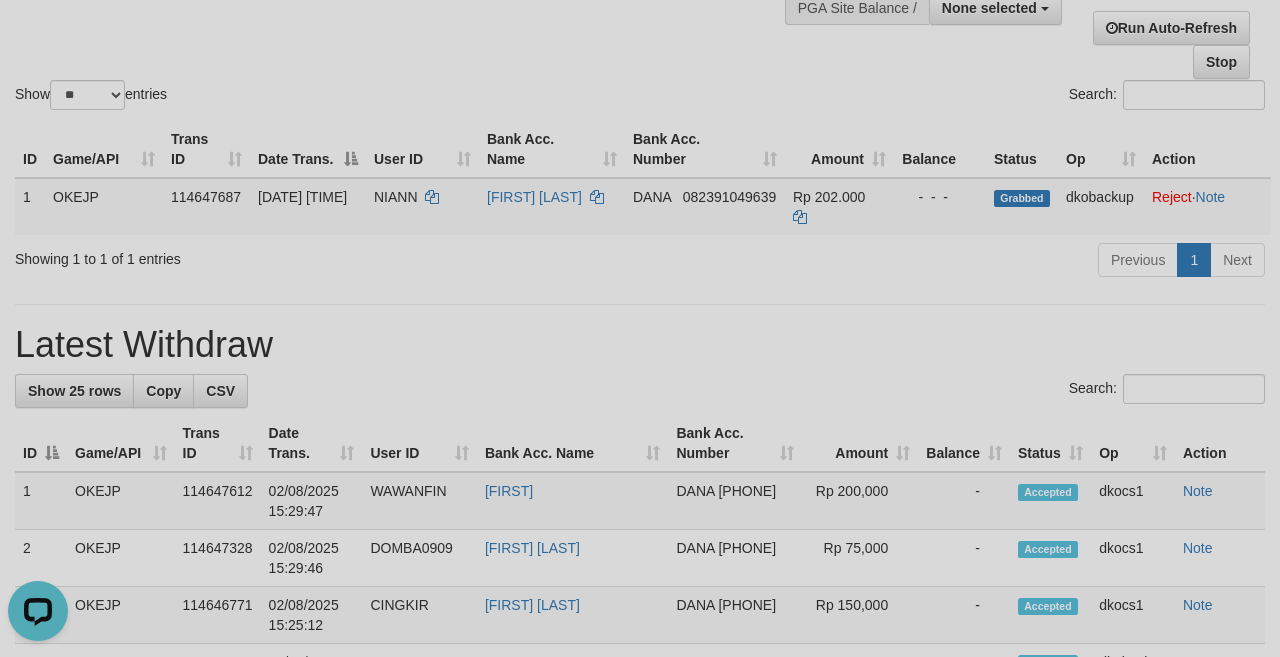 scroll, scrollTop: 0, scrollLeft: 0, axis: both 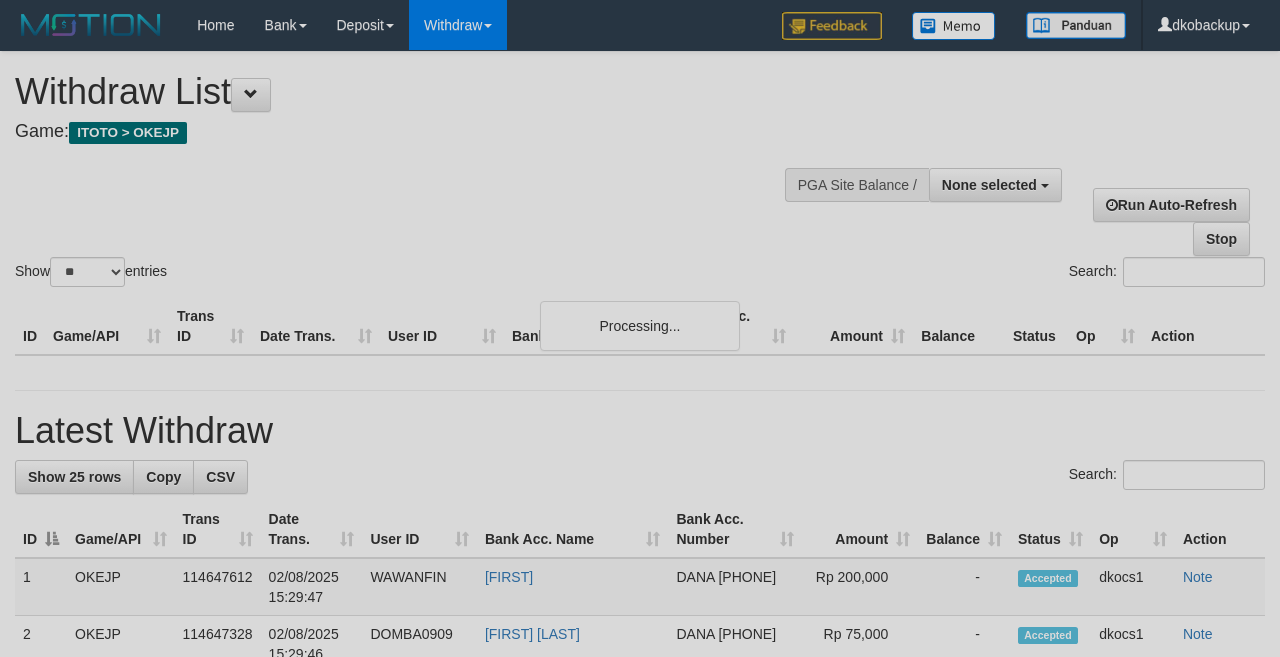 select 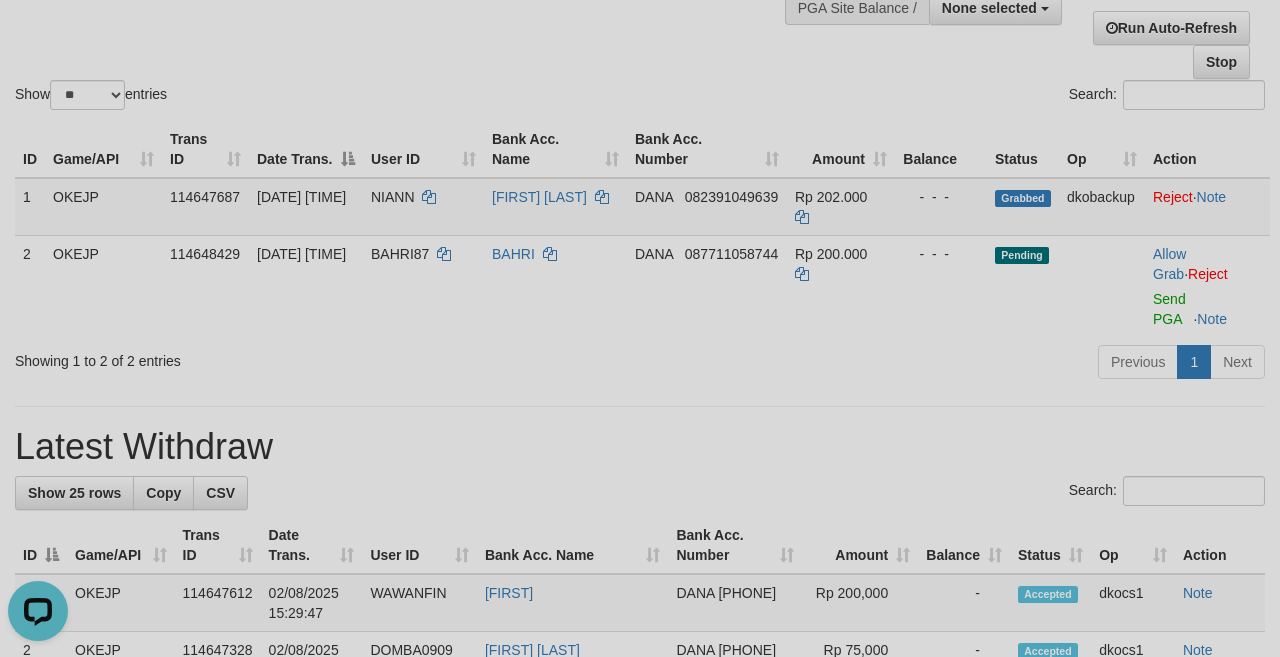 scroll, scrollTop: 0, scrollLeft: 0, axis: both 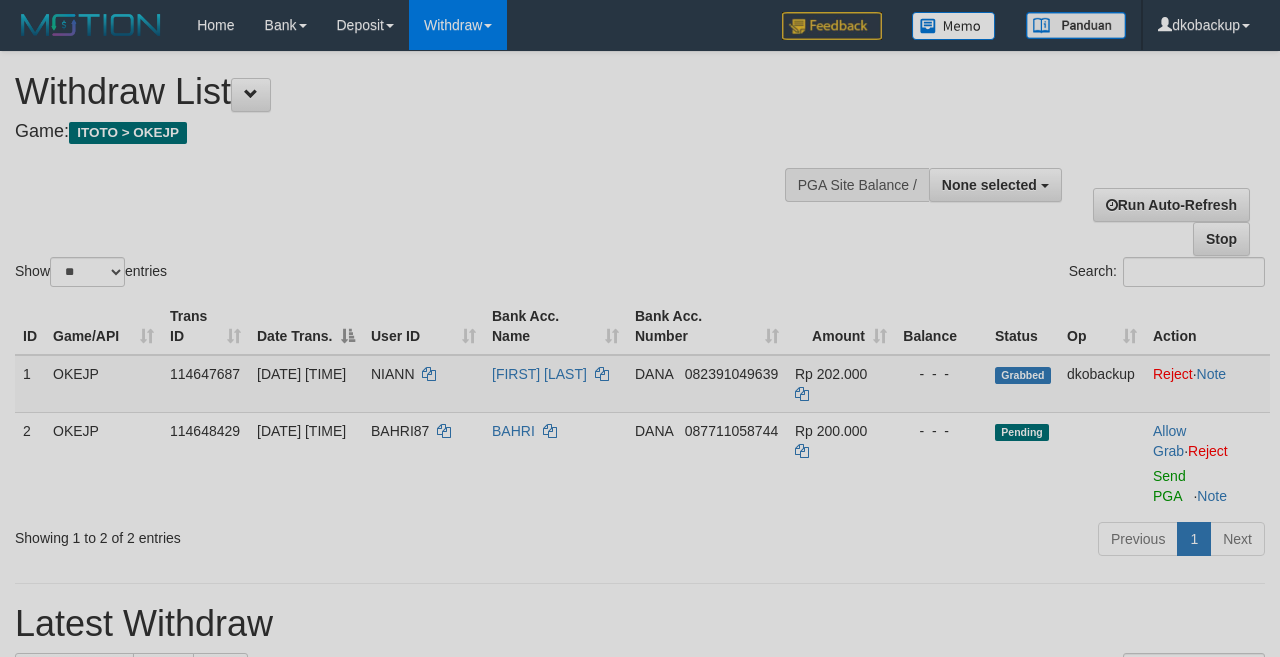 select 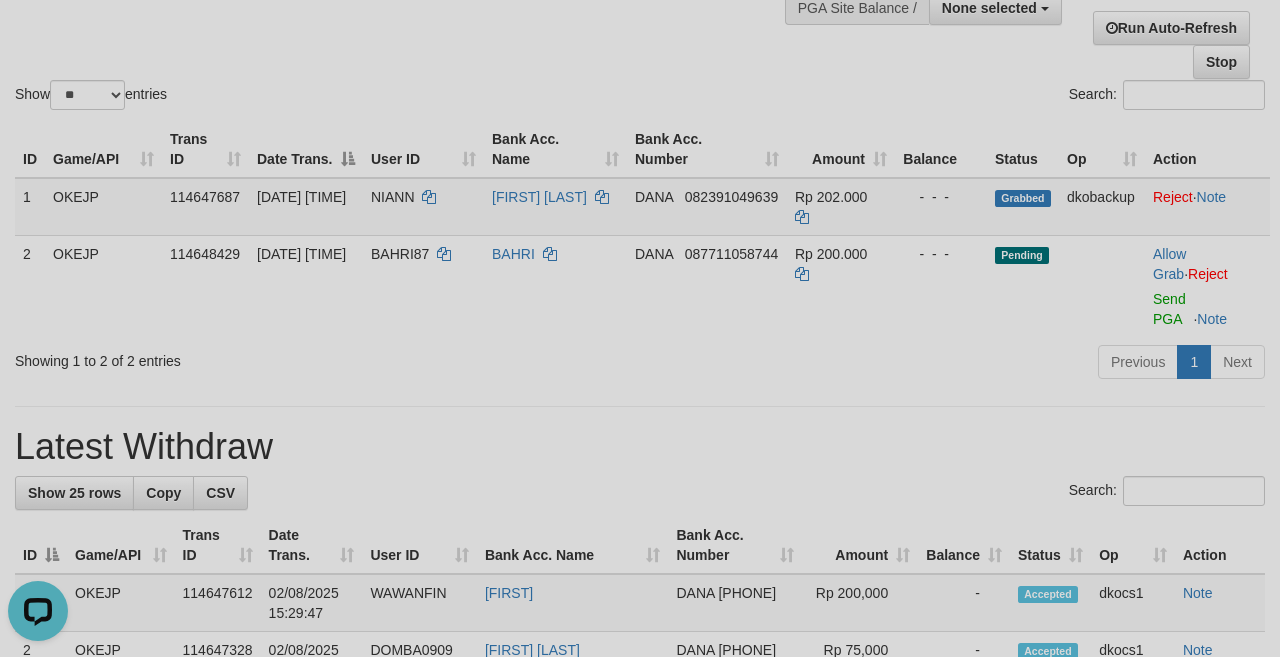 scroll, scrollTop: 0, scrollLeft: 0, axis: both 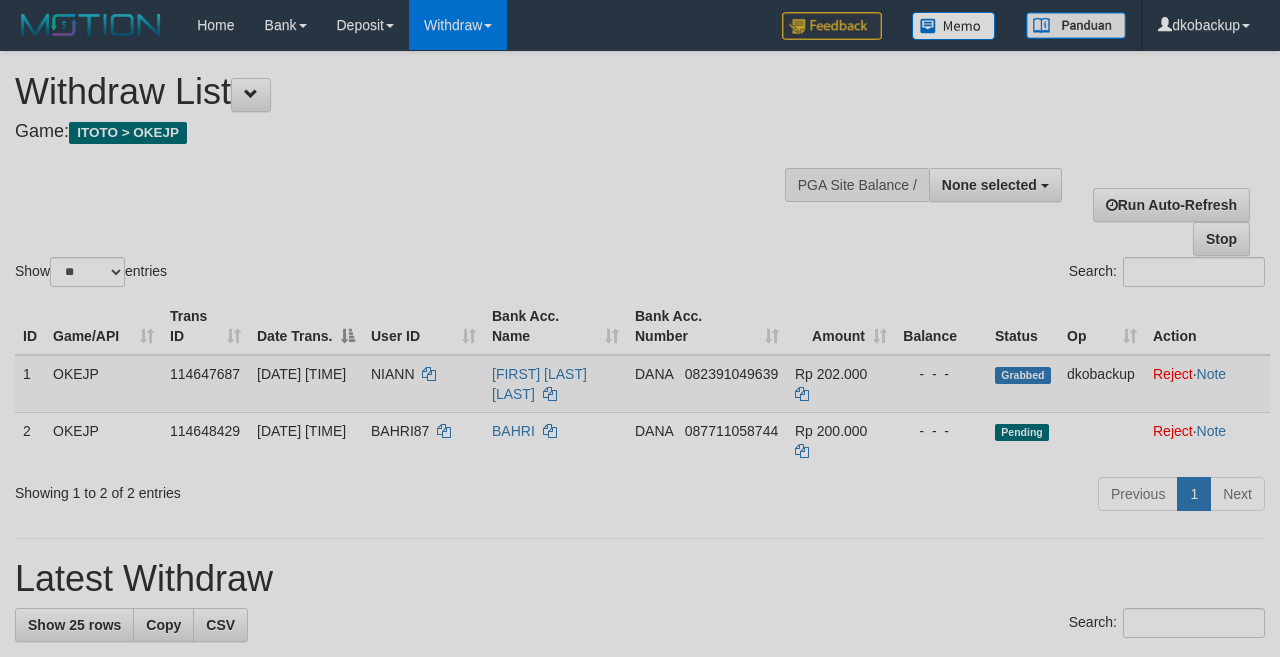 select 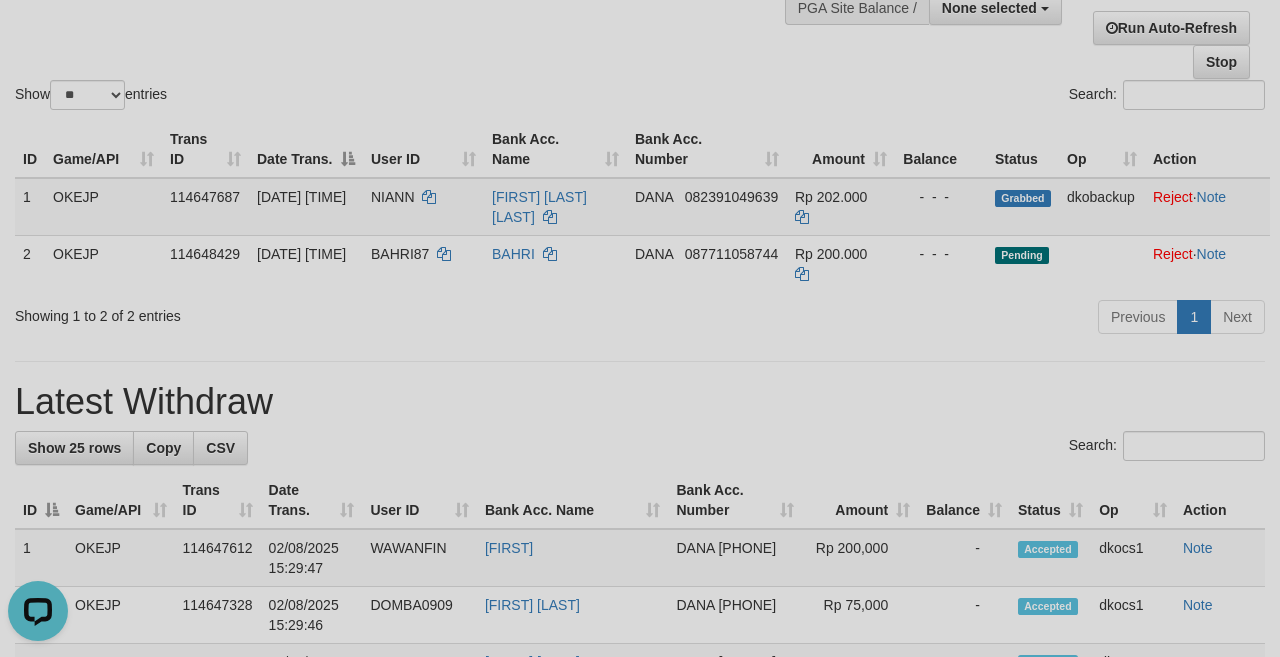 scroll, scrollTop: 0, scrollLeft: 0, axis: both 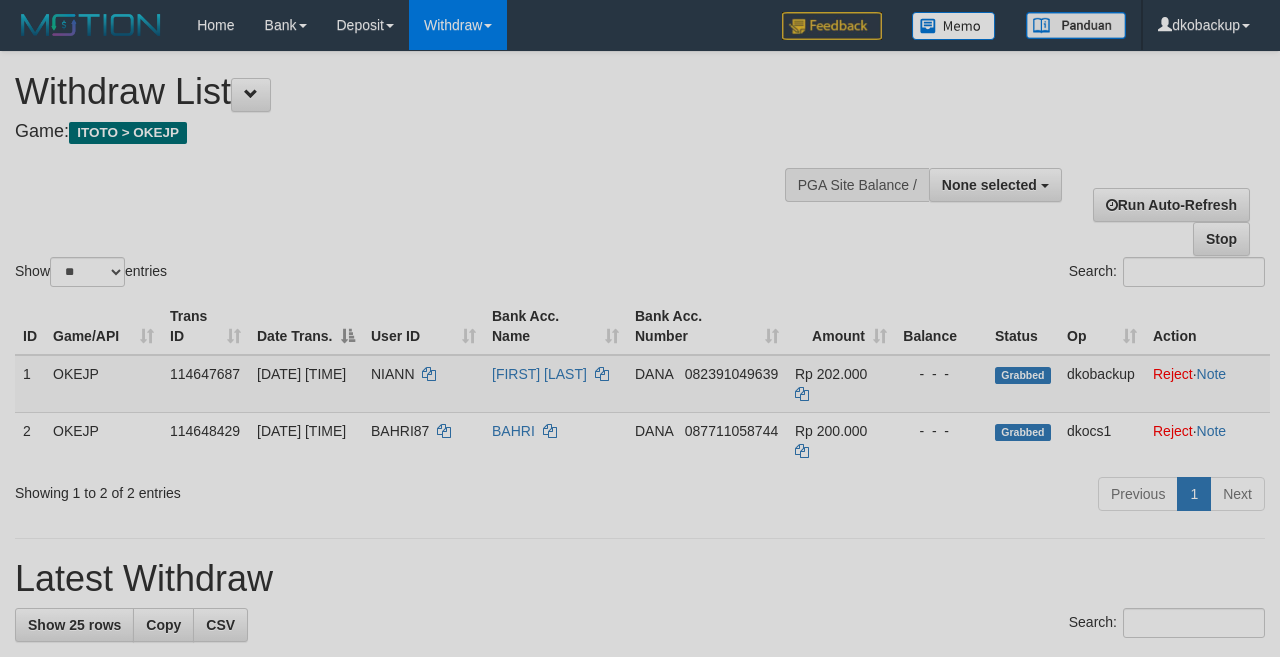 select 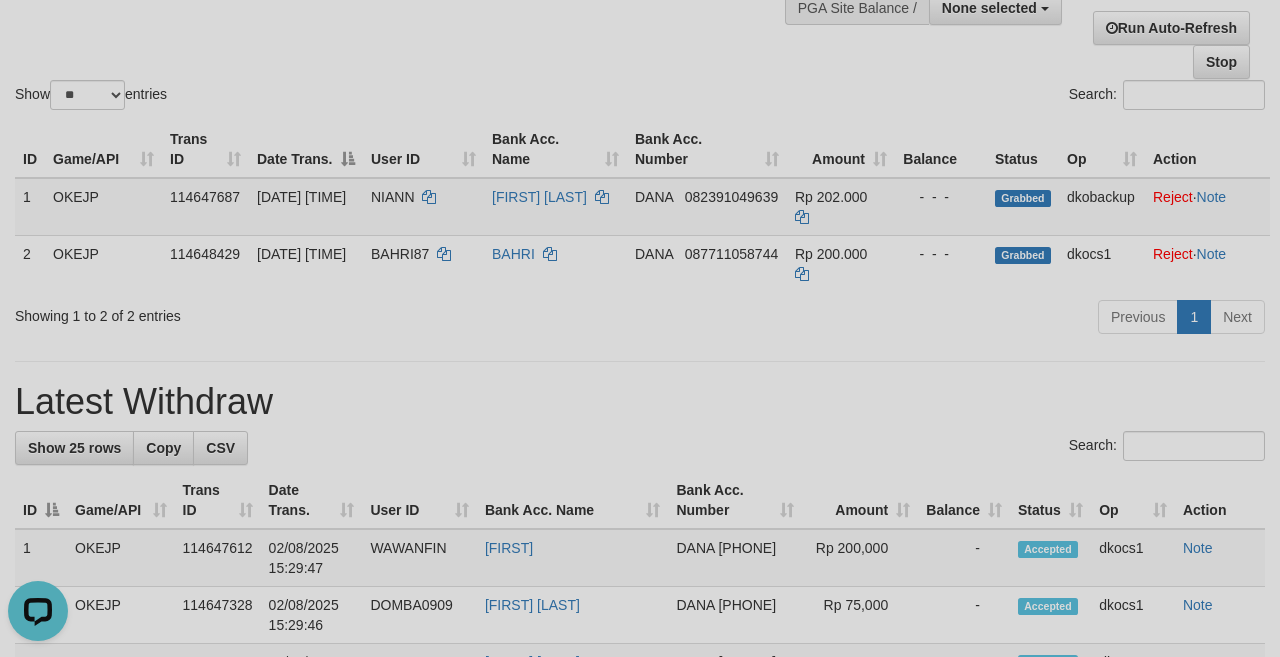 scroll, scrollTop: 0, scrollLeft: 0, axis: both 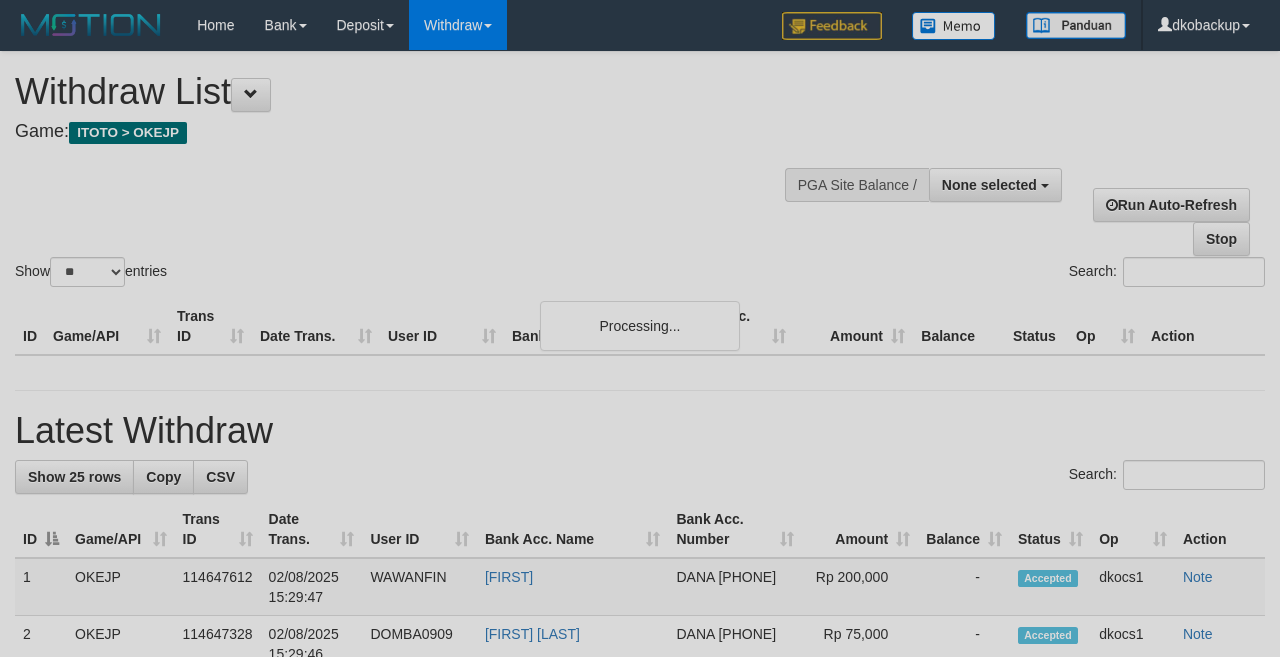 select 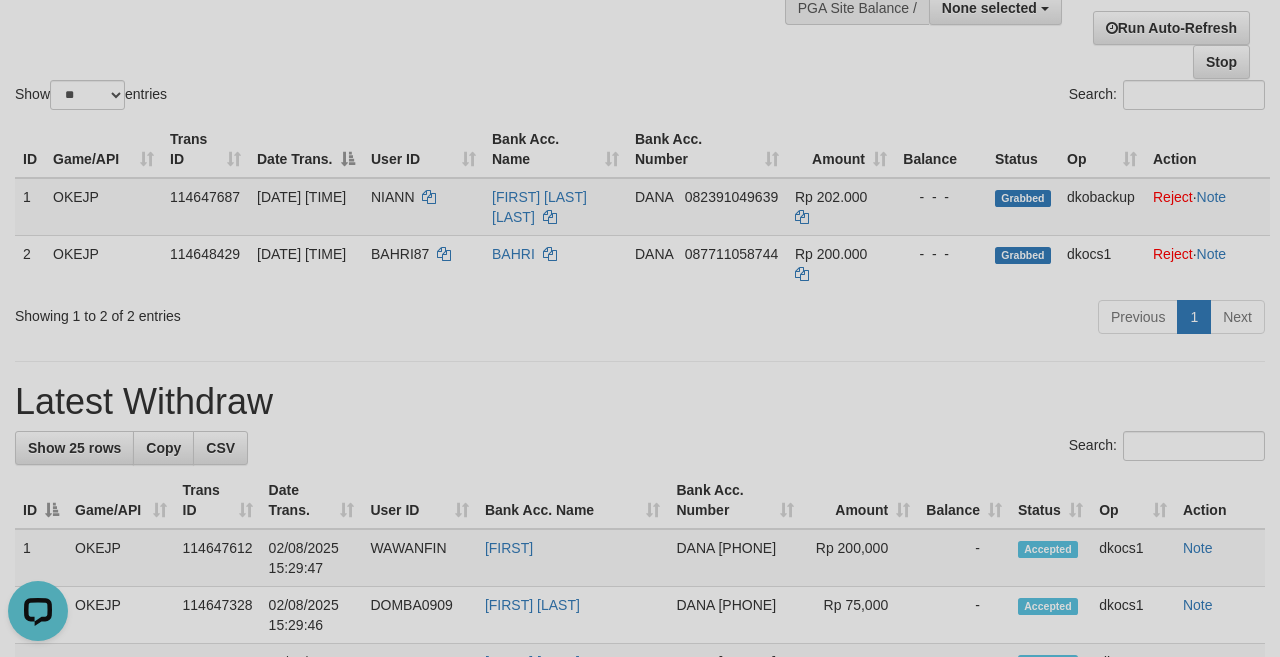 scroll, scrollTop: 0, scrollLeft: 0, axis: both 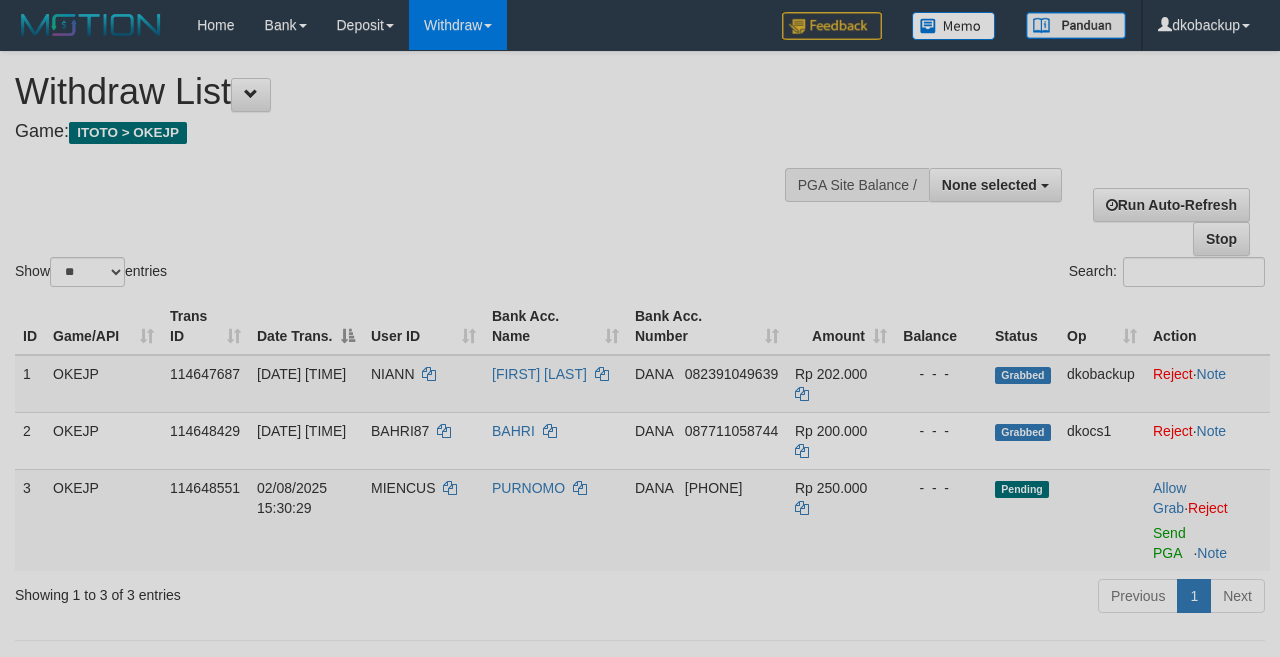 select 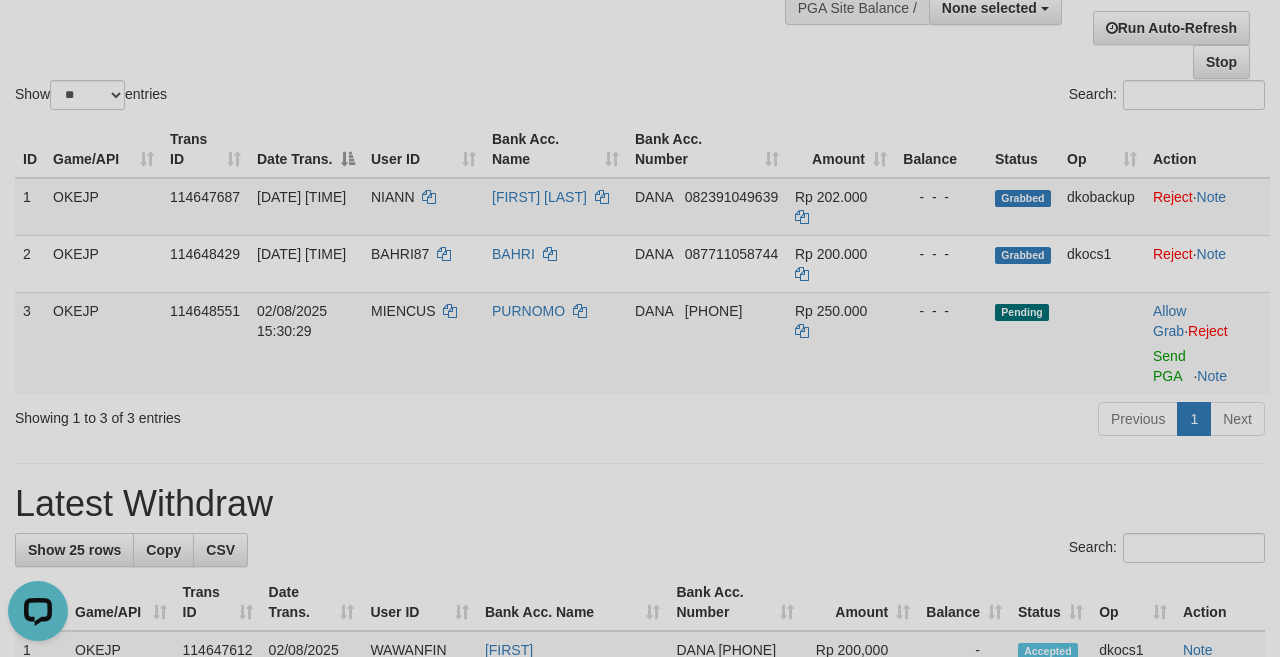 scroll, scrollTop: 0, scrollLeft: 0, axis: both 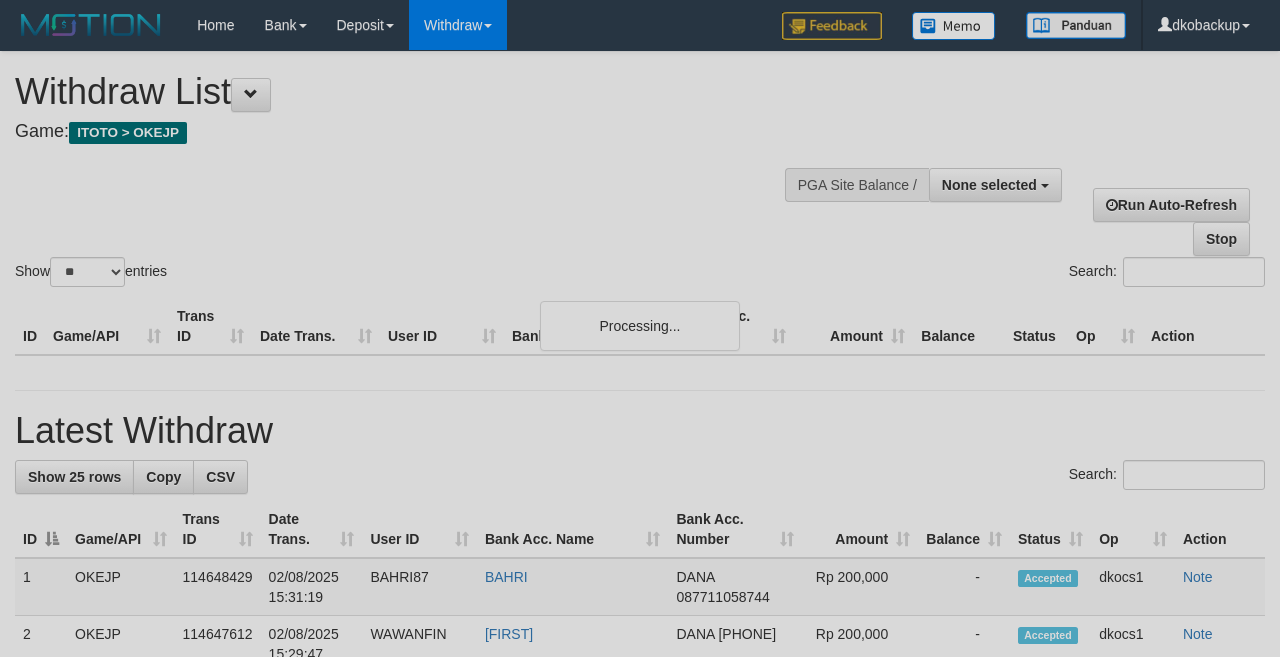 select 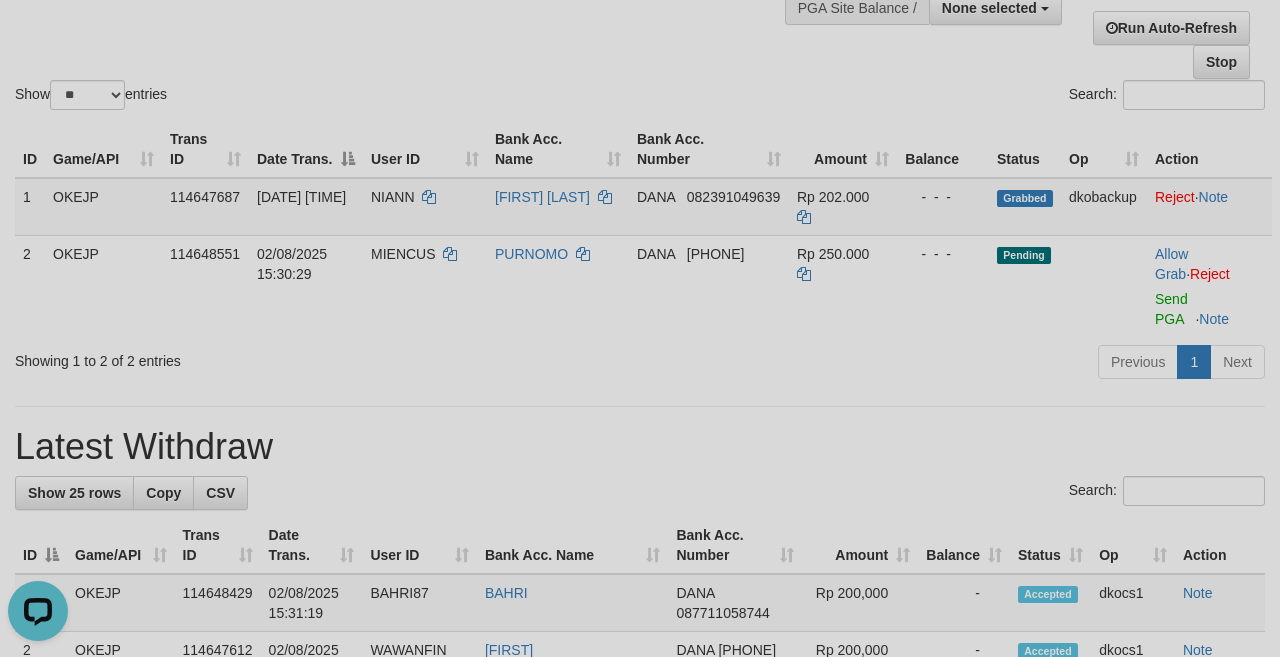 scroll, scrollTop: 0, scrollLeft: 0, axis: both 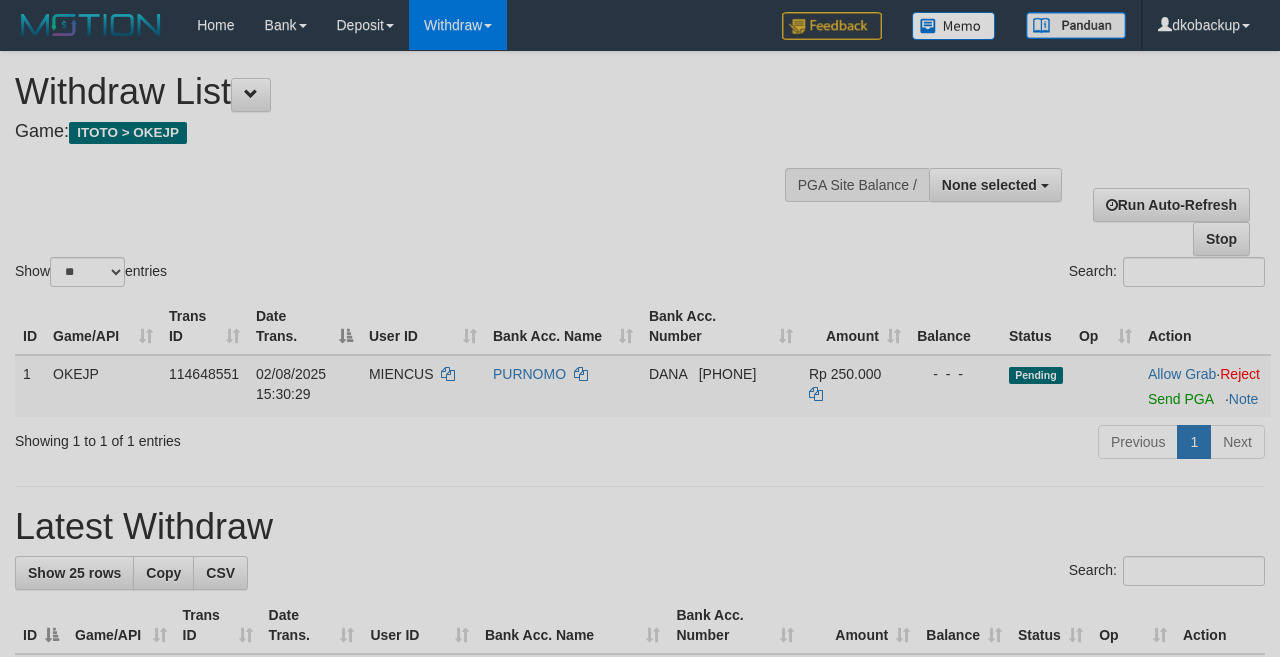 select 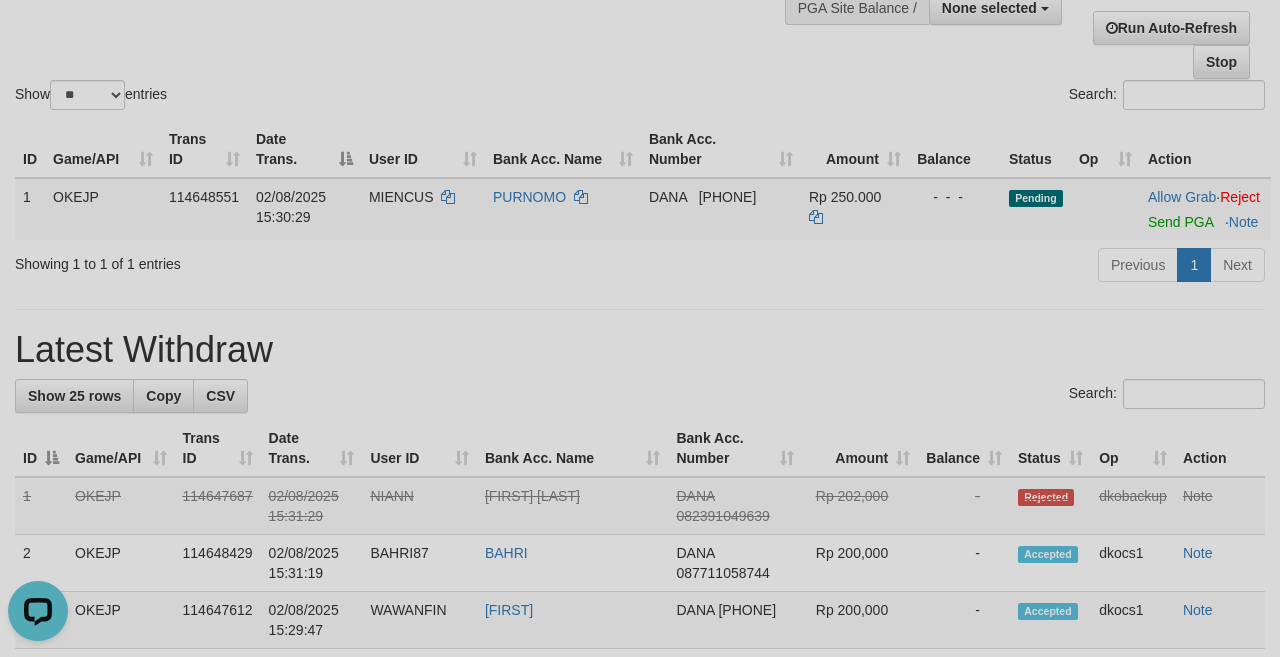 scroll, scrollTop: 0, scrollLeft: 0, axis: both 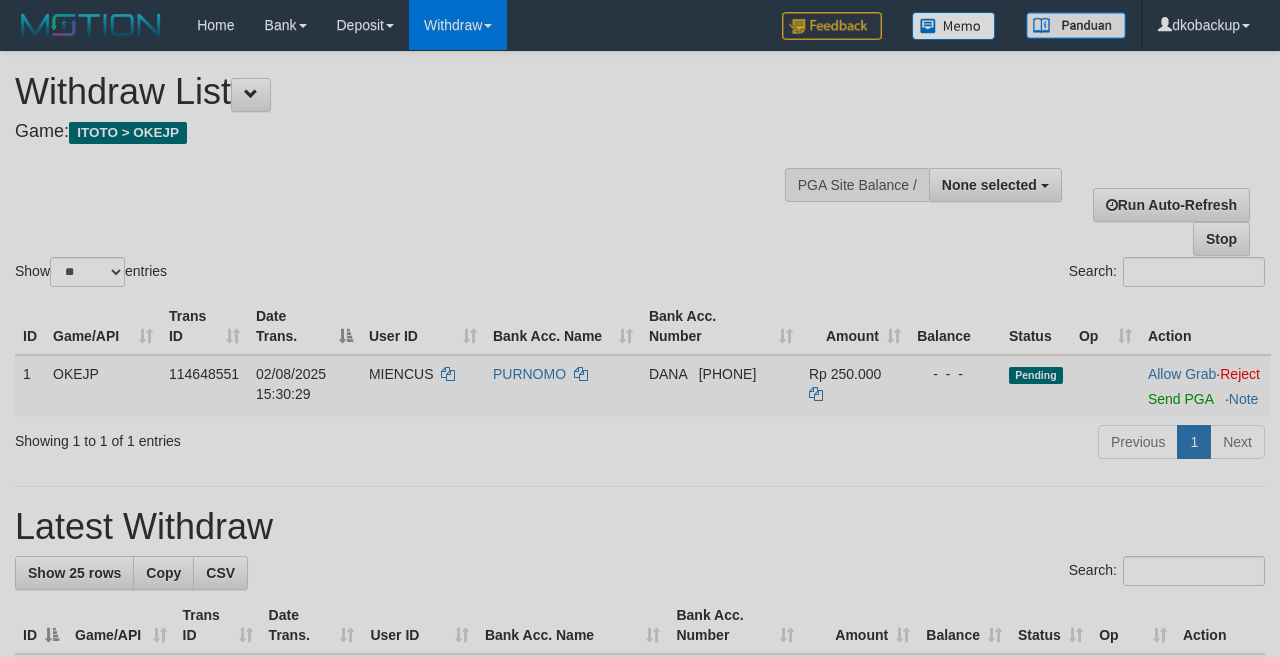 select 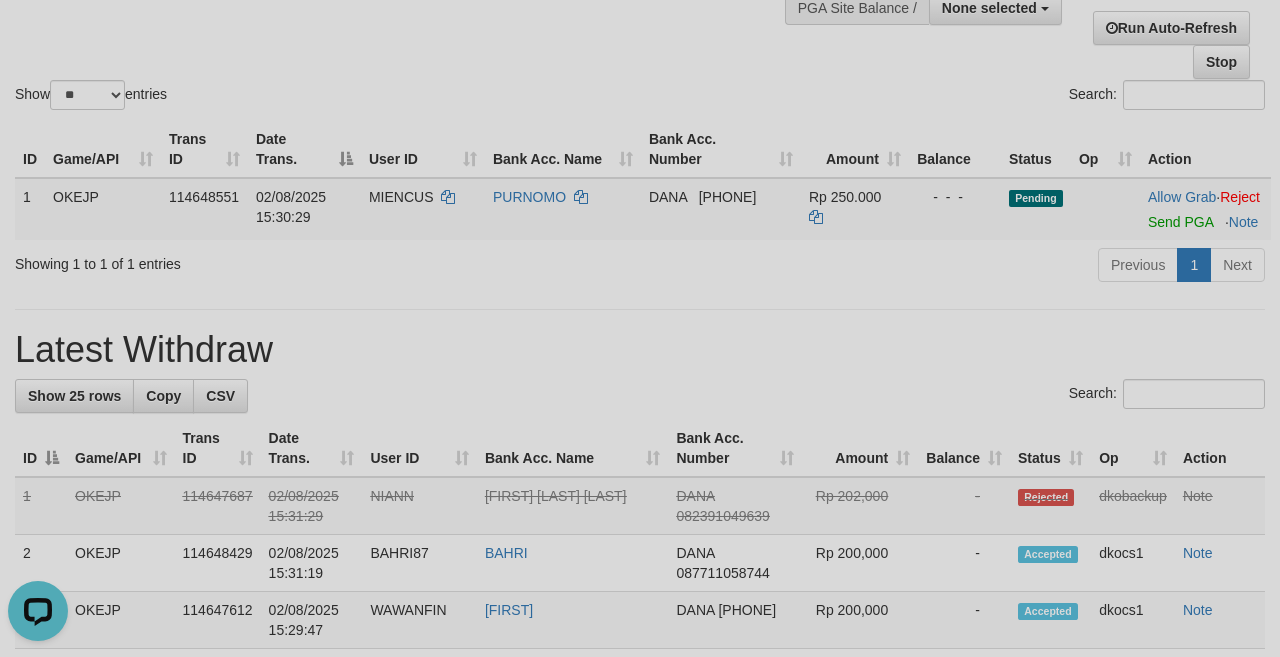 scroll, scrollTop: 0, scrollLeft: 0, axis: both 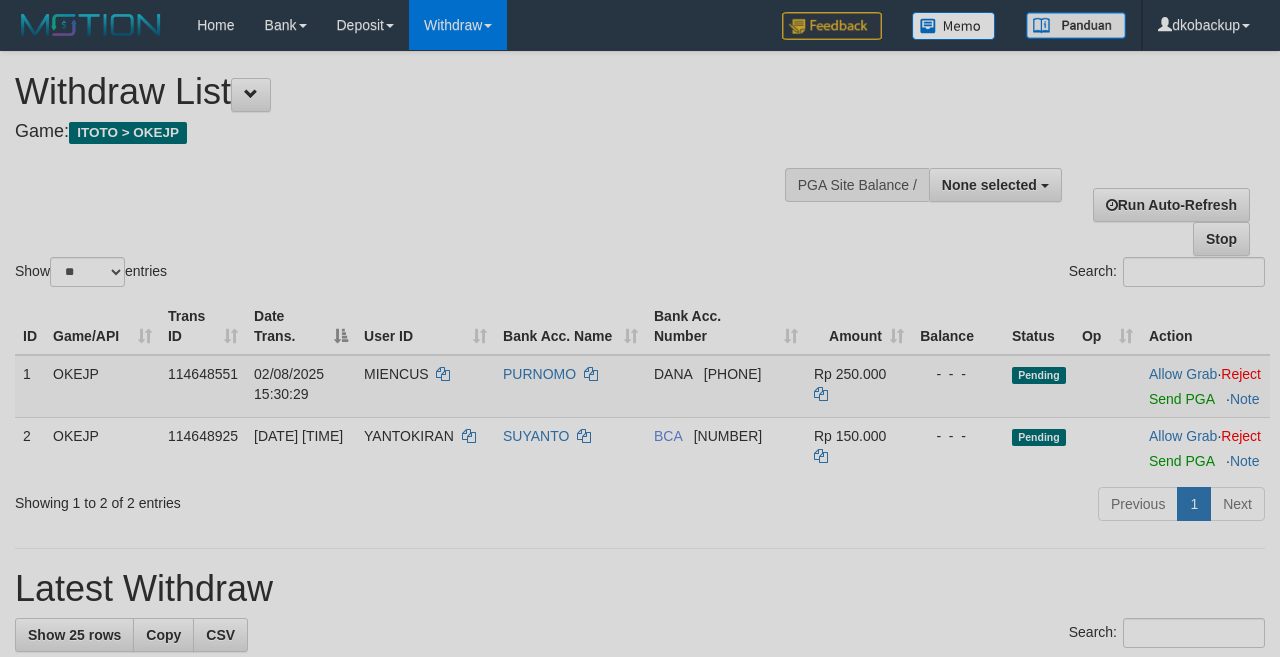 select 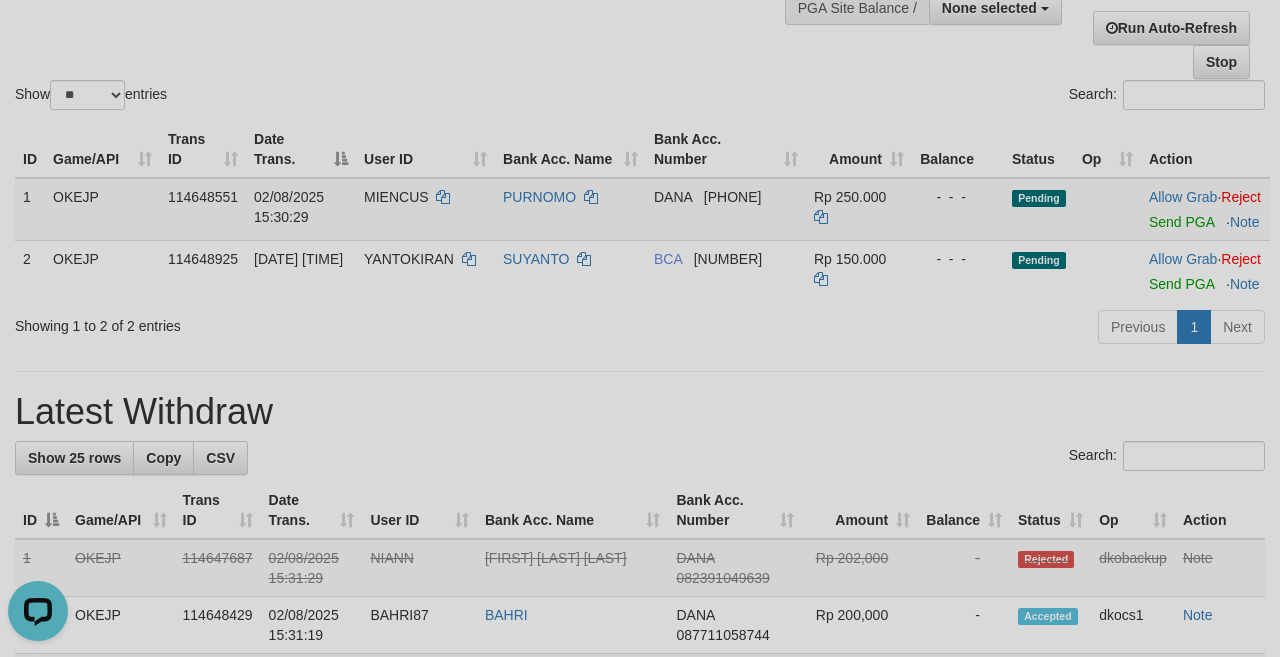 scroll, scrollTop: 0, scrollLeft: 0, axis: both 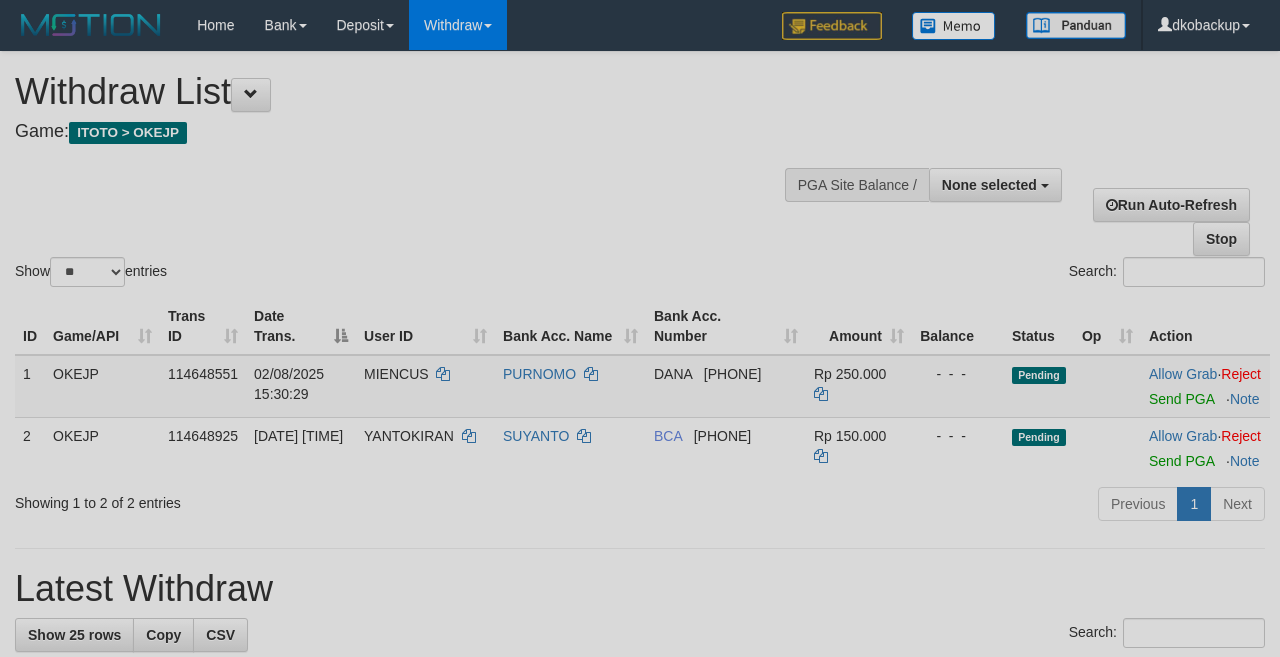 select 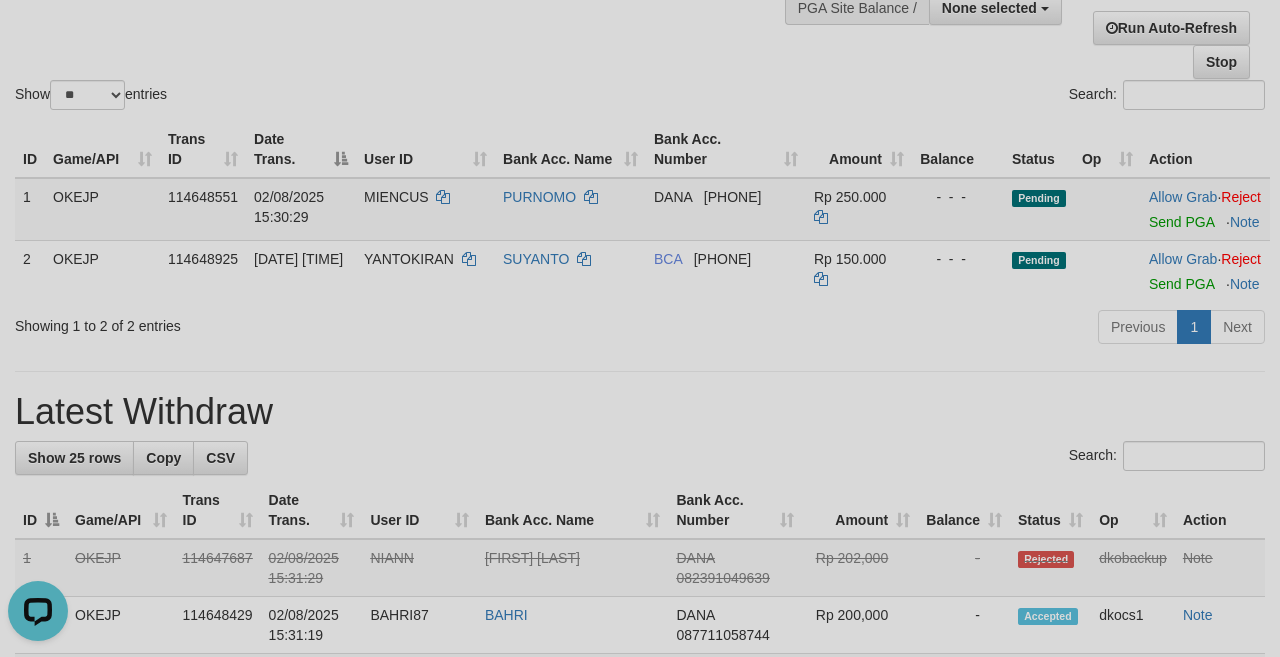 scroll, scrollTop: 0, scrollLeft: 0, axis: both 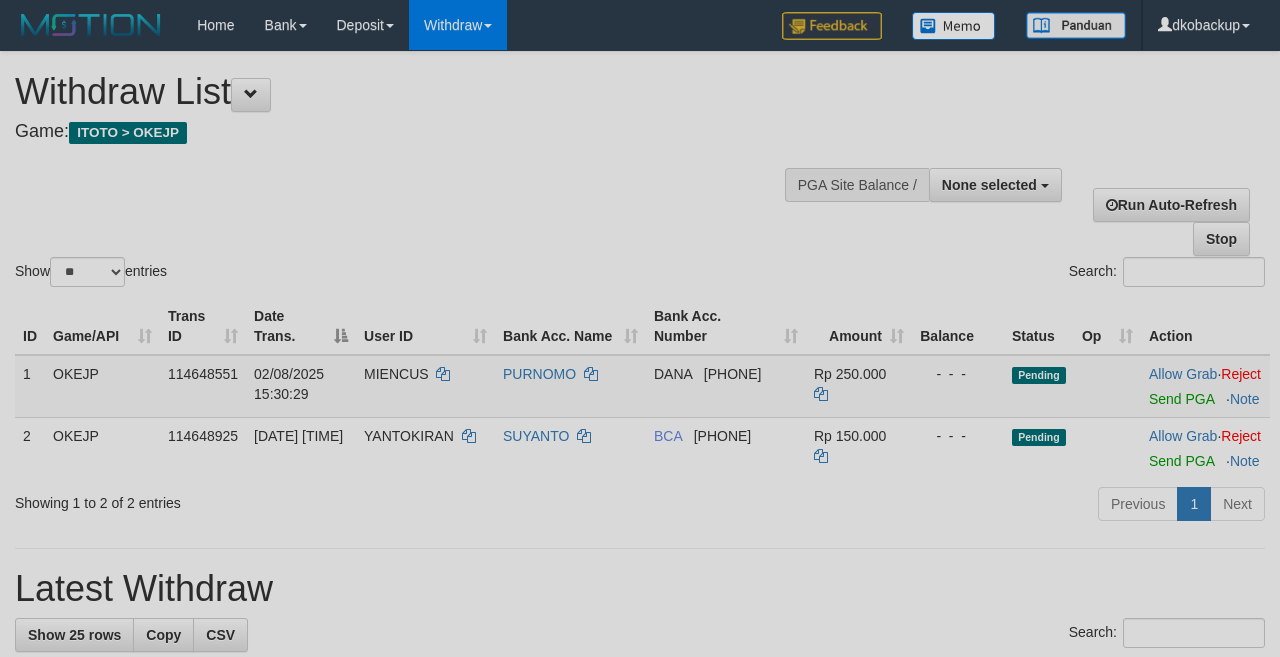 select 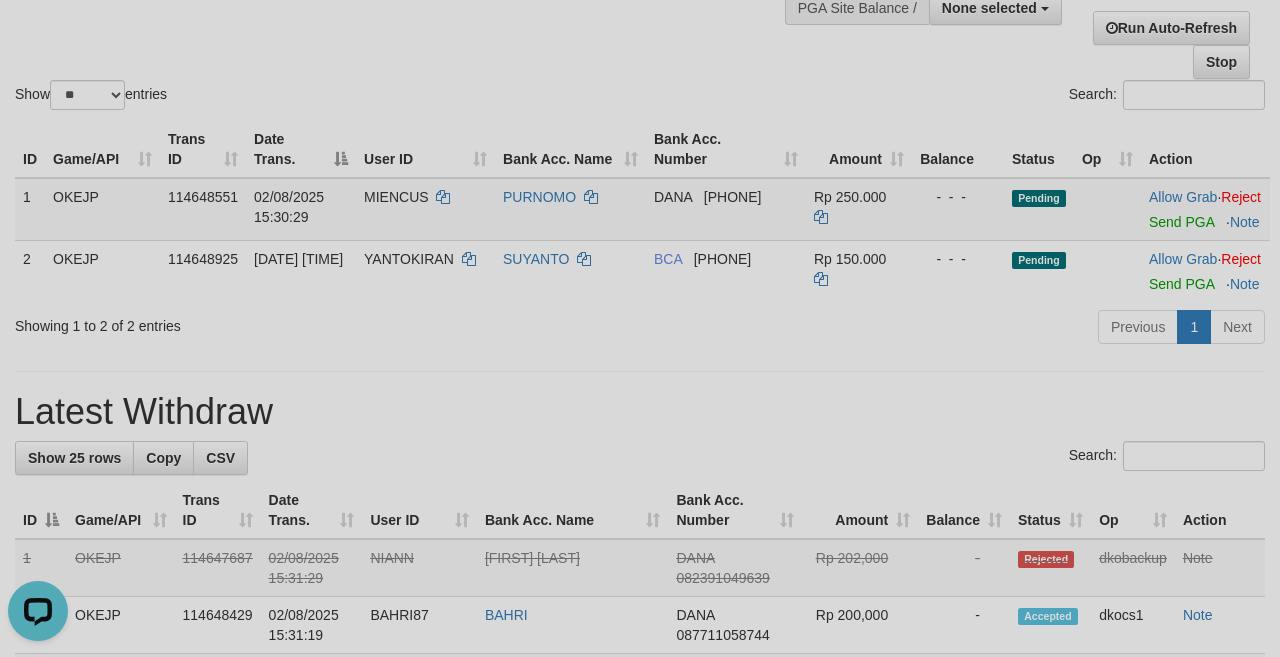 scroll, scrollTop: 0, scrollLeft: 0, axis: both 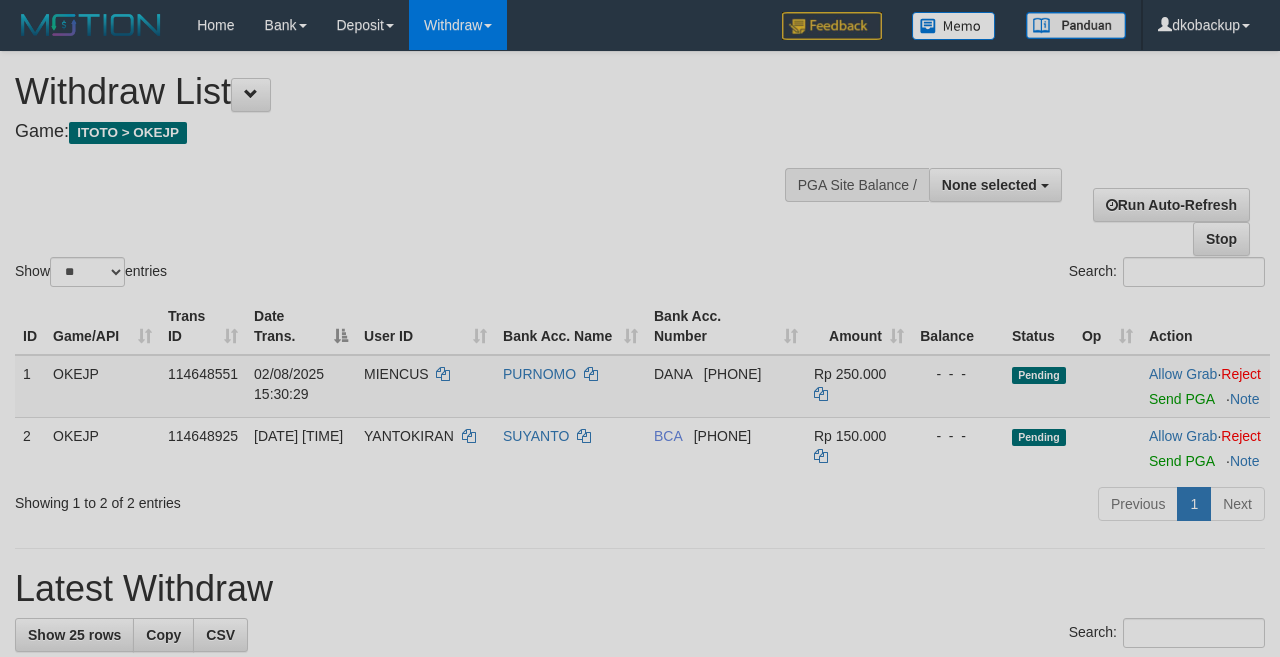 select 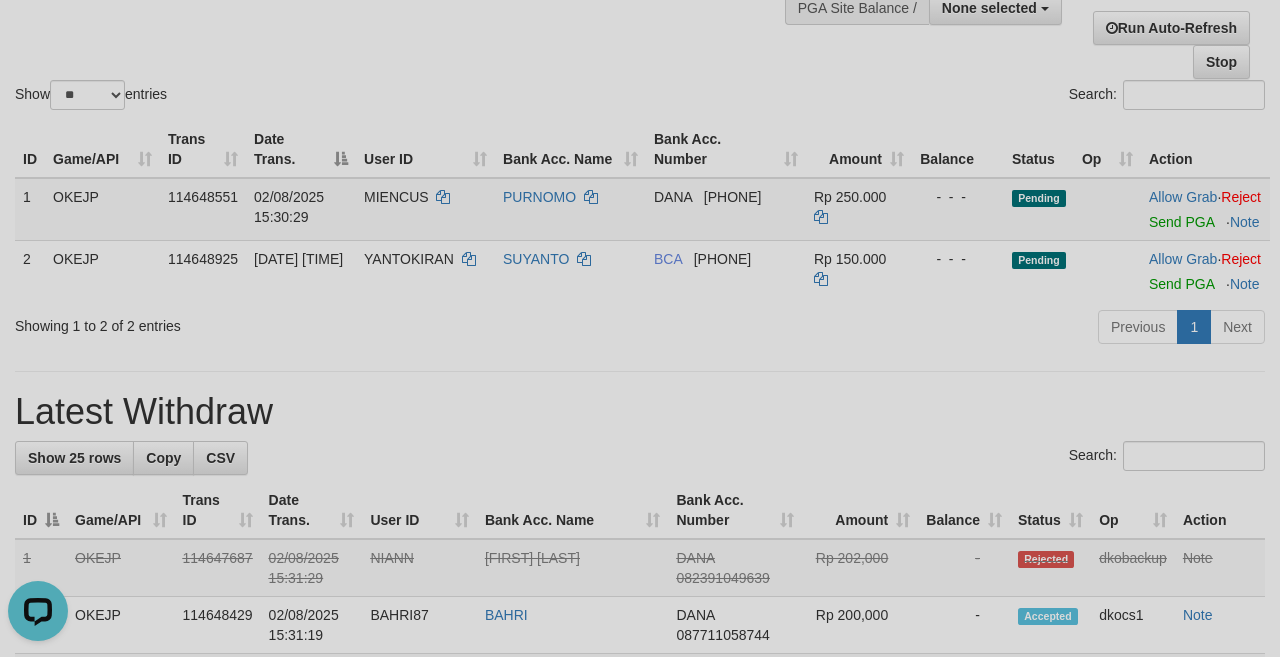 scroll, scrollTop: 0, scrollLeft: 0, axis: both 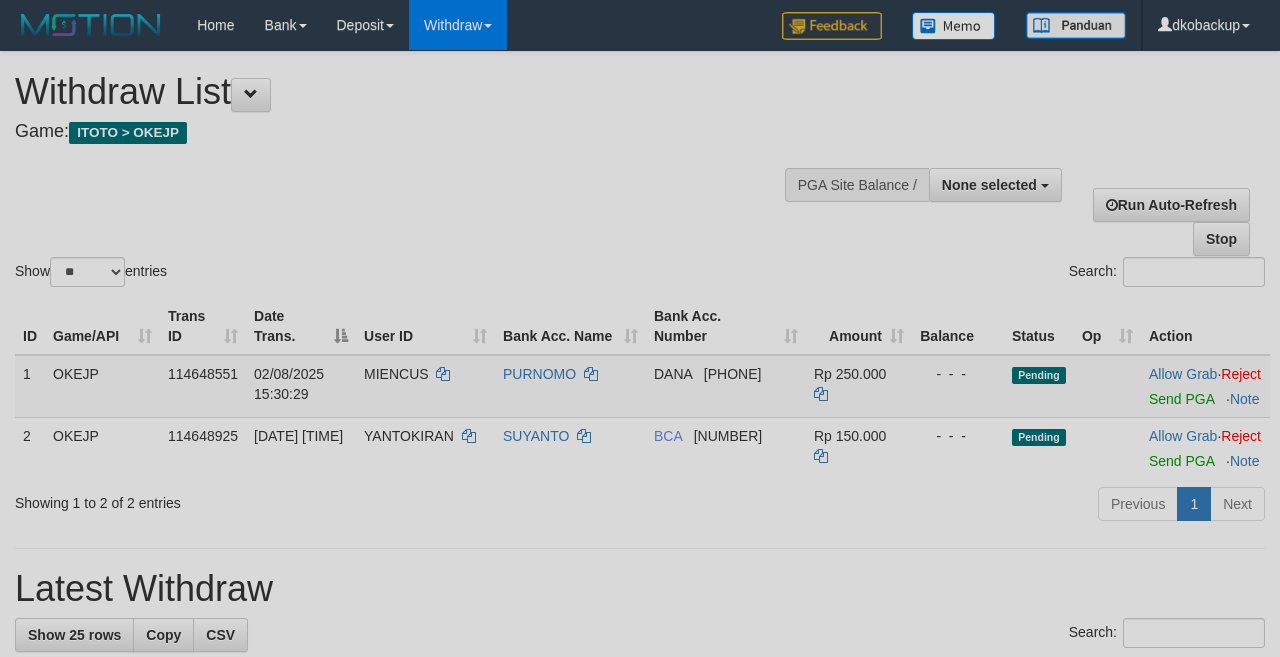 select 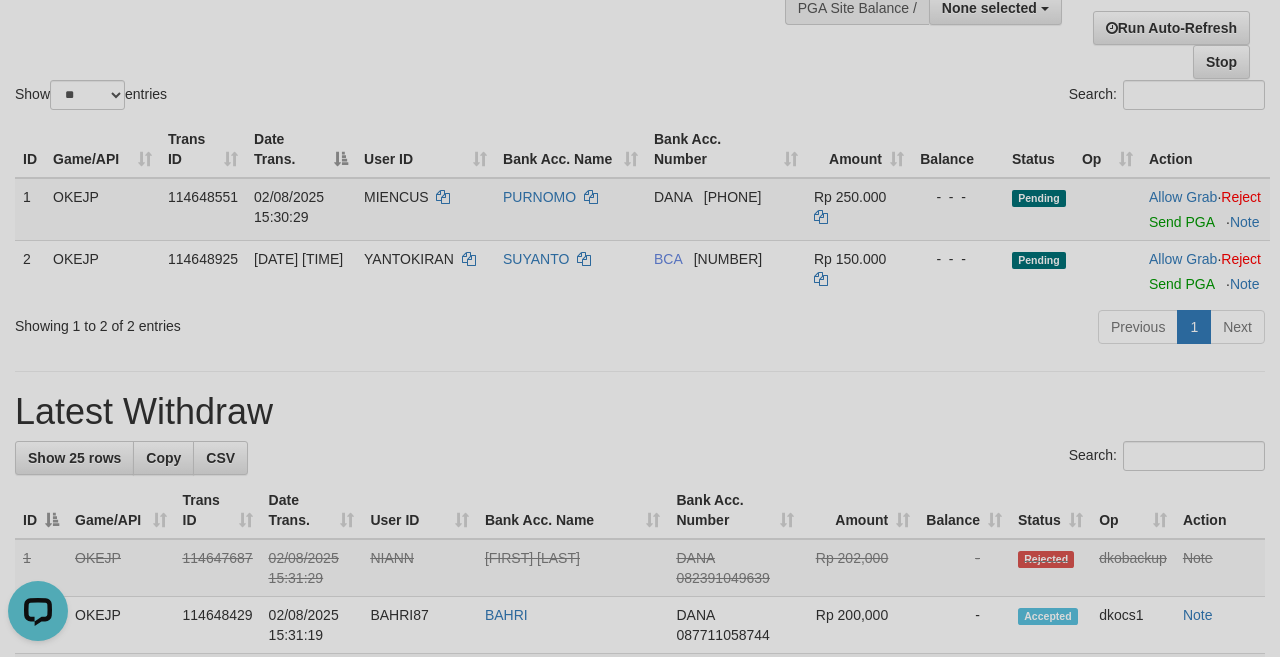 scroll, scrollTop: 0, scrollLeft: 0, axis: both 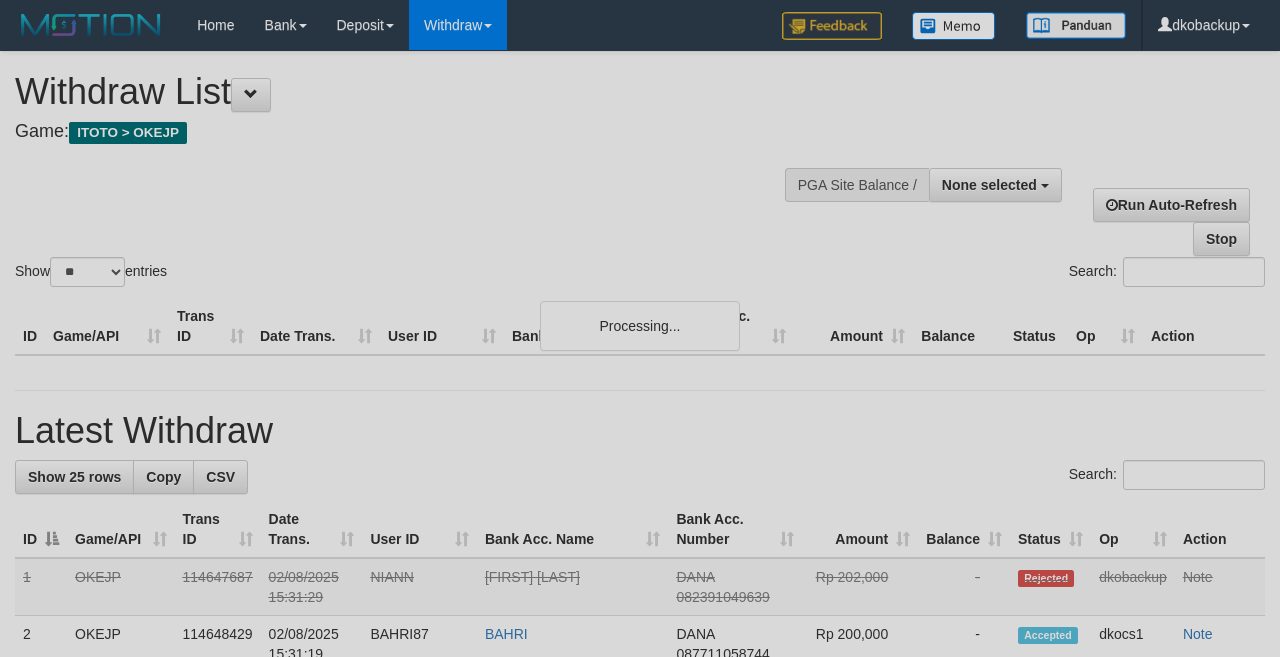 select 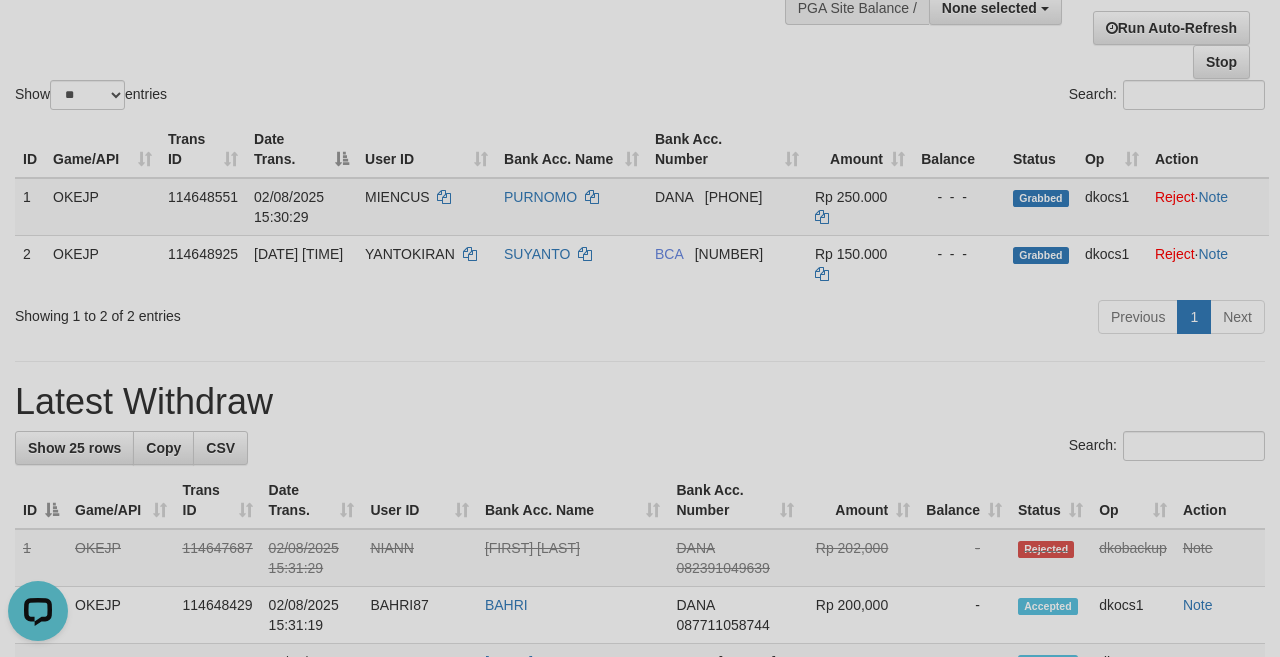 scroll, scrollTop: 0, scrollLeft: 0, axis: both 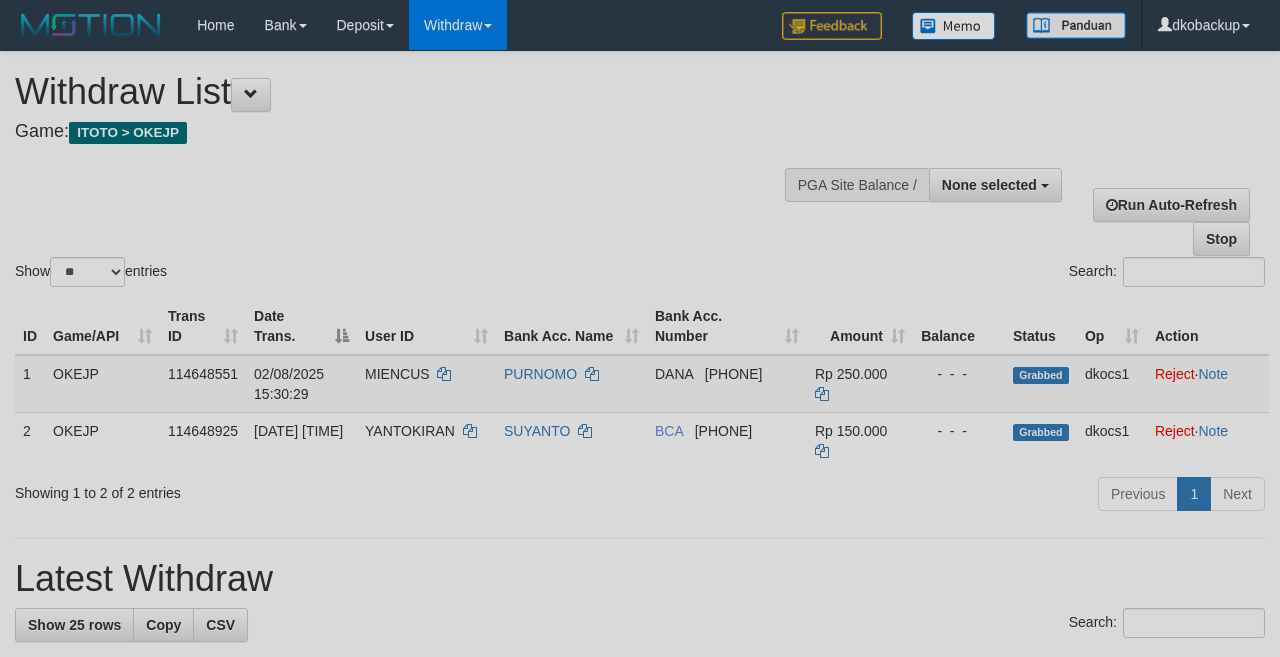 select 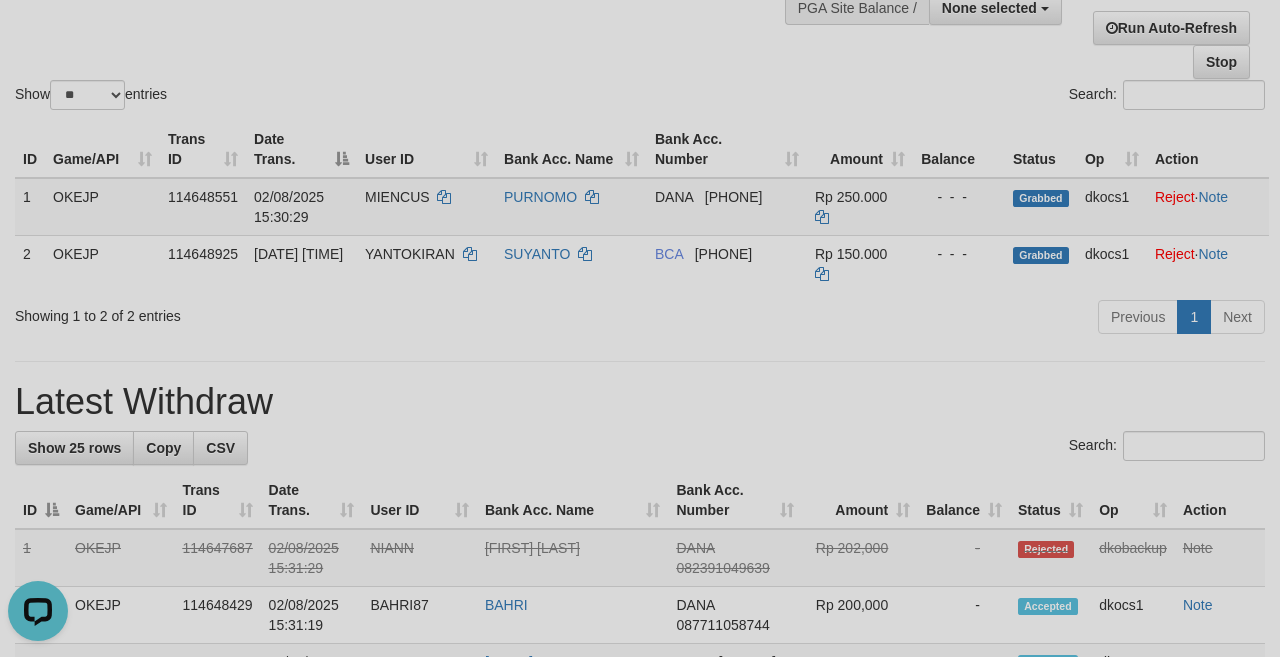 scroll, scrollTop: 0, scrollLeft: 0, axis: both 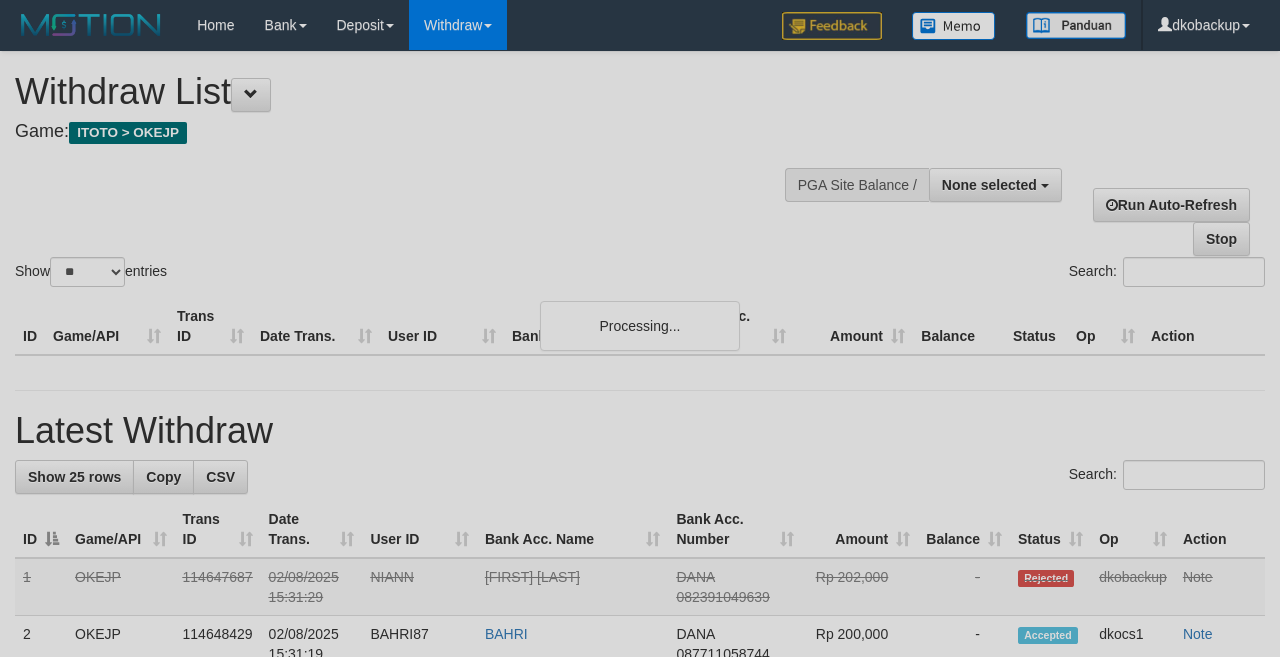 select 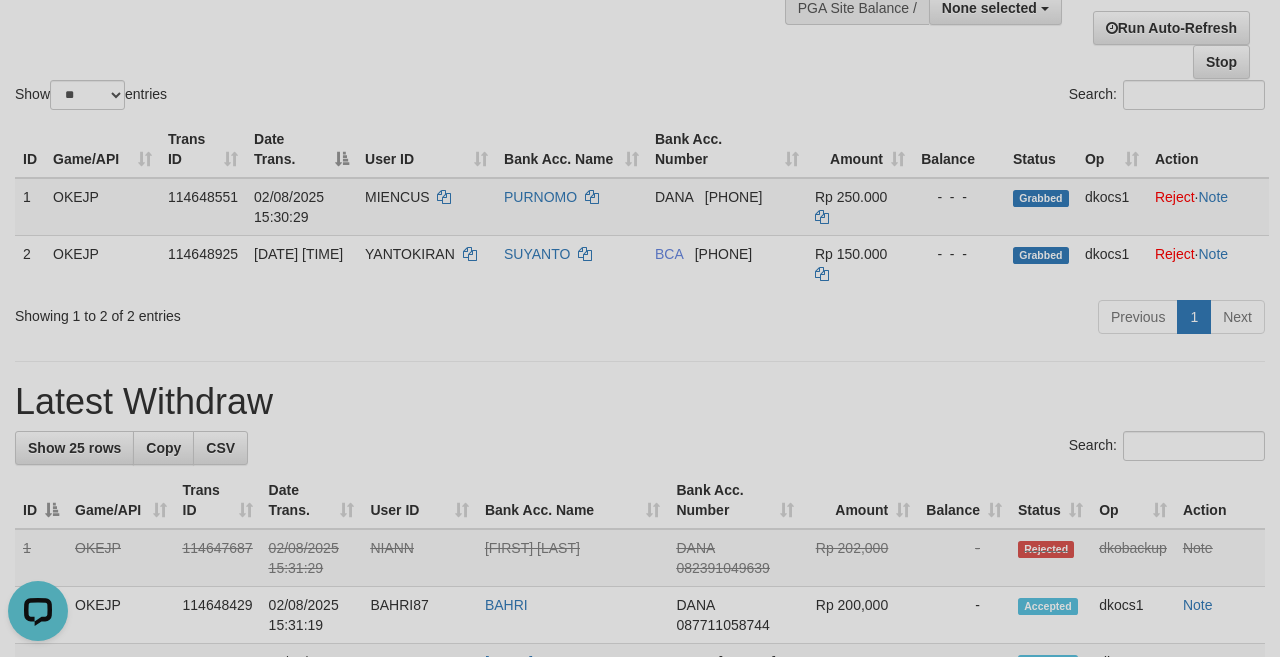scroll, scrollTop: 0, scrollLeft: 0, axis: both 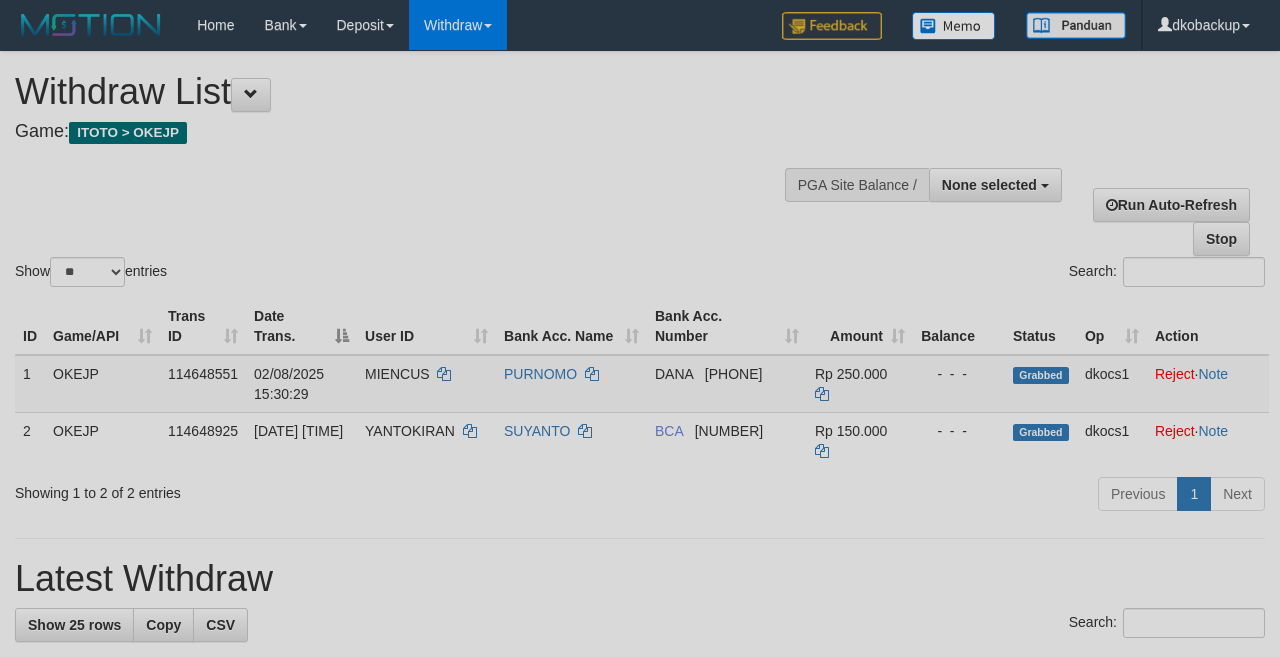 select 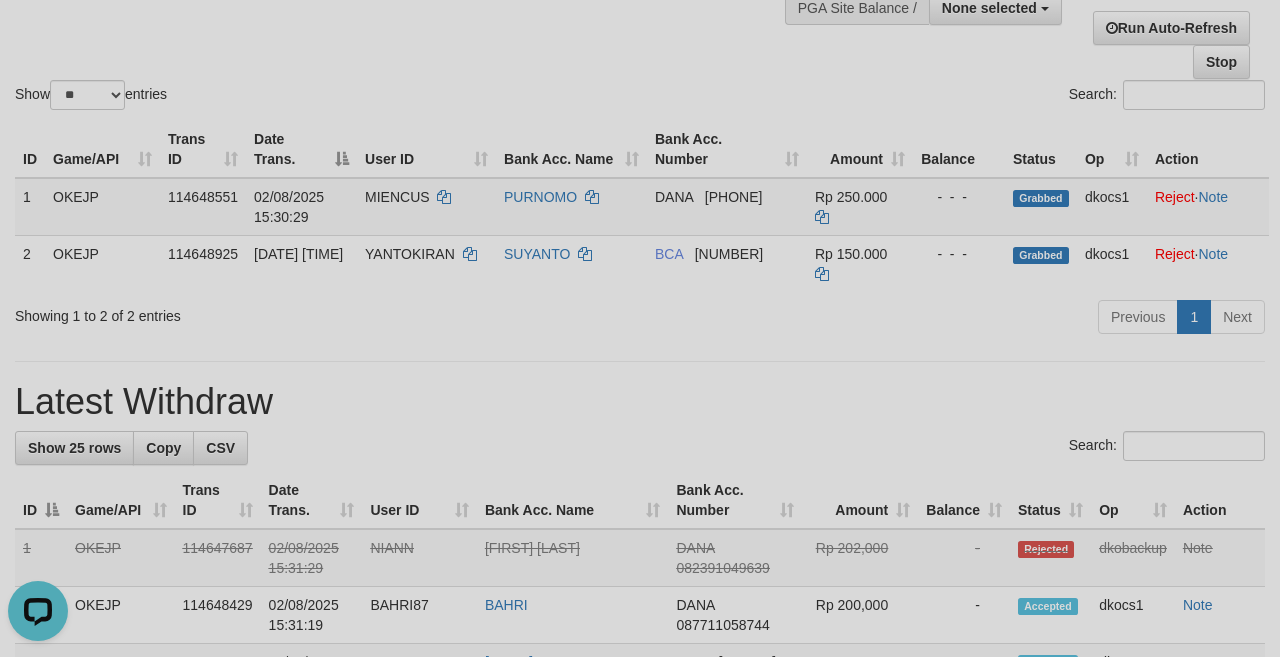 scroll, scrollTop: 0, scrollLeft: 0, axis: both 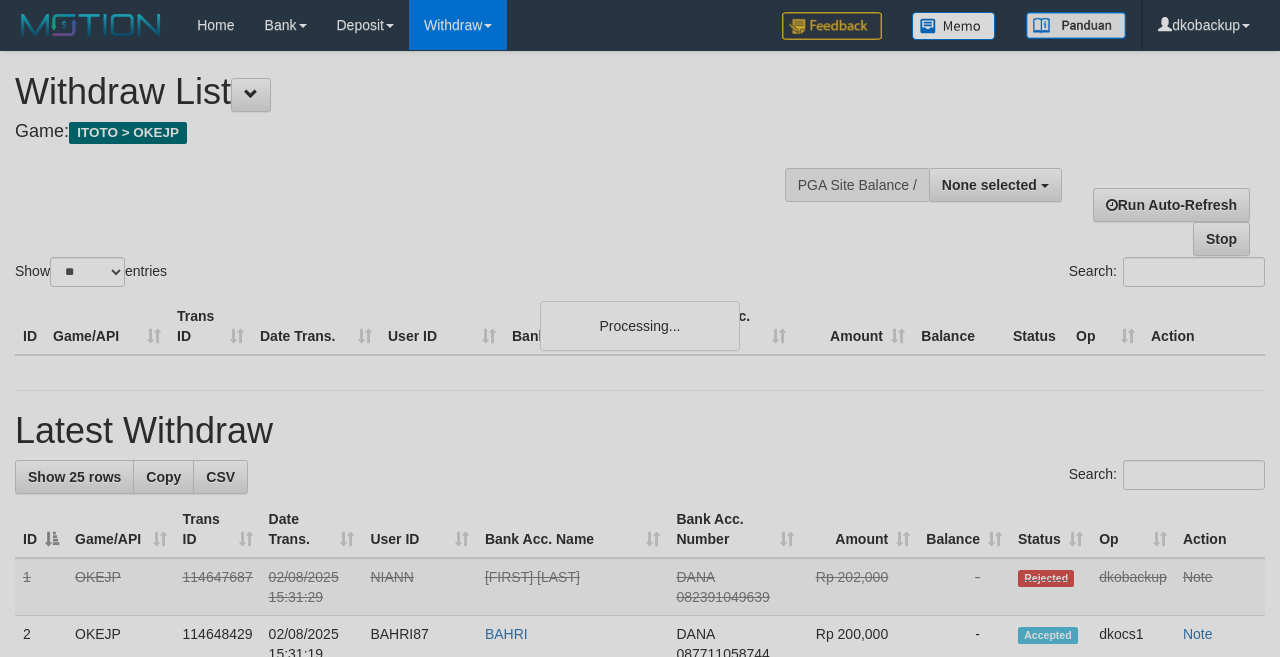 select 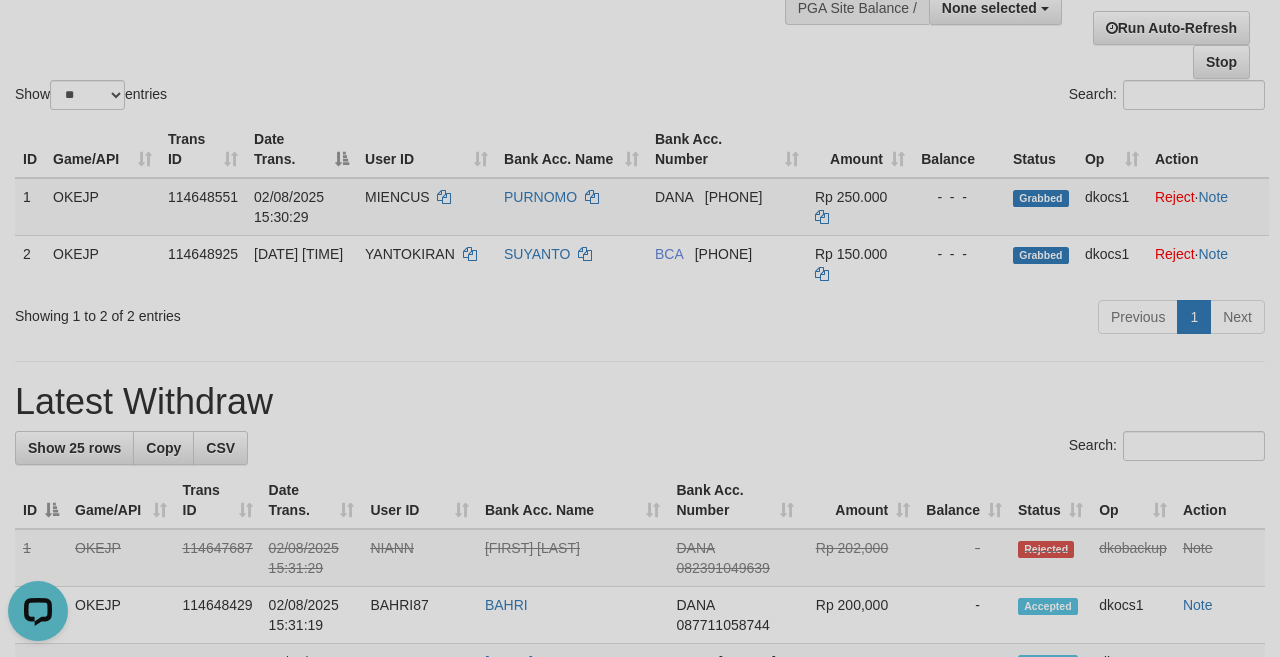 scroll, scrollTop: 0, scrollLeft: 0, axis: both 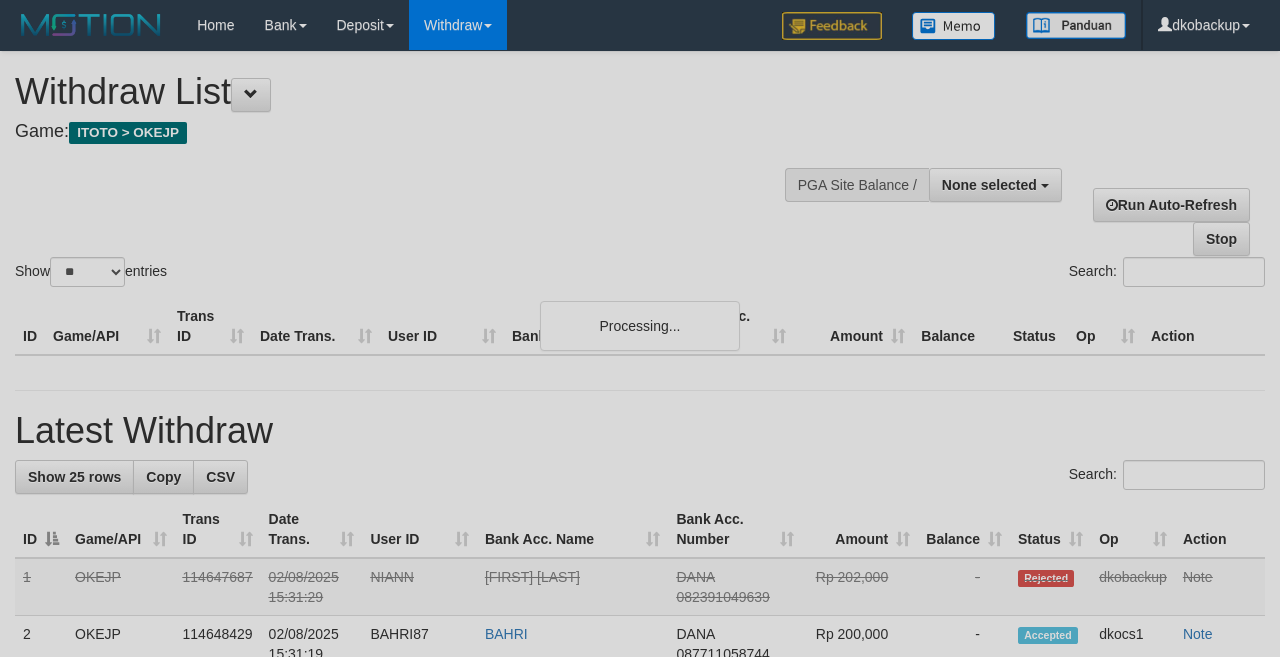 select 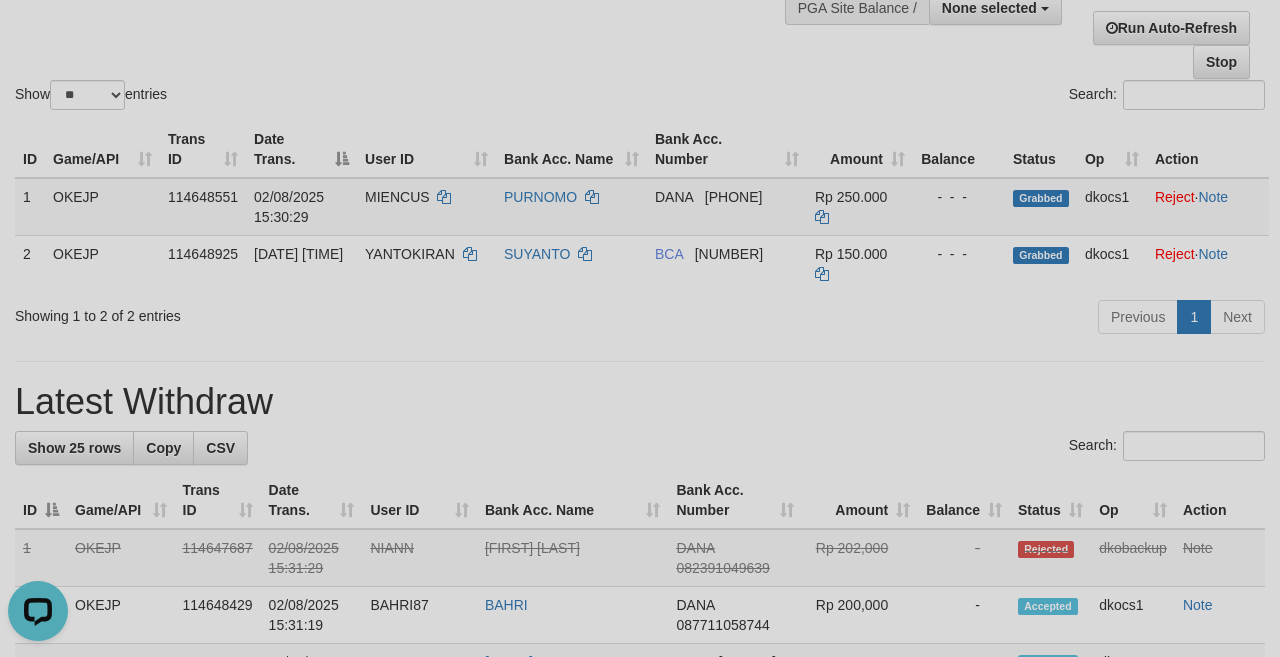 scroll, scrollTop: 0, scrollLeft: 0, axis: both 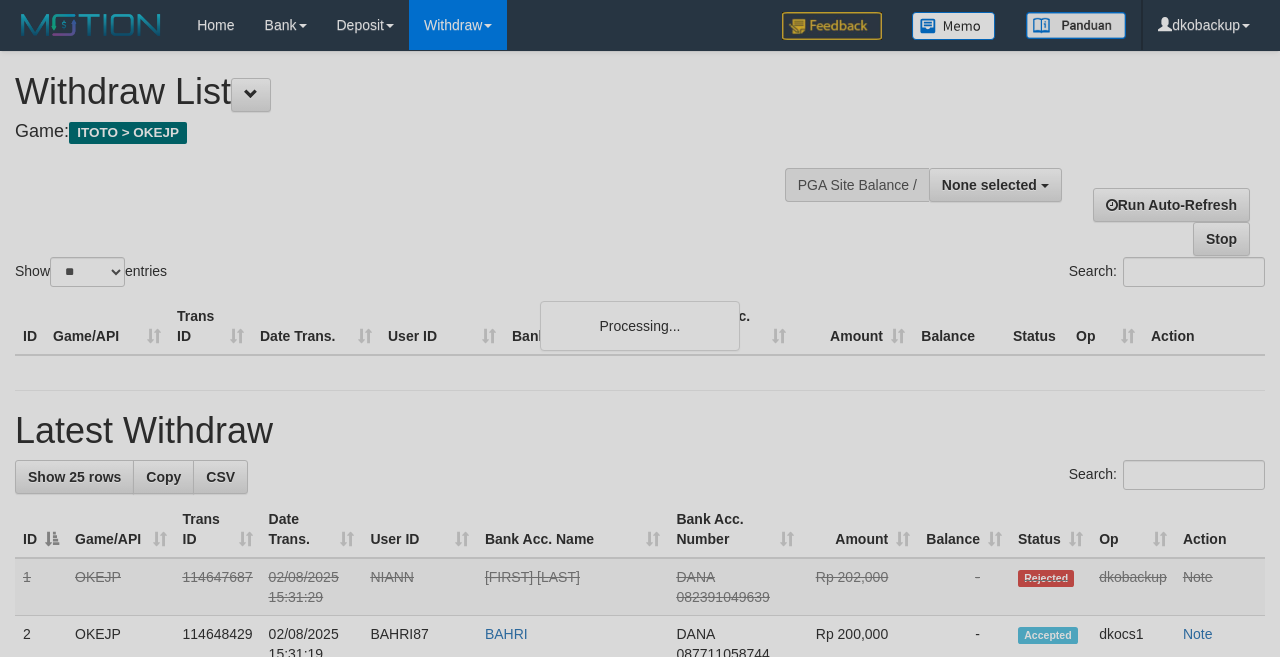 select 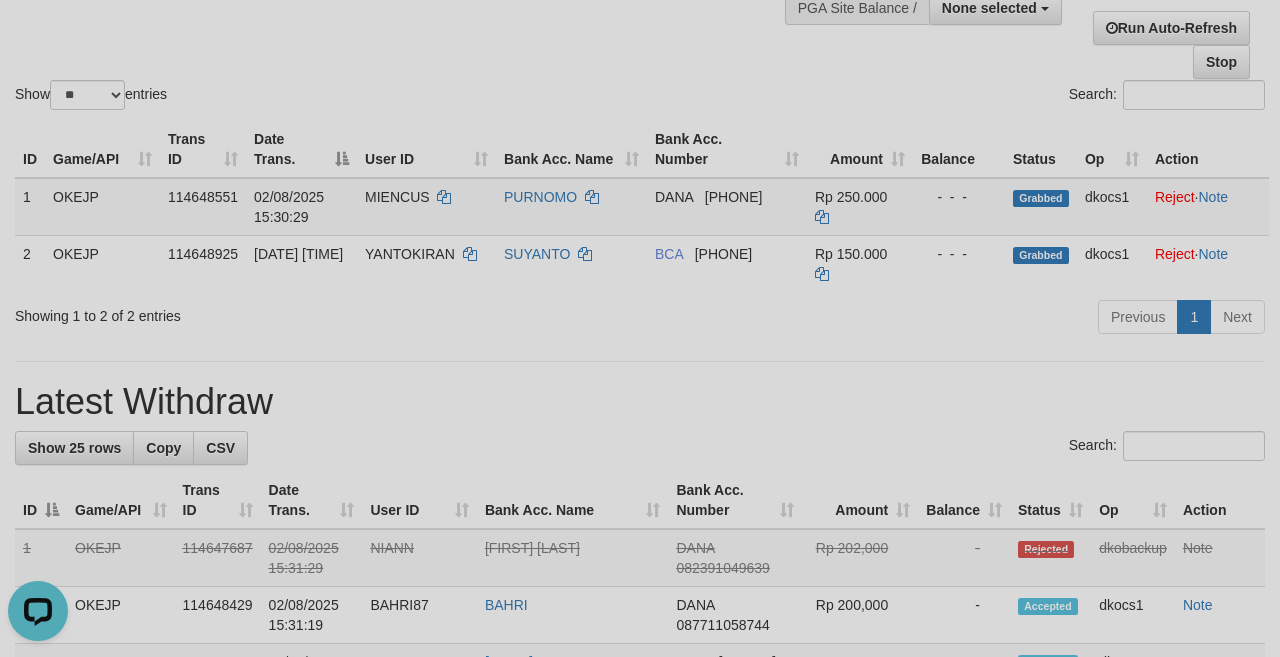 scroll, scrollTop: 0, scrollLeft: 0, axis: both 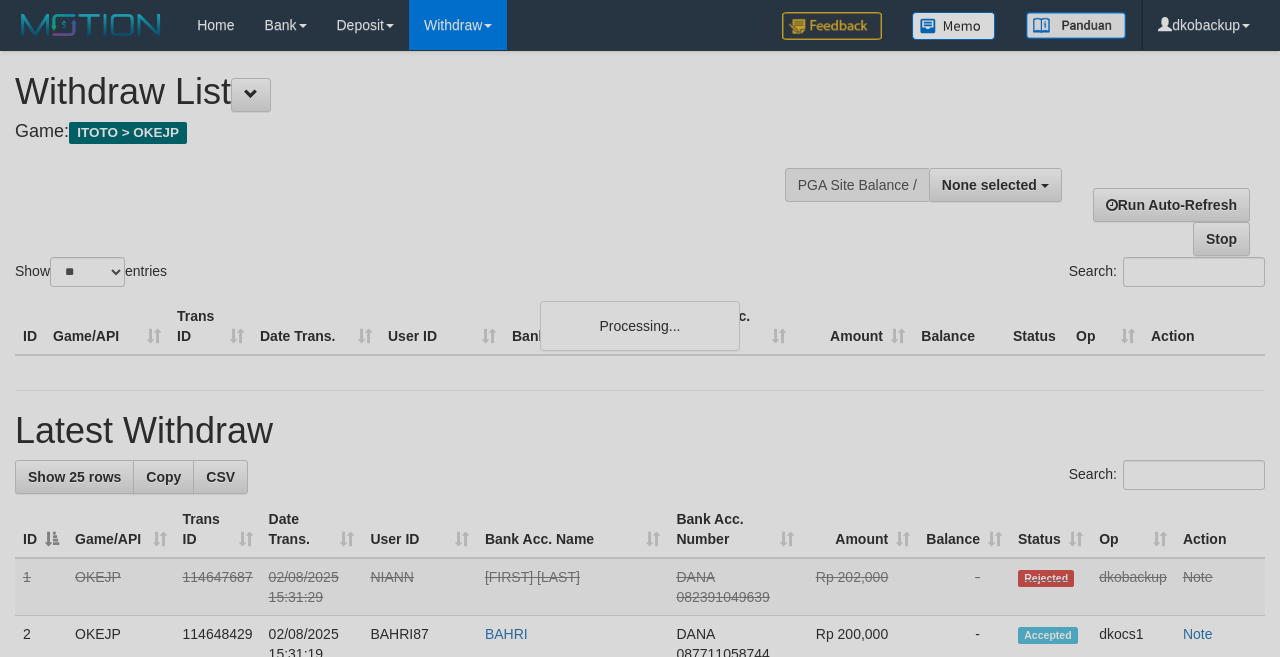 select 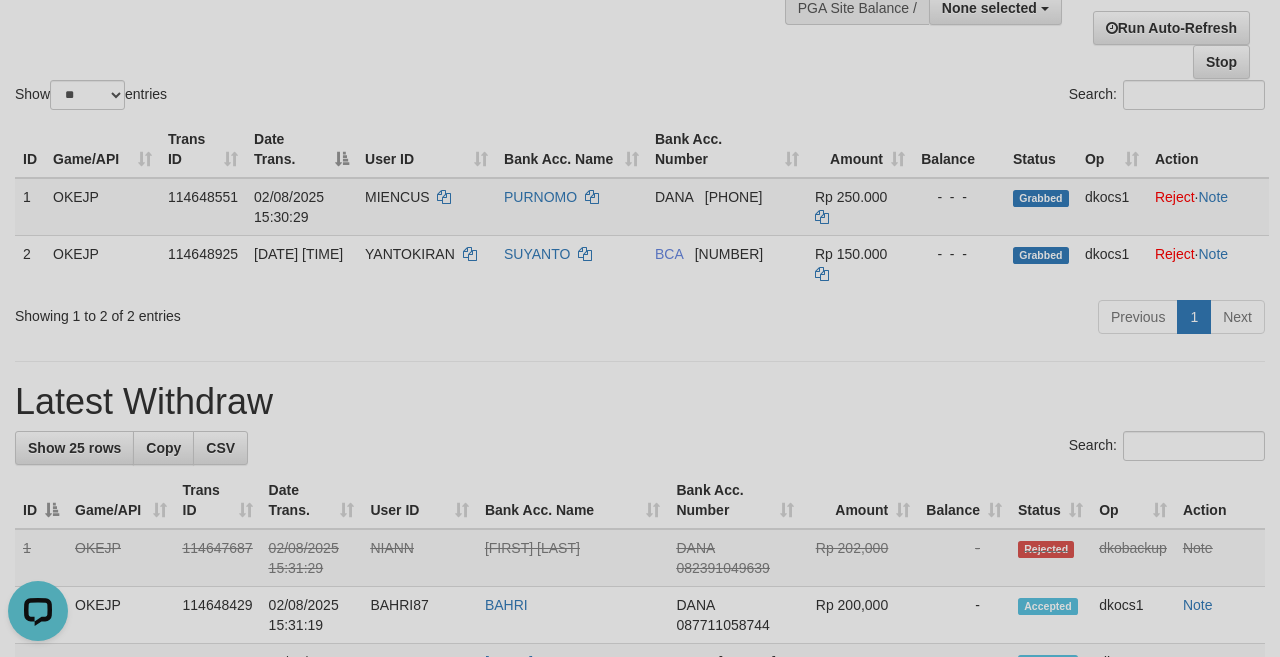 scroll, scrollTop: 0, scrollLeft: 0, axis: both 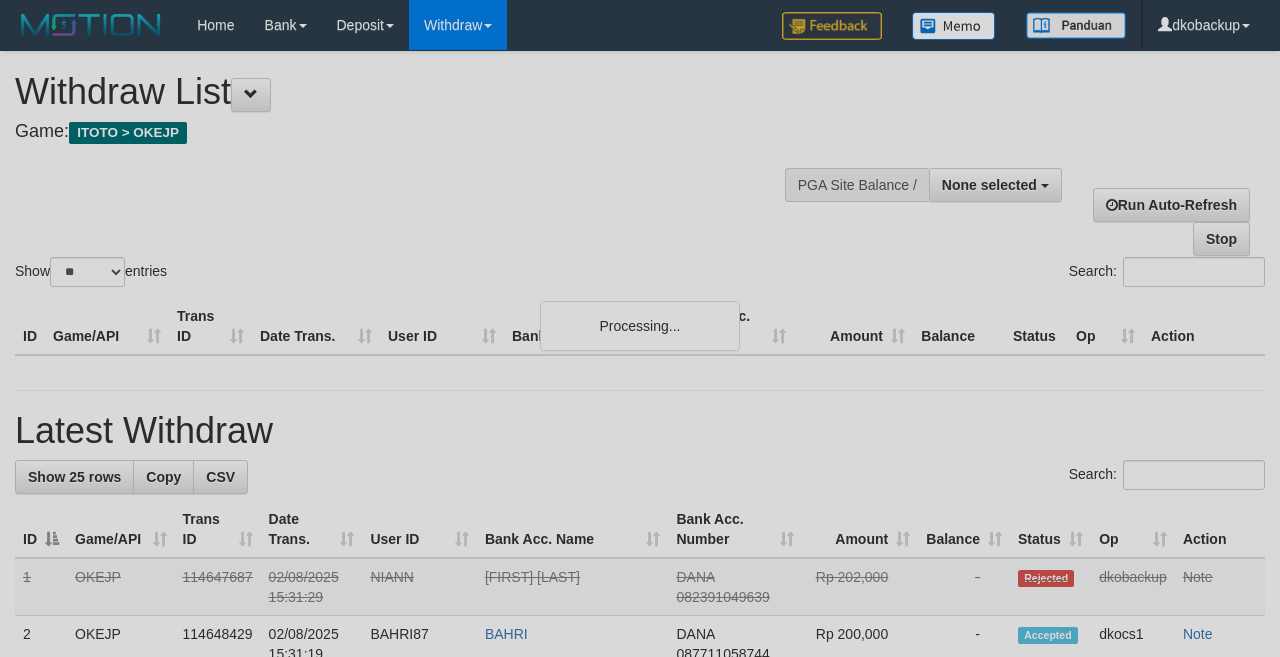 select 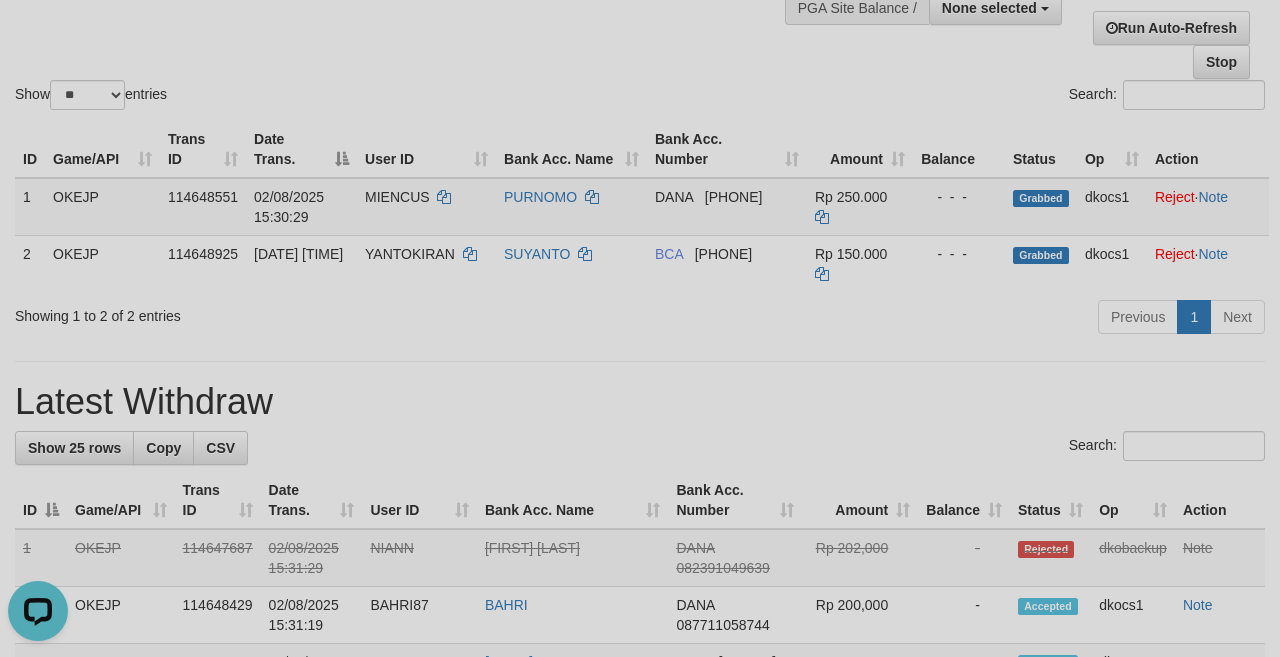 scroll, scrollTop: 0, scrollLeft: 0, axis: both 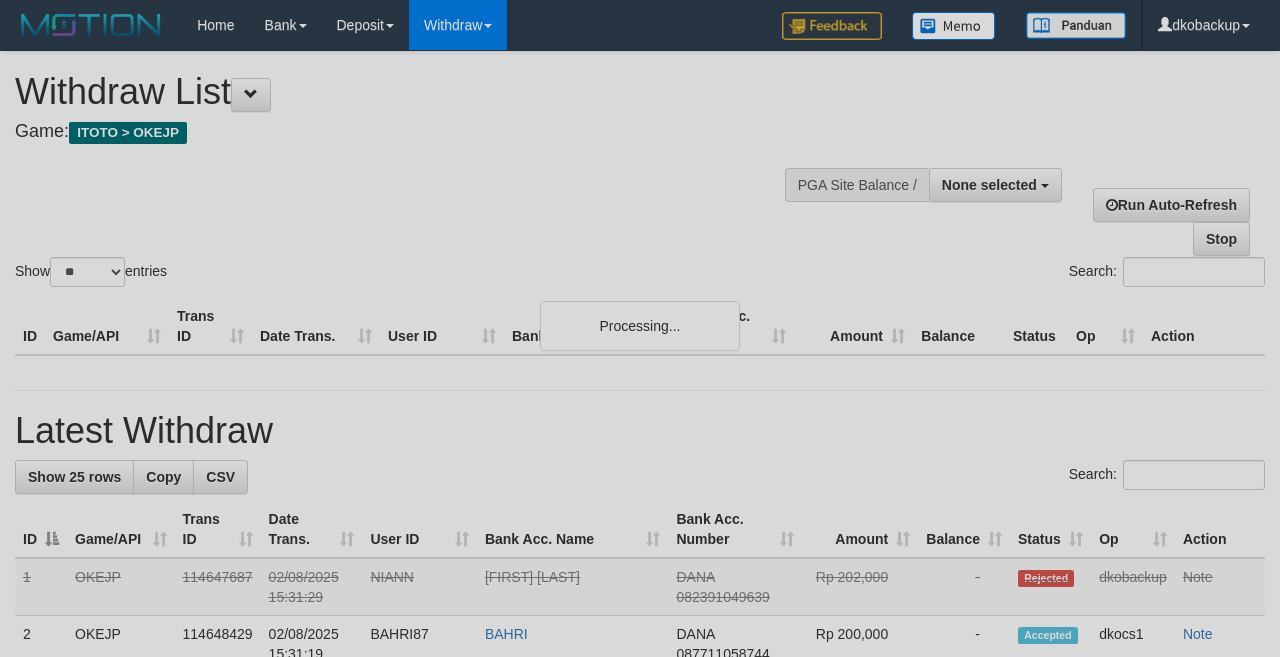 select 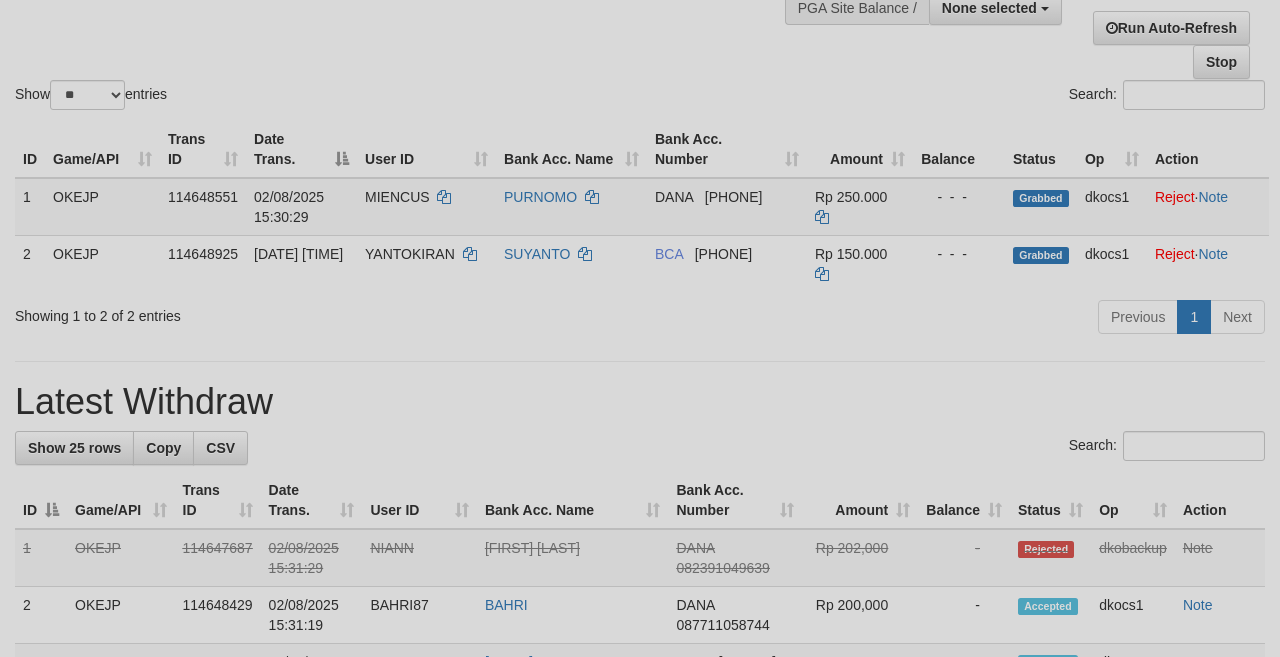 scroll, scrollTop: 0, scrollLeft: 0, axis: both 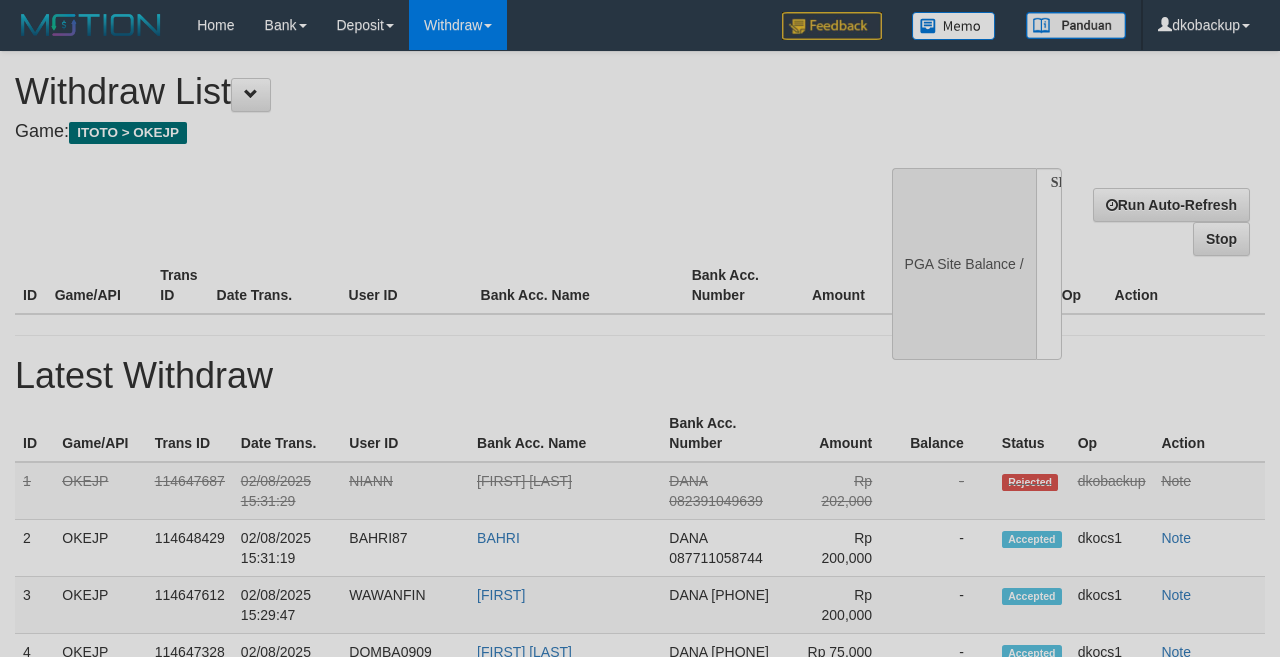 select 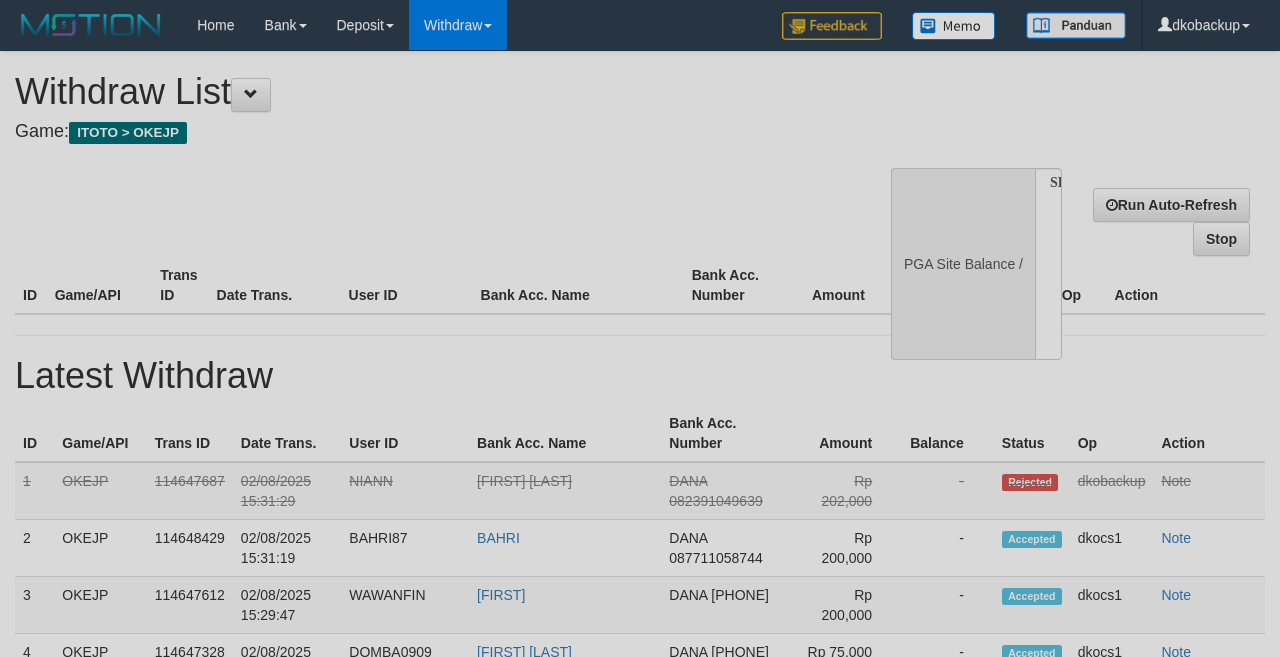 scroll, scrollTop: 177, scrollLeft: 0, axis: vertical 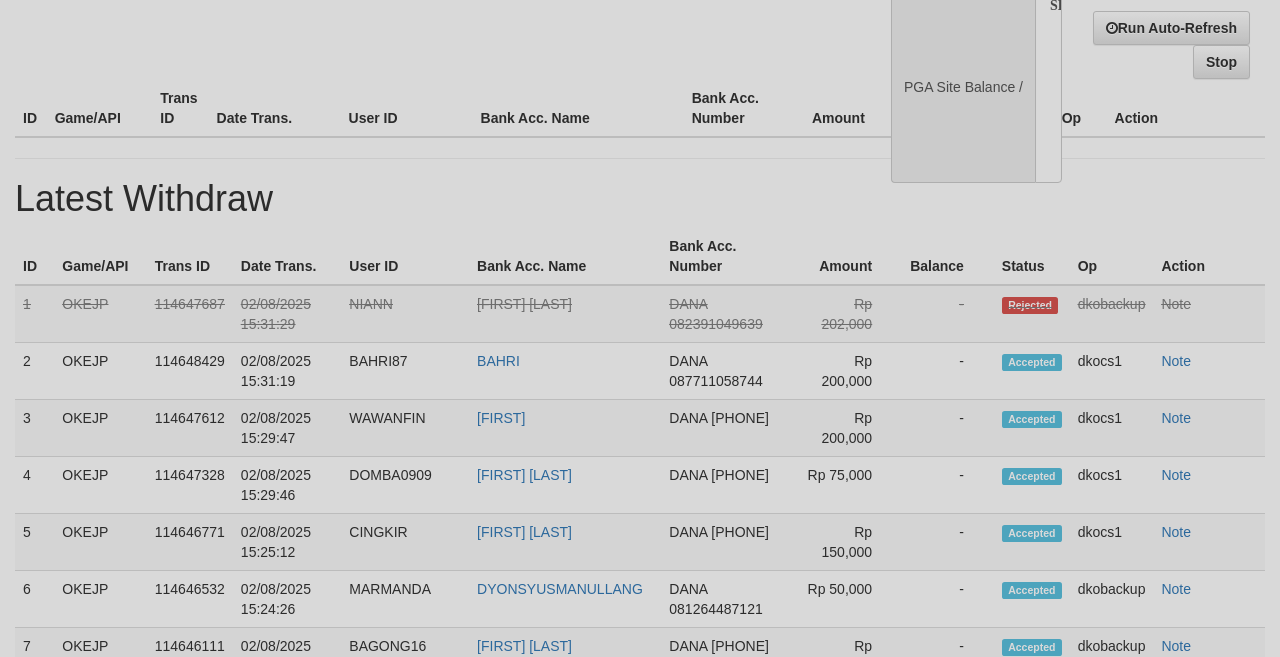 select on "**" 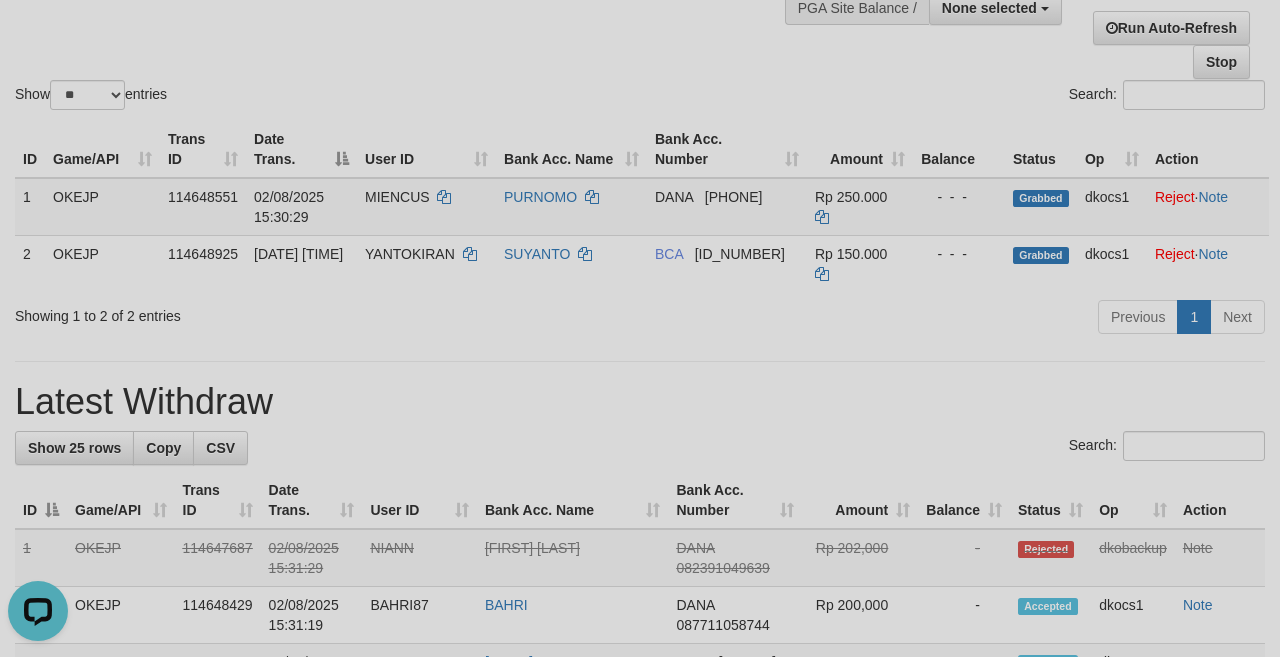 scroll, scrollTop: 0, scrollLeft: 0, axis: both 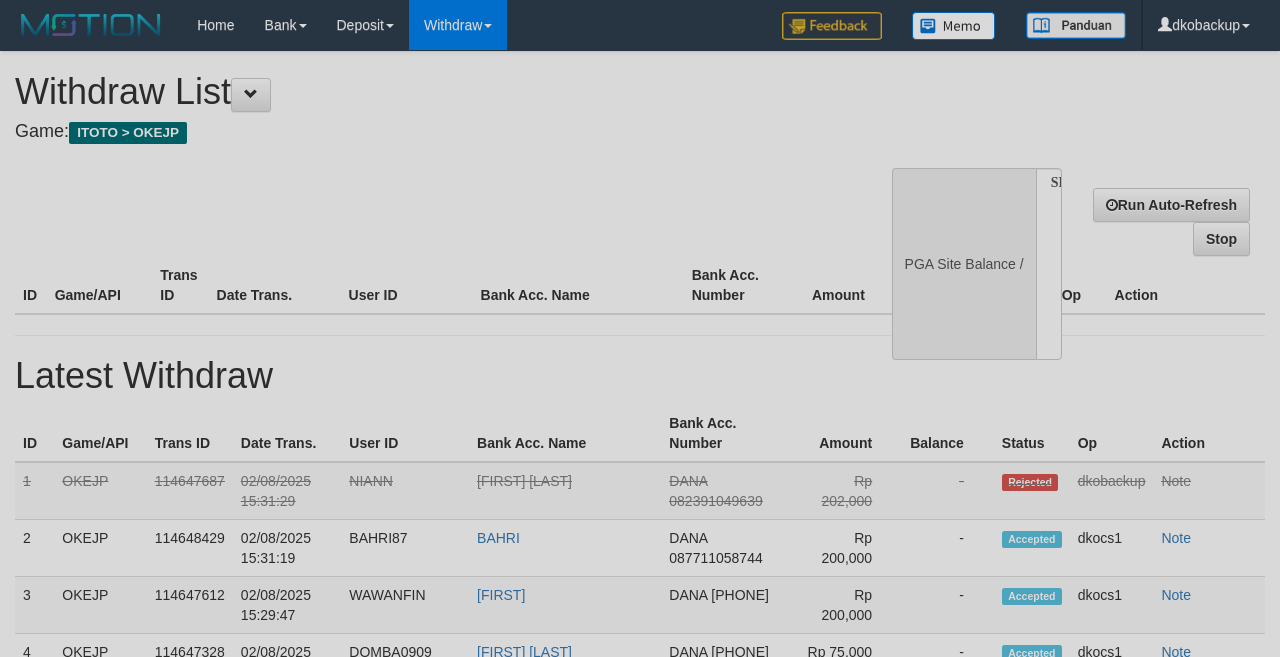 select 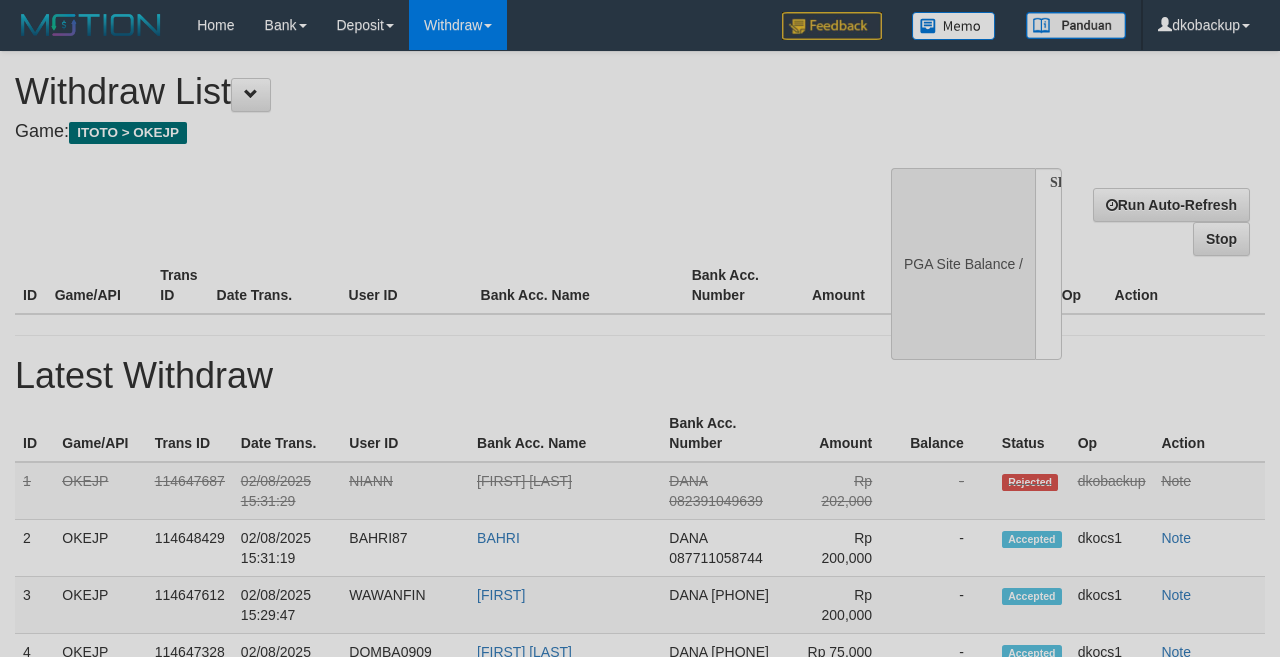 scroll, scrollTop: 177, scrollLeft: 0, axis: vertical 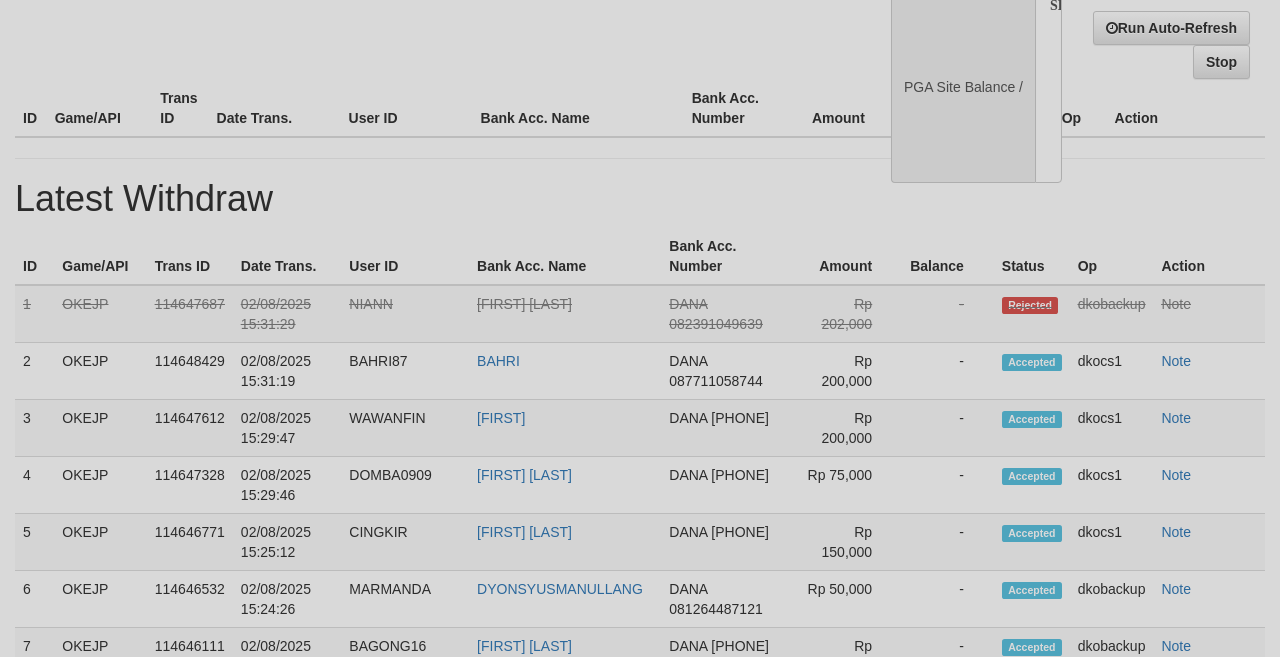 select on "**" 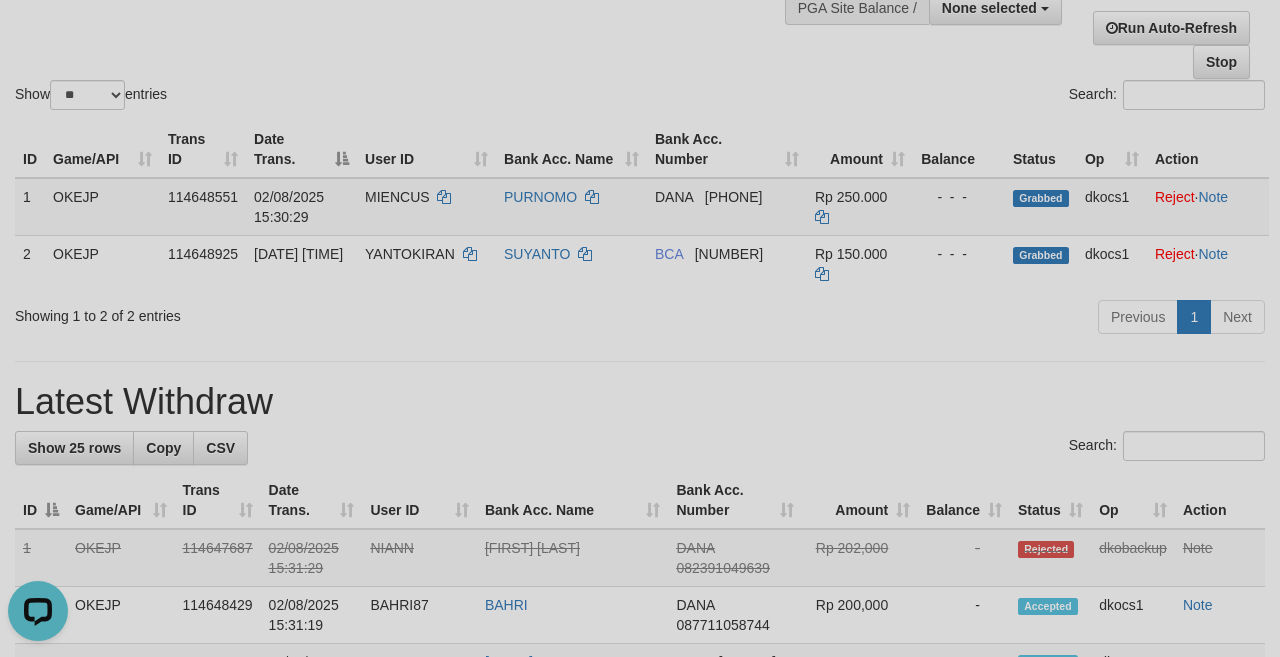 scroll, scrollTop: 0, scrollLeft: 0, axis: both 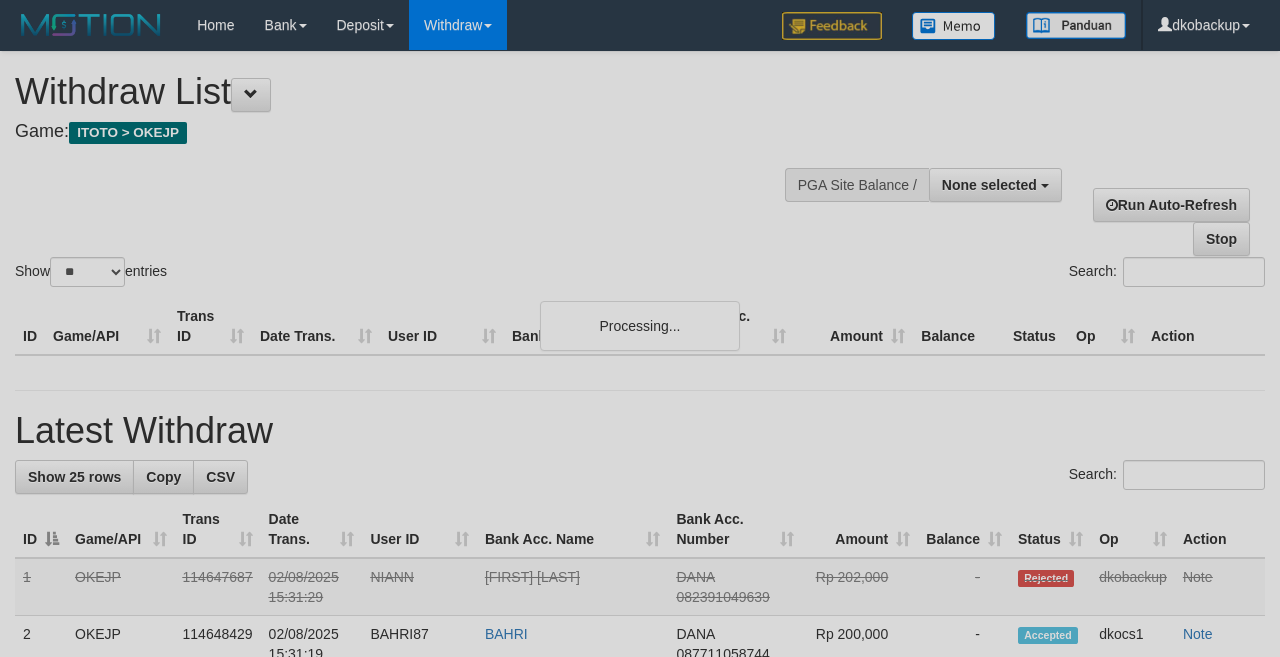 select 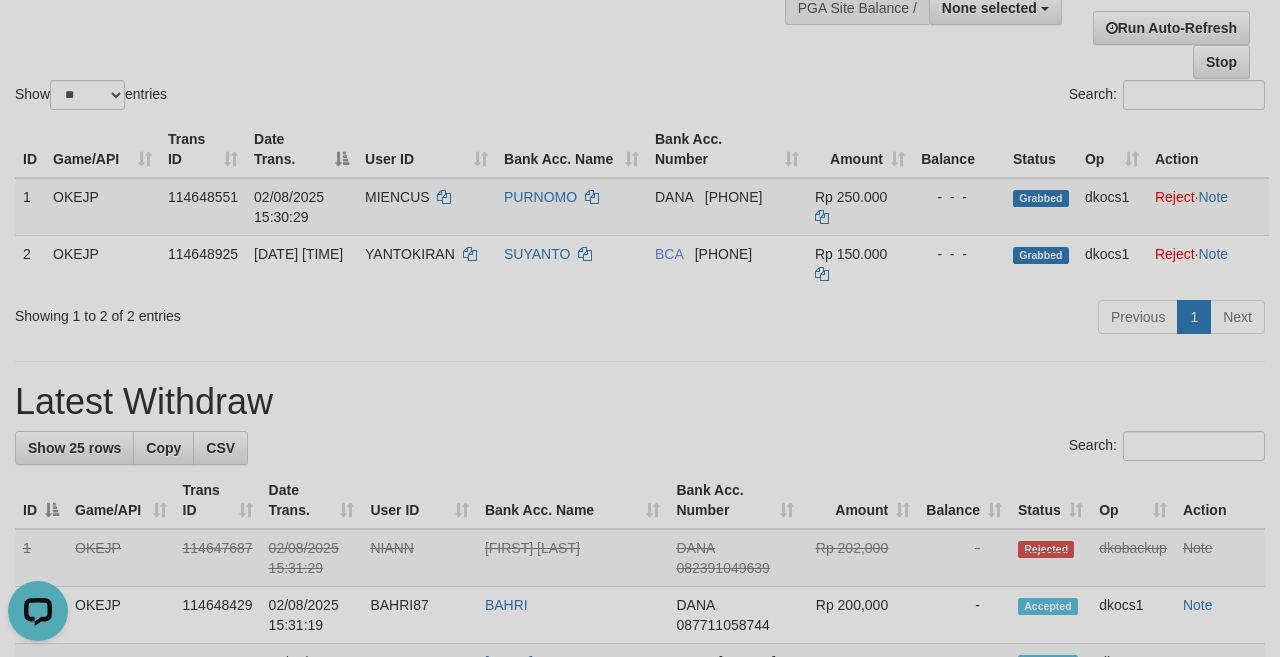scroll, scrollTop: 0, scrollLeft: 0, axis: both 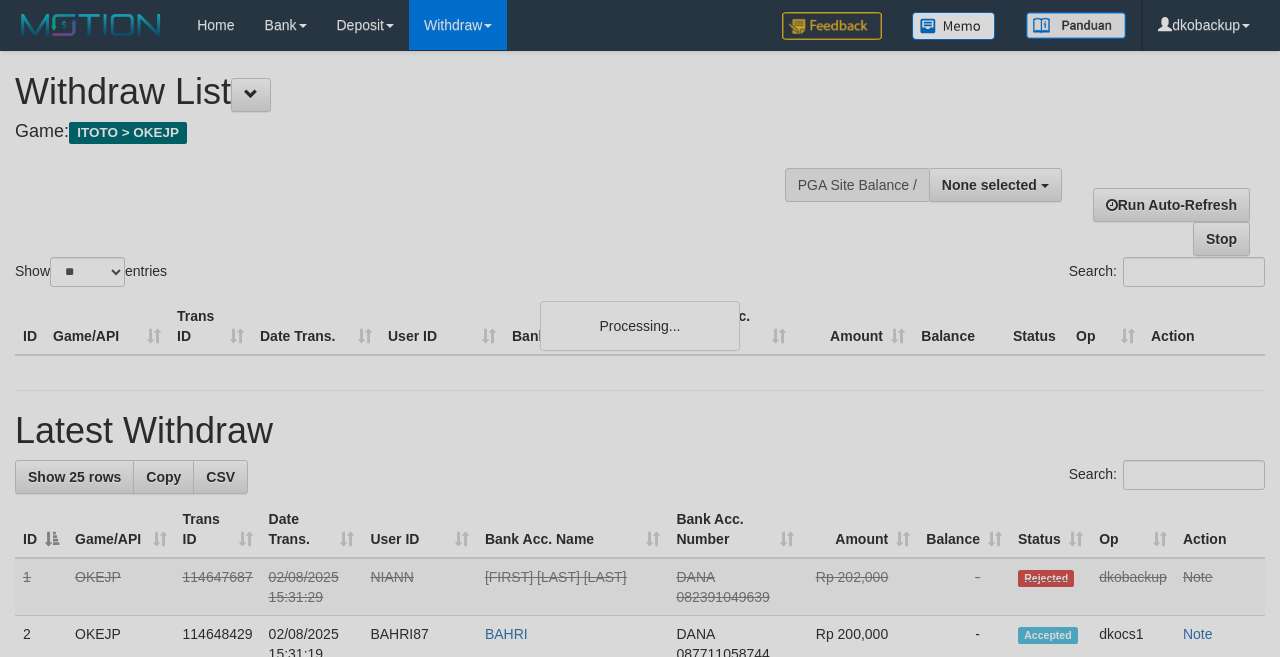 select 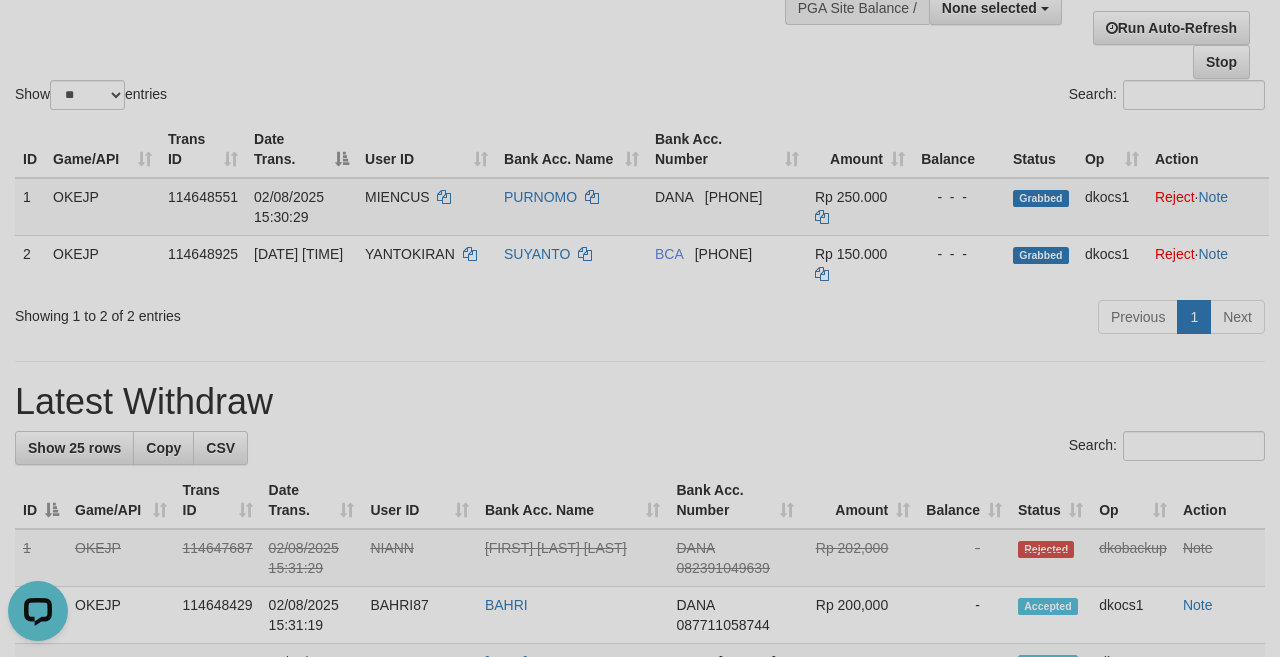 scroll, scrollTop: 0, scrollLeft: 0, axis: both 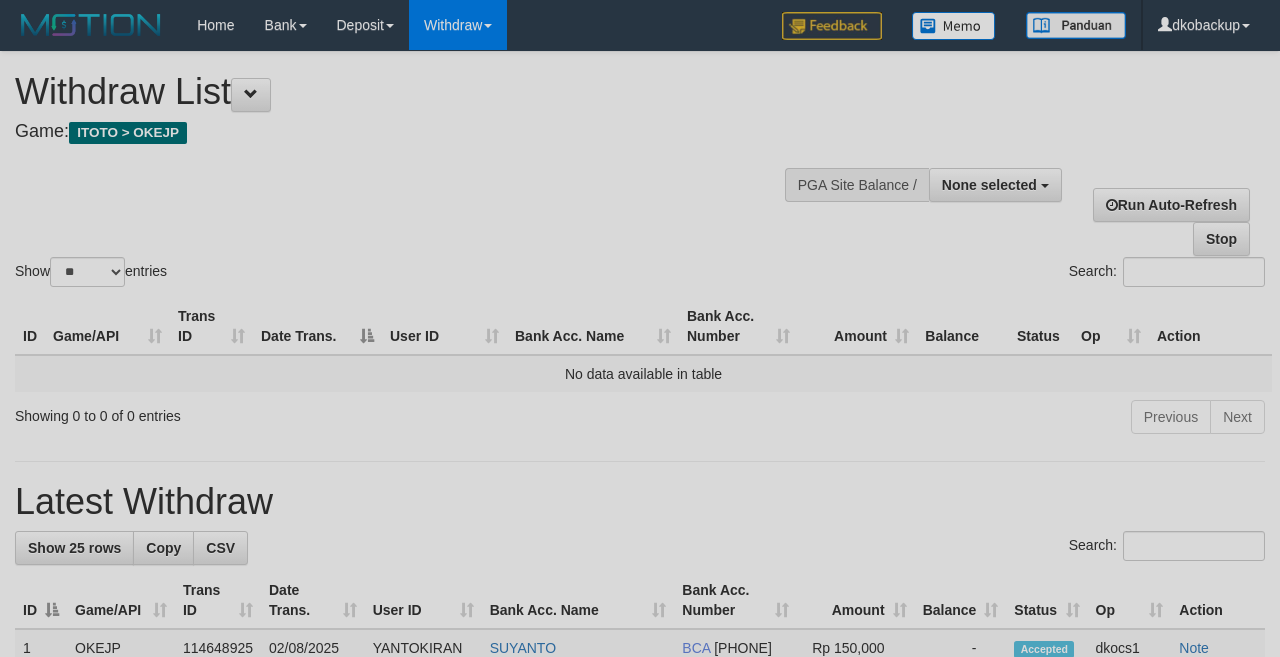 select 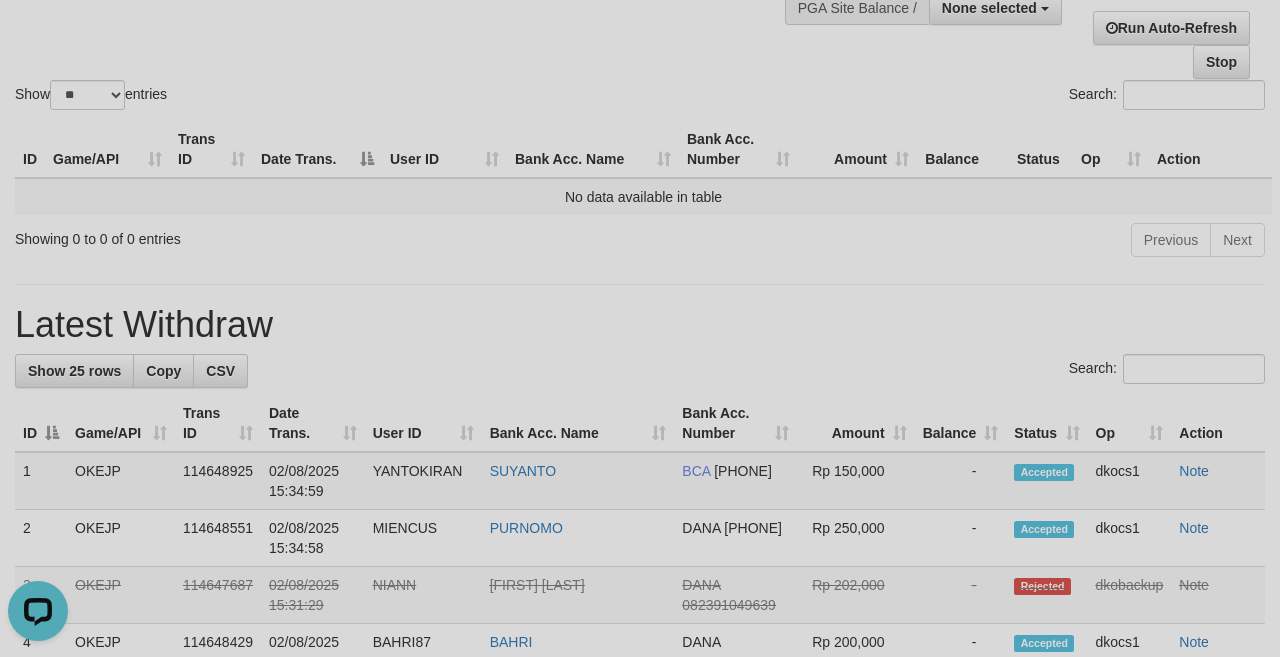 scroll, scrollTop: 0, scrollLeft: 0, axis: both 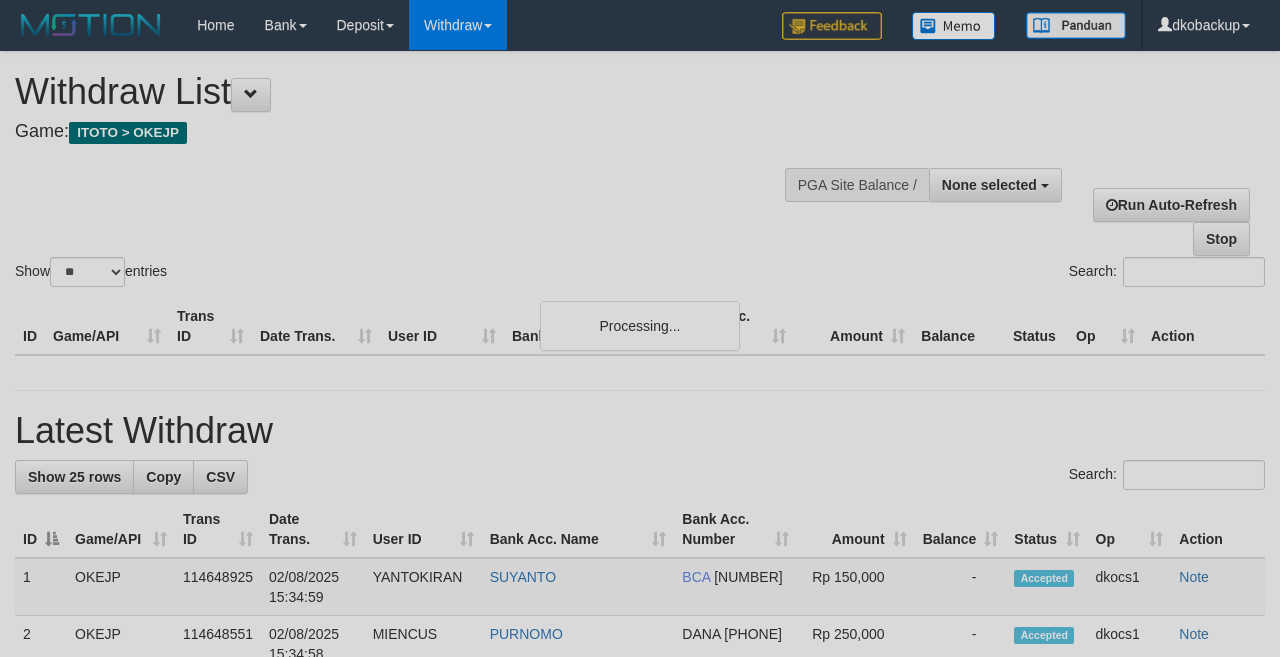 select 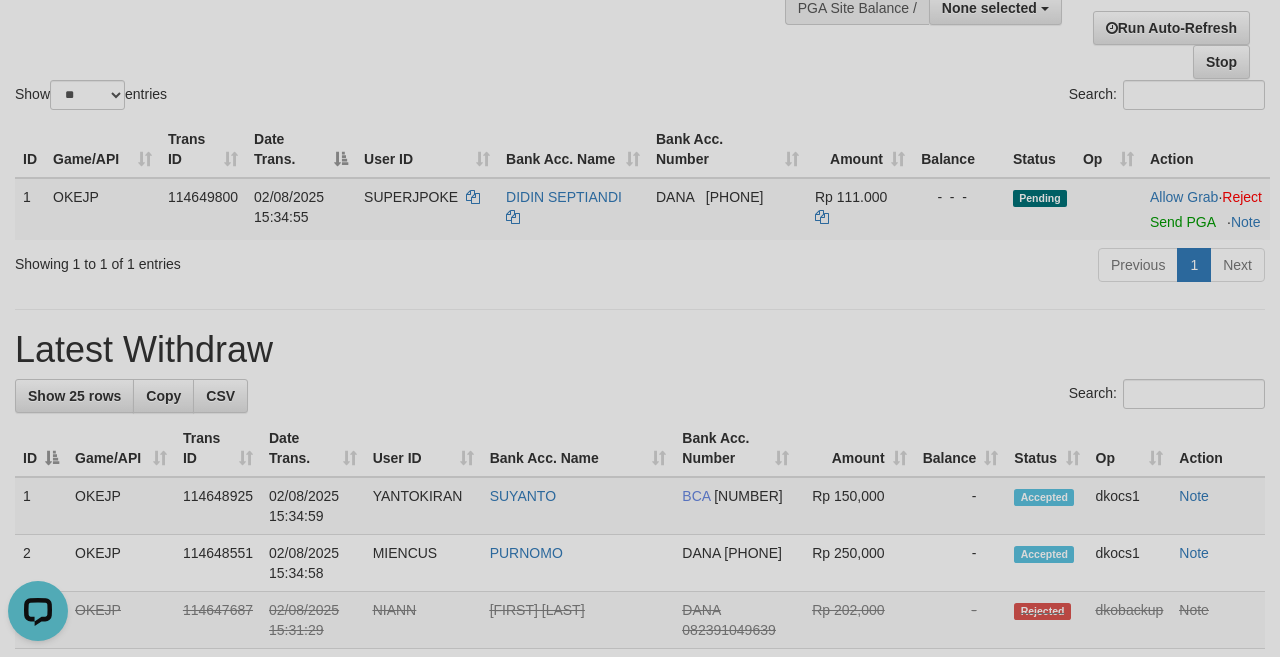 scroll, scrollTop: 0, scrollLeft: 0, axis: both 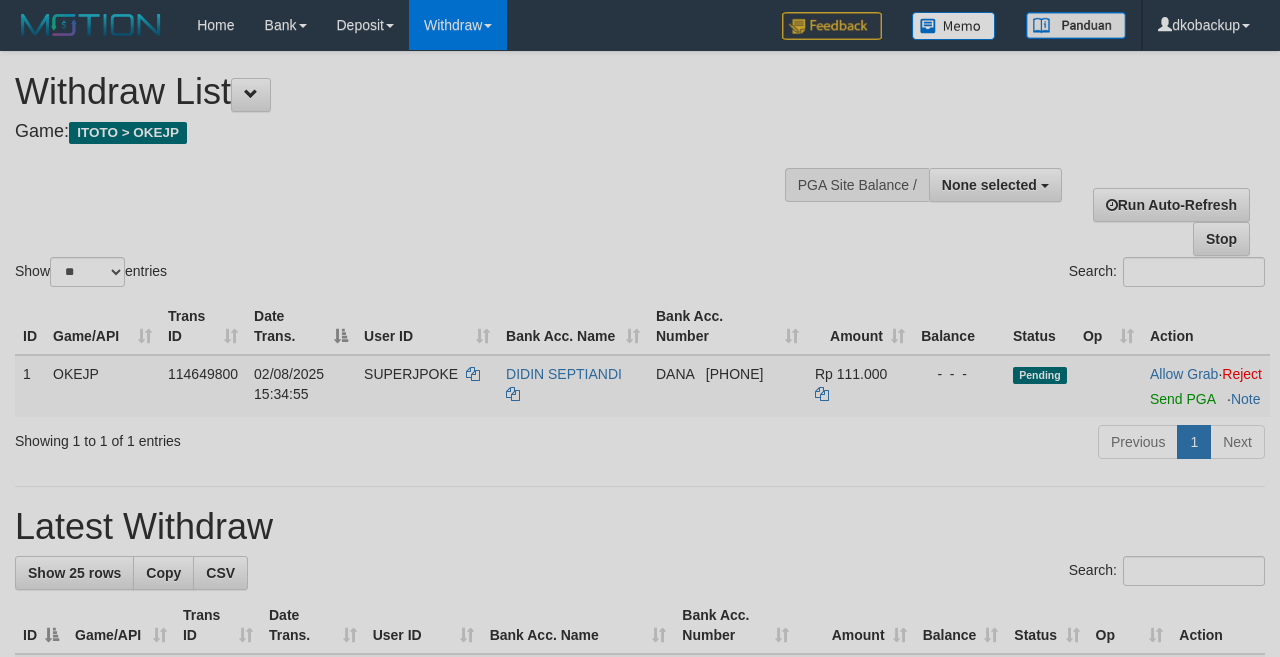 select 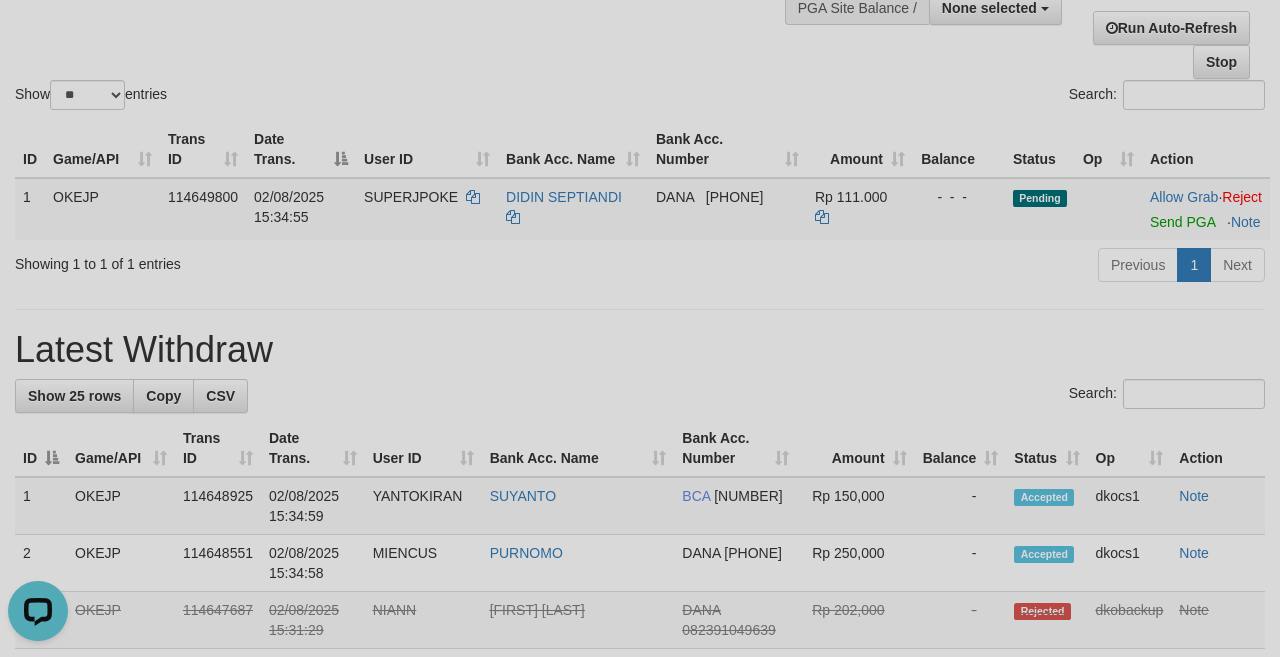 scroll, scrollTop: 0, scrollLeft: 0, axis: both 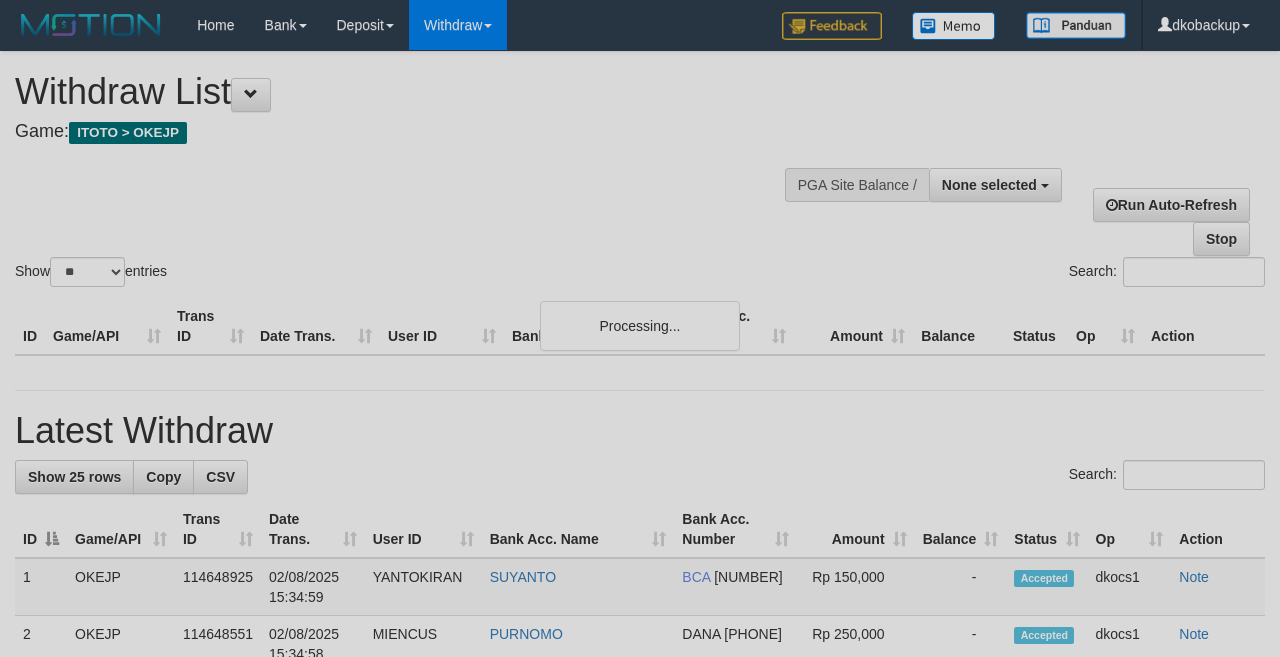 select 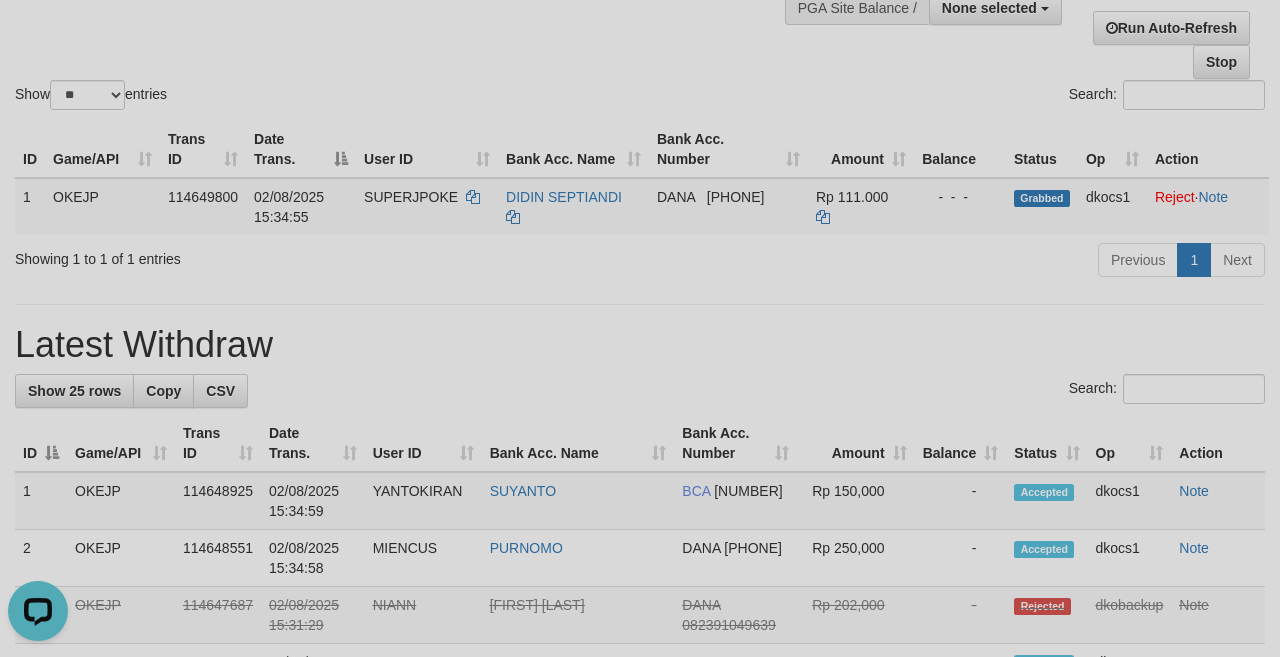 scroll, scrollTop: 0, scrollLeft: 0, axis: both 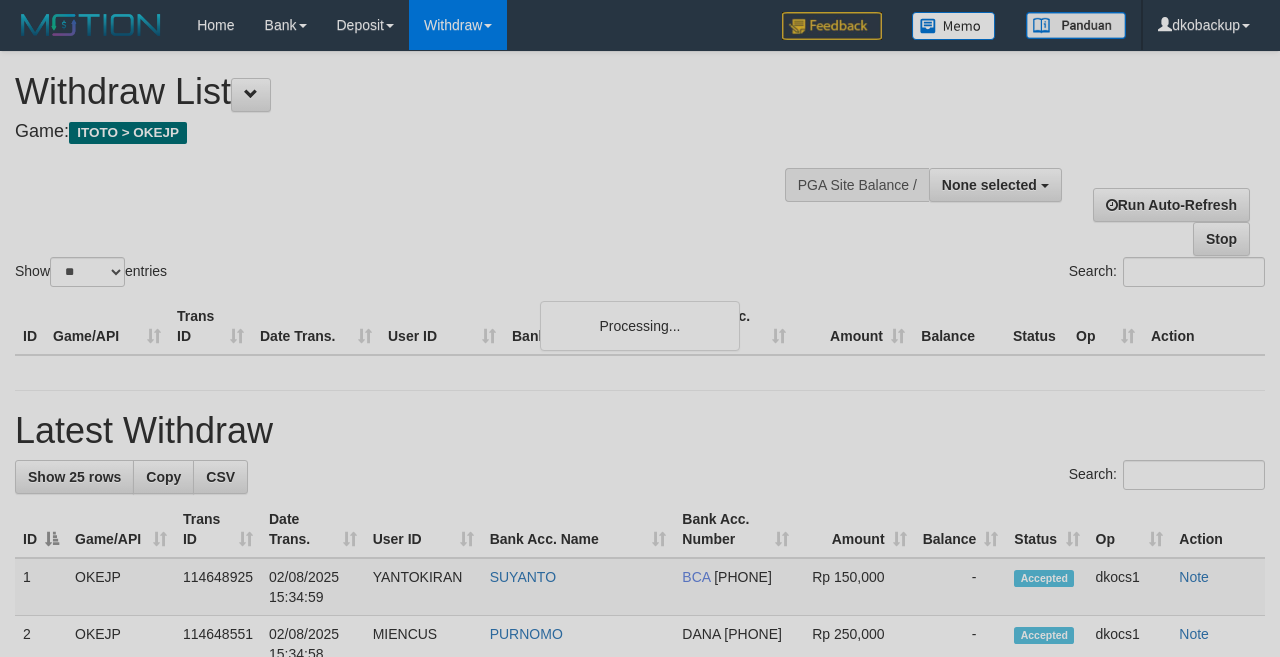 select 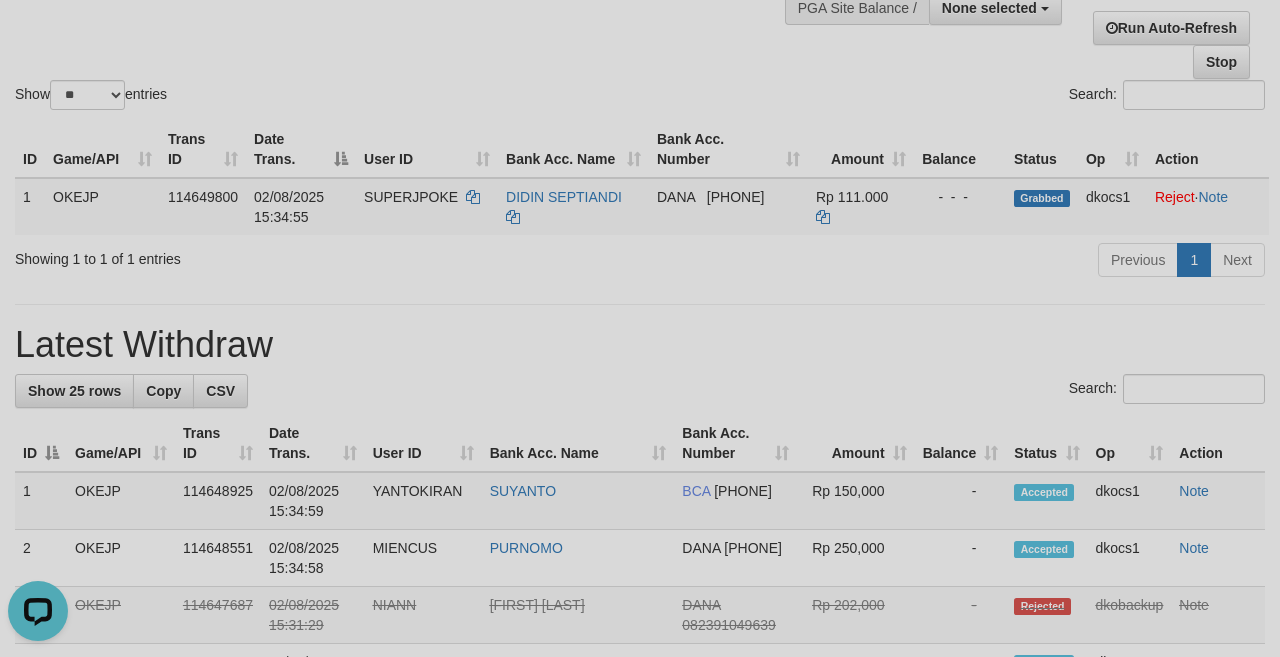 scroll, scrollTop: 0, scrollLeft: 0, axis: both 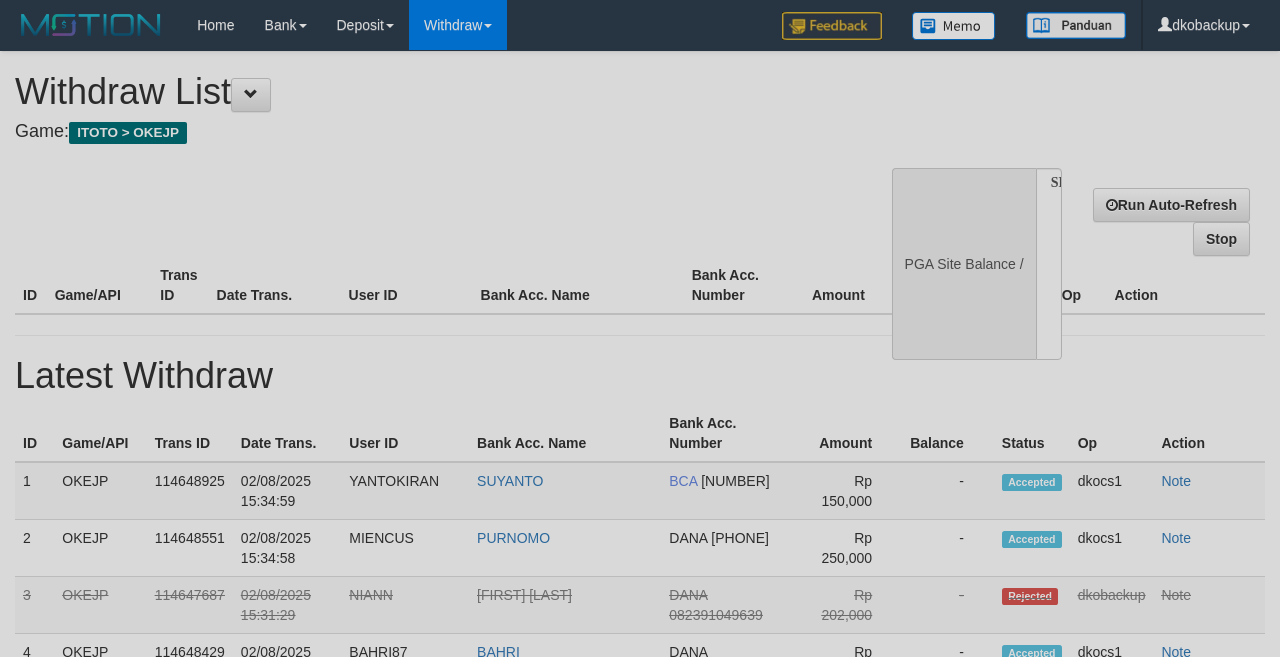 select 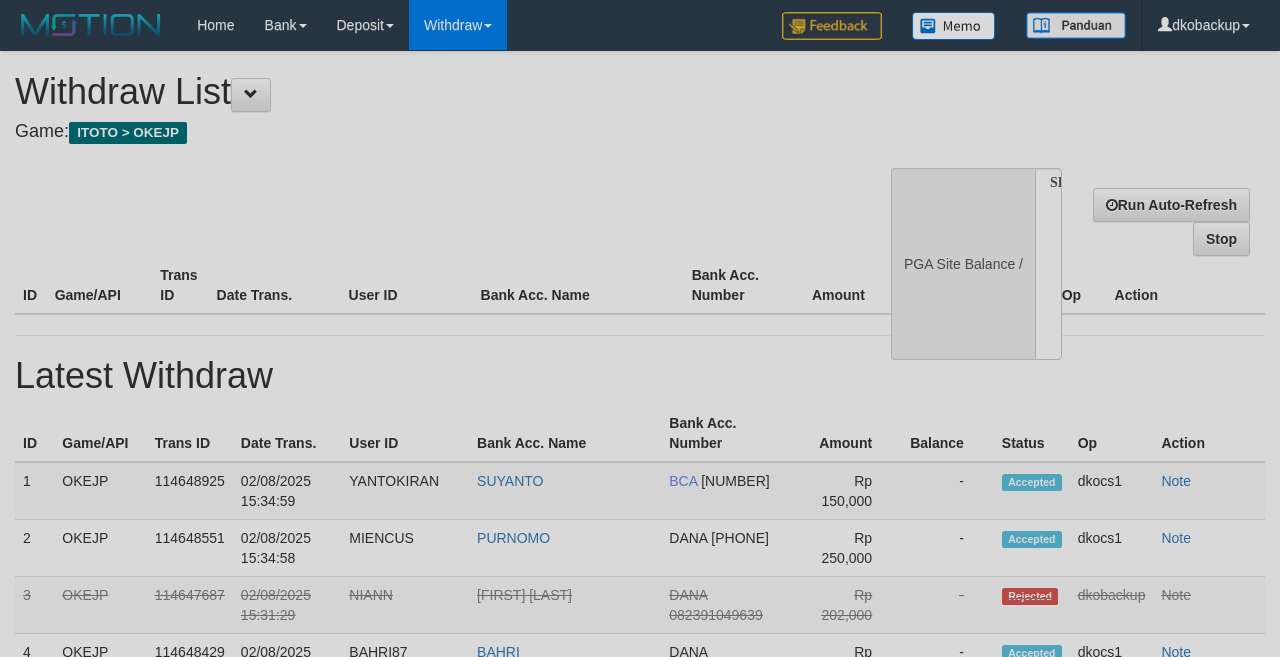 scroll, scrollTop: 177, scrollLeft: 0, axis: vertical 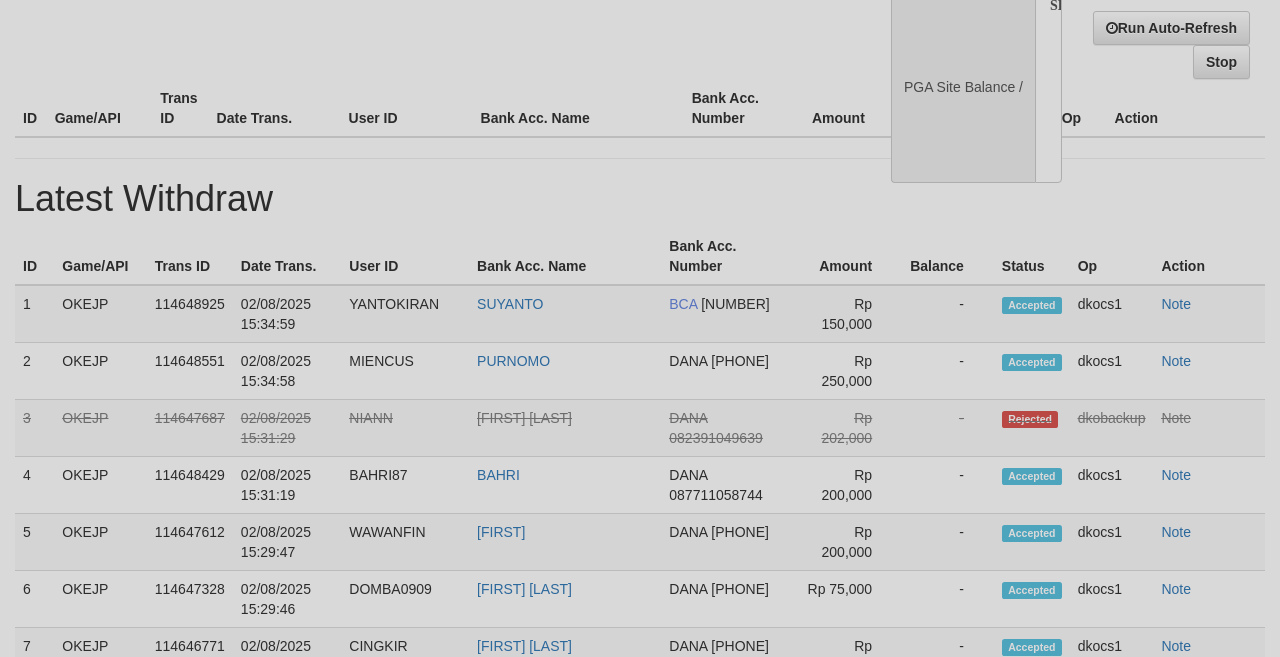 select on "**" 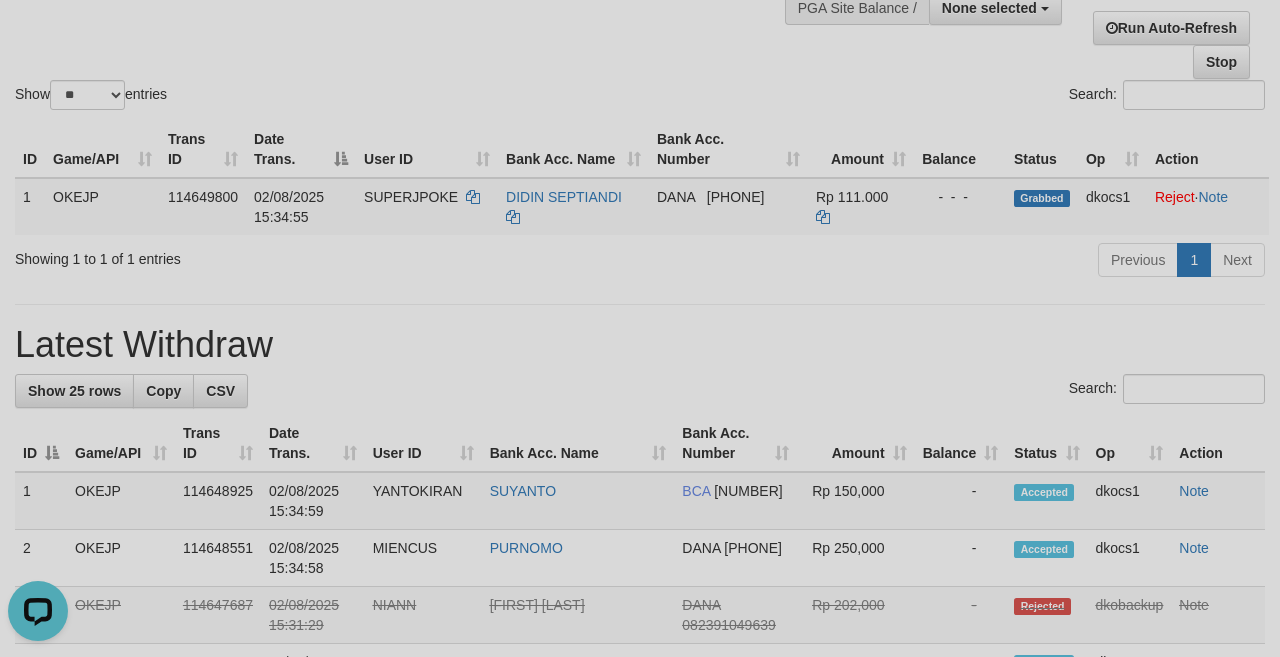scroll, scrollTop: 0, scrollLeft: 0, axis: both 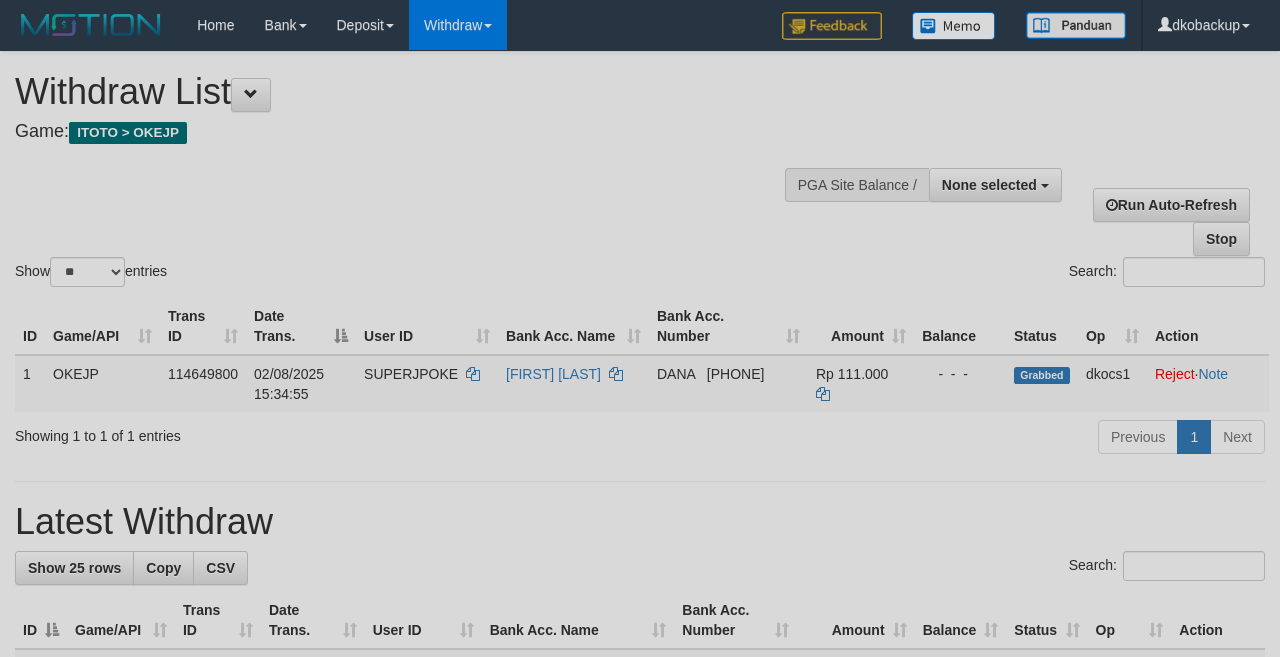 select 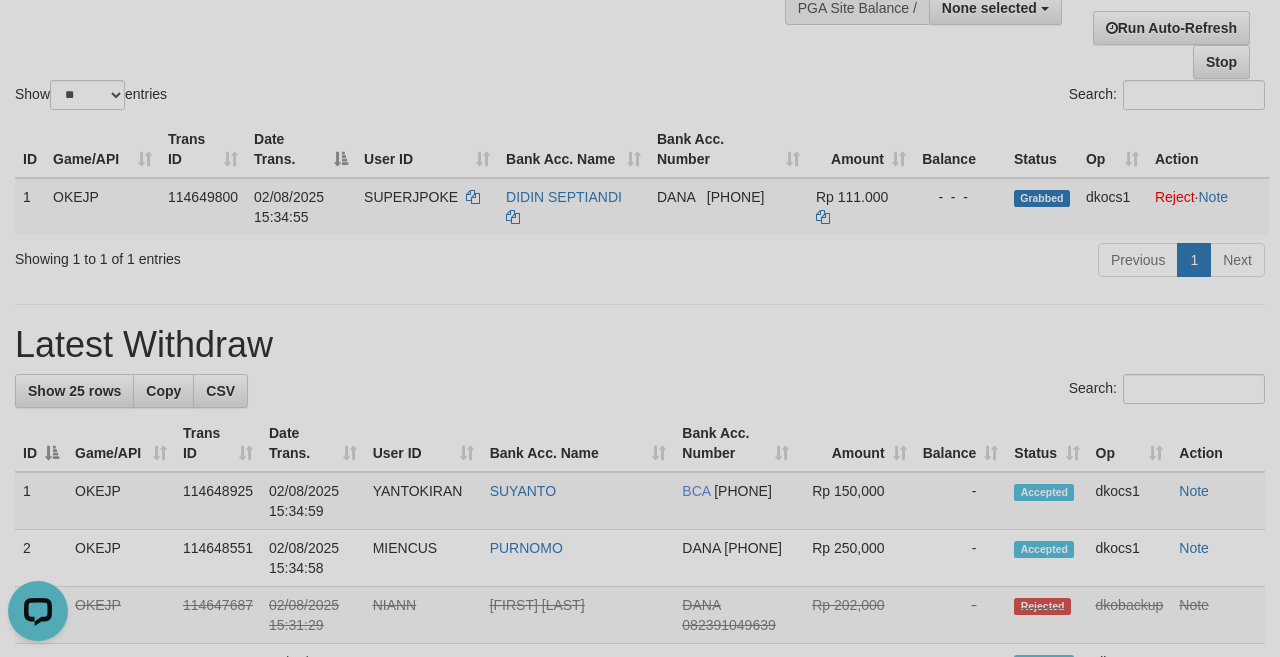 scroll, scrollTop: 0, scrollLeft: 0, axis: both 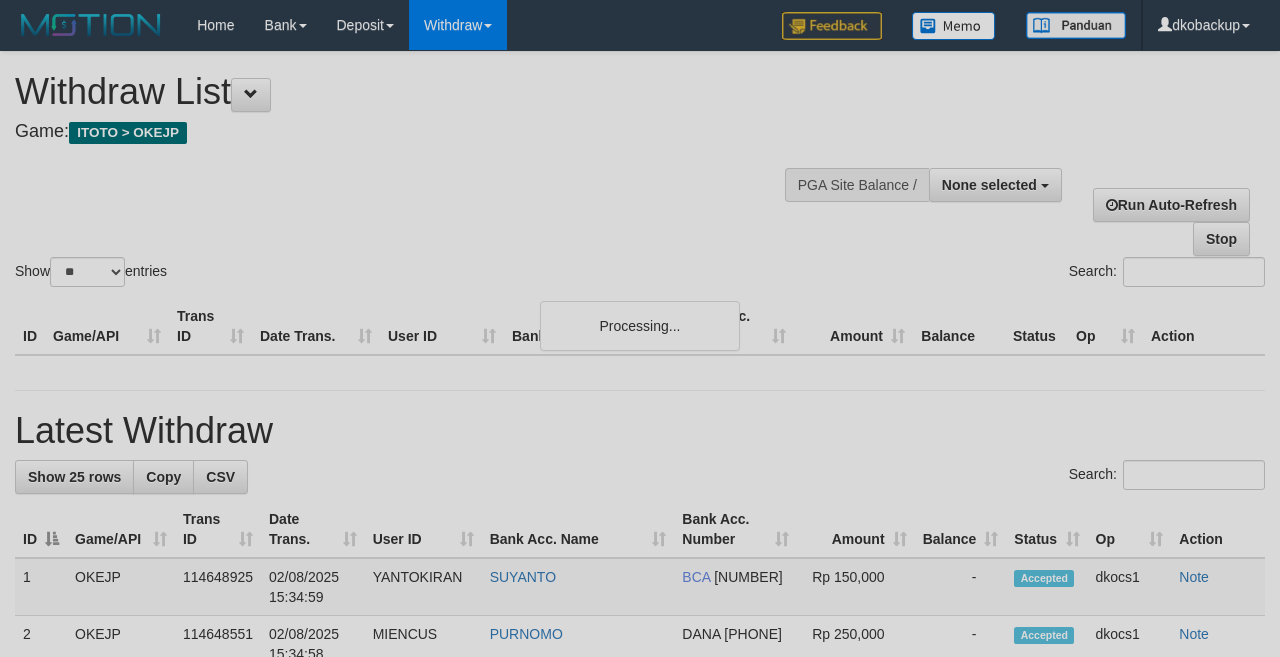 select 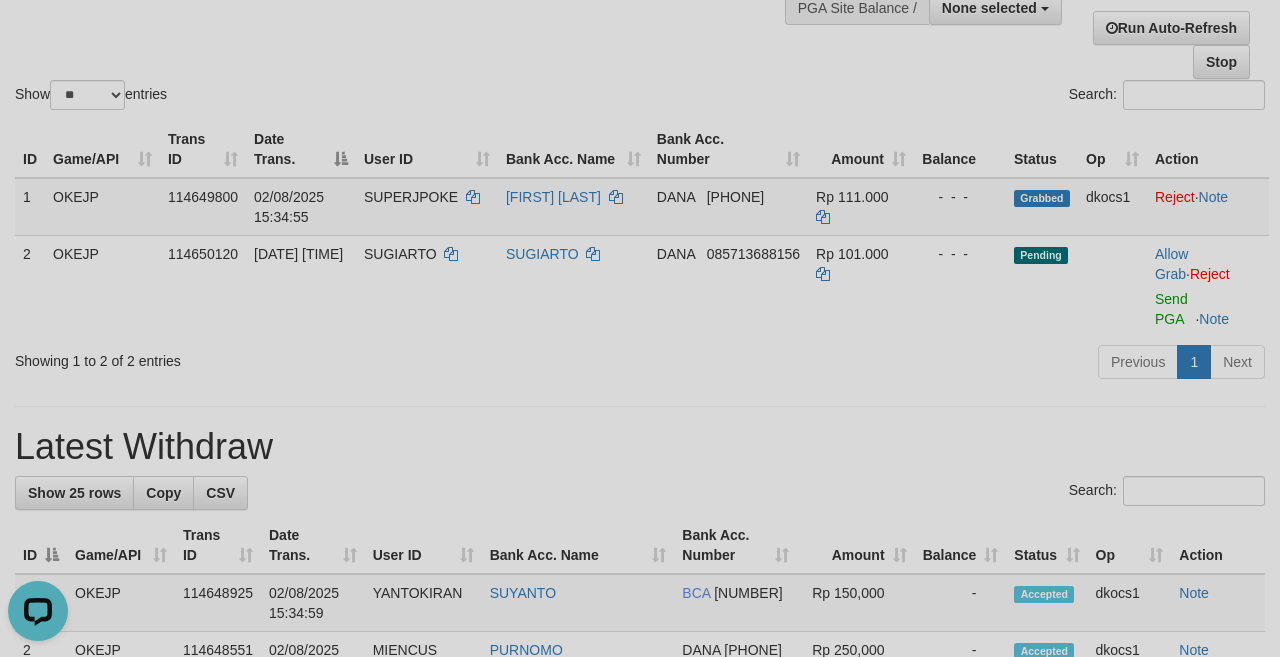 scroll, scrollTop: 0, scrollLeft: 0, axis: both 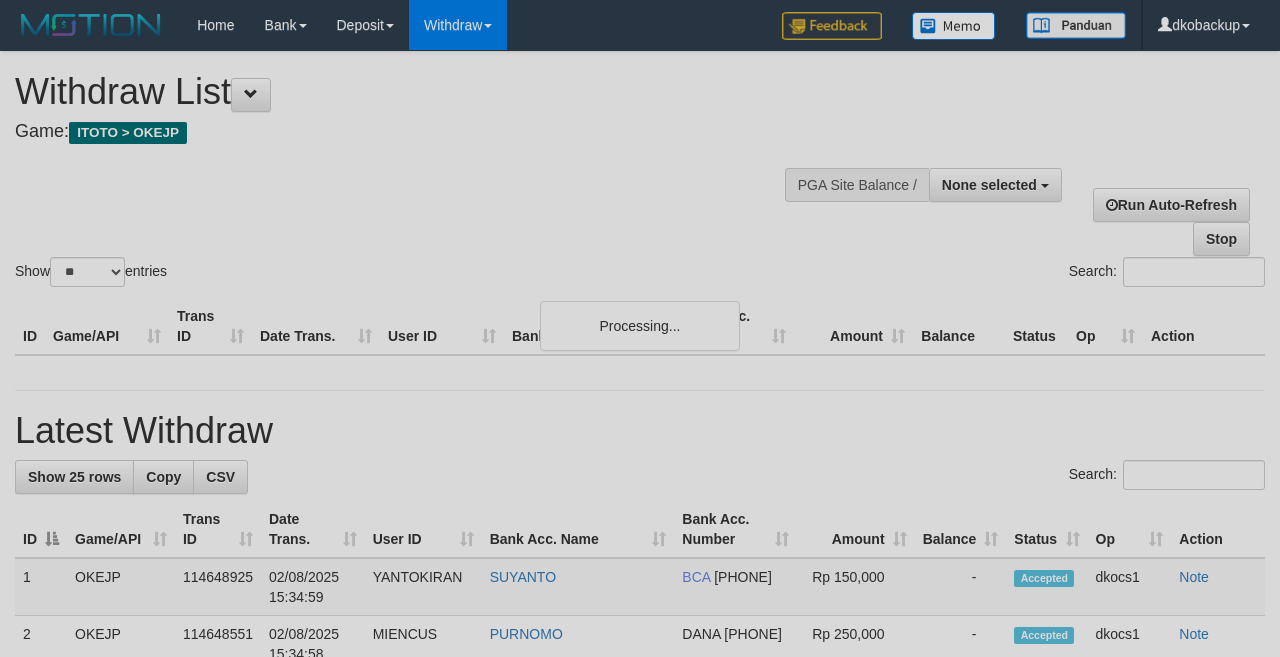 select 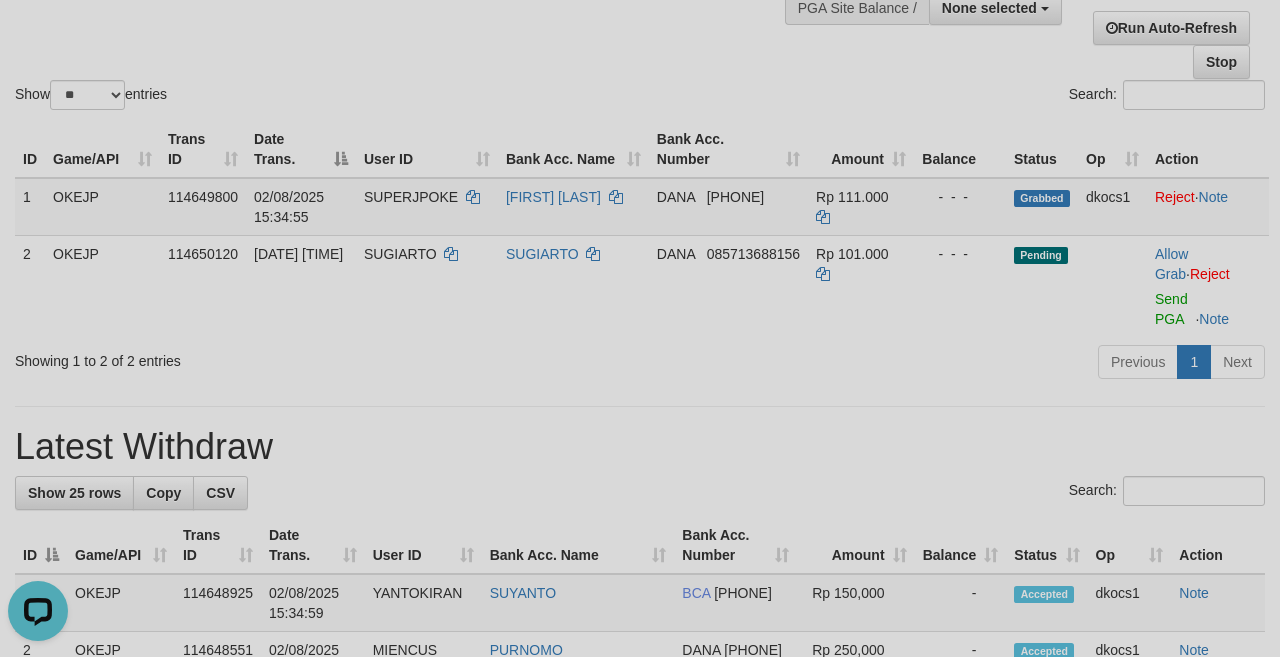 scroll, scrollTop: 0, scrollLeft: 0, axis: both 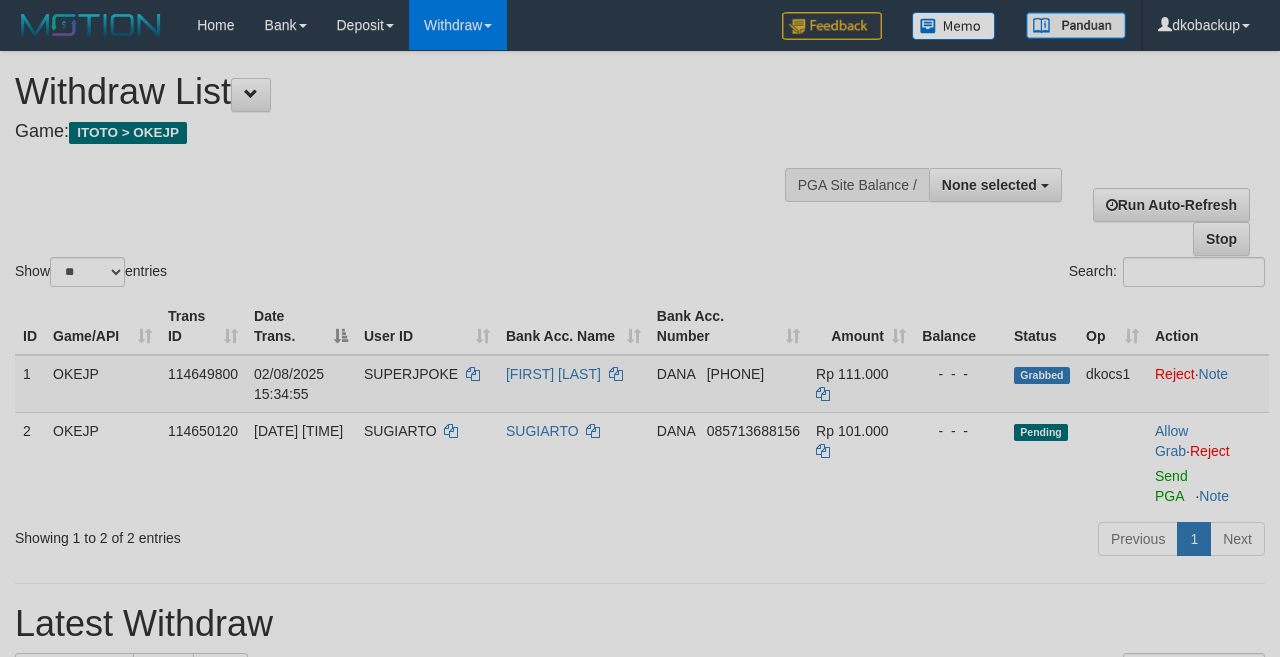 select 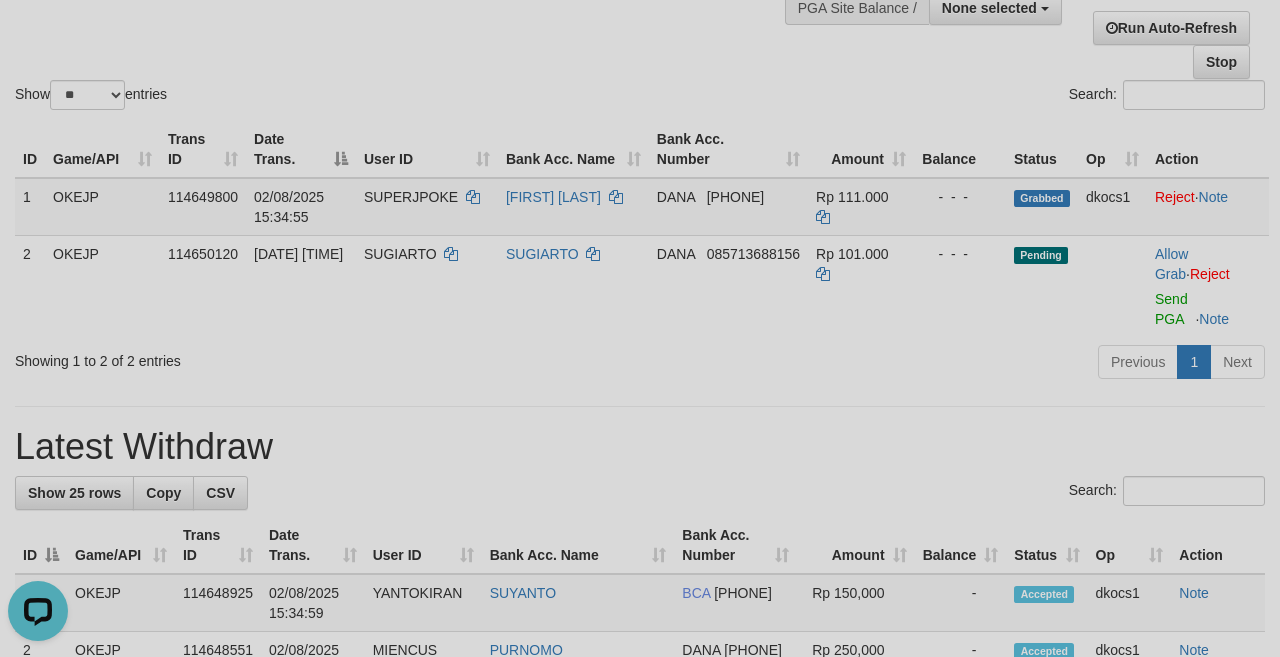 scroll, scrollTop: 0, scrollLeft: 0, axis: both 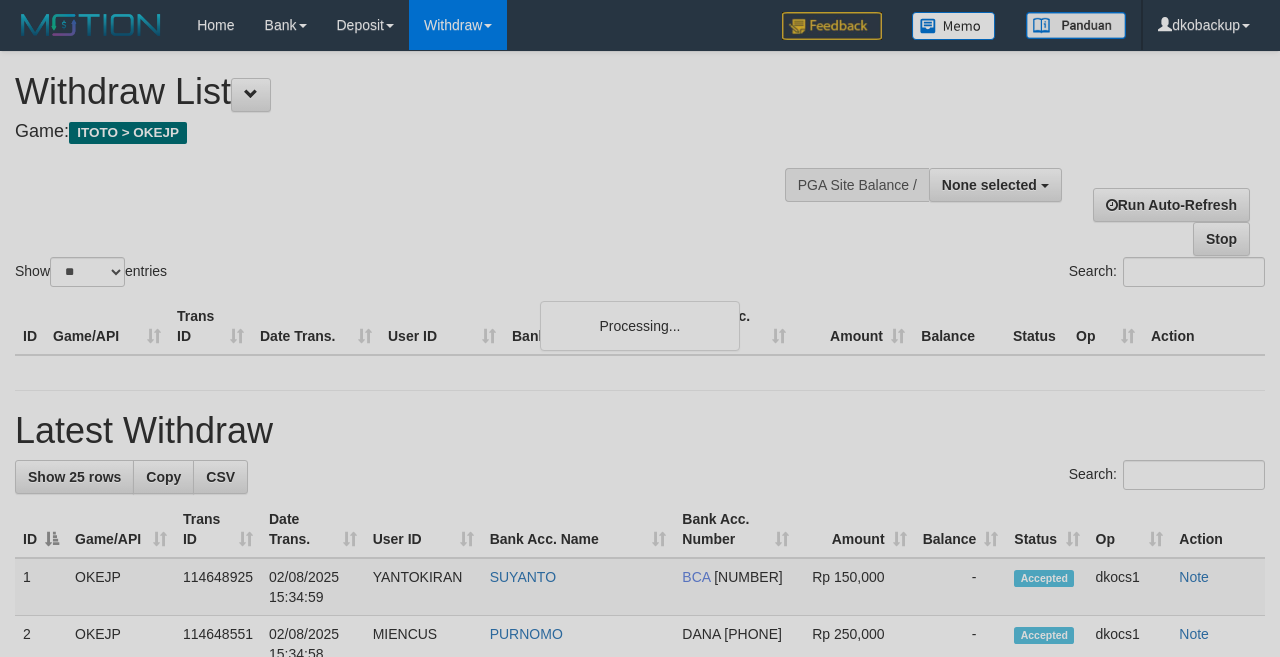 select 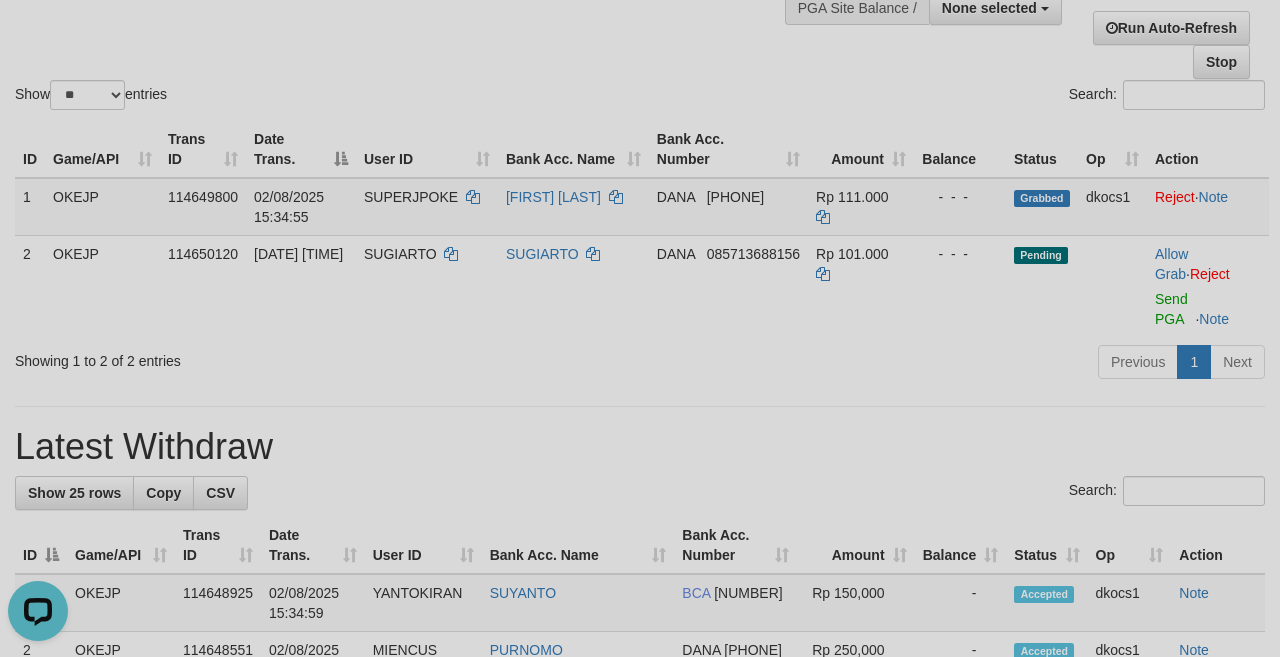 scroll, scrollTop: 0, scrollLeft: 0, axis: both 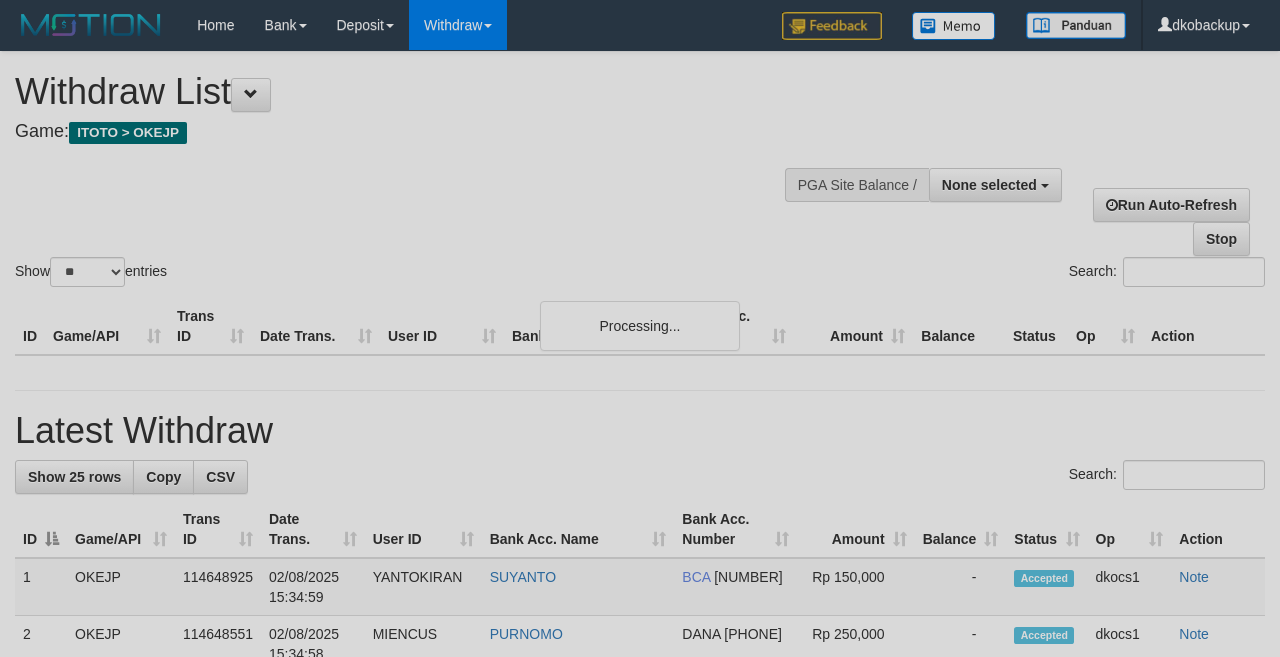 select 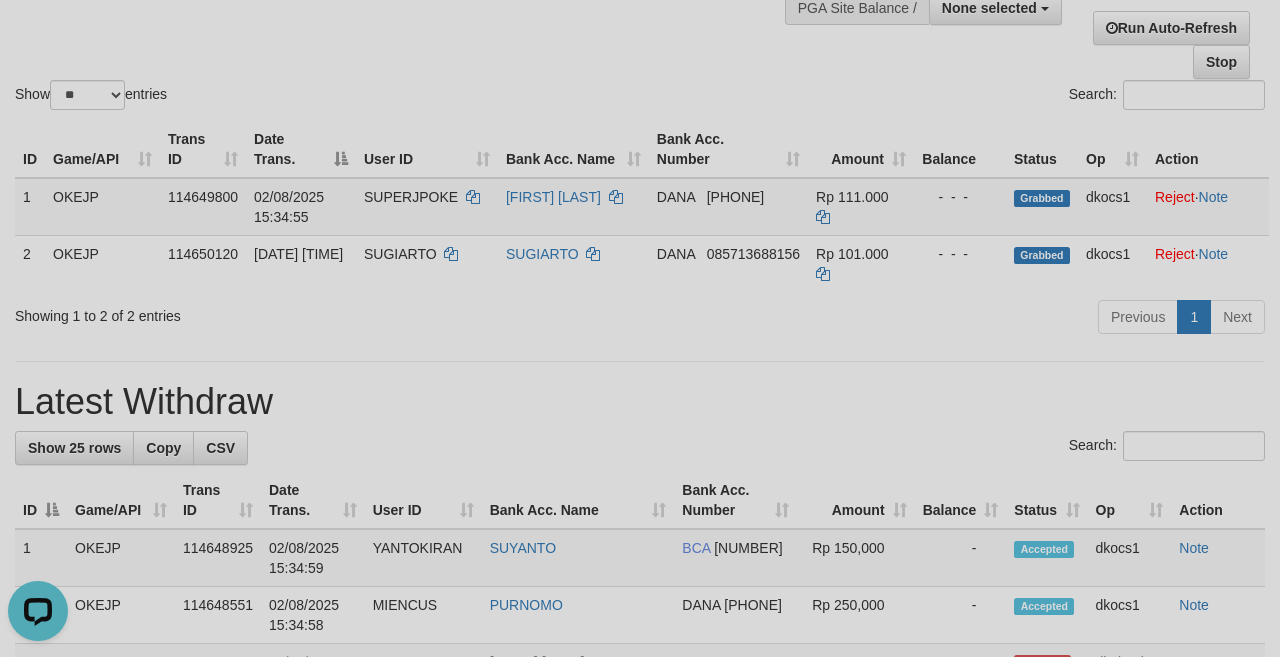 scroll, scrollTop: 0, scrollLeft: 0, axis: both 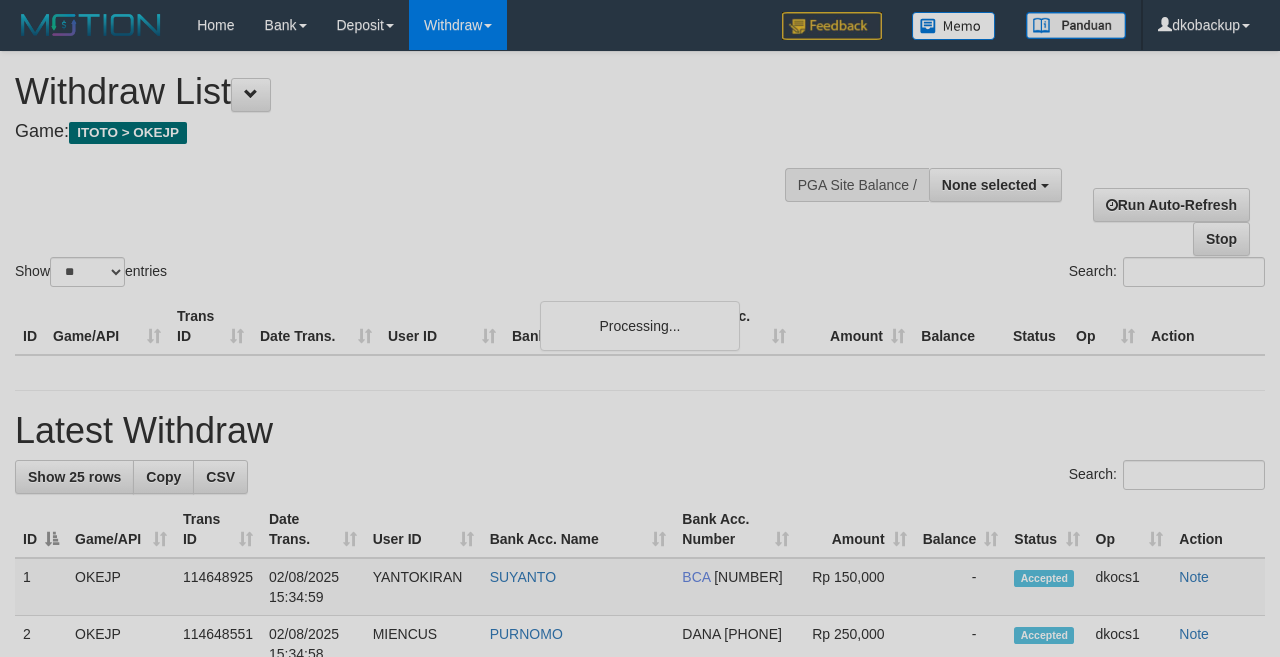 select 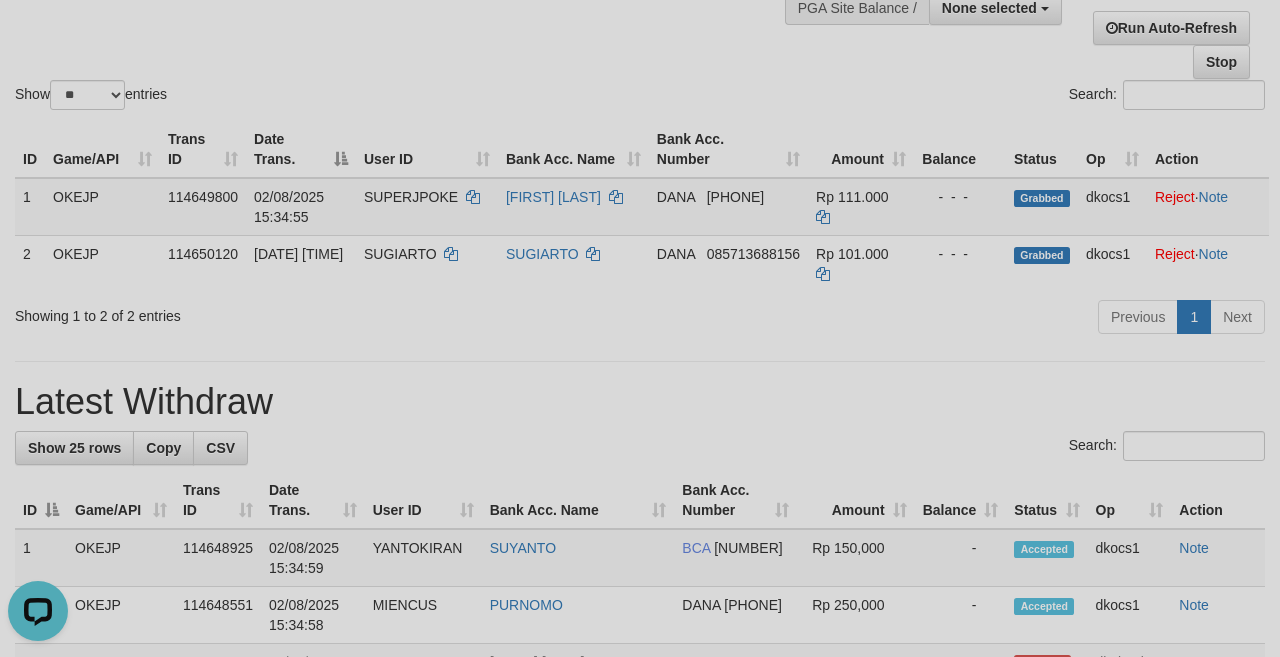 scroll, scrollTop: 0, scrollLeft: 0, axis: both 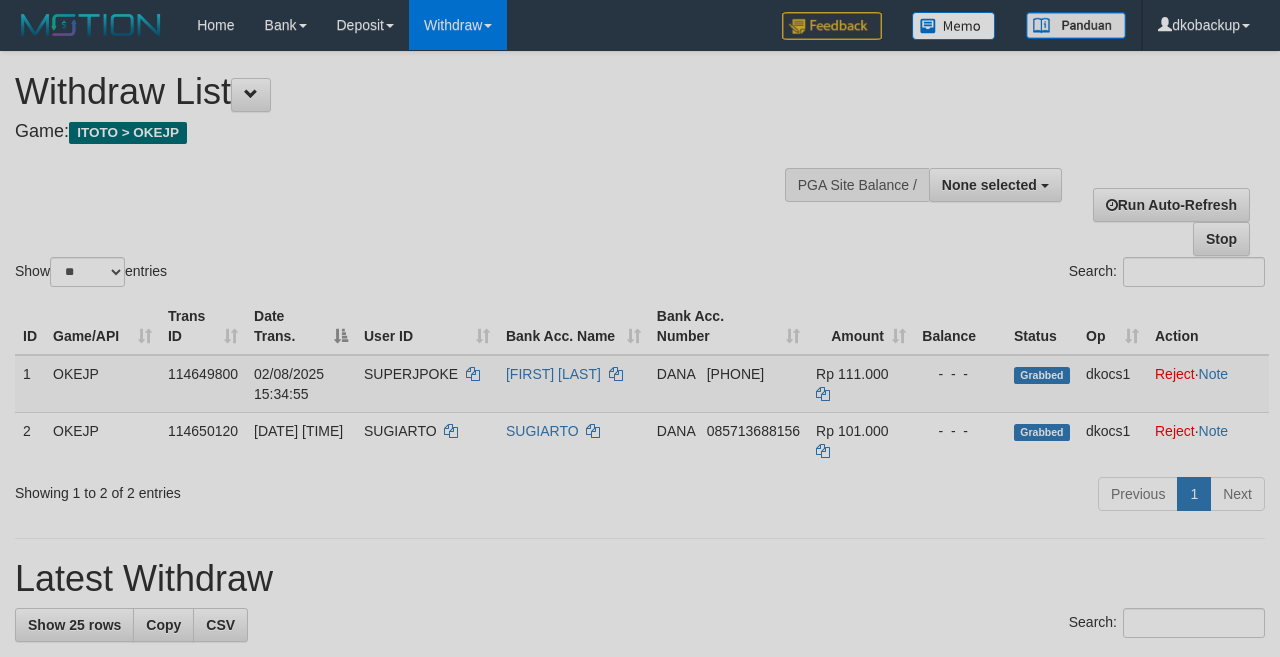 select 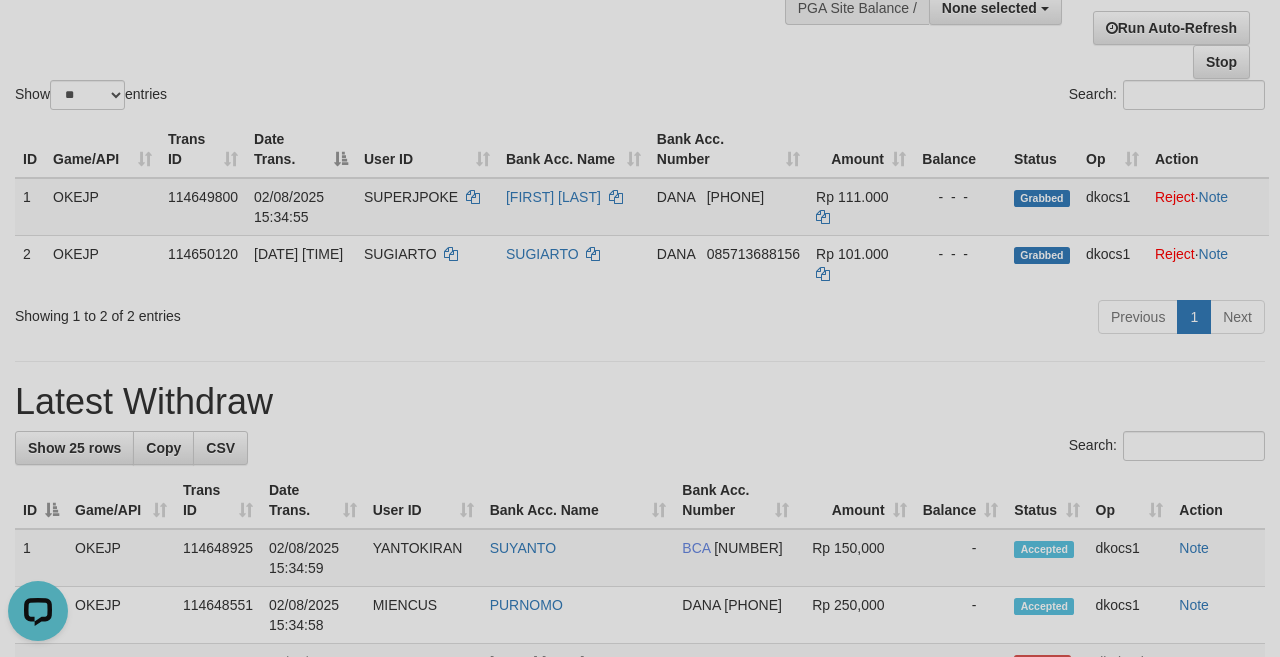 scroll, scrollTop: 0, scrollLeft: 0, axis: both 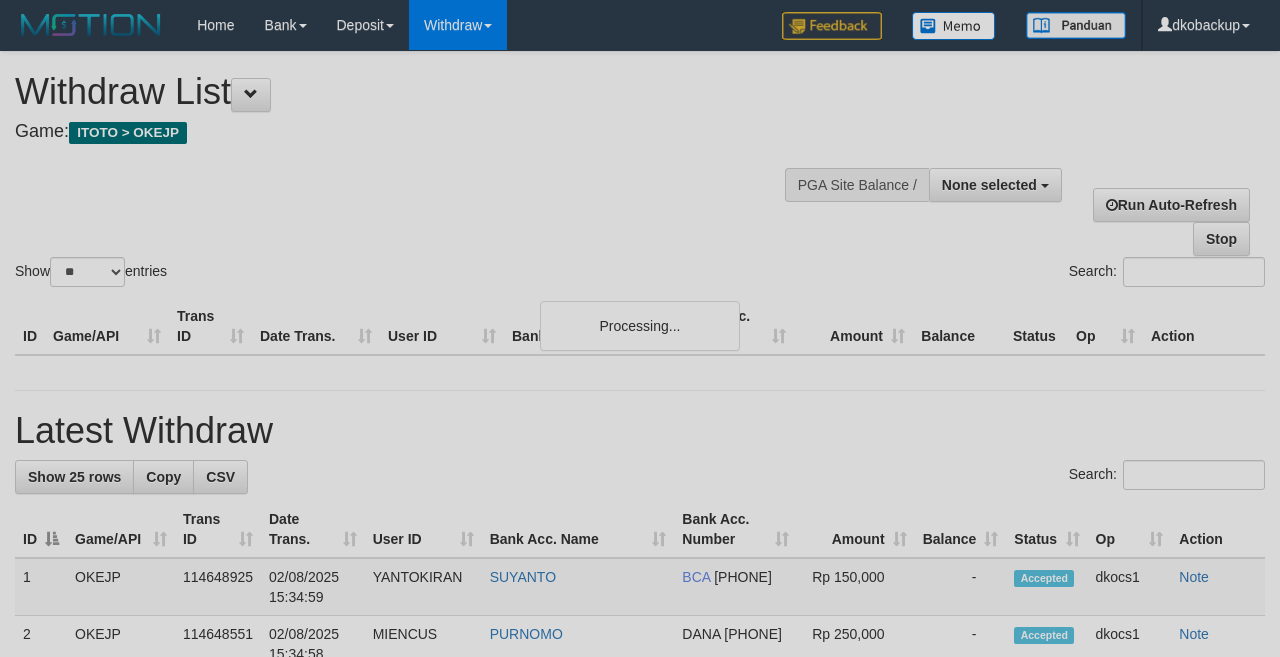 select 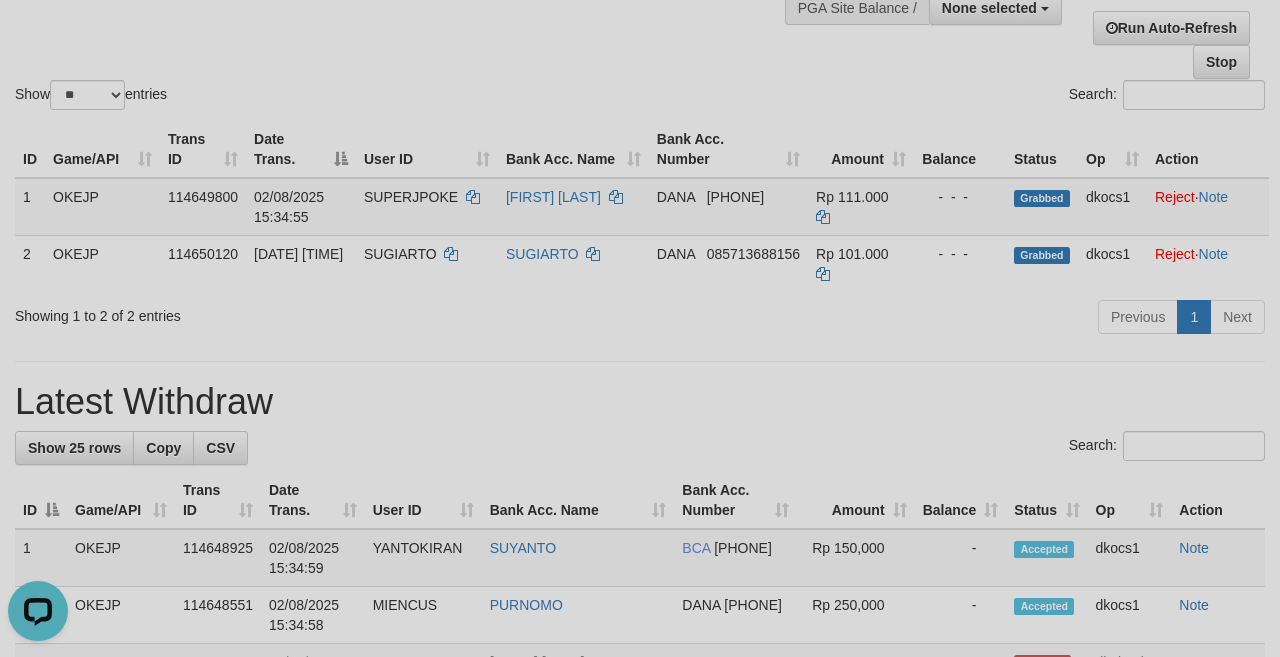 scroll, scrollTop: 0, scrollLeft: 0, axis: both 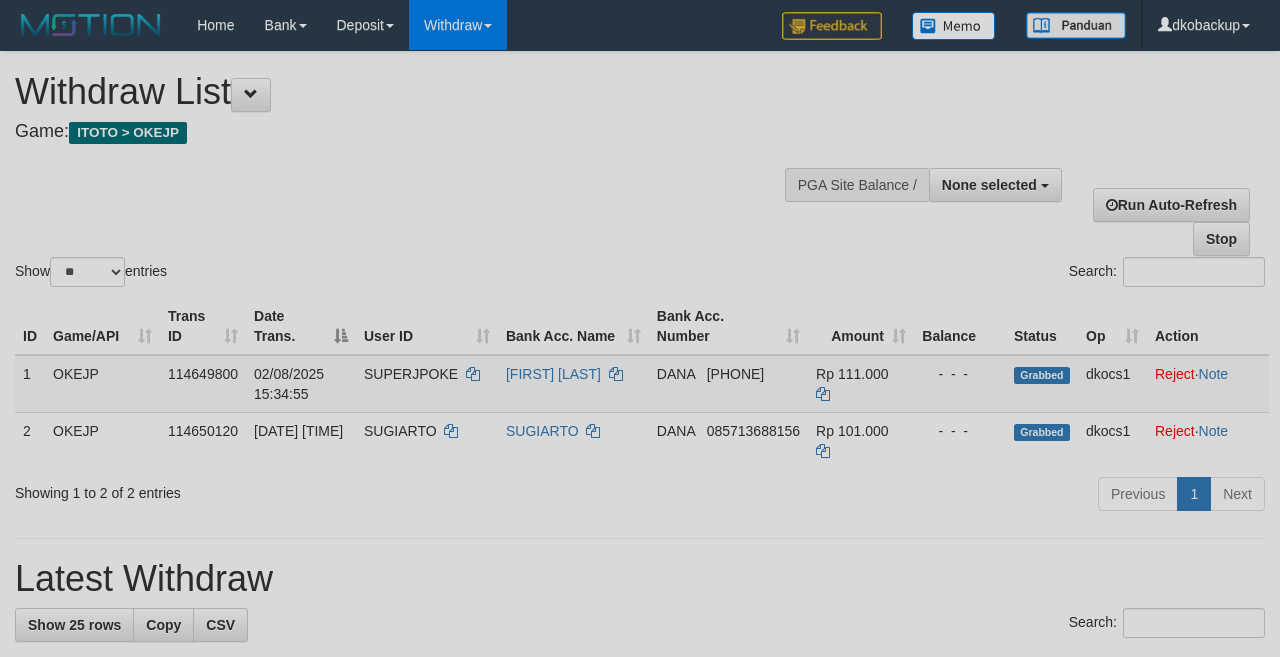 select 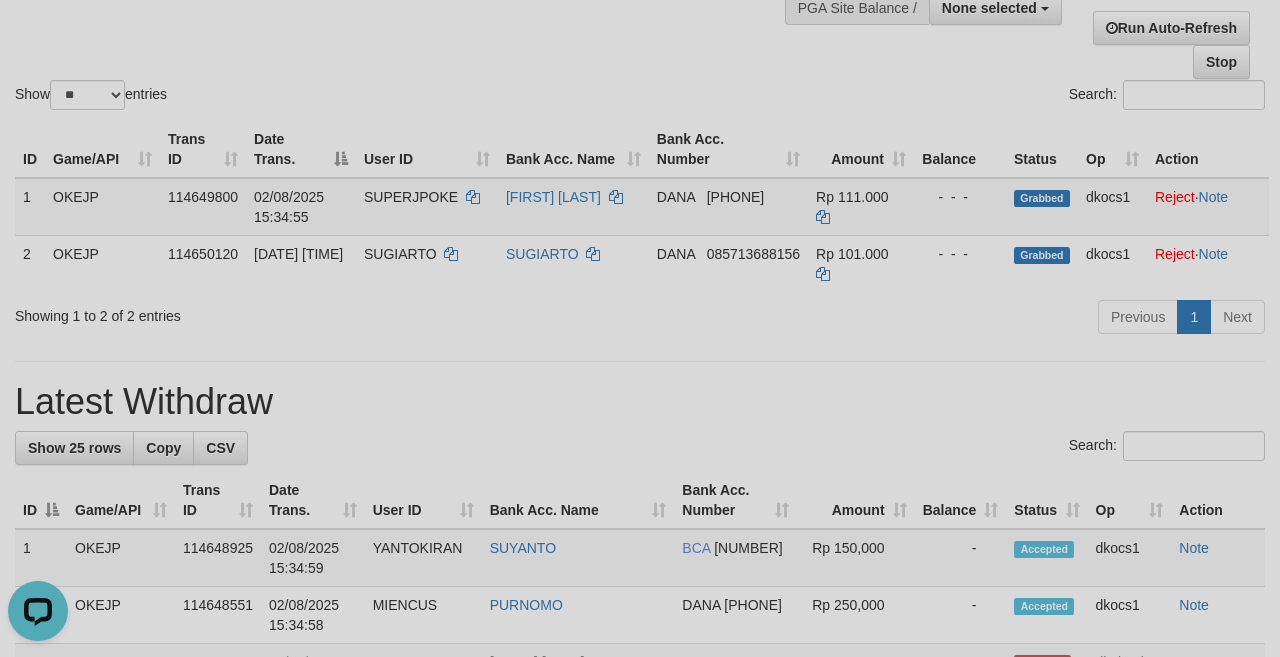 scroll, scrollTop: 0, scrollLeft: 0, axis: both 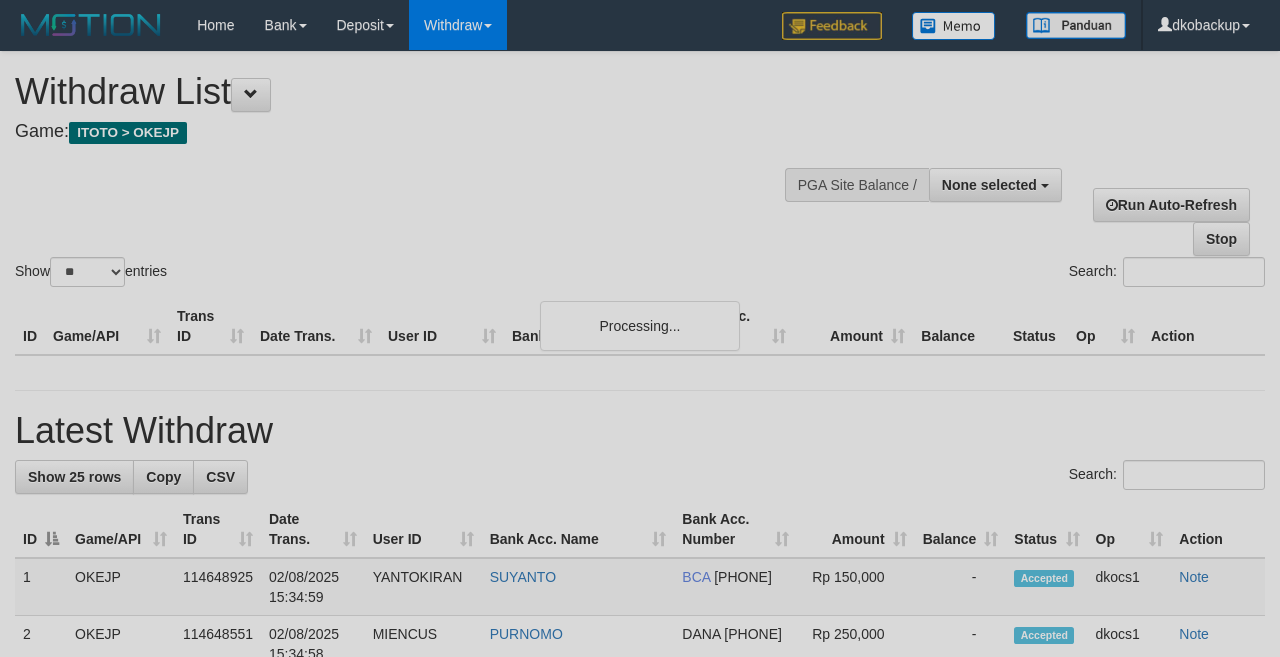 select 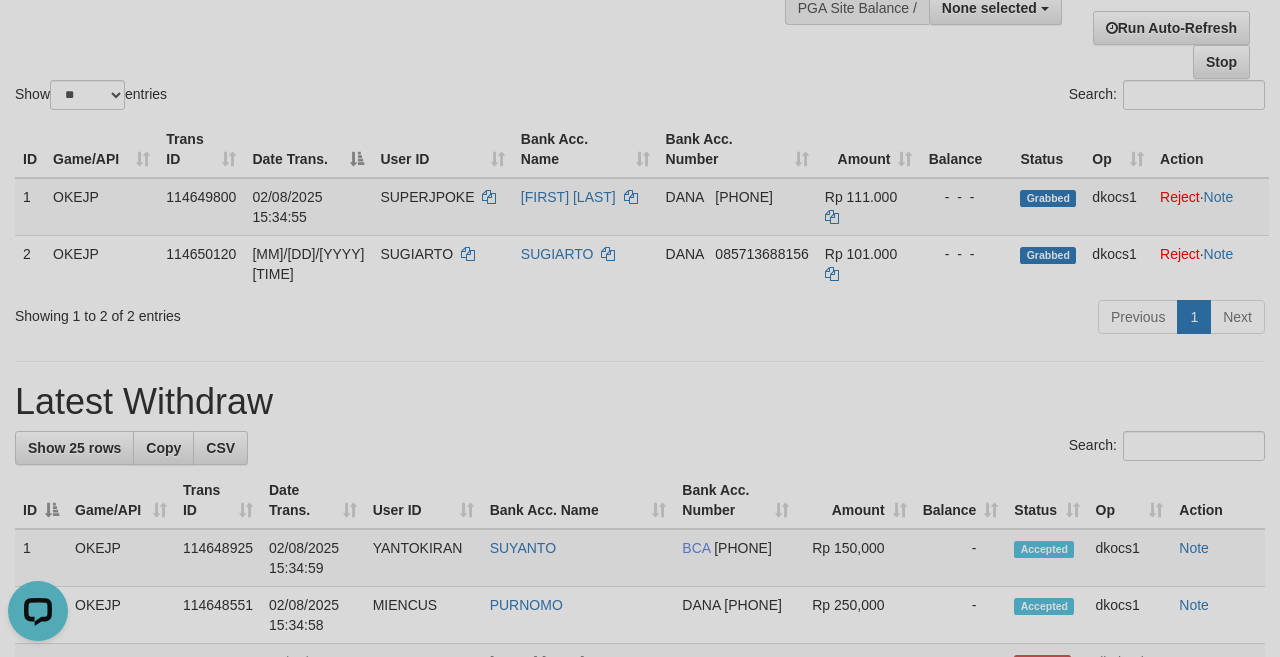 scroll, scrollTop: 0, scrollLeft: 0, axis: both 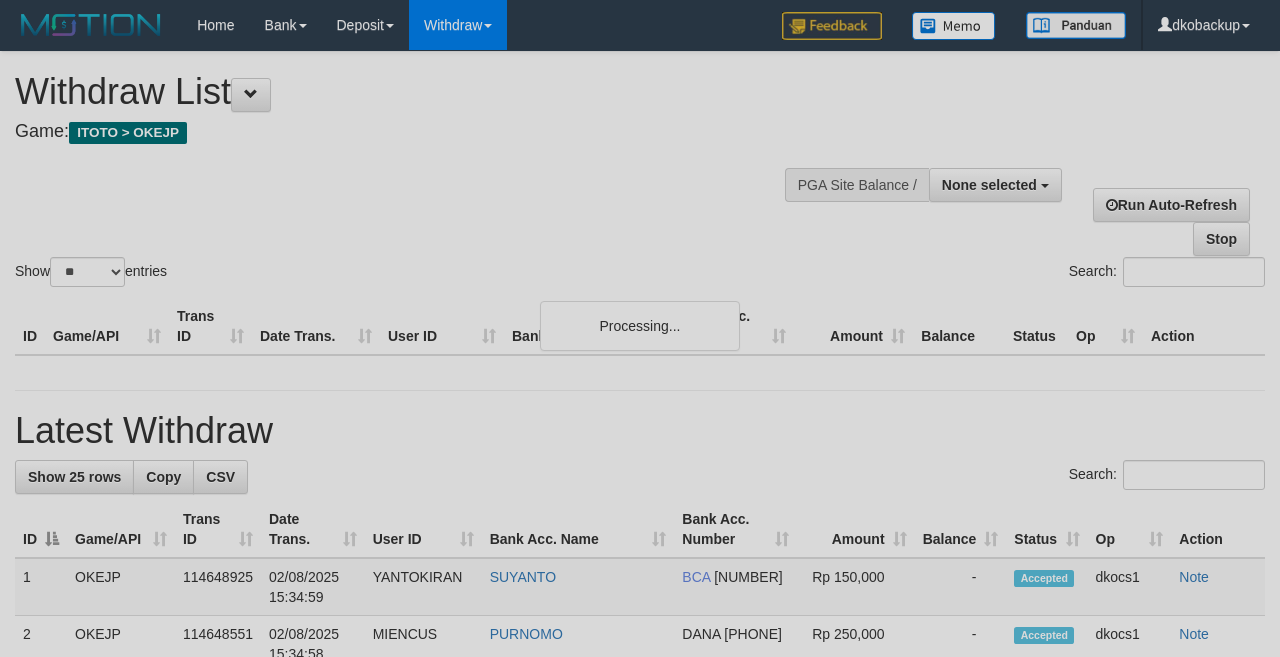select 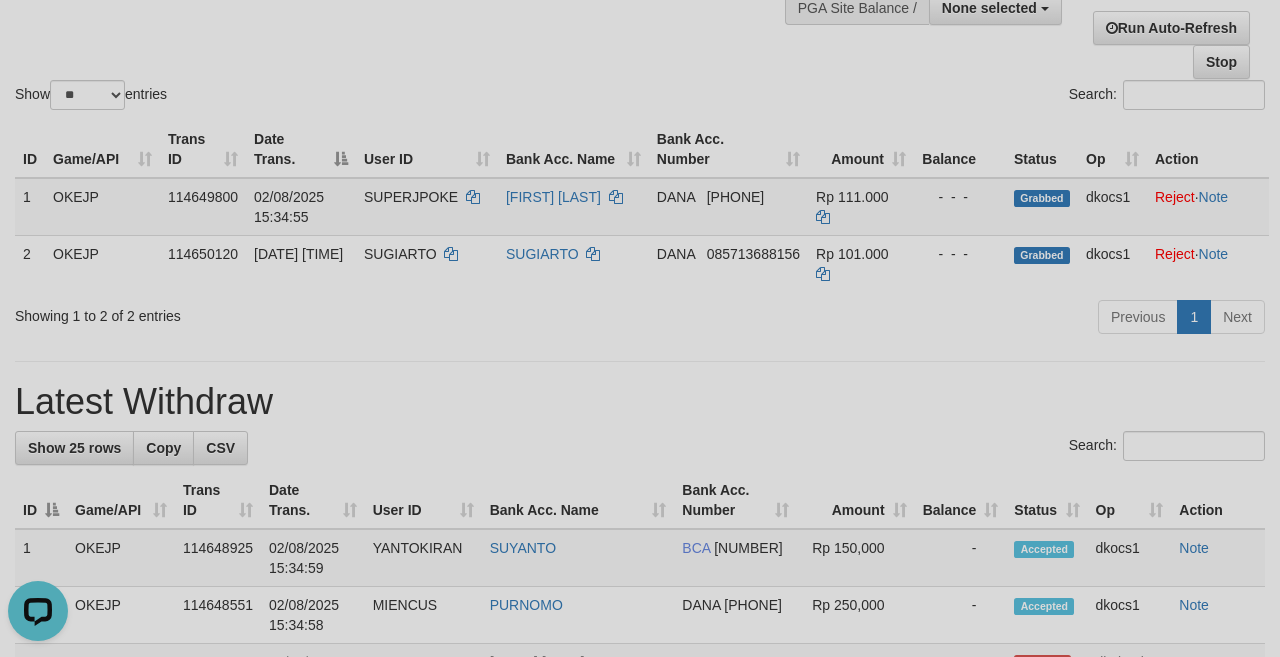 scroll, scrollTop: 0, scrollLeft: 0, axis: both 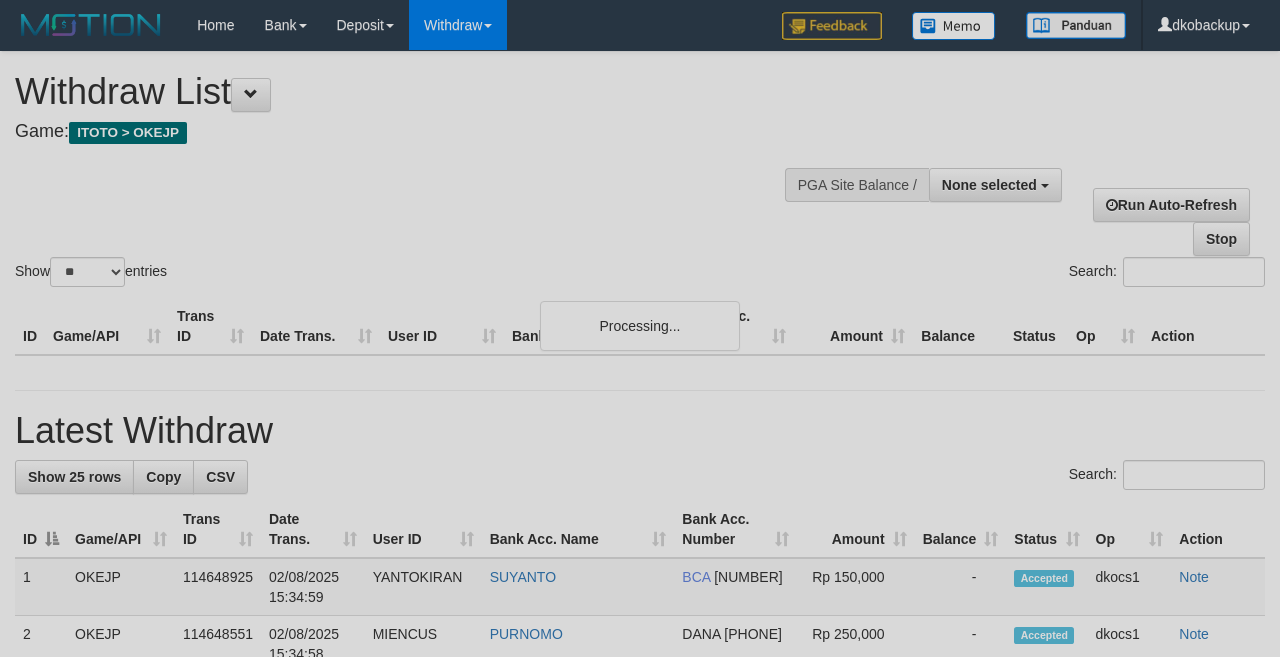 select 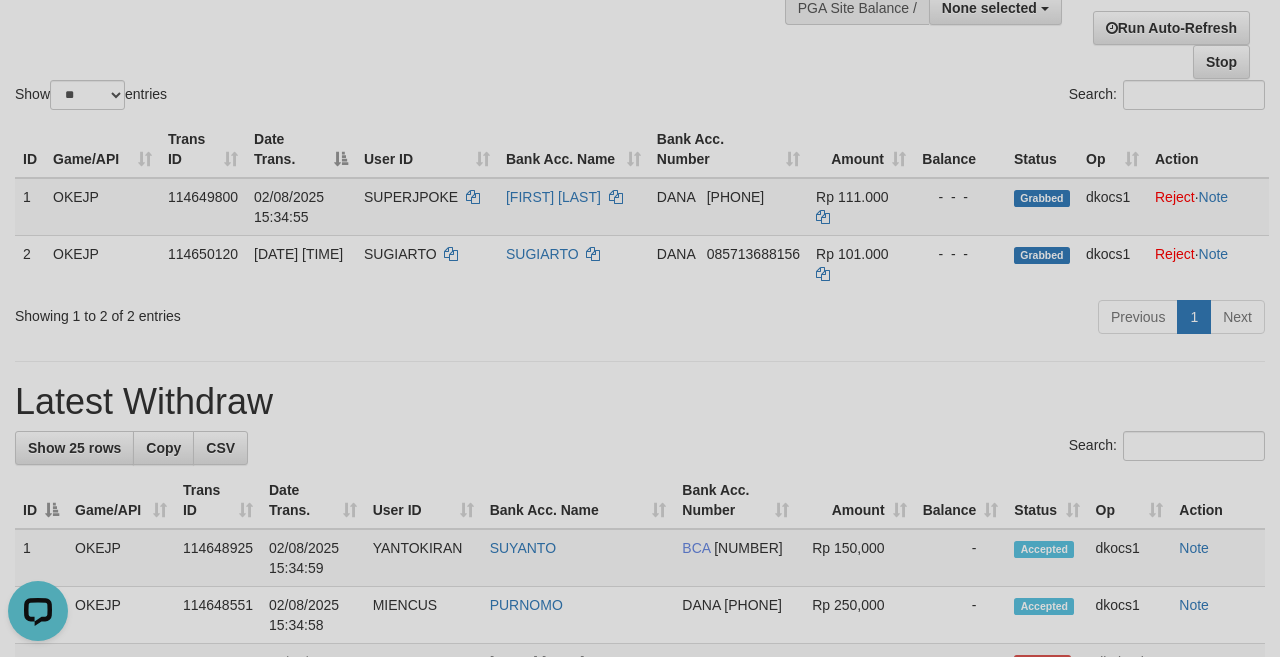 scroll, scrollTop: 0, scrollLeft: 0, axis: both 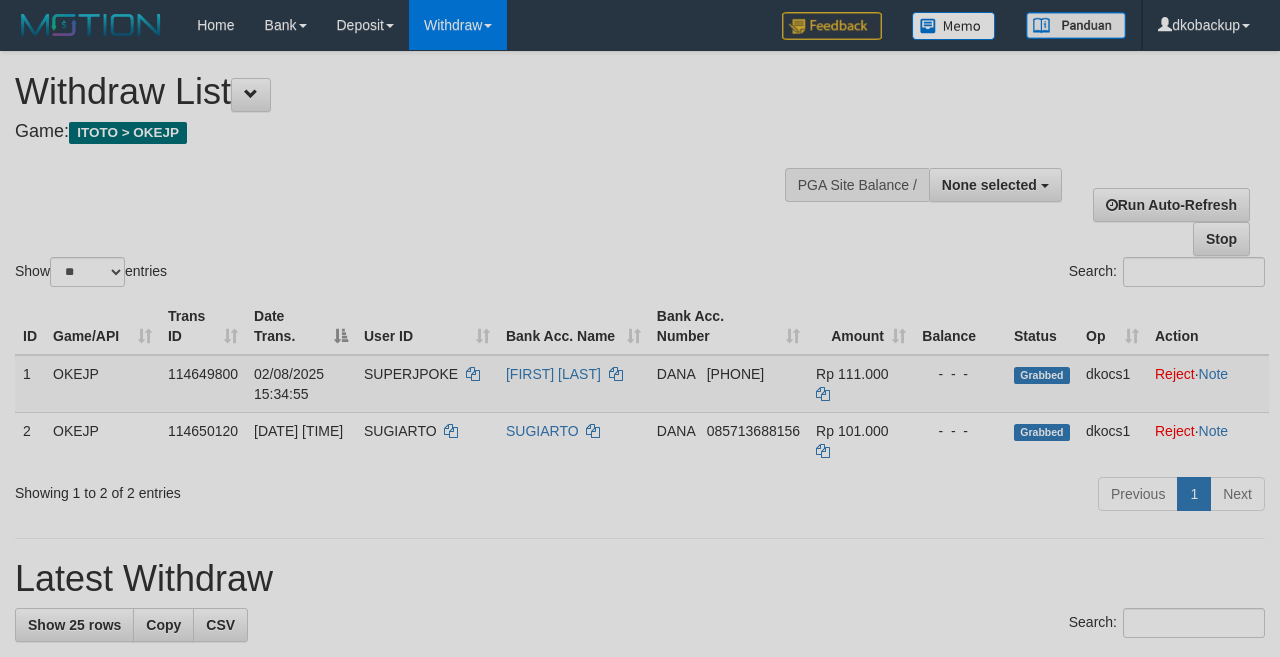 select 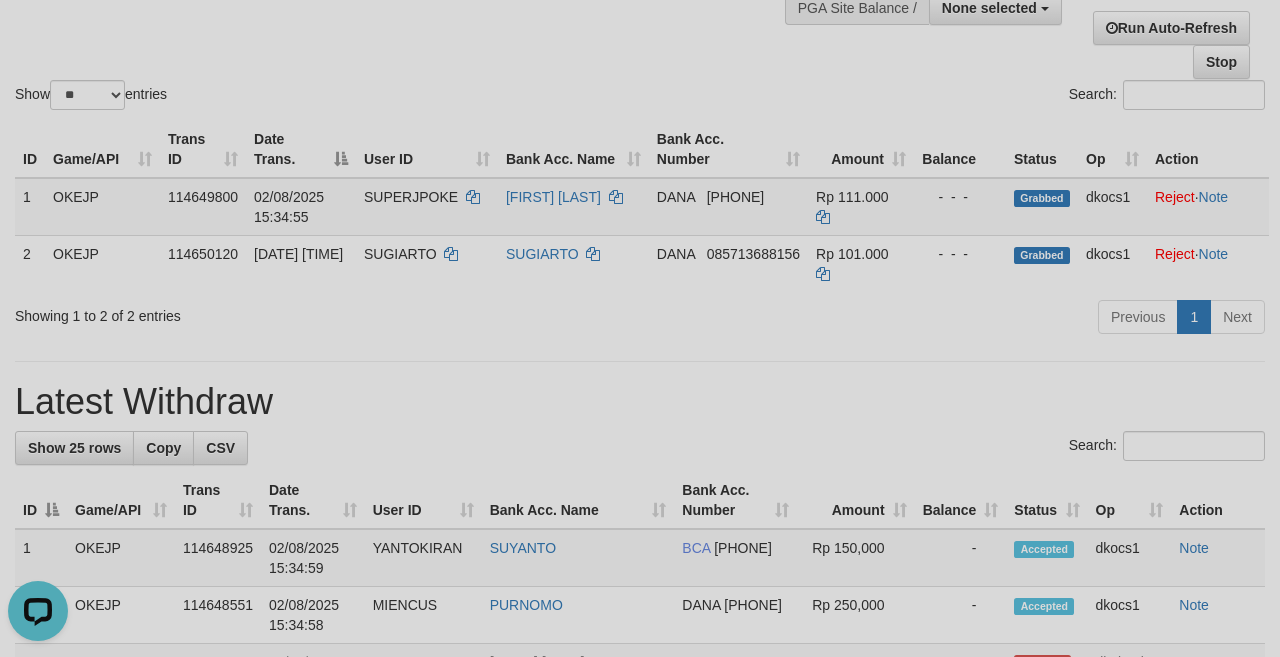 scroll, scrollTop: 0, scrollLeft: 0, axis: both 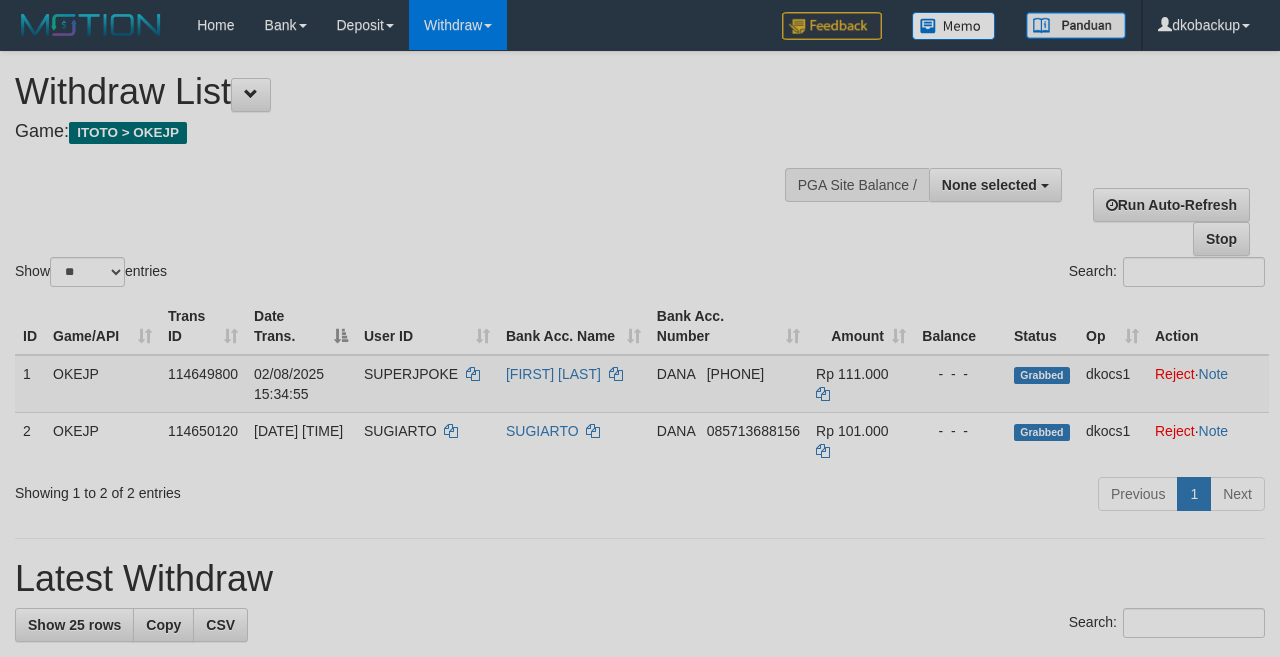 select 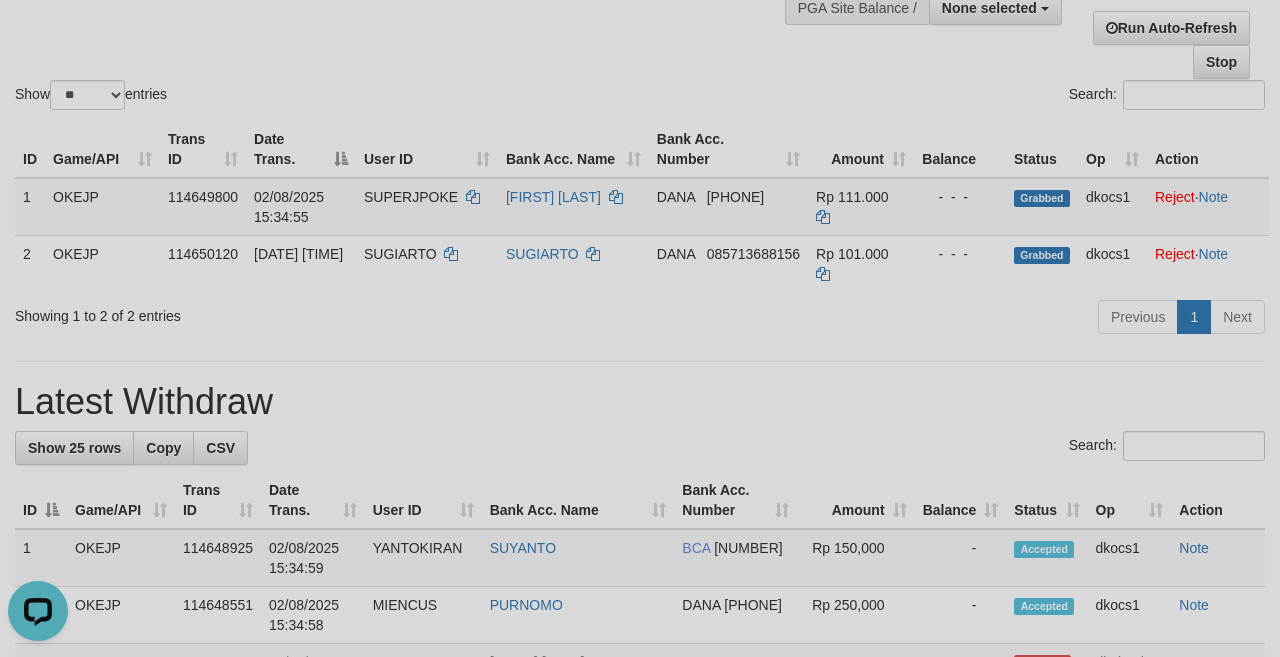scroll, scrollTop: 0, scrollLeft: 0, axis: both 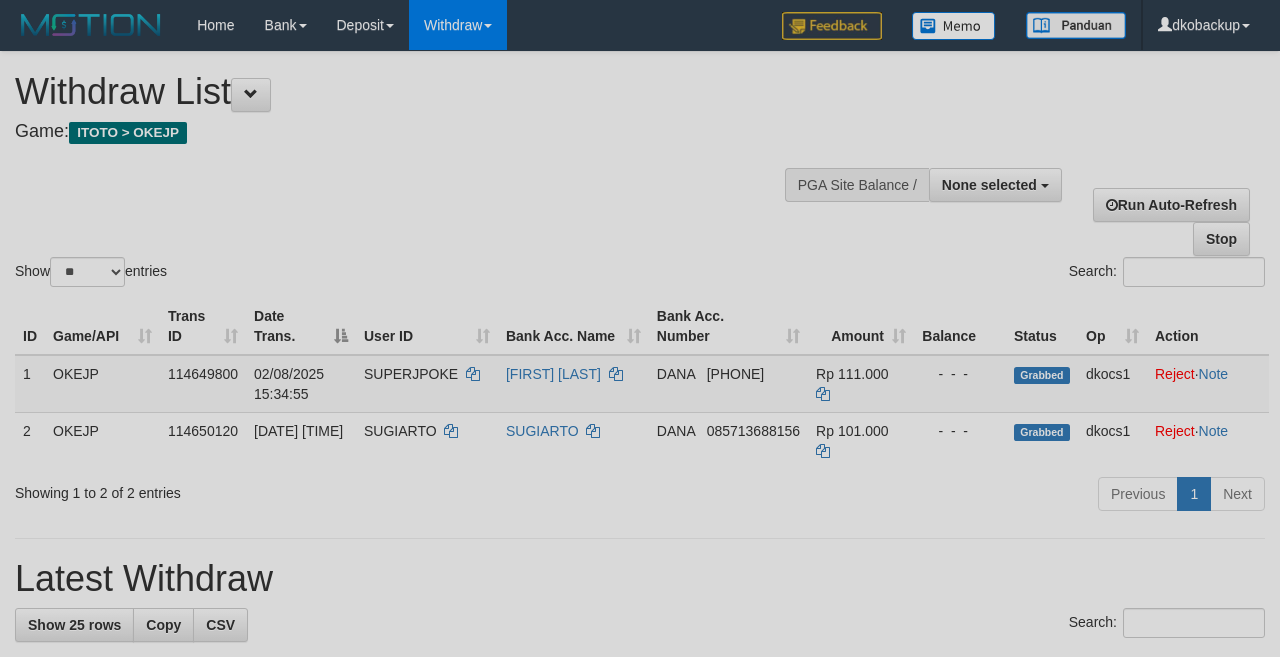 select 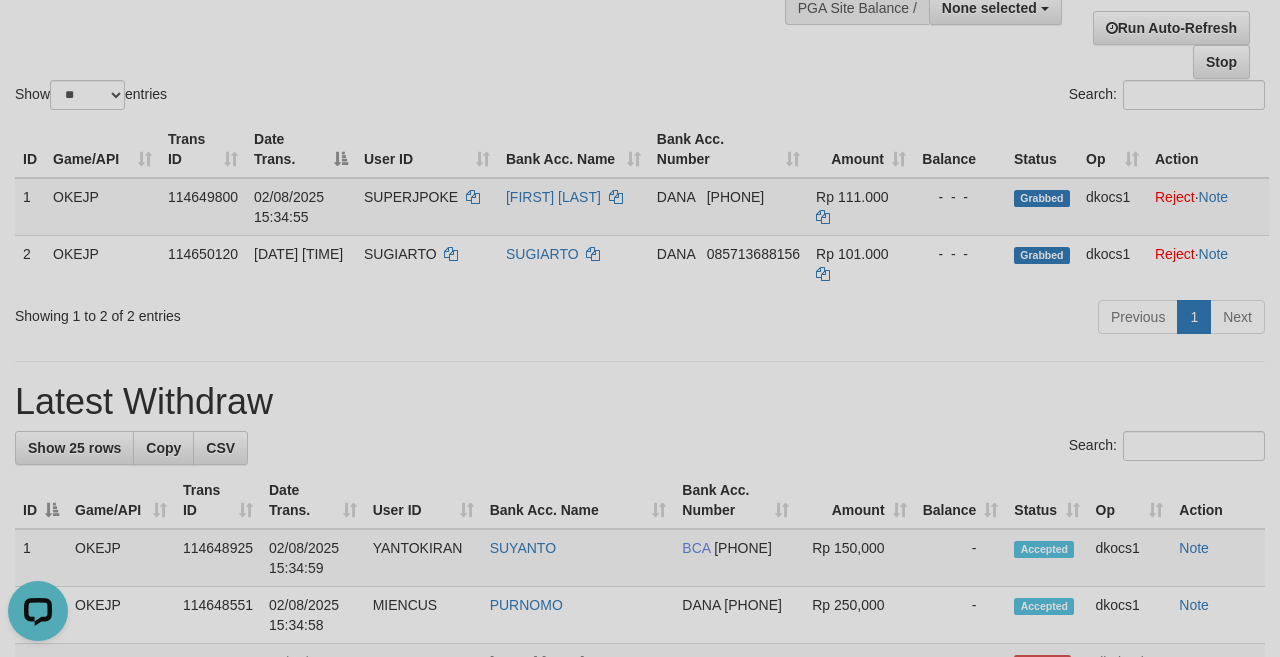 scroll, scrollTop: 0, scrollLeft: 0, axis: both 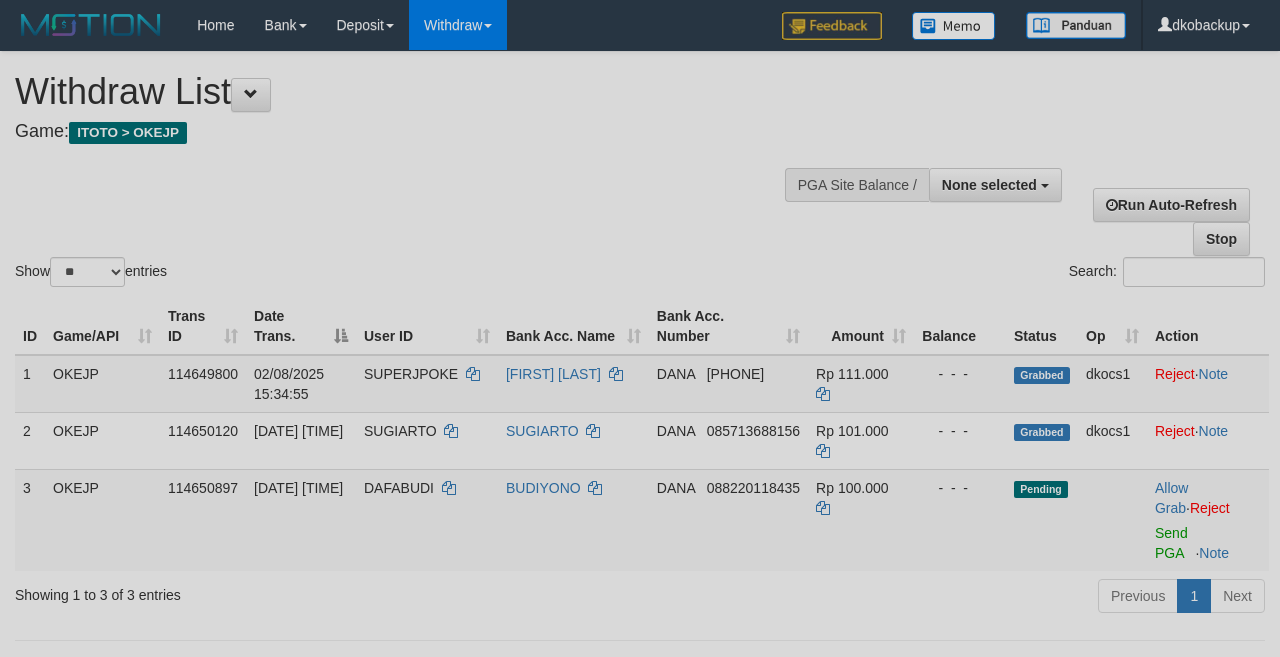 select 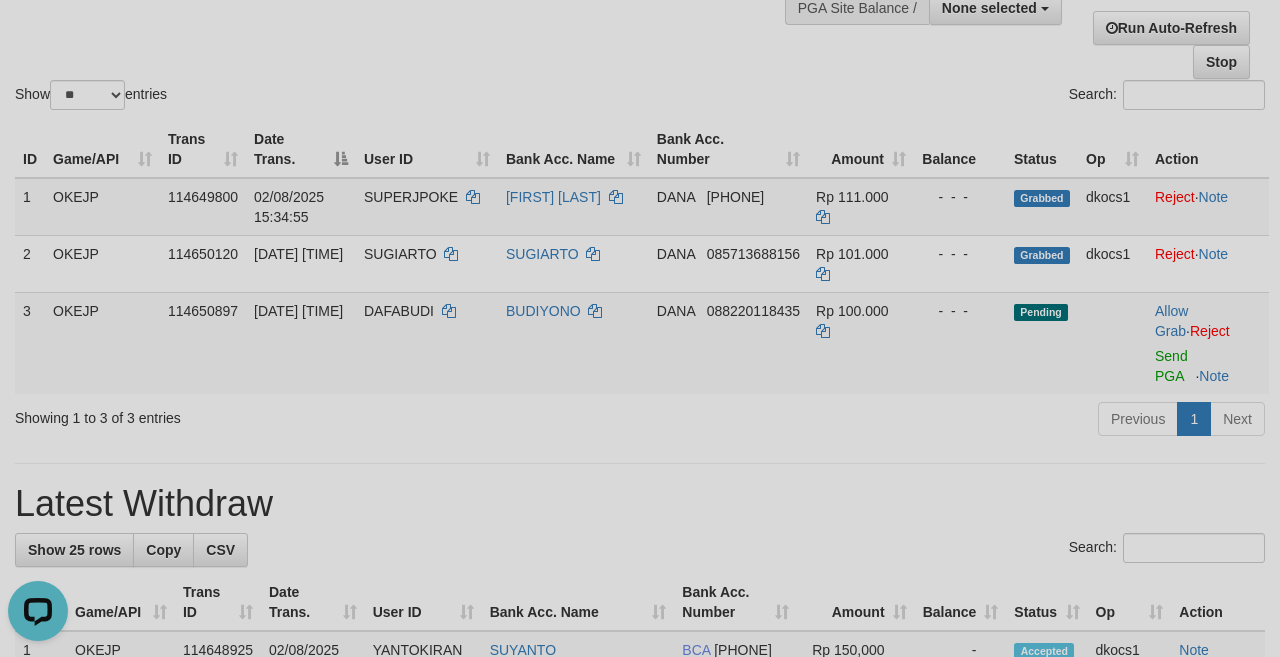scroll, scrollTop: 0, scrollLeft: 0, axis: both 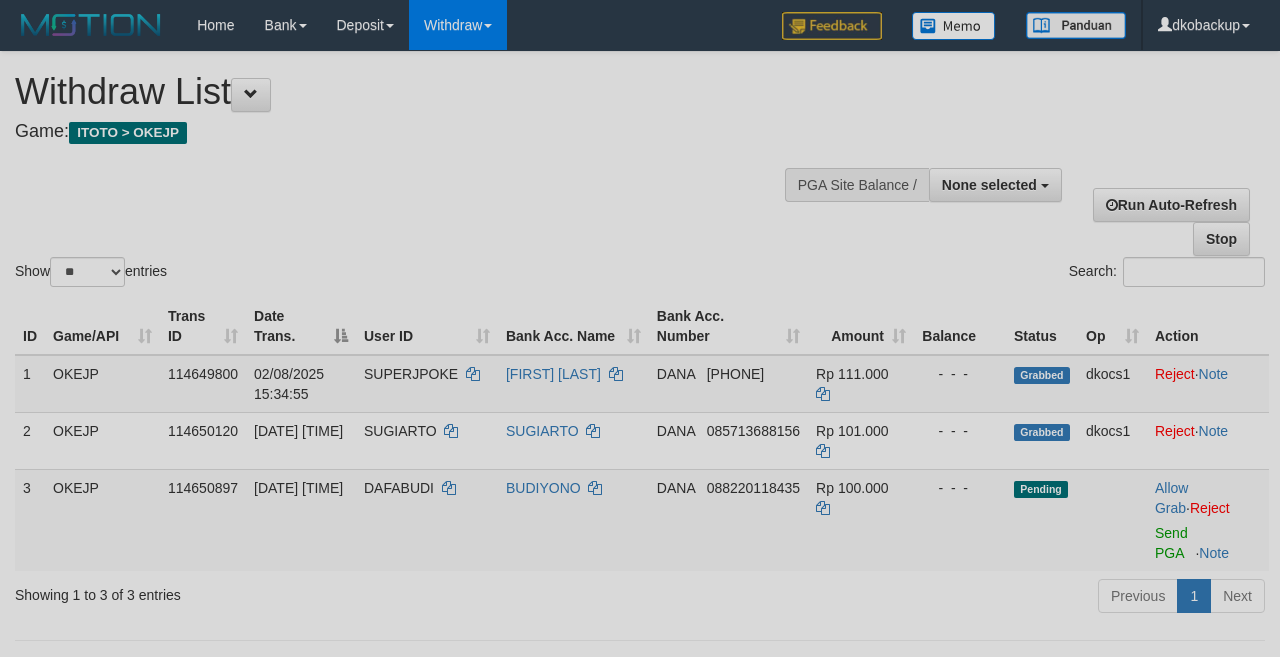 select 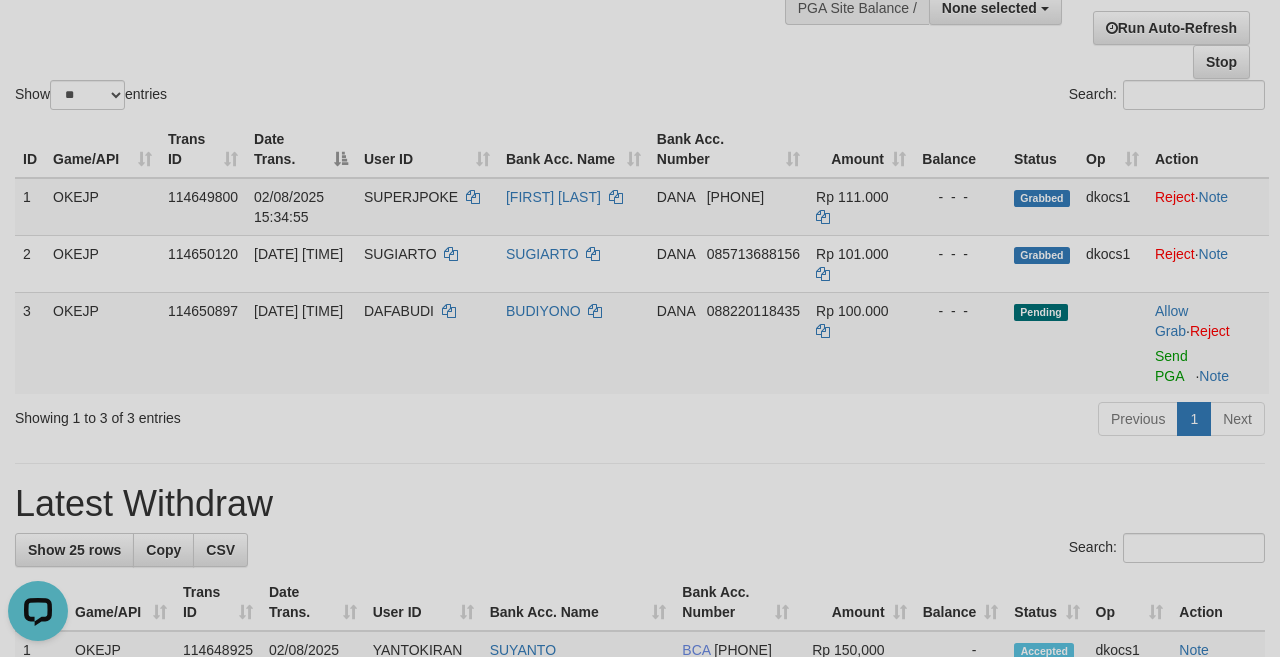 scroll, scrollTop: 0, scrollLeft: 0, axis: both 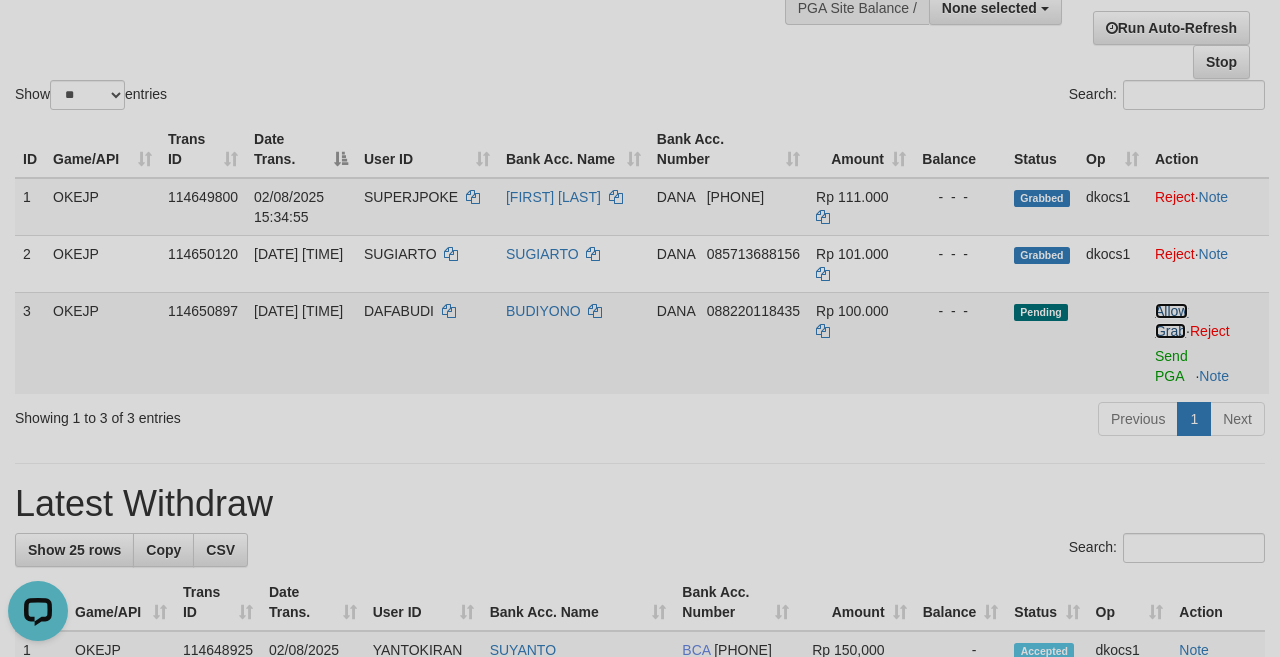 click on "Allow Grab" at bounding box center (1171, 321) 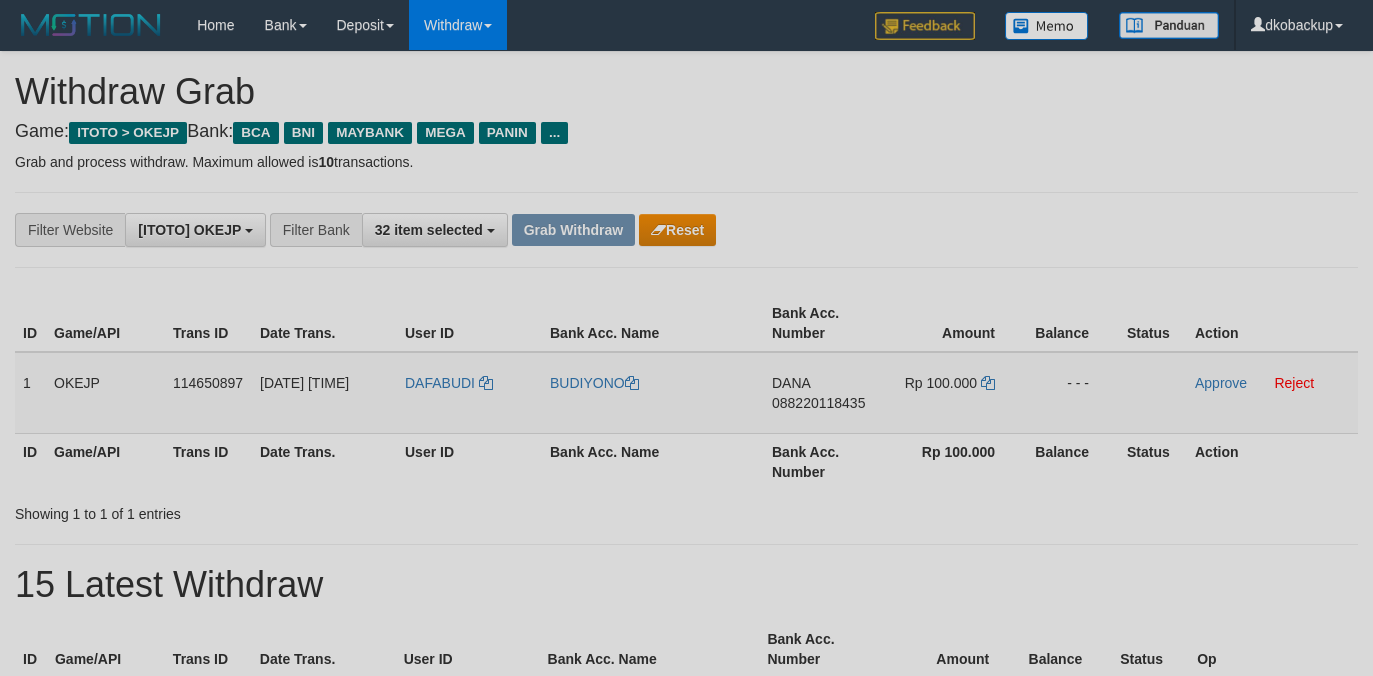 scroll, scrollTop: 0, scrollLeft: 0, axis: both 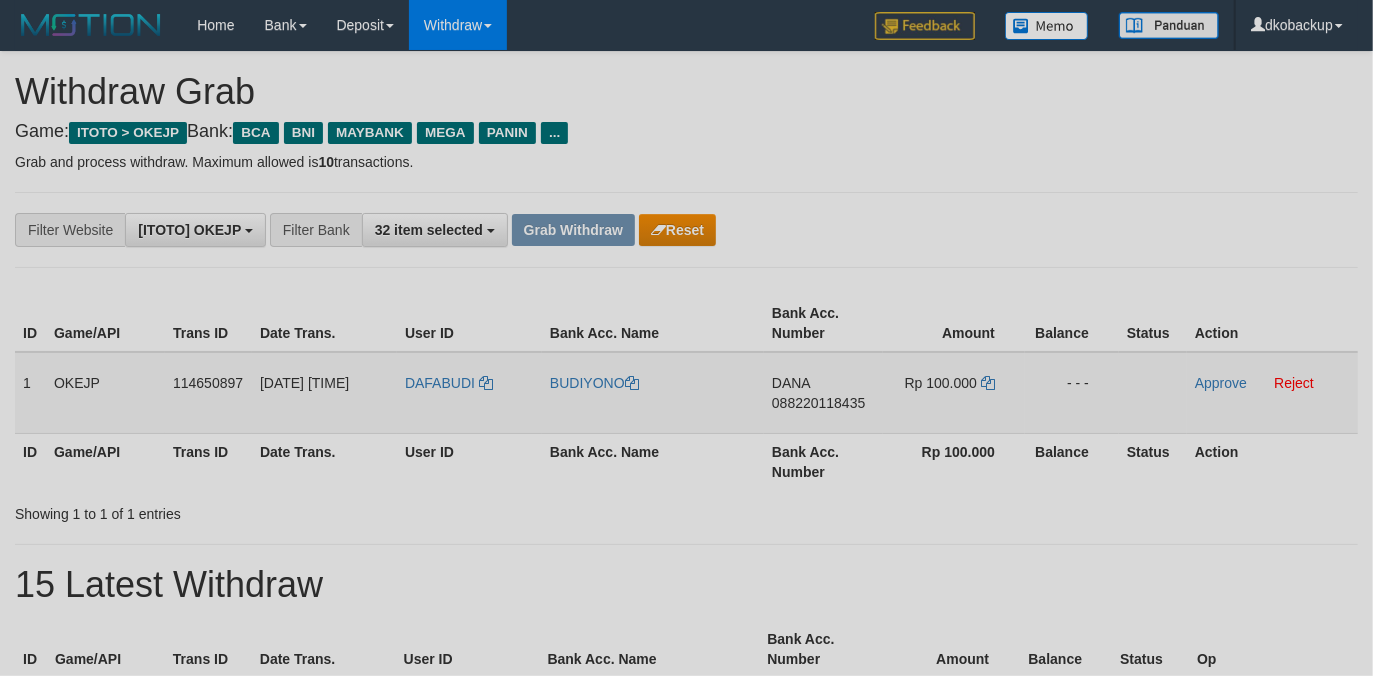 click on "[DATE] [TIME]" at bounding box center (324, 393) 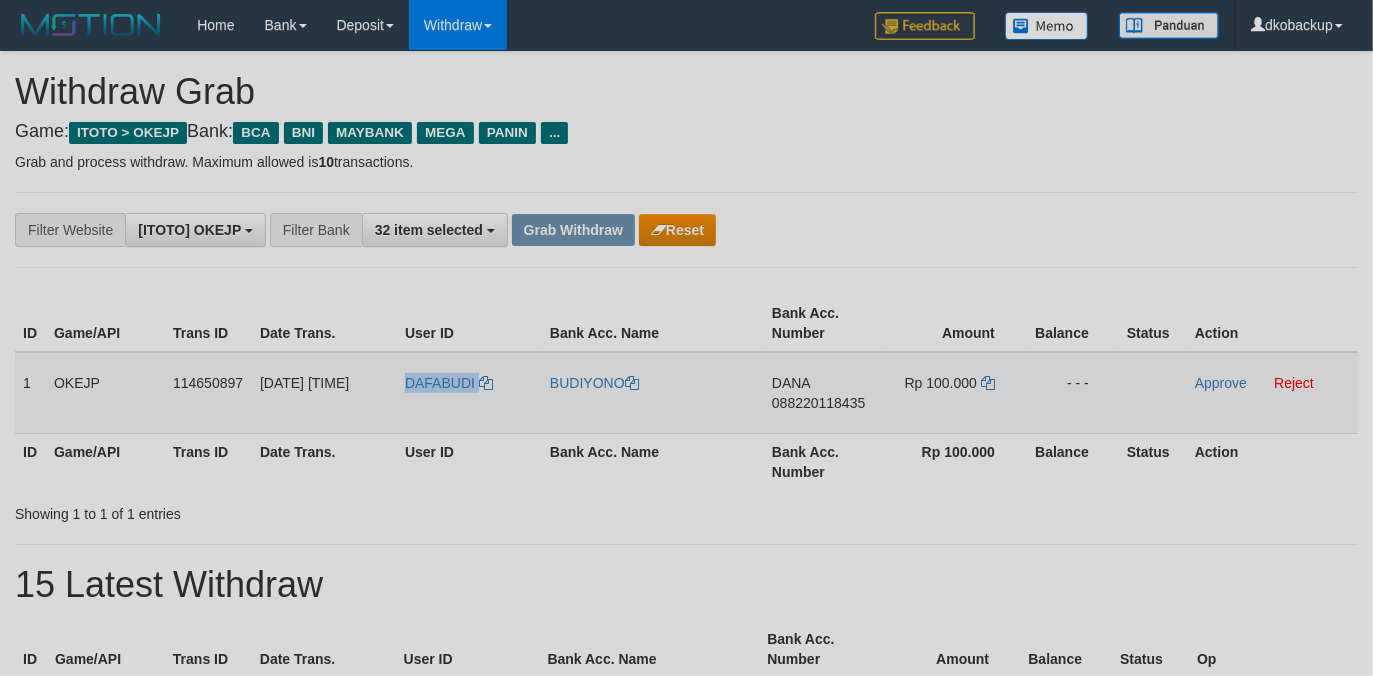 click on "DAFABUDI" at bounding box center (469, 393) 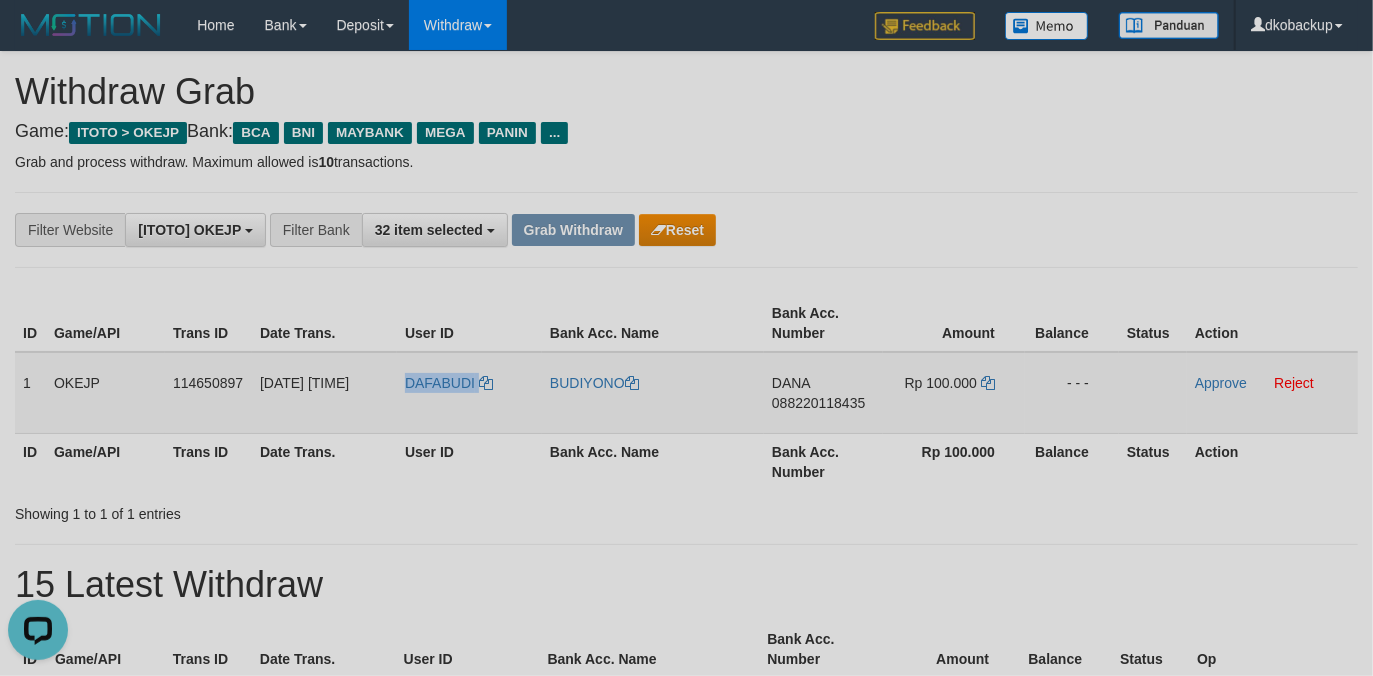 scroll, scrollTop: 0, scrollLeft: 0, axis: both 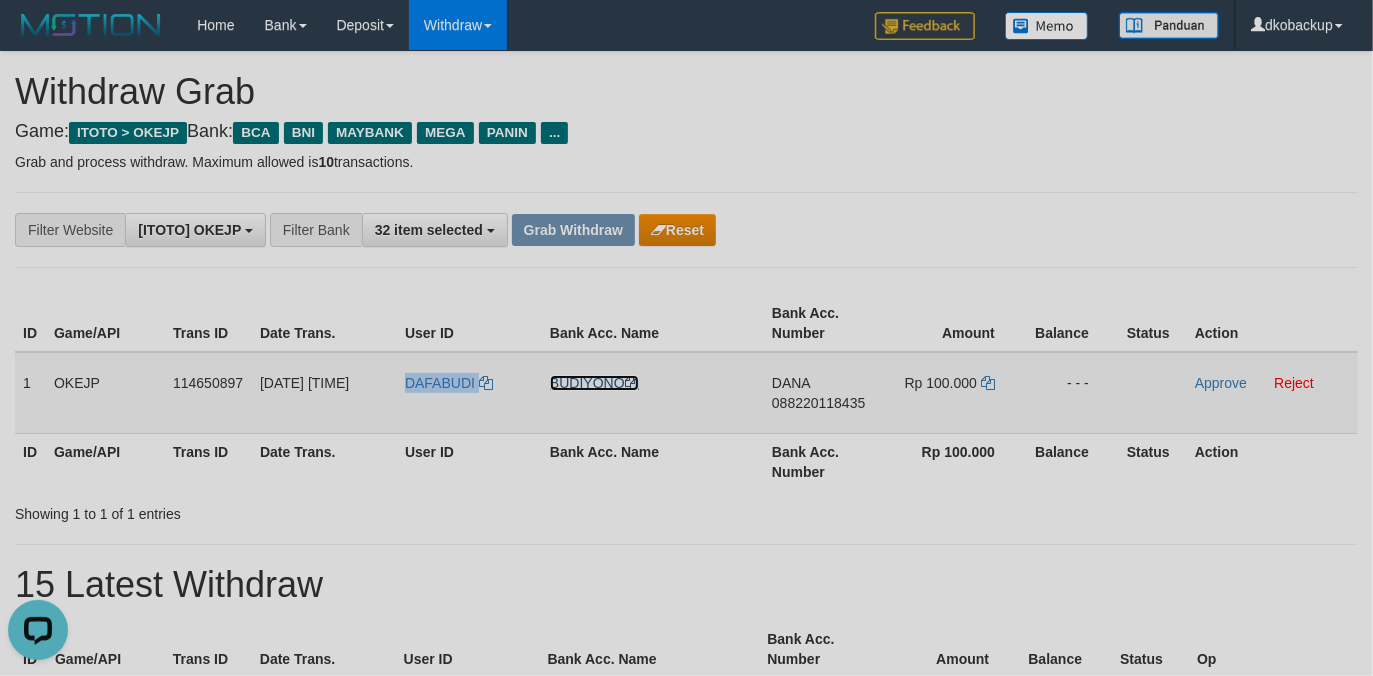 click on "BUDIYONO" at bounding box center [594, 383] 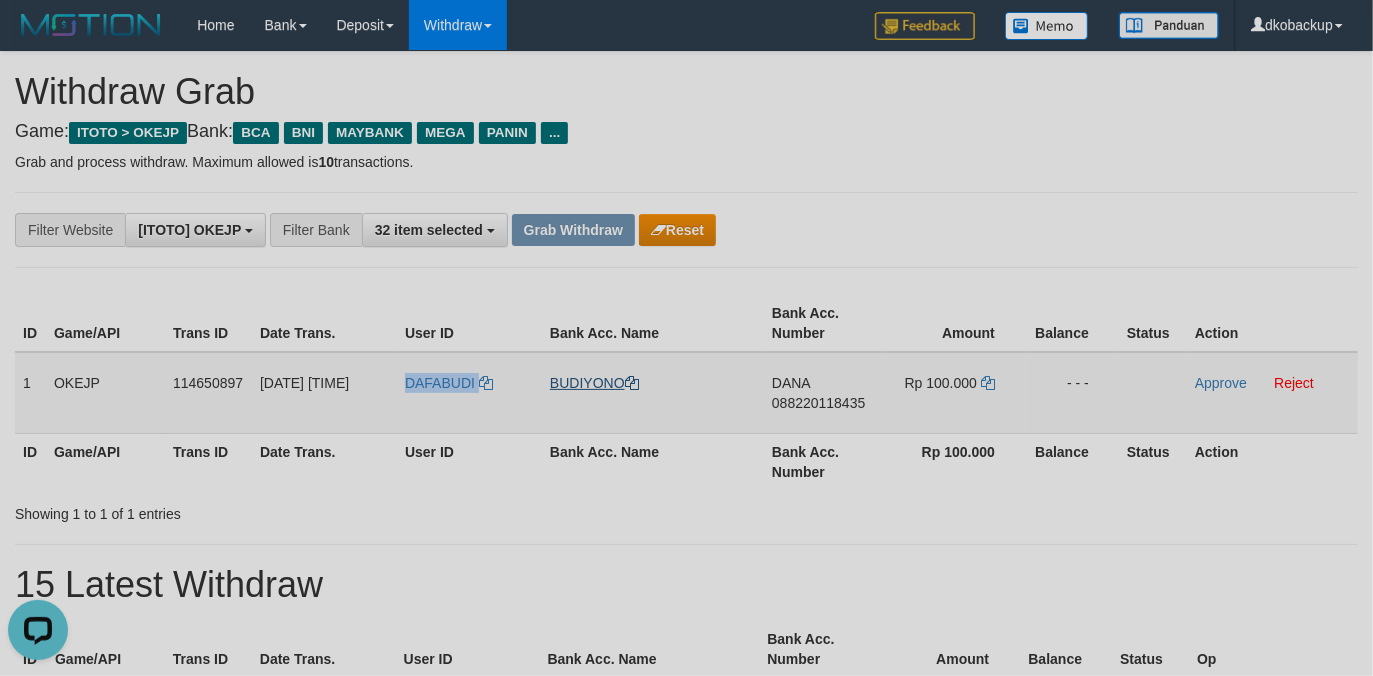 copy on "DAFABUDI" 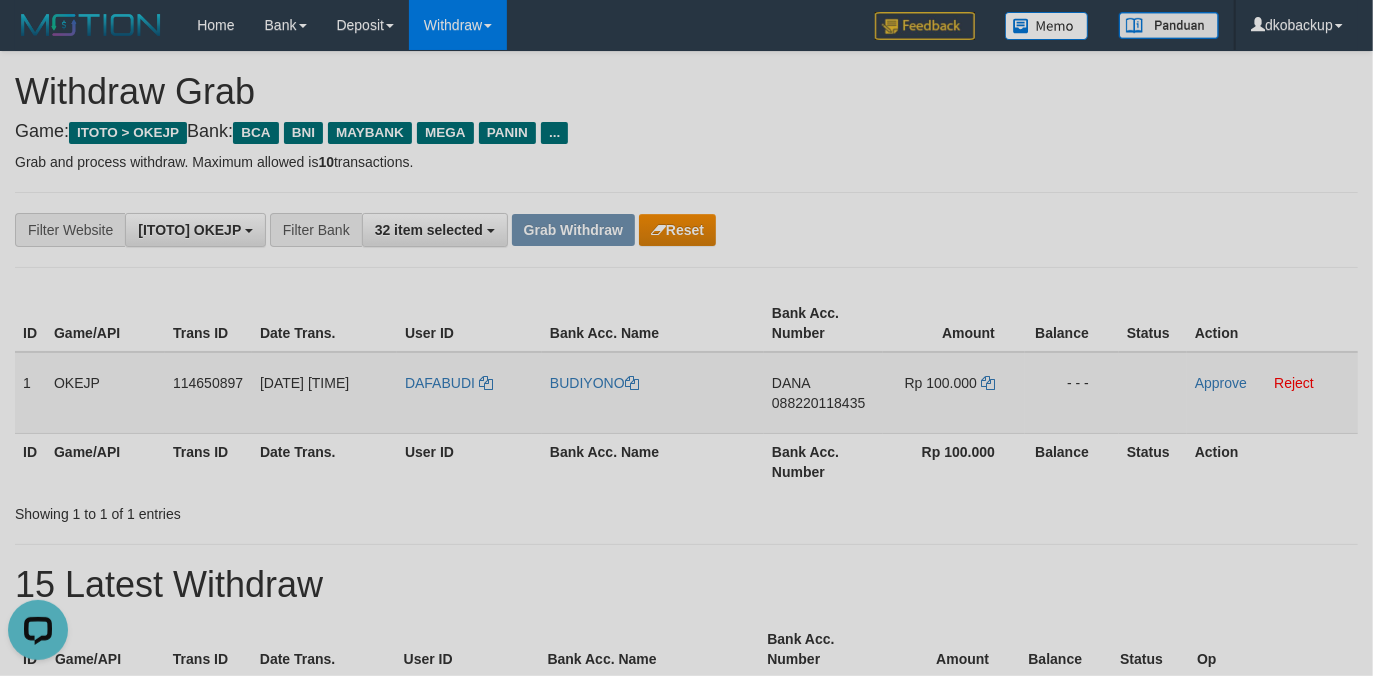 drag, startPoint x: 810, startPoint y: 401, endPoint x: 720, endPoint y: 420, distance: 91.983696 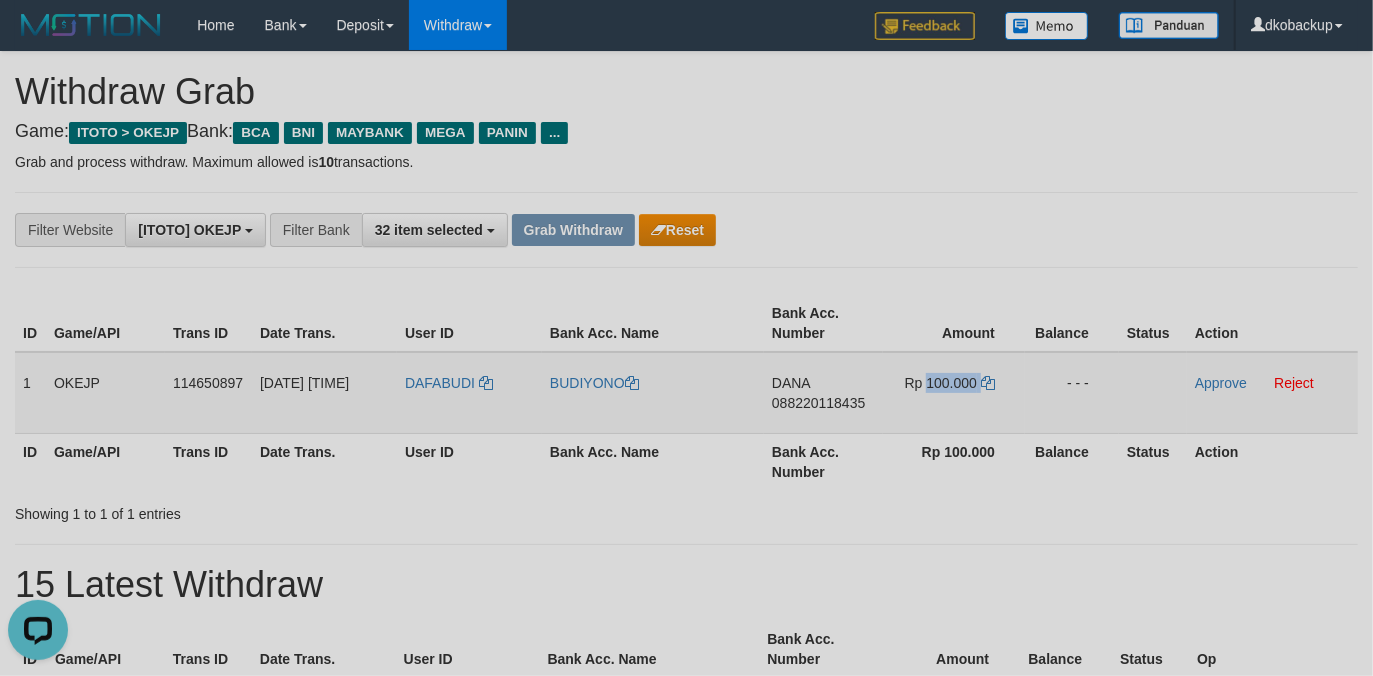 click on "Rp 100.000" at bounding box center [941, 383] 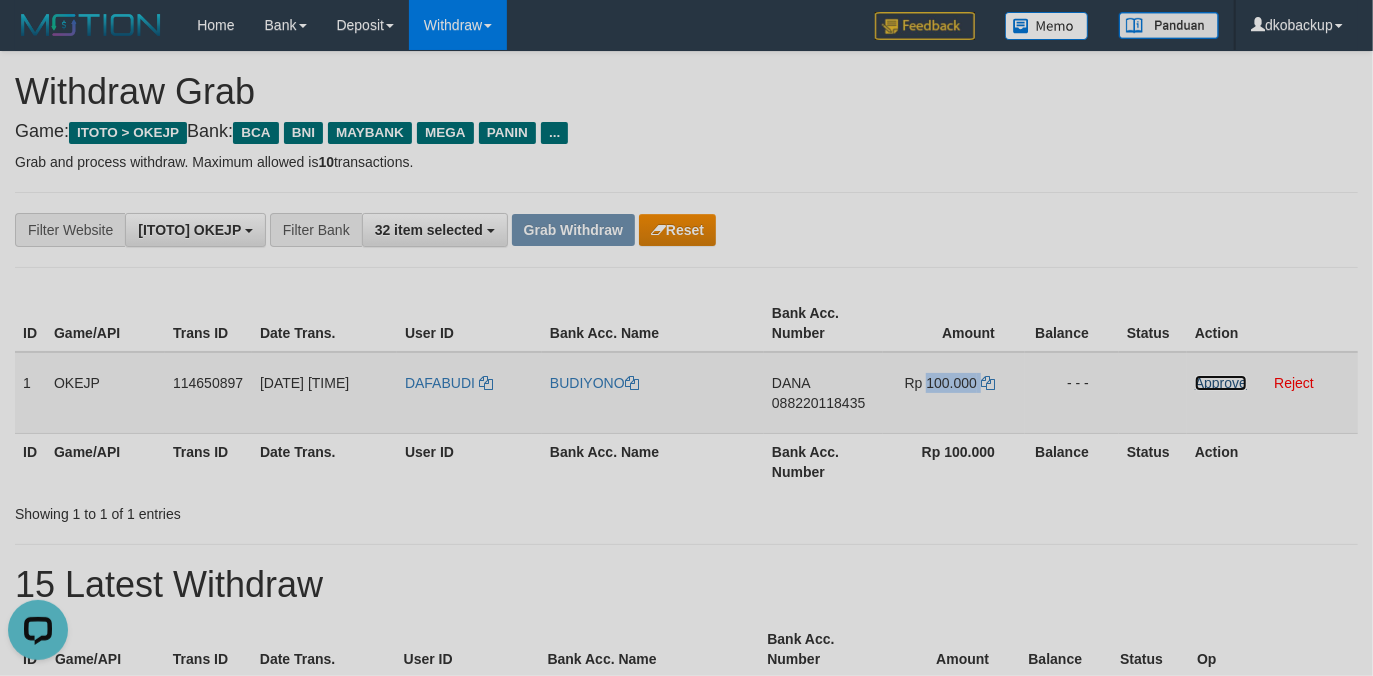 click on "Approve" at bounding box center (1221, 383) 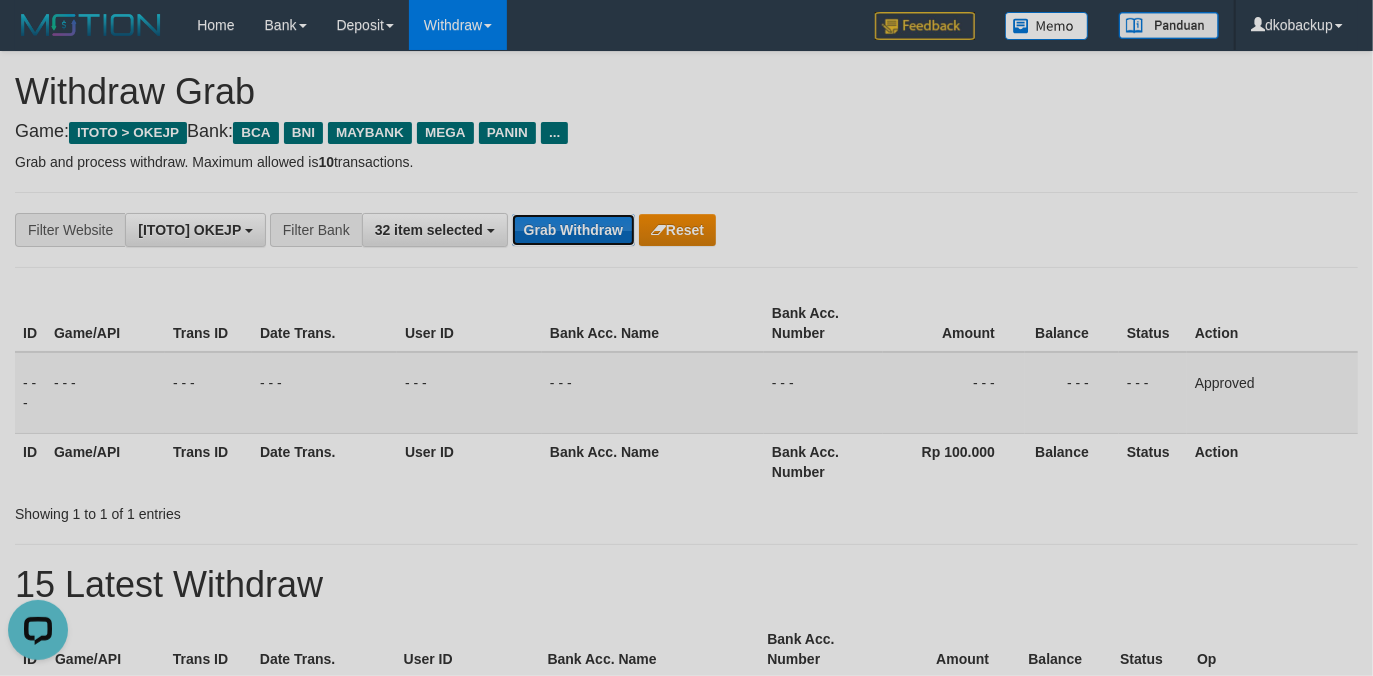 click on "Grab Withdraw" at bounding box center [573, 230] 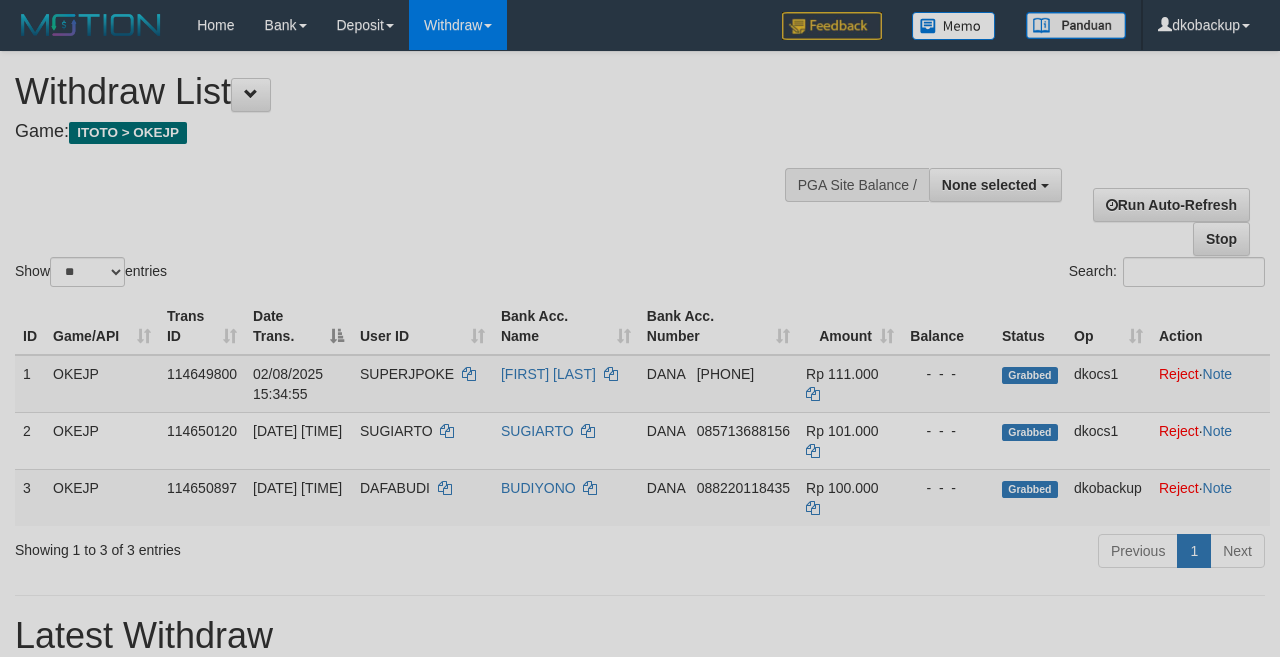 select 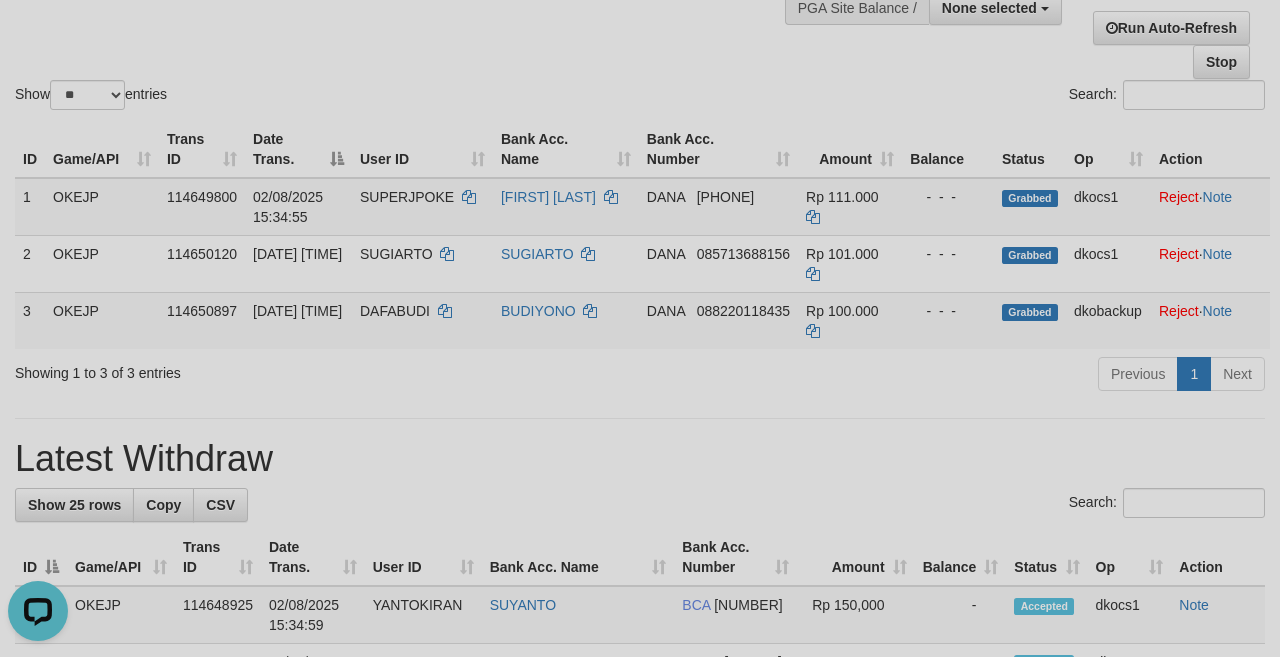 scroll, scrollTop: 0, scrollLeft: 0, axis: both 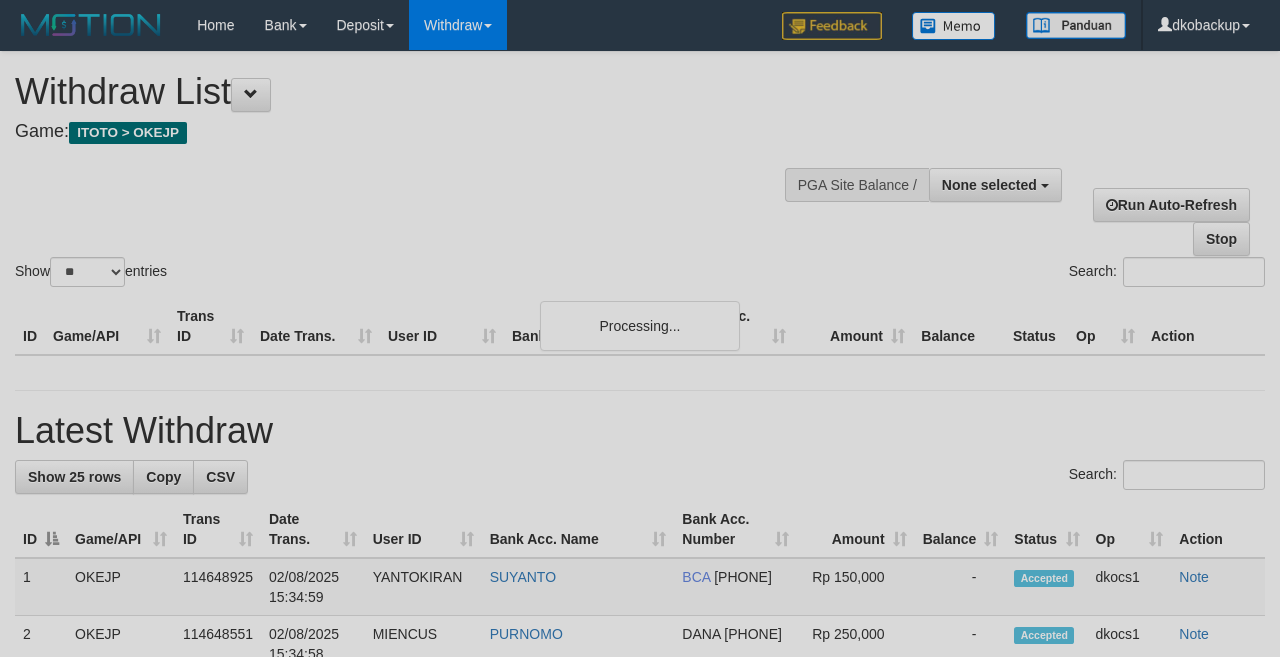 select 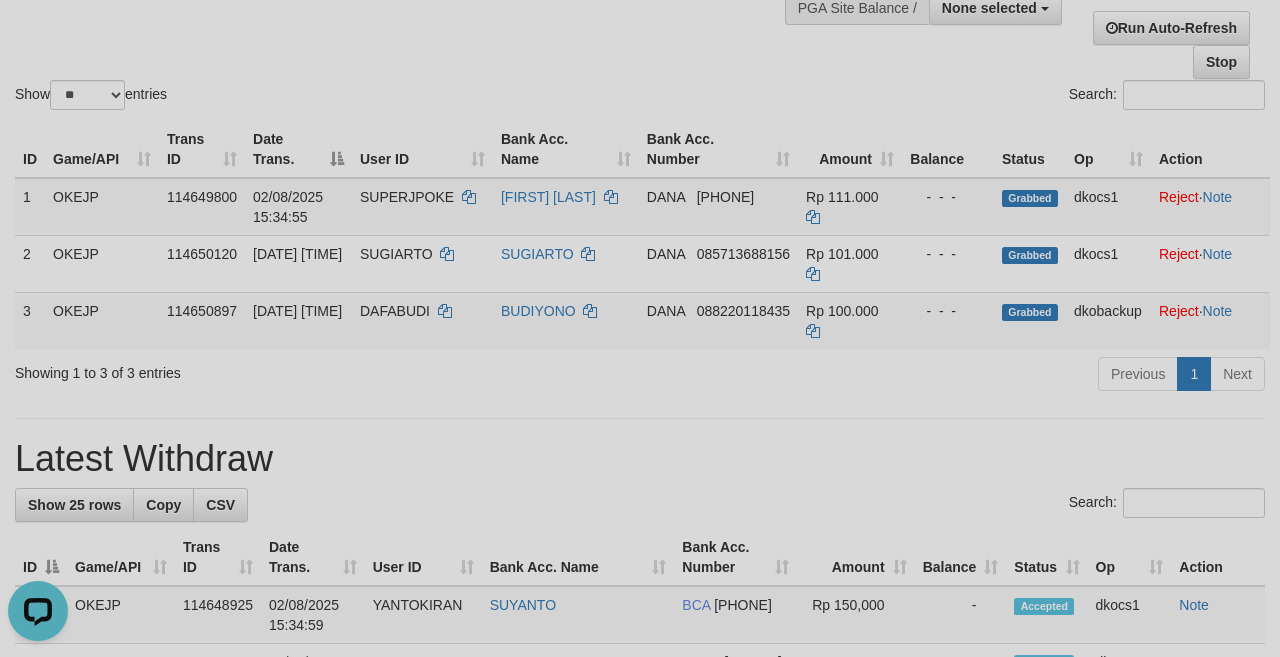 scroll, scrollTop: 0, scrollLeft: 0, axis: both 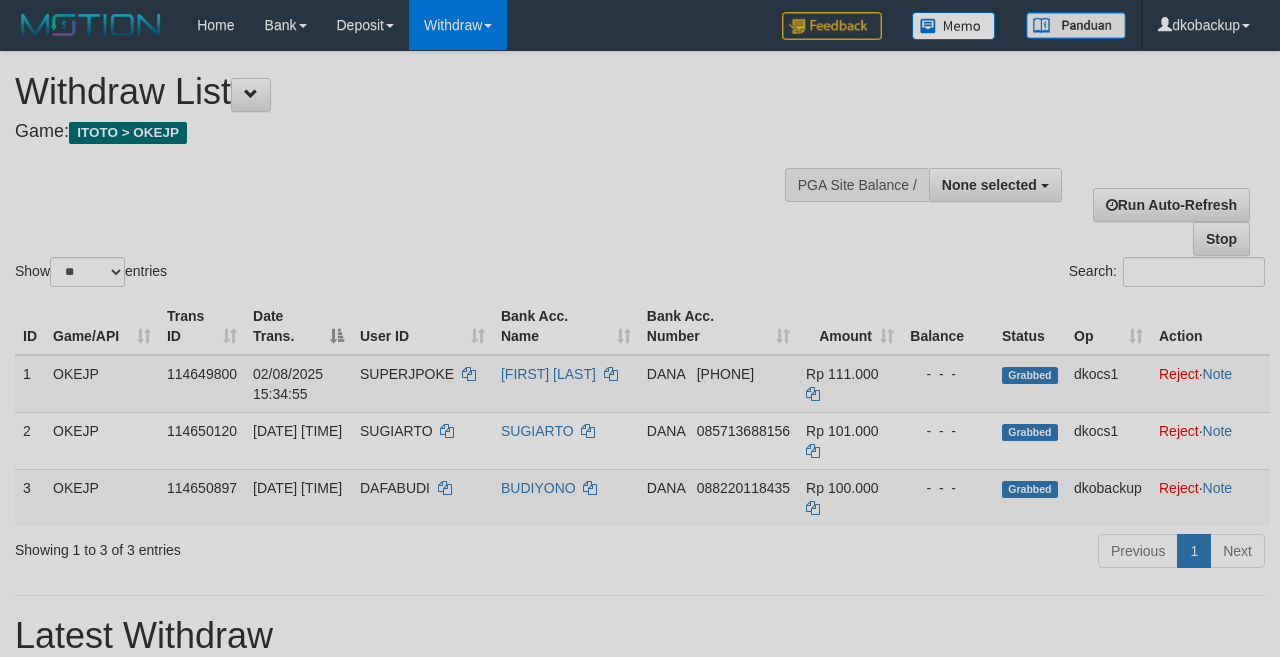 select 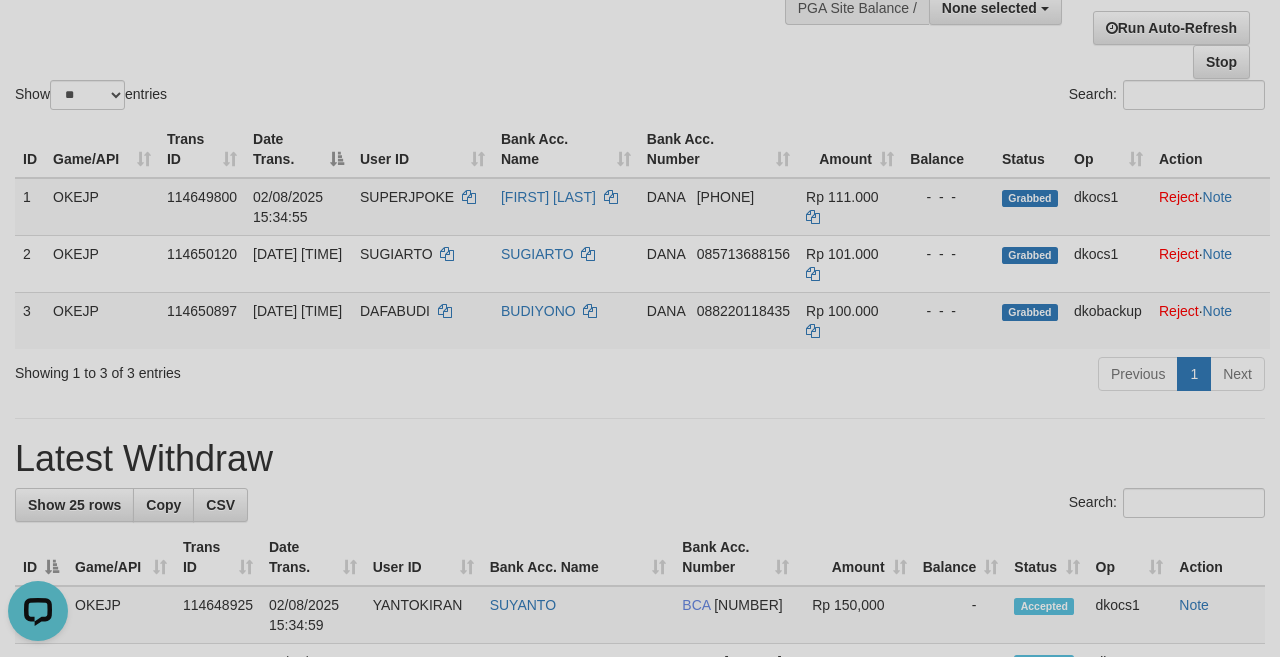 scroll, scrollTop: 0, scrollLeft: 0, axis: both 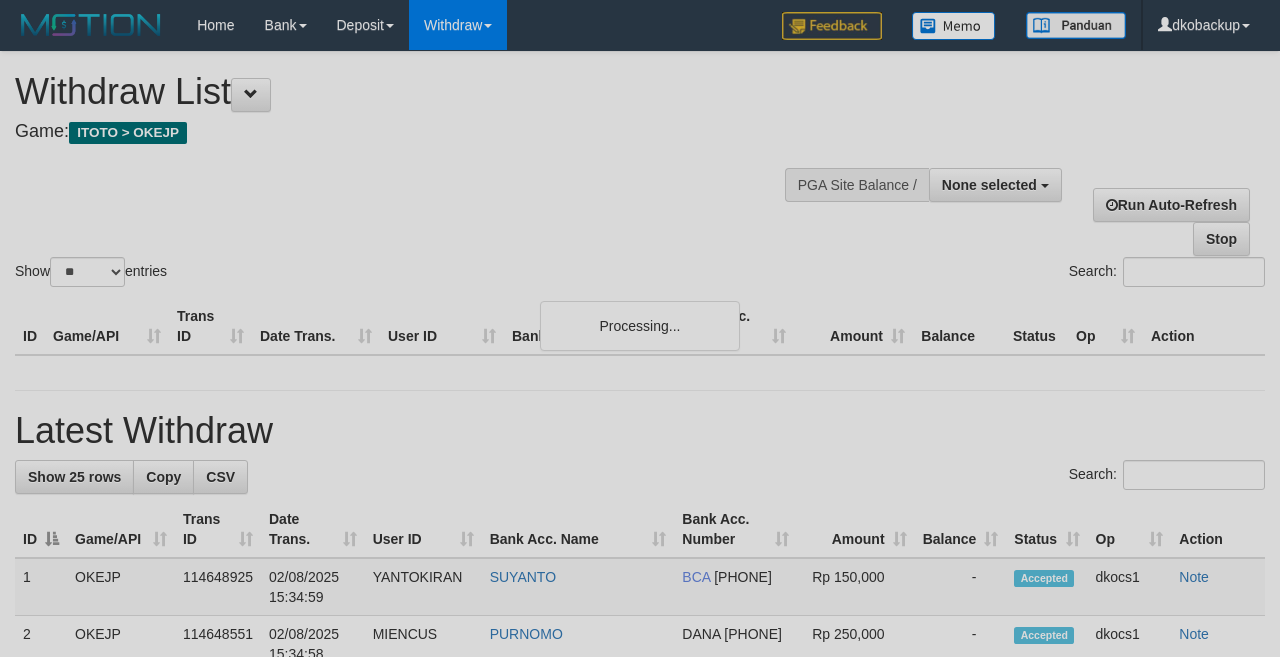 select 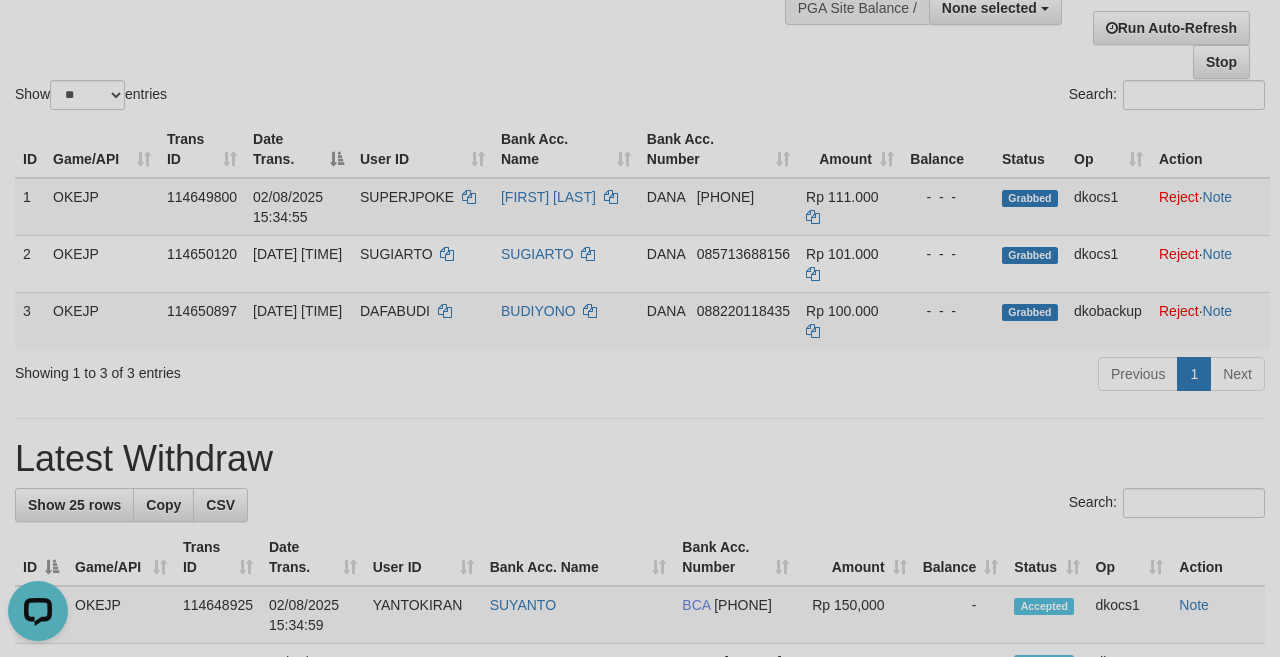 scroll, scrollTop: 0, scrollLeft: 0, axis: both 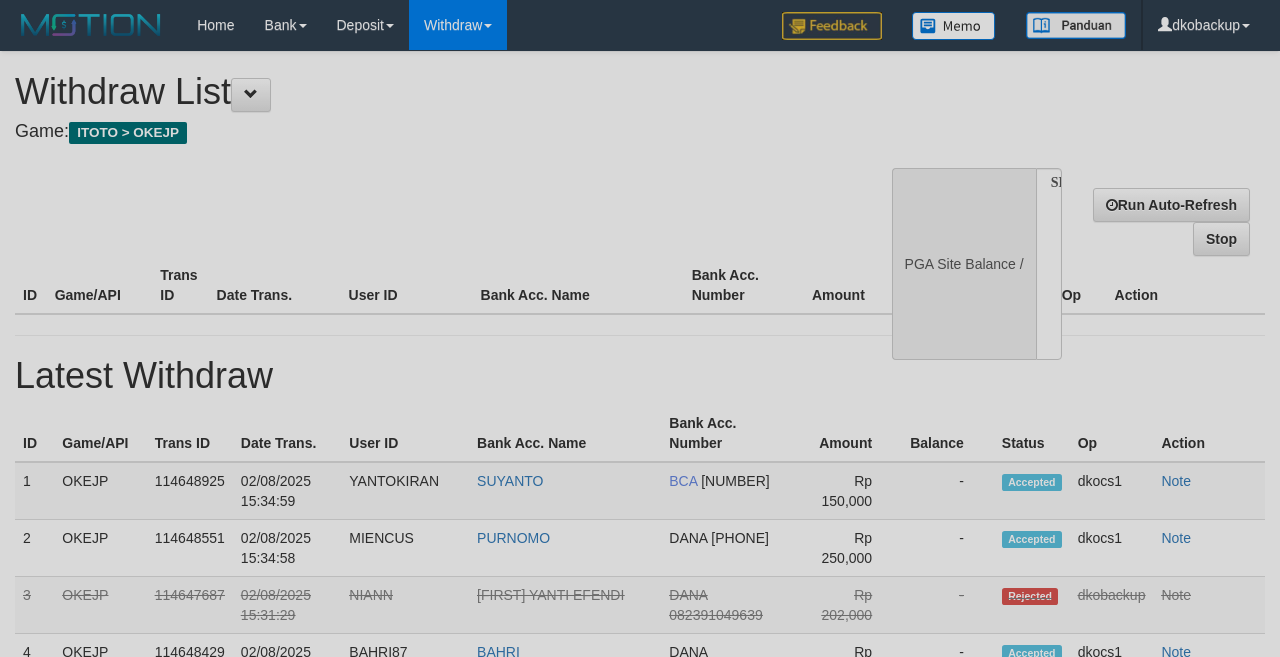 select 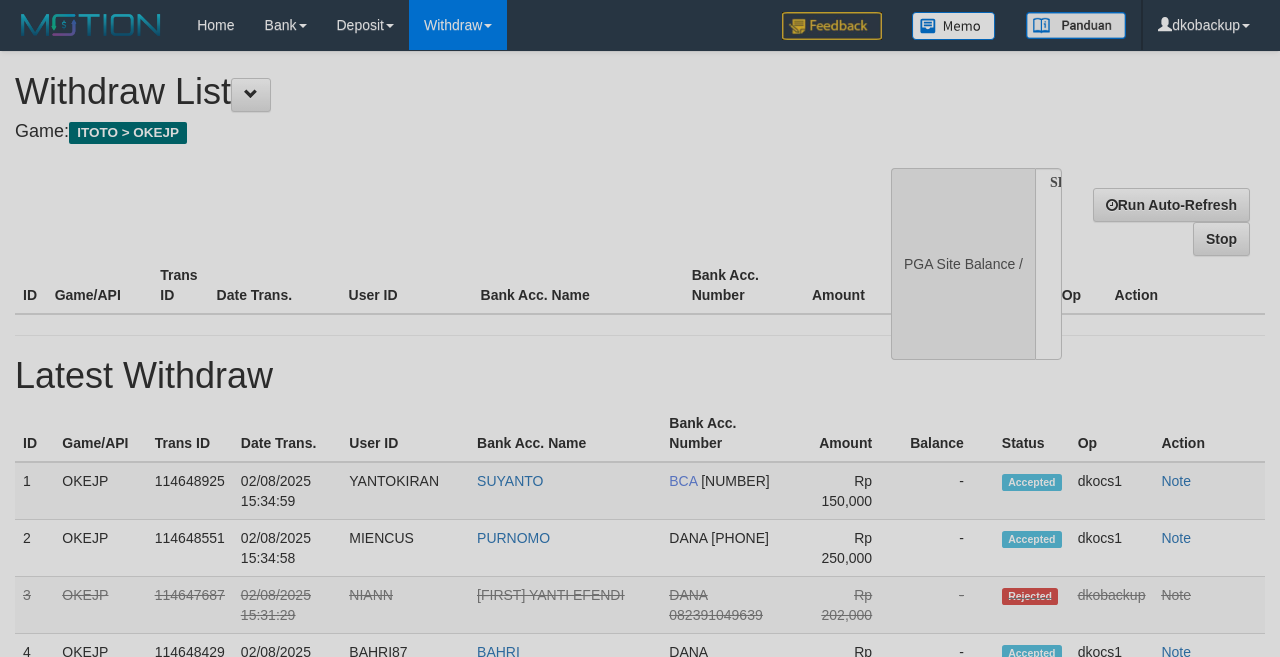 scroll, scrollTop: 177, scrollLeft: 0, axis: vertical 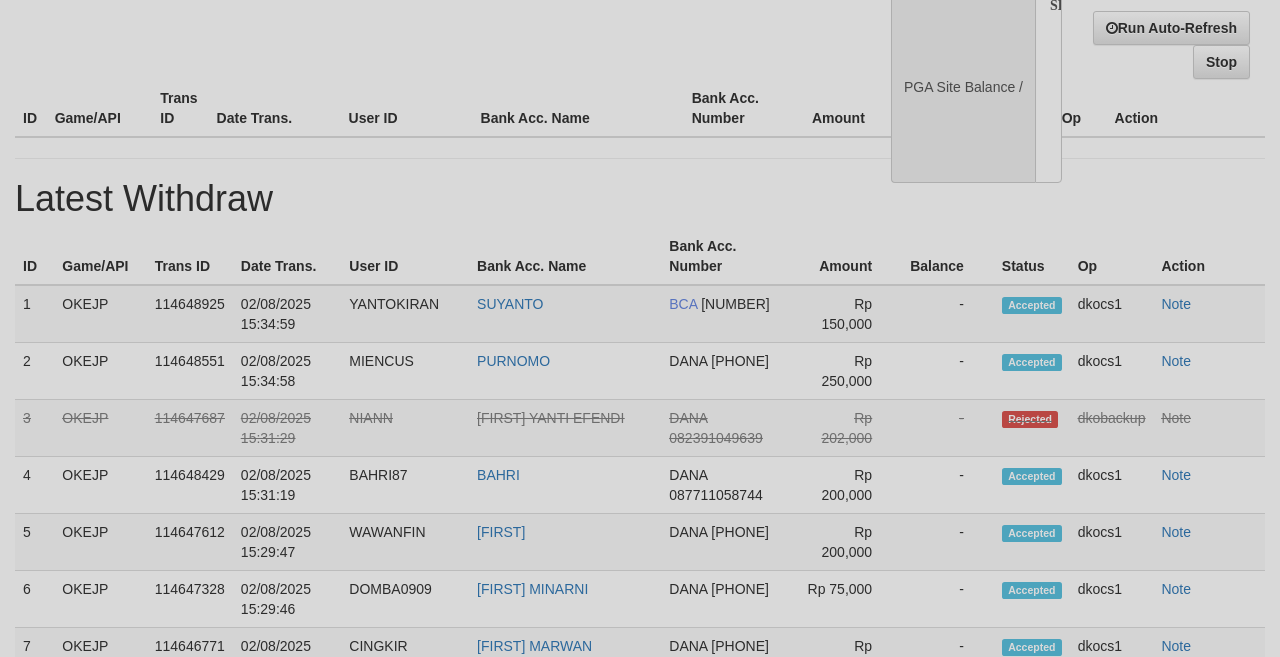 select on "**" 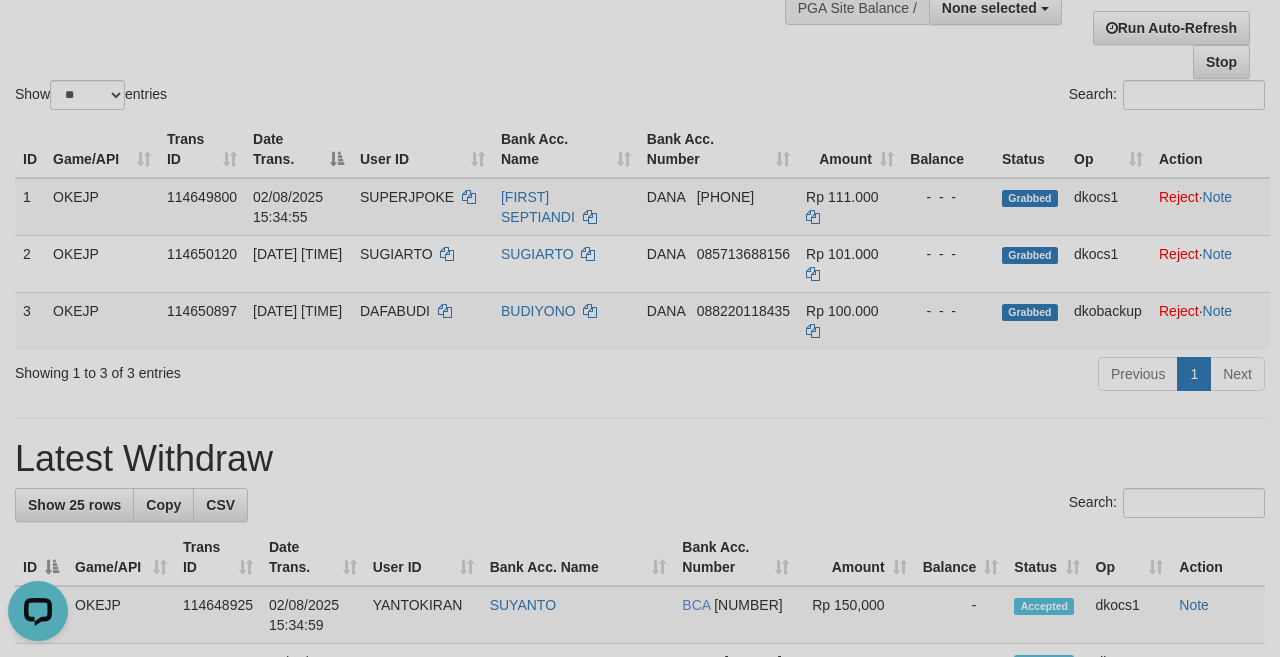 scroll, scrollTop: 0, scrollLeft: 0, axis: both 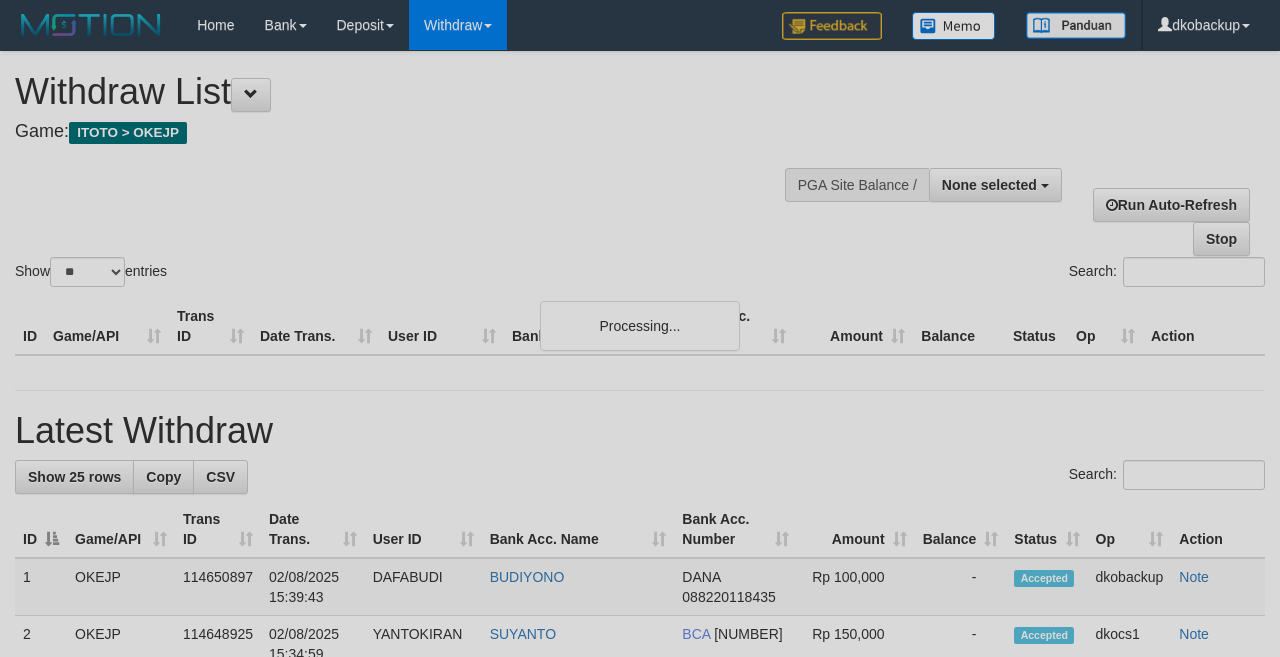 select 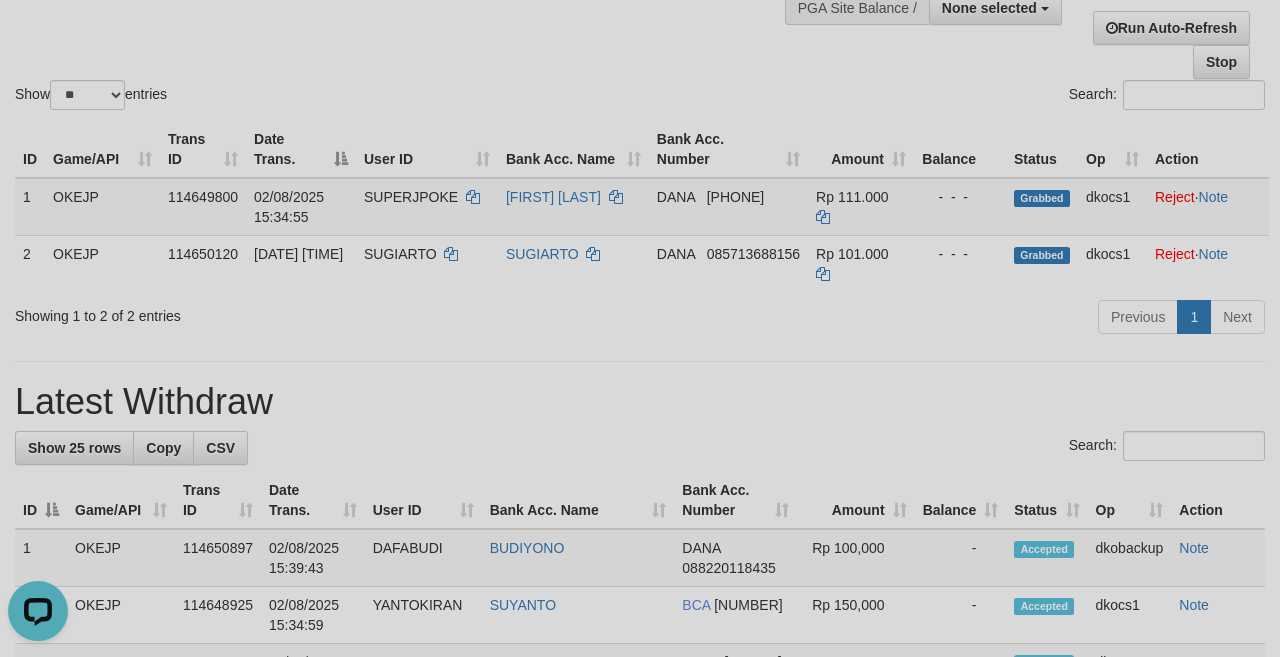 scroll, scrollTop: 0, scrollLeft: 0, axis: both 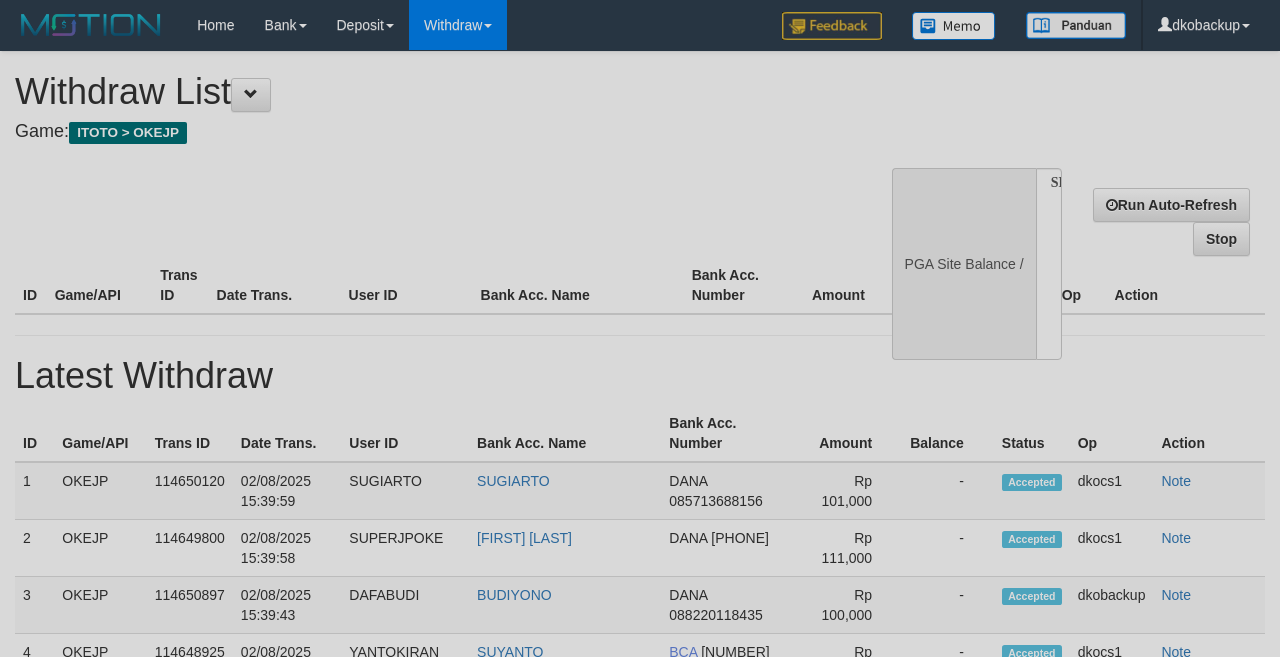 select 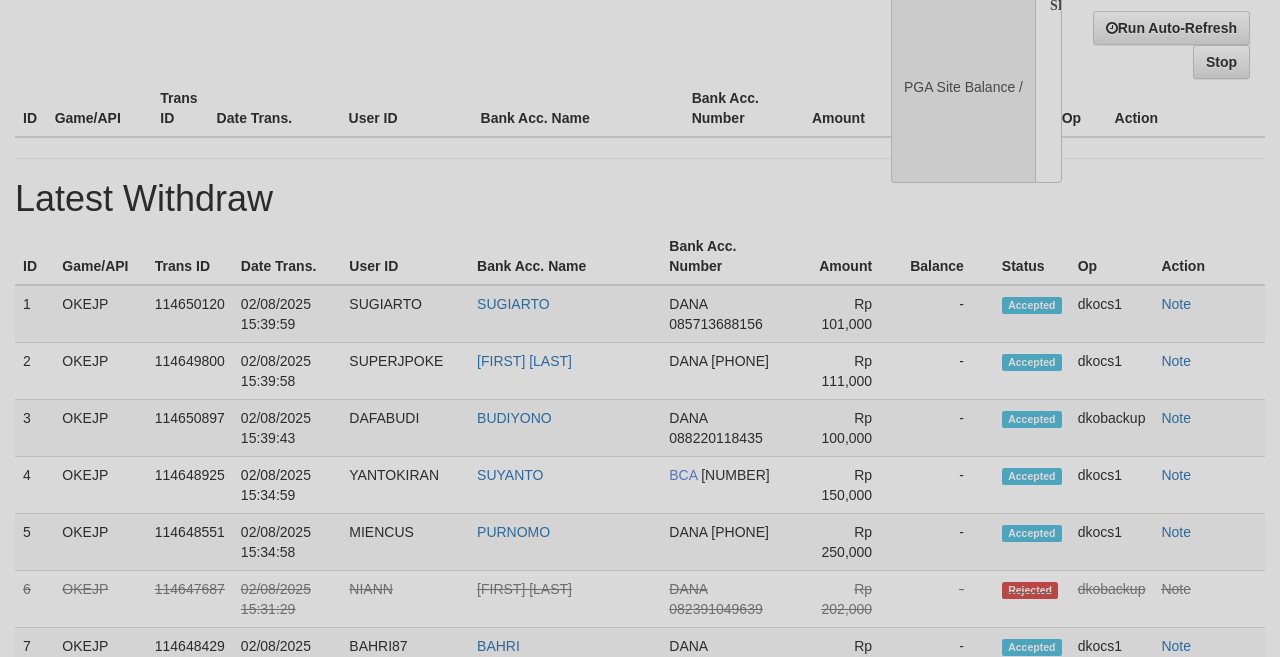 scroll, scrollTop: 177, scrollLeft: 0, axis: vertical 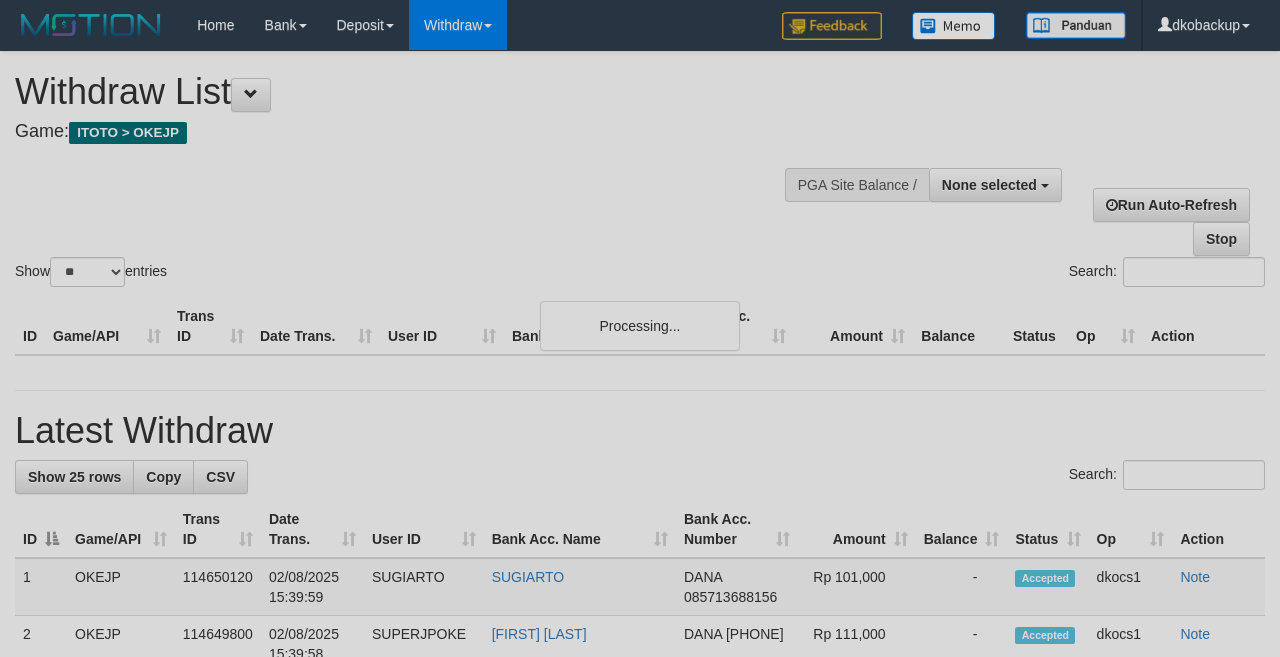select 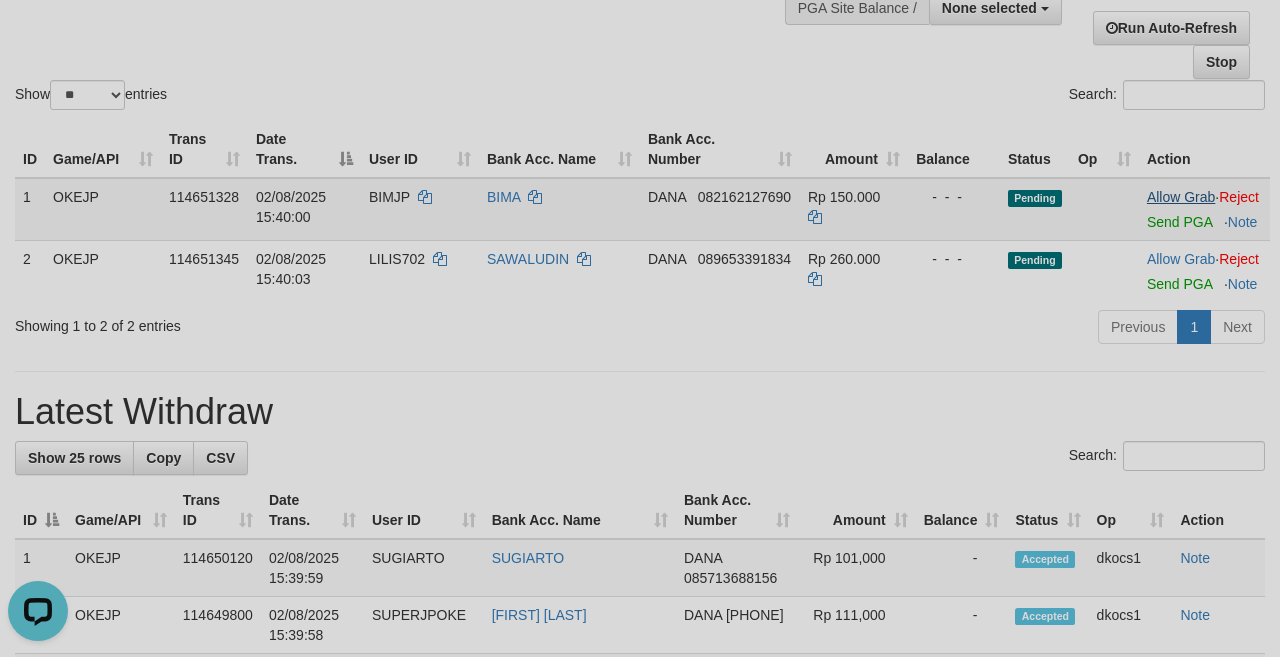 scroll, scrollTop: 0, scrollLeft: 0, axis: both 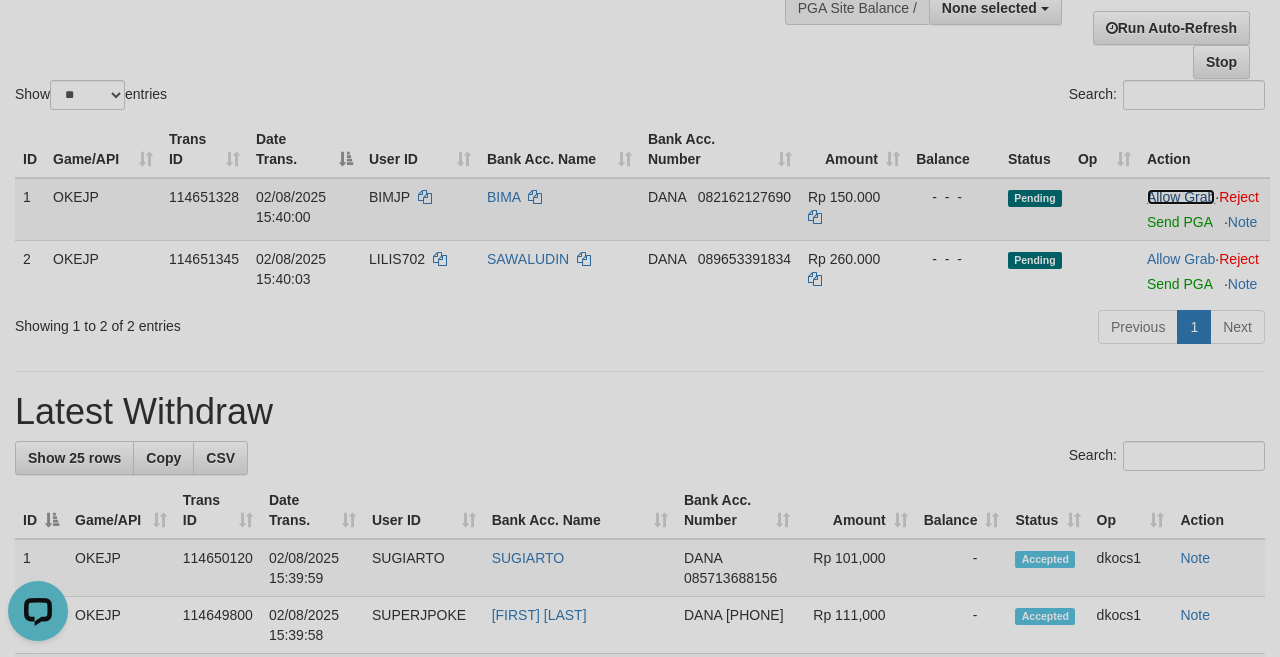 drag, startPoint x: 1172, startPoint y: 214, endPoint x: 1174, endPoint y: 232, distance: 18.110771 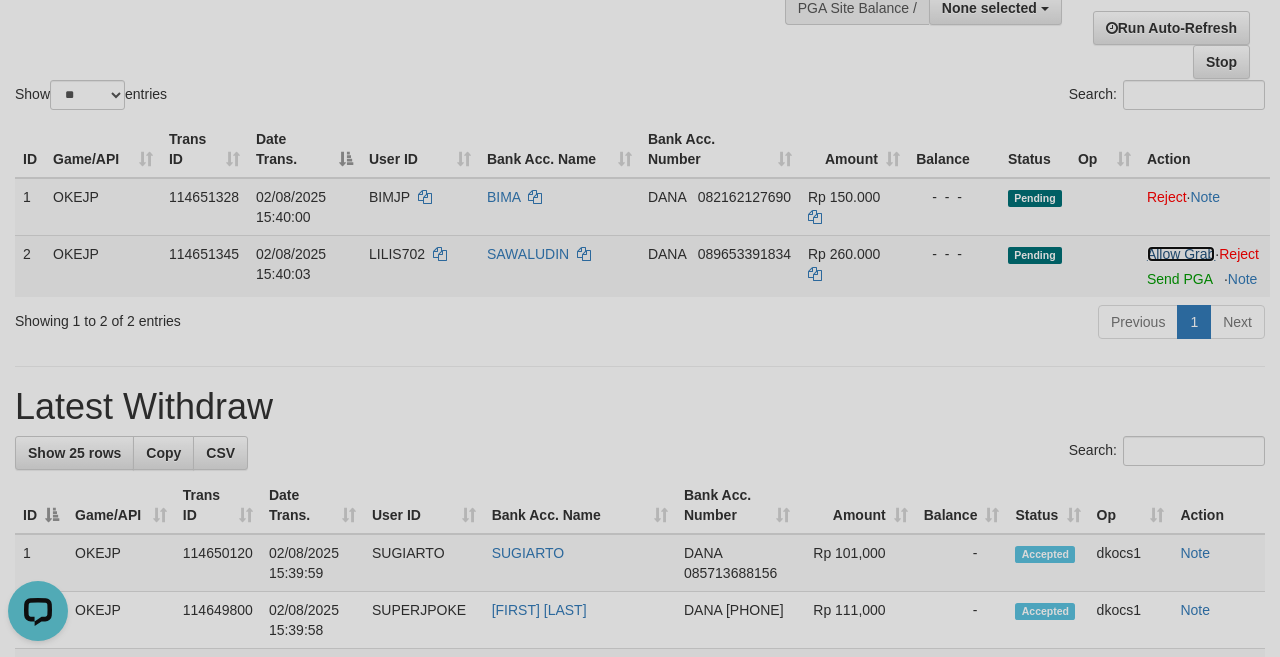 click on "Allow Grab" at bounding box center (1181, 254) 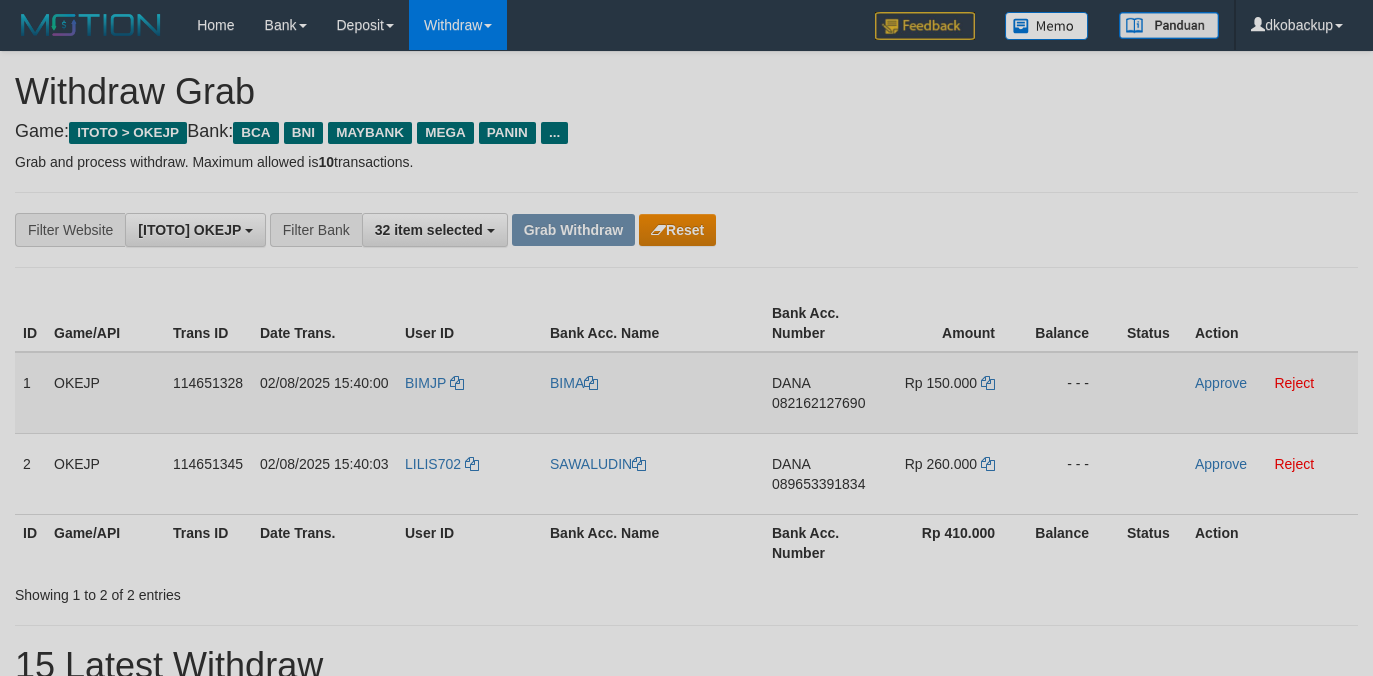 scroll, scrollTop: 0, scrollLeft: 0, axis: both 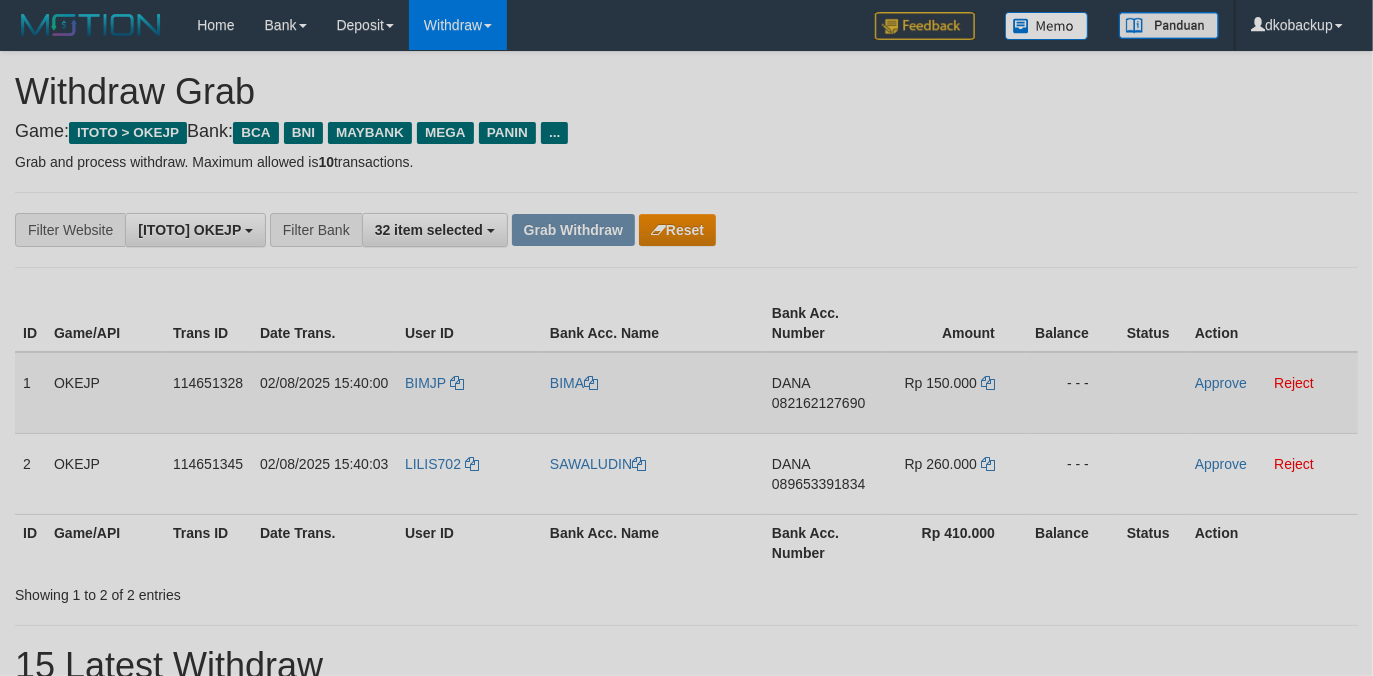 click on "BIMJP" at bounding box center (469, 393) 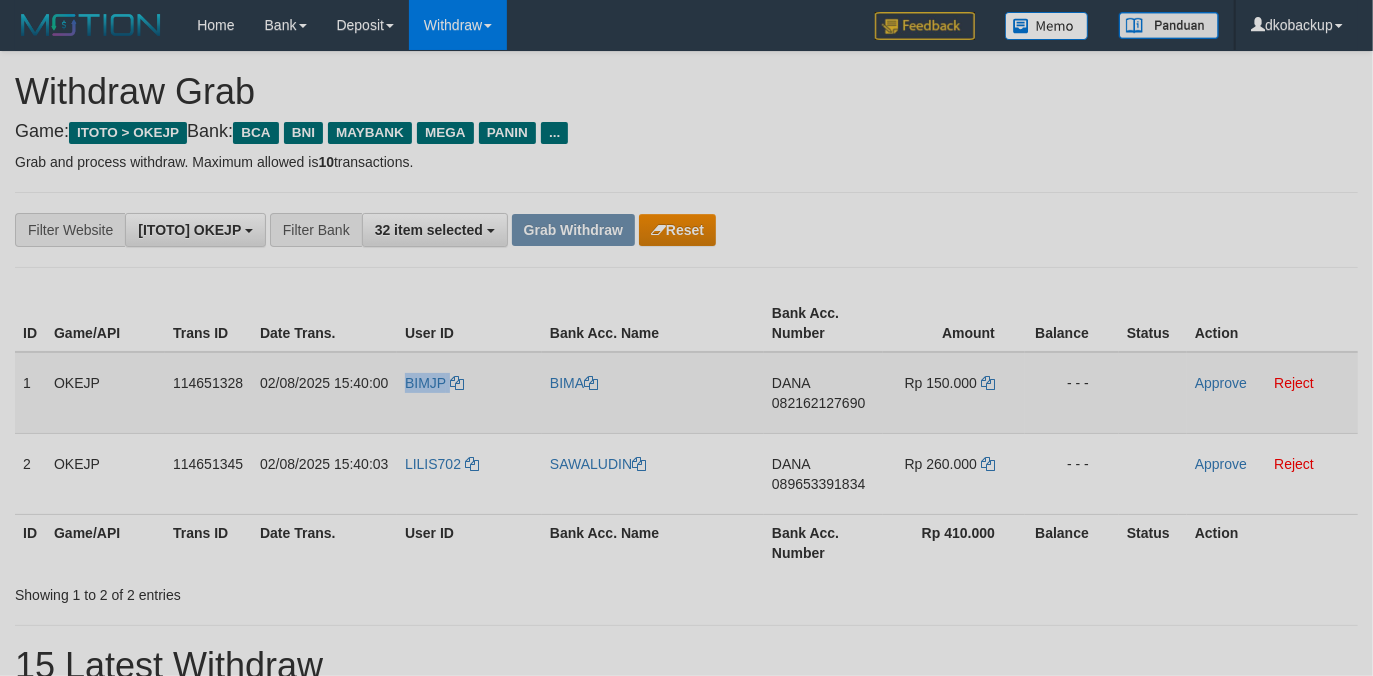 click on "BIMJP" at bounding box center (469, 393) 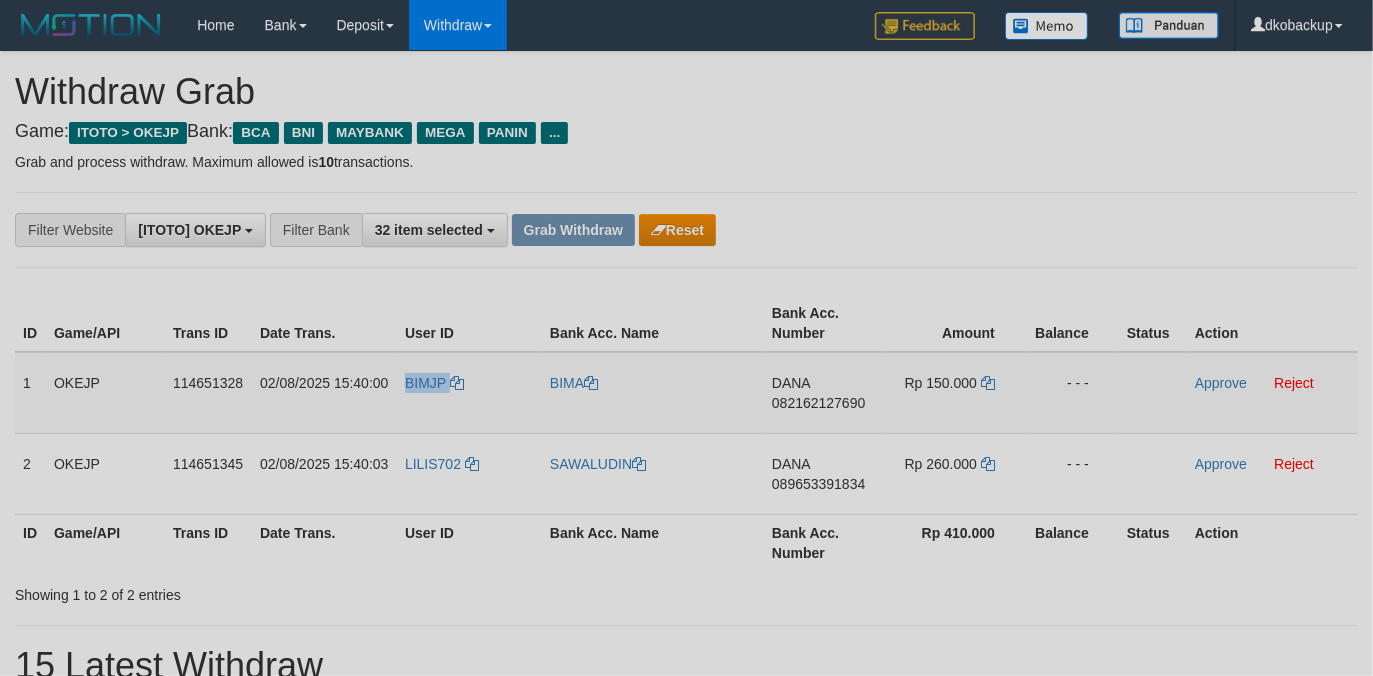copy on "BIMJP" 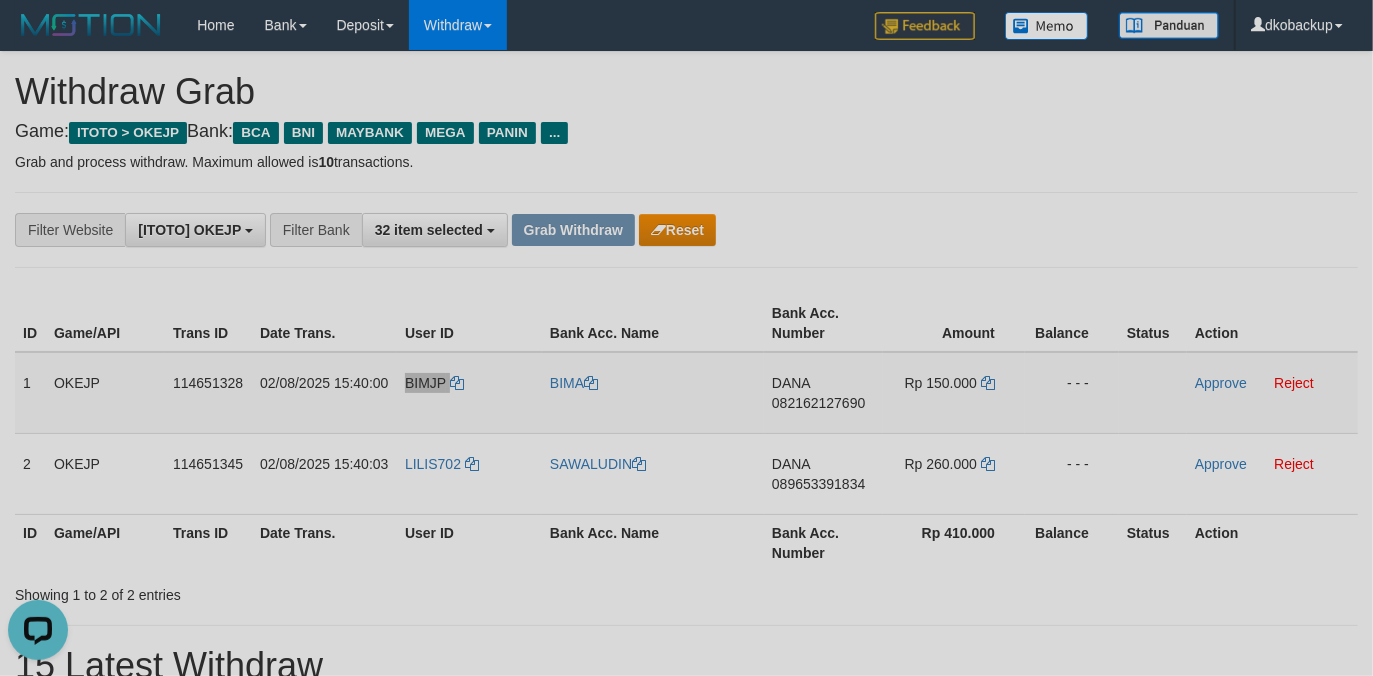 scroll, scrollTop: 0, scrollLeft: 0, axis: both 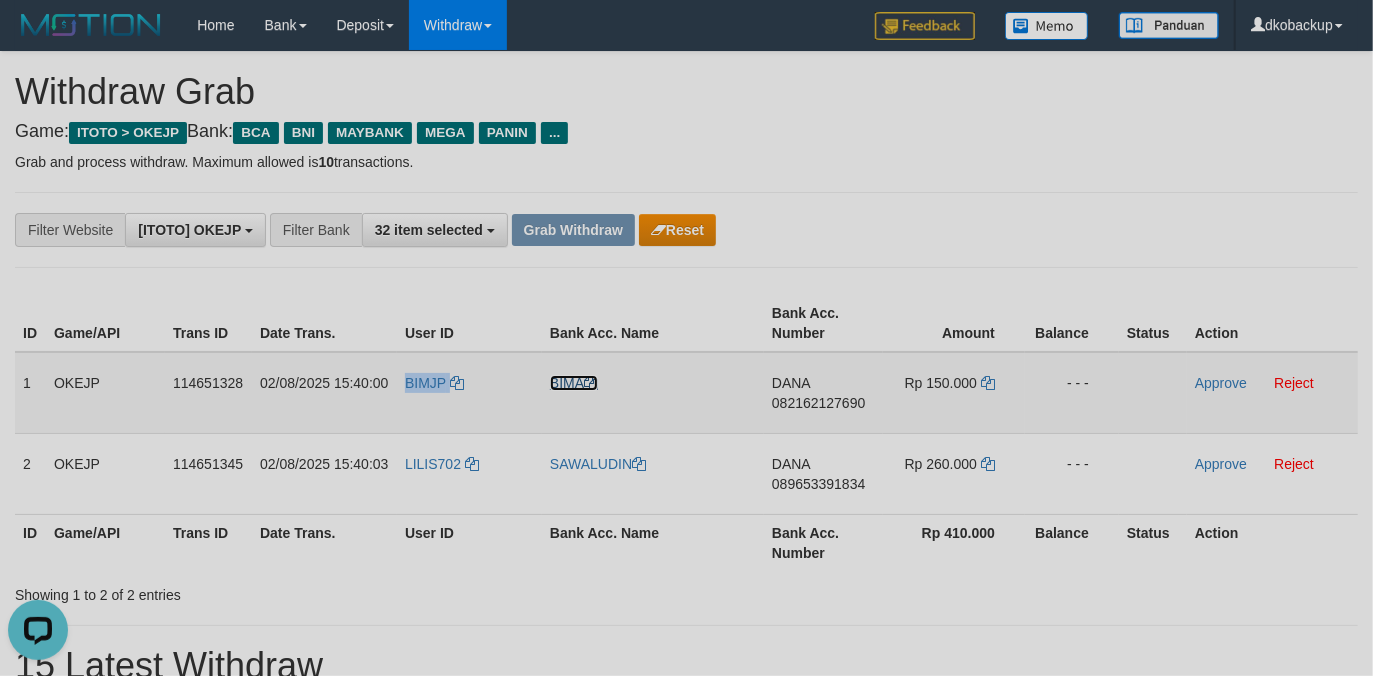 click on "BIMA" at bounding box center [574, 383] 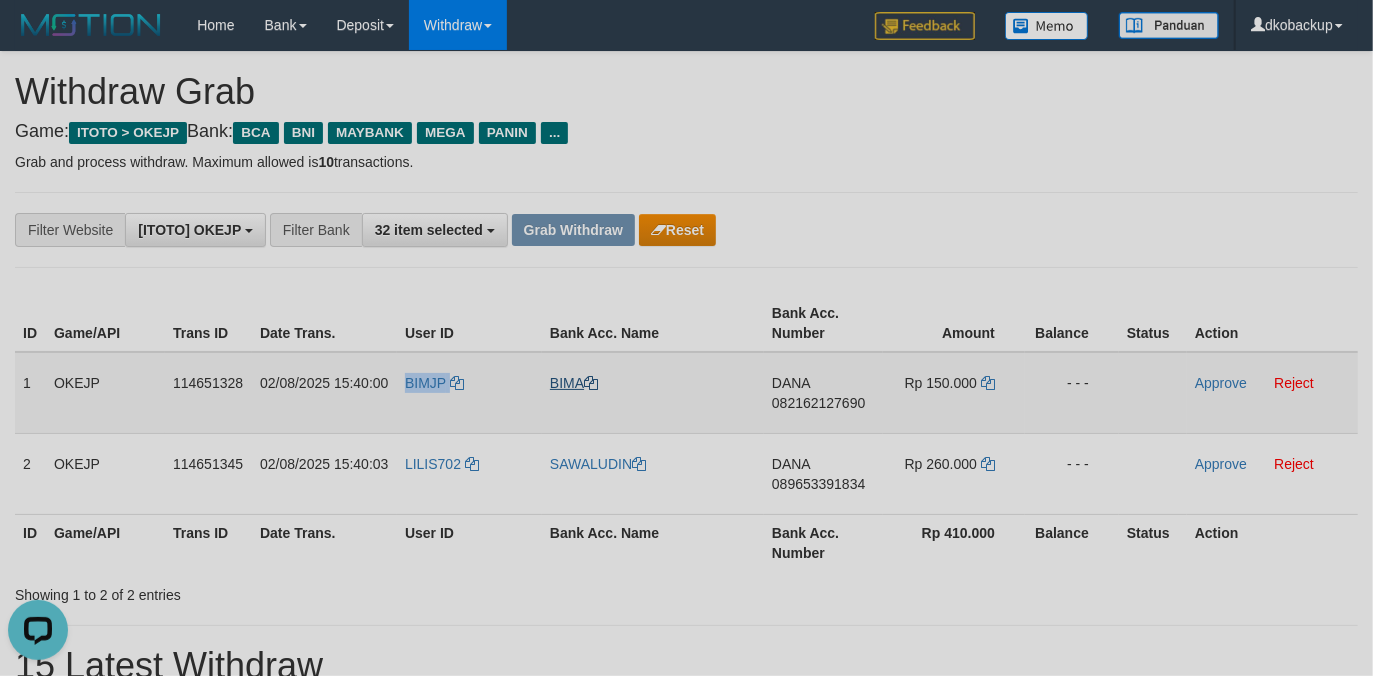 copy on "BIMJP" 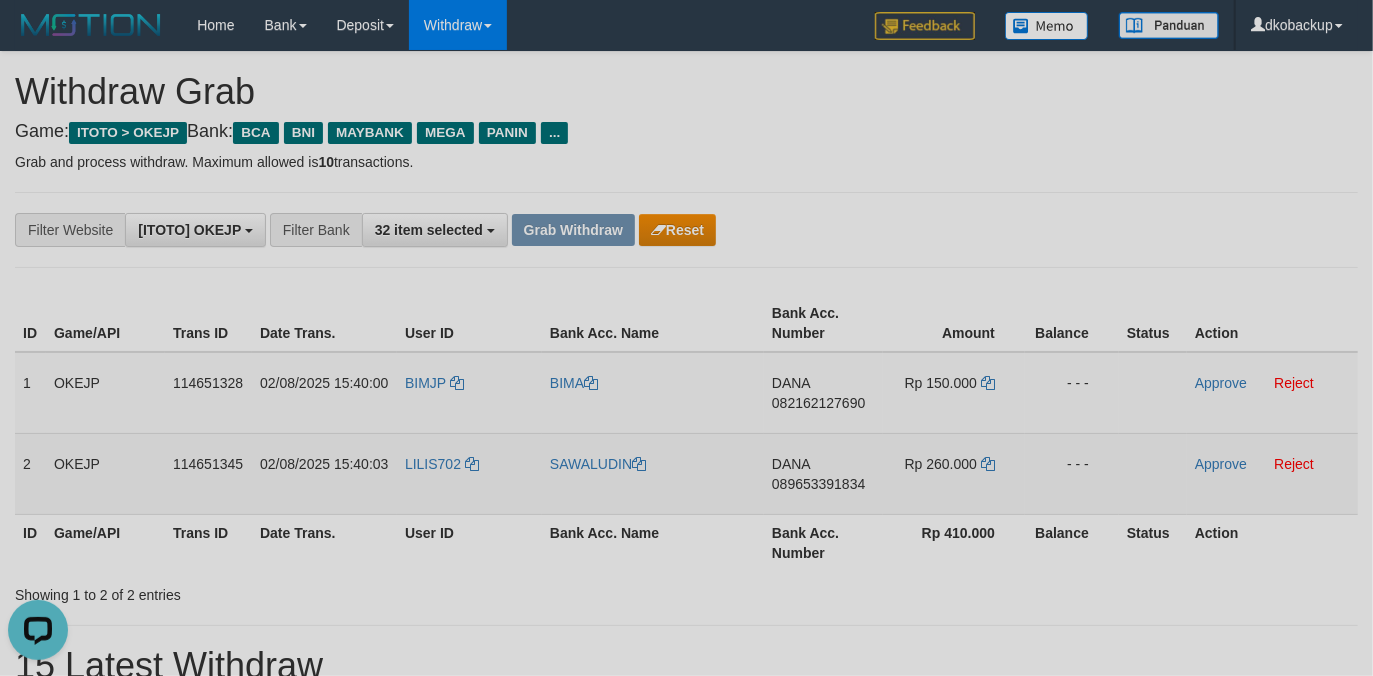 click on "LILIS702" at bounding box center [469, 473] 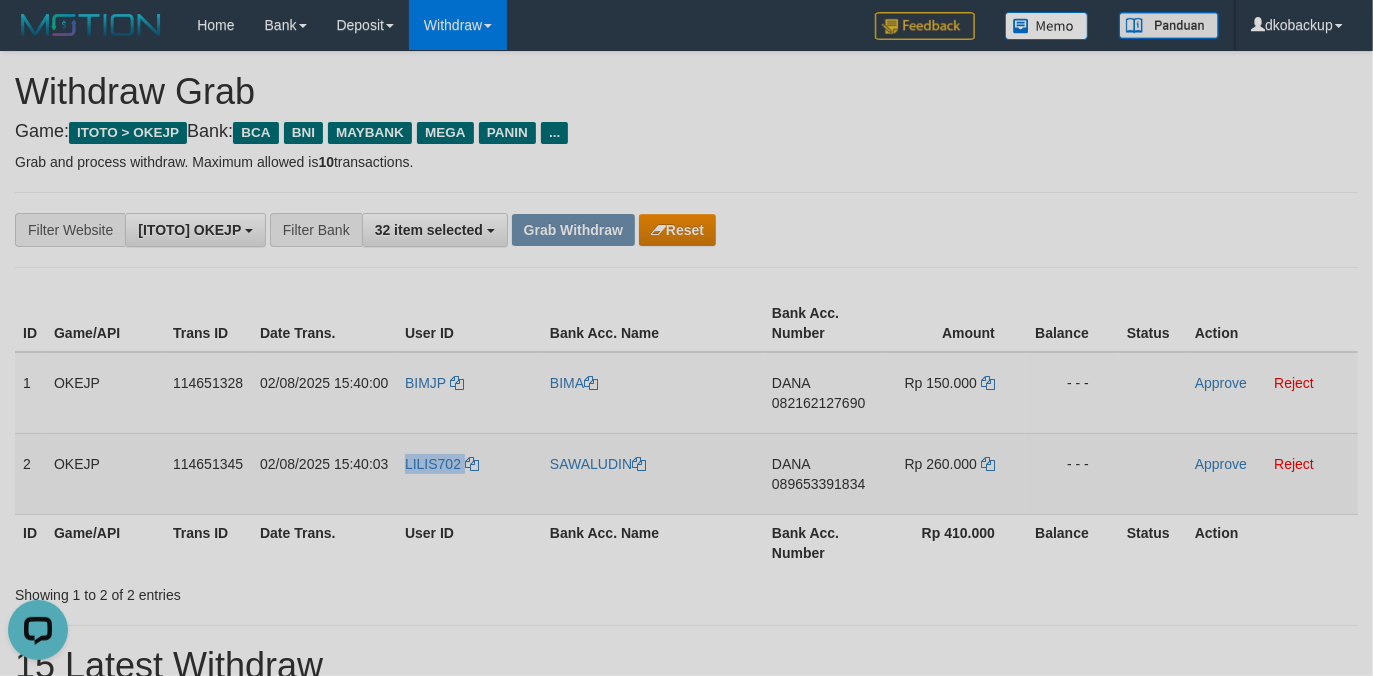 click on "LILIS702" at bounding box center (469, 473) 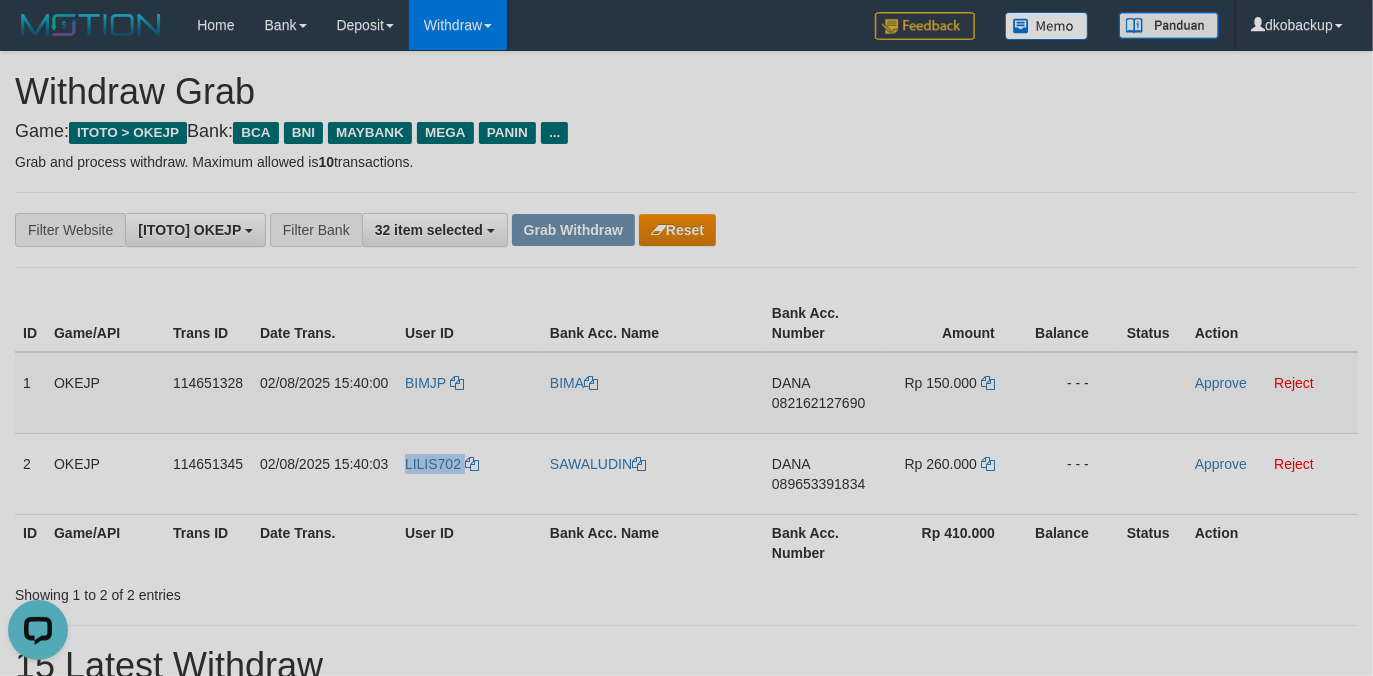 copy on "LILIS702" 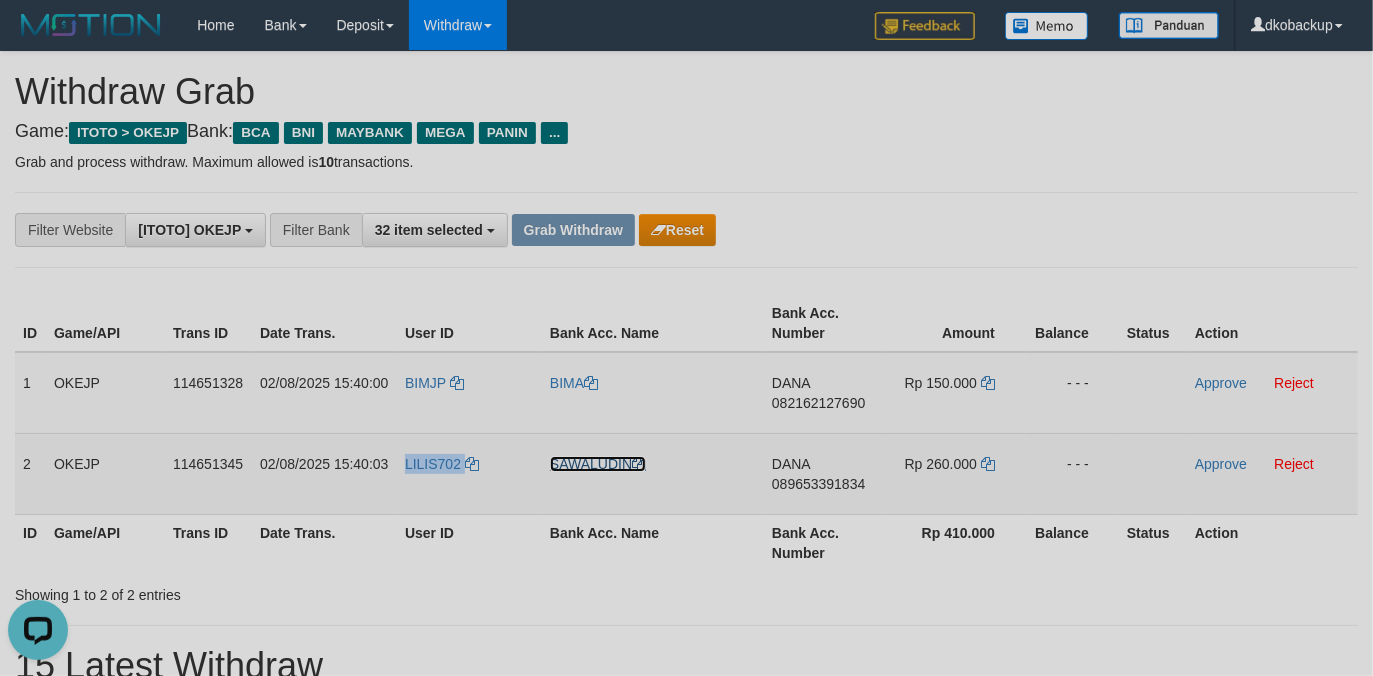drag, startPoint x: 572, startPoint y: 464, endPoint x: 546, endPoint y: 469, distance: 26.476404 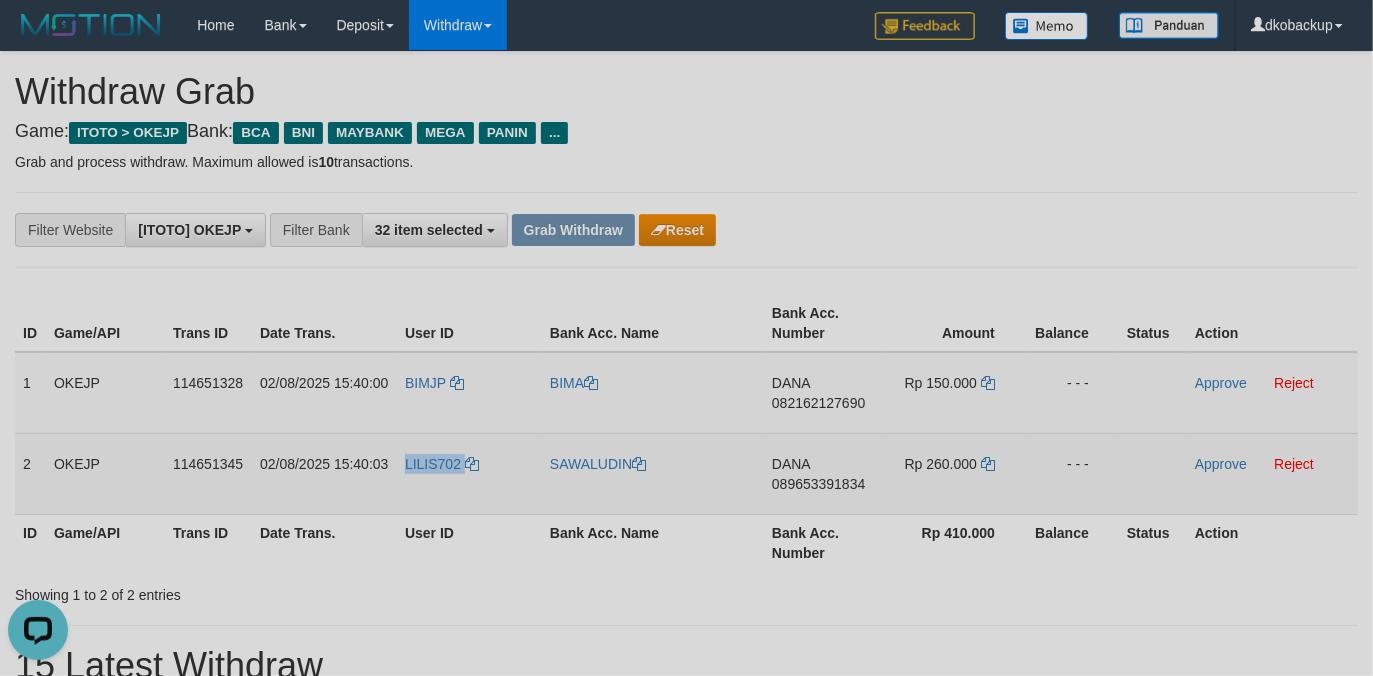 copy on "LILIS702" 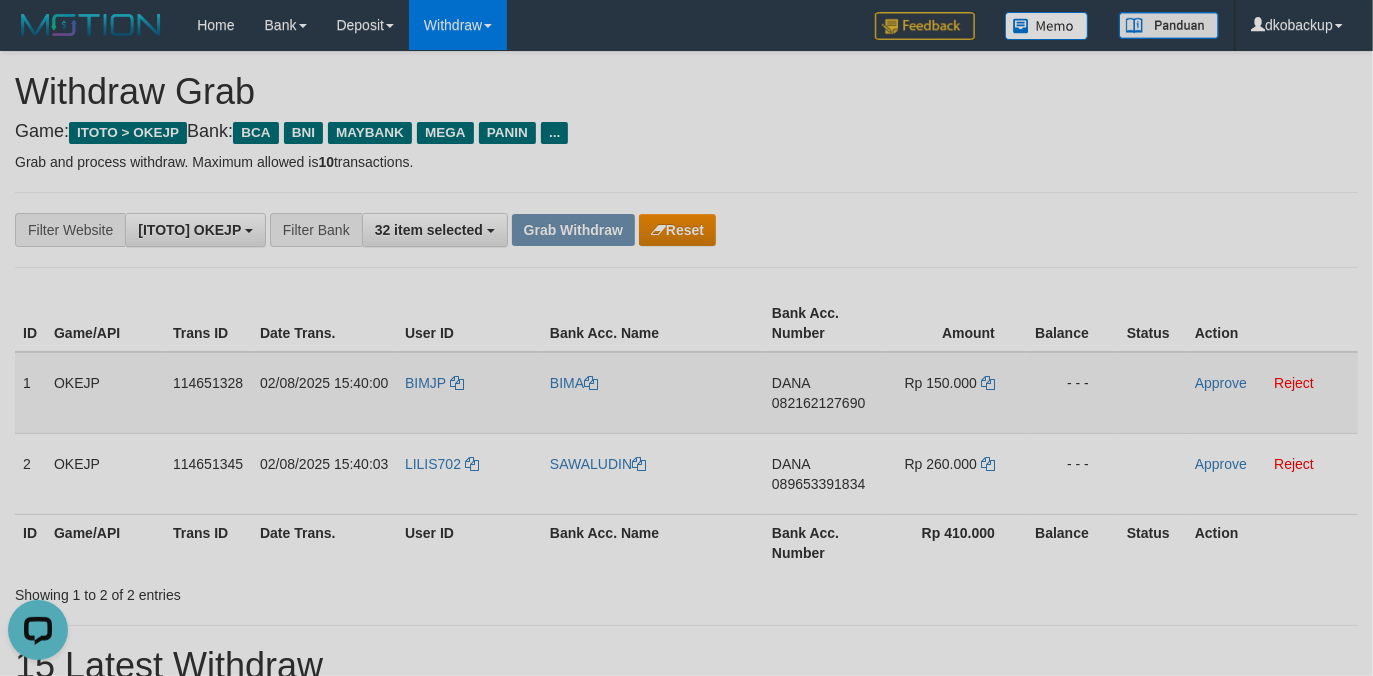 click on "082162127690" at bounding box center [818, 403] 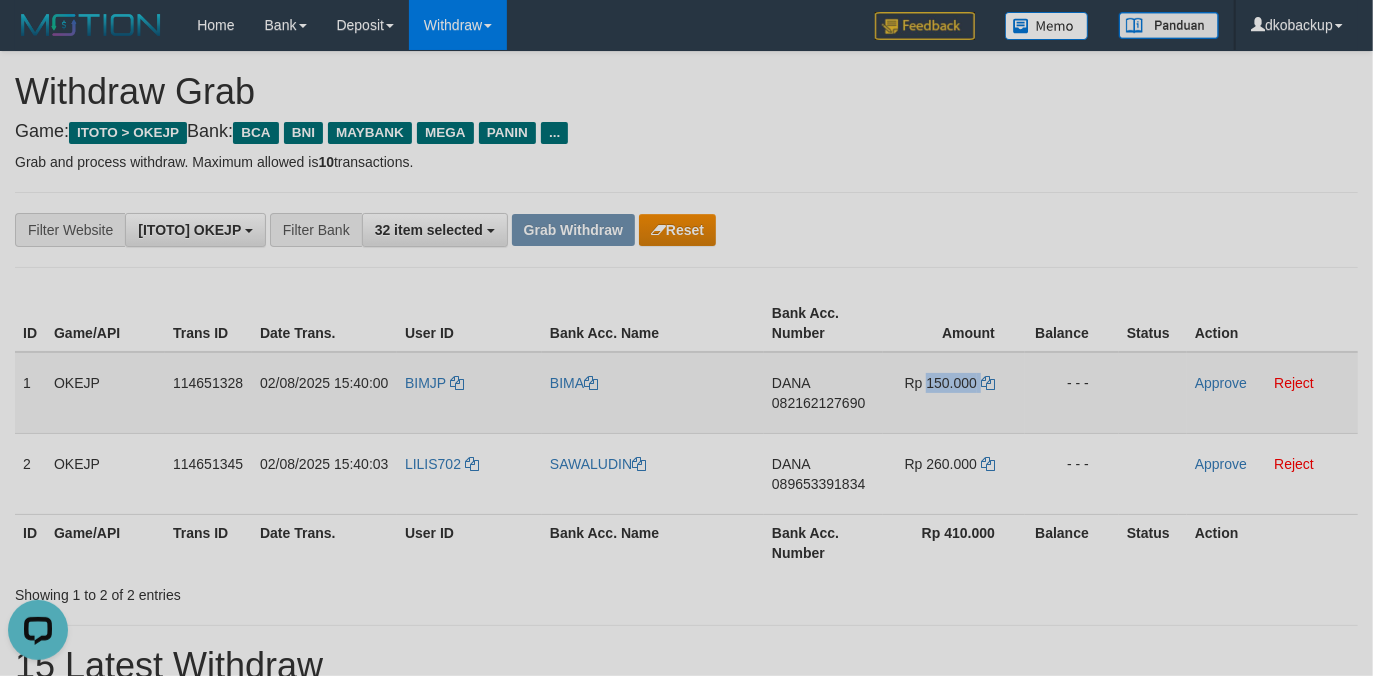 click on "Rp 150.000" at bounding box center [941, 383] 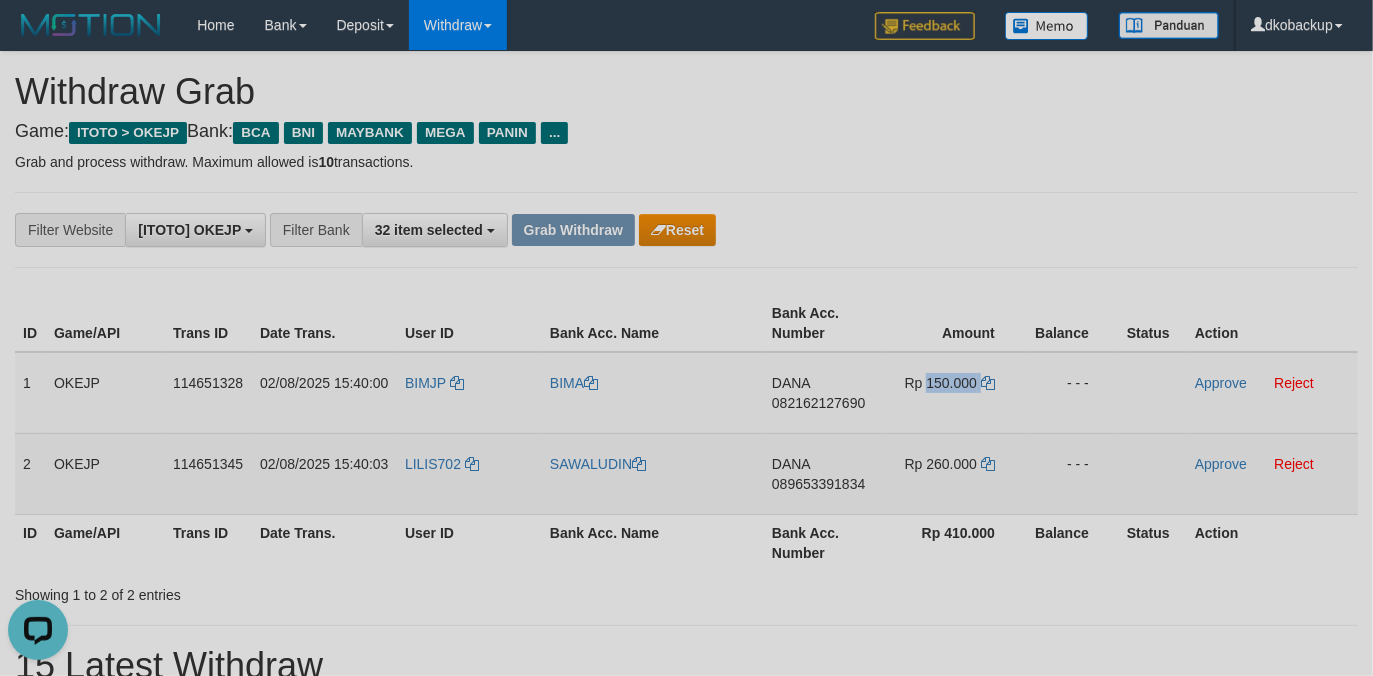 click on "089653391834" at bounding box center (818, 484) 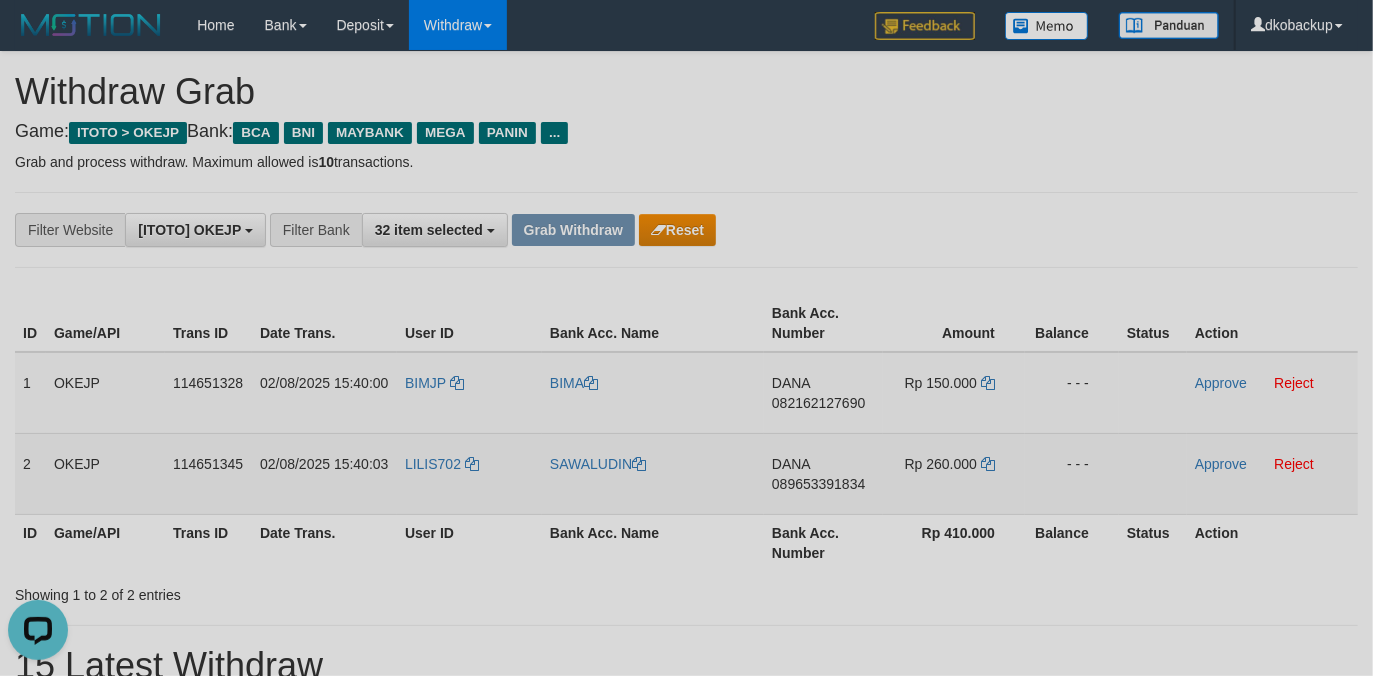 click on "Rp 260.000" at bounding box center (954, 473) 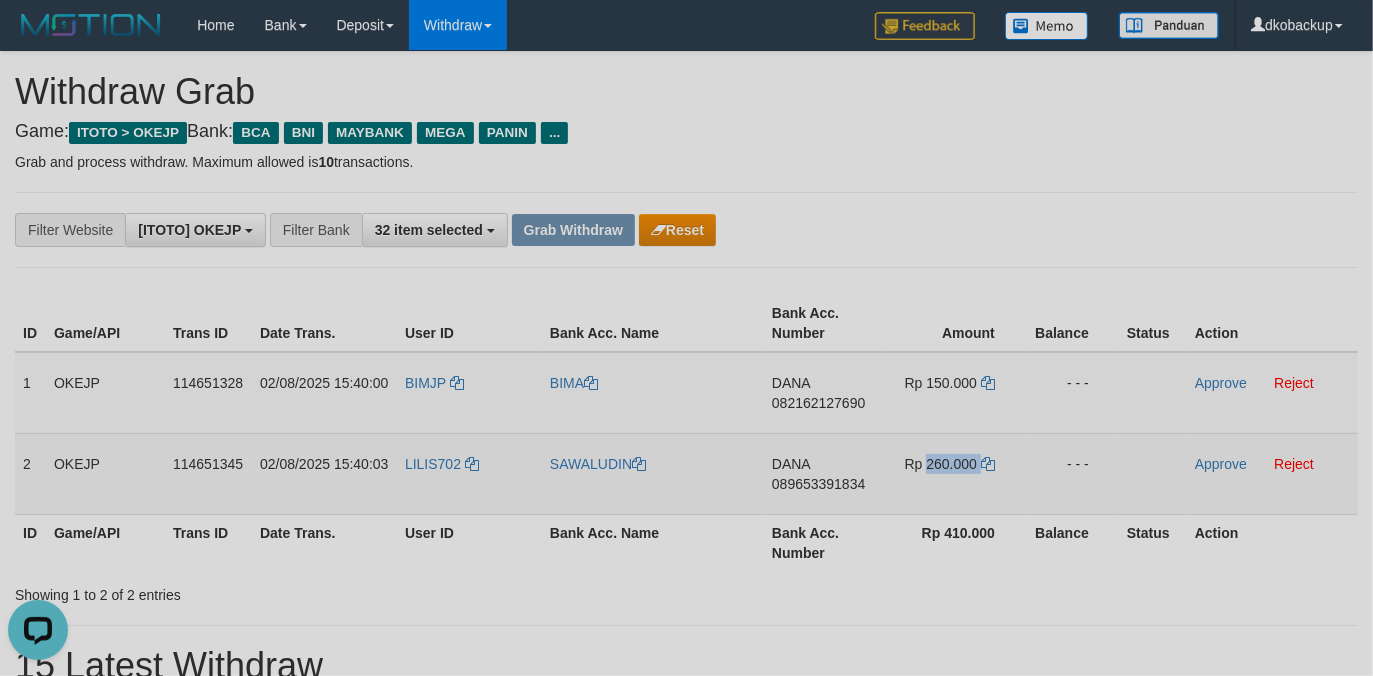 click on "Rp 260.000" at bounding box center (954, 473) 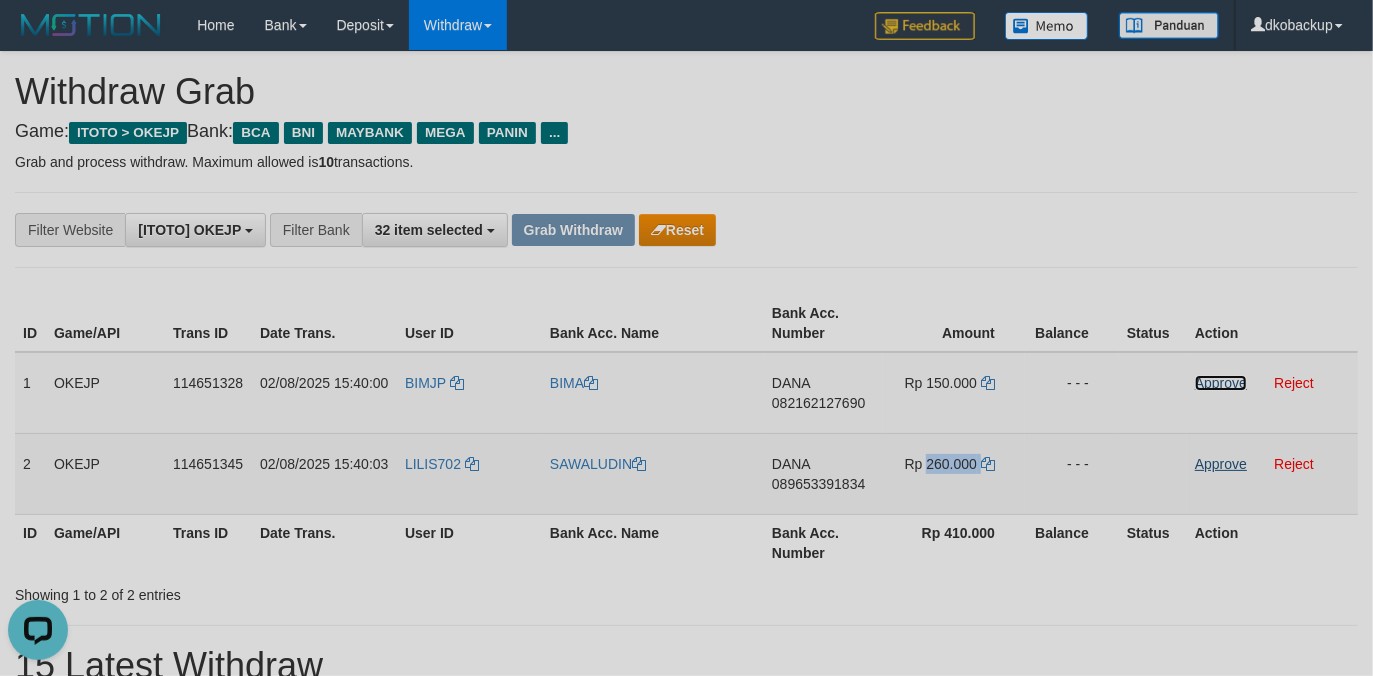 drag, startPoint x: 1213, startPoint y: 384, endPoint x: 1241, endPoint y: 456, distance: 77.25283 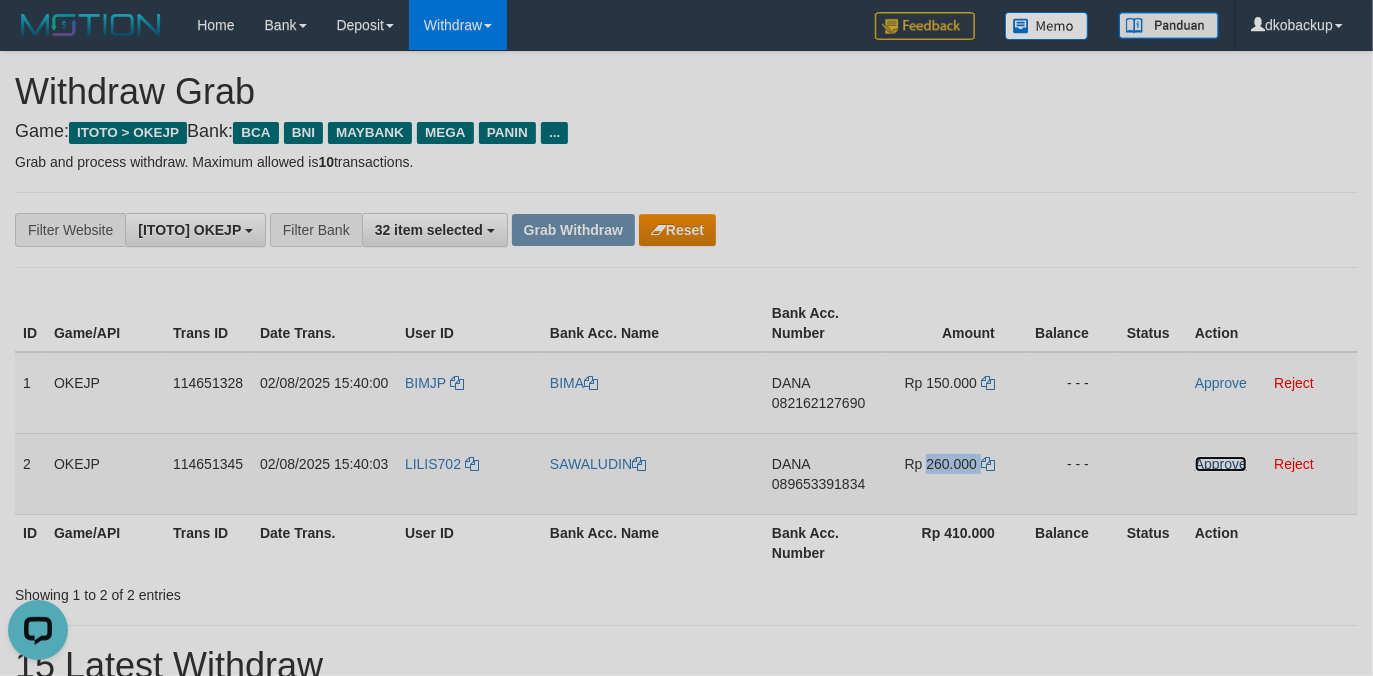 click on "Approve" at bounding box center [1221, 464] 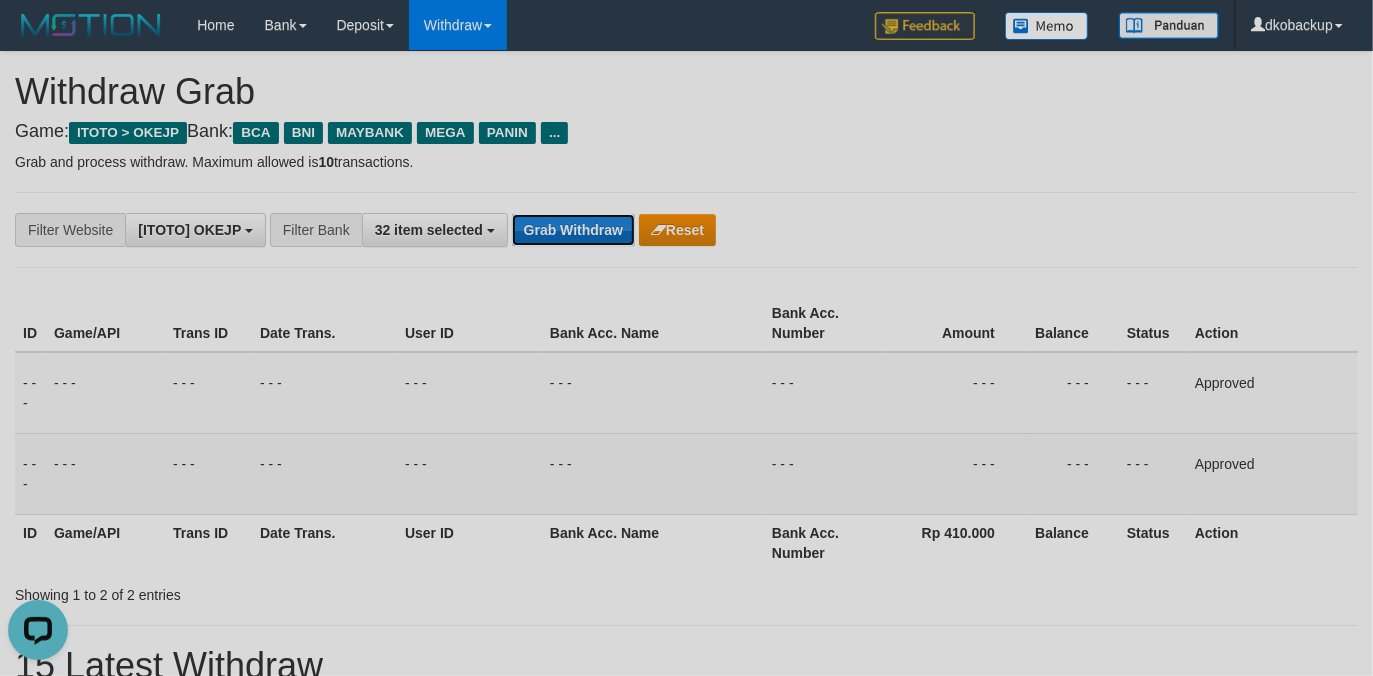 click on "Grab Withdraw" at bounding box center (573, 230) 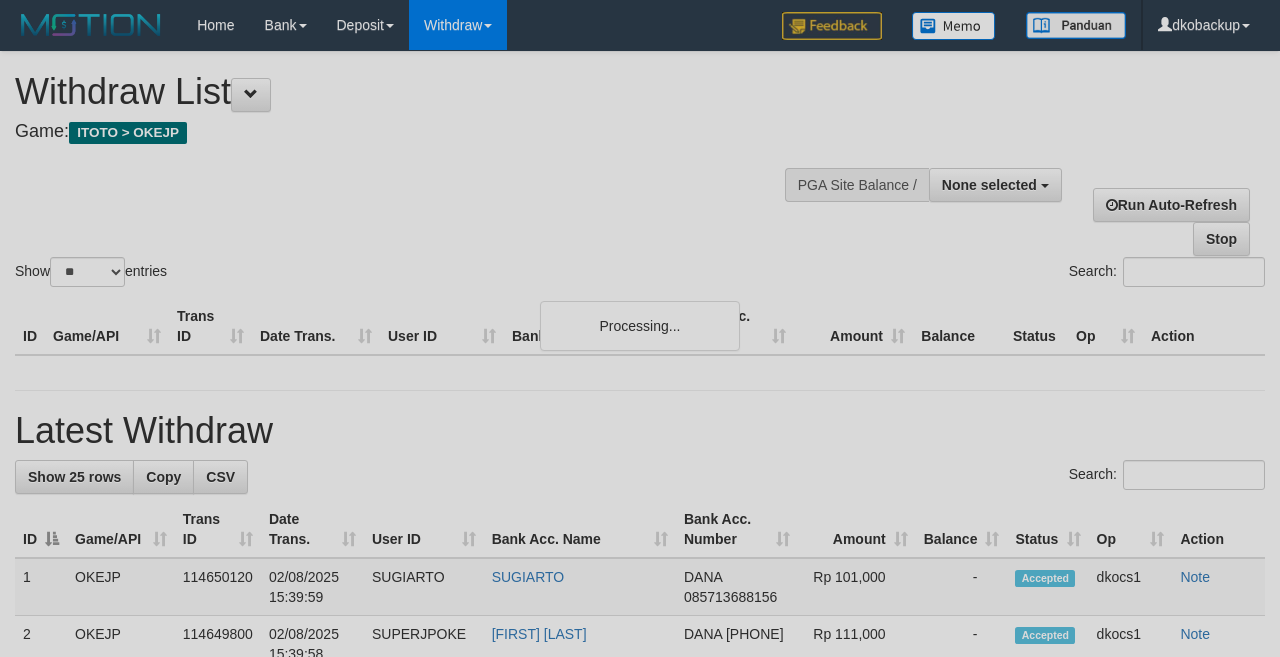 select 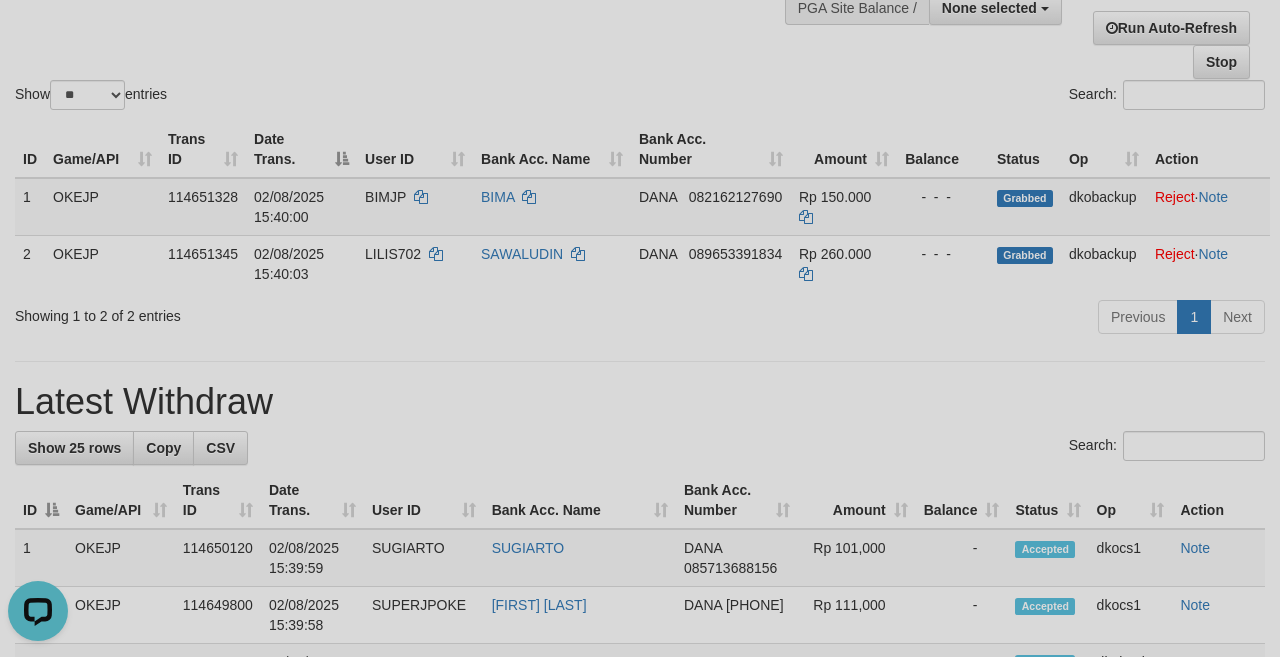scroll, scrollTop: 0, scrollLeft: 0, axis: both 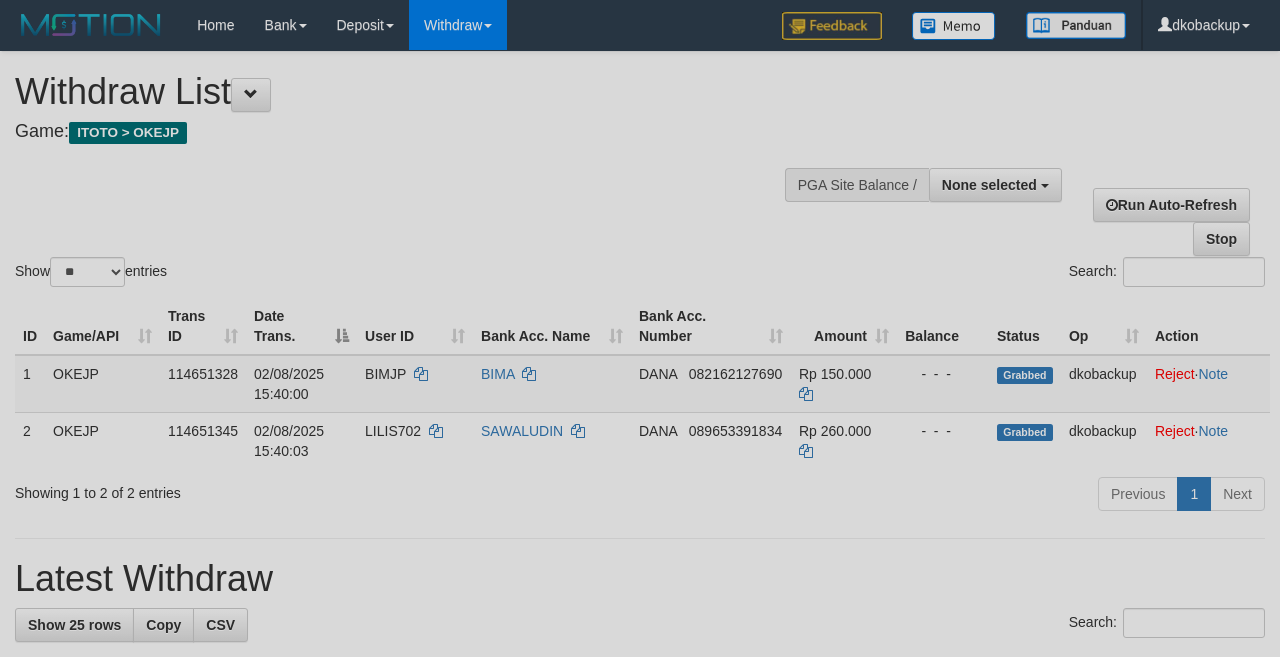 select 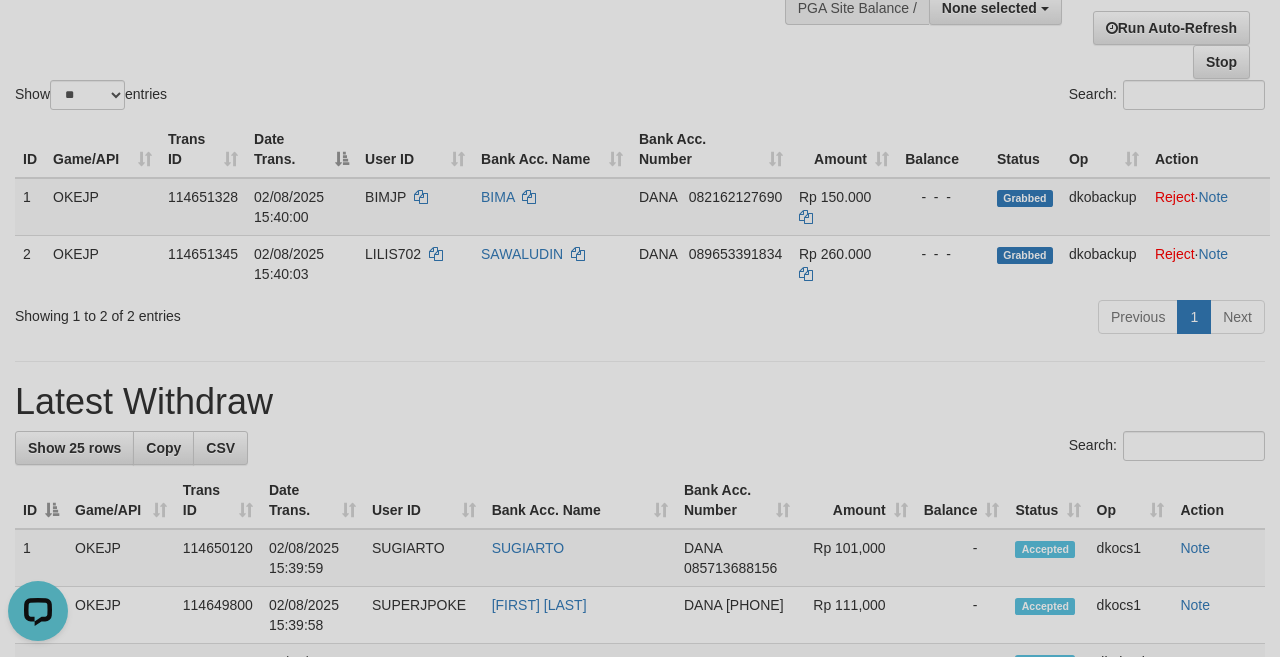 scroll, scrollTop: 0, scrollLeft: 0, axis: both 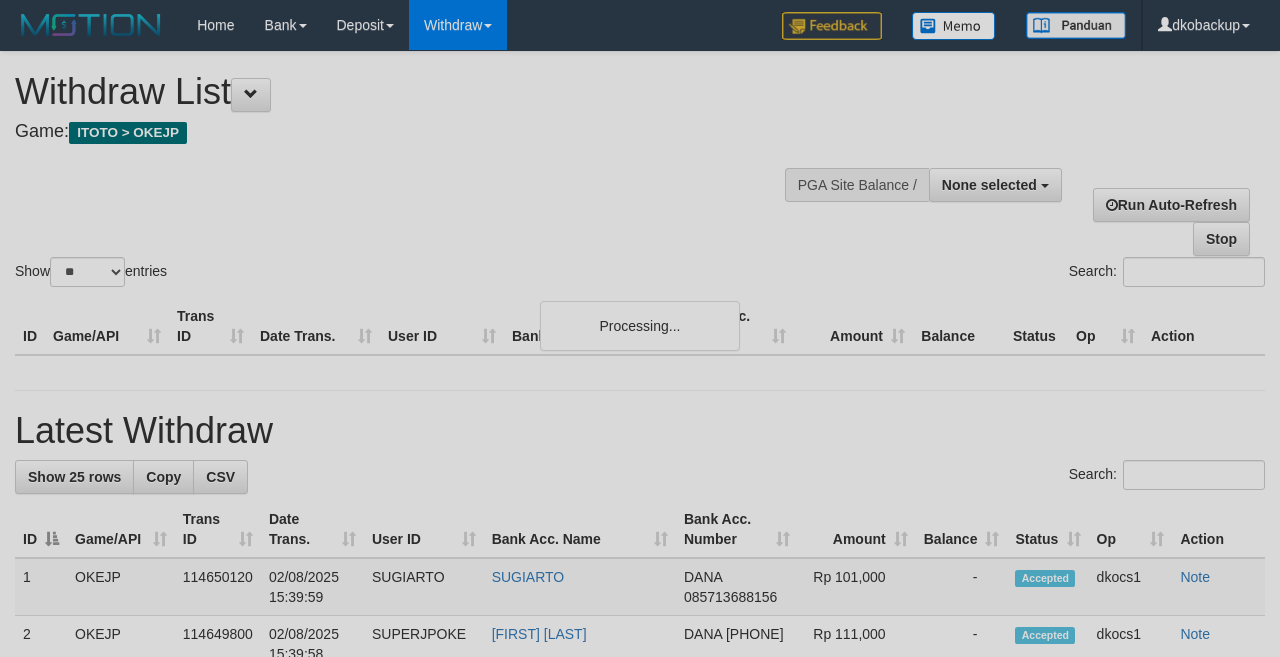 select 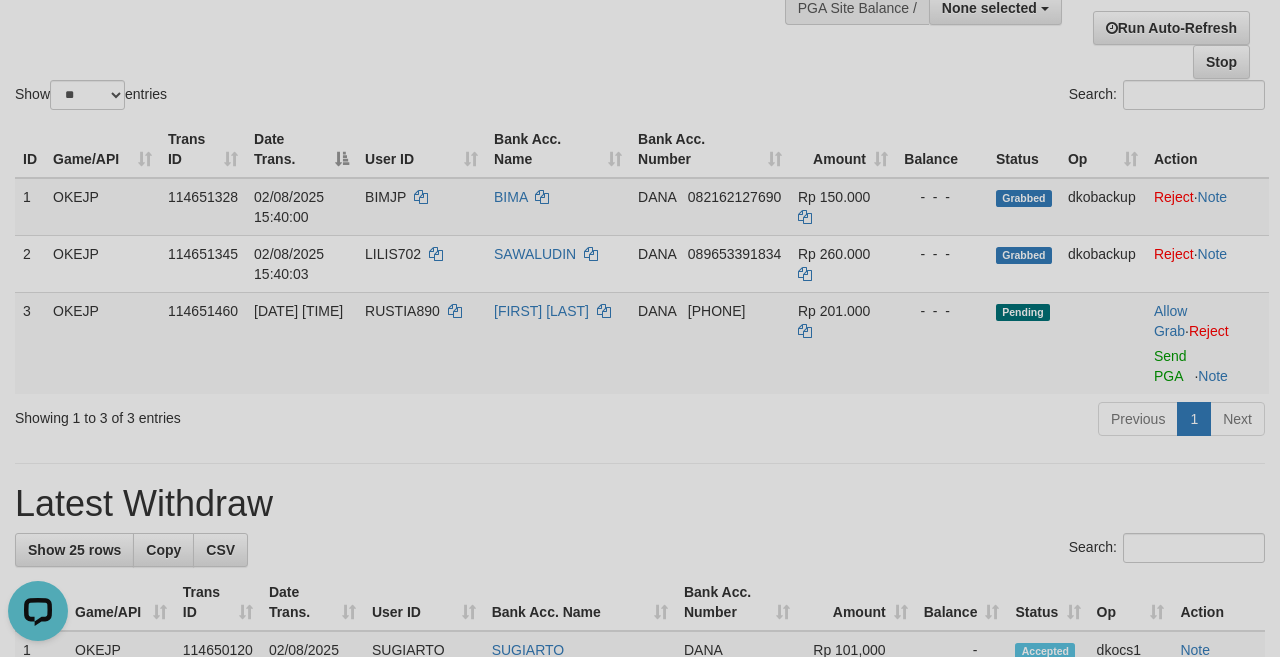 scroll, scrollTop: 0, scrollLeft: 0, axis: both 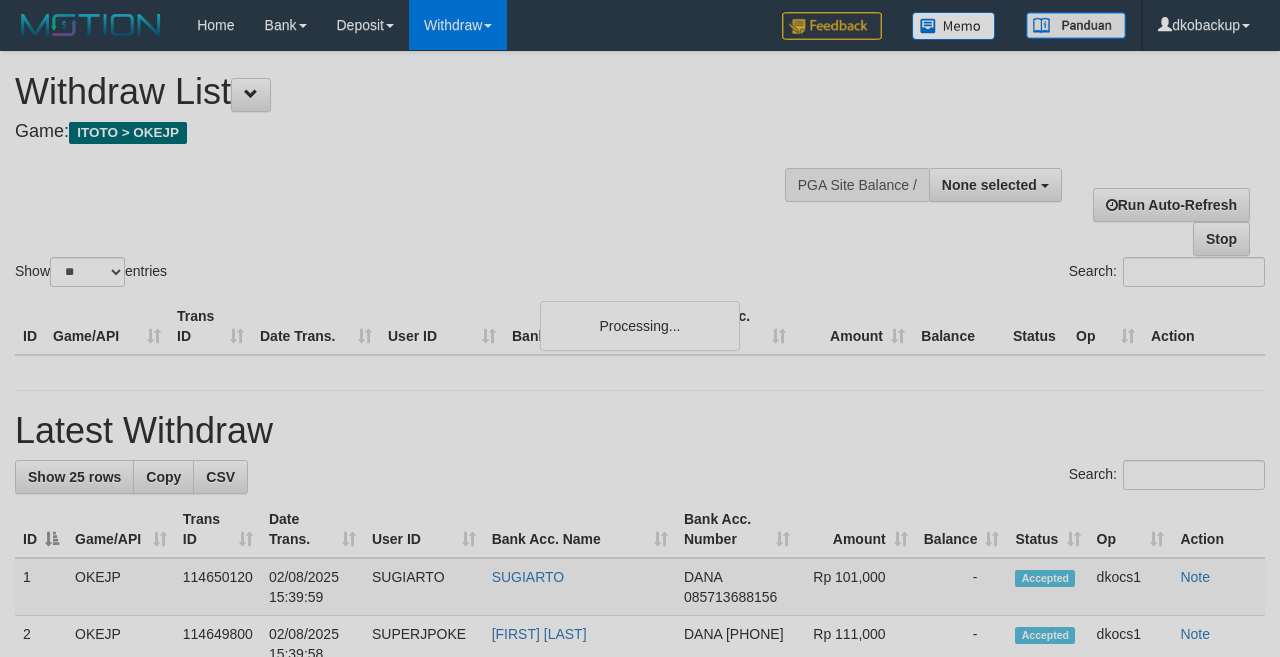 select 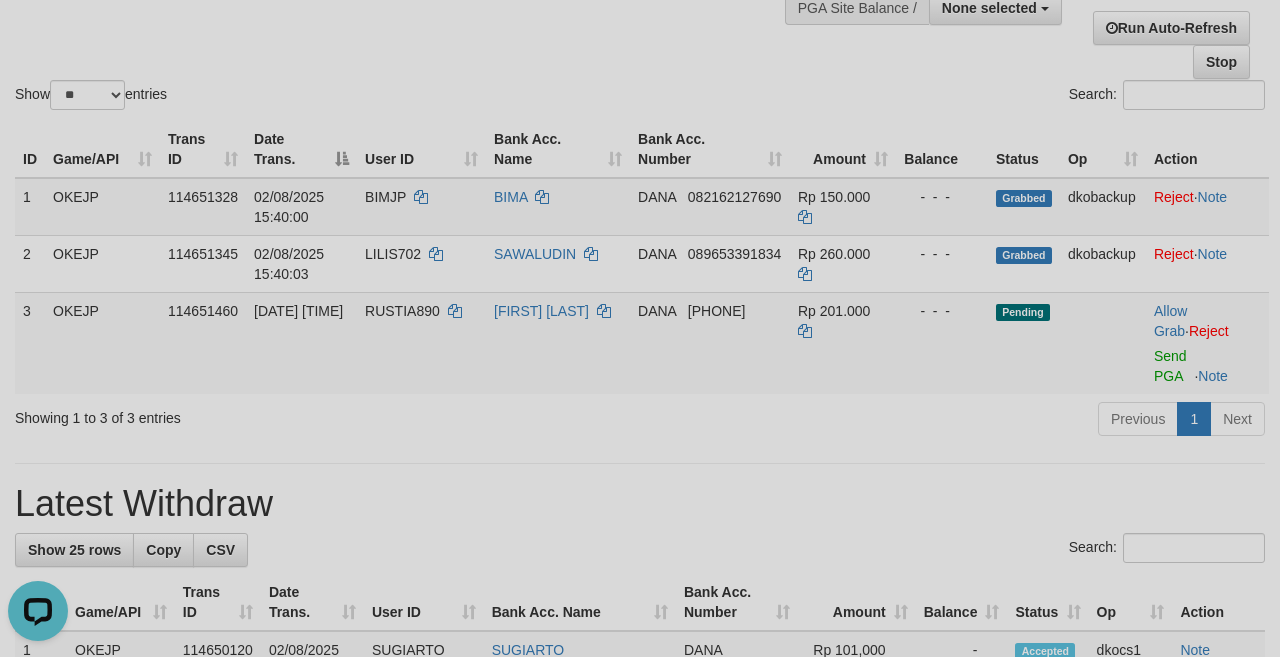 scroll, scrollTop: 0, scrollLeft: 0, axis: both 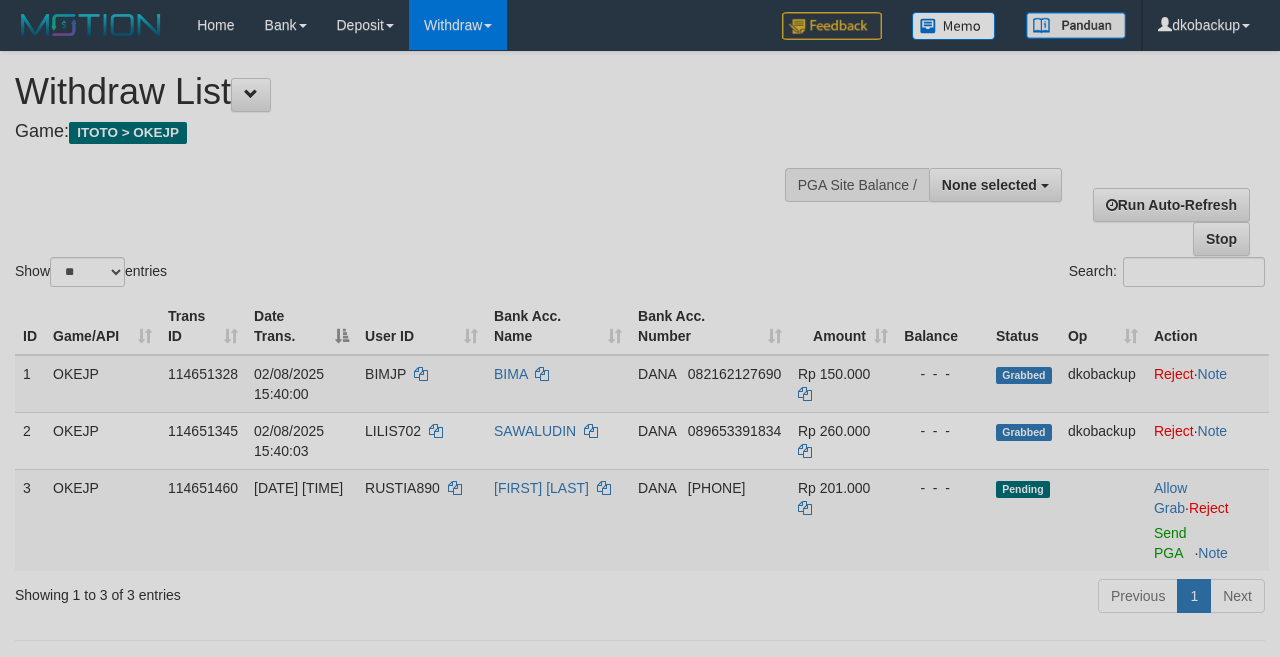 select 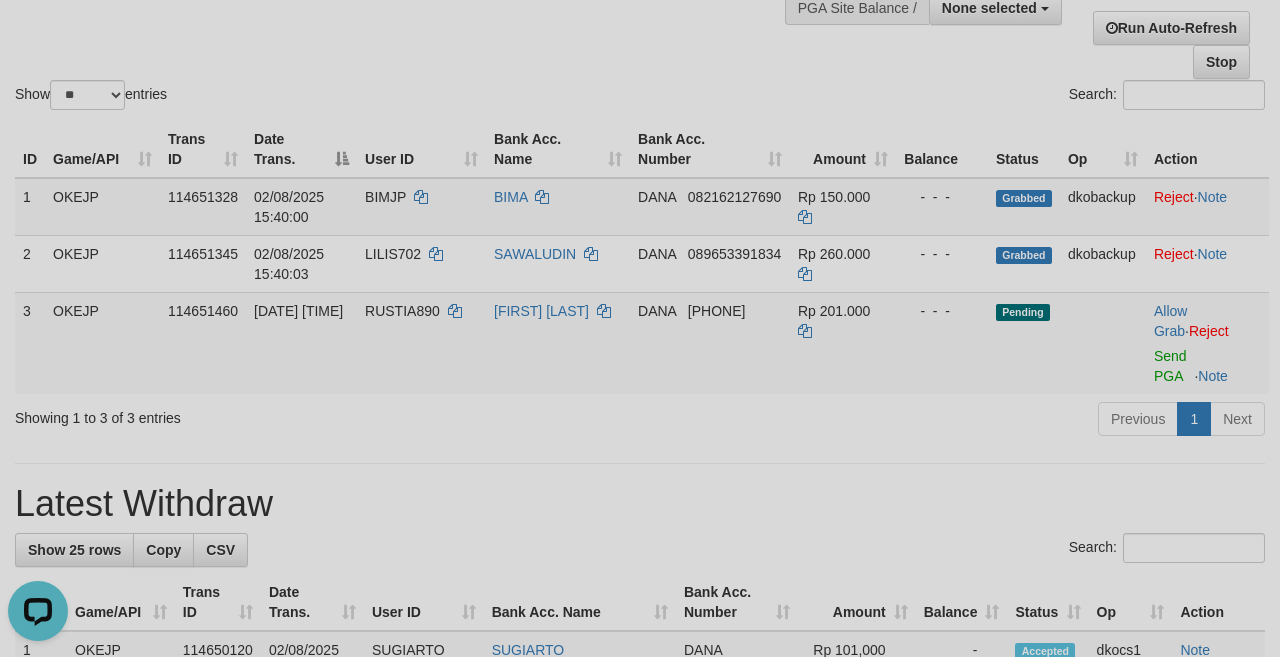 scroll, scrollTop: 0, scrollLeft: 0, axis: both 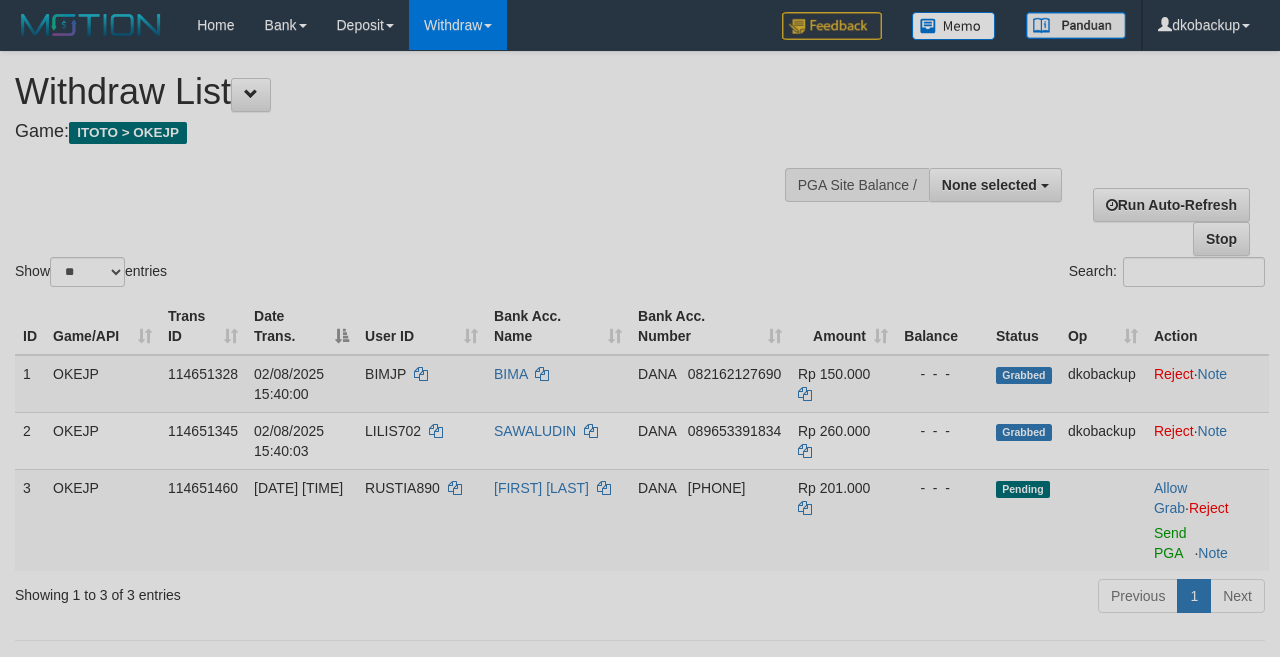 select 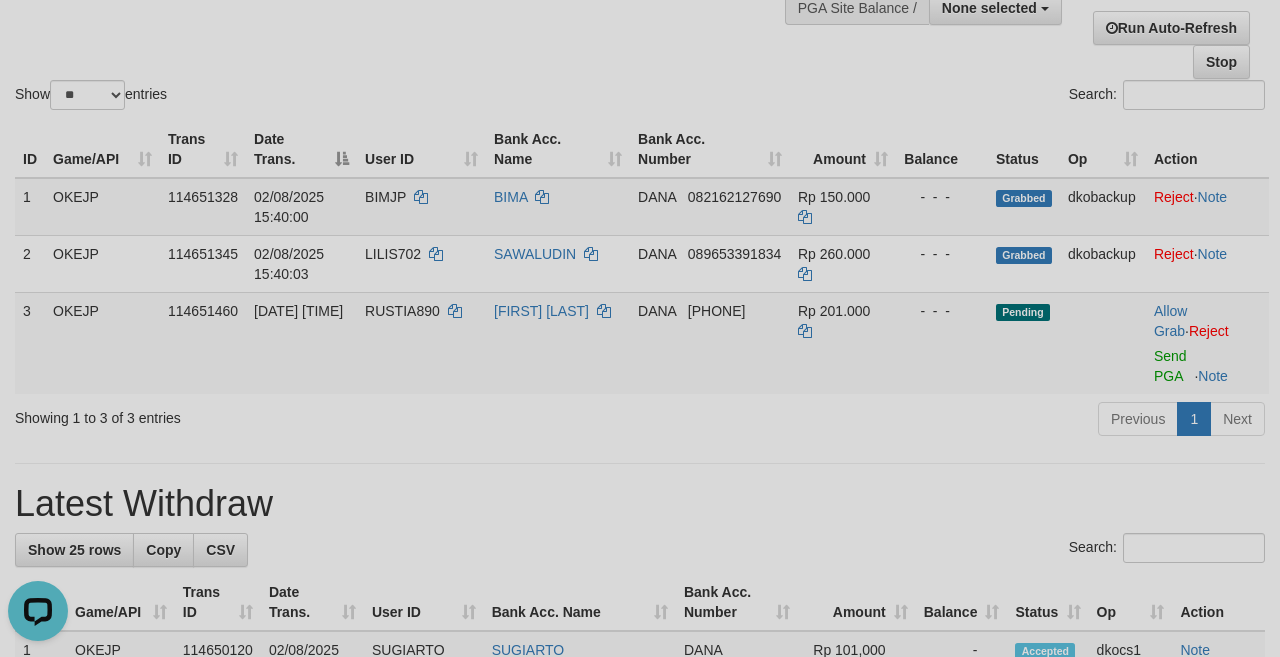 scroll, scrollTop: 0, scrollLeft: 0, axis: both 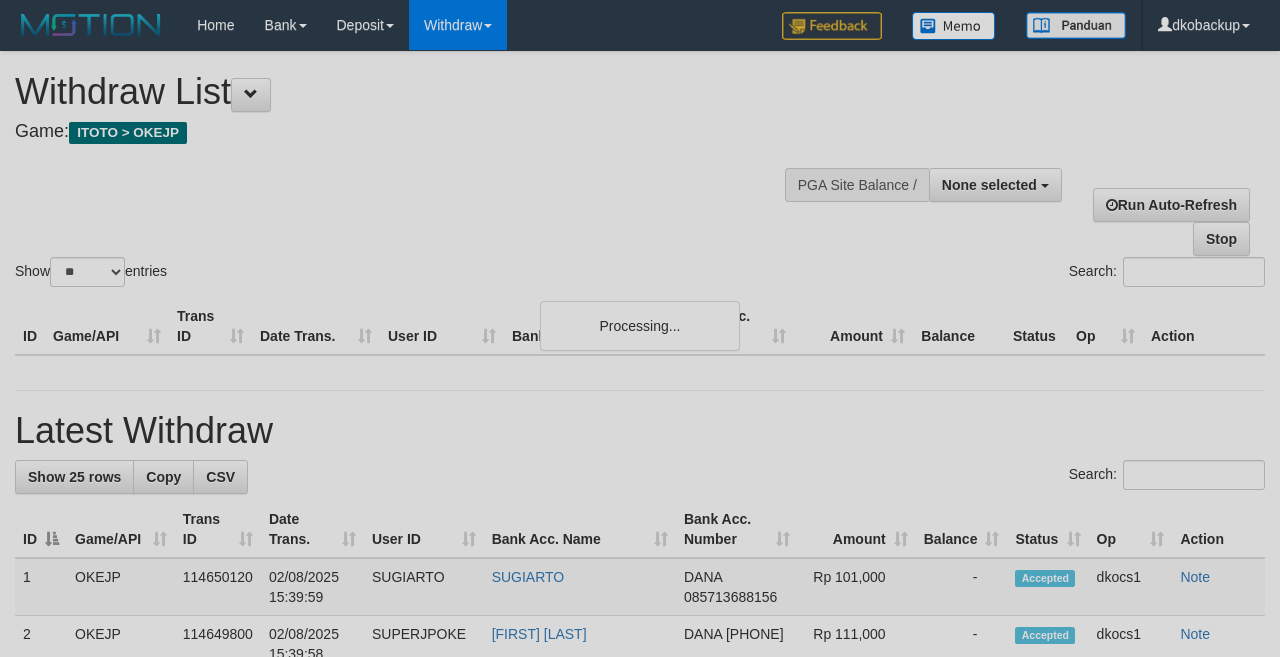 select 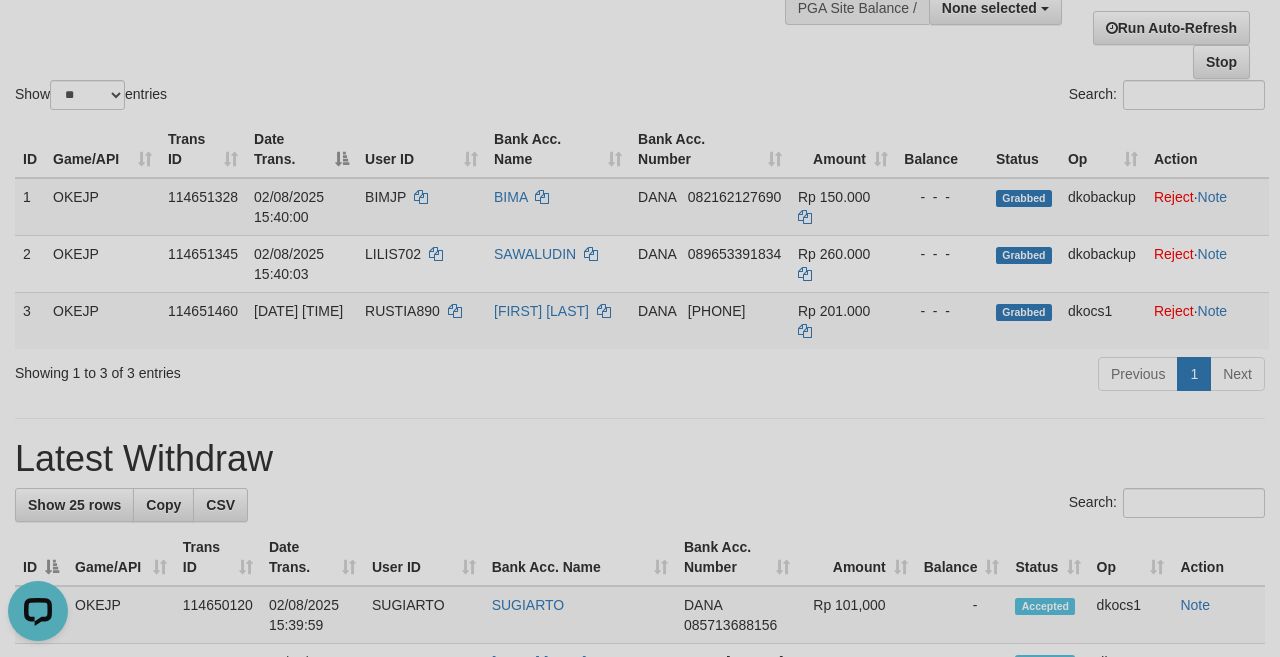 scroll, scrollTop: 0, scrollLeft: 0, axis: both 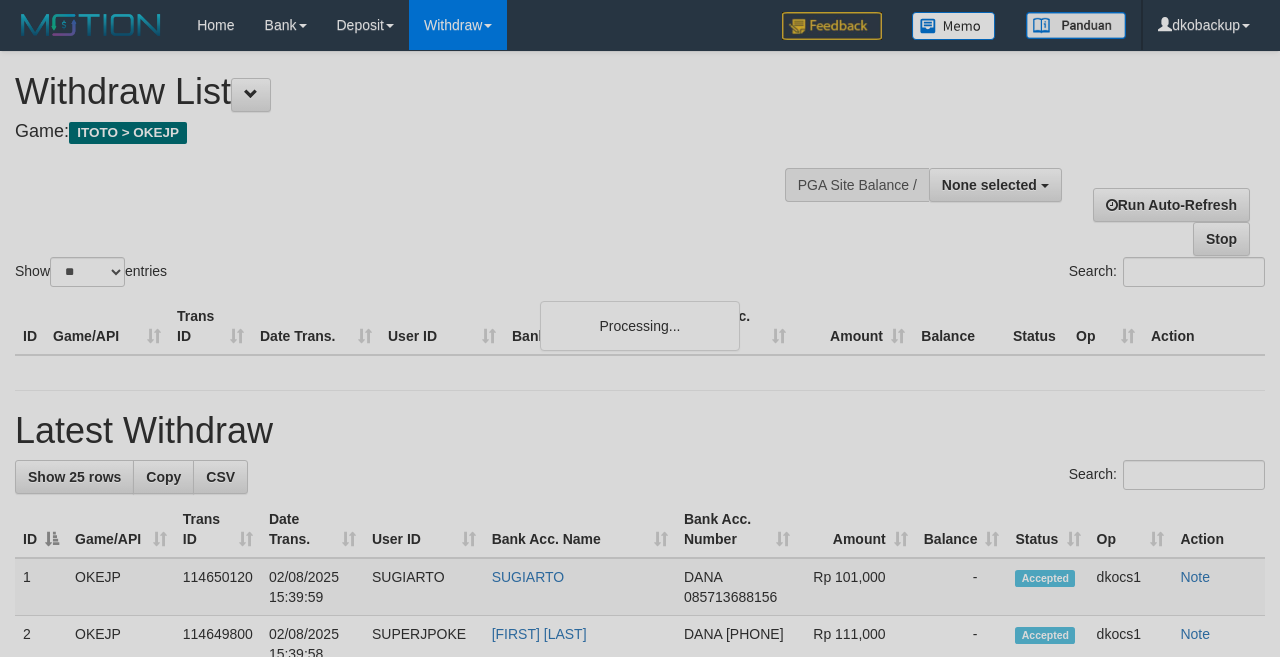 select 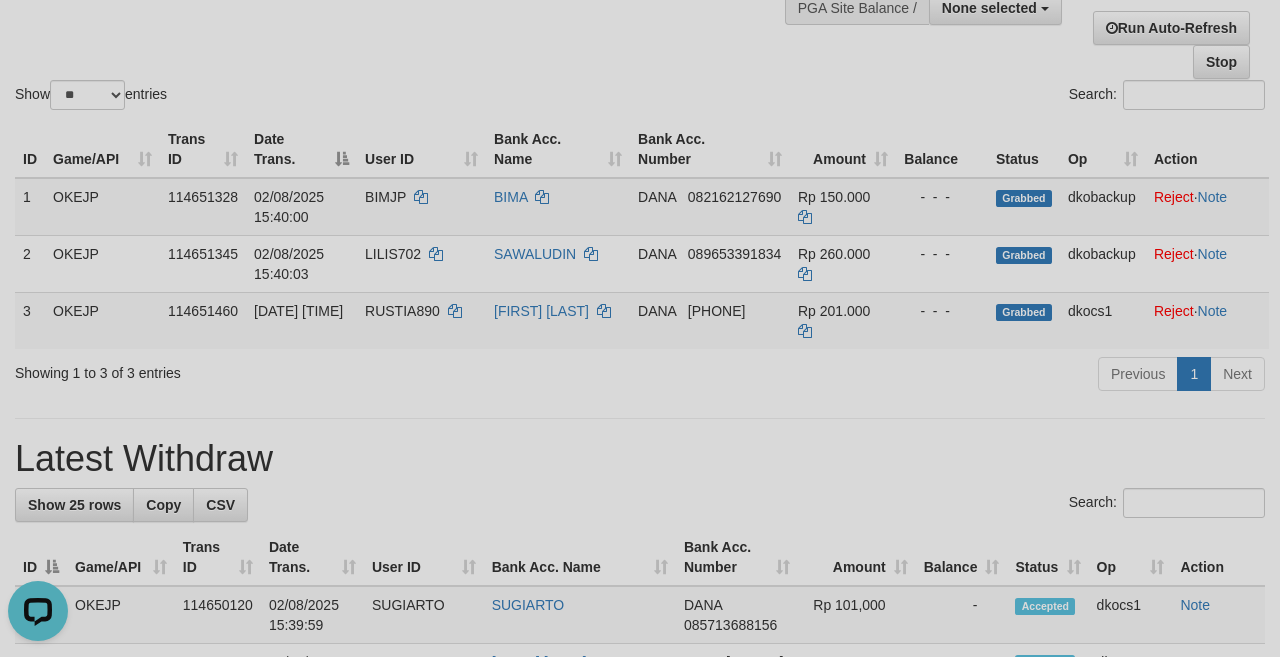 scroll, scrollTop: 0, scrollLeft: 0, axis: both 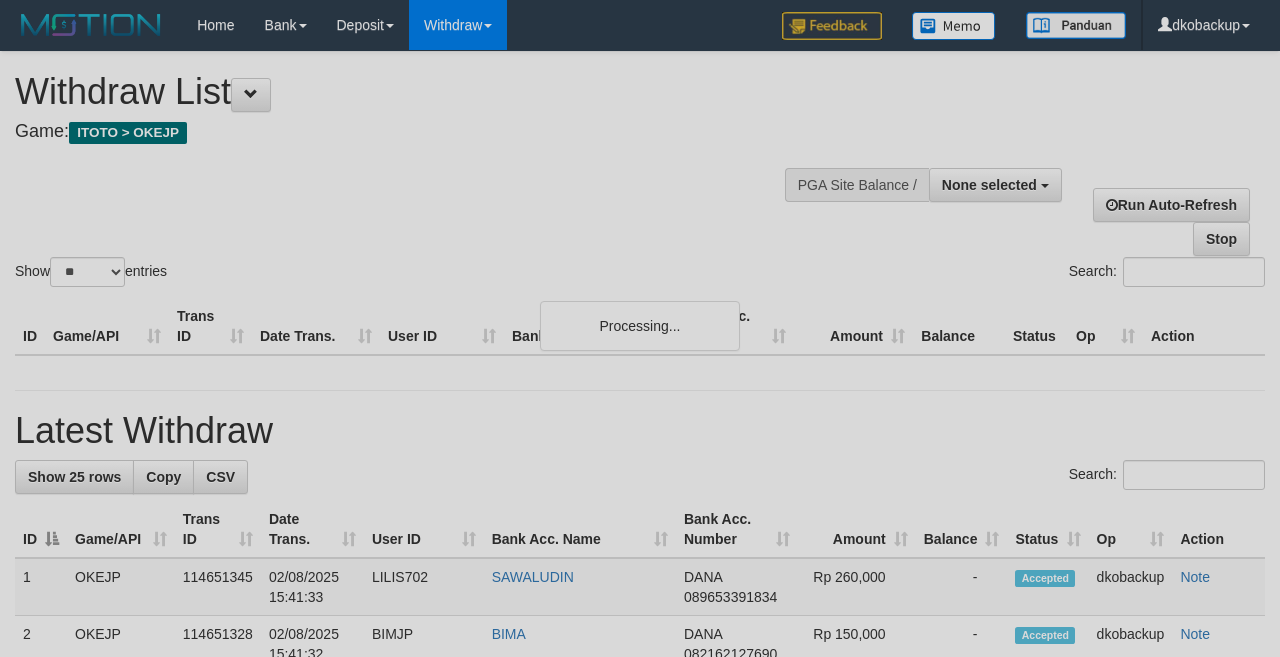 select 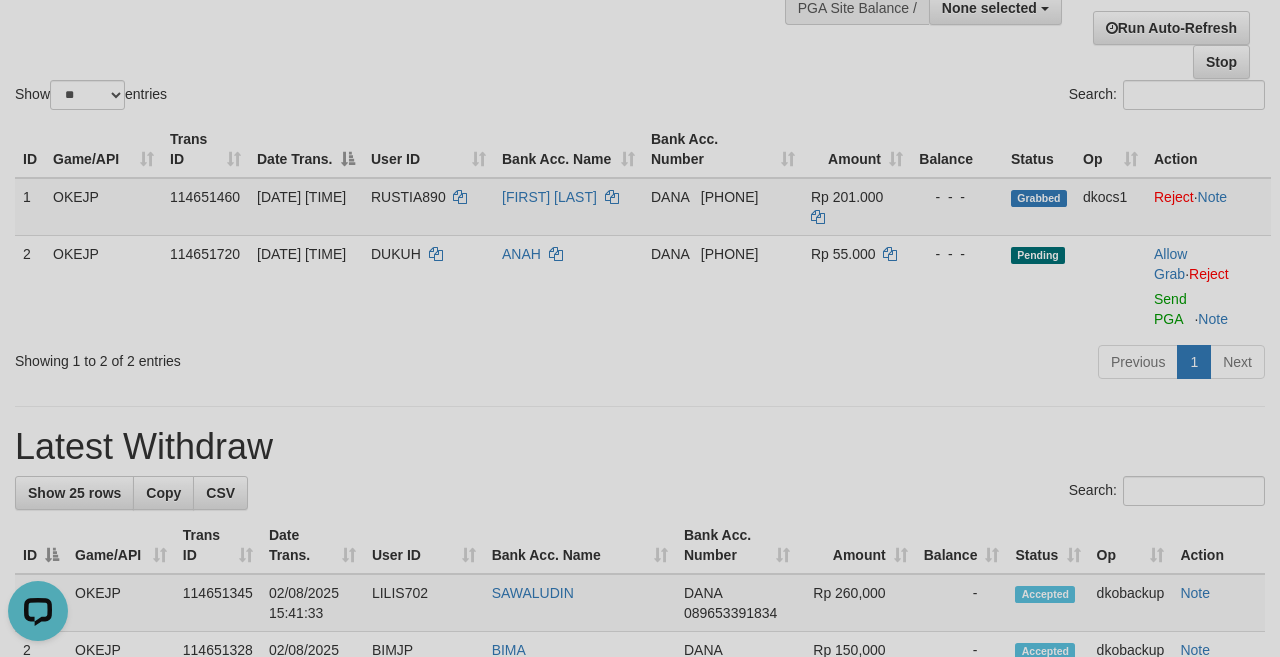 scroll, scrollTop: 0, scrollLeft: 0, axis: both 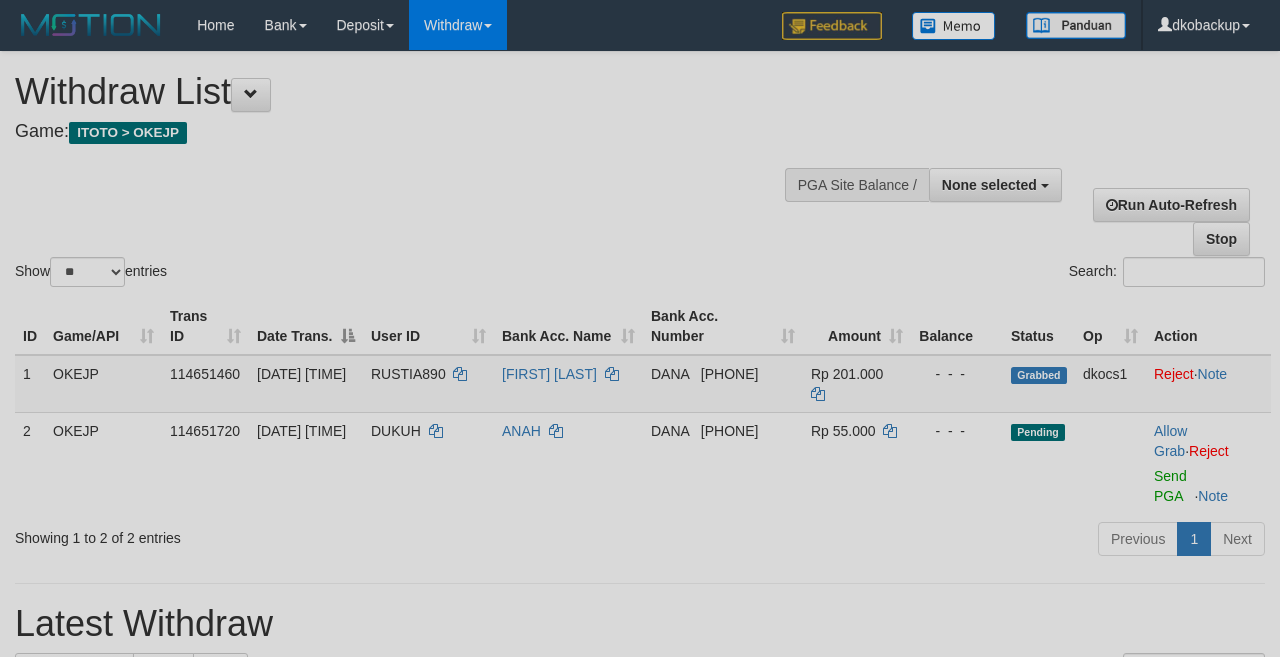 select 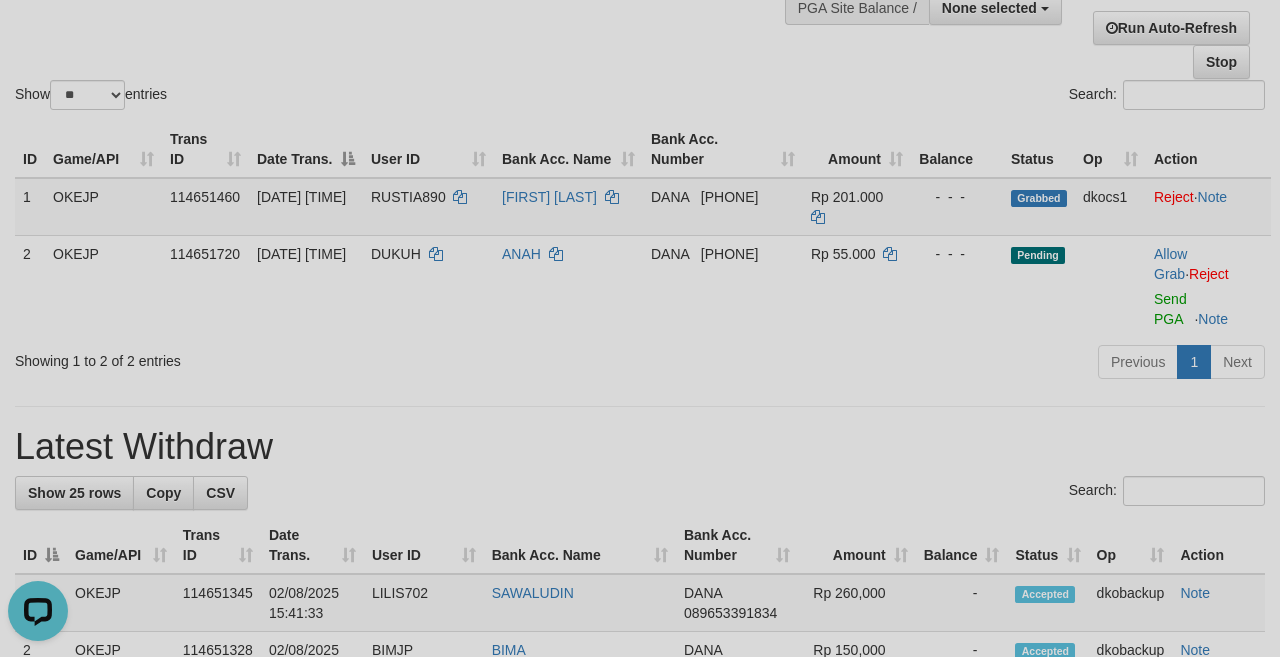 scroll, scrollTop: 0, scrollLeft: 0, axis: both 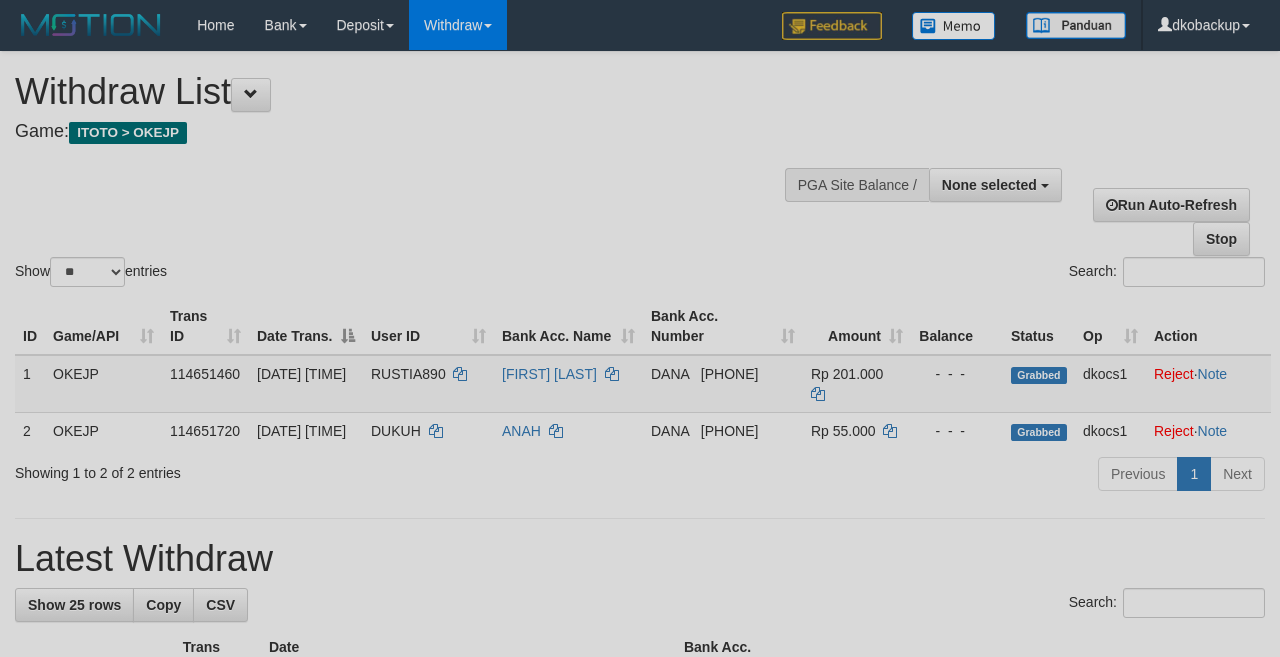 select 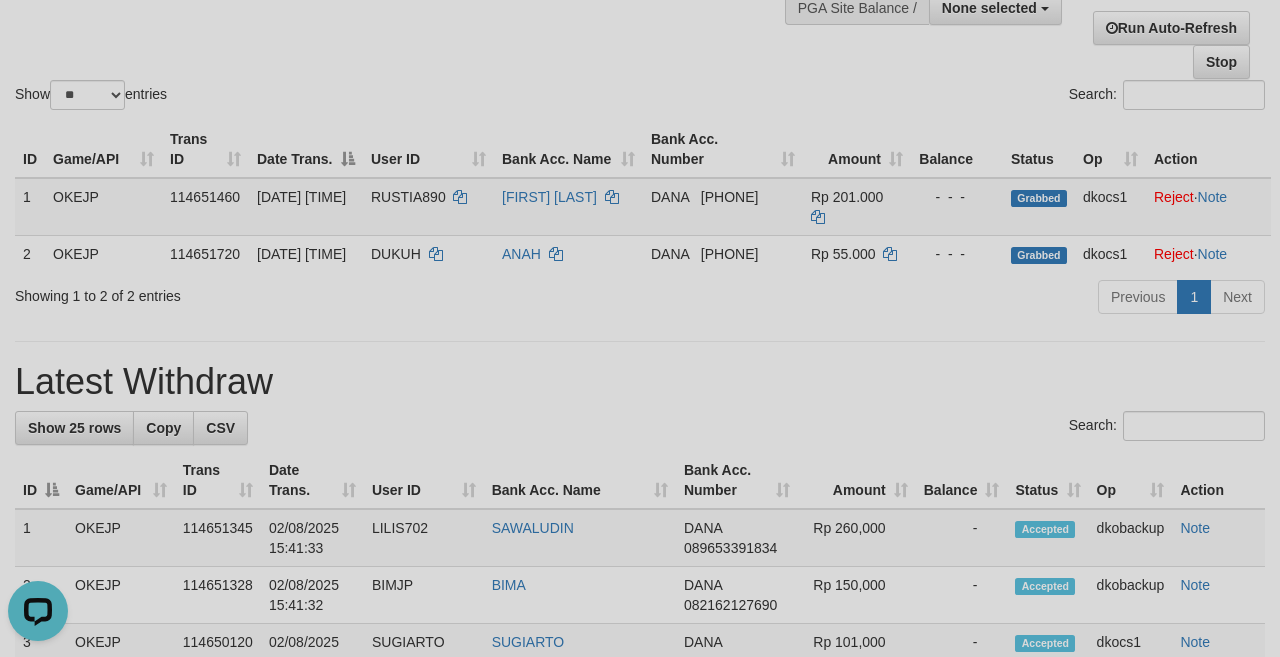 scroll, scrollTop: 0, scrollLeft: 0, axis: both 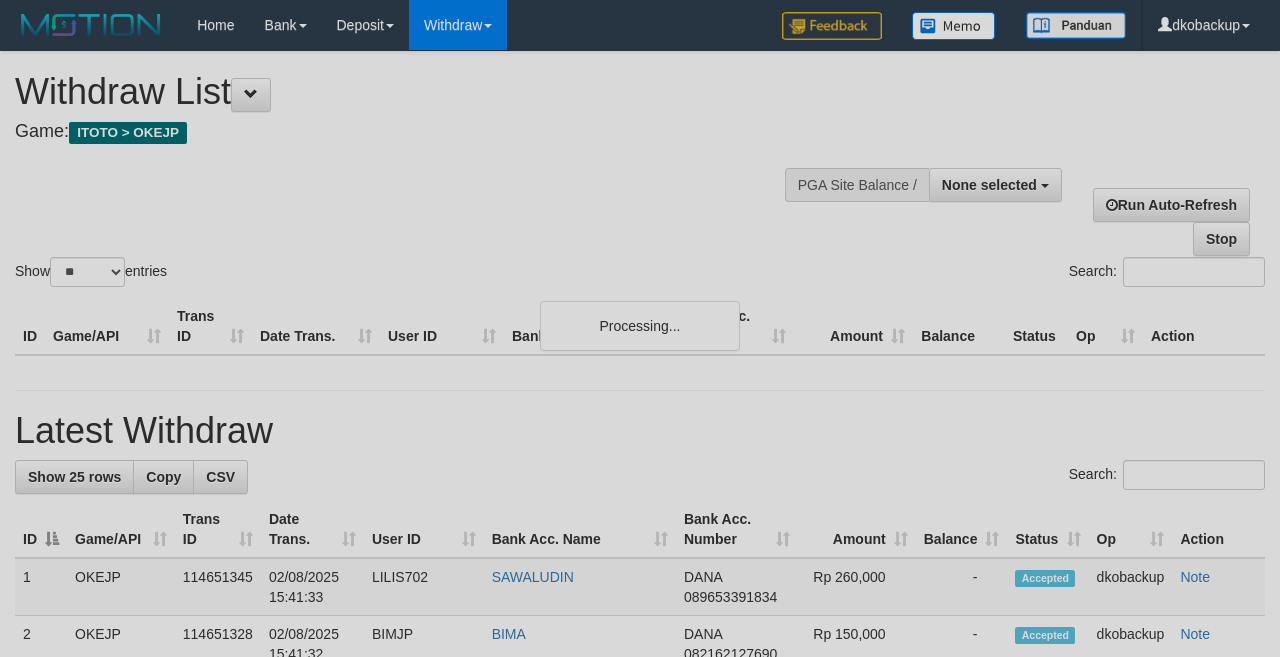 select 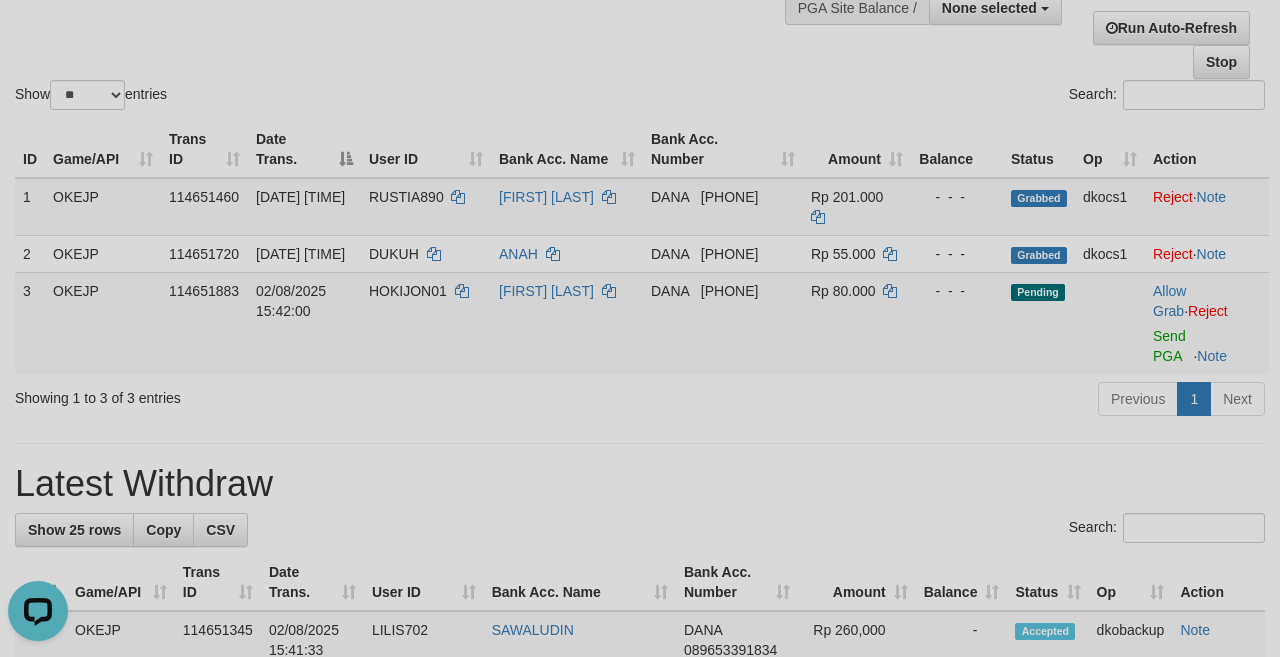 scroll, scrollTop: 0, scrollLeft: 0, axis: both 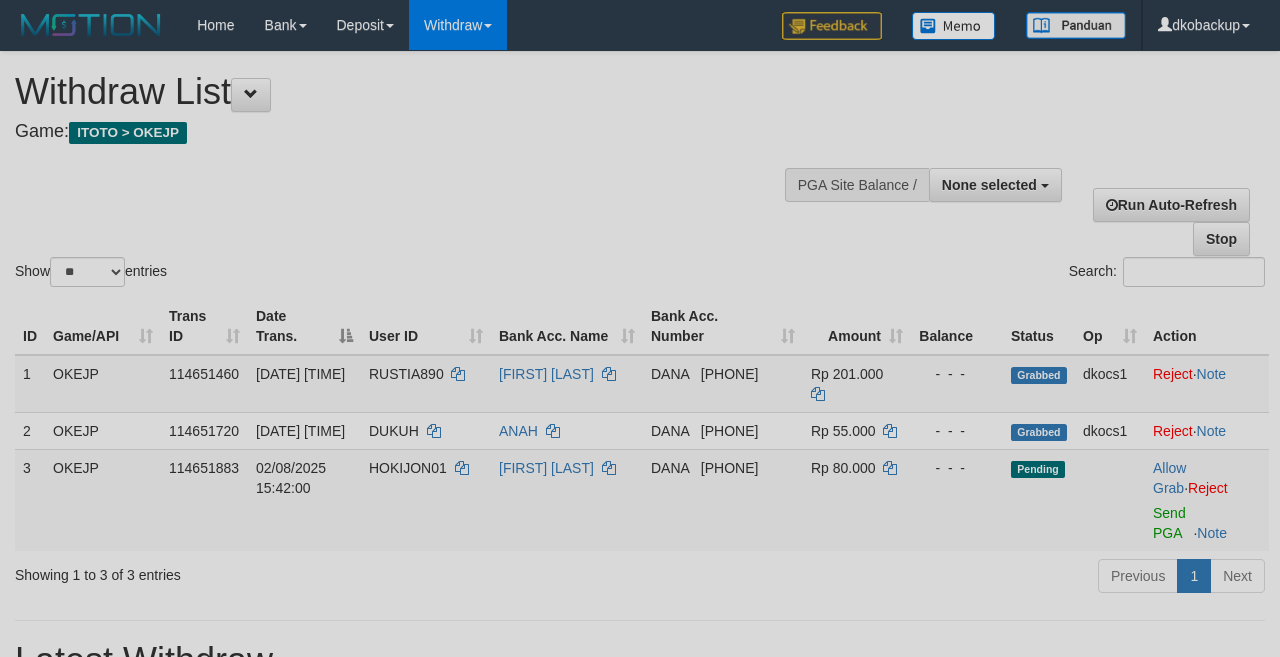 select 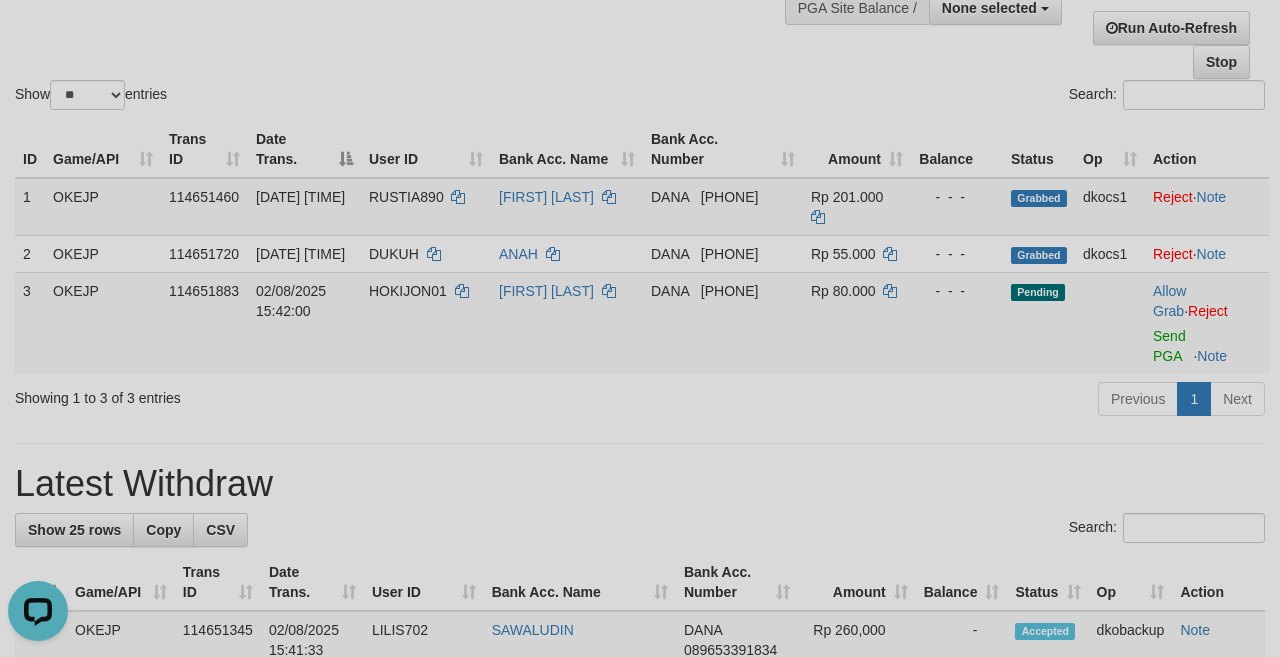 scroll, scrollTop: 0, scrollLeft: 0, axis: both 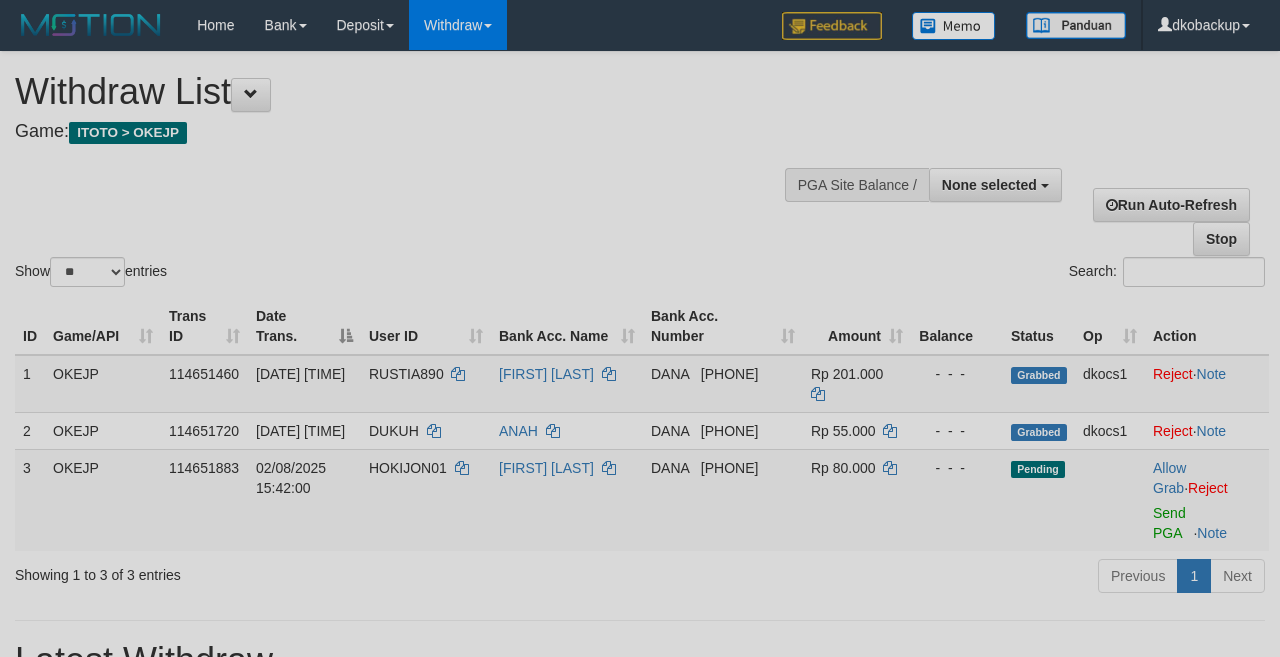 select 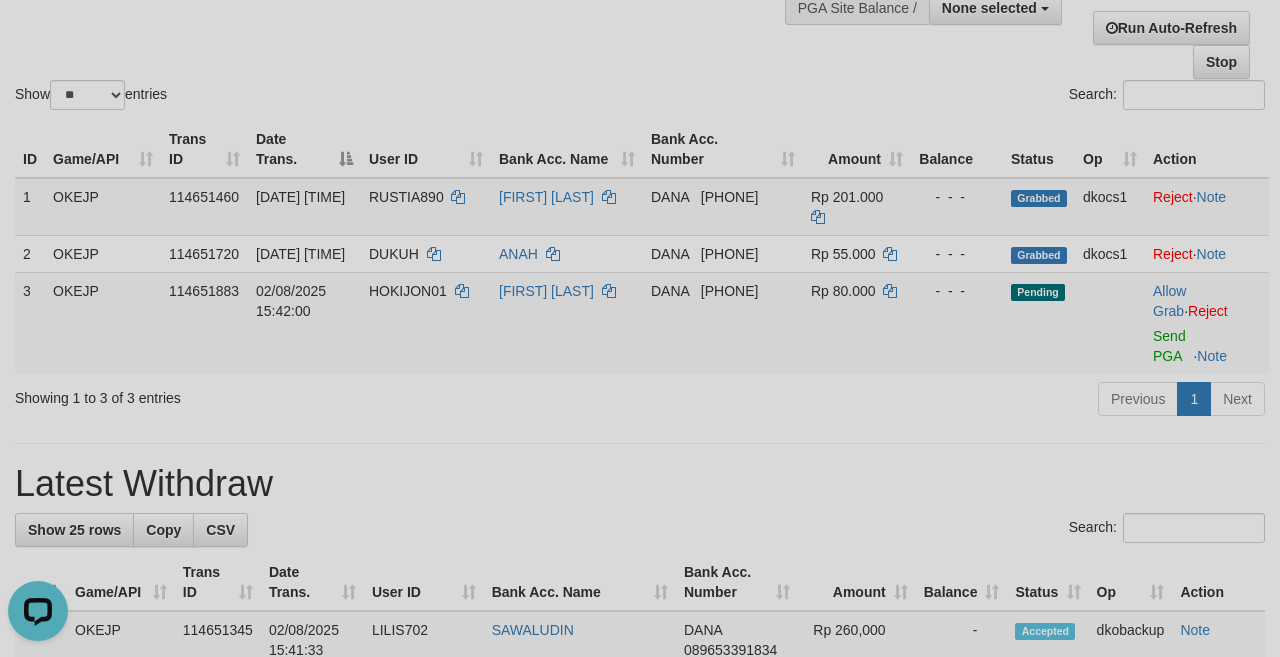 scroll, scrollTop: 0, scrollLeft: 0, axis: both 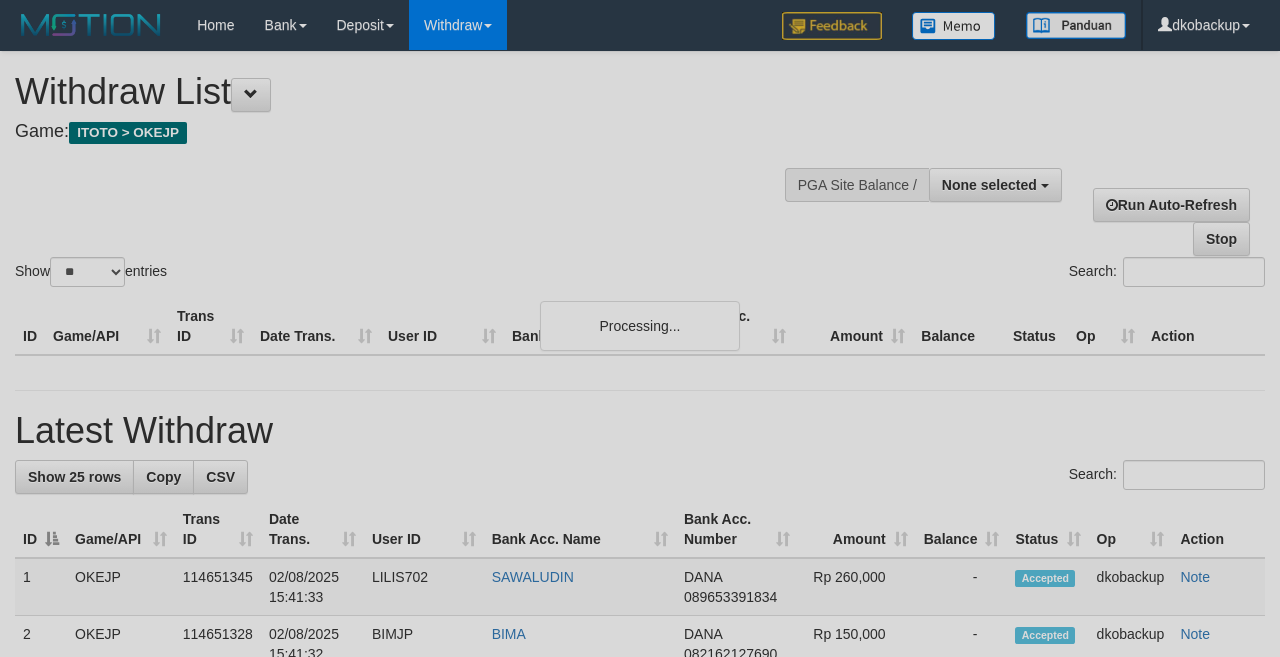 select 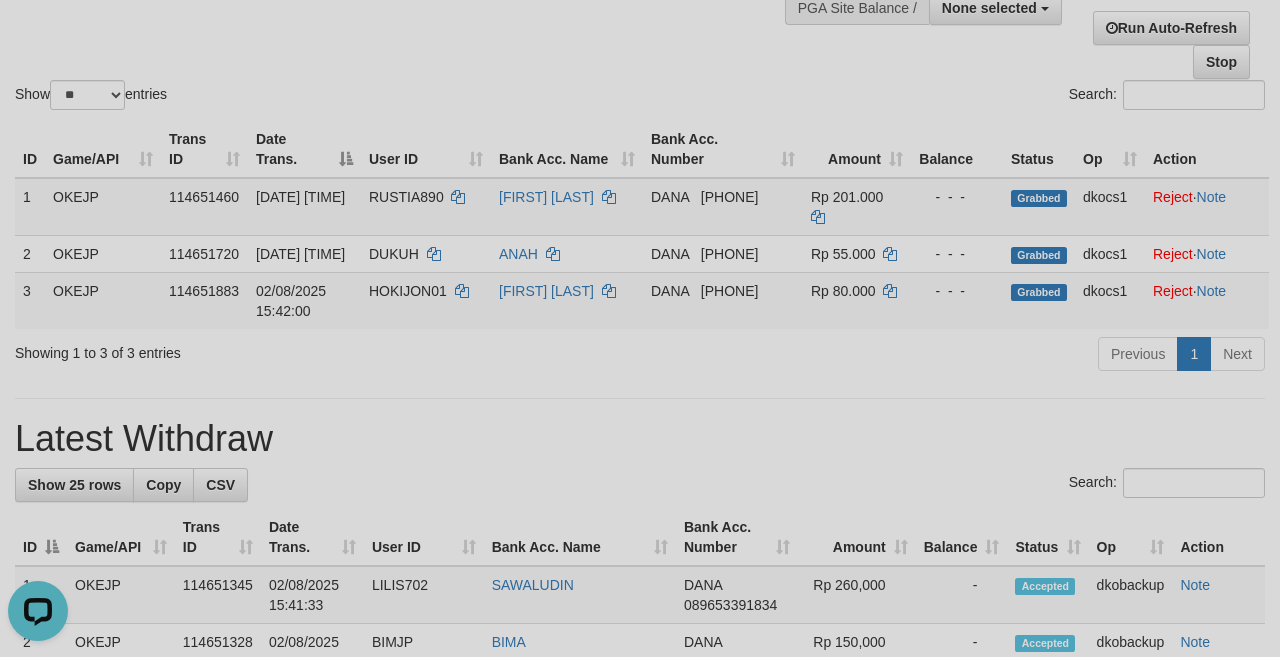 scroll, scrollTop: 0, scrollLeft: 0, axis: both 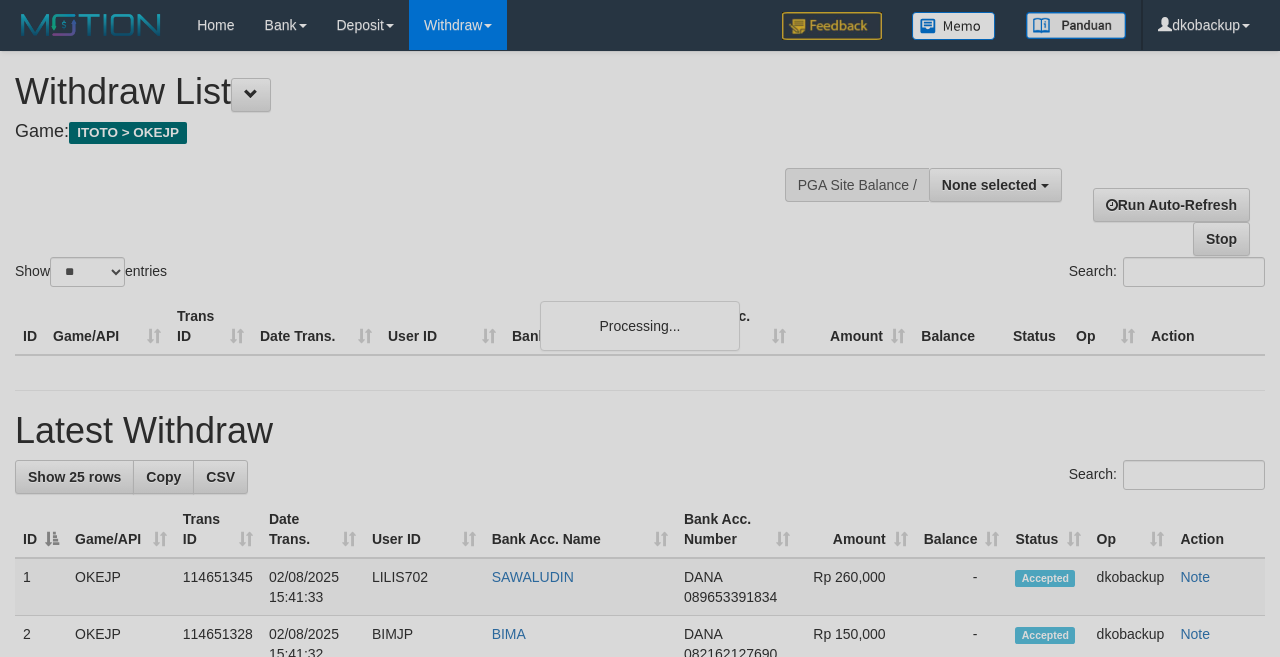 select 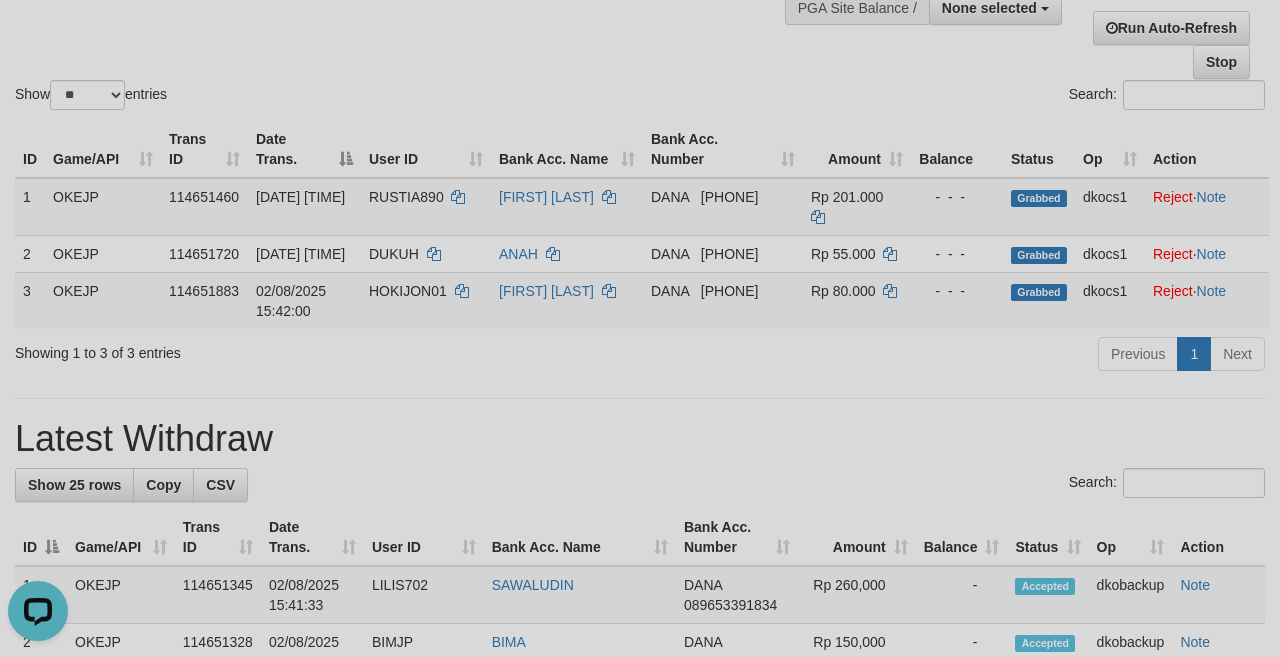 scroll, scrollTop: 0, scrollLeft: 0, axis: both 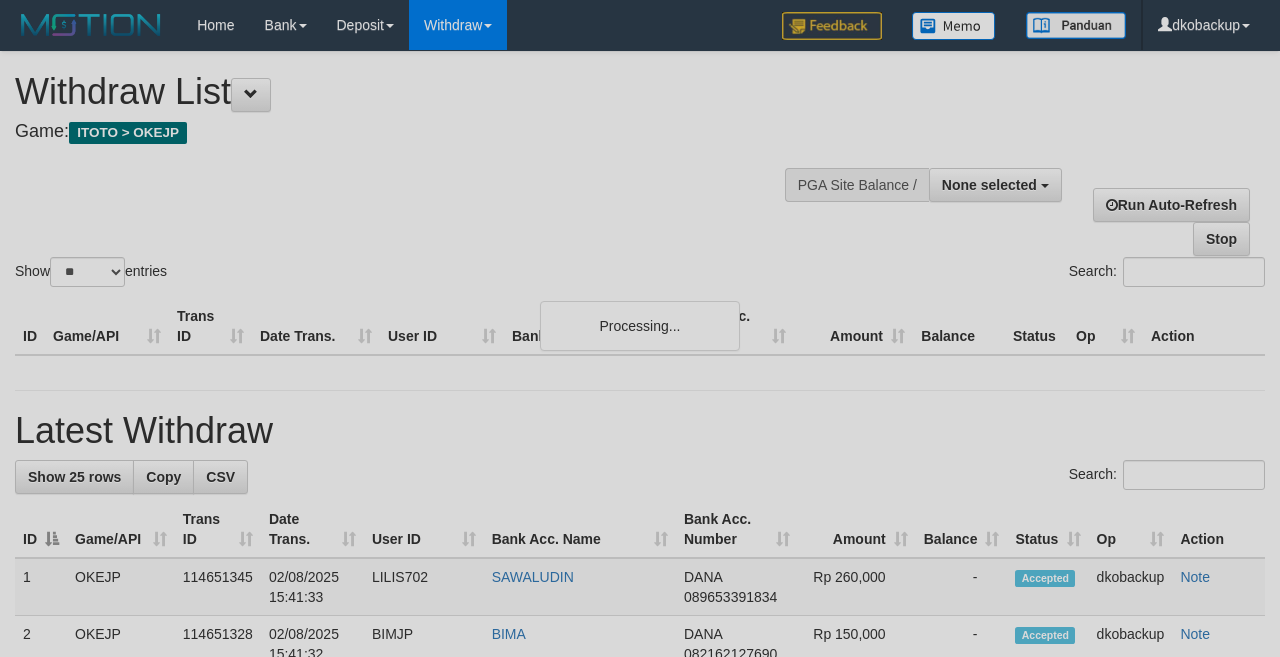 select 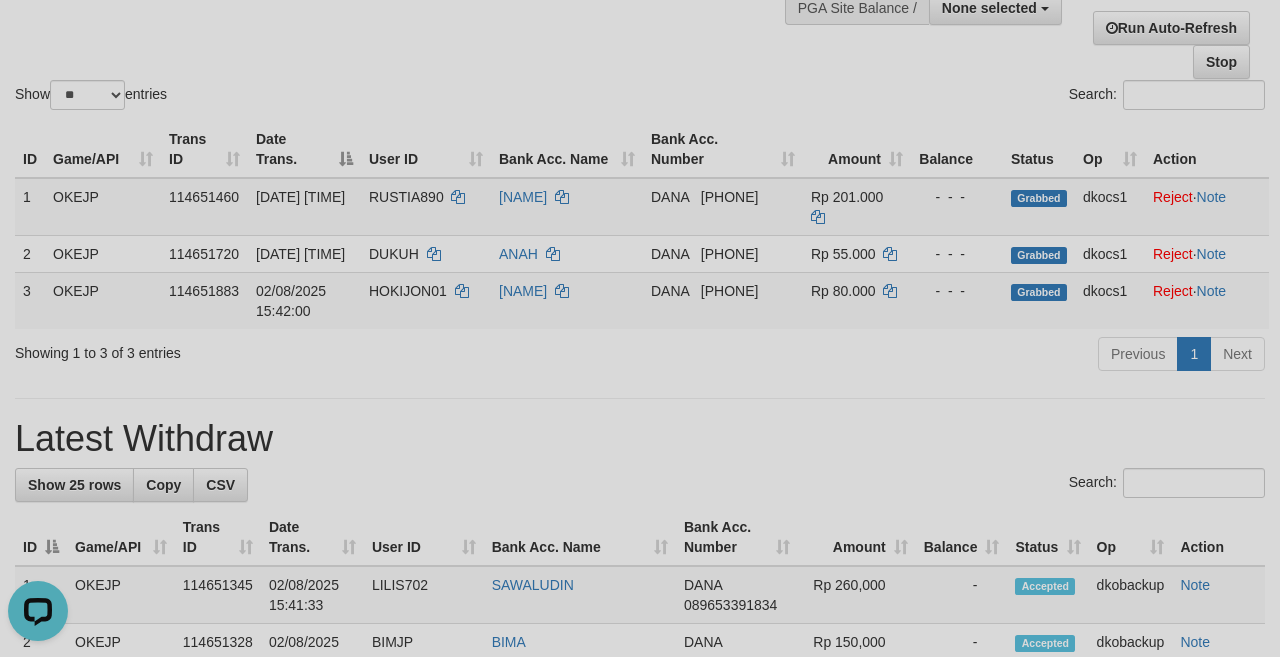 scroll, scrollTop: 0, scrollLeft: 0, axis: both 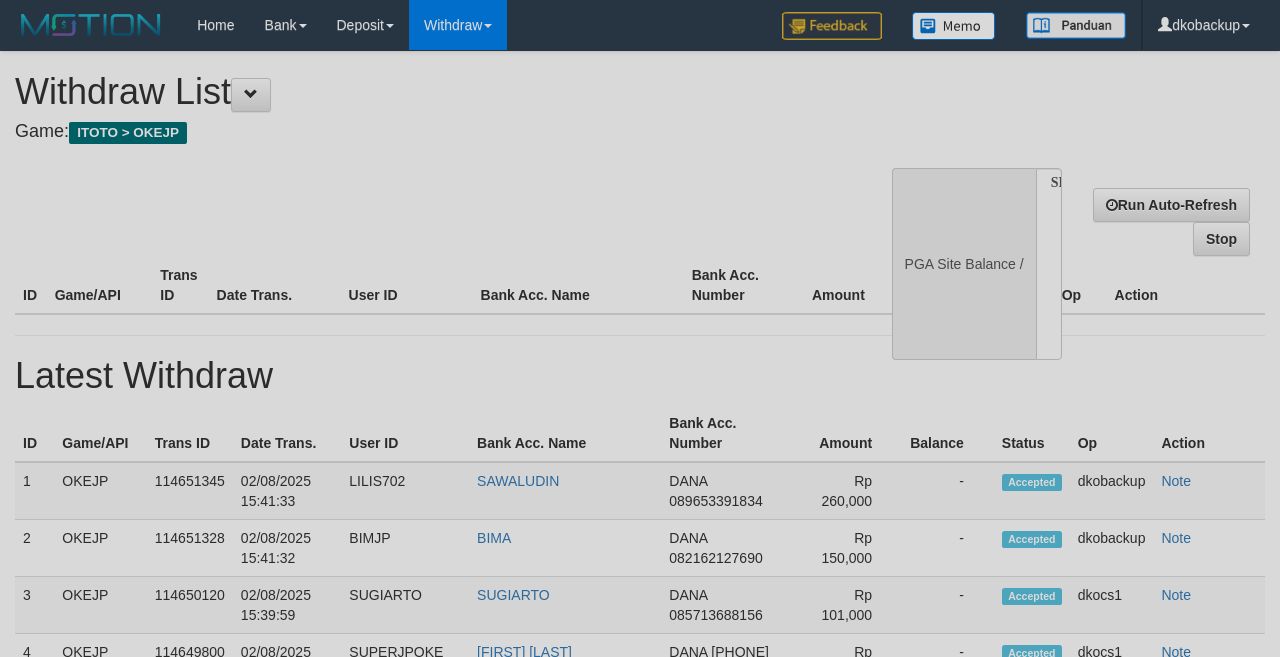 select 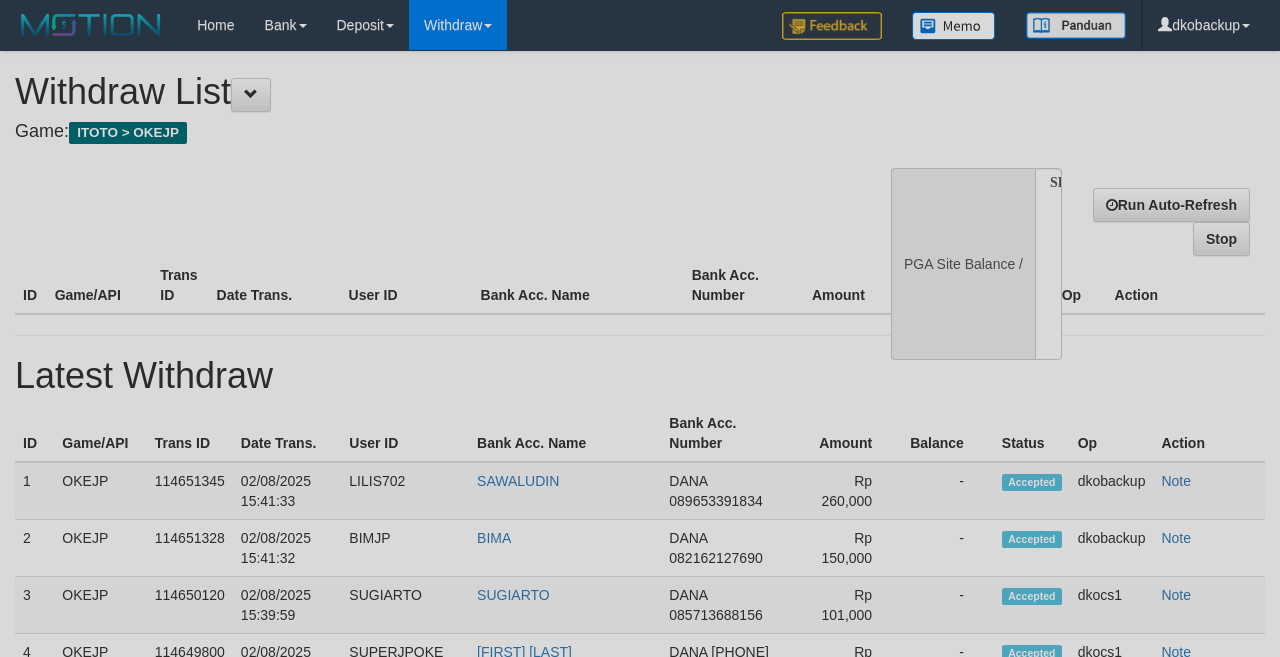 scroll, scrollTop: 177, scrollLeft: 0, axis: vertical 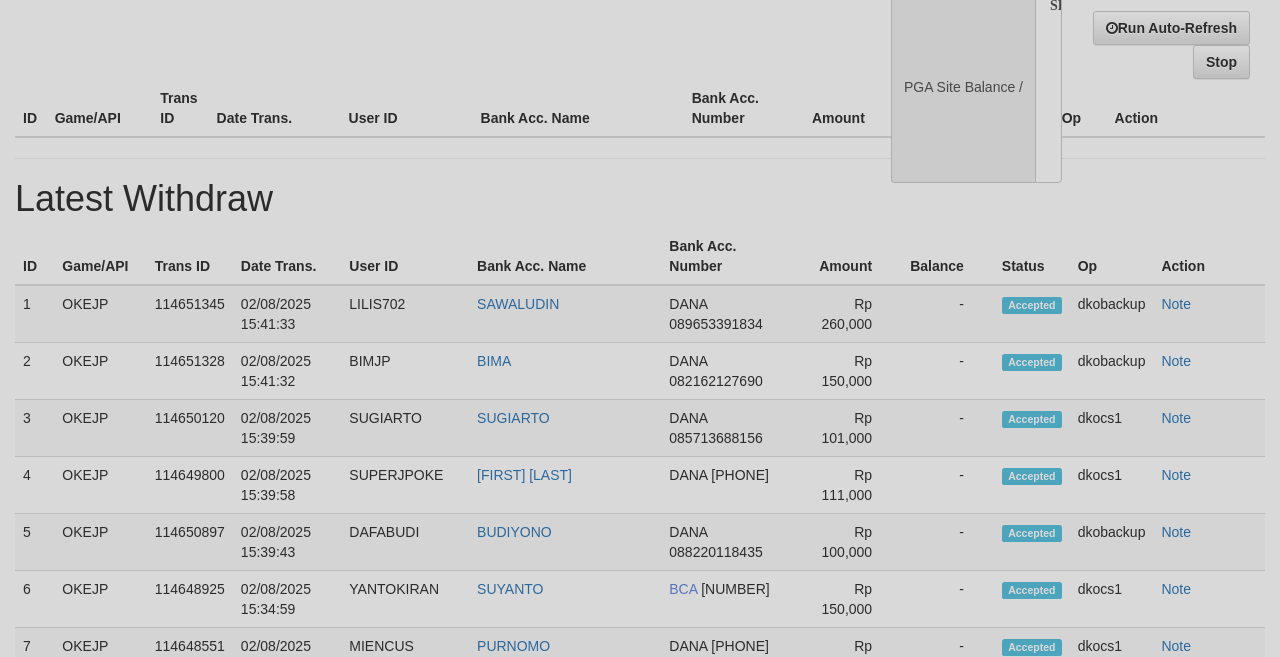 select on "**" 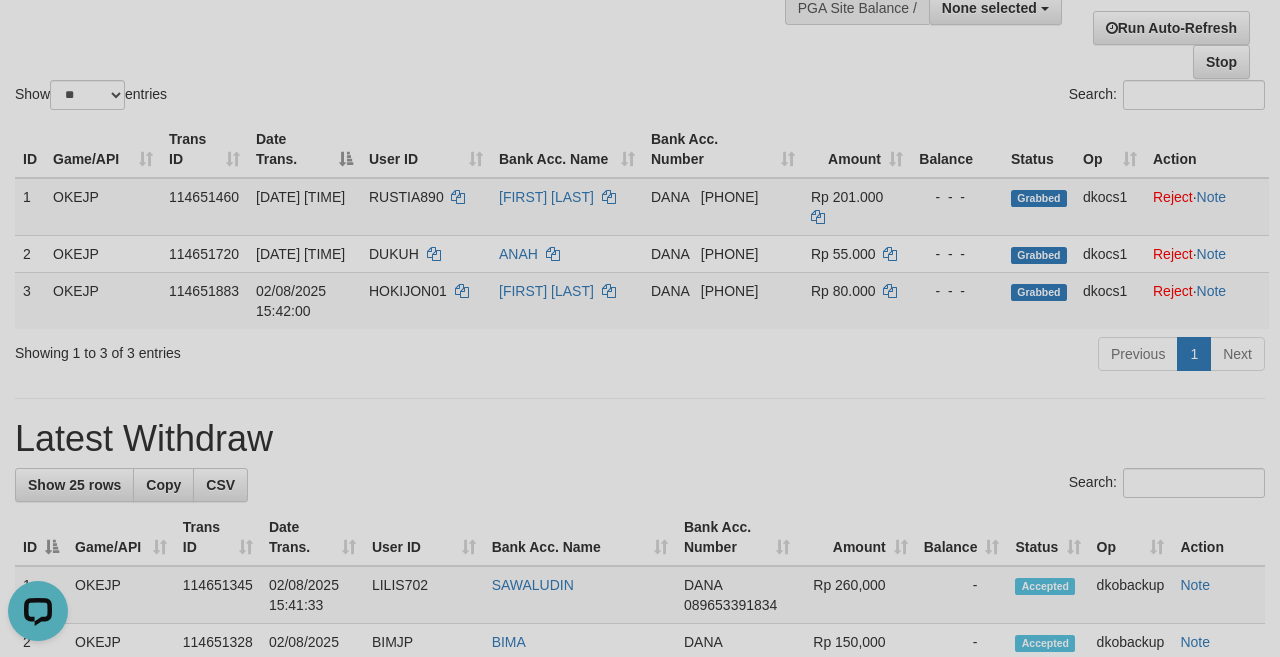 scroll, scrollTop: 0, scrollLeft: 0, axis: both 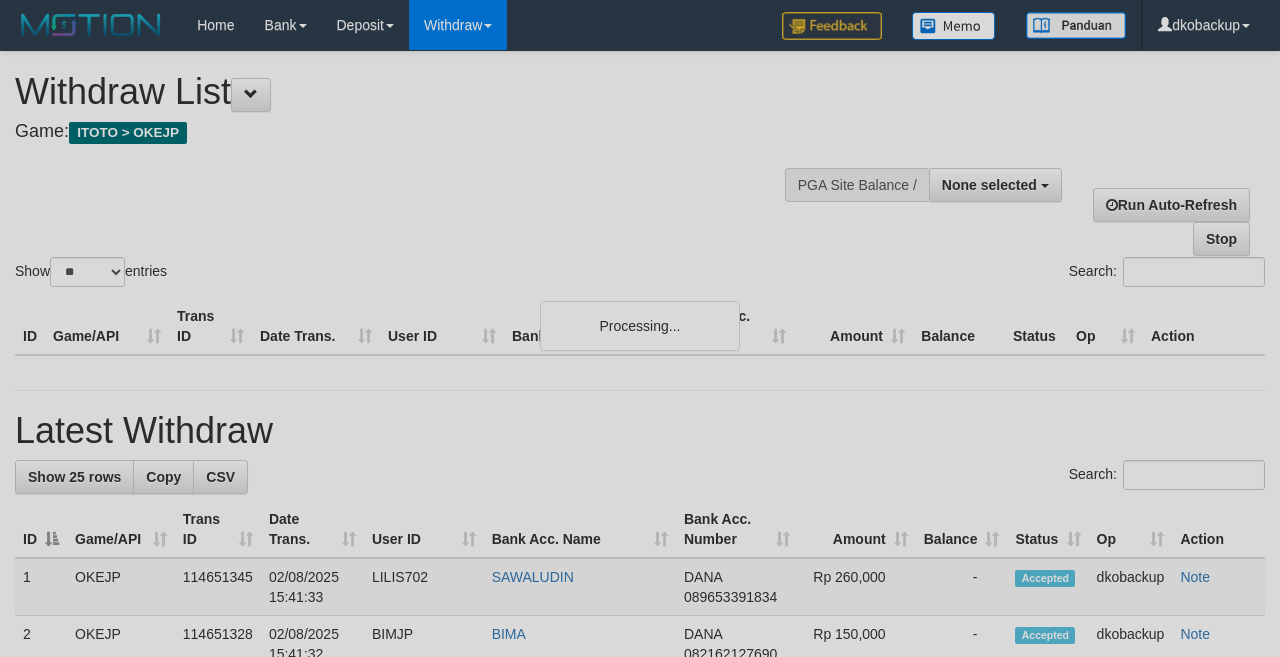 select 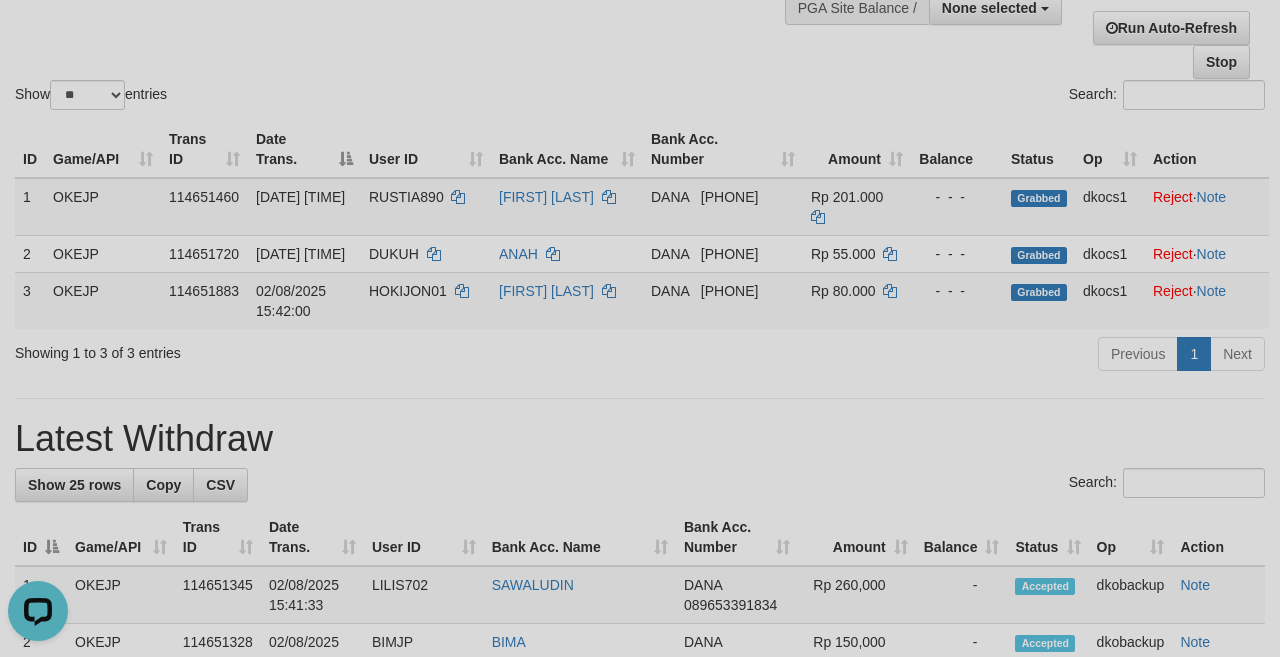 scroll, scrollTop: 0, scrollLeft: 0, axis: both 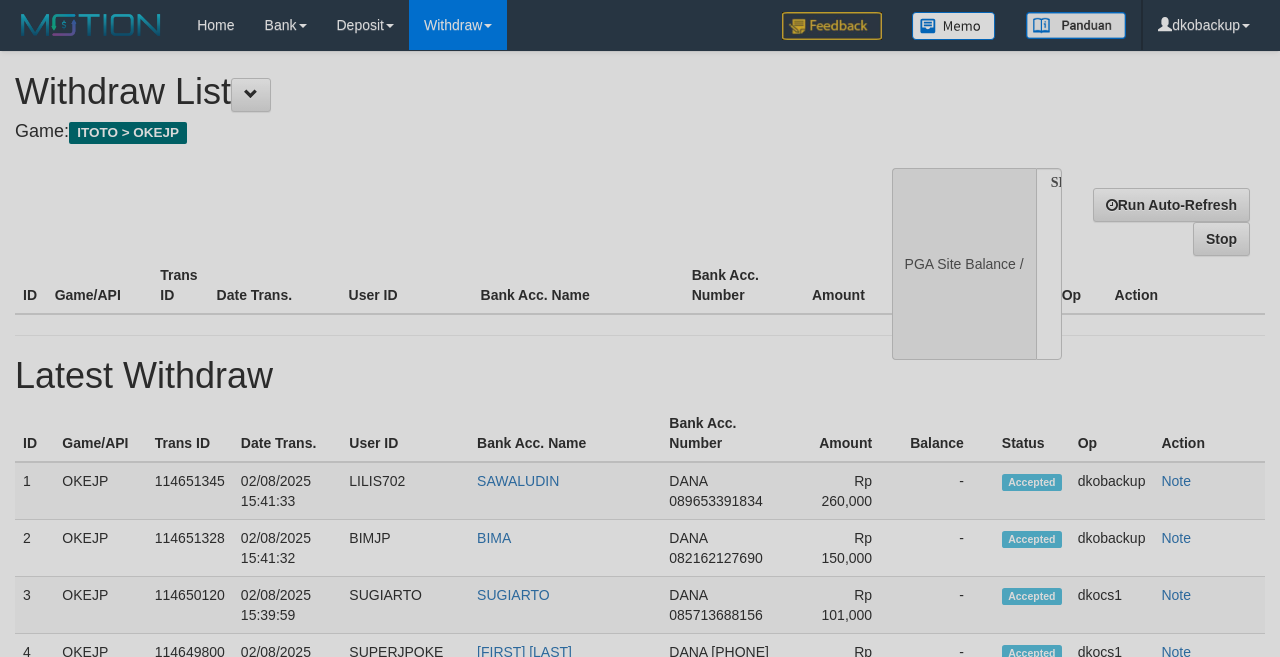 select 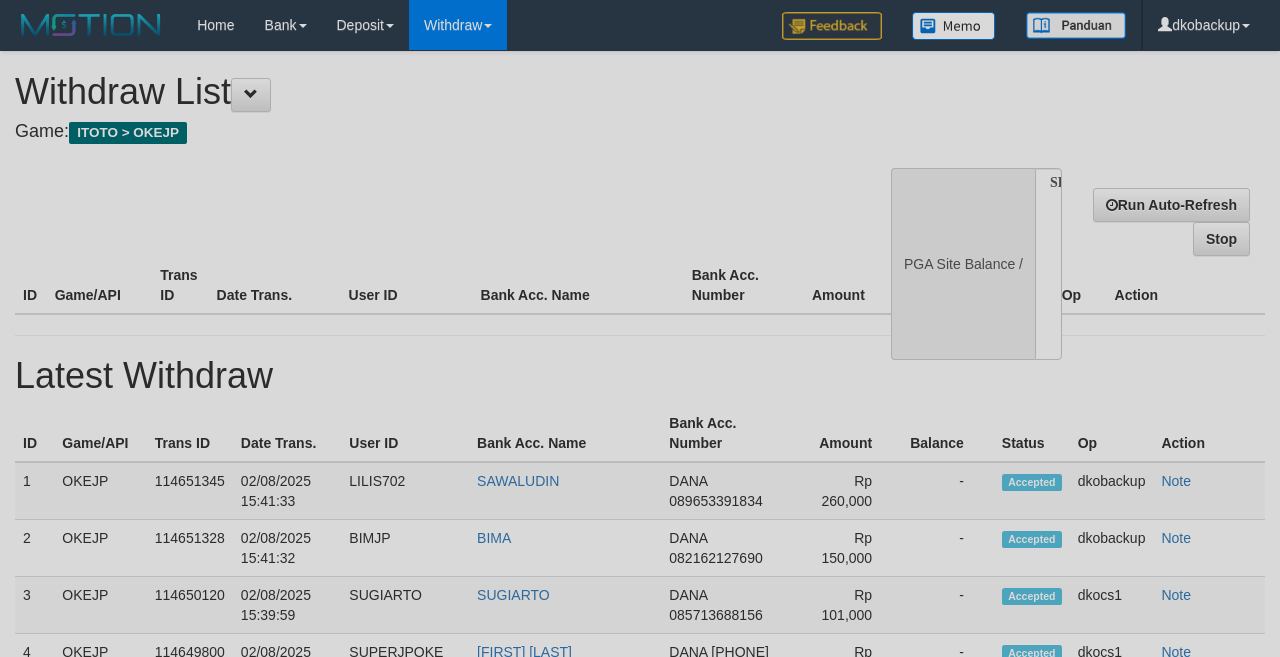 scroll, scrollTop: 177, scrollLeft: 0, axis: vertical 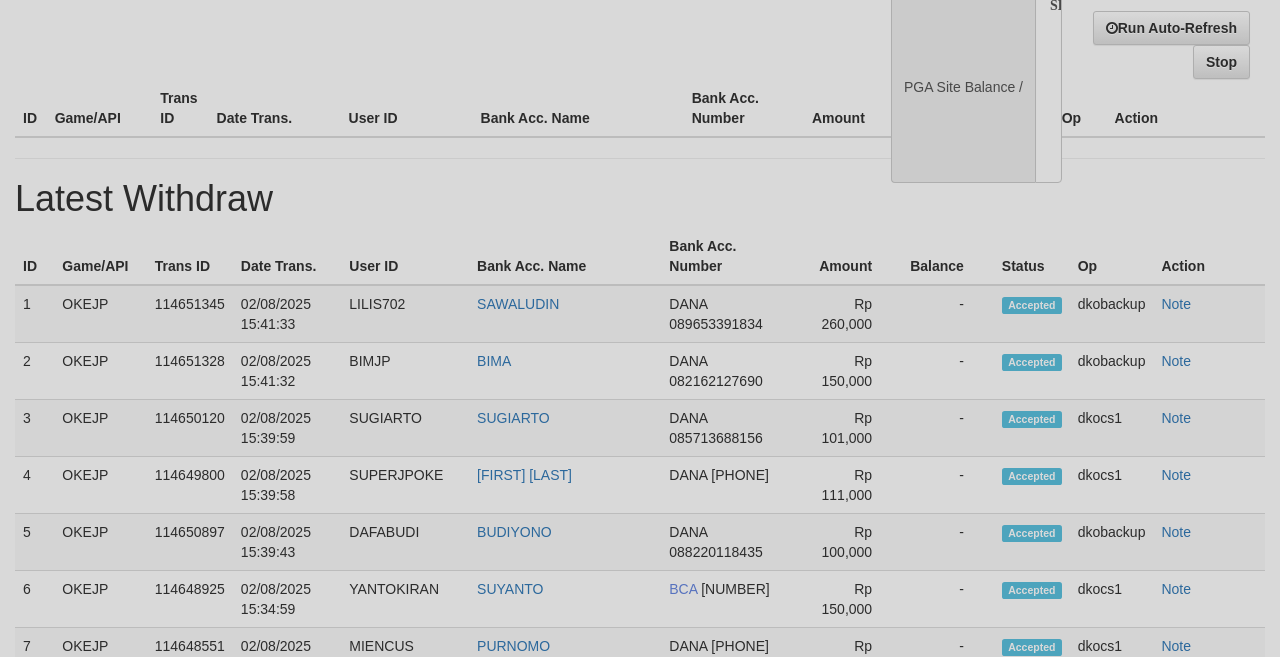 select on "**" 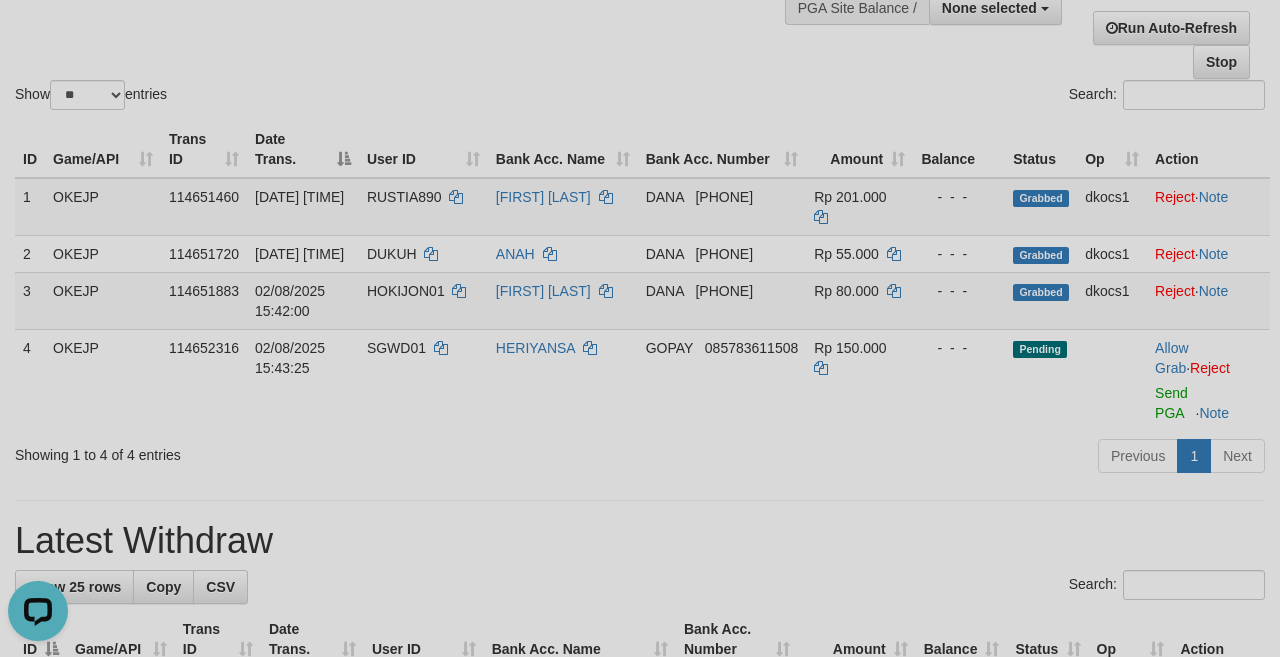 scroll, scrollTop: 0, scrollLeft: 0, axis: both 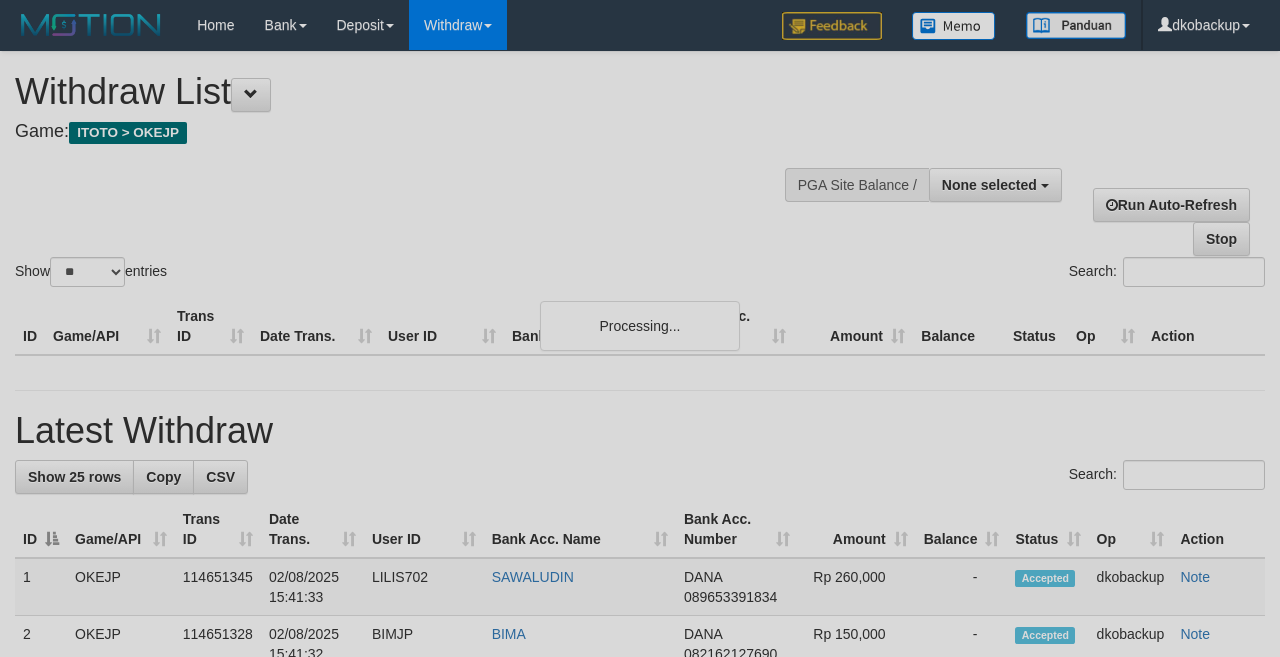 select 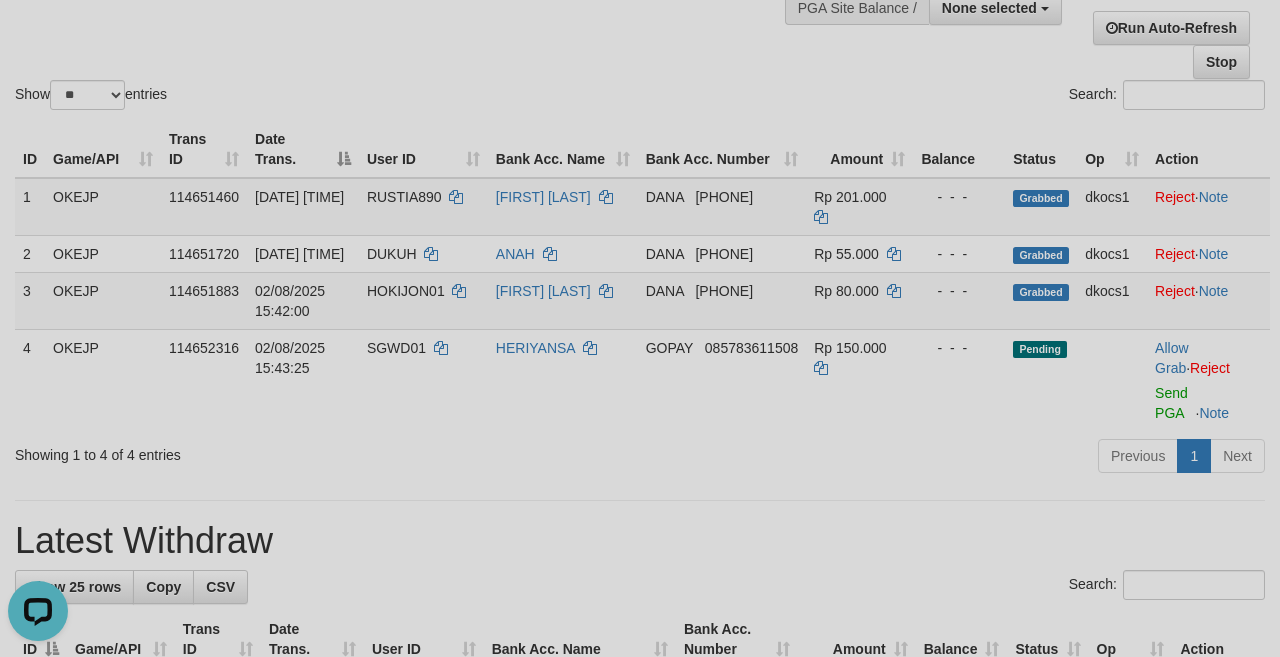scroll, scrollTop: 0, scrollLeft: 0, axis: both 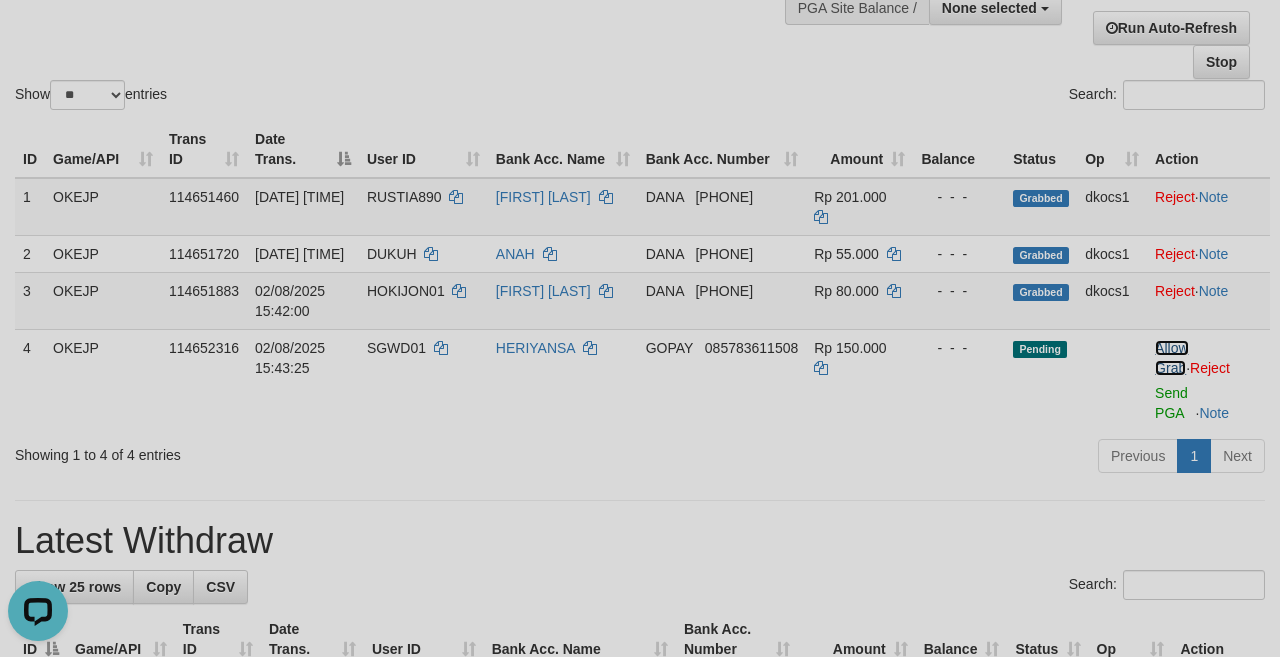 drag, startPoint x: 1177, startPoint y: 382, endPoint x: 778, endPoint y: 132, distance: 470.85135 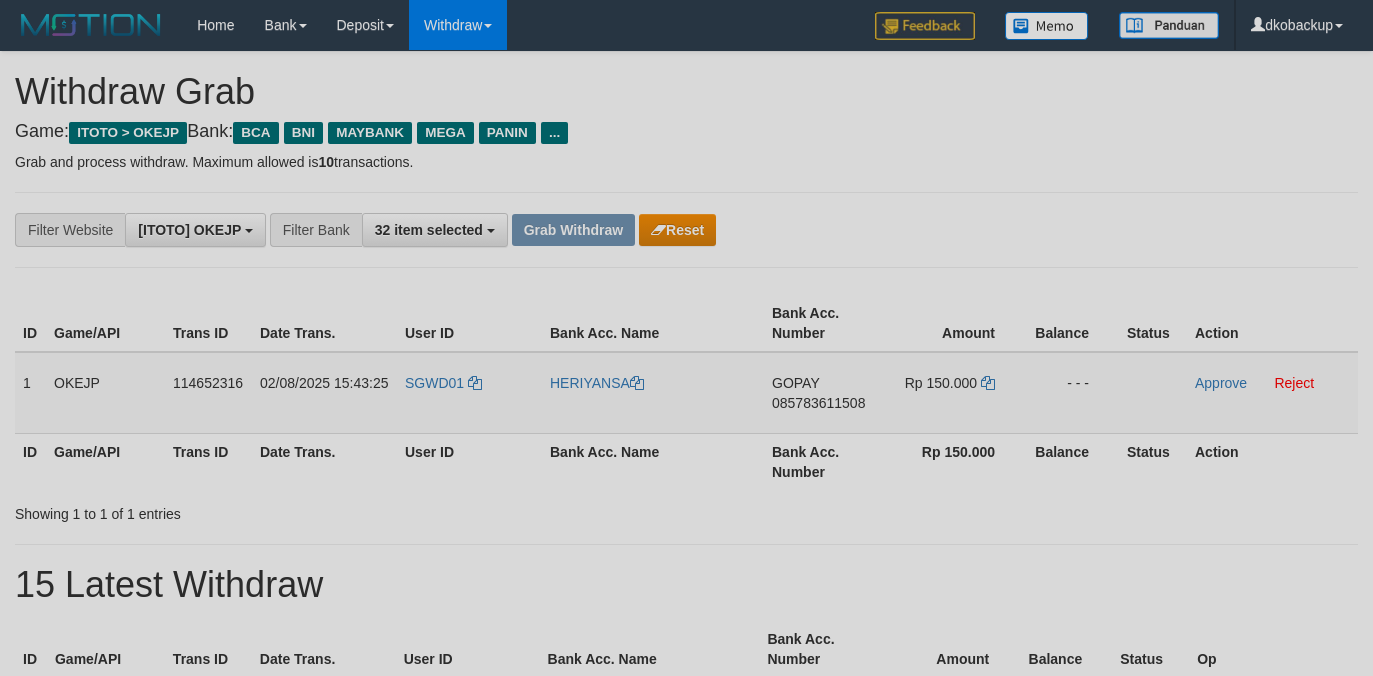 scroll, scrollTop: 0, scrollLeft: 0, axis: both 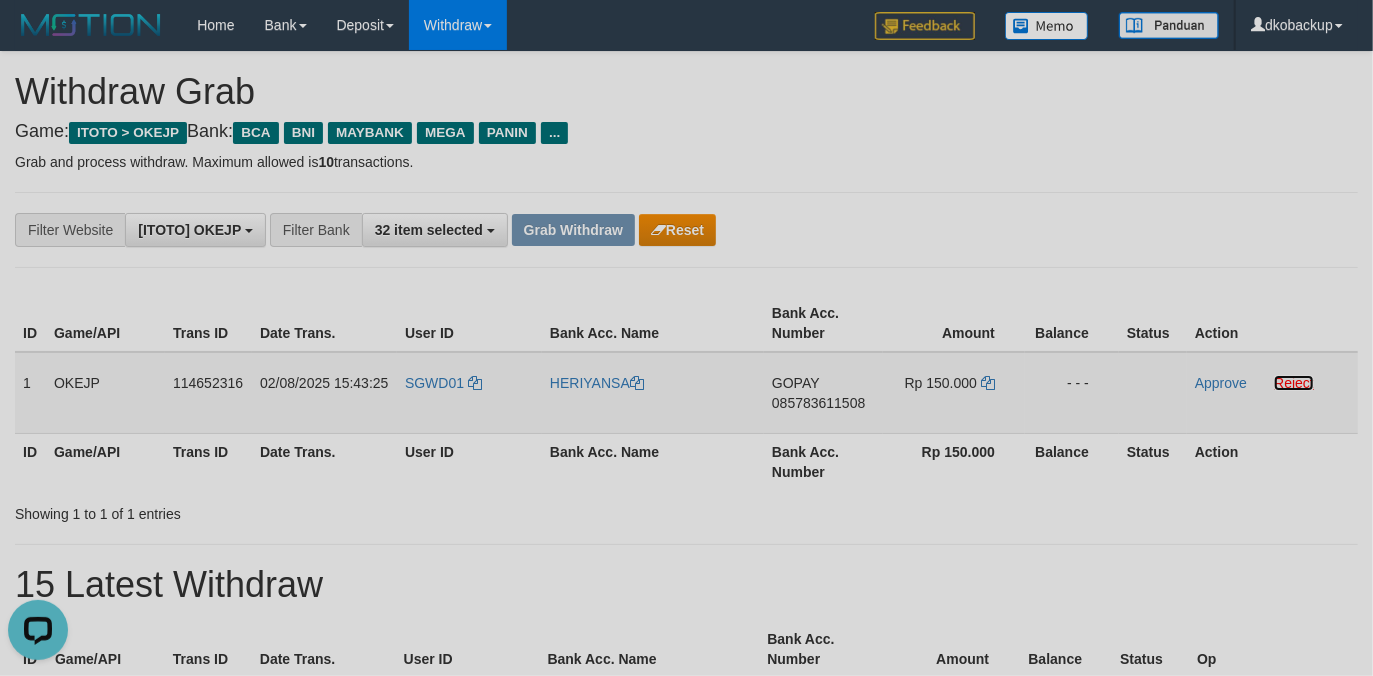 click on "Reject" at bounding box center (1294, 383) 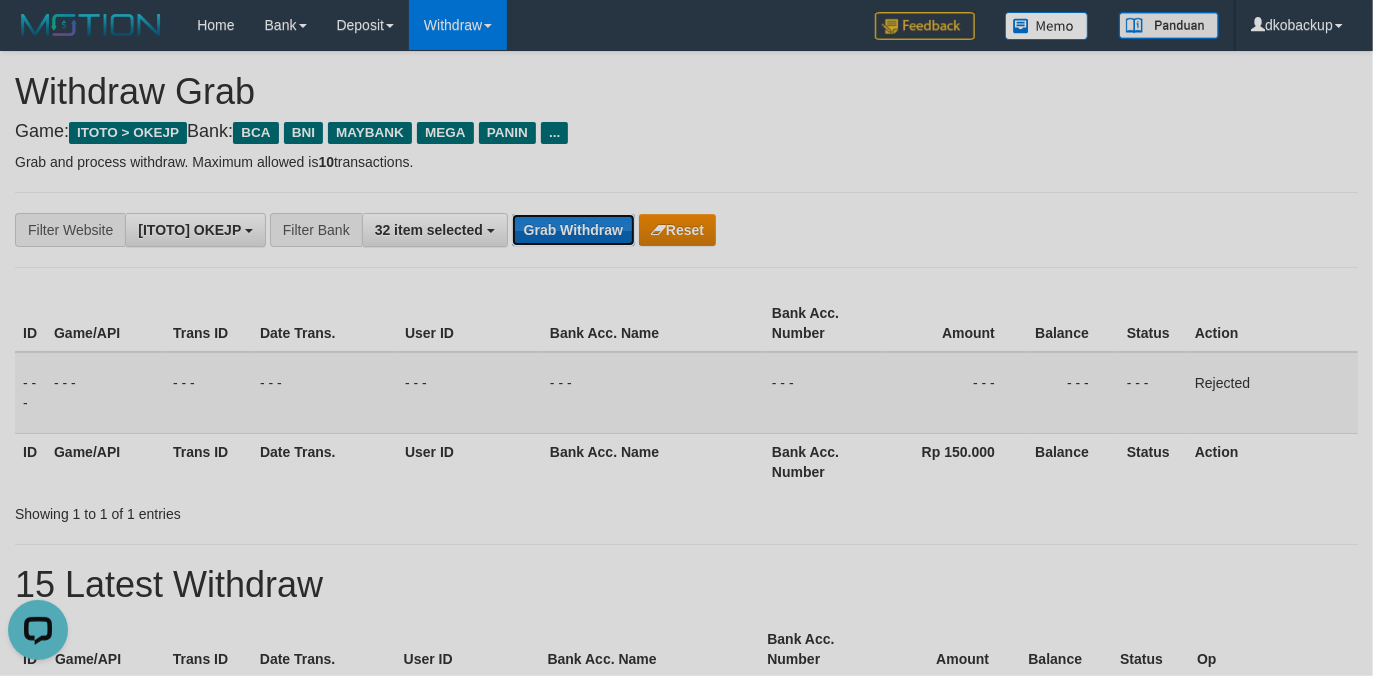 click on "Grab Withdraw" at bounding box center [573, 230] 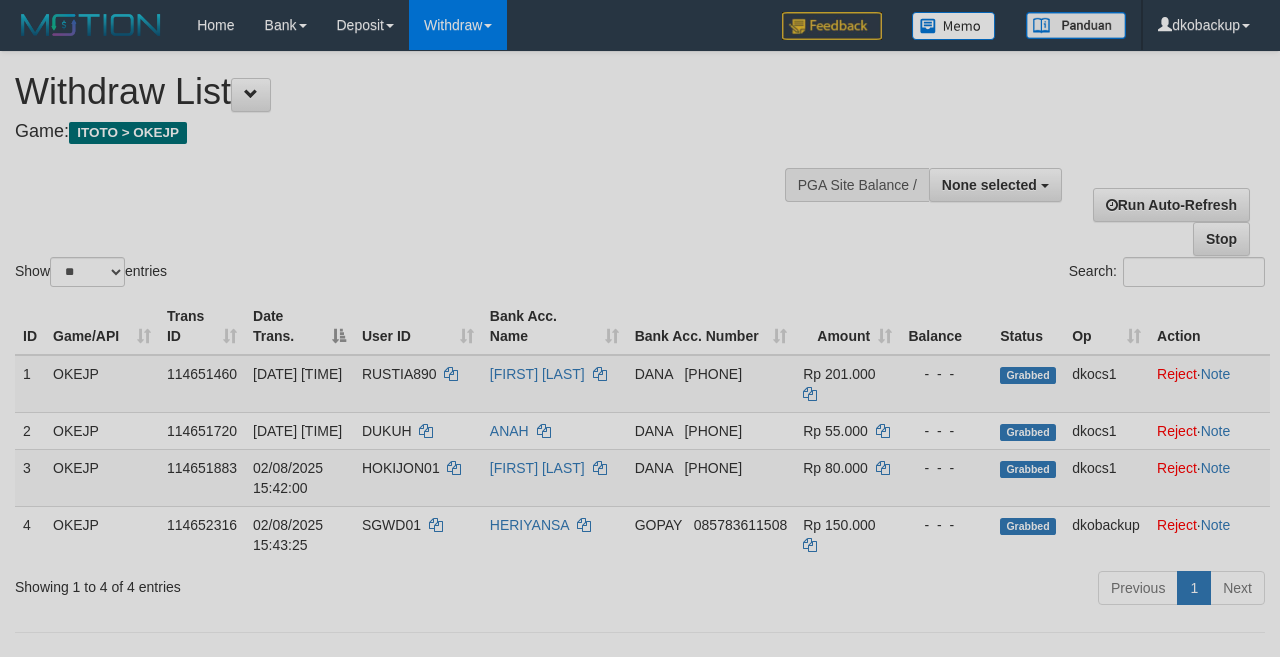 select 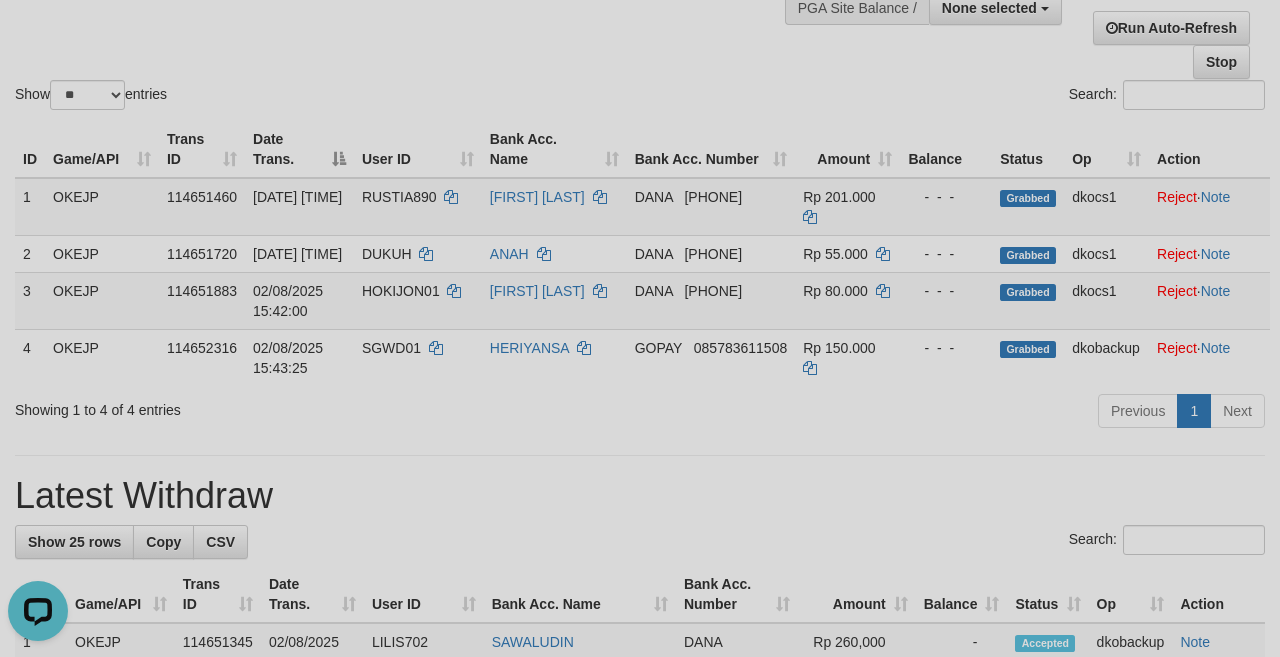 scroll, scrollTop: 0, scrollLeft: 0, axis: both 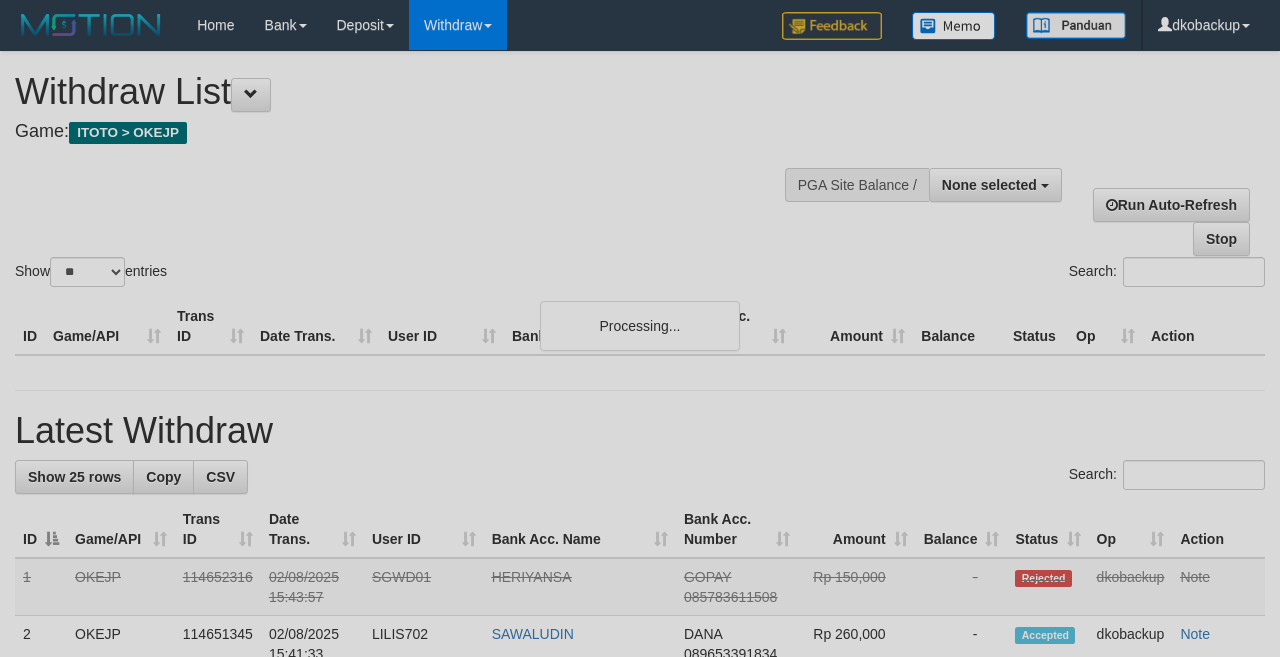 select 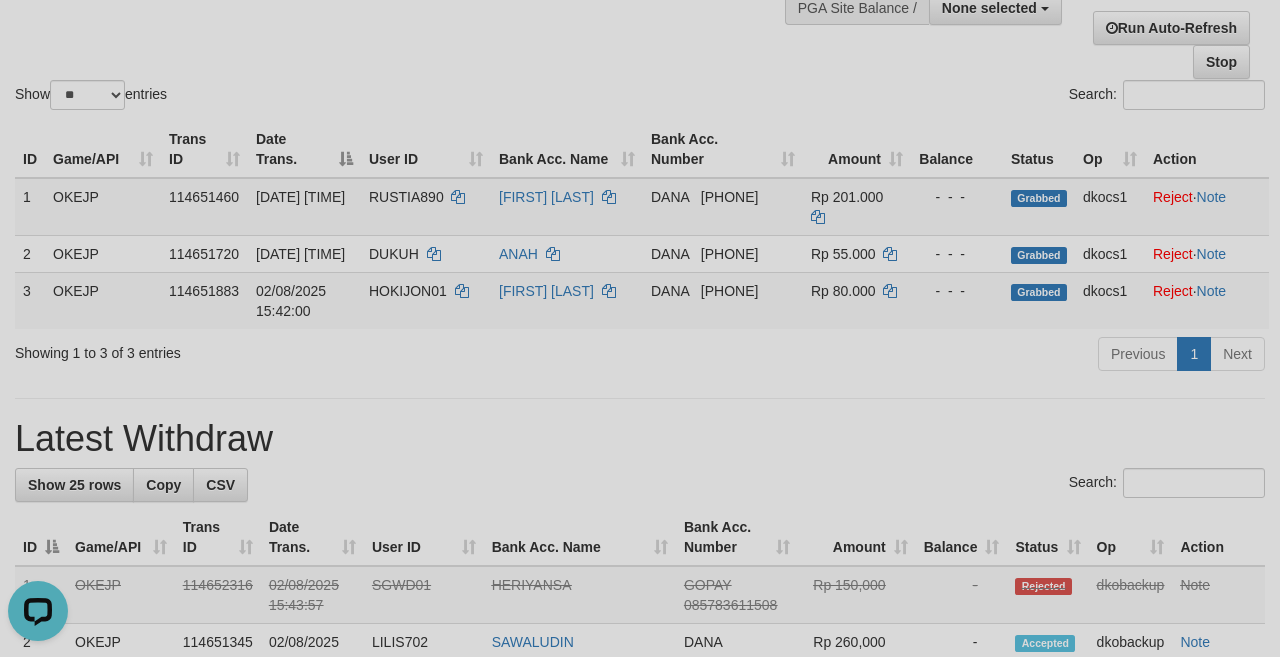 scroll, scrollTop: 0, scrollLeft: 0, axis: both 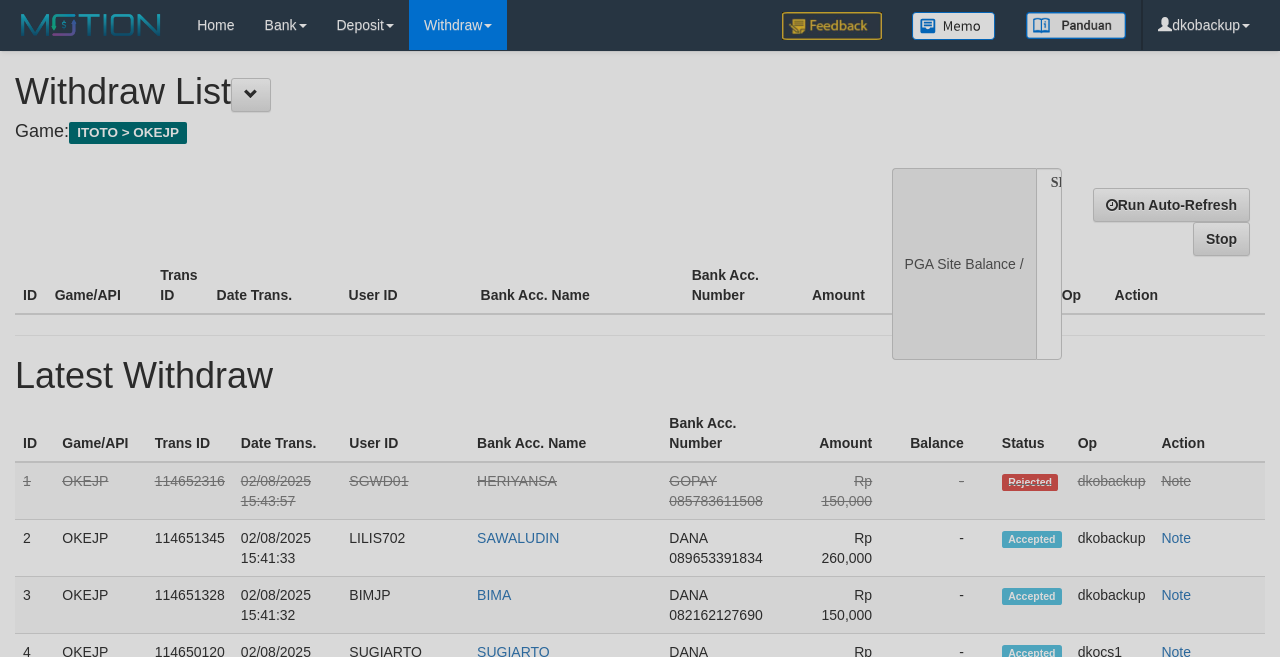select 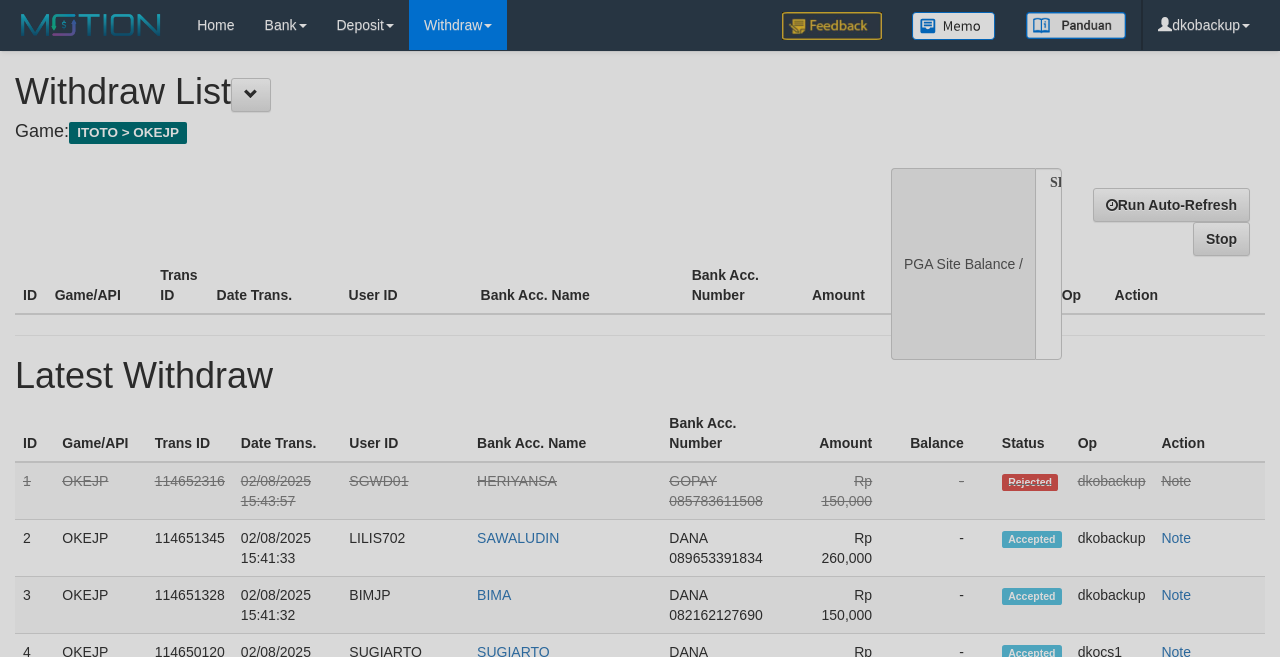 scroll, scrollTop: 177, scrollLeft: 0, axis: vertical 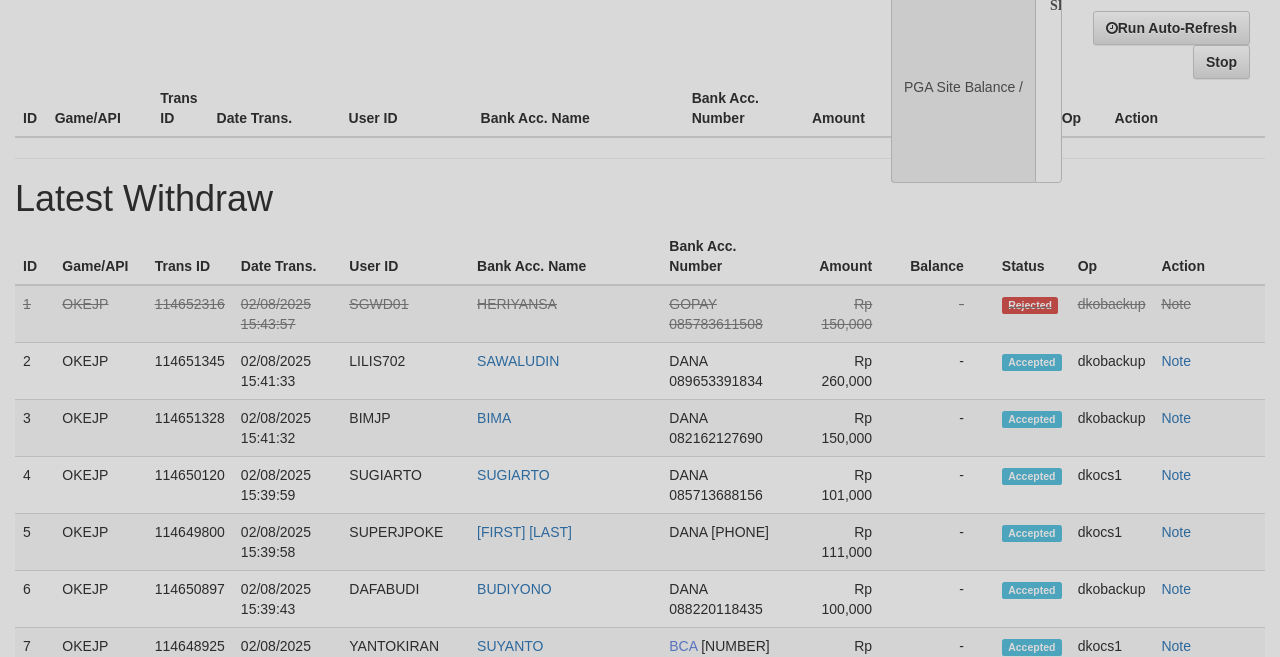select on "**" 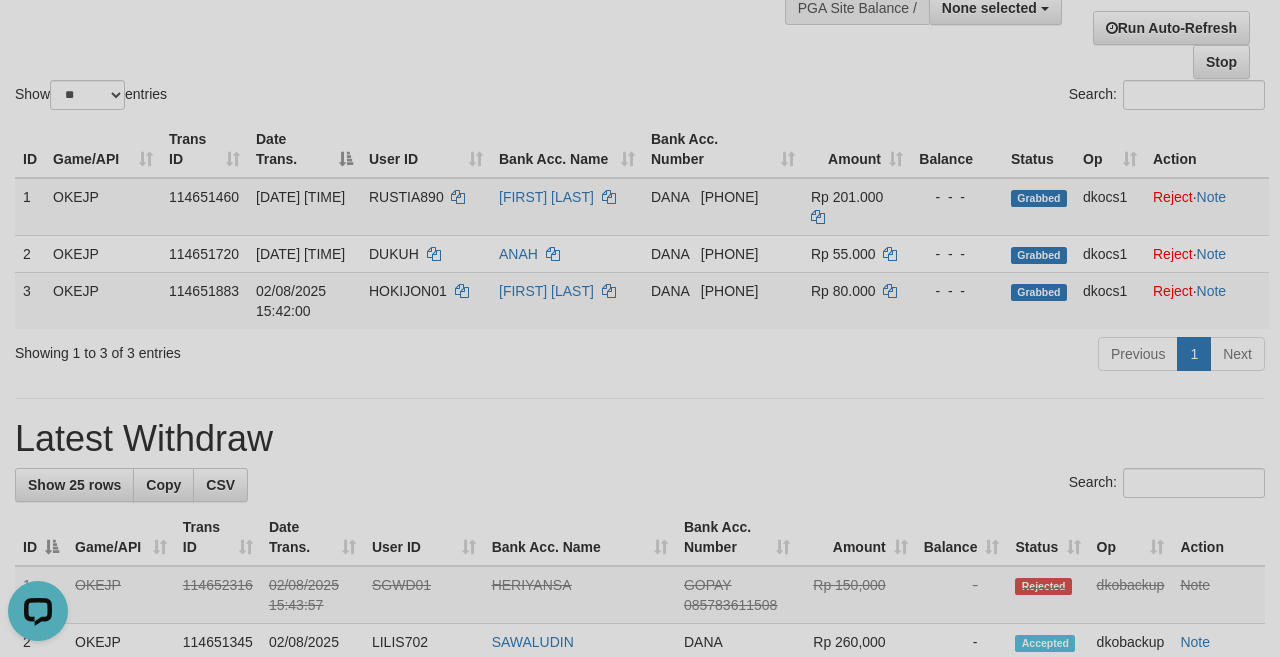 scroll, scrollTop: 0, scrollLeft: 0, axis: both 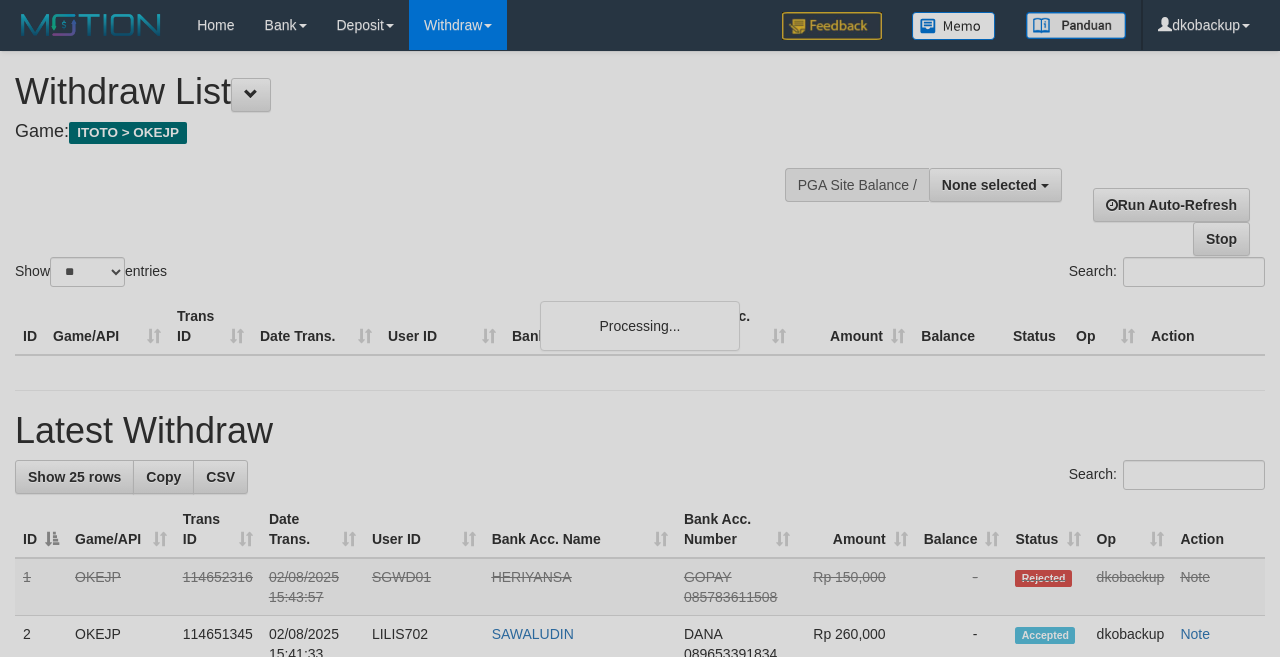 select 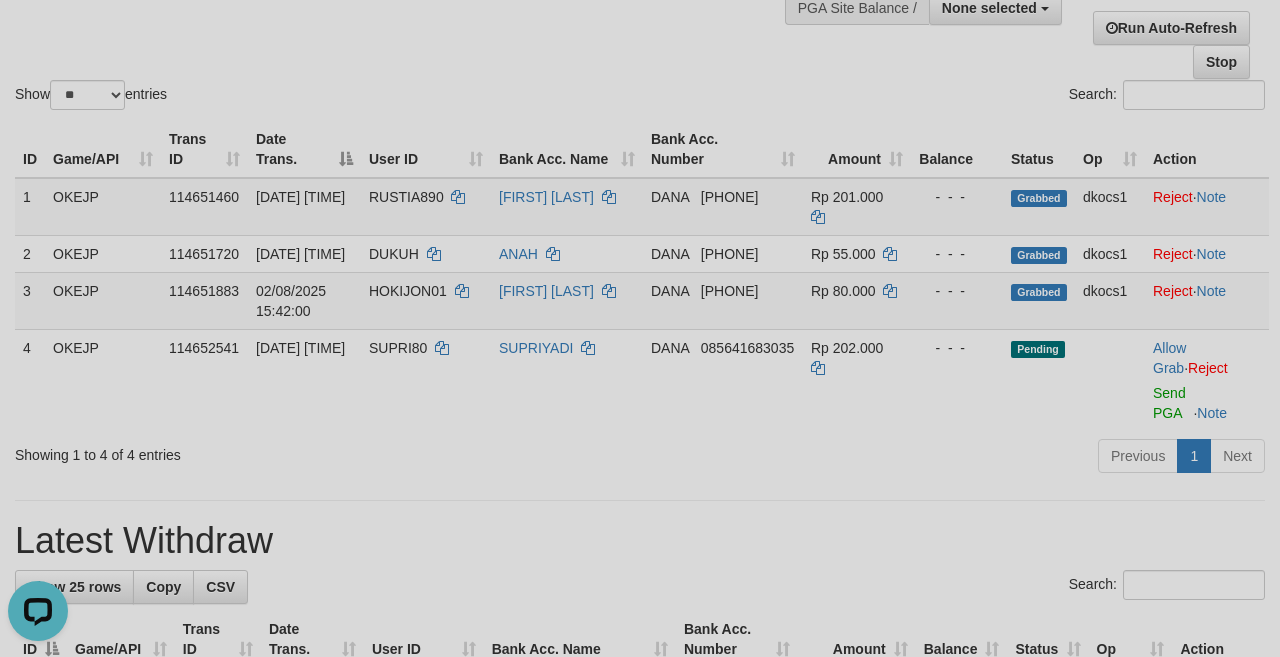 scroll, scrollTop: 0, scrollLeft: 0, axis: both 